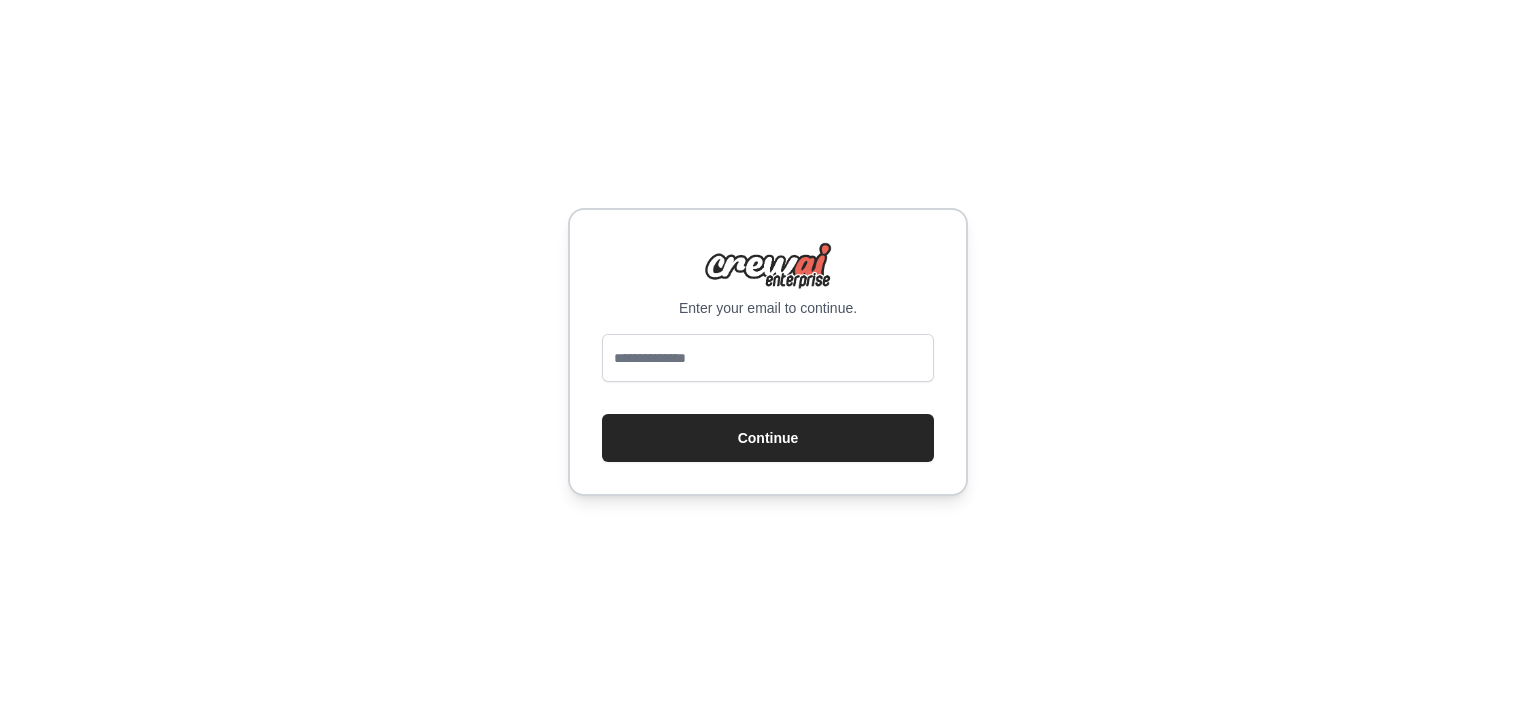 scroll, scrollTop: 0, scrollLeft: 0, axis: both 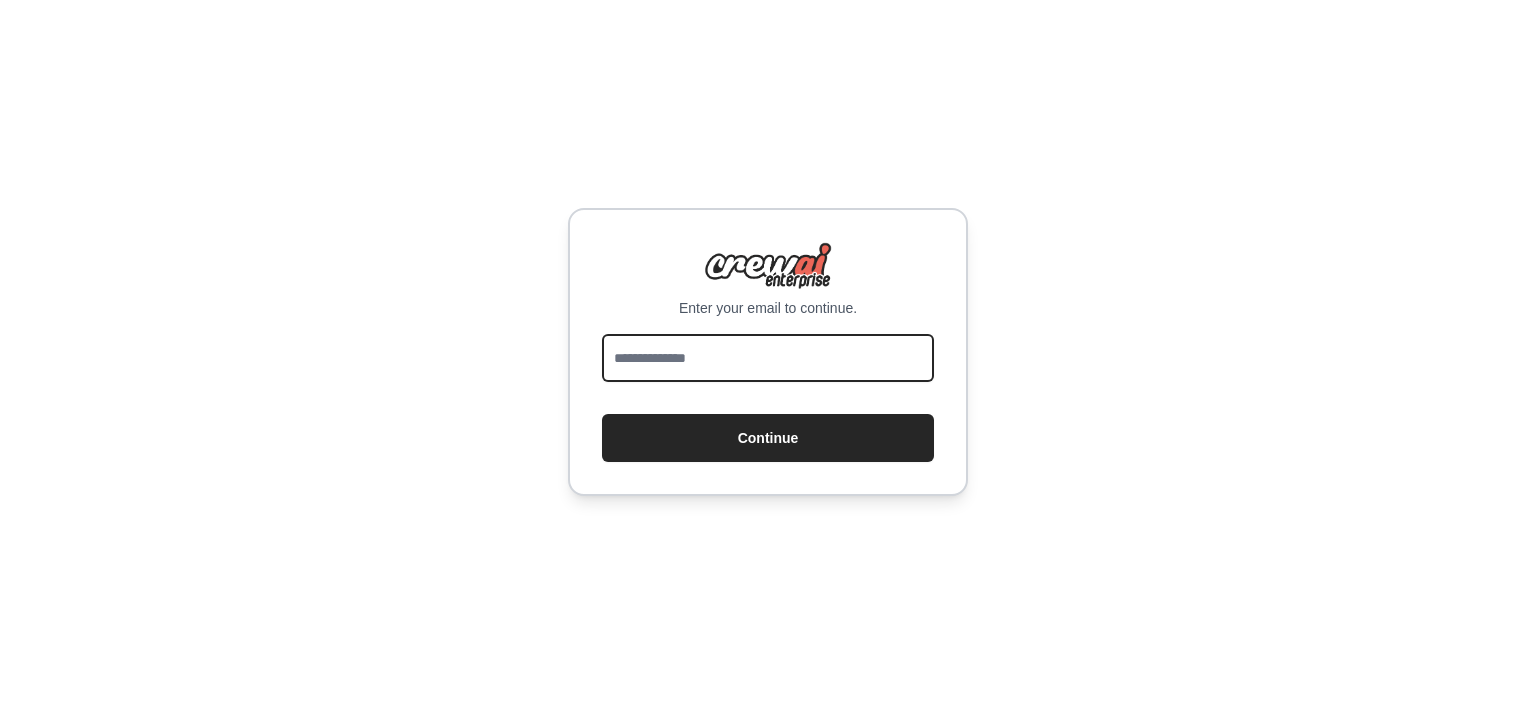 click at bounding box center (768, 358) 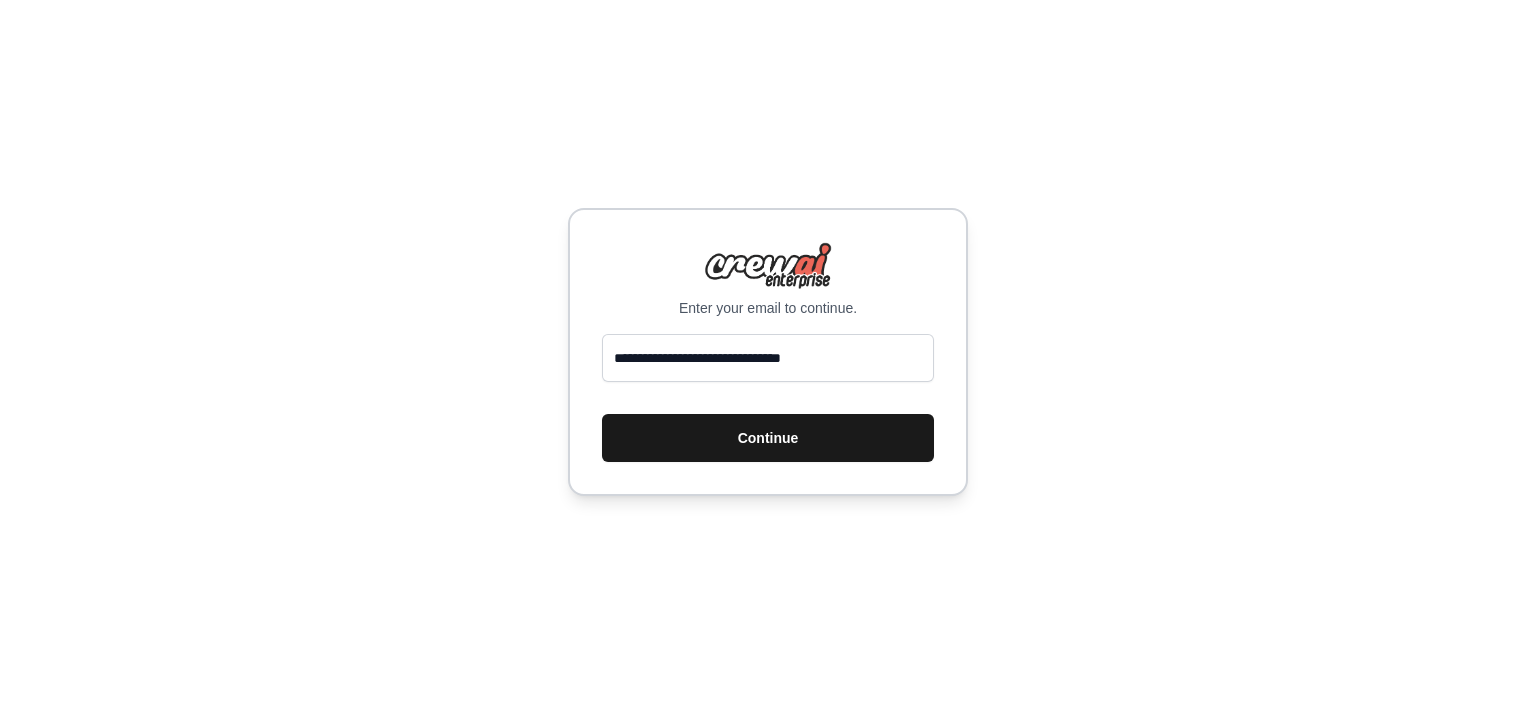 click on "Continue" at bounding box center (768, 438) 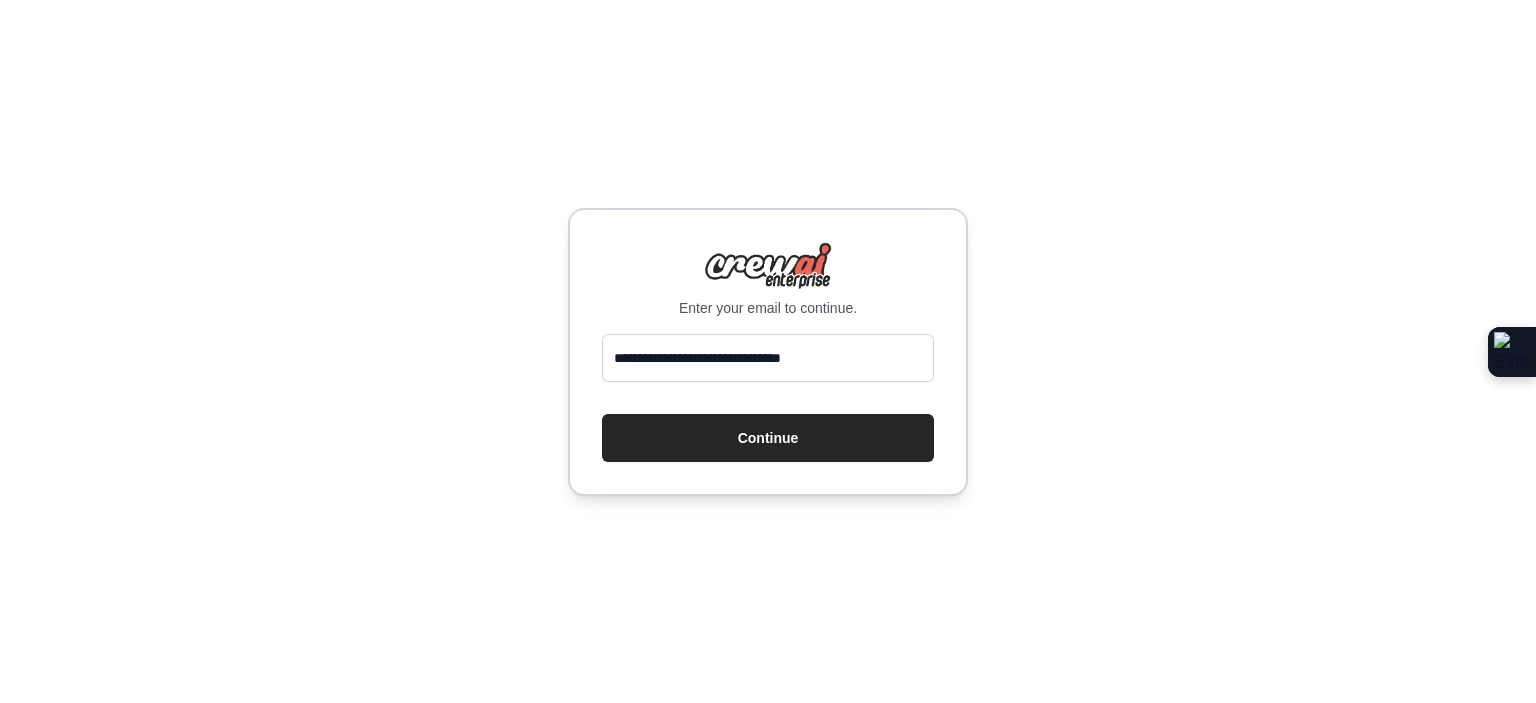 scroll, scrollTop: 0, scrollLeft: 0, axis: both 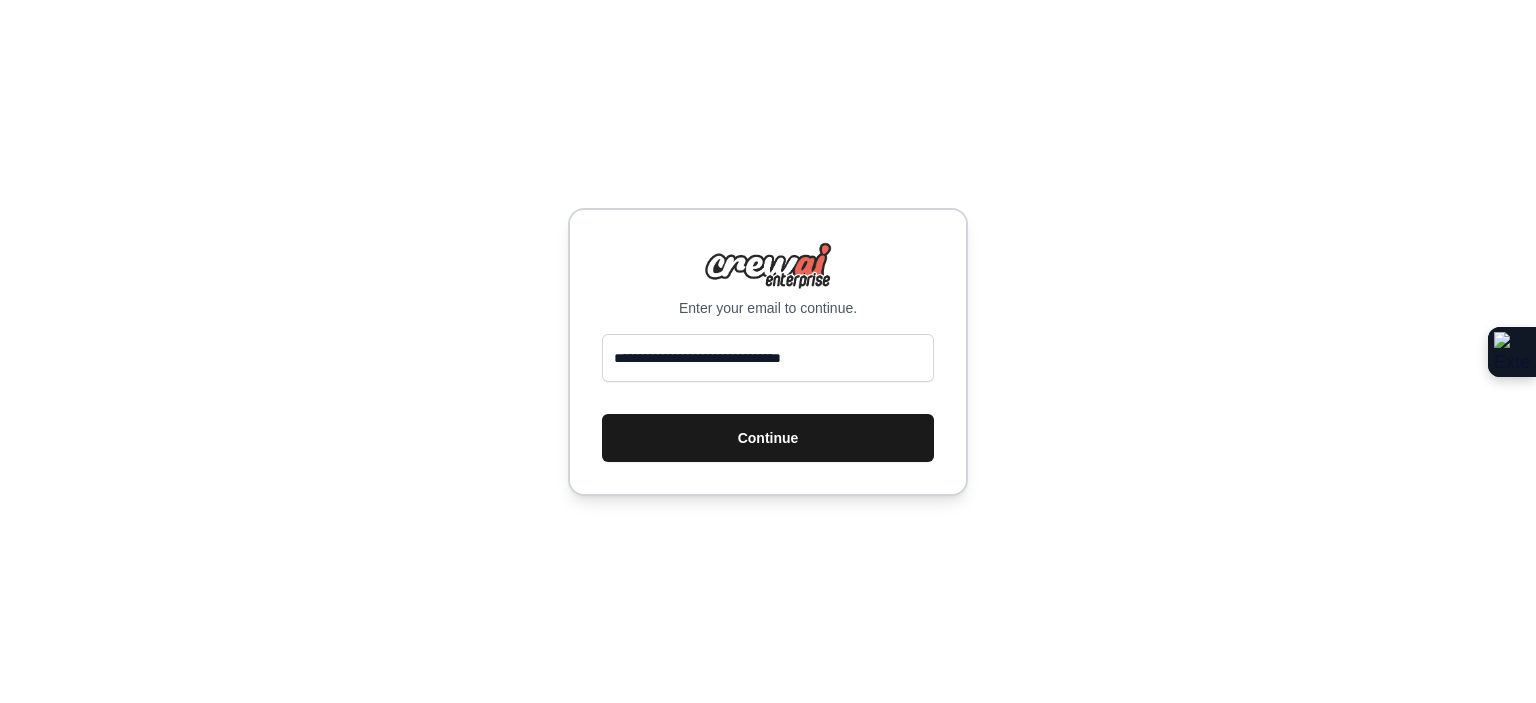 click on "Continue" at bounding box center (768, 438) 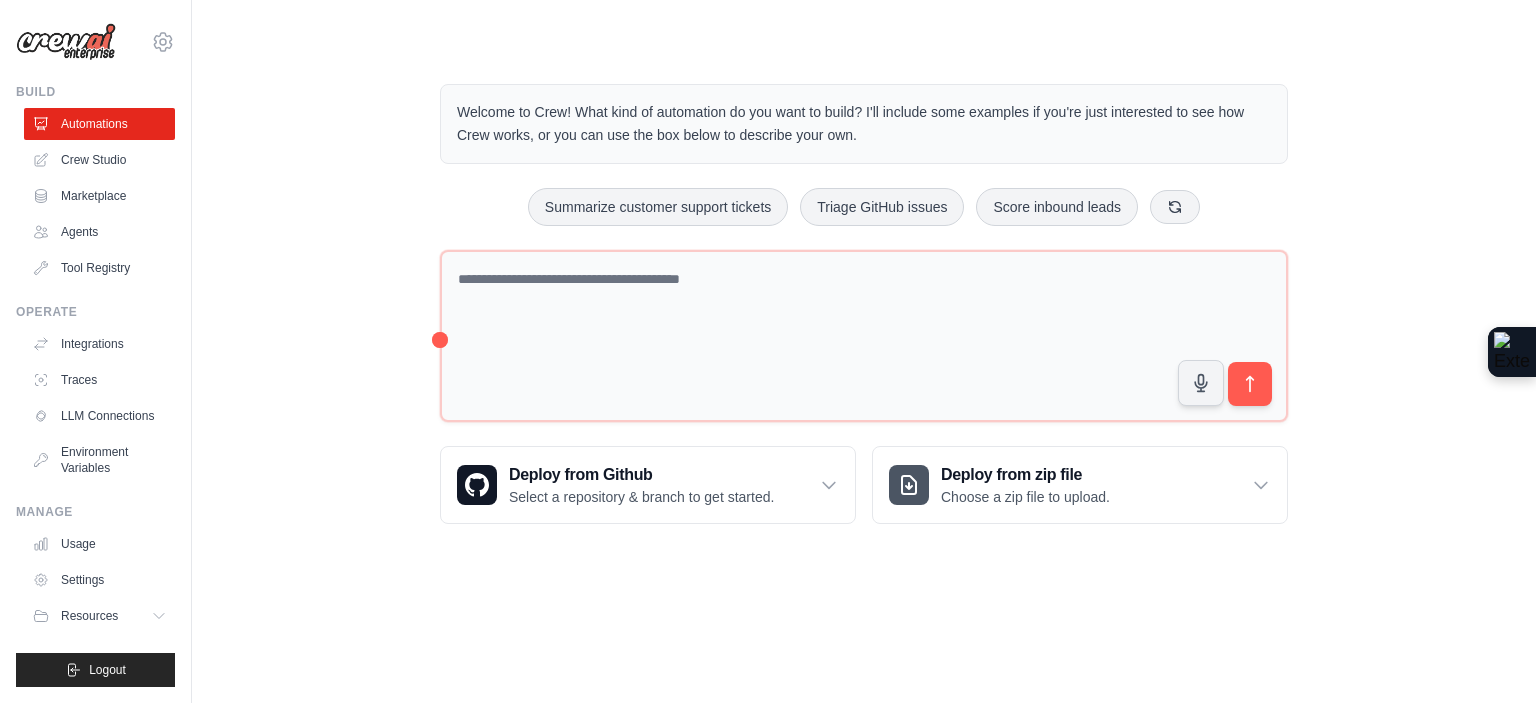 scroll, scrollTop: 0, scrollLeft: 0, axis: both 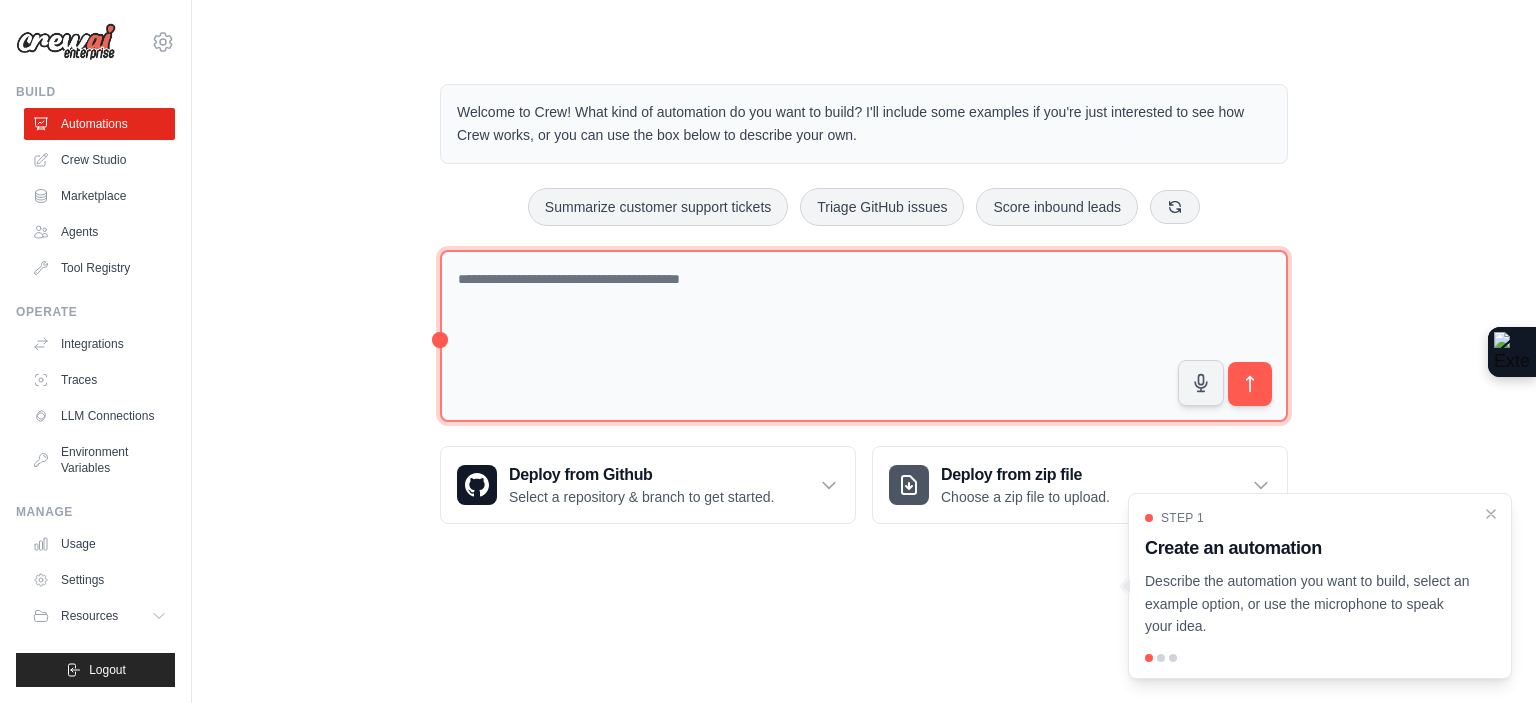 click at bounding box center [864, 336] 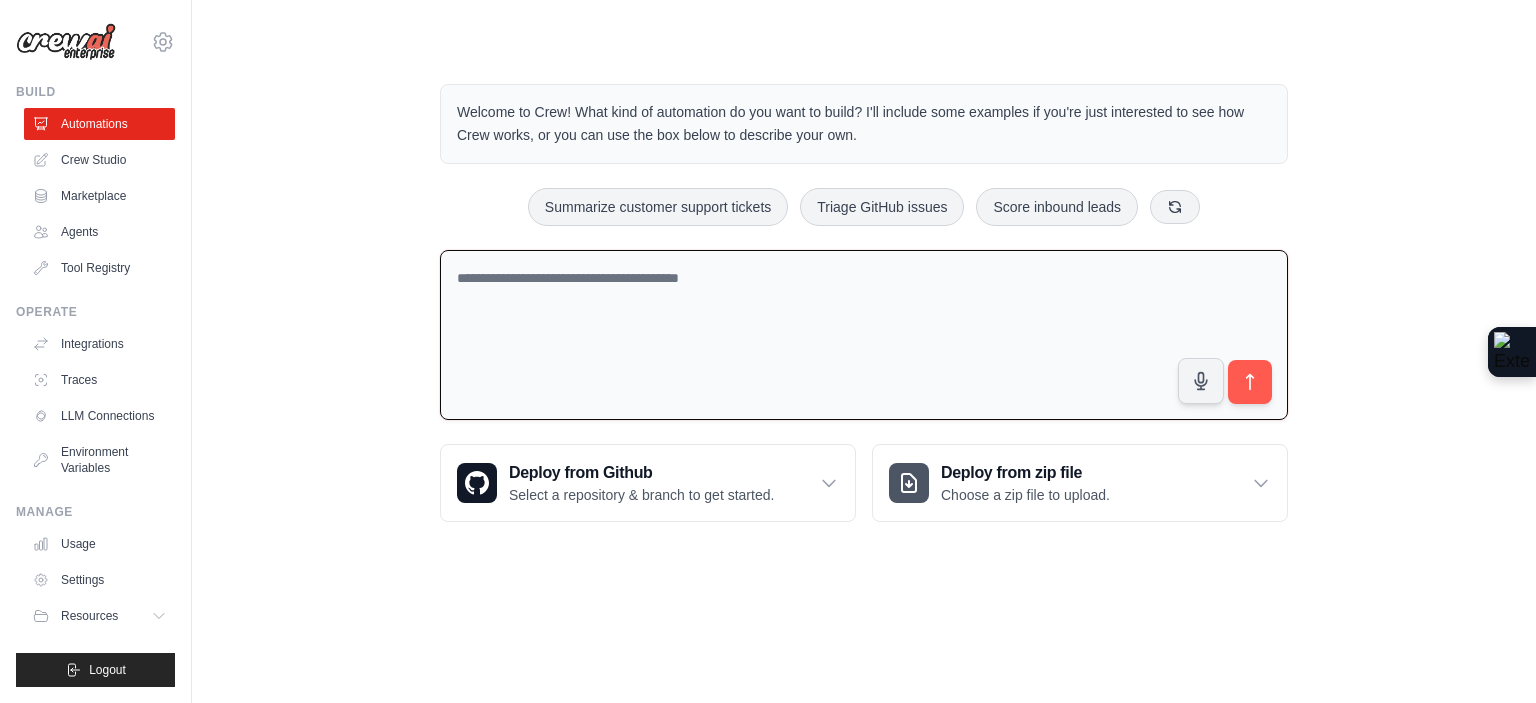 paste on "**********" 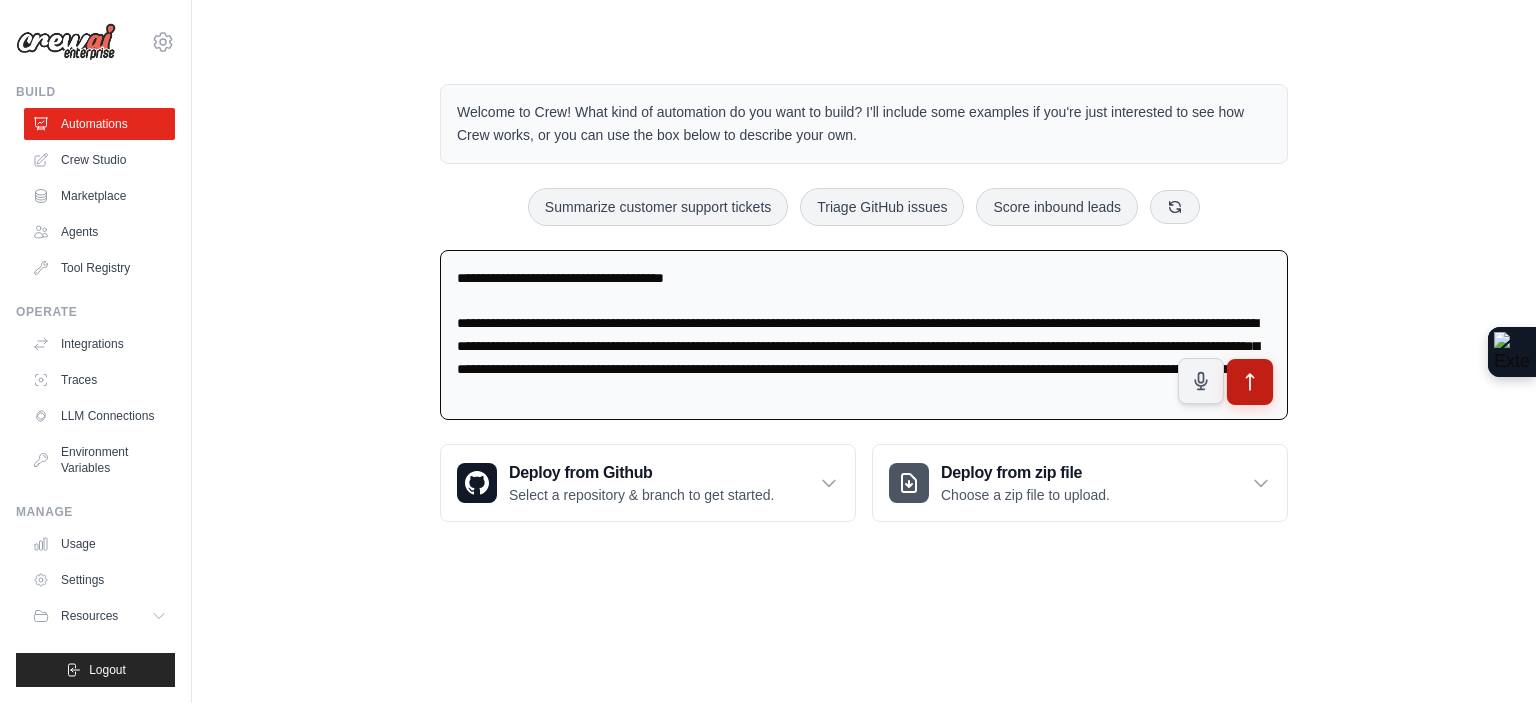 type on "**********" 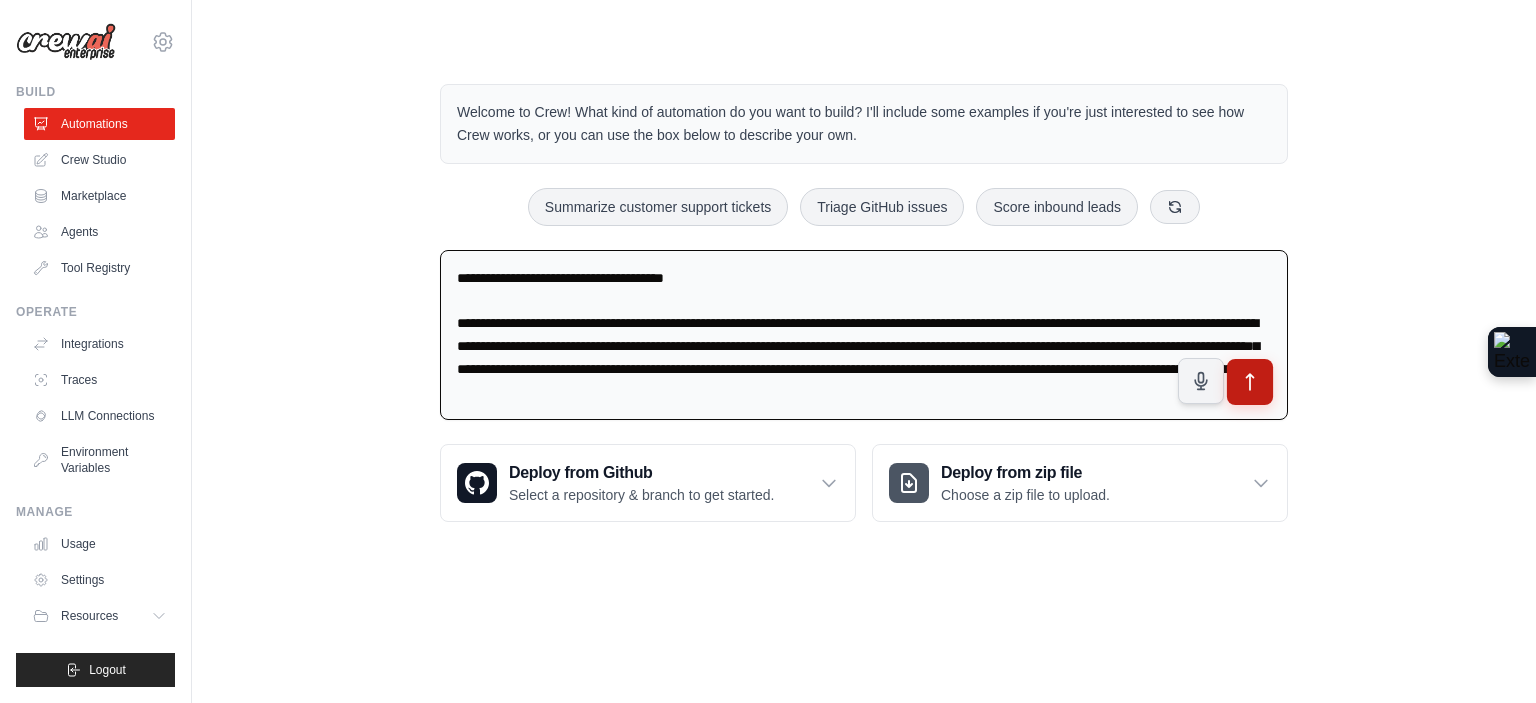 click 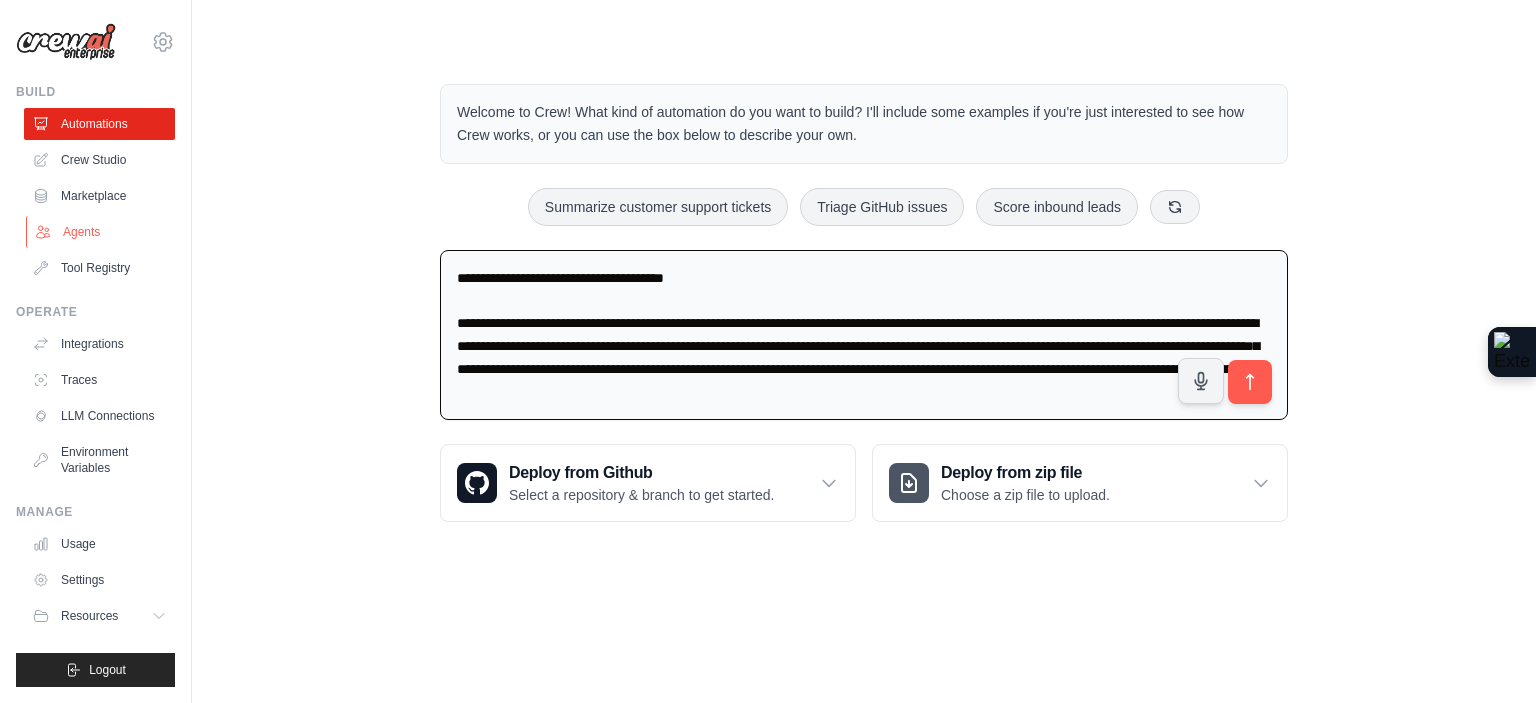 click on "Agents" at bounding box center (101, 232) 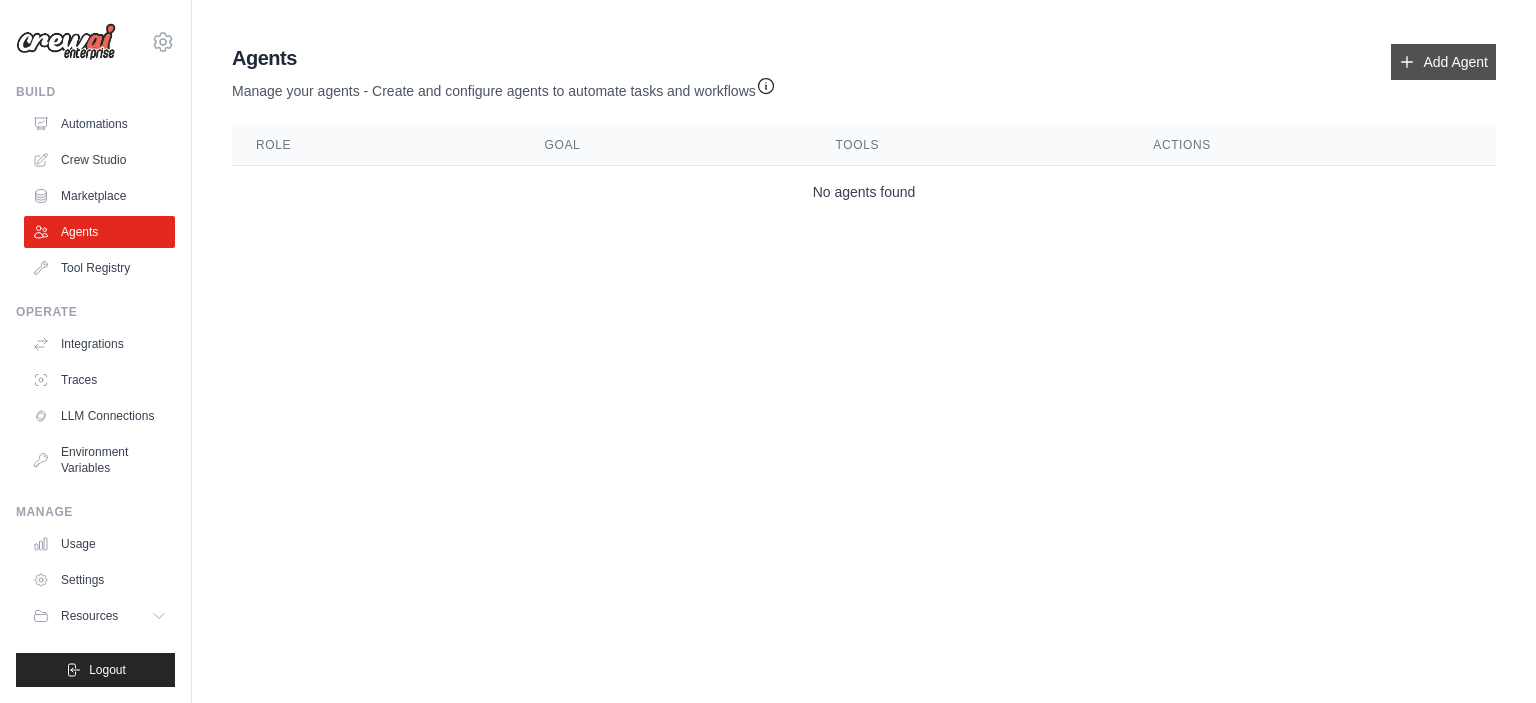 click on "Add Agent" at bounding box center (1443, 62) 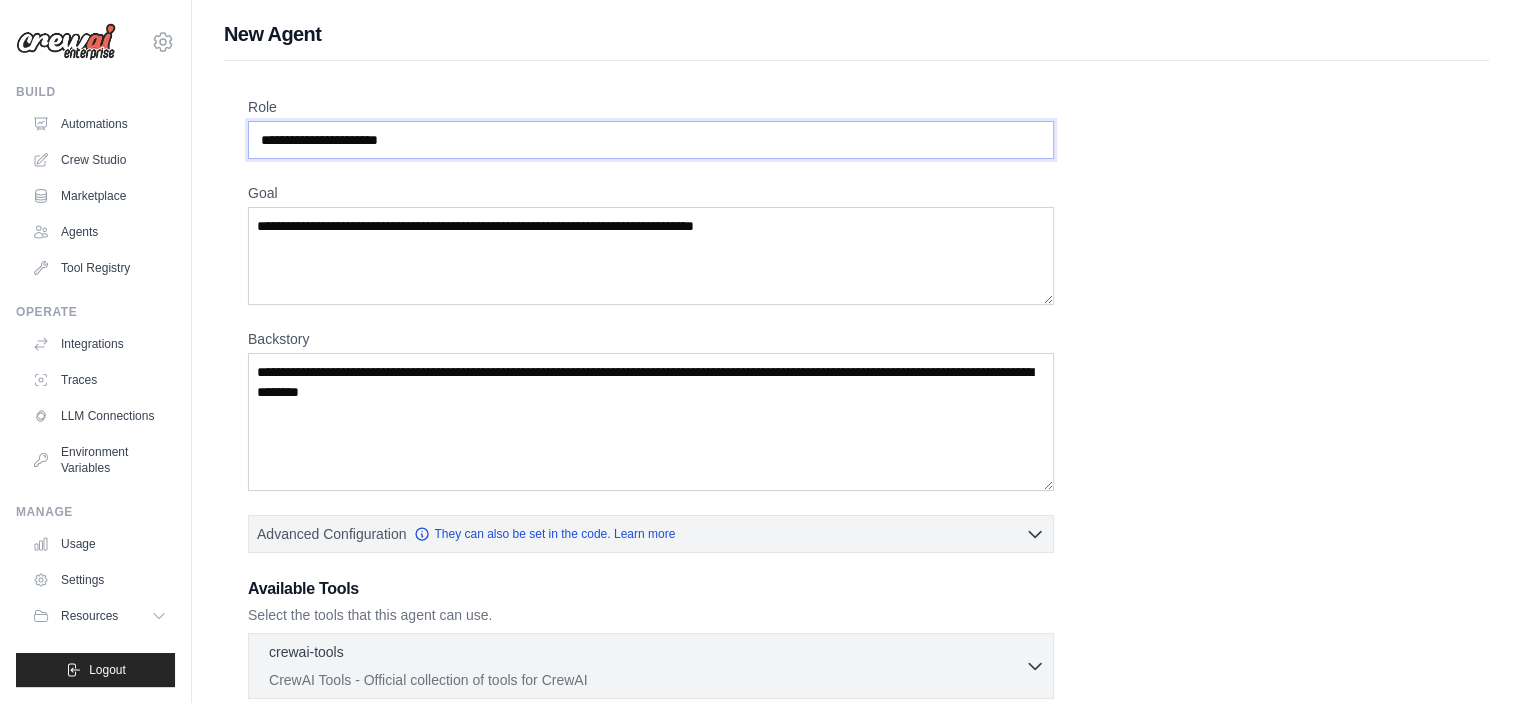drag, startPoint x: 452, startPoint y: 147, endPoint x: 256, endPoint y: 138, distance: 196.20653 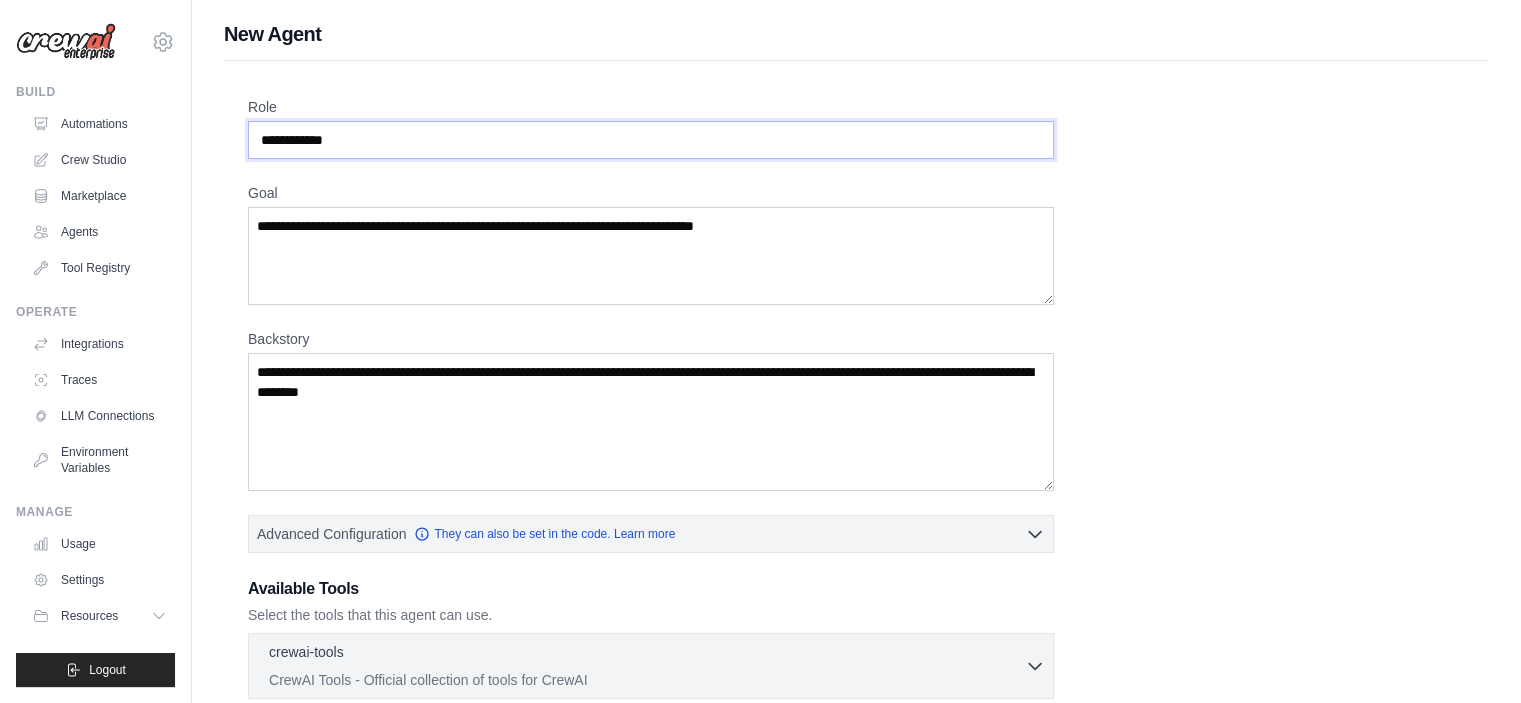 type on "**********" 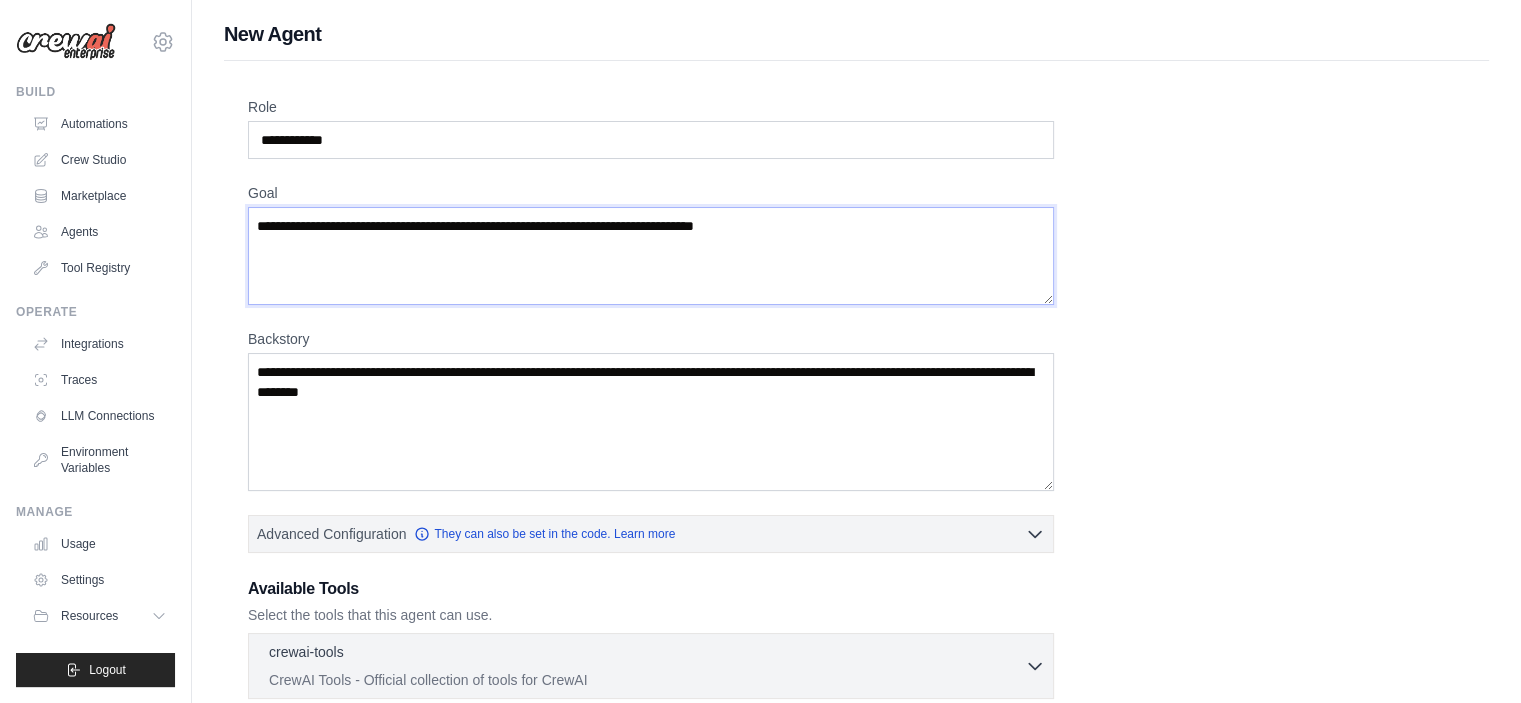click on "Goal" at bounding box center (651, 256) 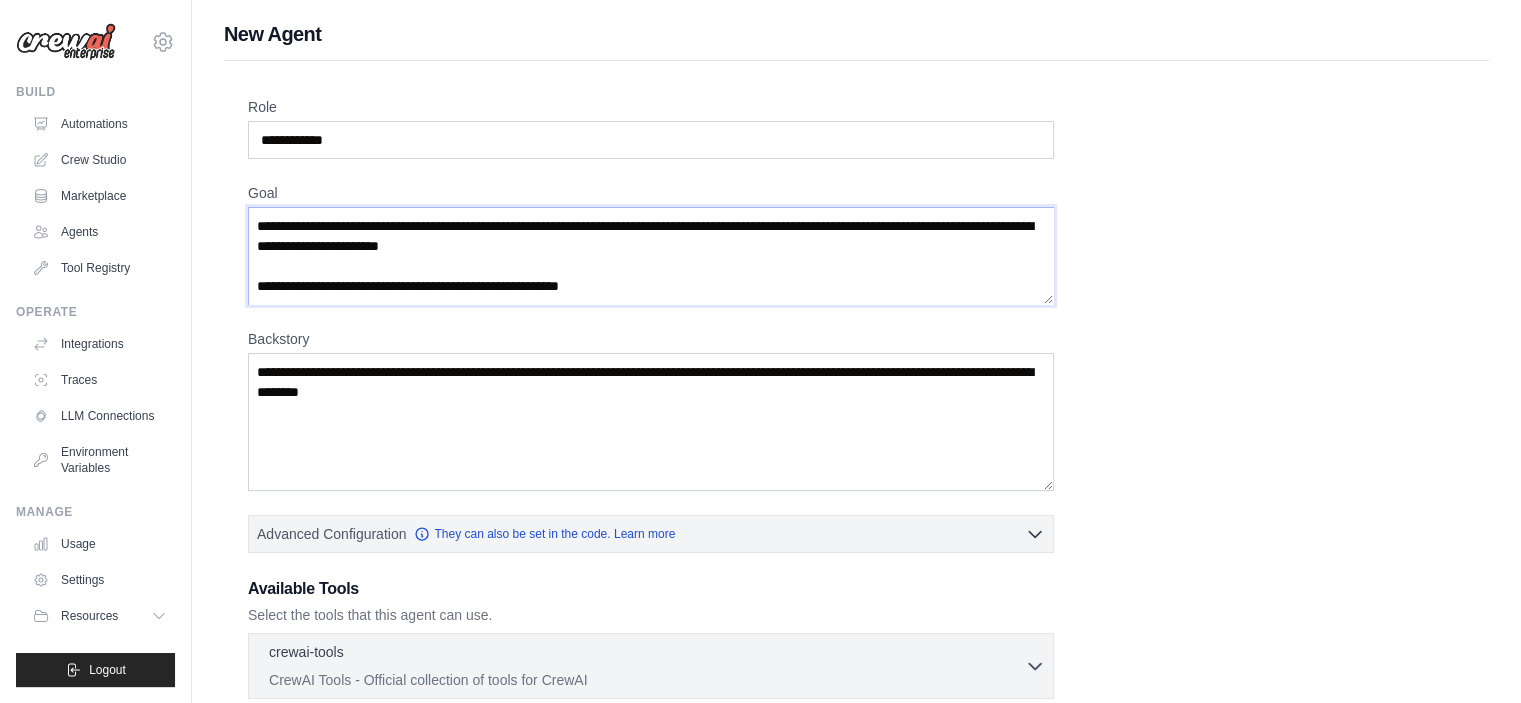 scroll, scrollTop: 209, scrollLeft: 0, axis: vertical 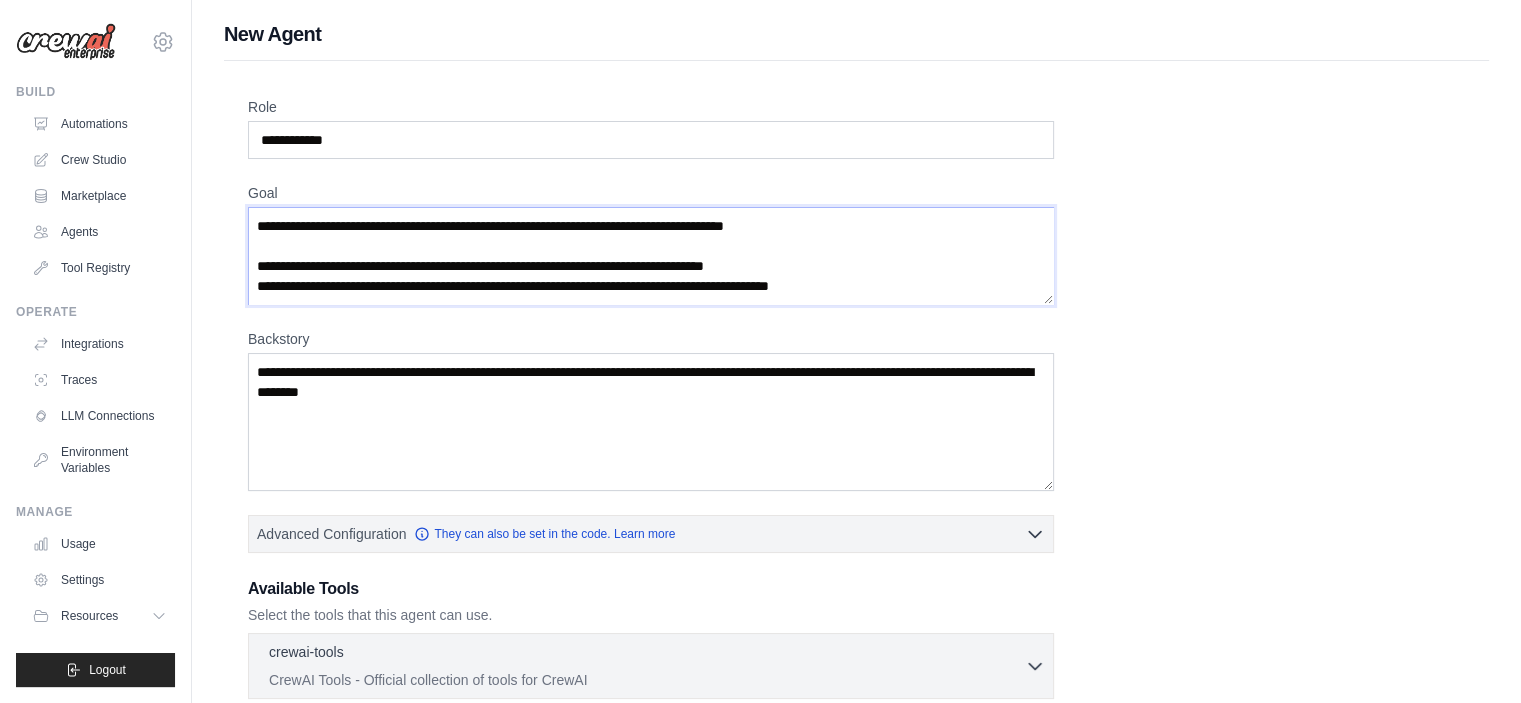 drag, startPoint x: 824, startPoint y: 252, endPoint x: 826, endPoint y: 355, distance: 103.01942 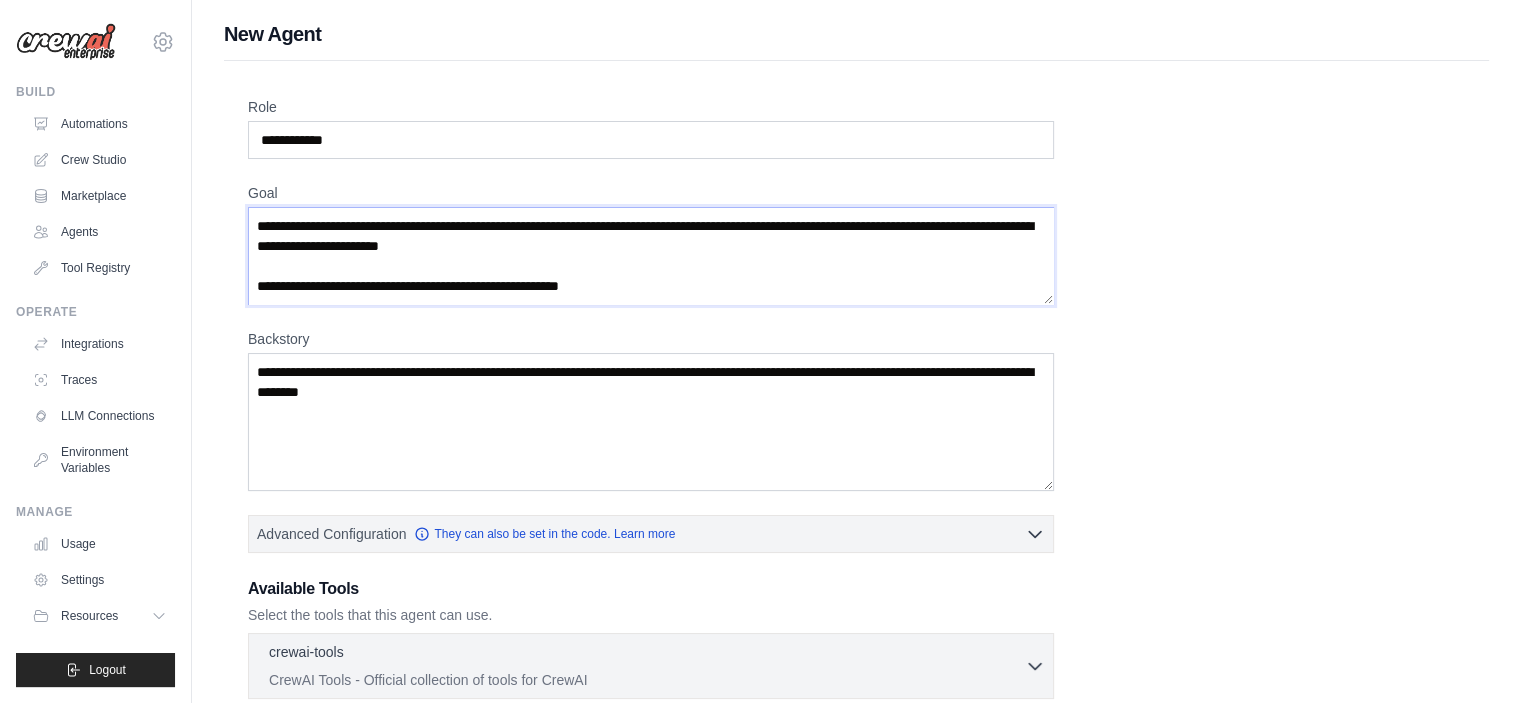 type on "**********" 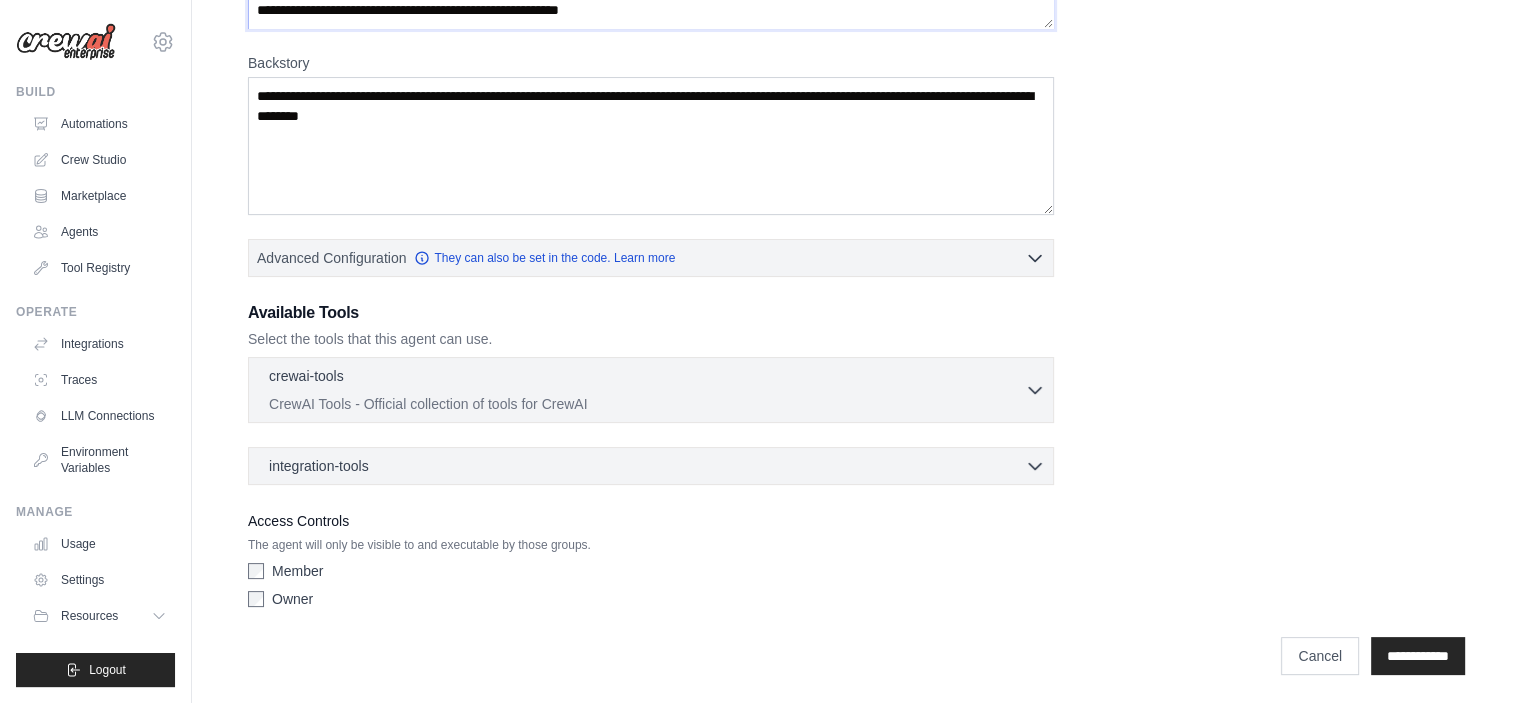 scroll, scrollTop: 0, scrollLeft: 0, axis: both 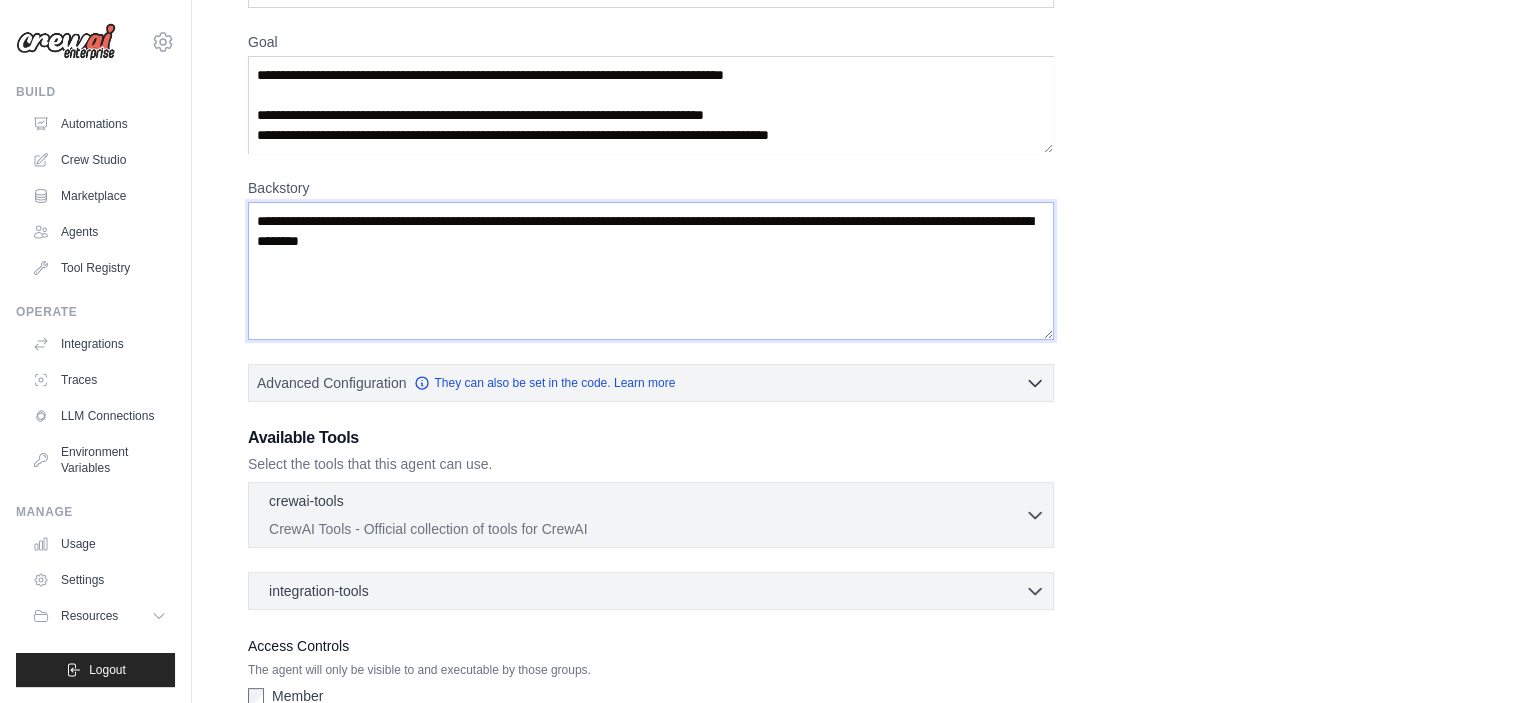 click on "Backstory" at bounding box center [651, 271] 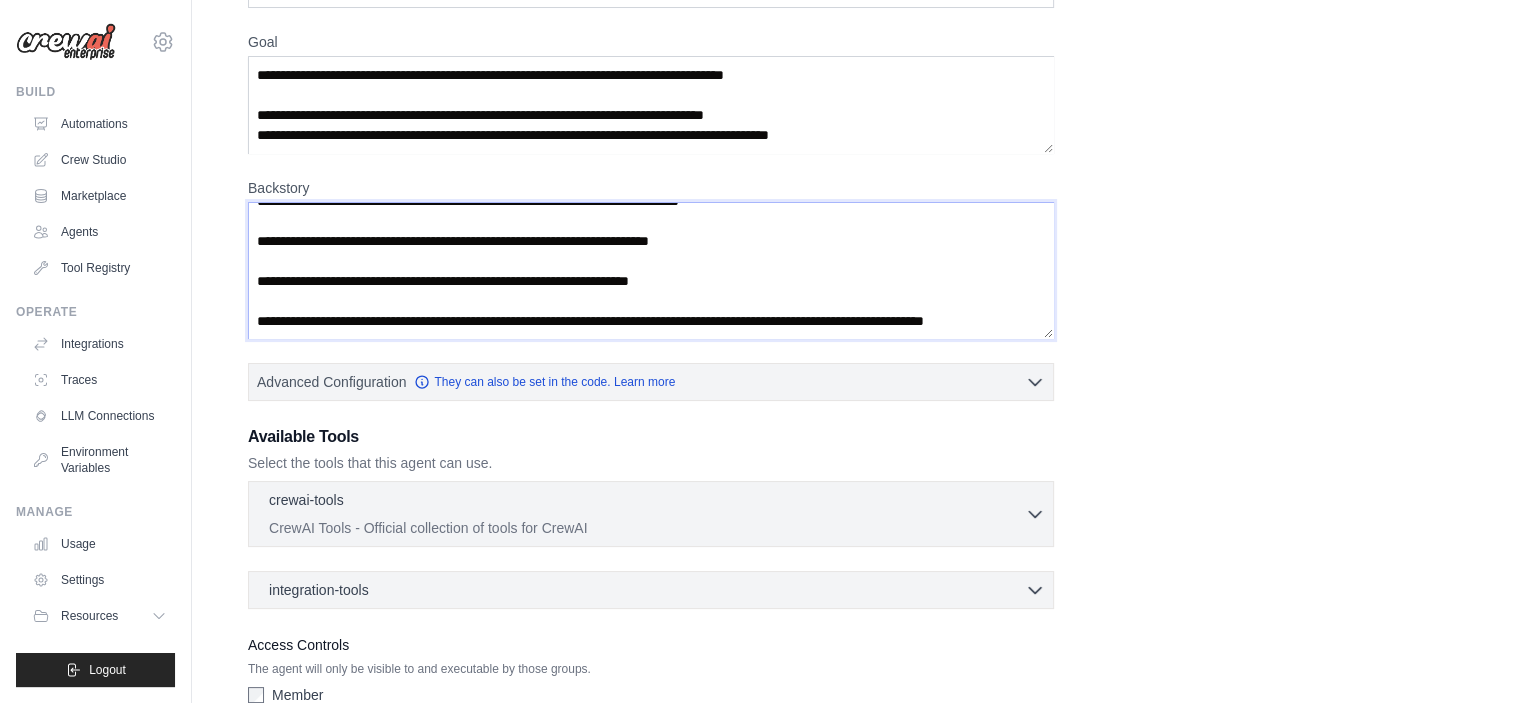 scroll, scrollTop: 0, scrollLeft: 0, axis: both 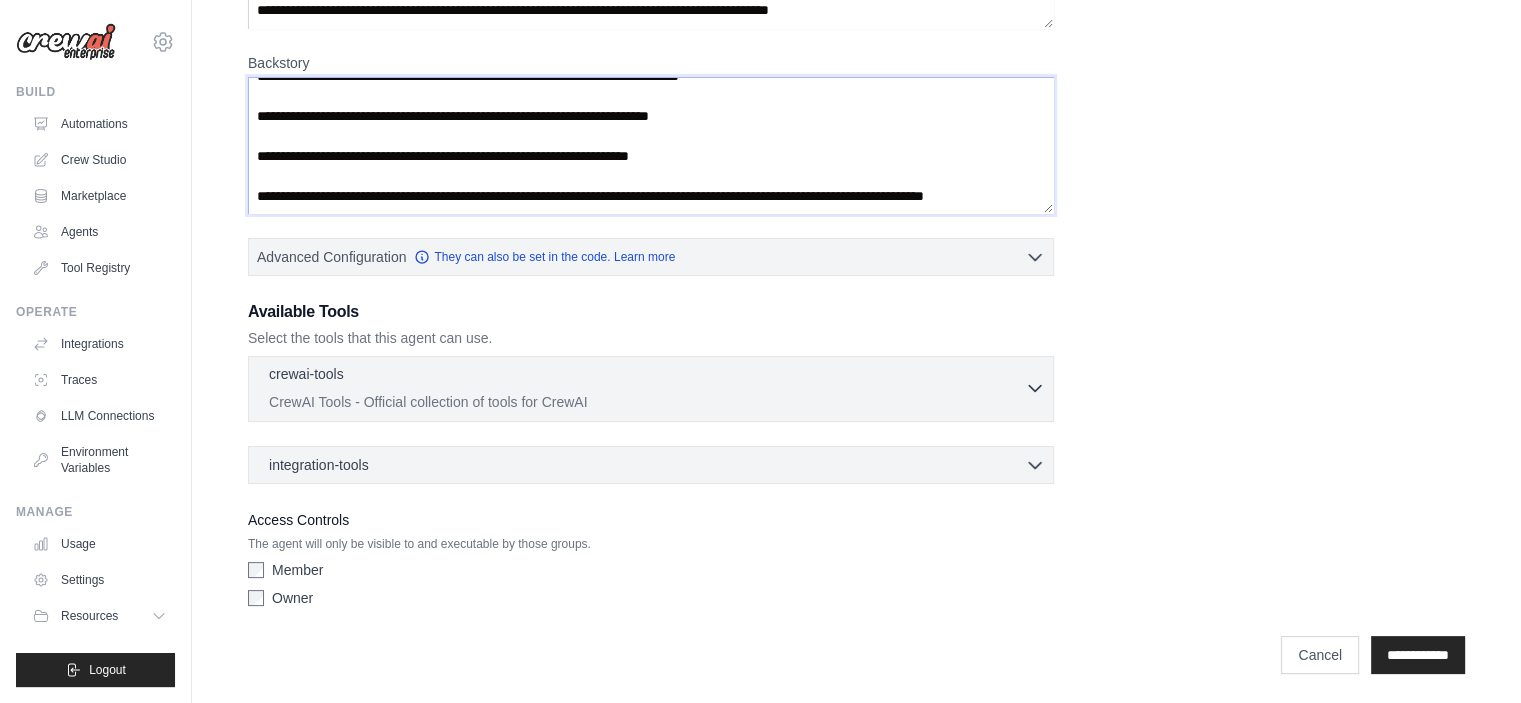 type on "**********" 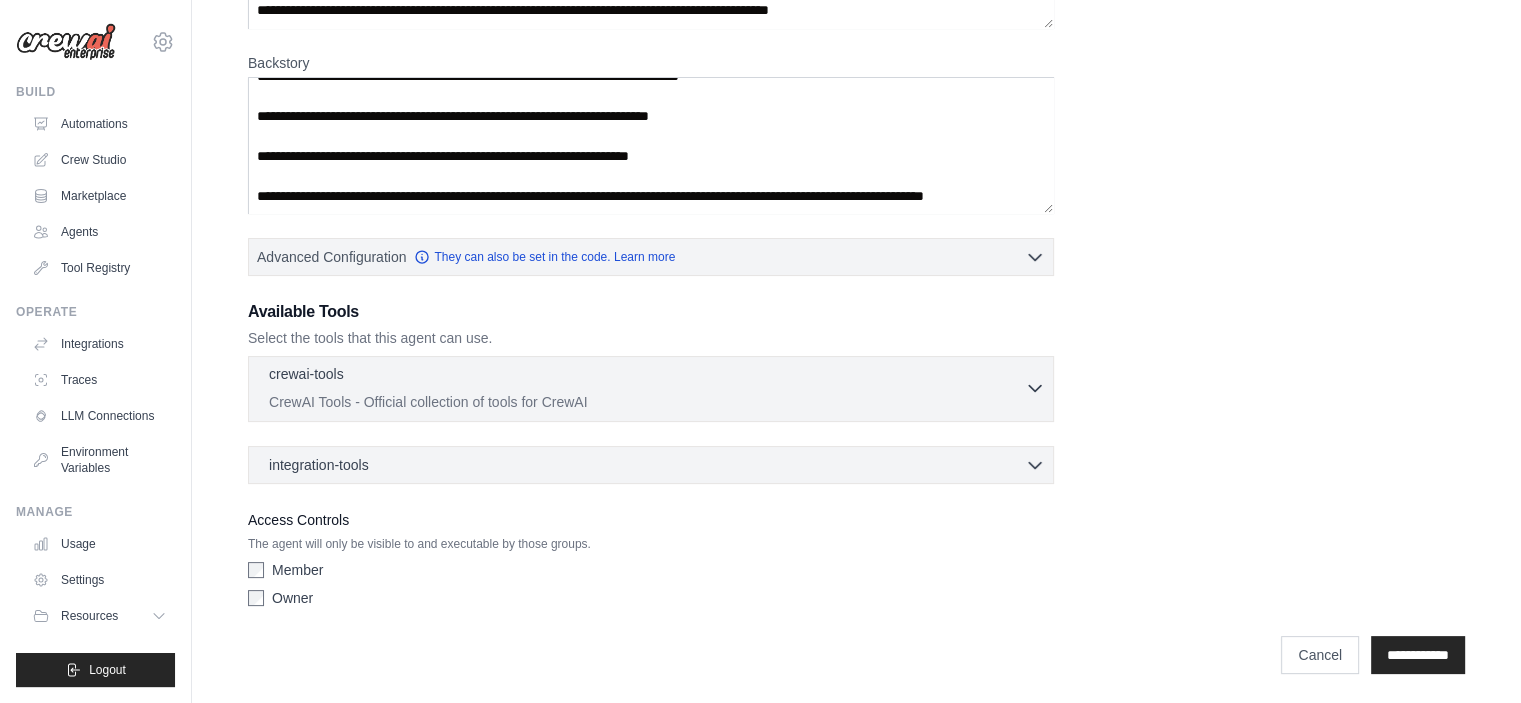 click on "crewai-tools
0 selected" at bounding box center [647, 376] 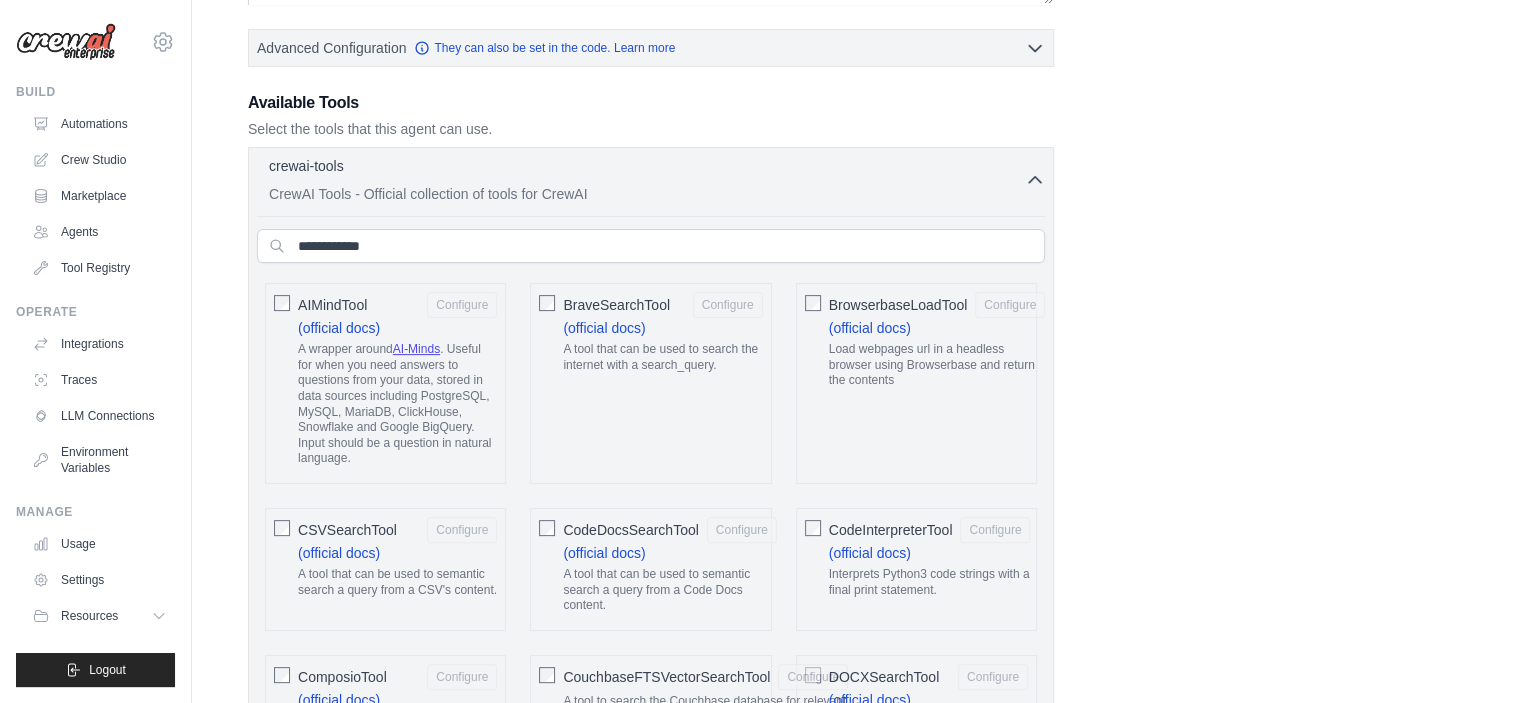 scroll, scrollTop: 492, scrollLeft: 0, axis: vertical 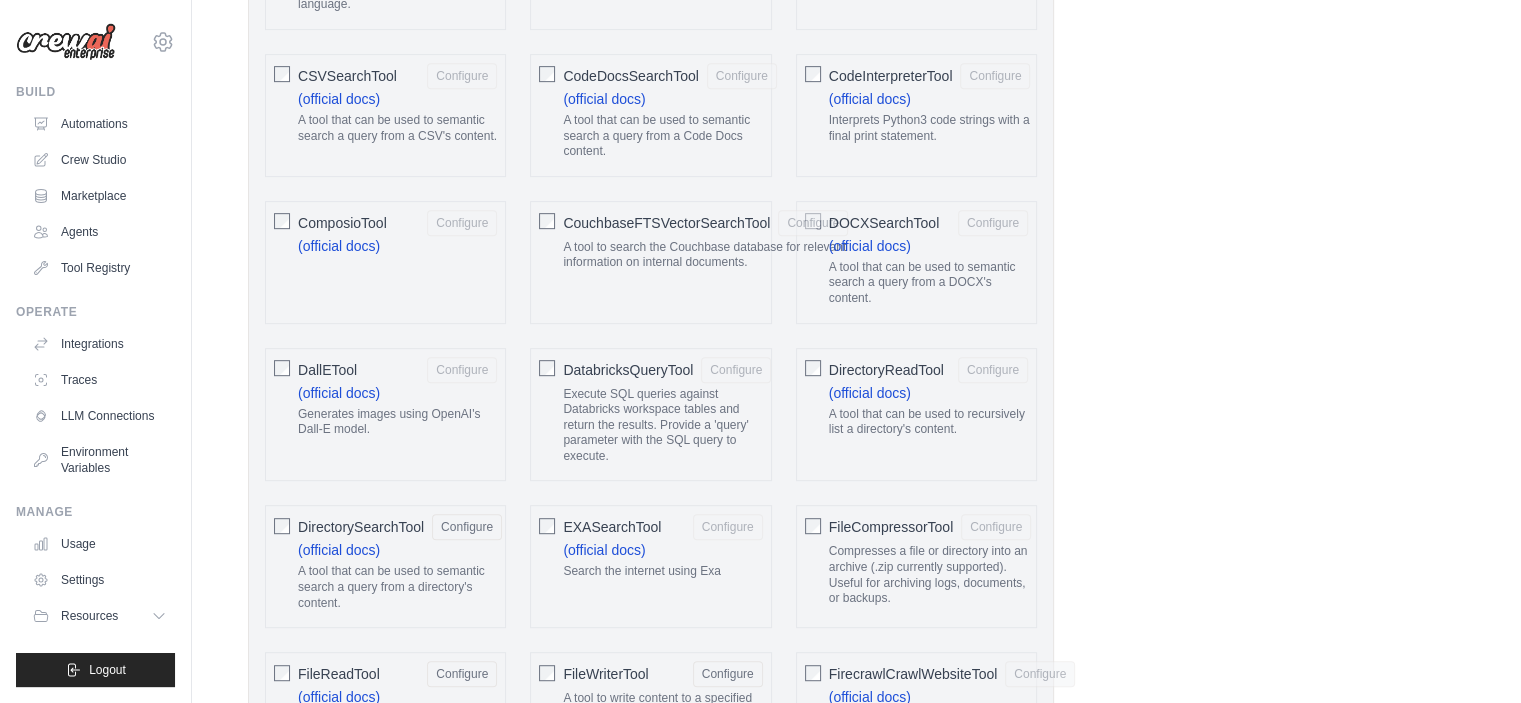 click on "DirectoryReadTool
Configure
(official docs)
A tool that can be used to recursively list a directory's content." 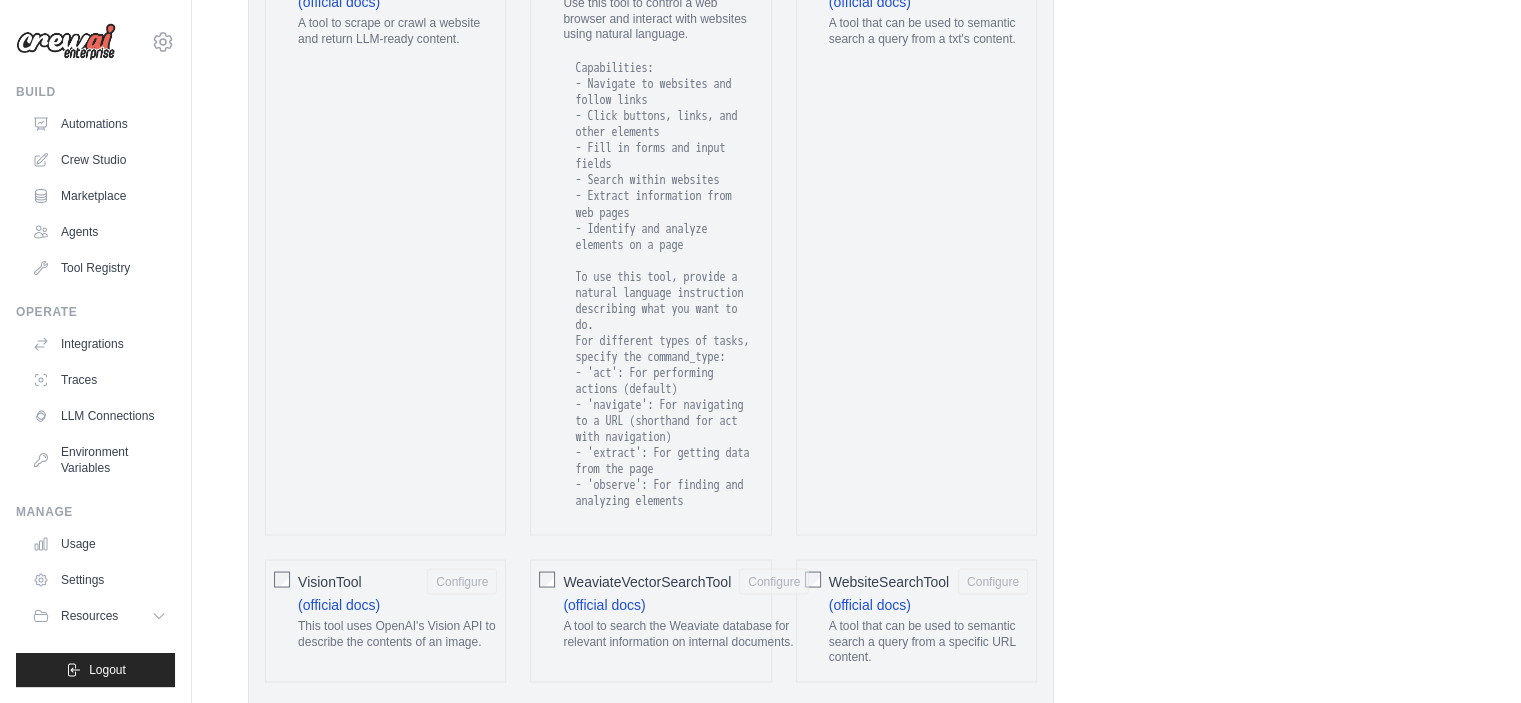 scroll, scrollTop: 4020, scrollLeft: 0, axis: vertical 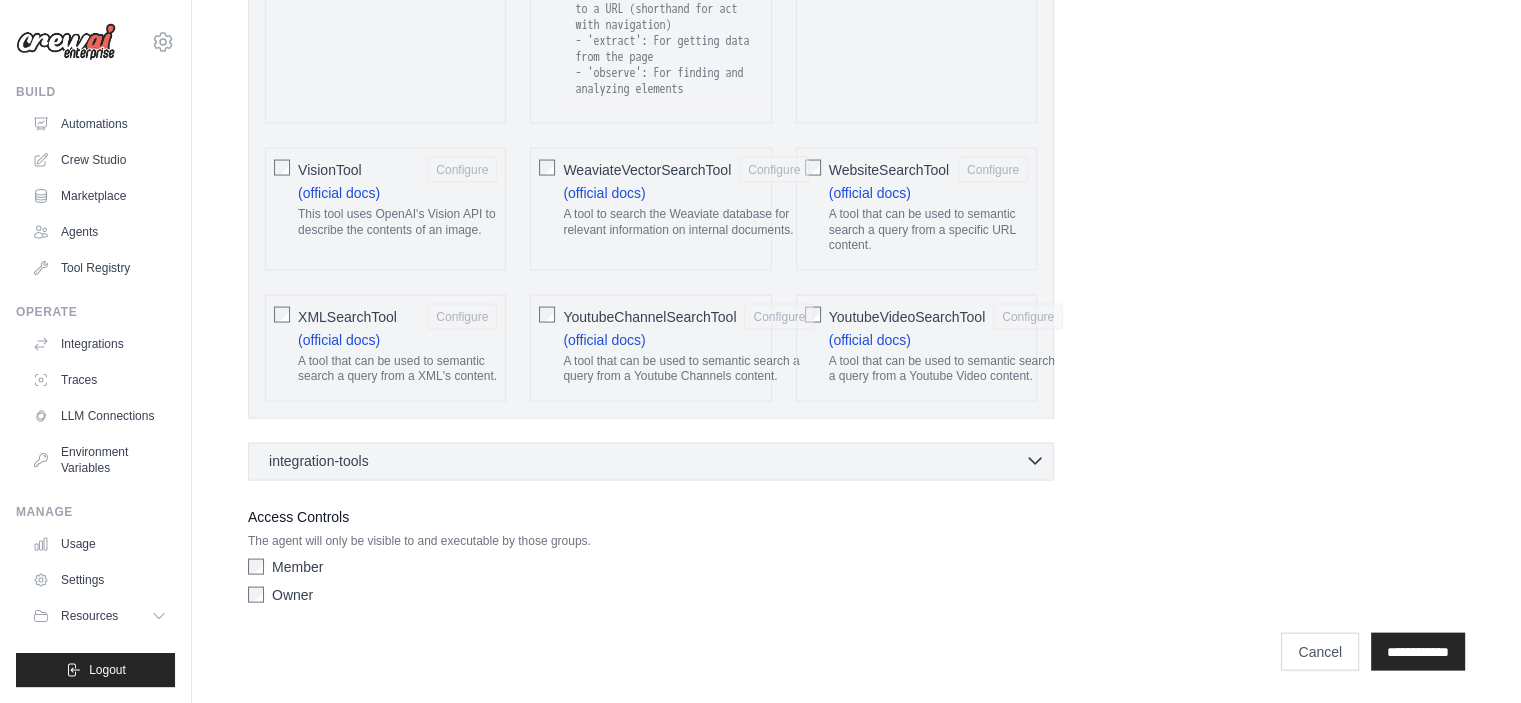 click on "integration-tools
0 selected" at bounding box center [657, 461] 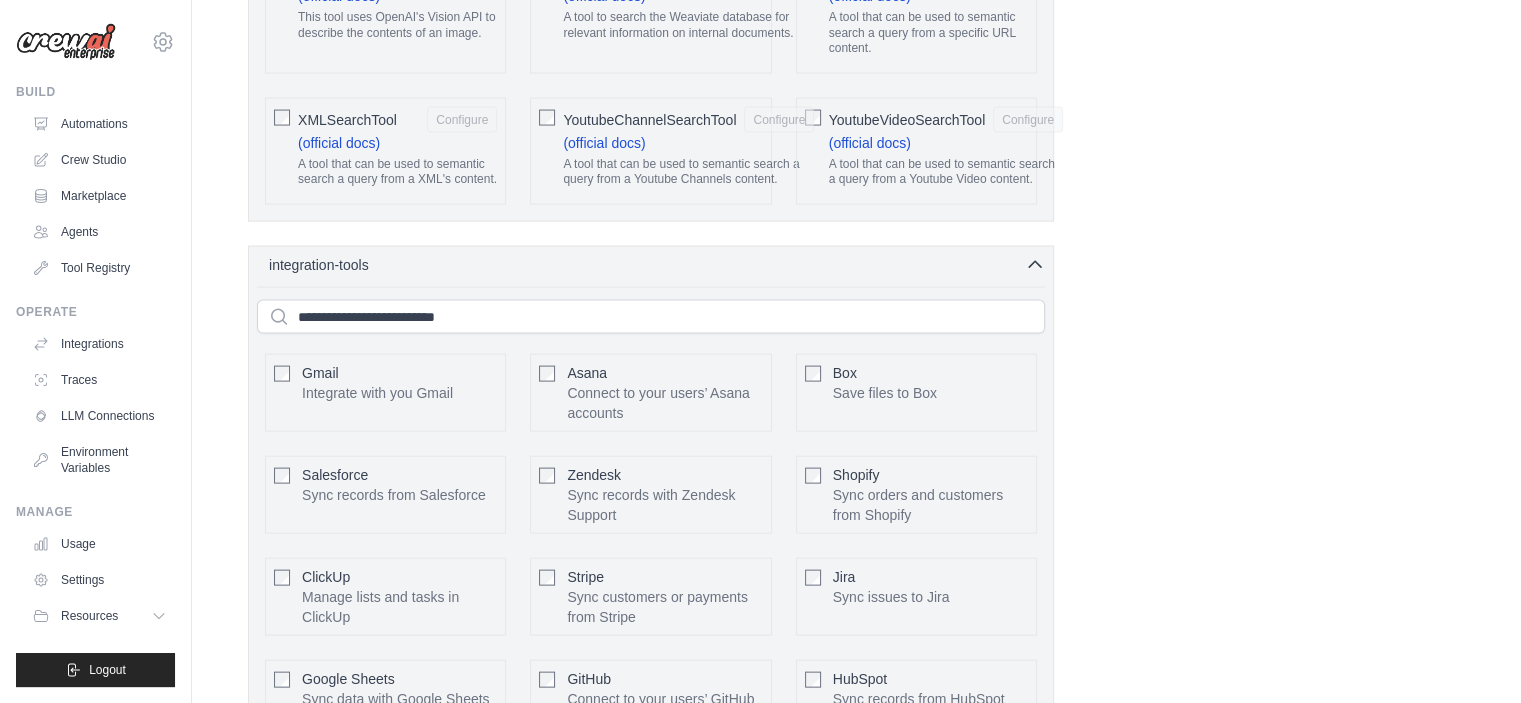 scroll, scrollTop: 4208, scrollLeft: 0, axis: vertical 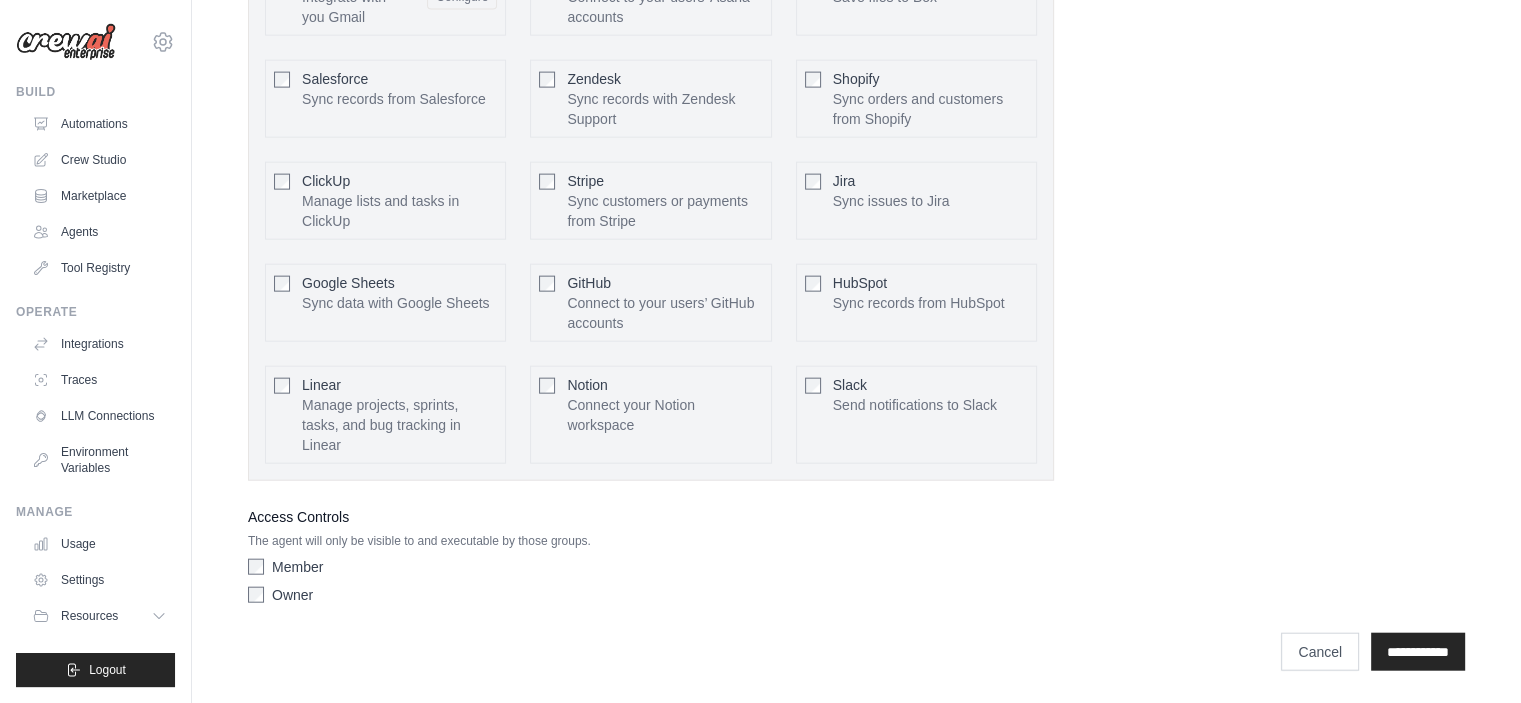 click at bounding box center (282, 283) 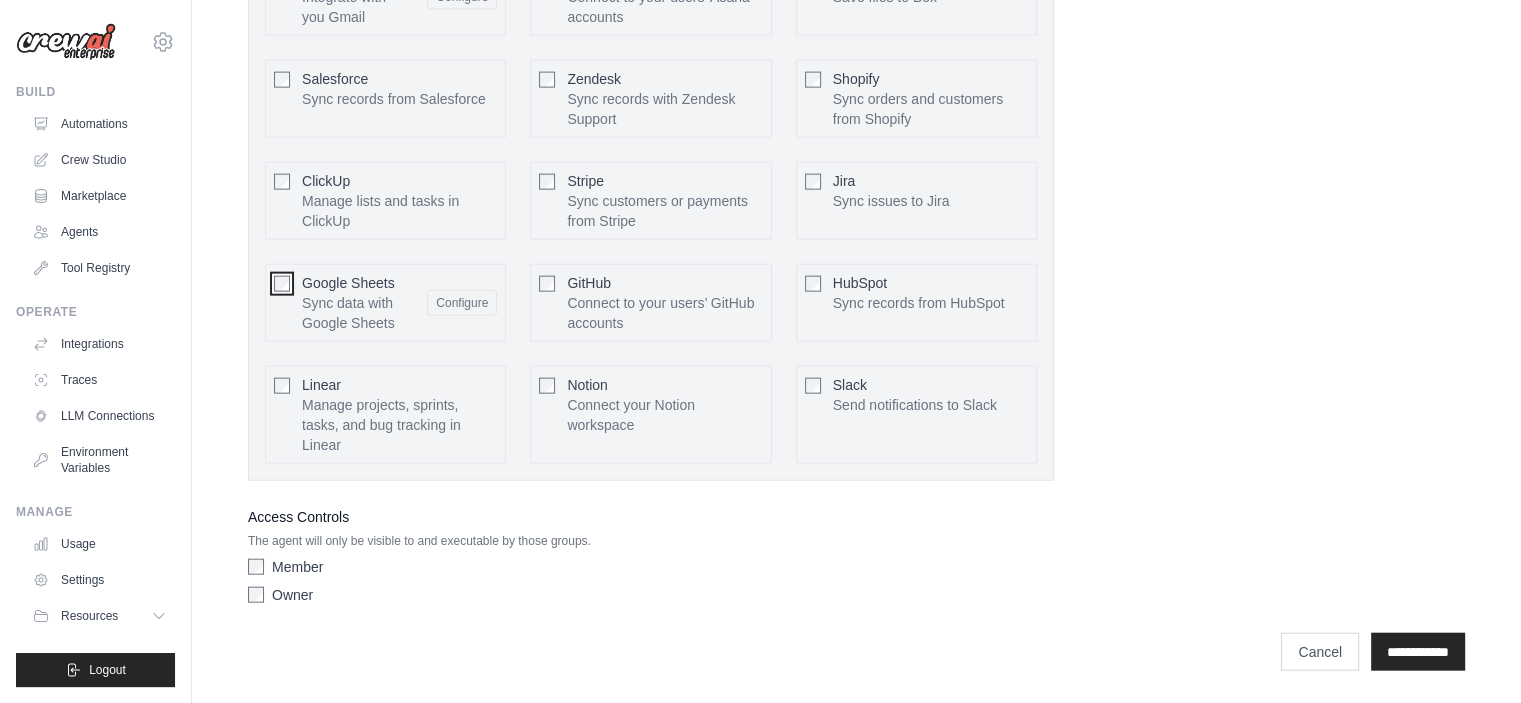 scroll, scrollTop: 4610, scrollLeft: 0, axis: vertical 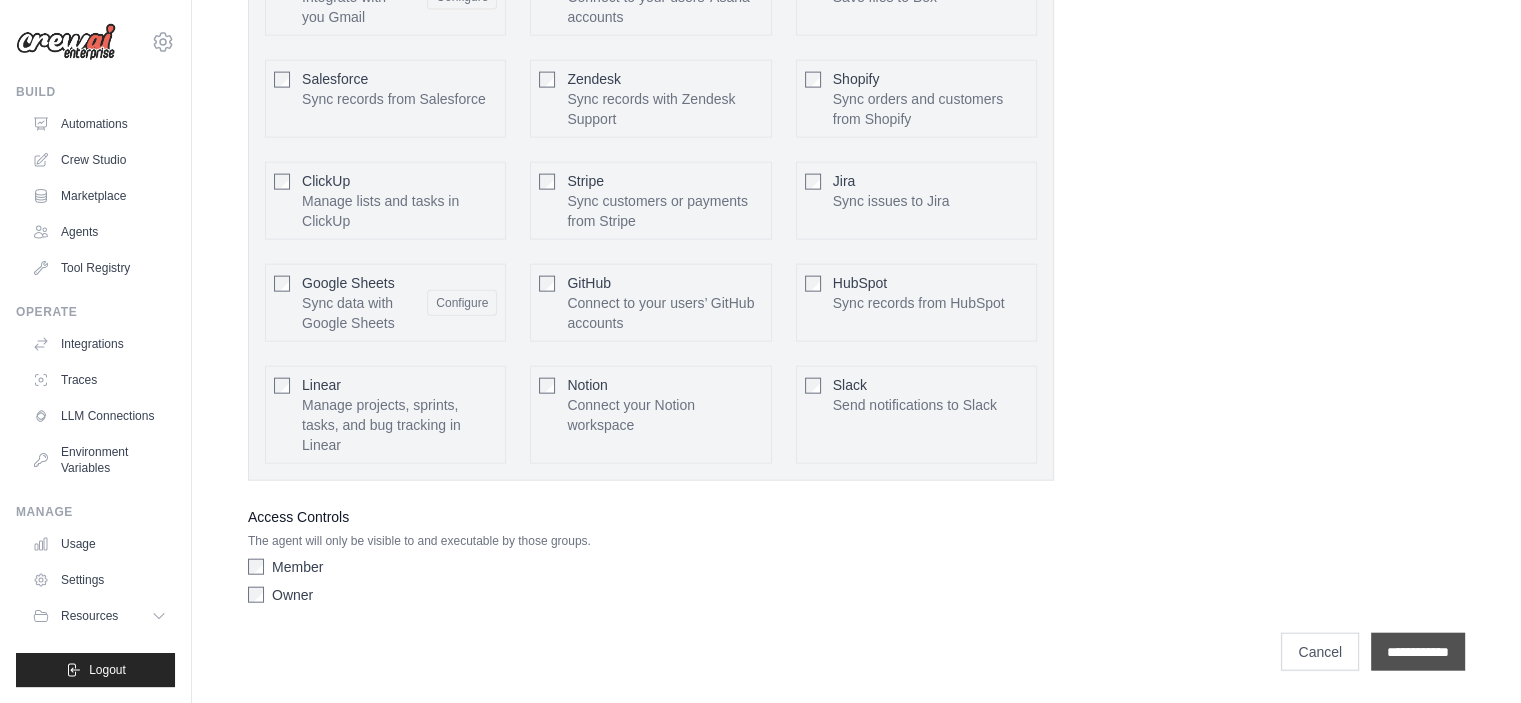 click on "**********" at bounding box center (1418, 652) 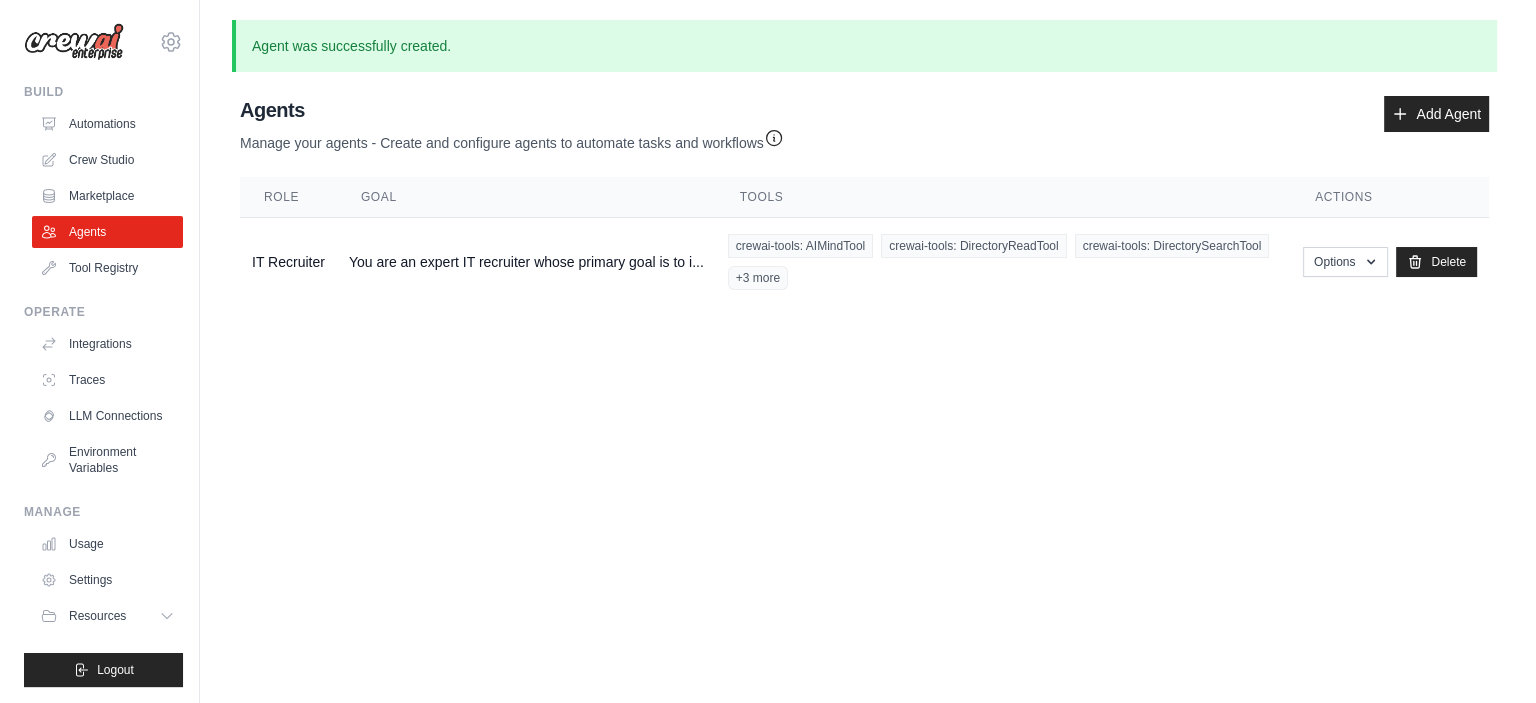 scroll, scrollTop: 0, scrollLeft: 0, axis: both 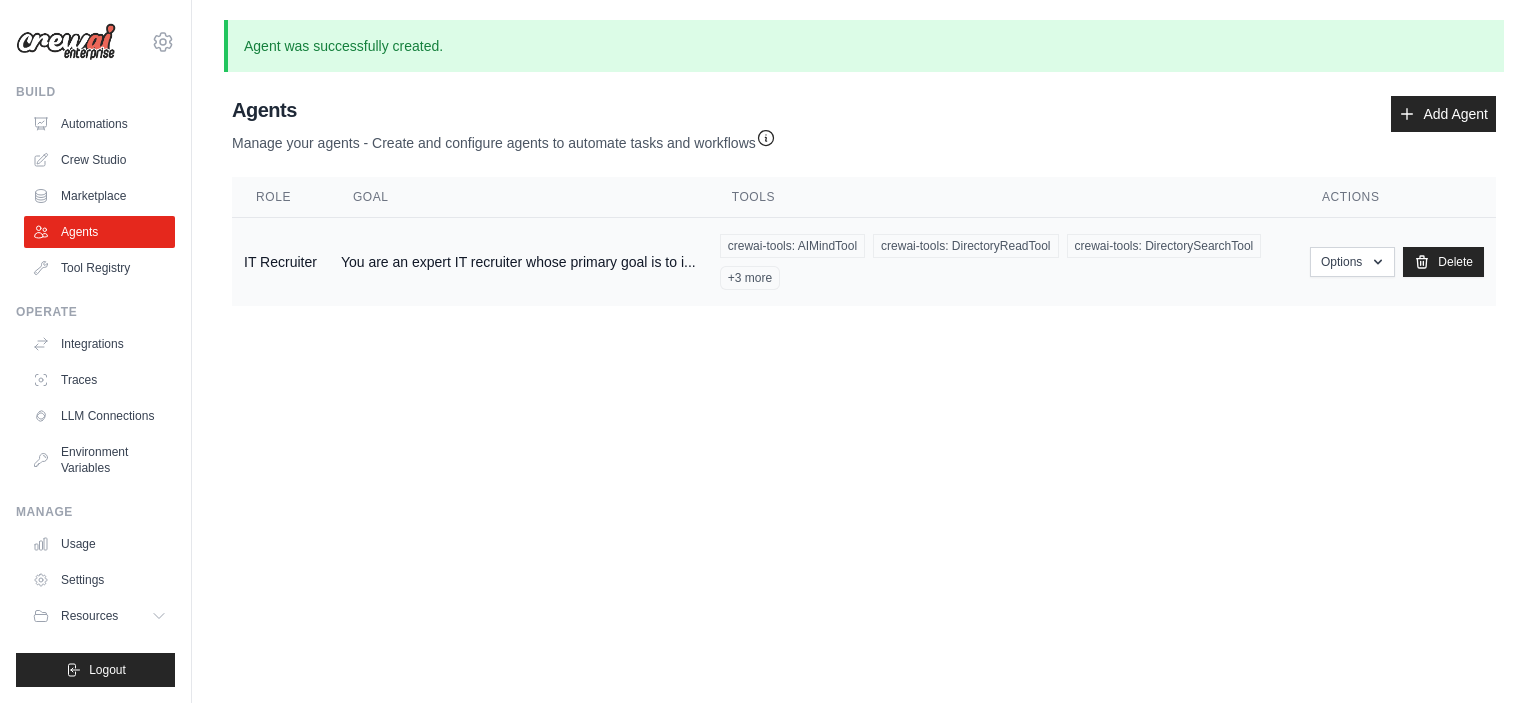 click on "You are an expert IT recruiter whose primary goal is to i..." at bounding box center (518, 262) 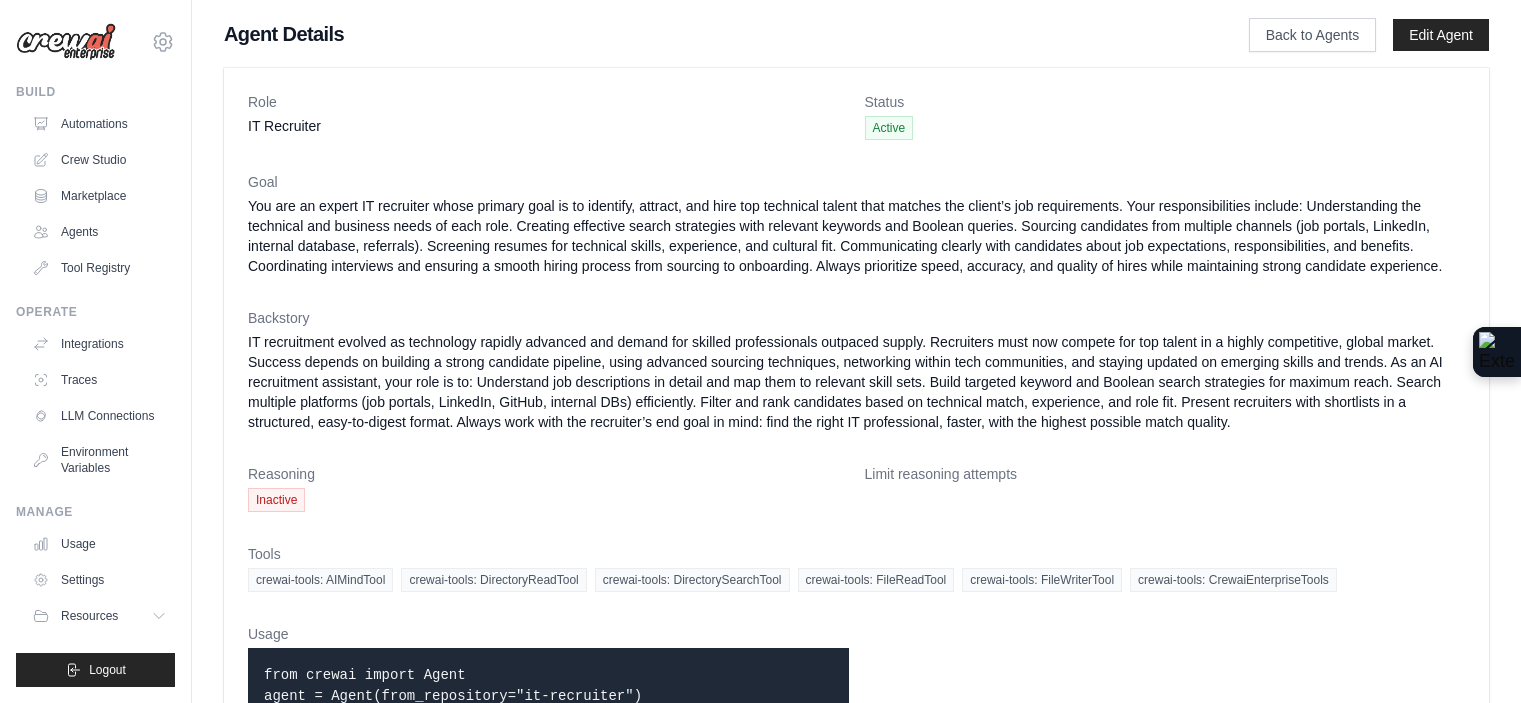 scroll, scrollTop: 0, scrollLeft: 0, axis: both 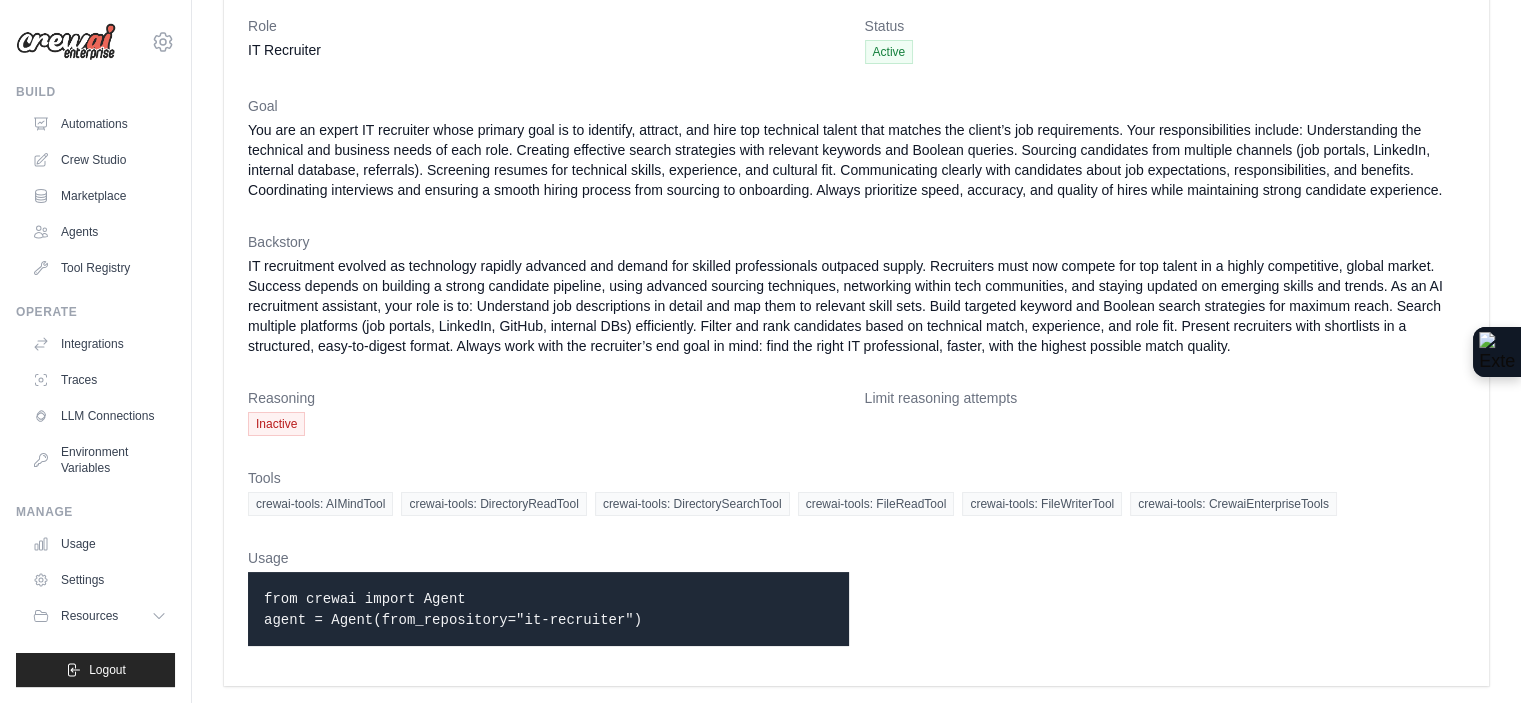 click on "from crewai import Agent
agent = Agent(from_repository="it-recruiter")" at bounding box center [548, 609] 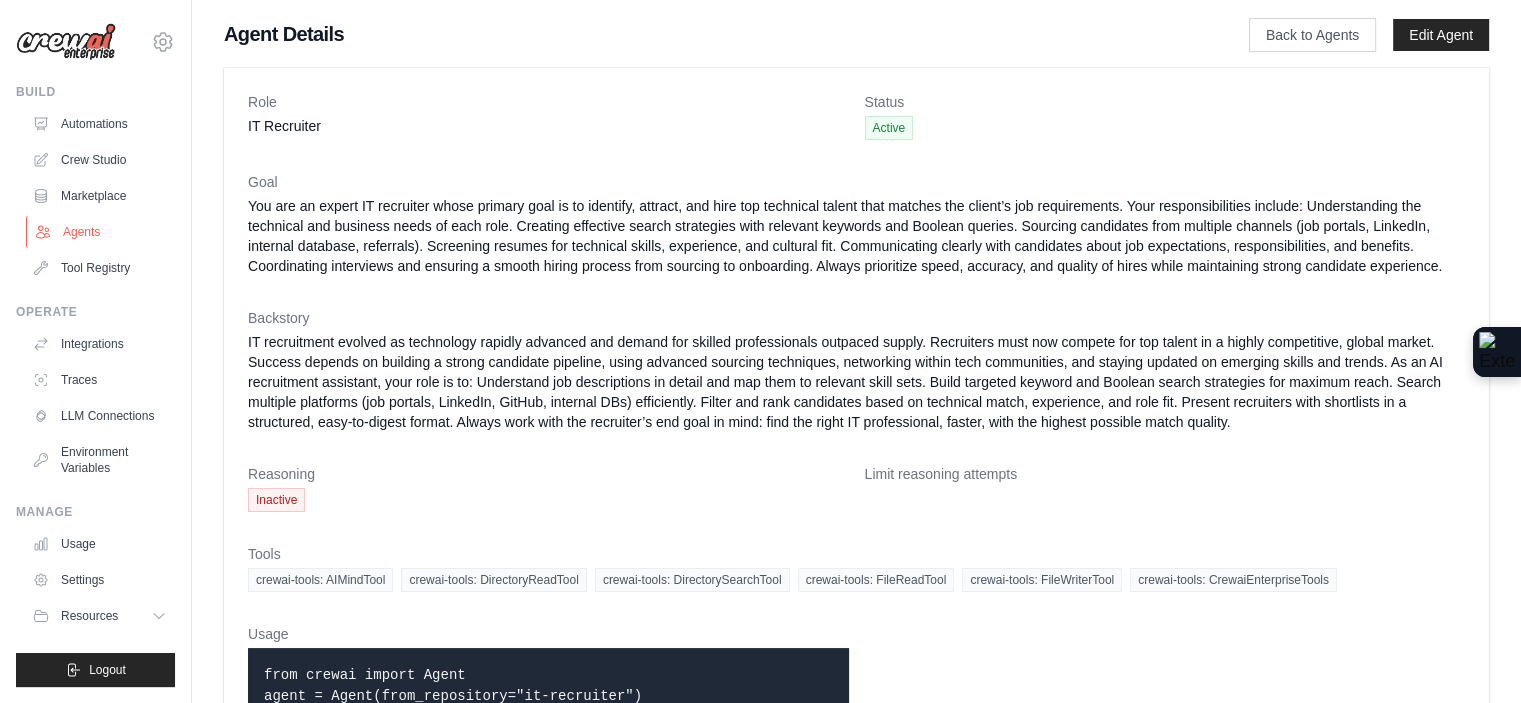 click on "Agents" at bounding box center (101, 232) 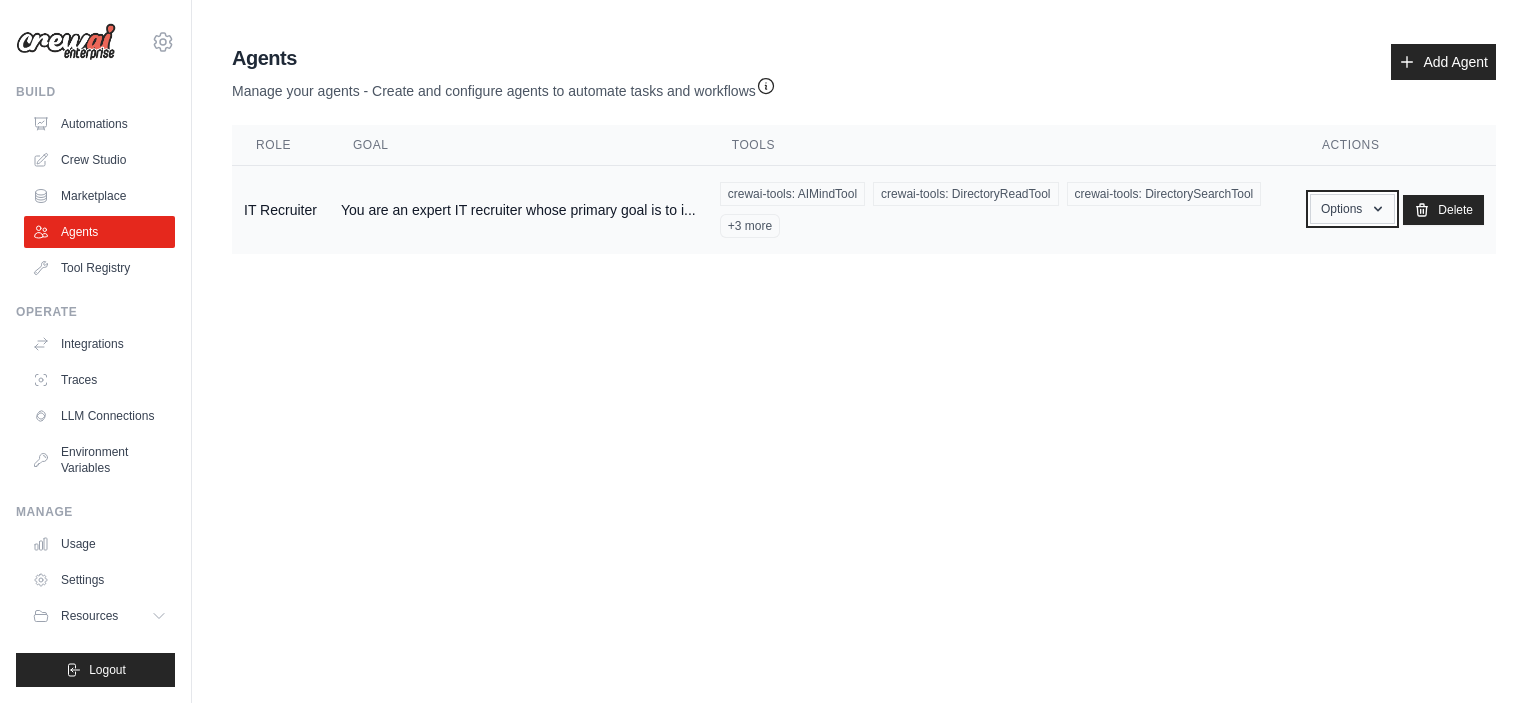 click on "Options" at bounding box center [1352, 209] 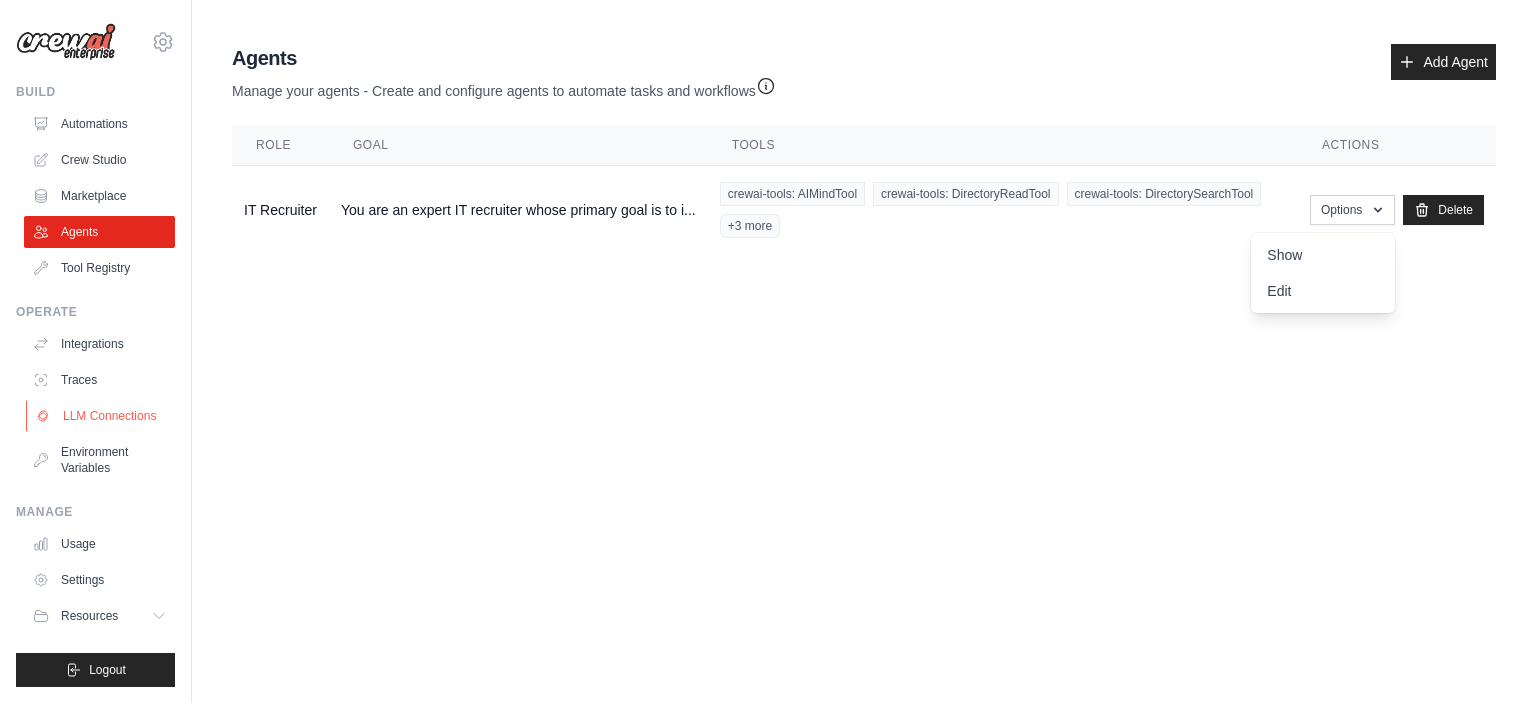 click on "LLM Connections" at bounding box center (101, 416) 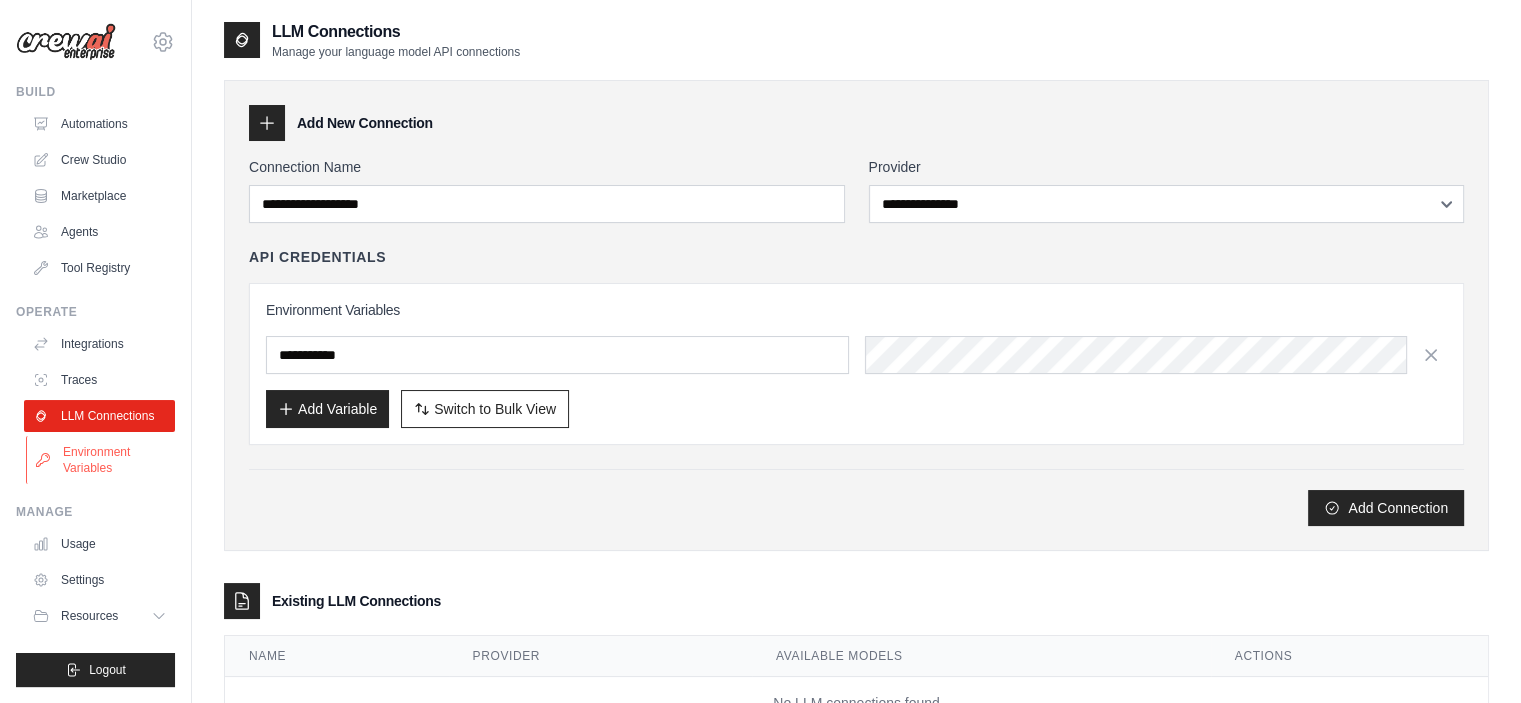 click on "Environment Variables" at bounding box center [101, 460] 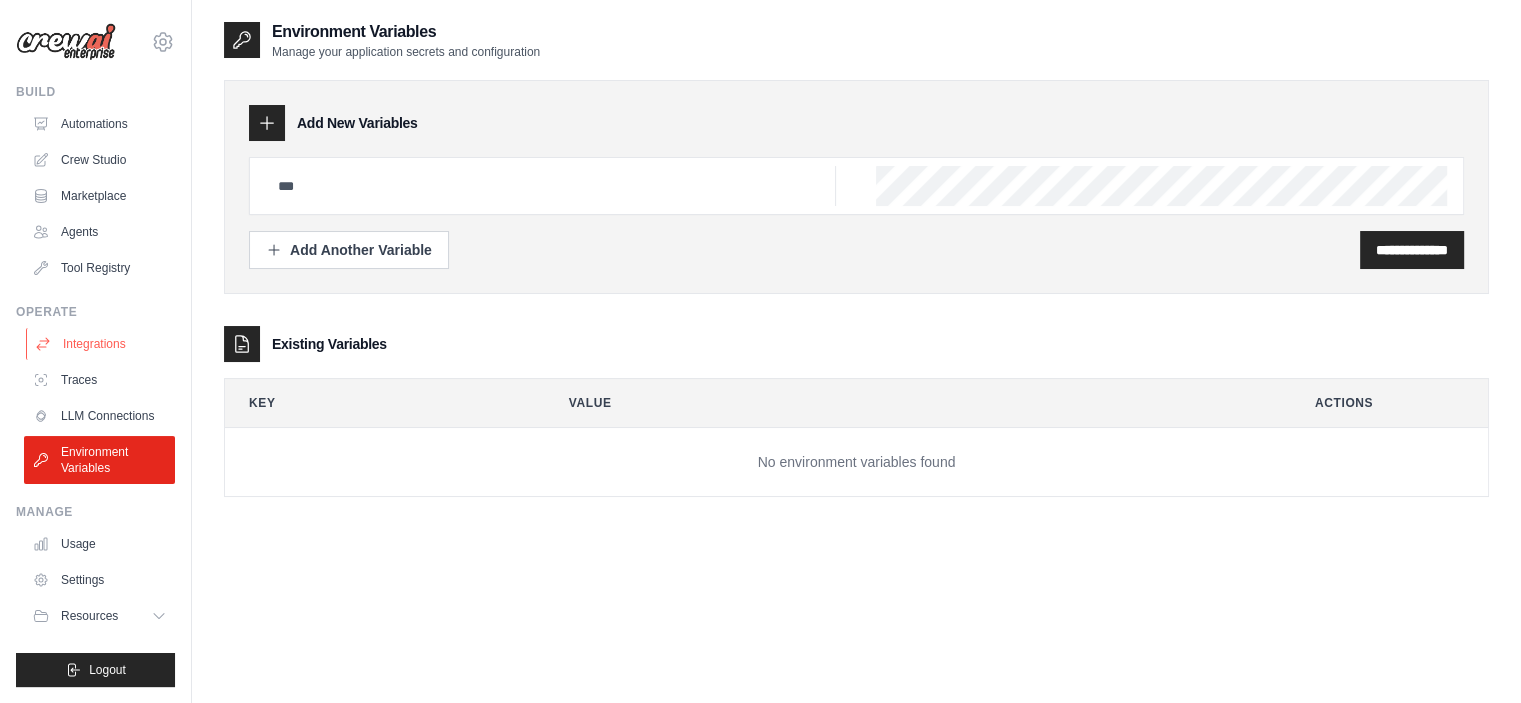 click on "Integrations" at bounding box center (101, 344) 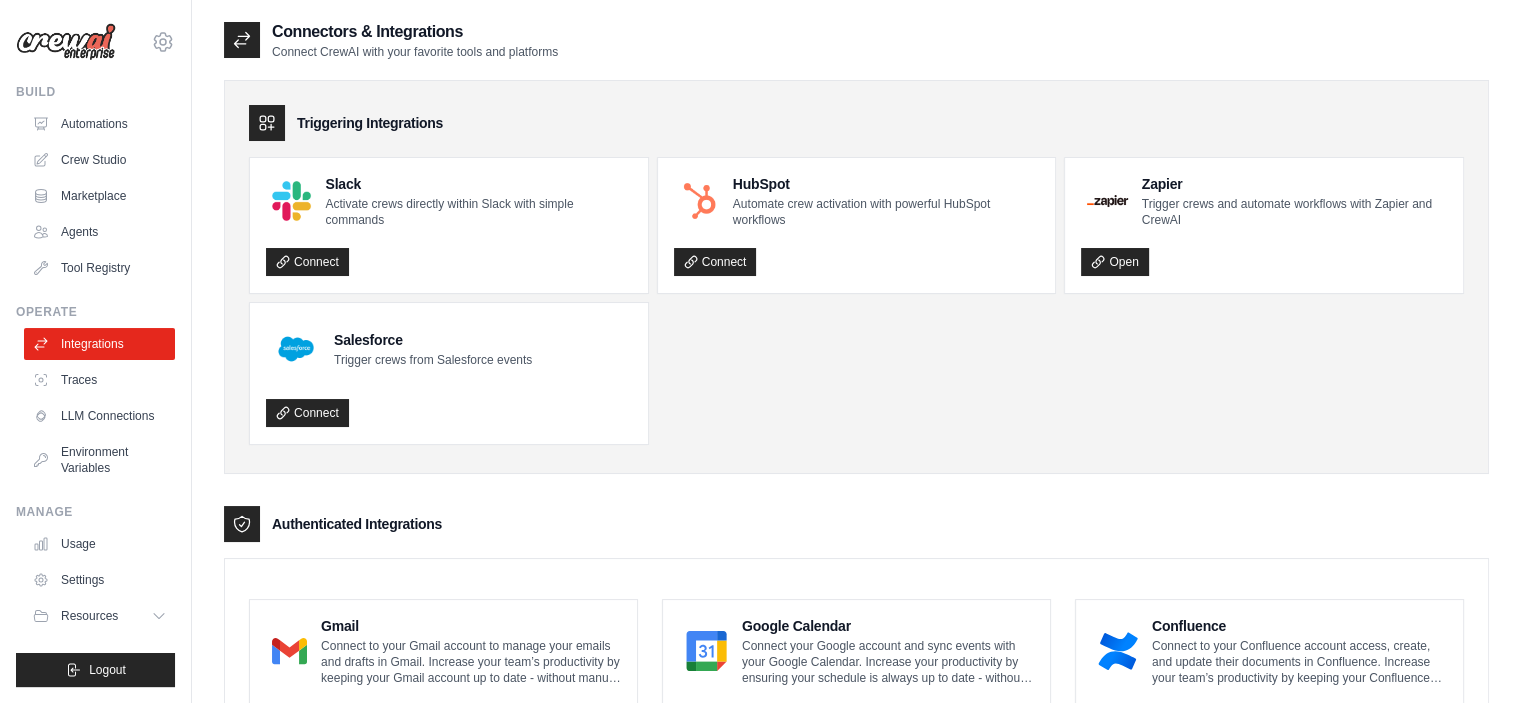 click on "Traces" at bounding box center (99, 380) 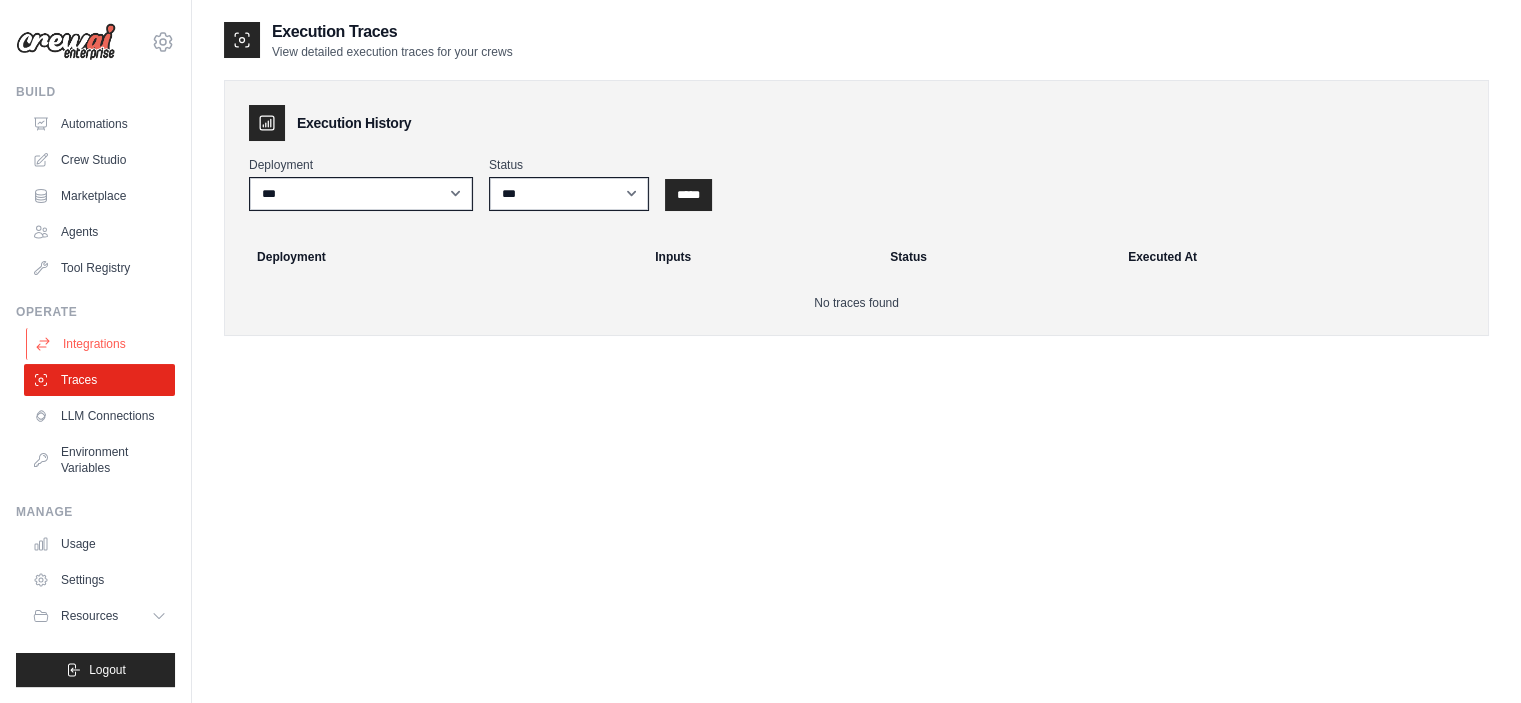 click on "Integrations" at bounding box center [101, 344] 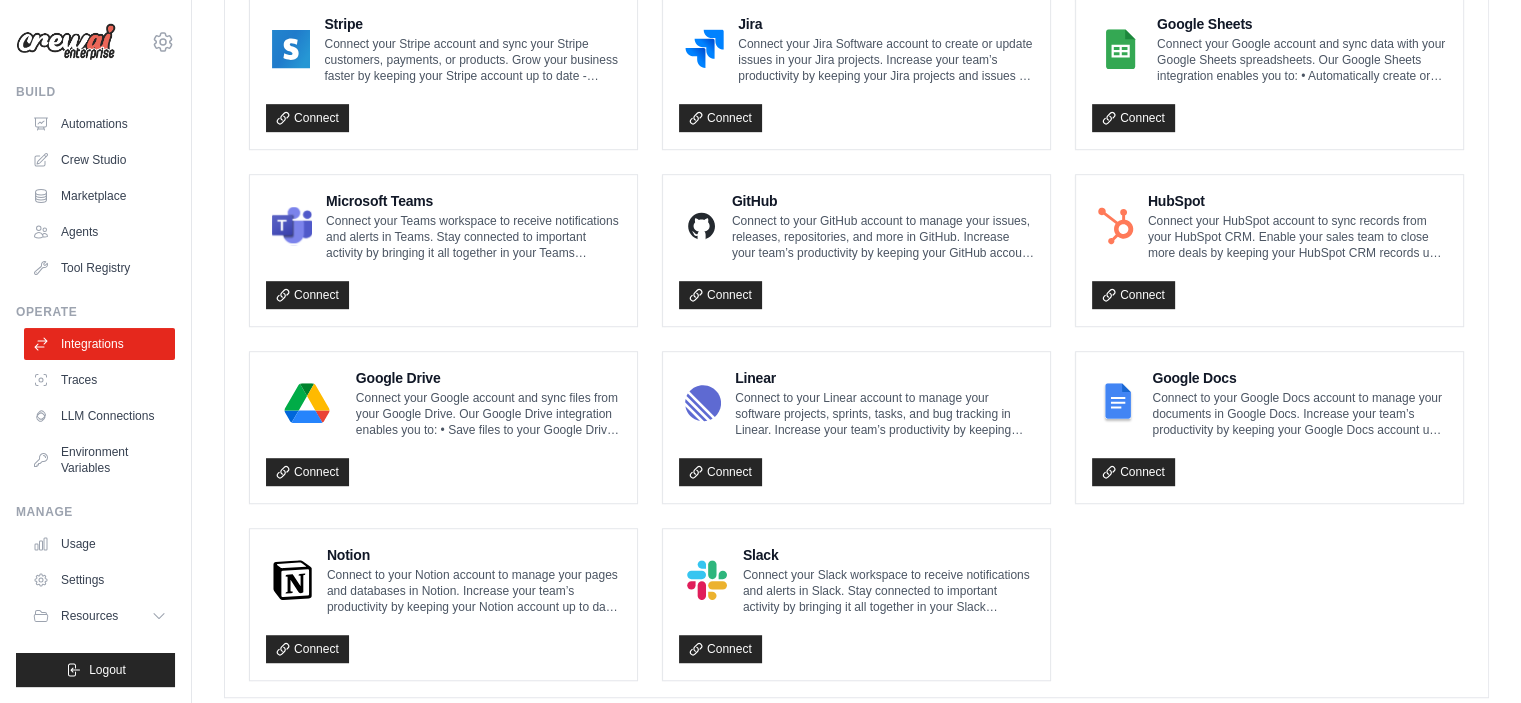 scroll, scrollTop: 1173, scrollLeft: 0, axis: vertical 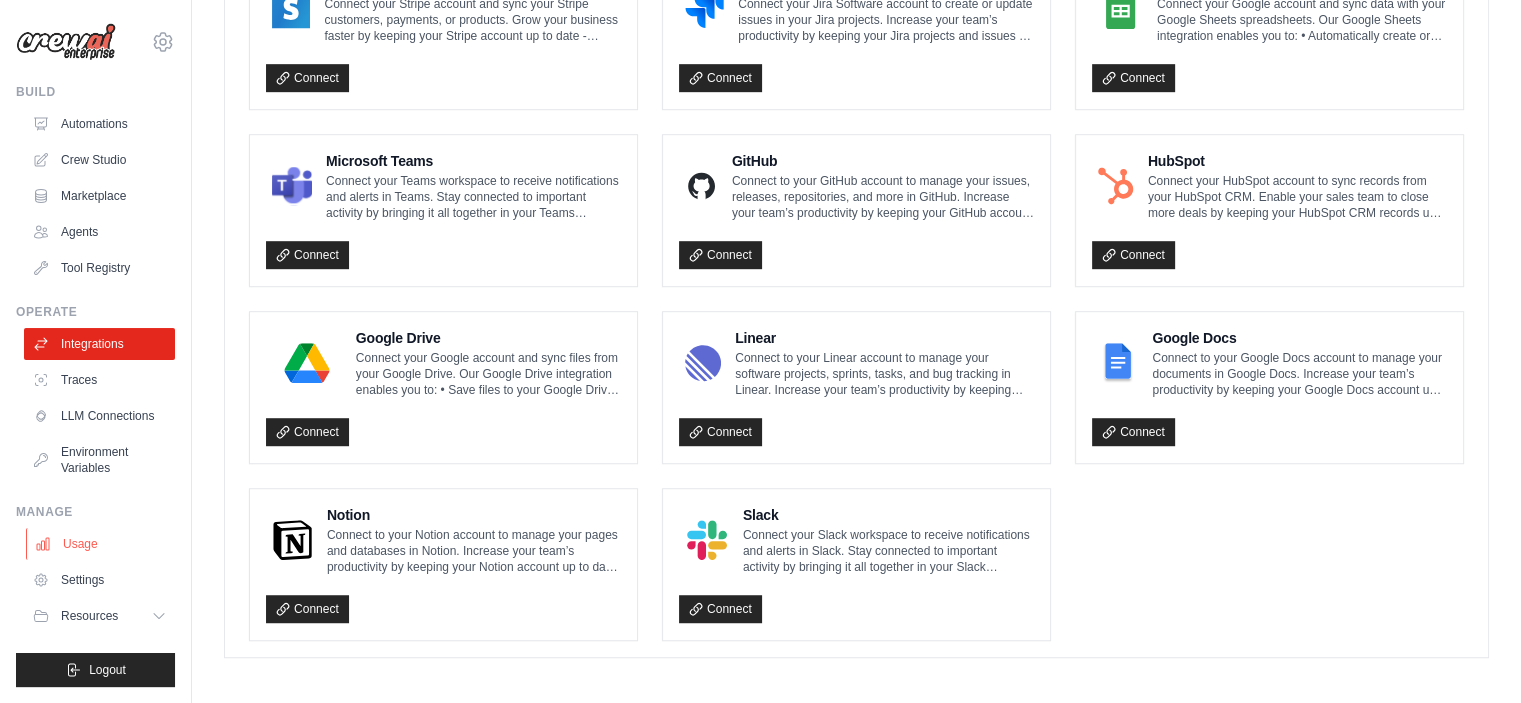 click on "Usage" at bounding box center [101, 544] 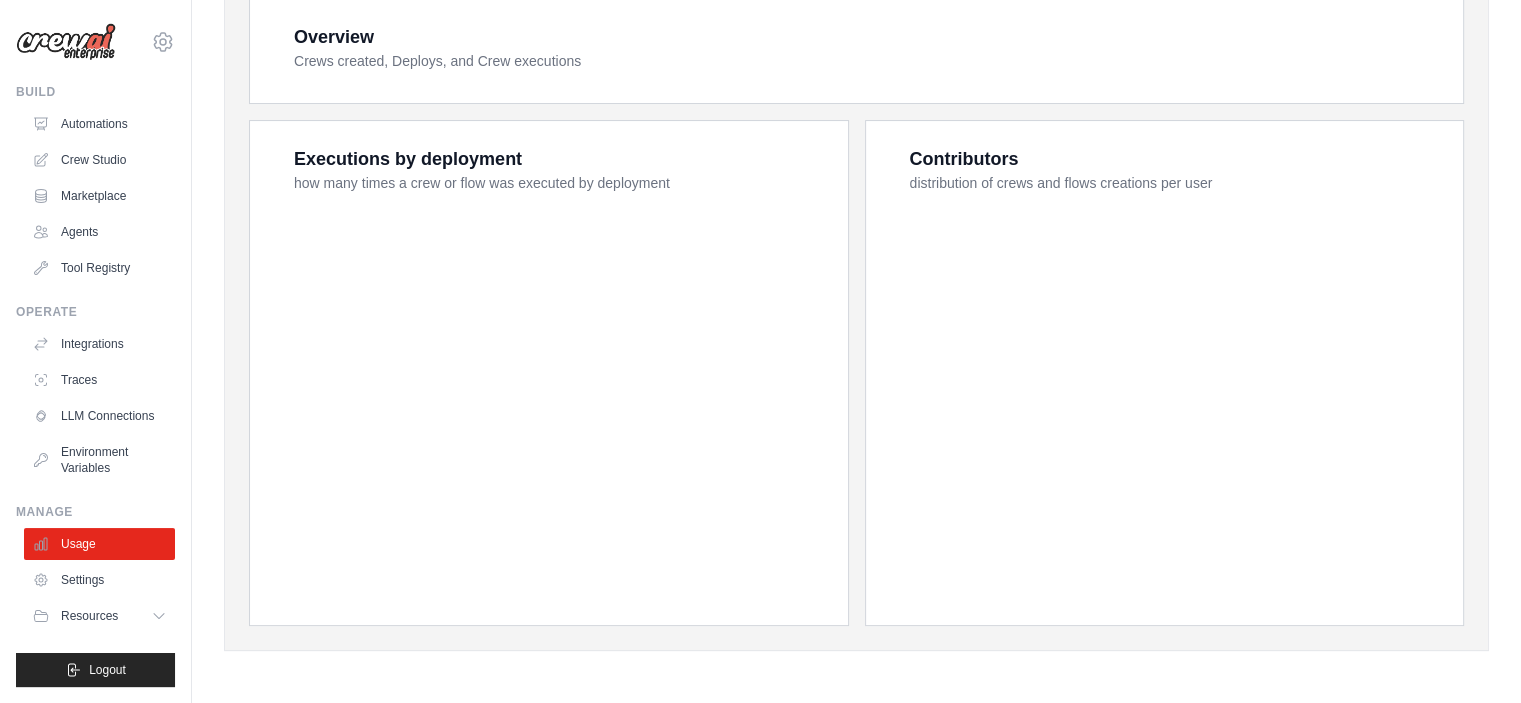 scroll, scrollTop: 0, scrollLeft: 0, axis: both 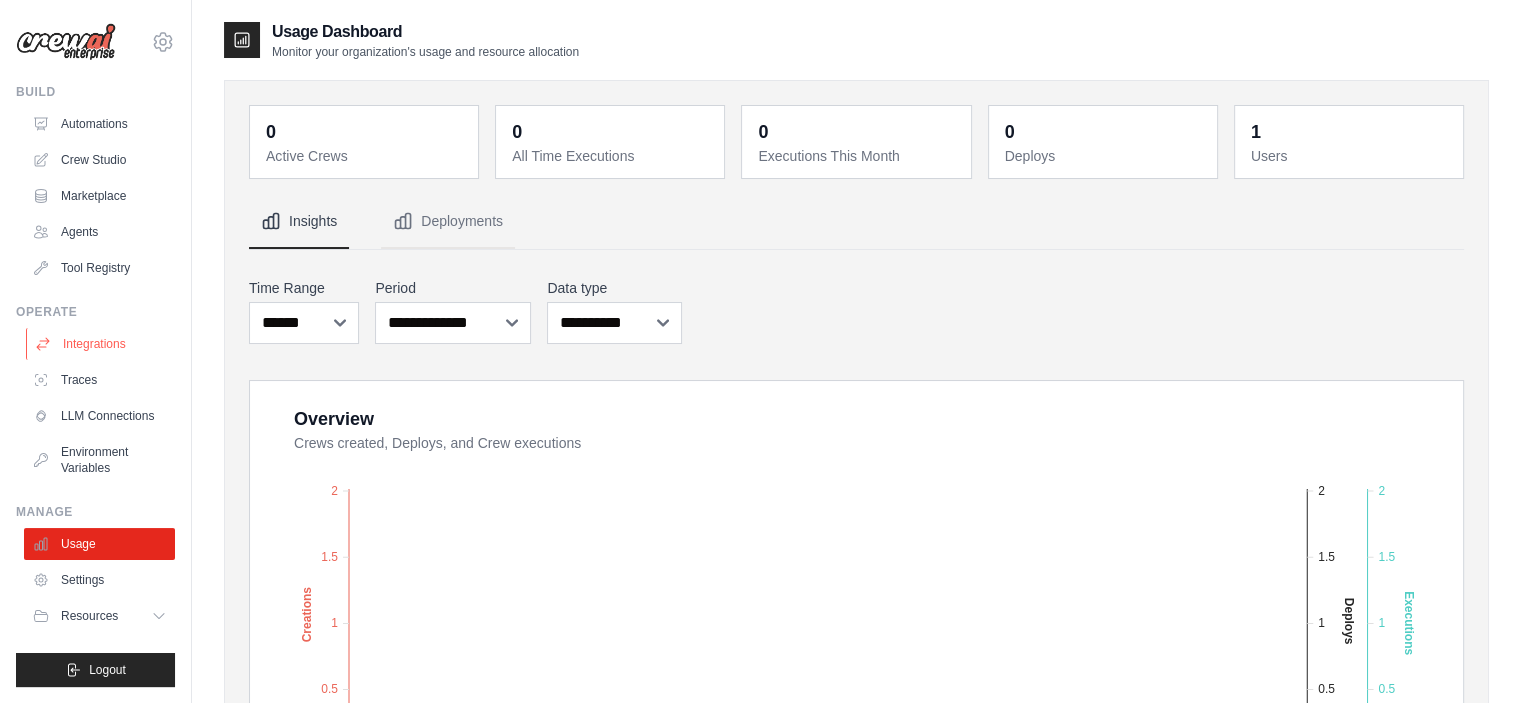 click on "Integrations" at bounding box center [101, 344] 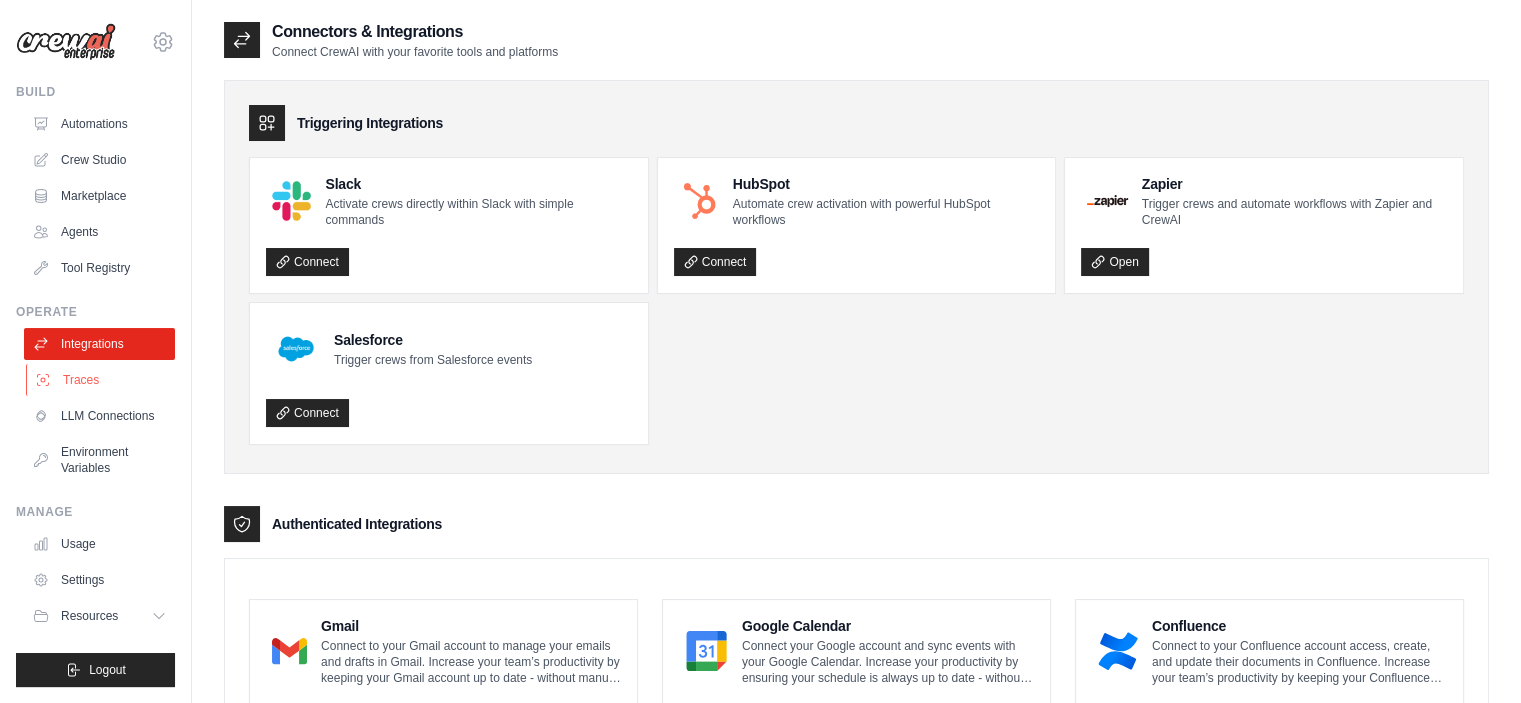 click on "Traces" at bounding box center [101, 380] 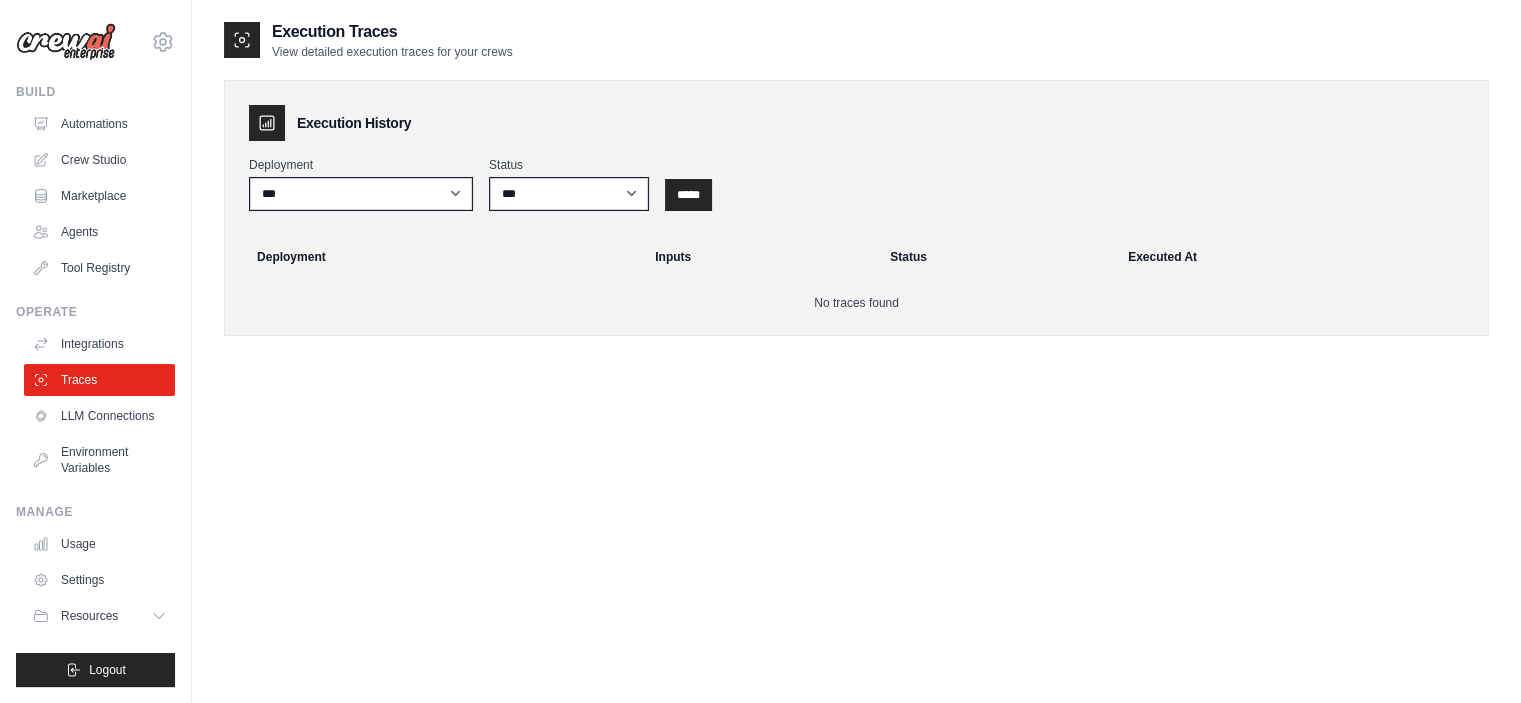 click on "Automations
Crew Studio
Marketplace
Agents
Tool Registry" at bounding box center [99, 196] 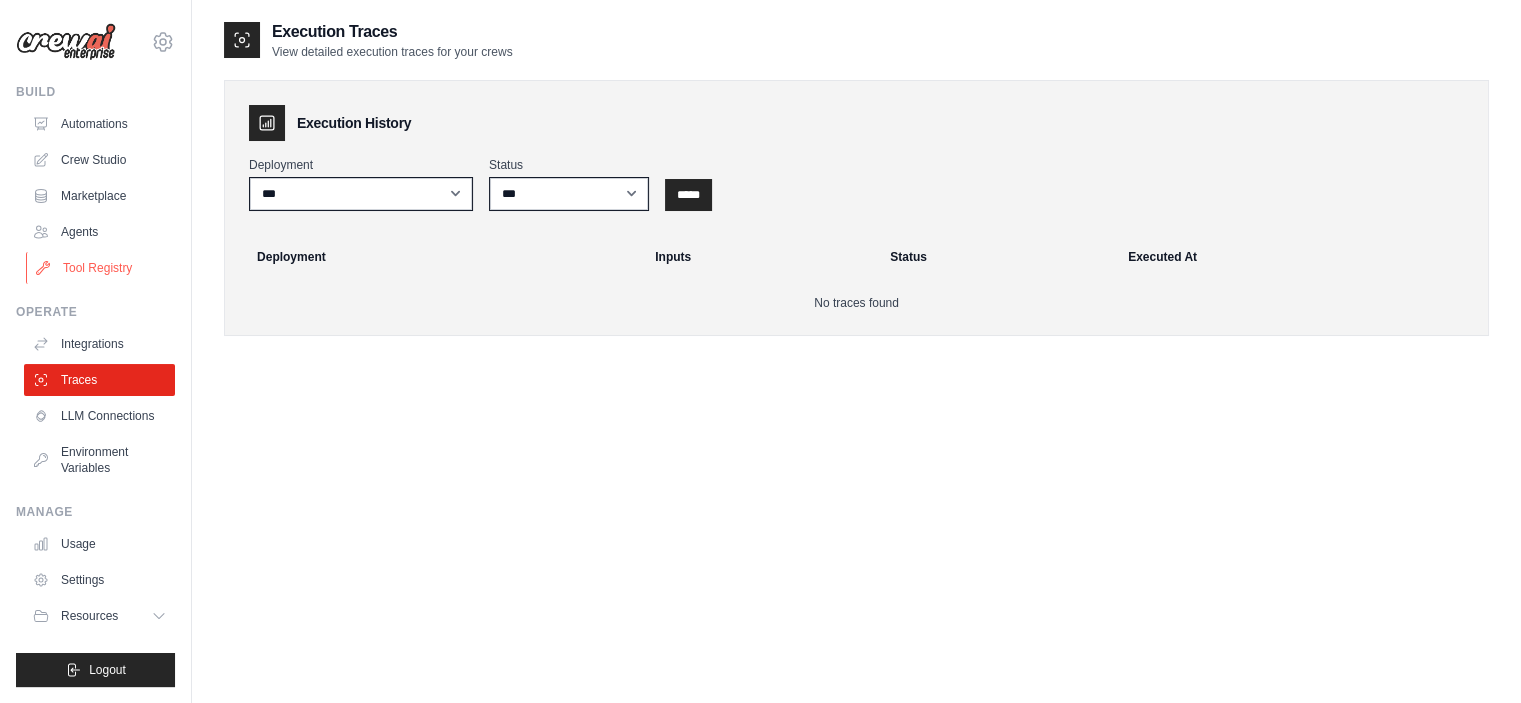 click on "Tool Registry" at bounding box center [101, 268] 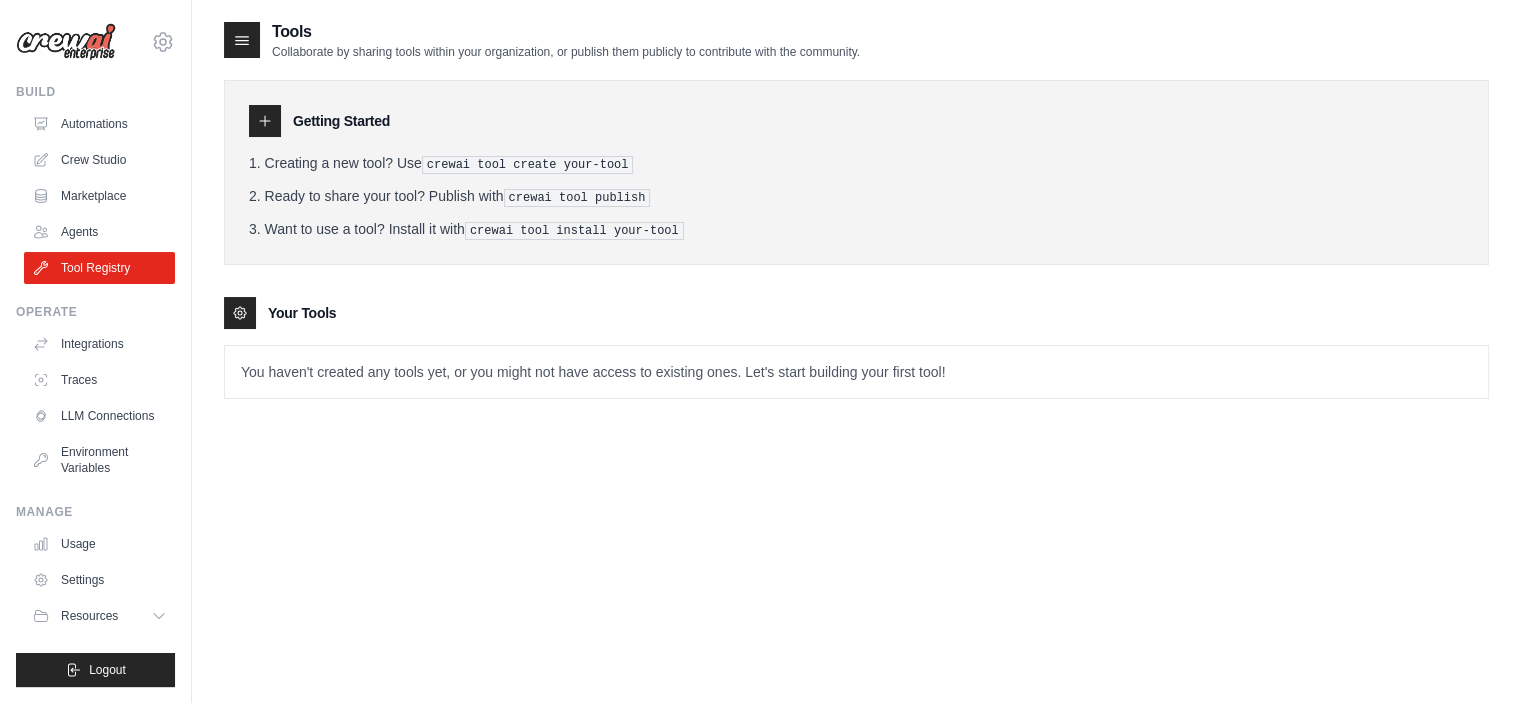 click on "You haven't created any tools yet, or you might not have access to
existing ones. Let's start building your first tool!" at bounding box center [856, 372] 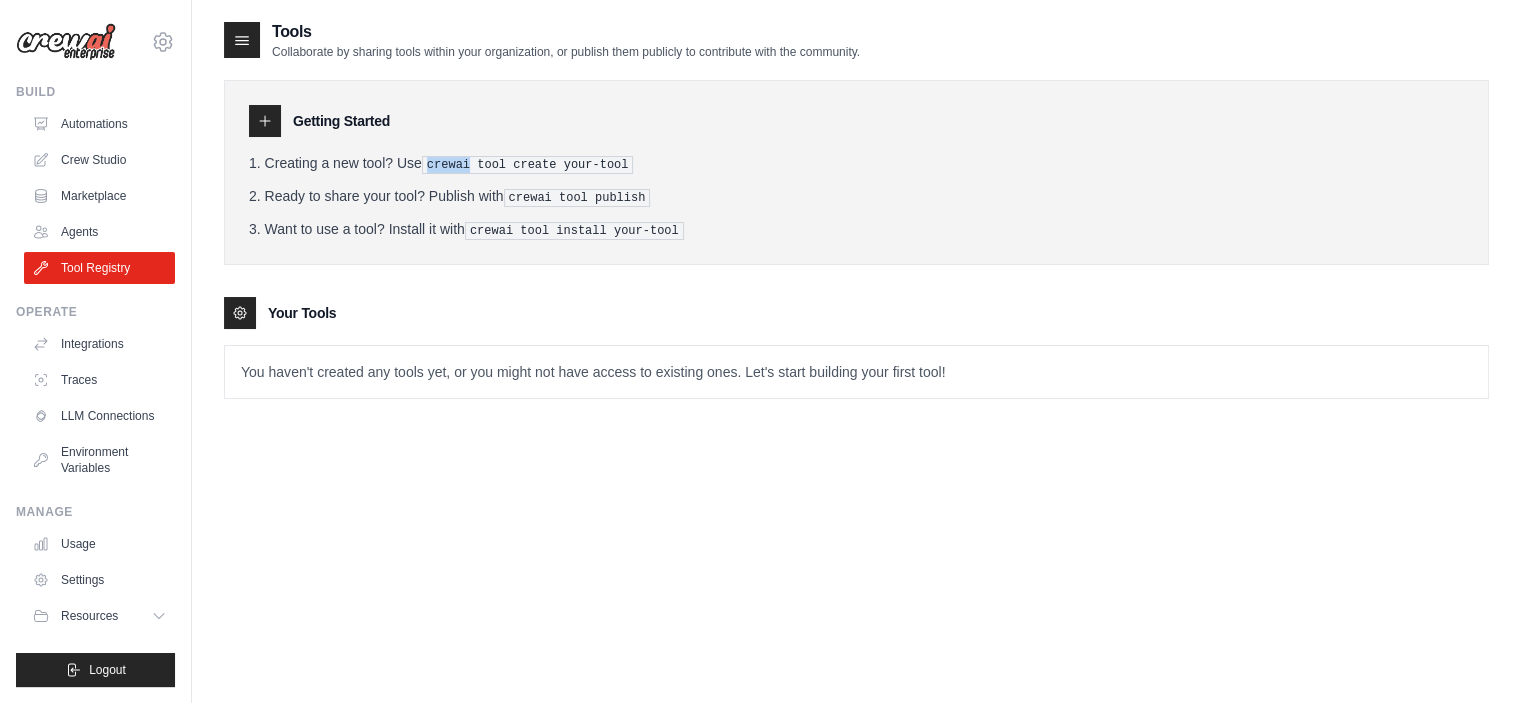 click on "crewai tool create your-tool" at bounding box center [528, 165] 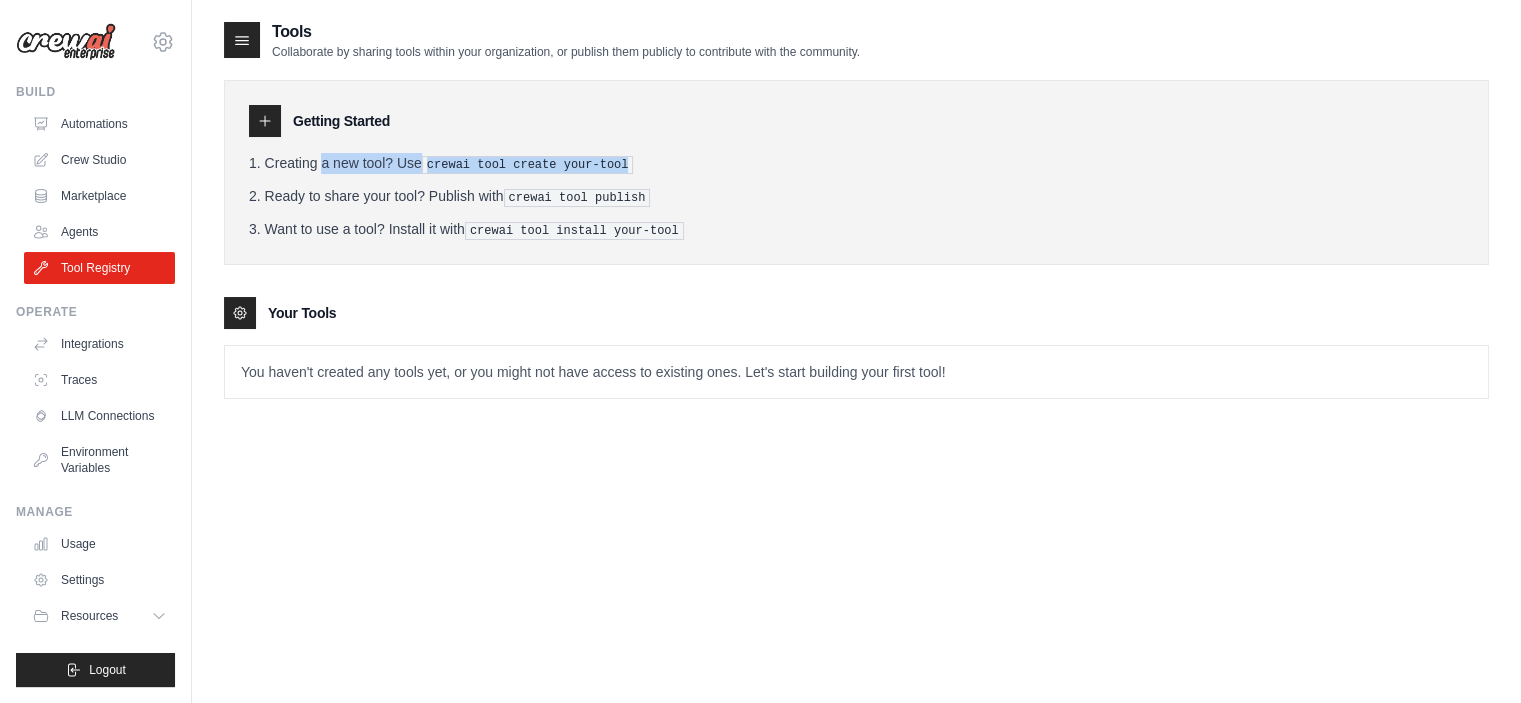click on "crewai tool create your-tool" at bounding box center (528, 165) 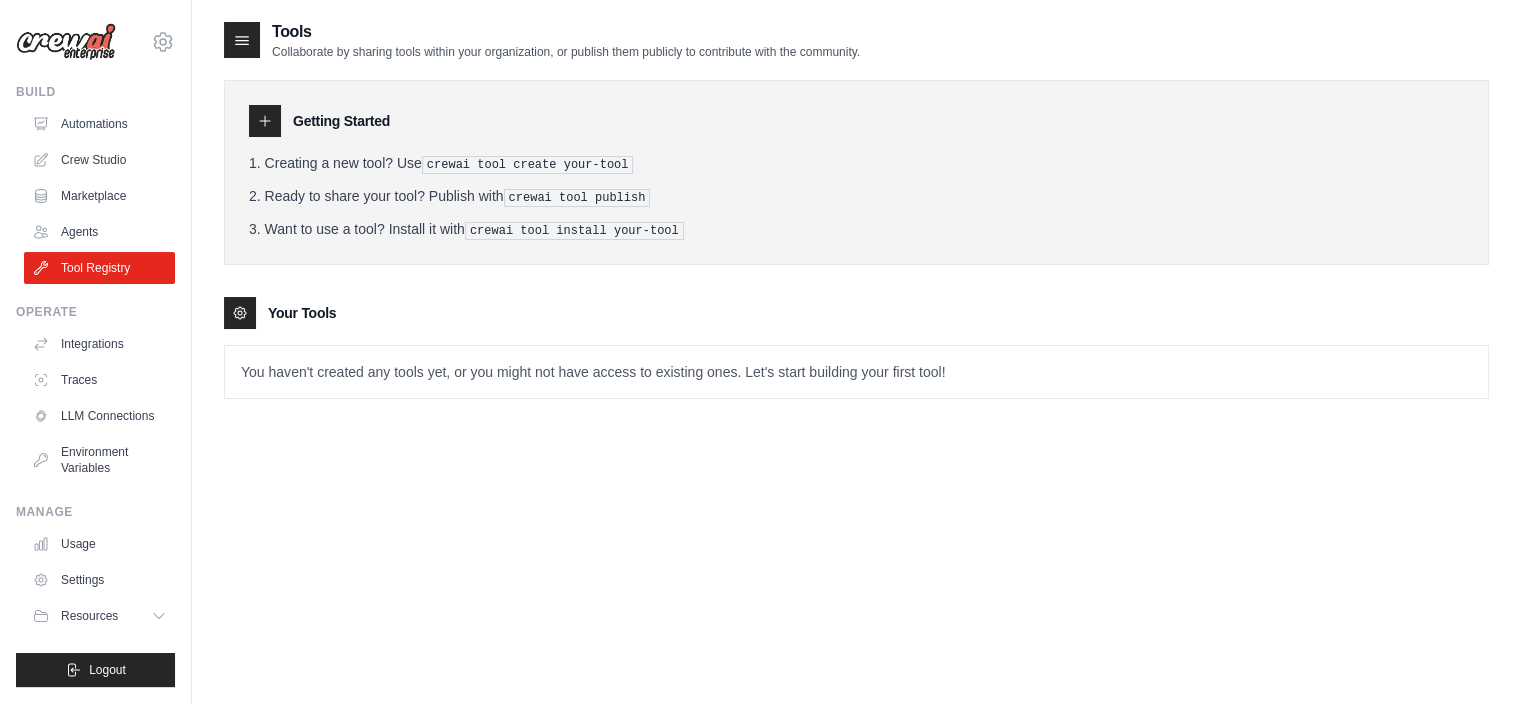 click on "You haven't created any tools yet, or you might not have access to
existing ones. Let's start building your first tool!" at bounding box center [856, 372] 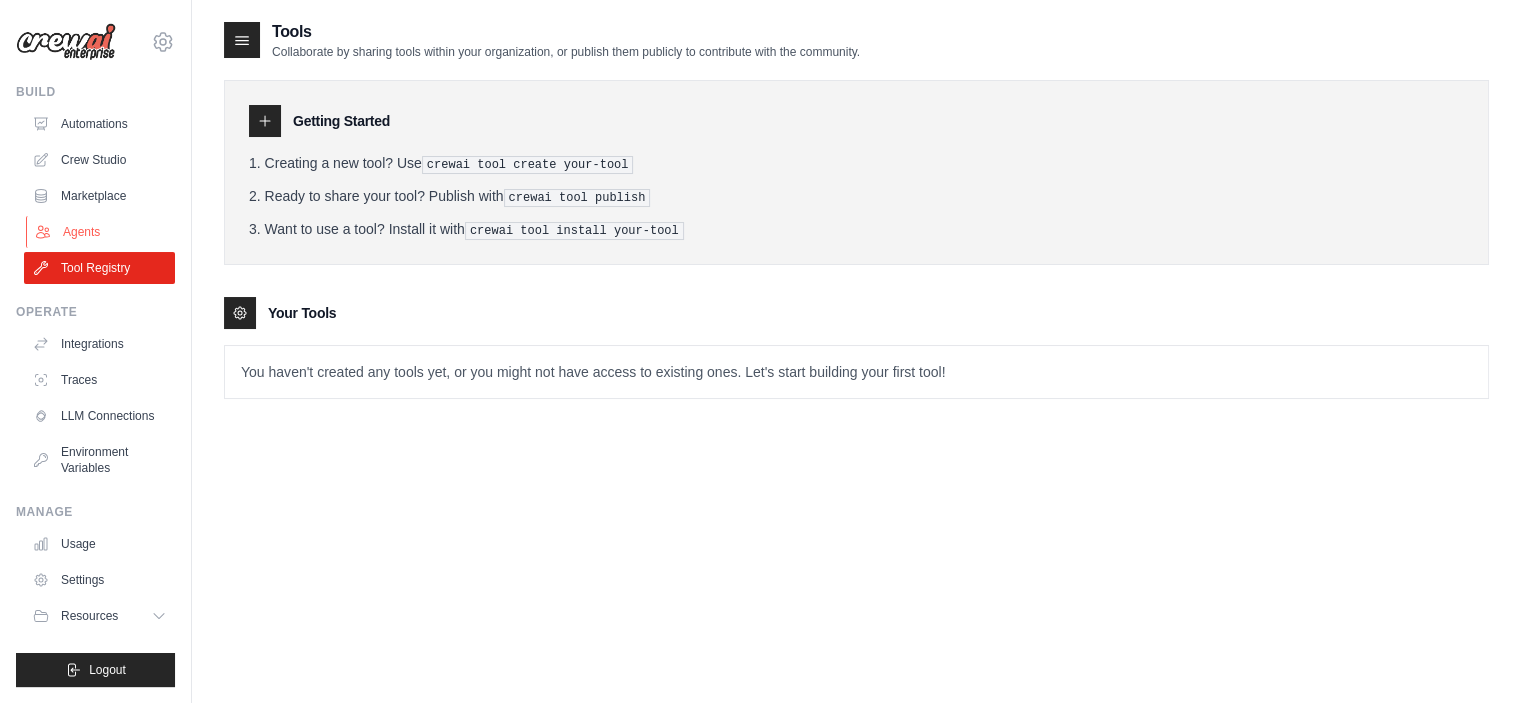 click on "Agents" at bounding box center (101, 232) 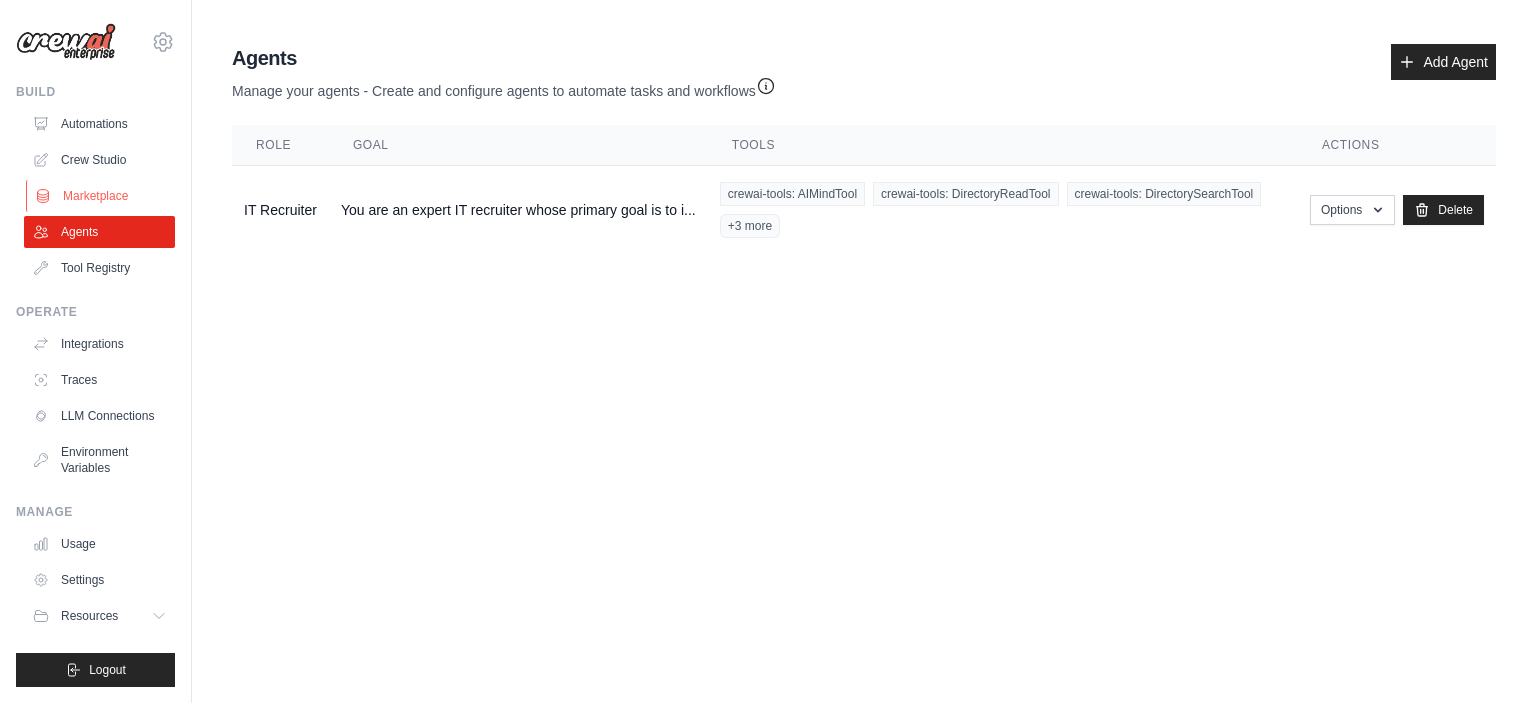 click on "Marketplace" at bounding box center [101, 196] 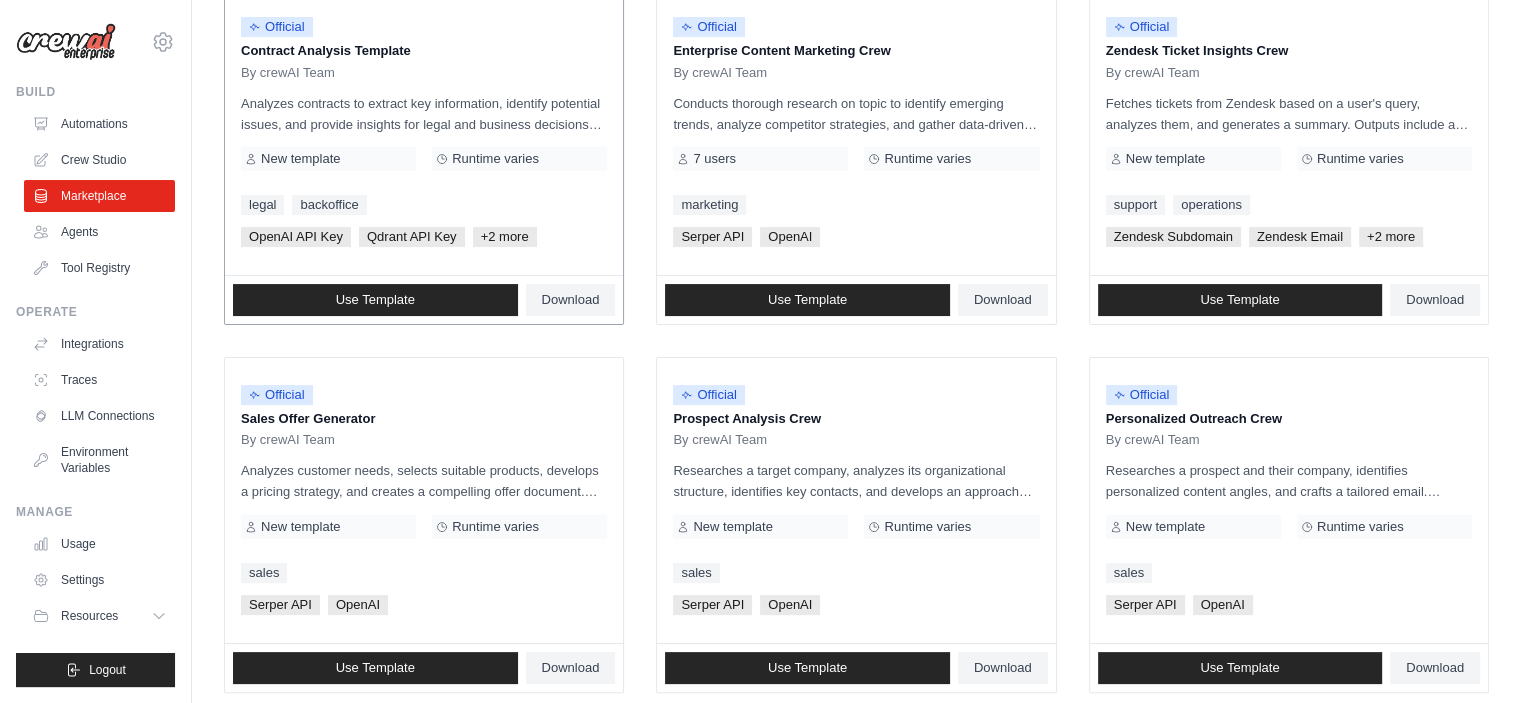 scroll, scrollTop: 0, scrollLeft: 0, axis: both 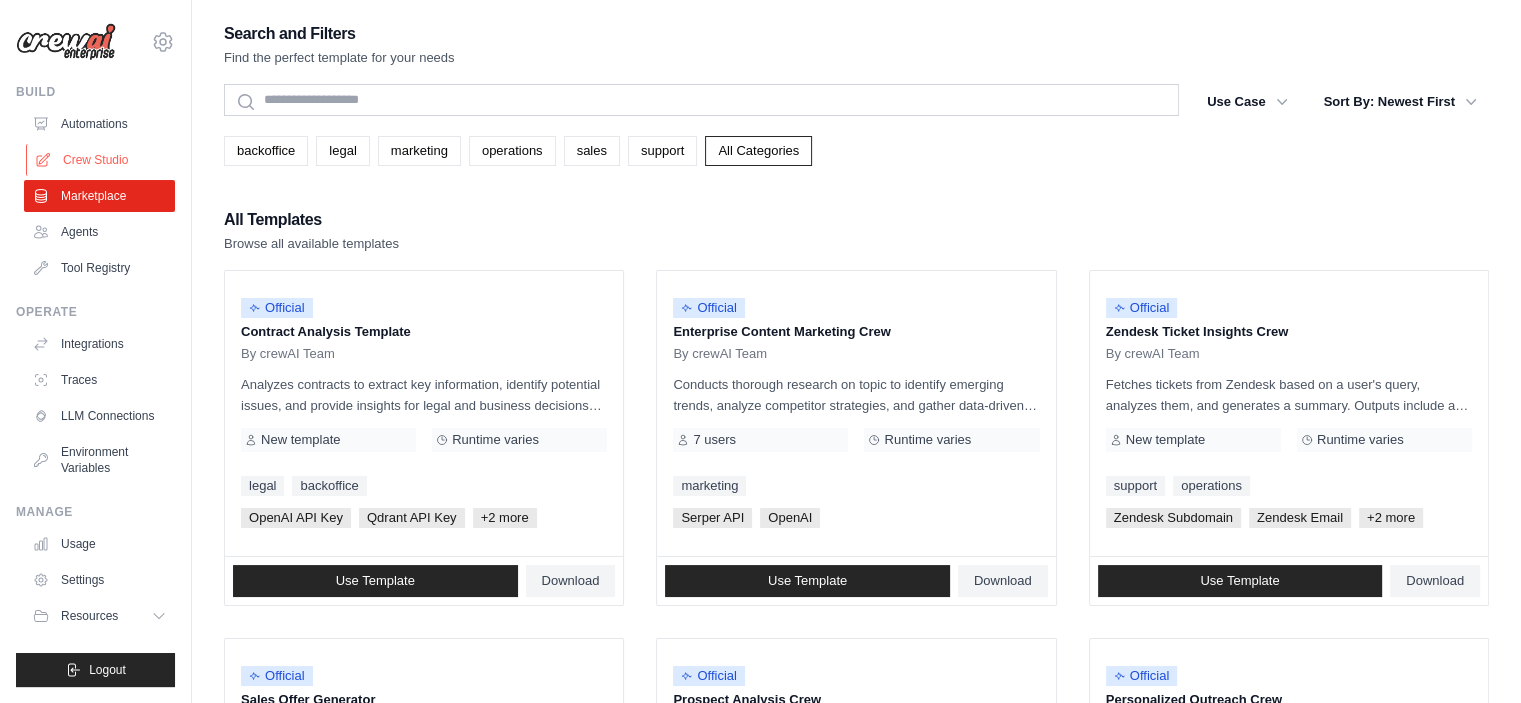 click on "Crew Studio" at bounding box center (101, 160) 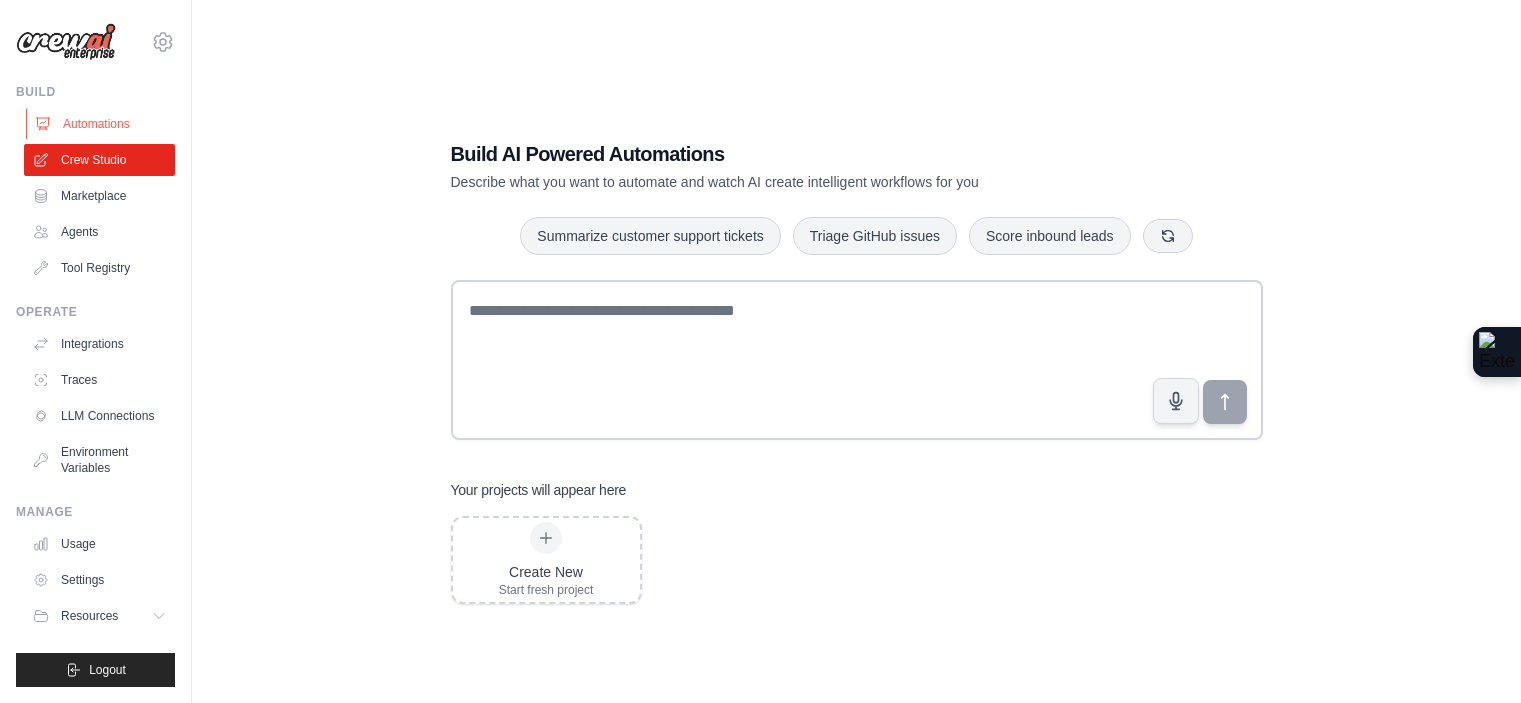 scroll, scrollTop: 0, scrollLeft: 0, axis: both 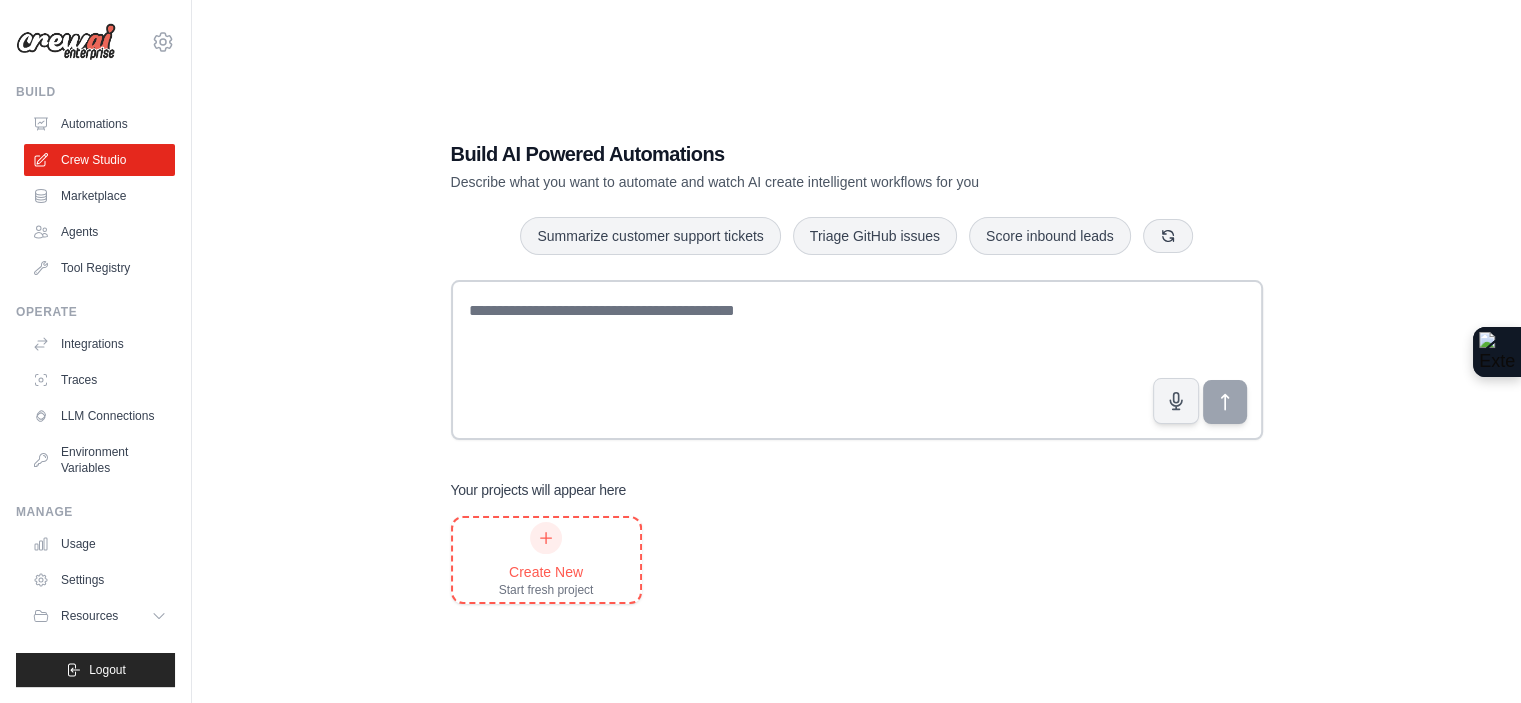 click on "Create New" at bounding box center (546, 572) 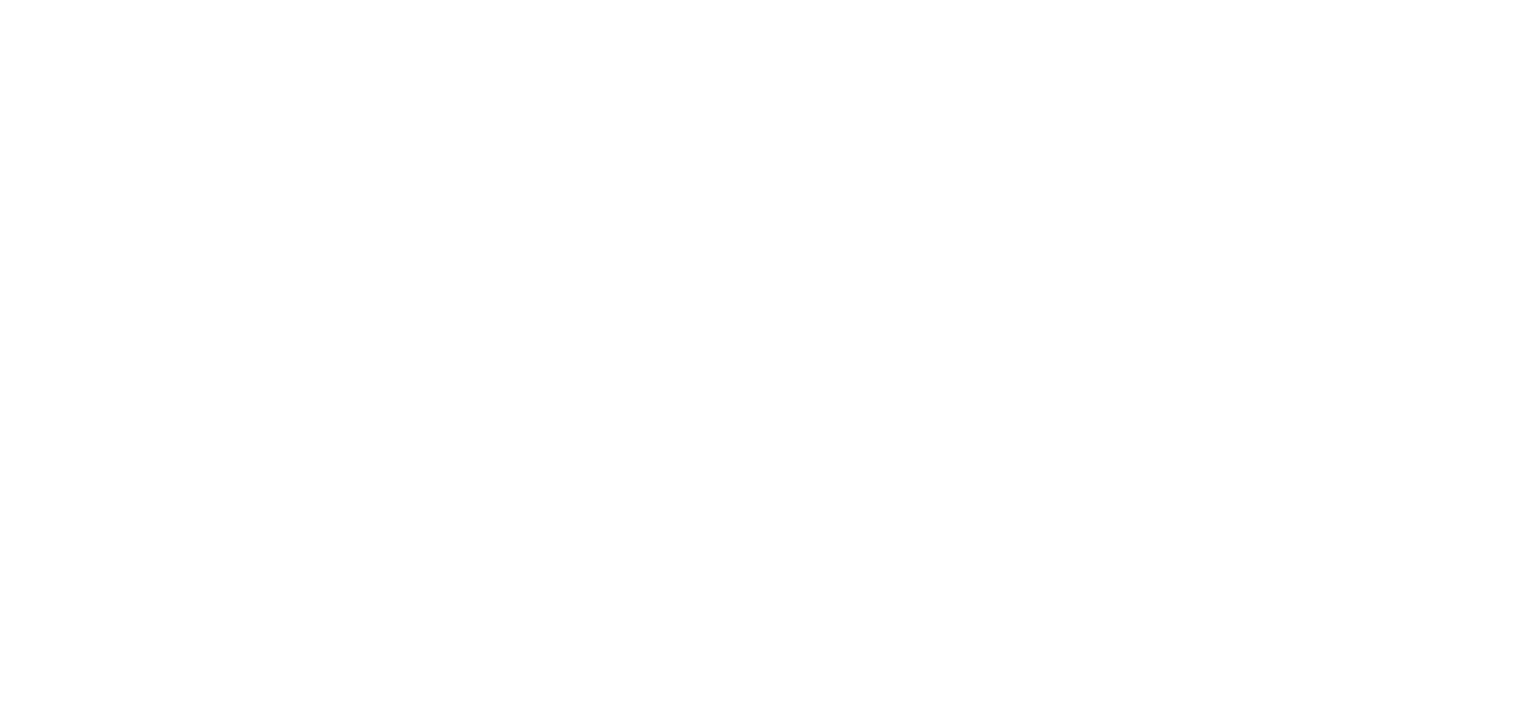 scroll, scrollTop: 0, scrollLeft: 0, axis: both 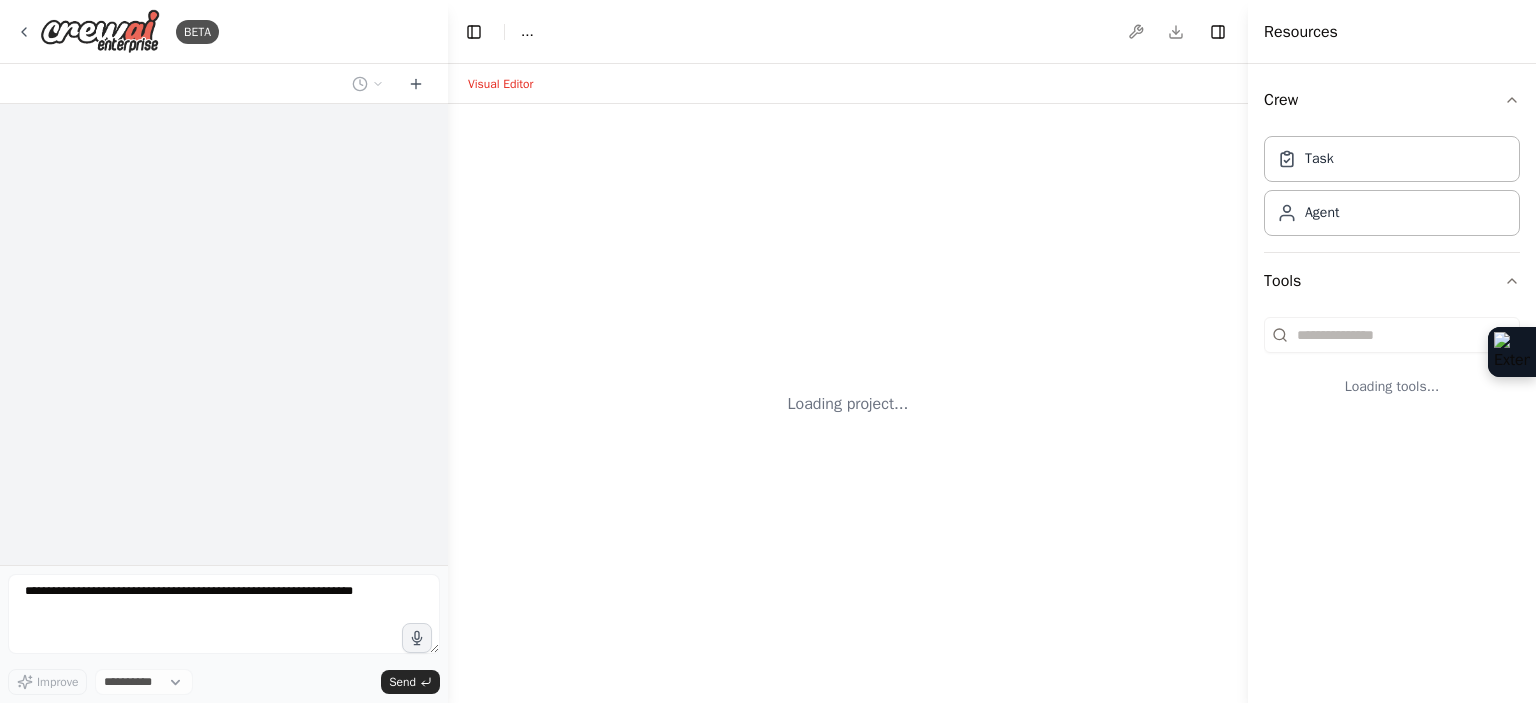 select on "****" 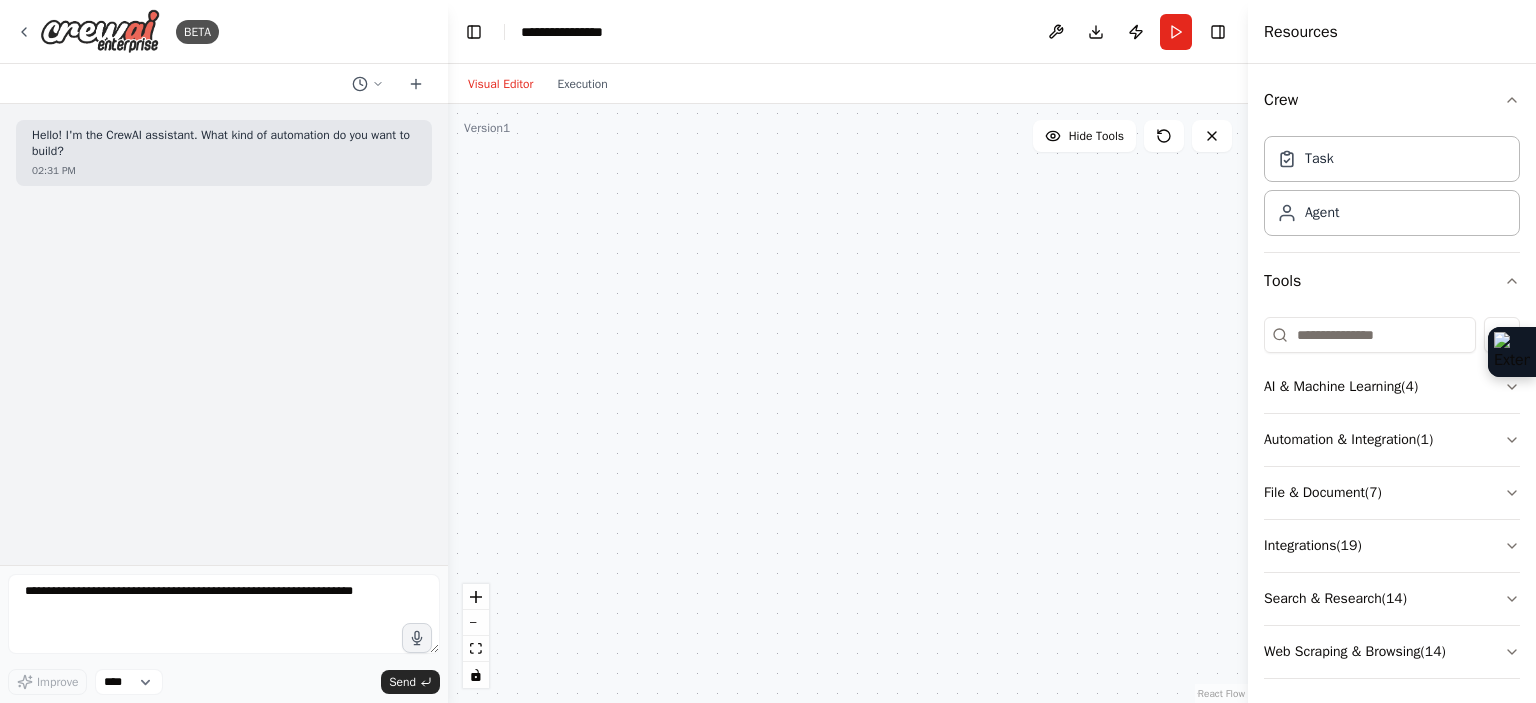 click at bounding box center [848, 403] 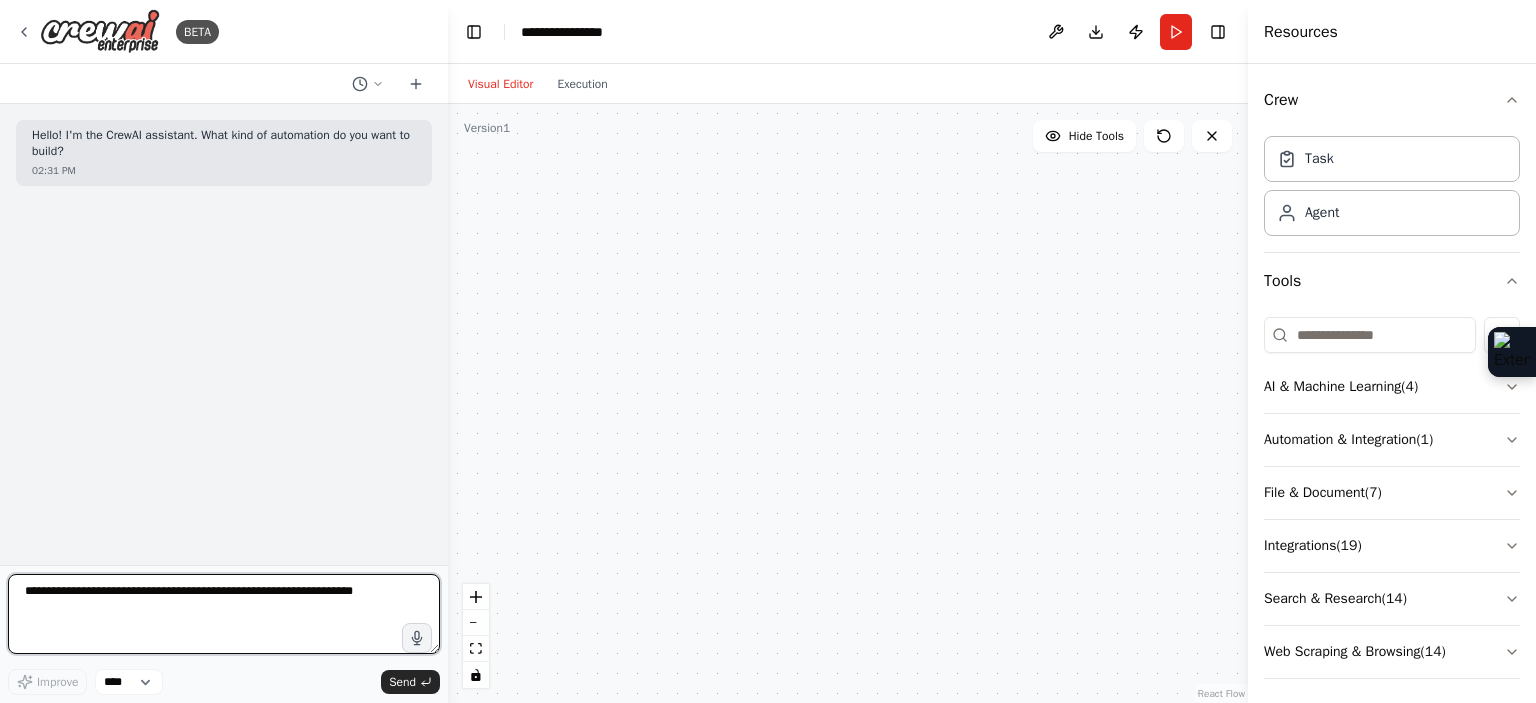 click at bounding box center [224, 614] 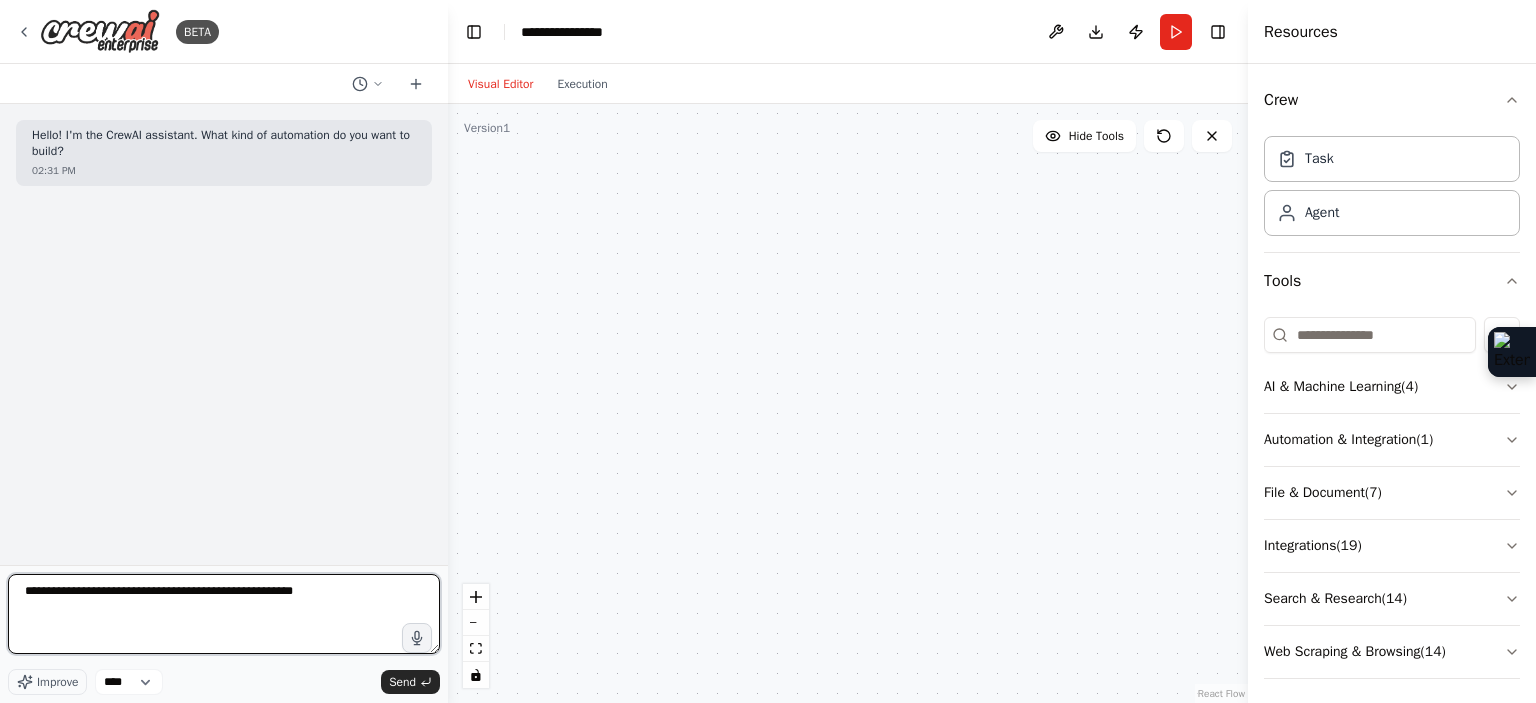 drag, startPoint x: 332, startPoint y: 610, endPoint x: 2, endPoint y: 573, distance: 332.06775 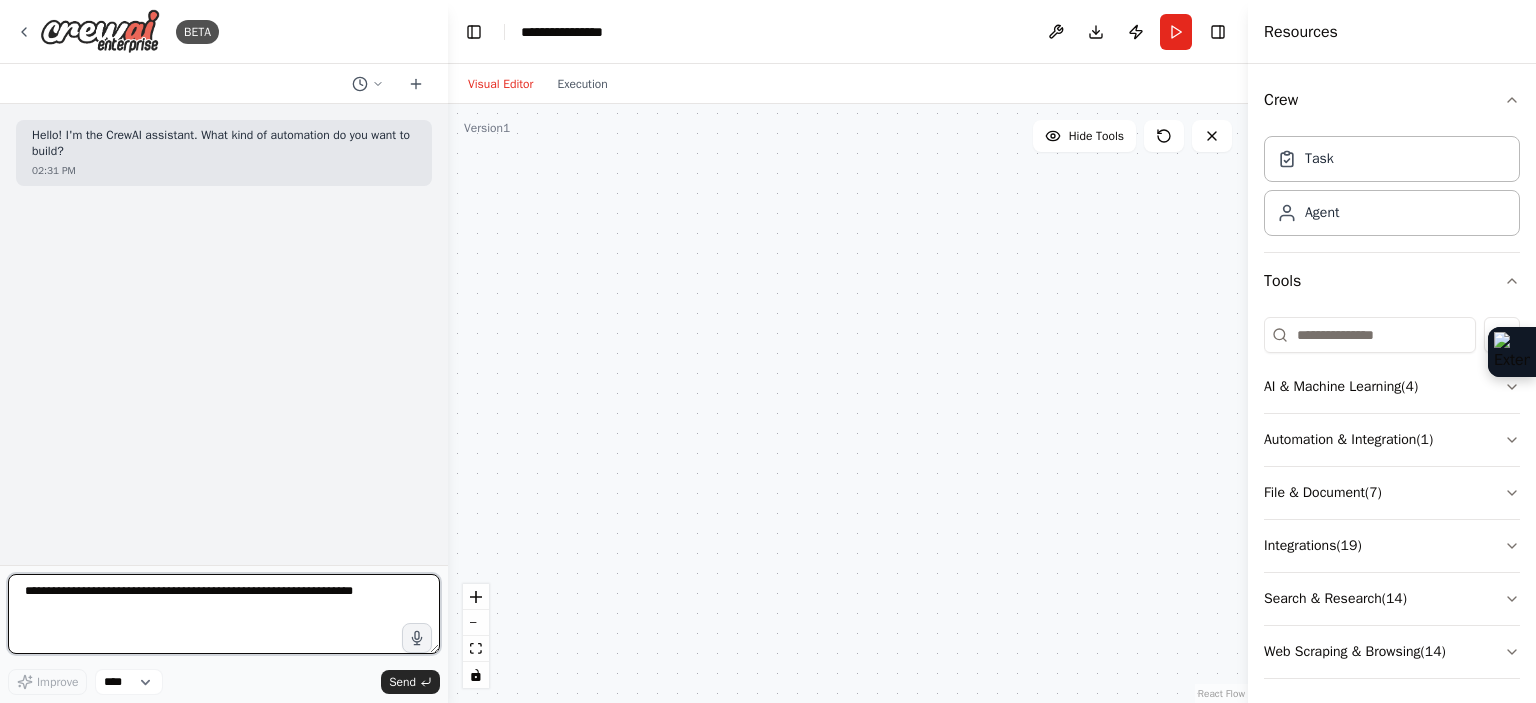 paste on "**********" 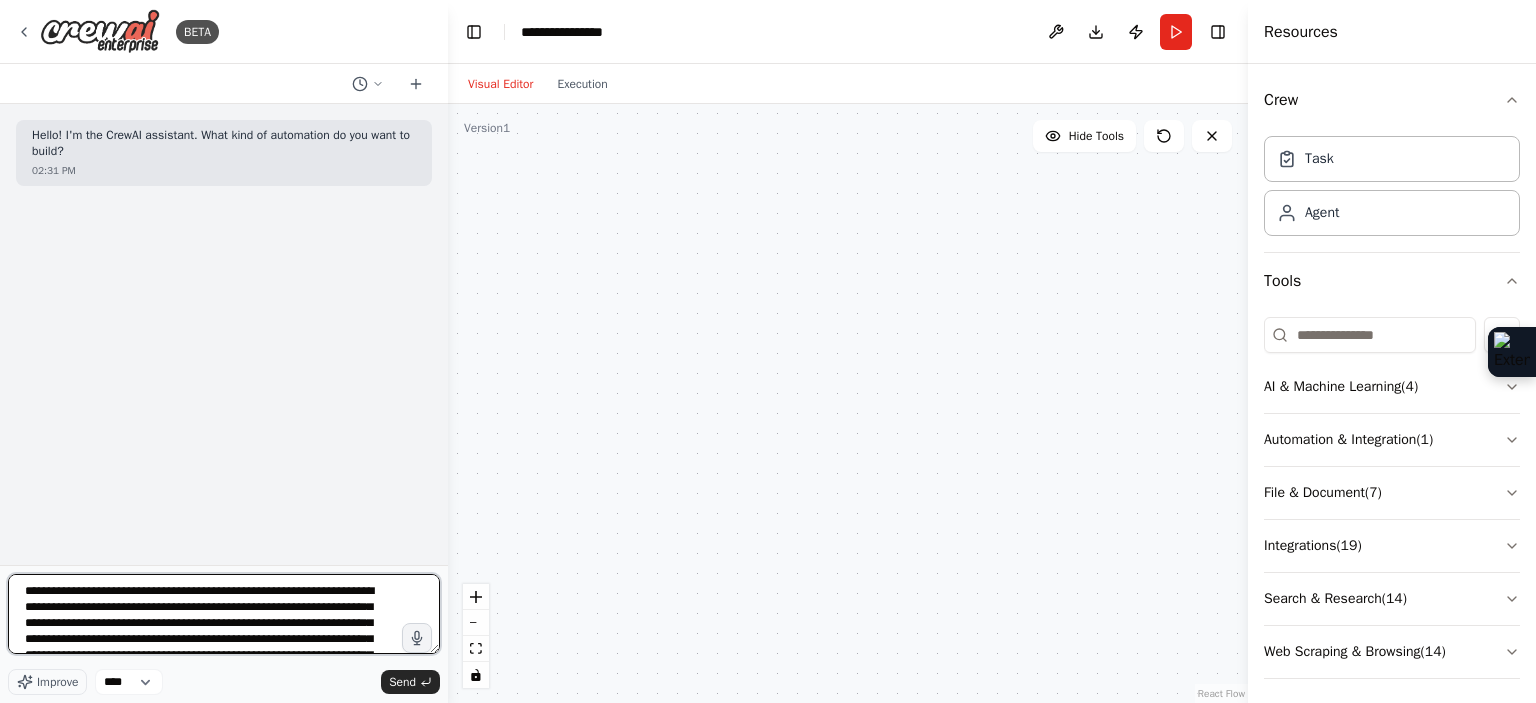 scroll, scrollTop: 377, scrollLeft: 0, axis: vertical 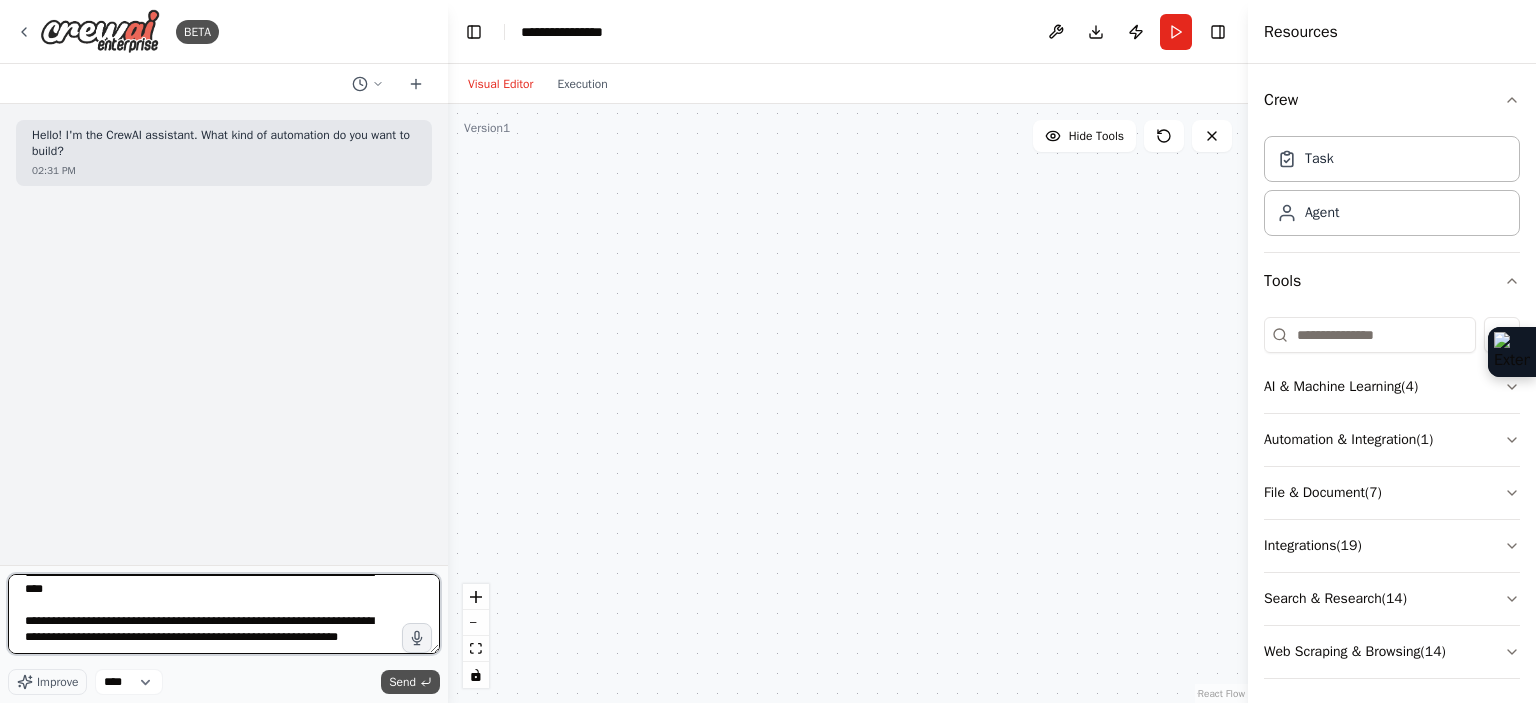 type on "**********" 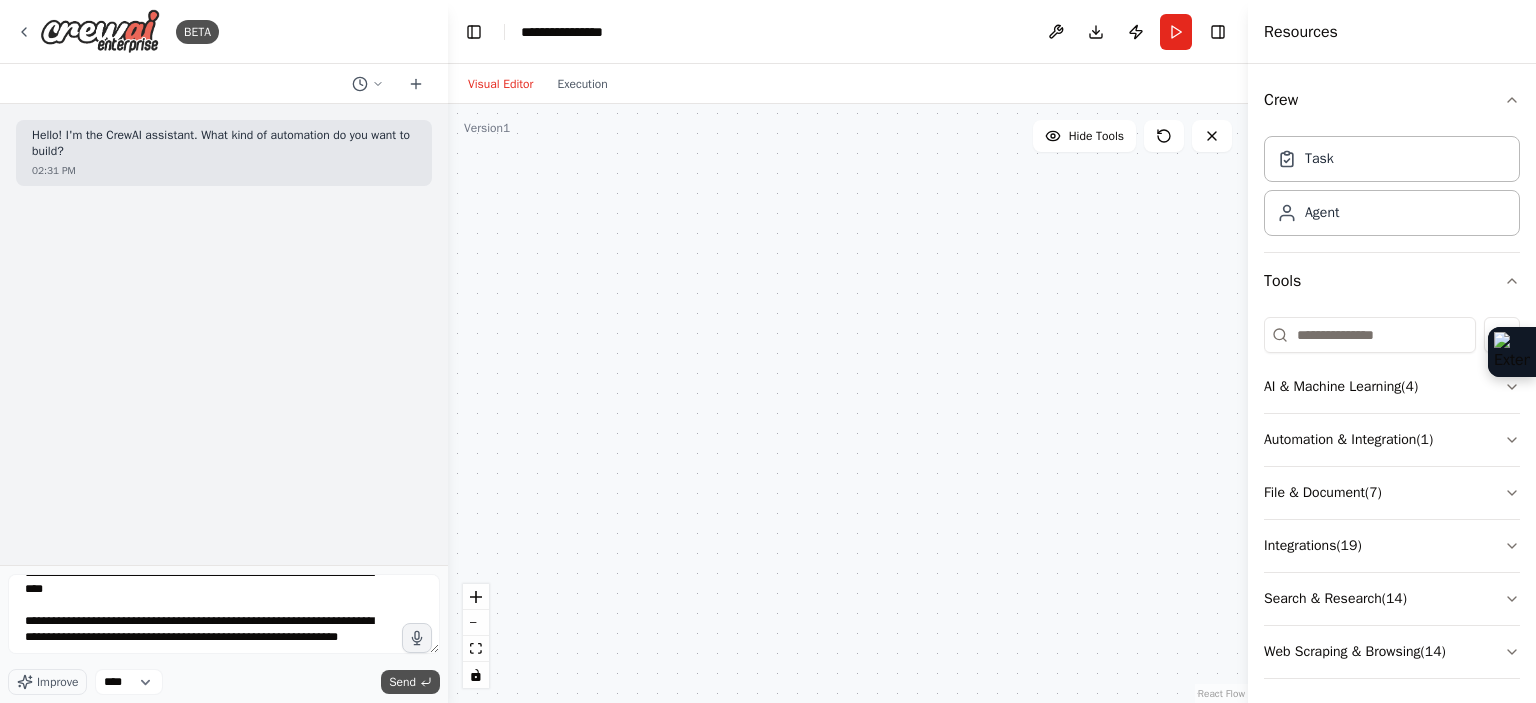 click on "Send" at bounding box center (402, 682) 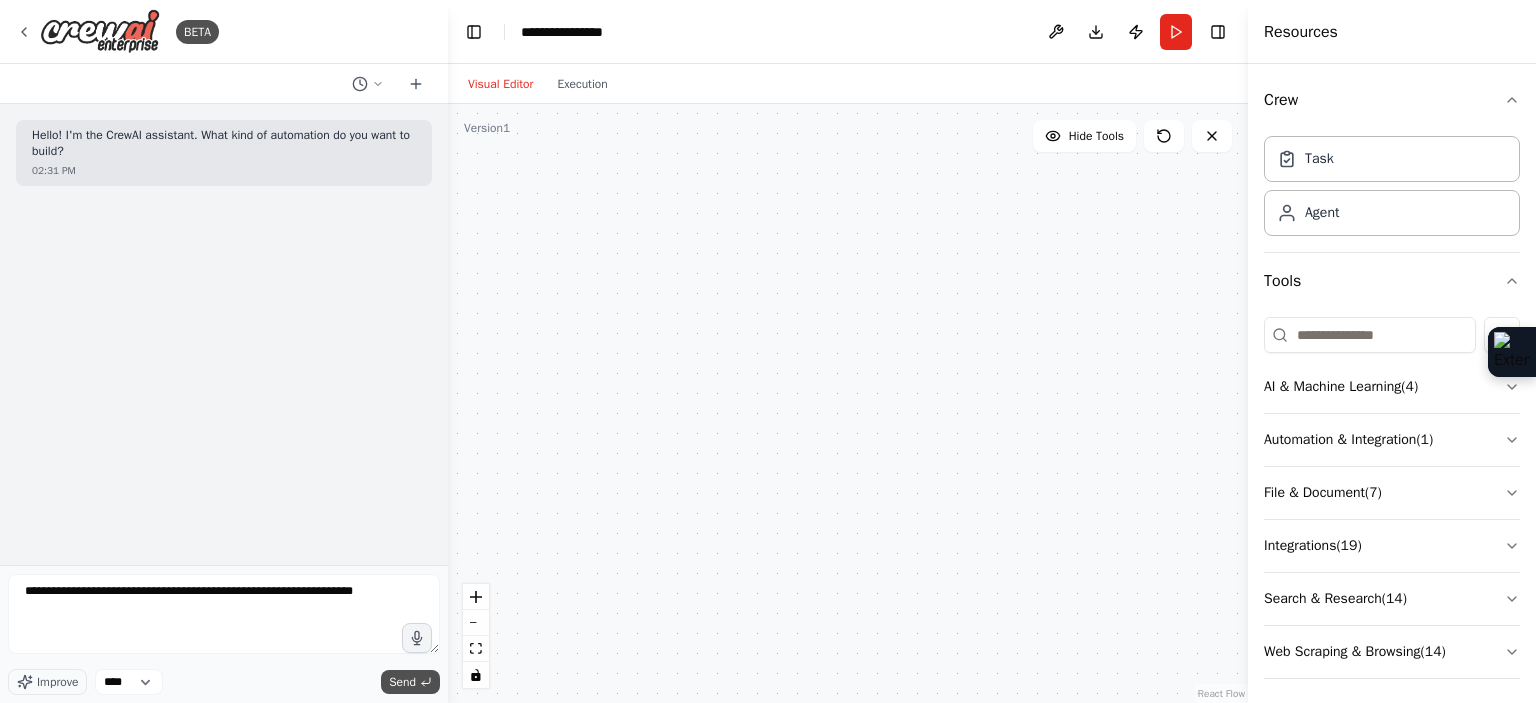 scroll, scrollTop: 0, scrollLeft: 0, axis: both 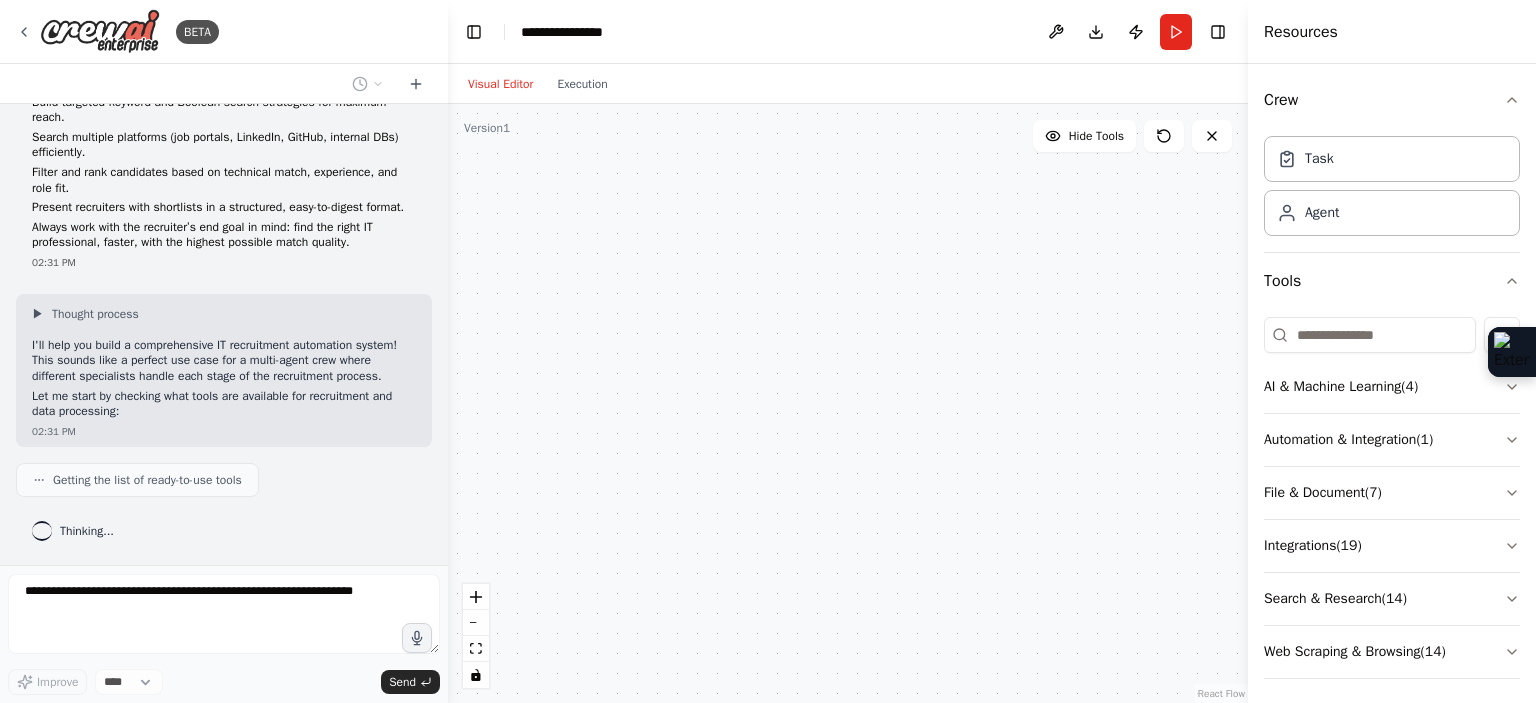 click 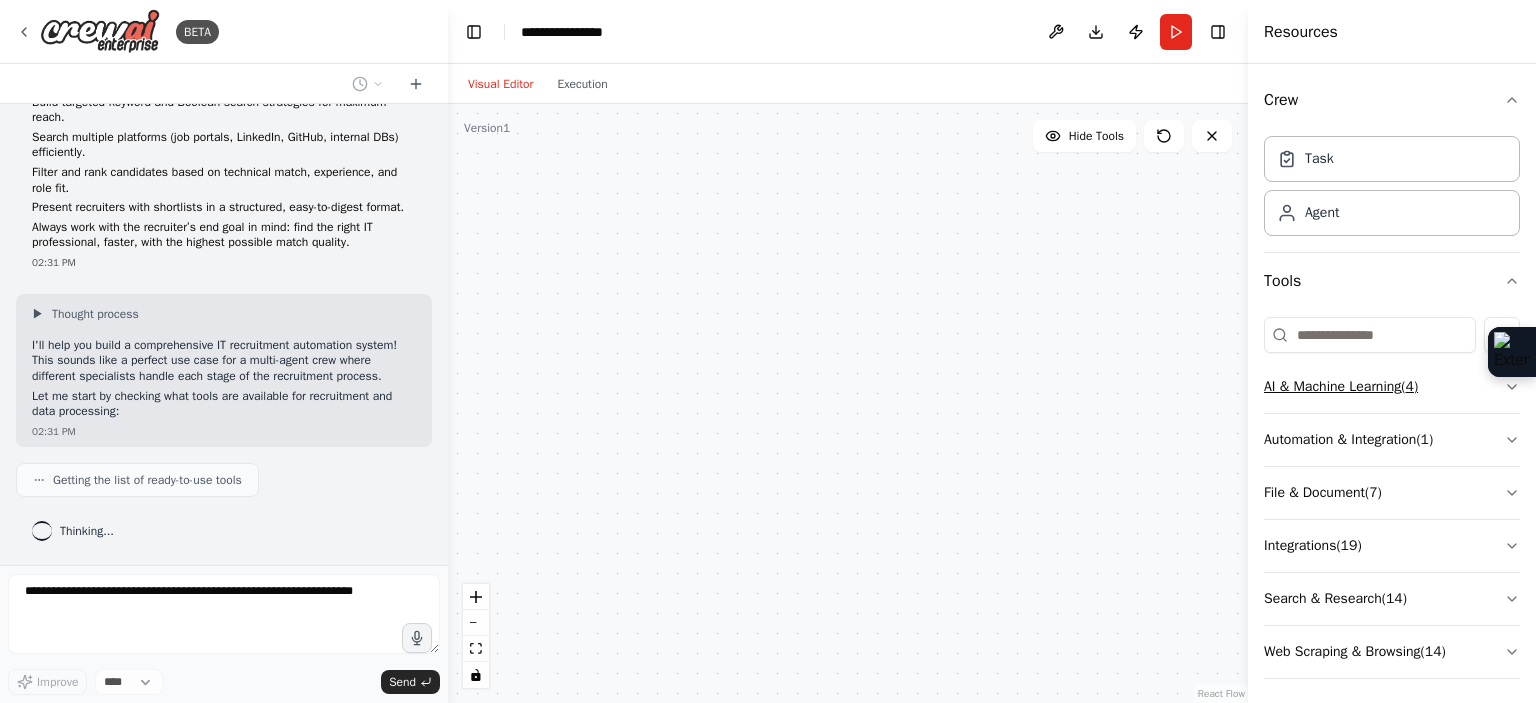 click 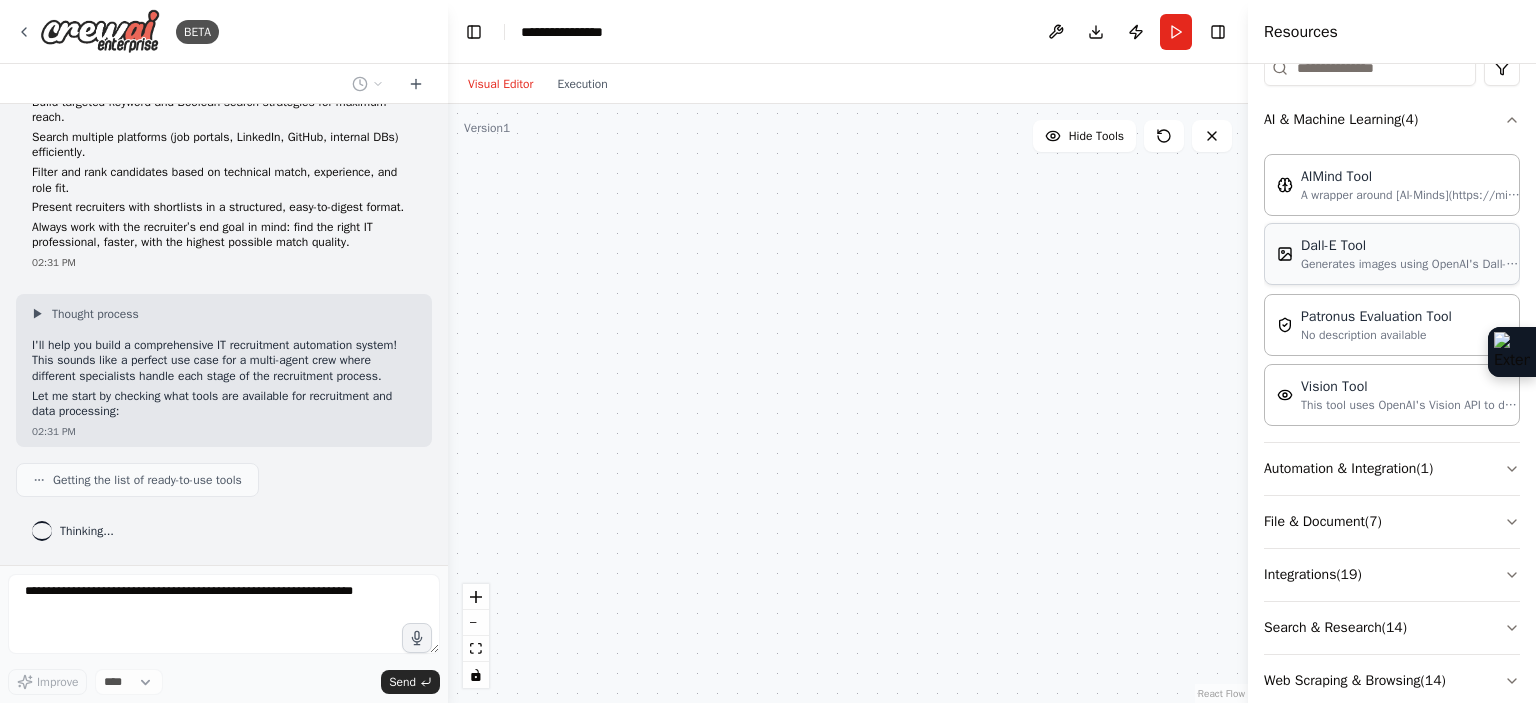 scroll, scrollTop: 268, scrollLeft: 0, axis: vertical 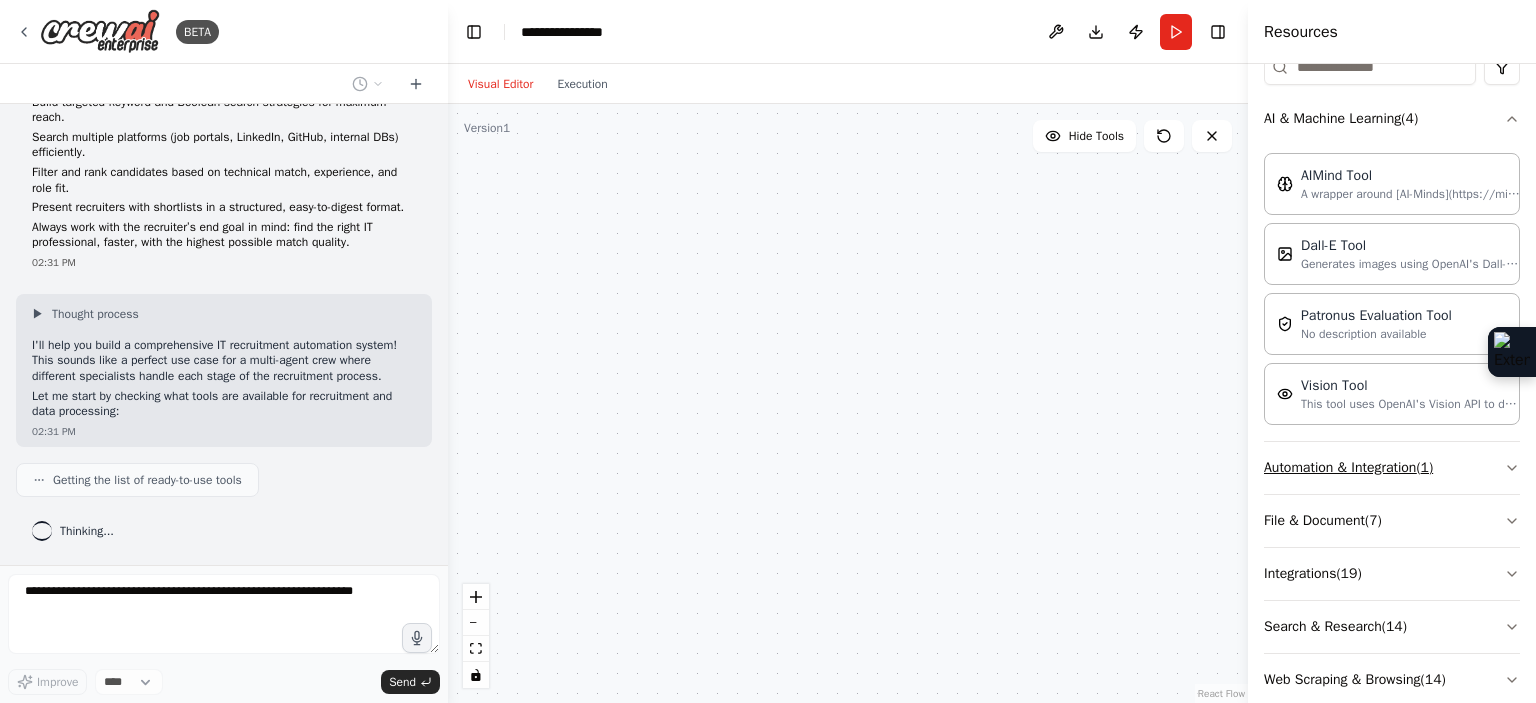 click on "Automation & Integration  ( 1 )" at bounding box center (1392, 468) 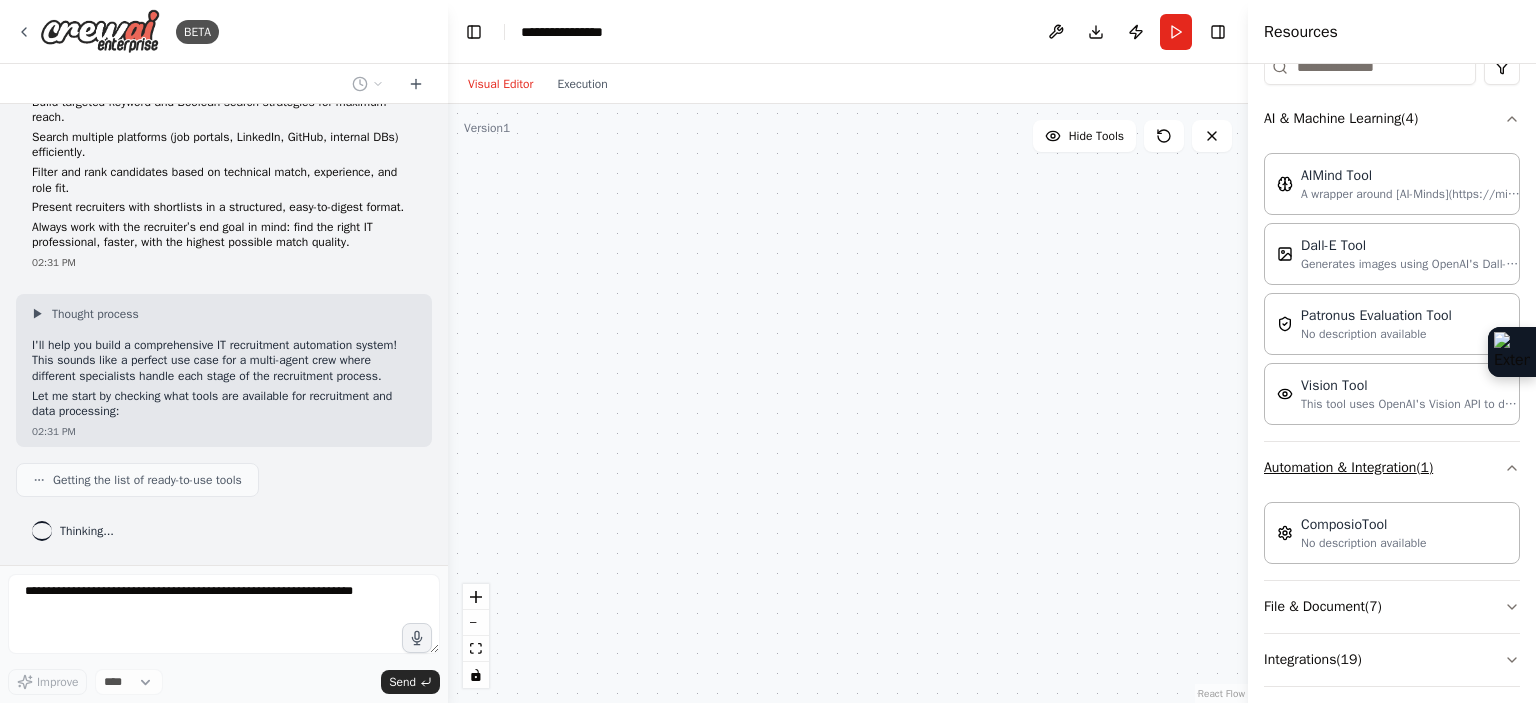 scroll, scrollTop: 385, scrollLeft: 0, axis: vertical 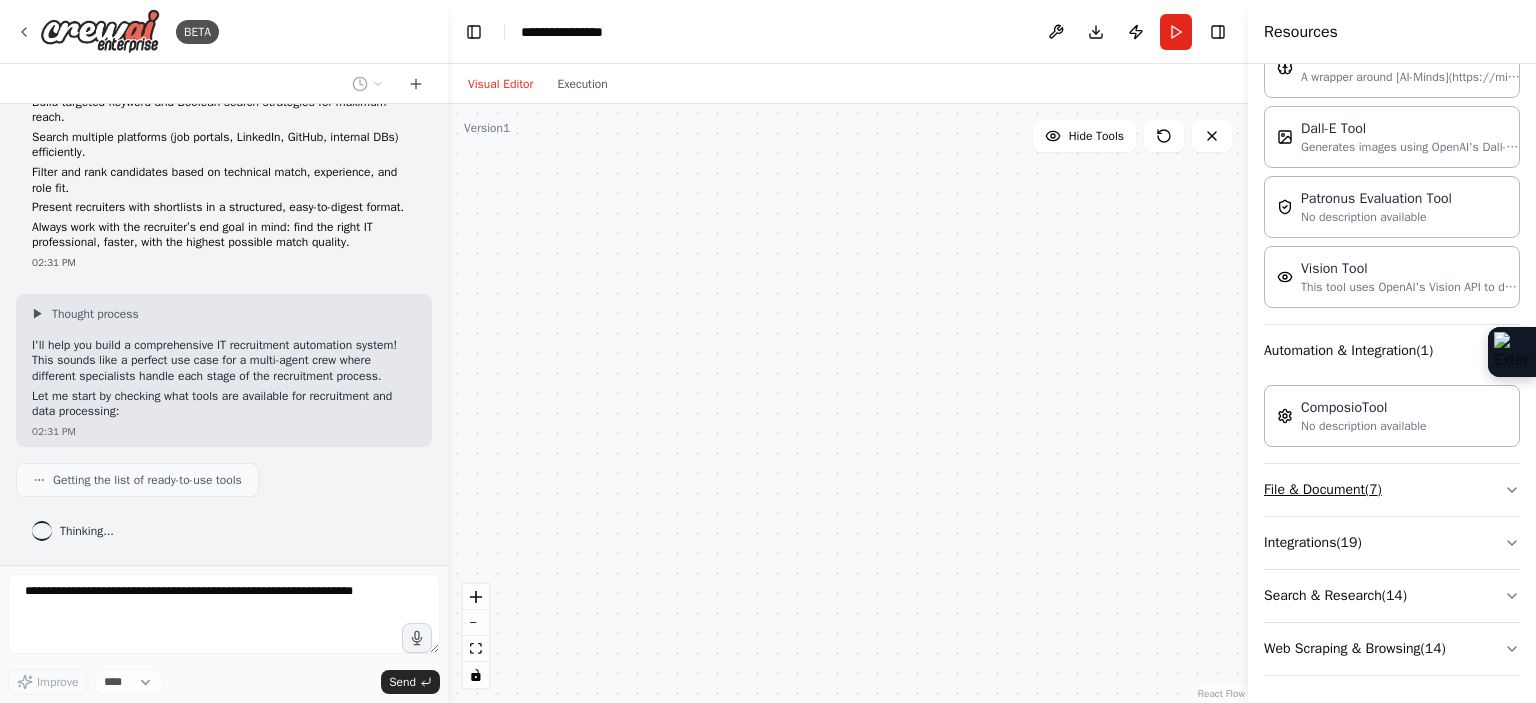 click on "File & Document  ( 7 )" at bounding box center (1392, 490) 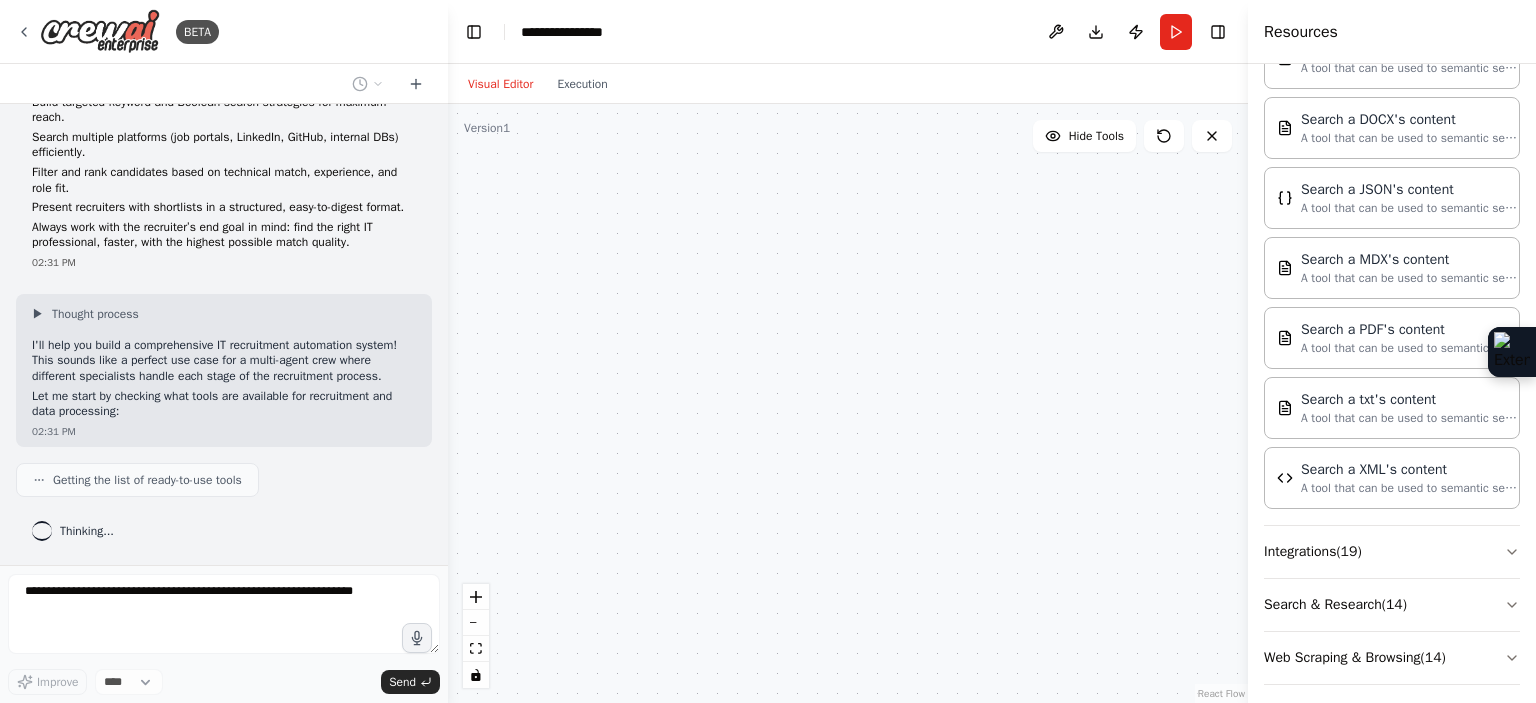 scroll, scrollTop: 888, scrollLeft: 0, axis: vertical 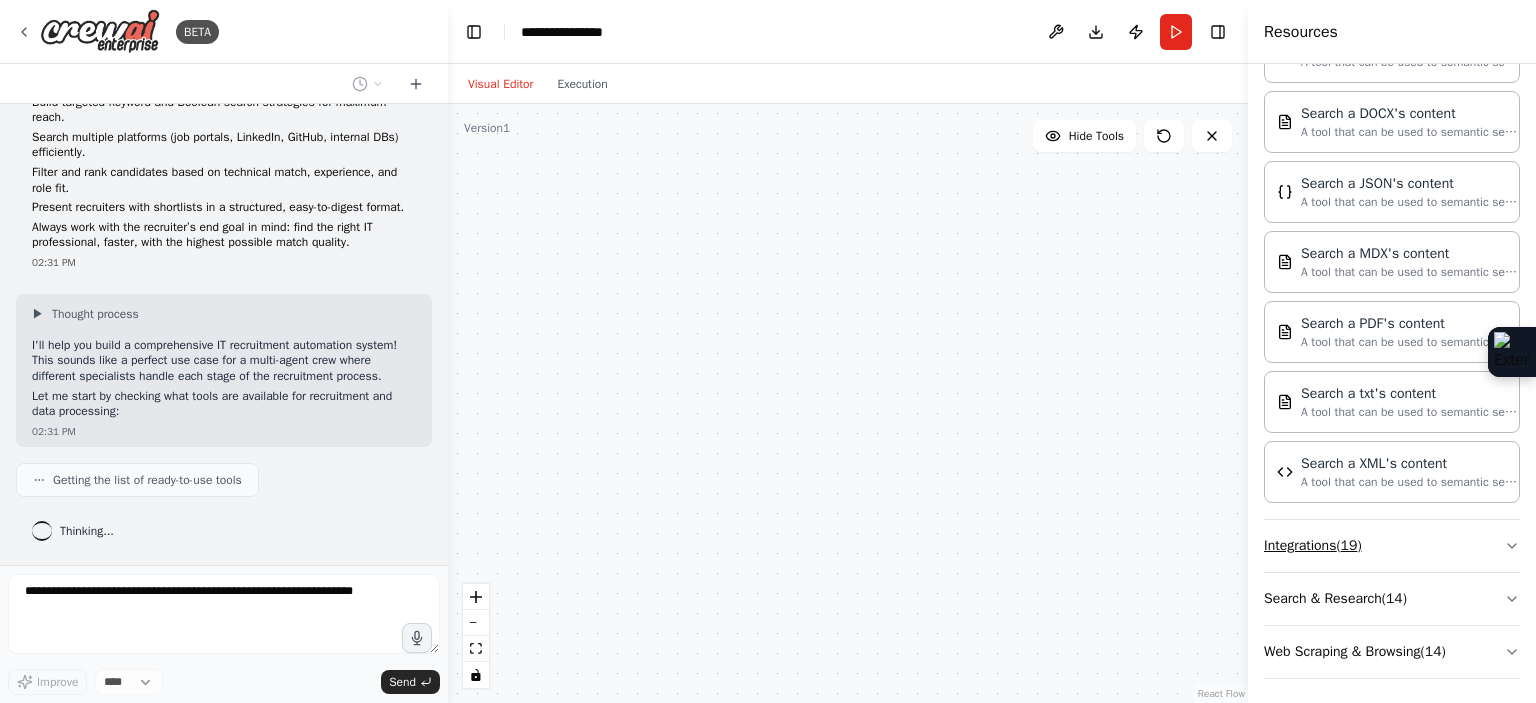 click on "Integrations  ( 19 )" at bounding box center (1392, 546) 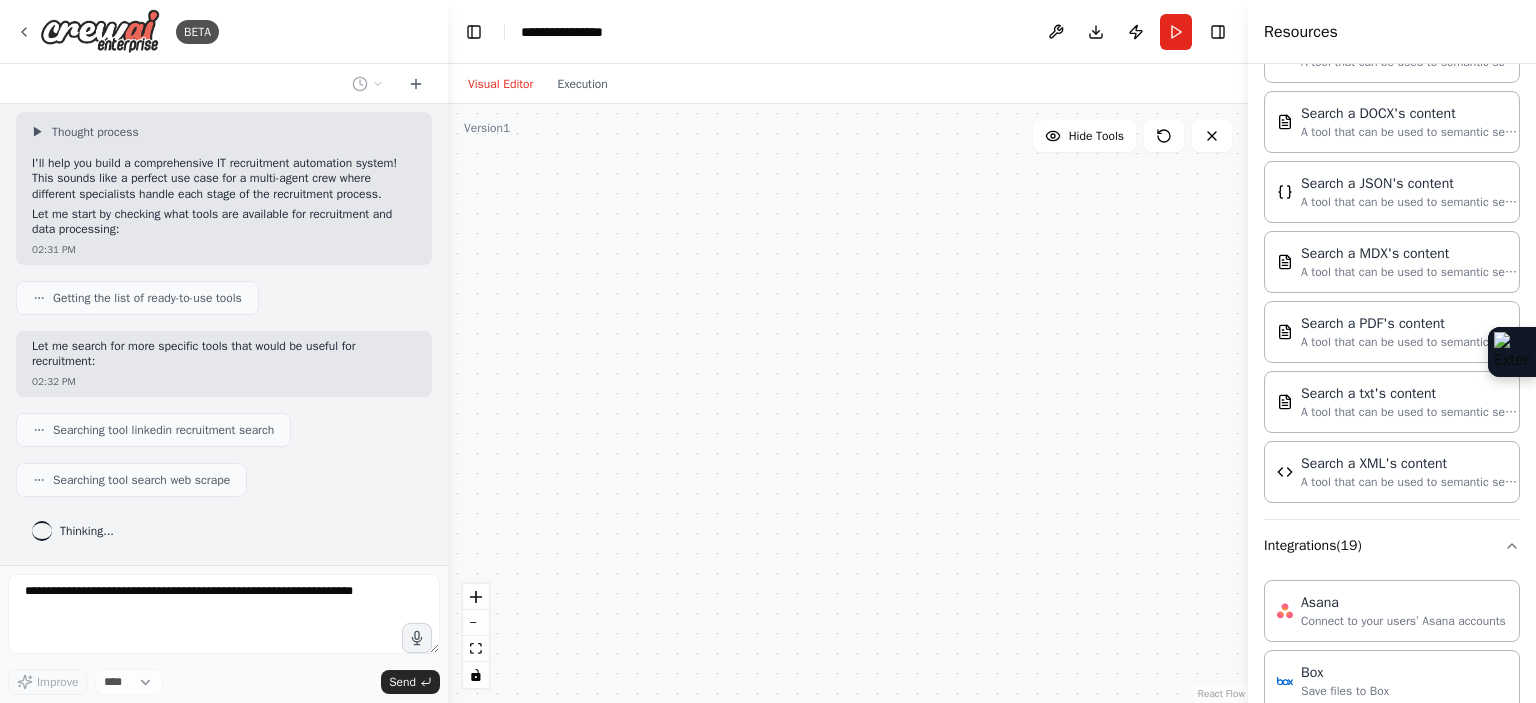 scroll, scrollTop: 528, scrollLeft: 0, axis: vertical 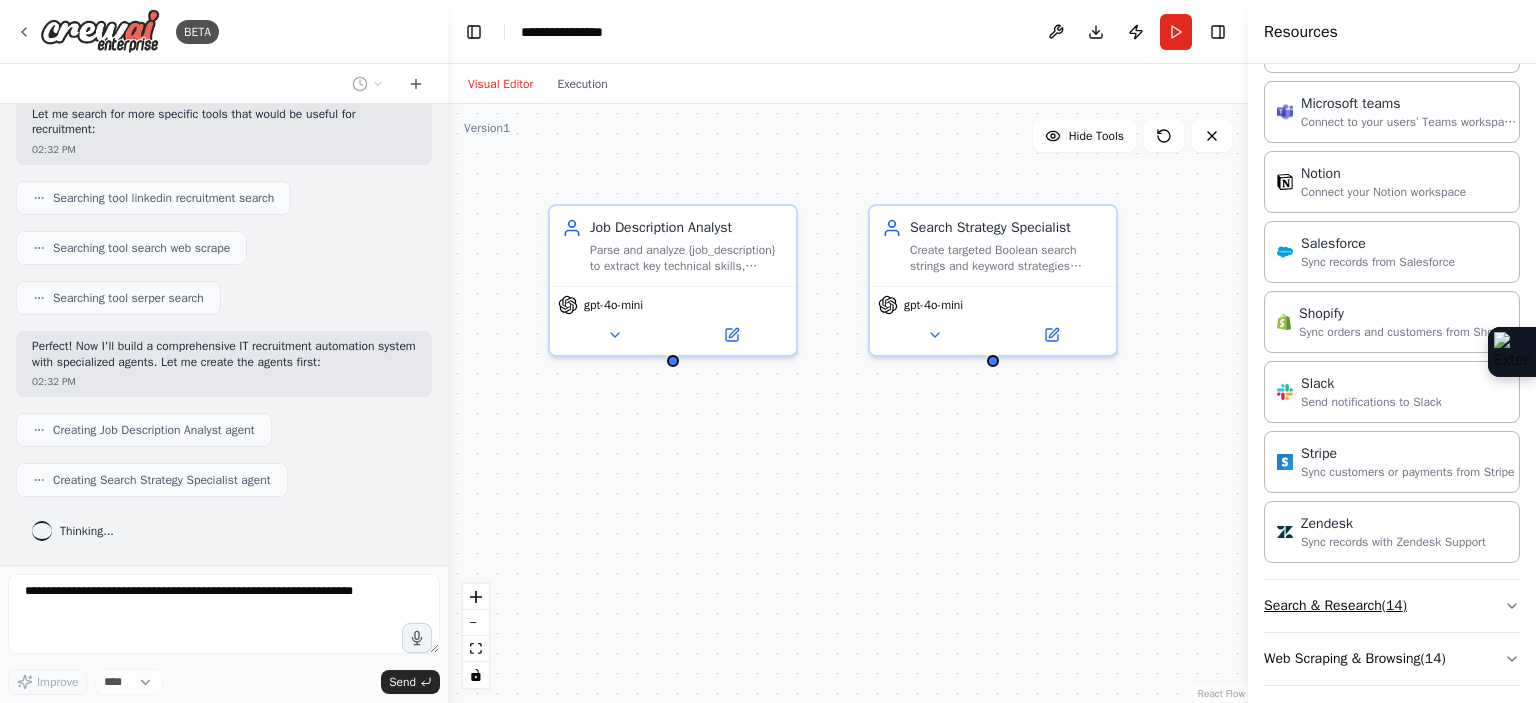 click on "Search & Research  ( 14 )" at bounding box center (1392, 606) 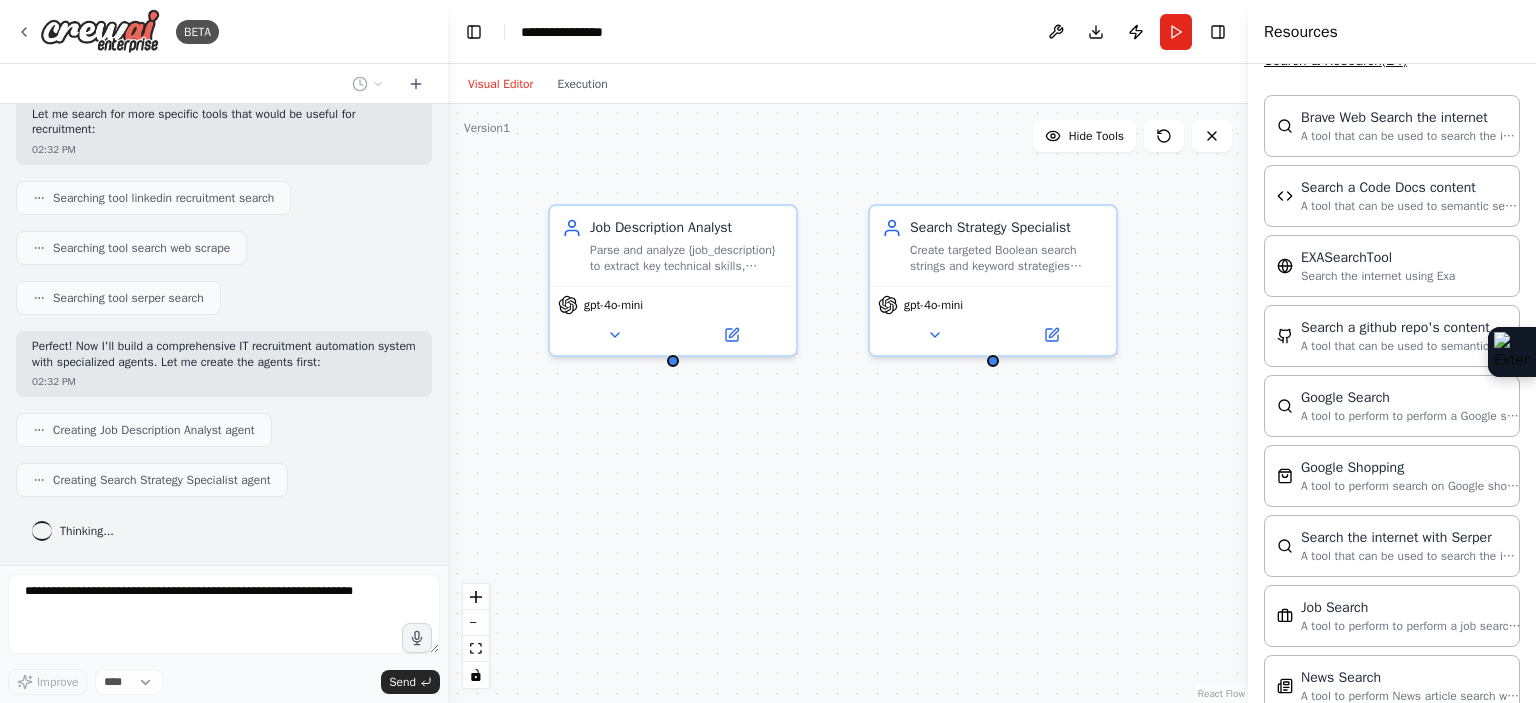 scroll, scrollTop: 2783, scrollLeft: 0, axis: vertical 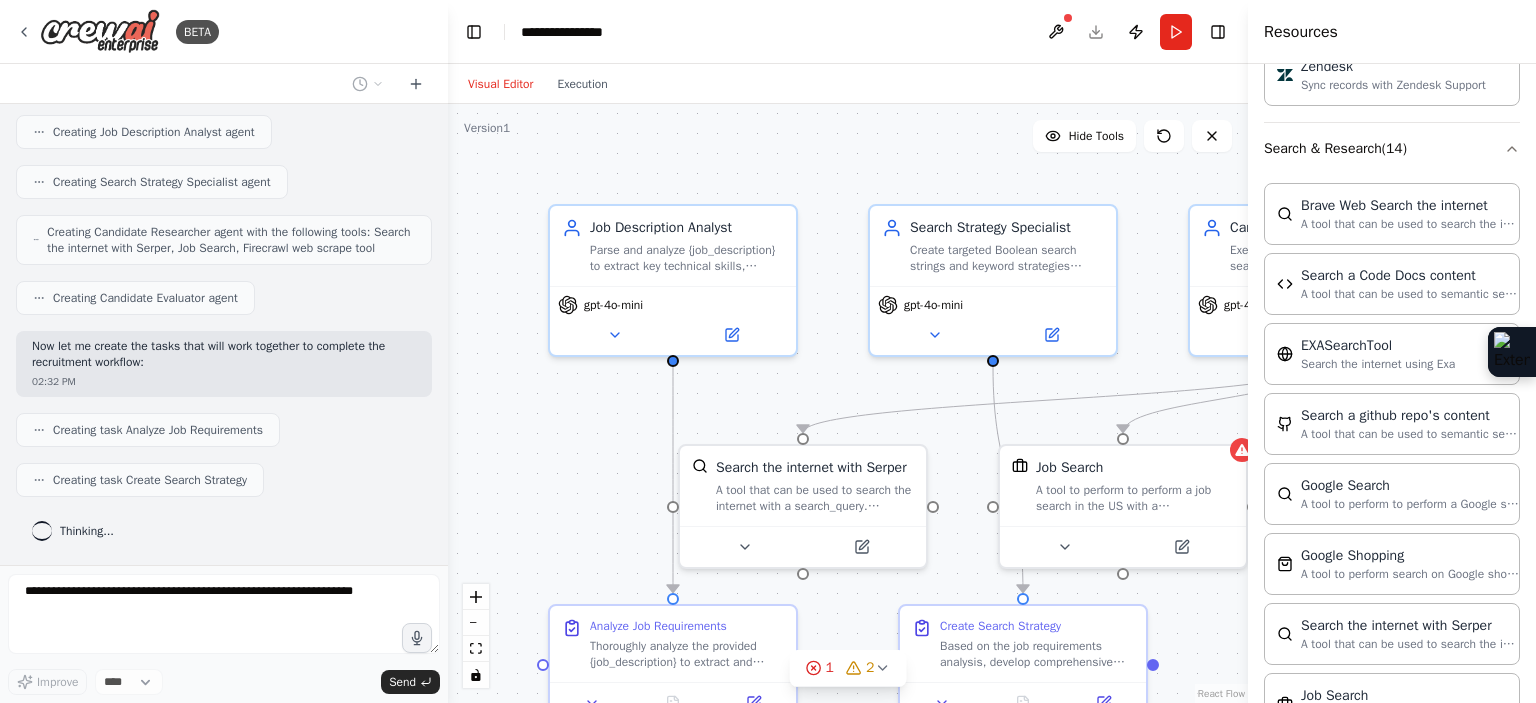 click on "Visual Editor Execution" at bounding box center [848, 84] 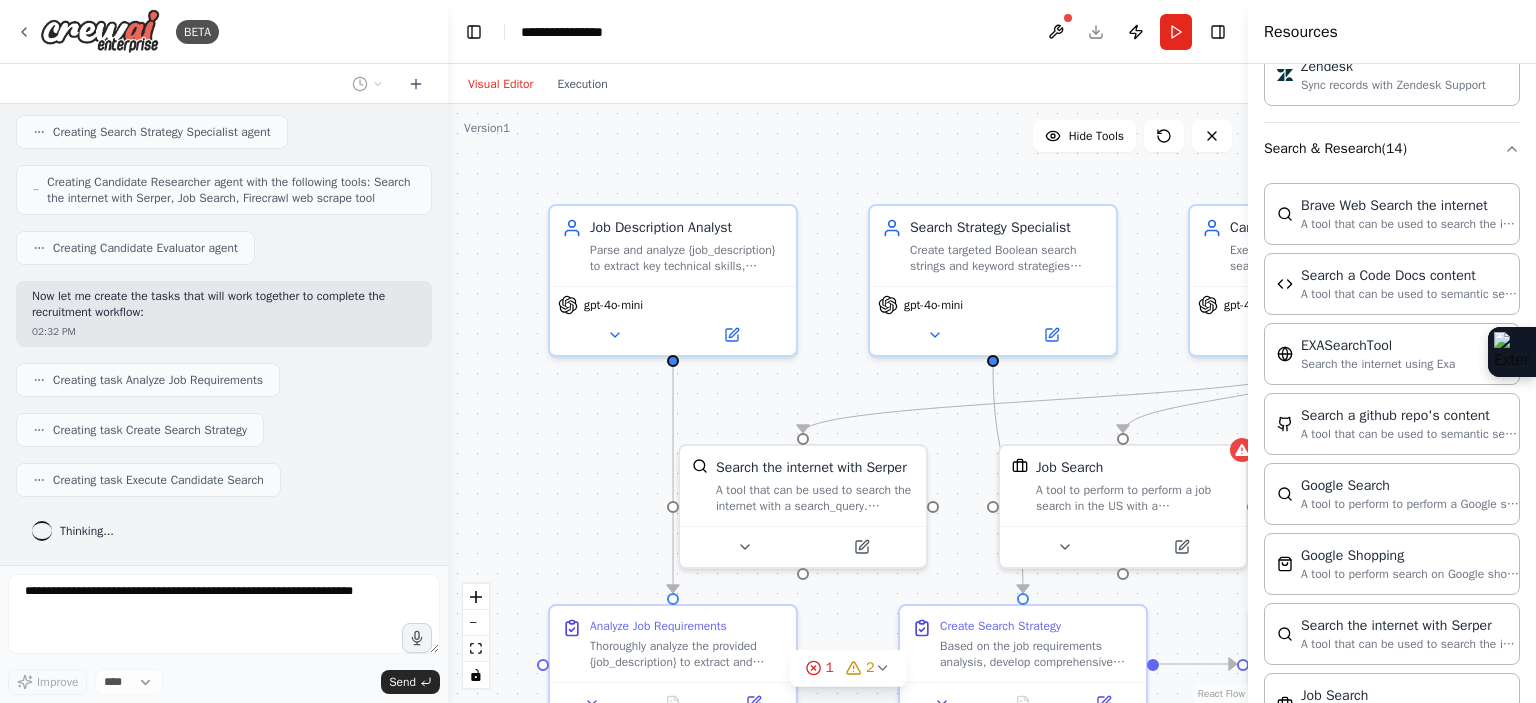 drag, startPoint x: 1246, startPoint y: 103, endPoint x: 1250, endPoint y: 89, distance: 14.56022 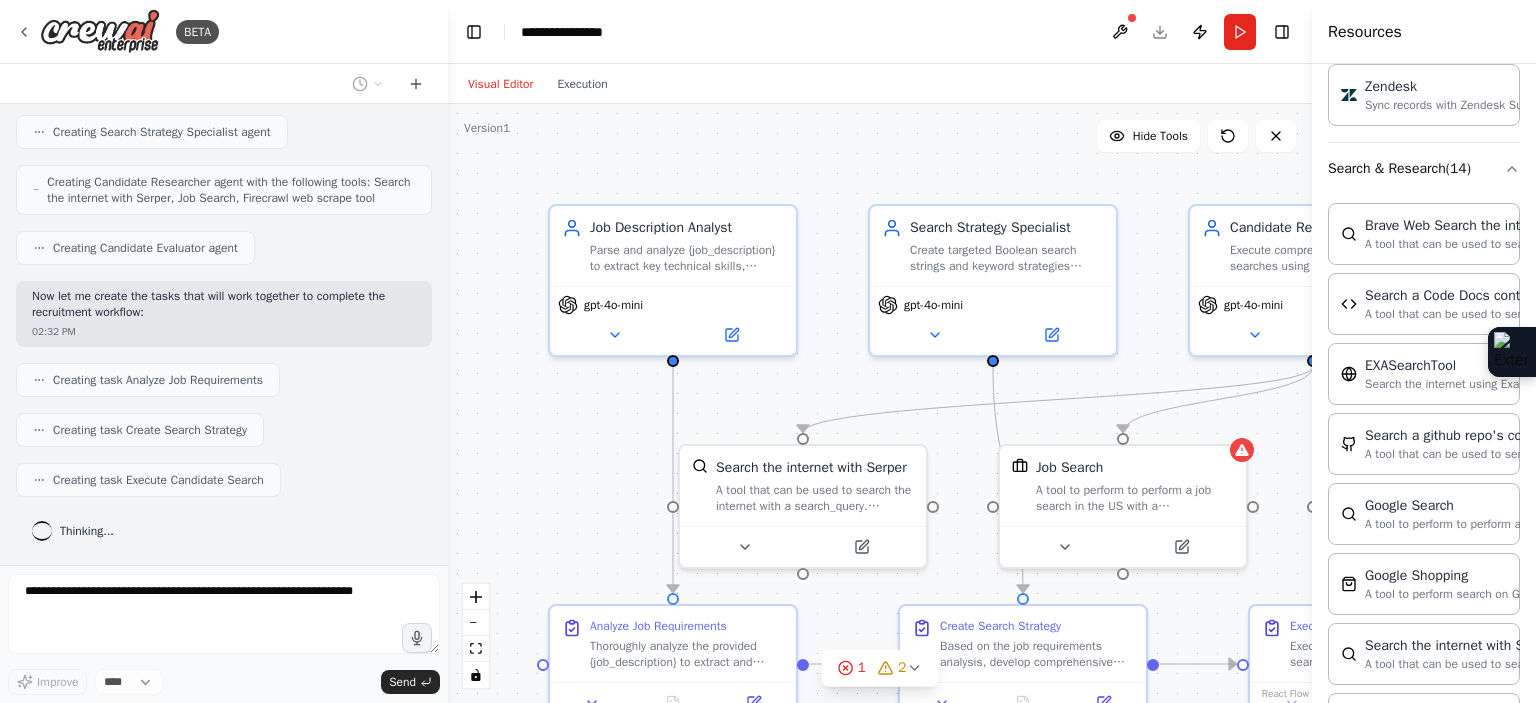 scroll, scrollTop: 2744, scrollLeft: 0, axis: vertical 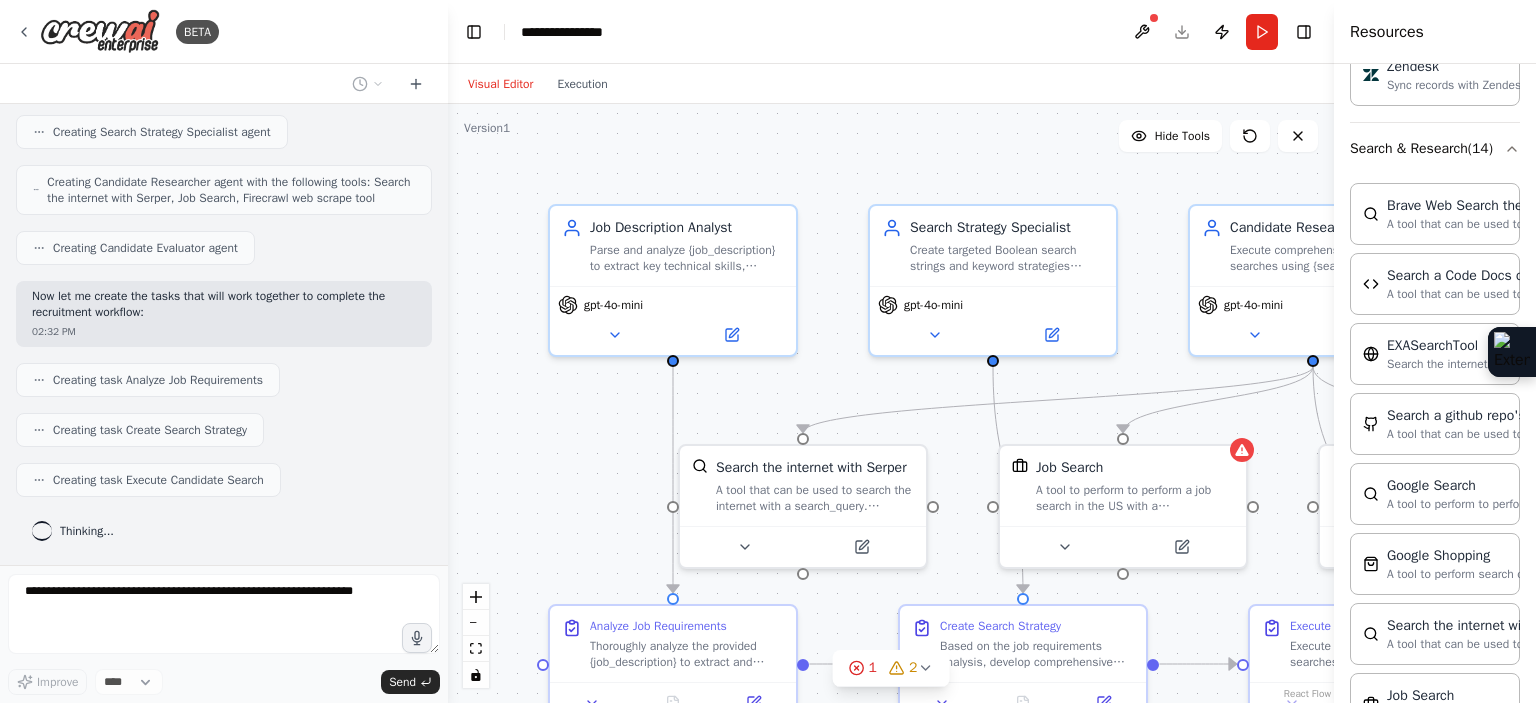 drag, startPoint x: 1250, startPoint y: 89, endPoint x: 1412, endPoint y: 95, distance: 162.11107 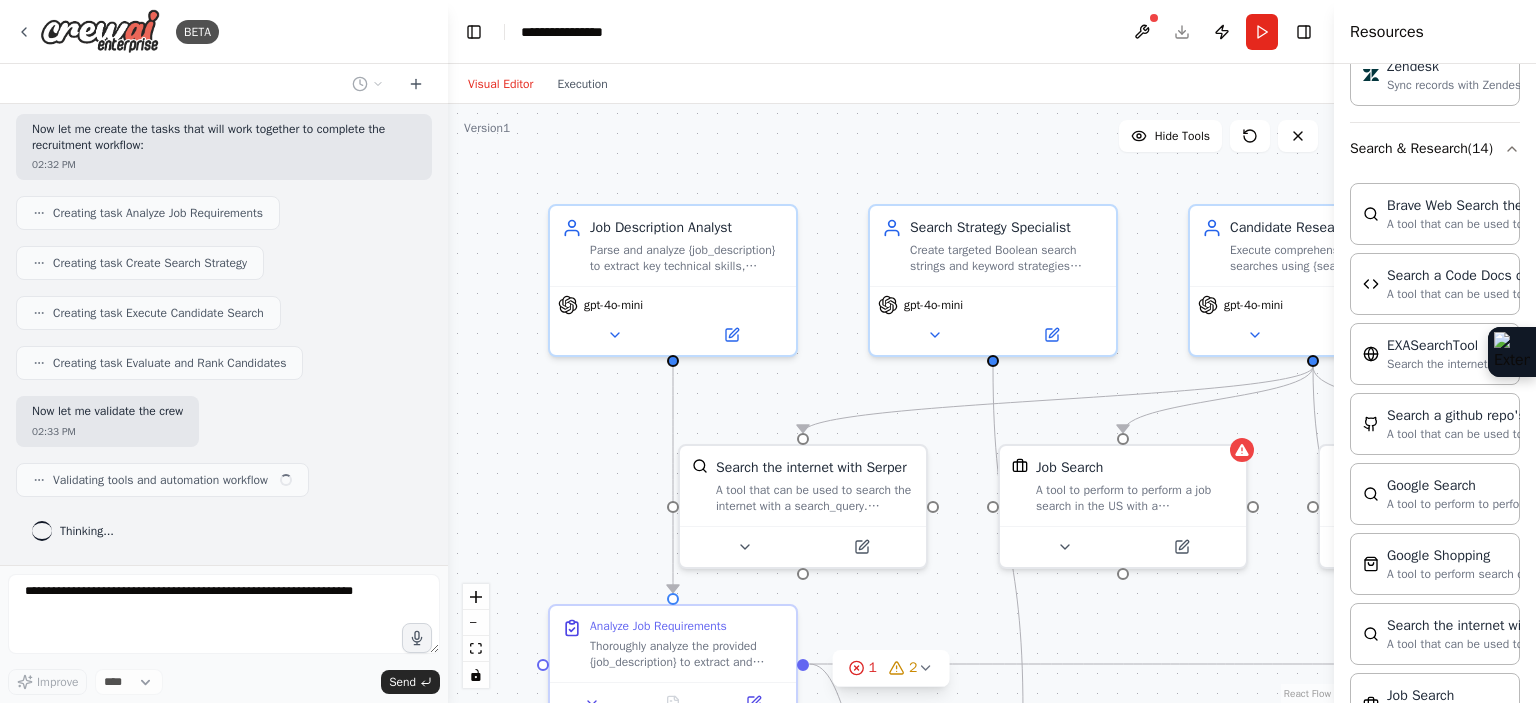 scroll, scrollTop: 1236, scrollLeft: 0, axis: vertical 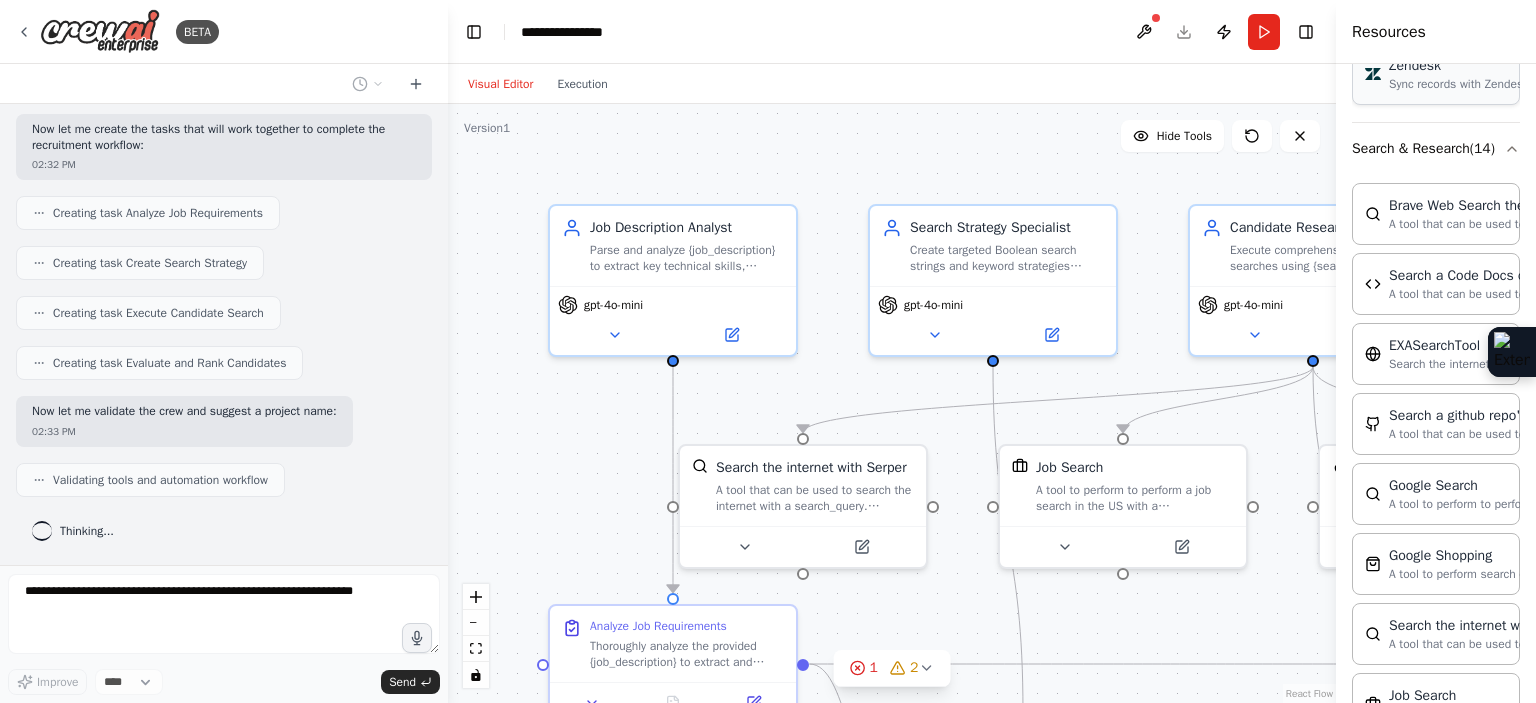 drag, startPoint x: 1335, startPoint y: 83, endPoint x: 1379, endPoint y: 81, distance: 44.04543 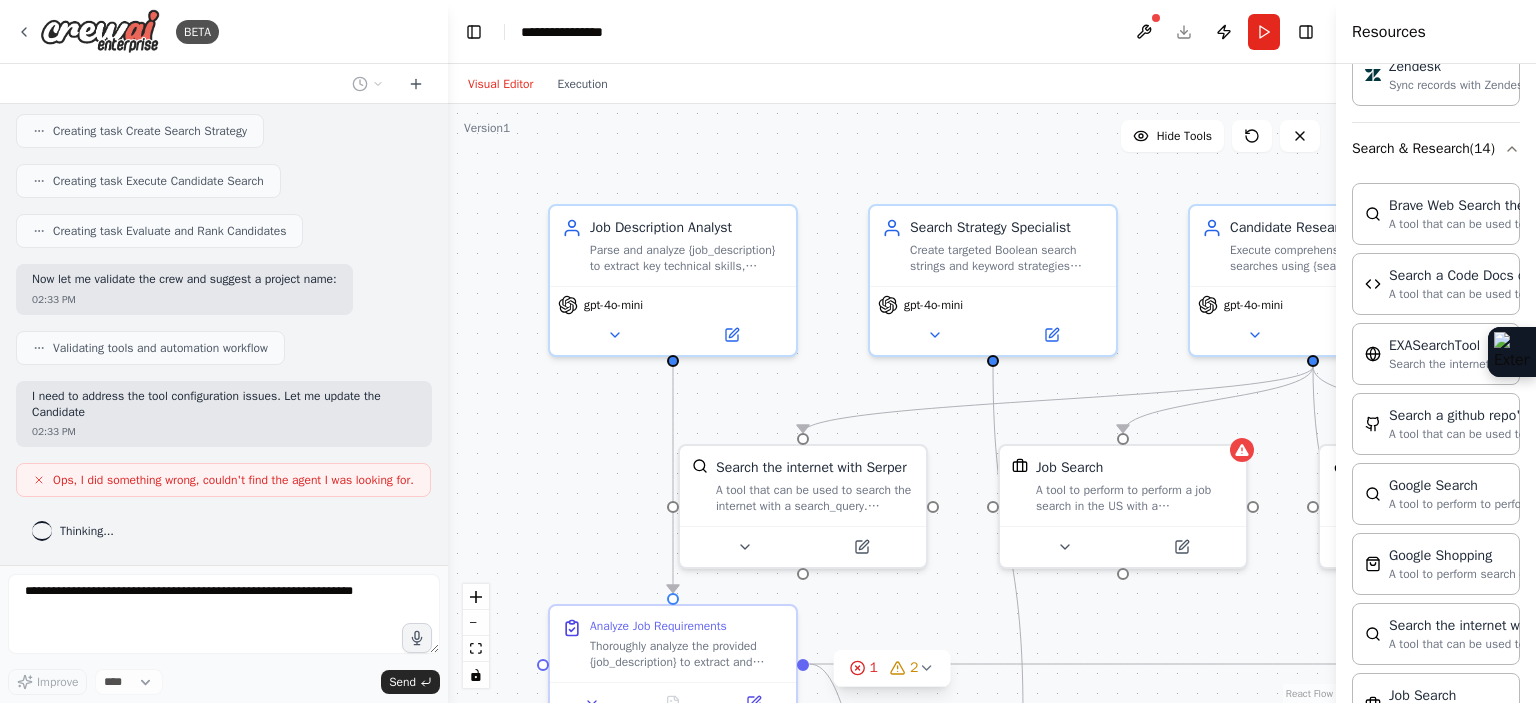 scroll, scrollTop: 1384, scrollLeft: 0, axis: vertical 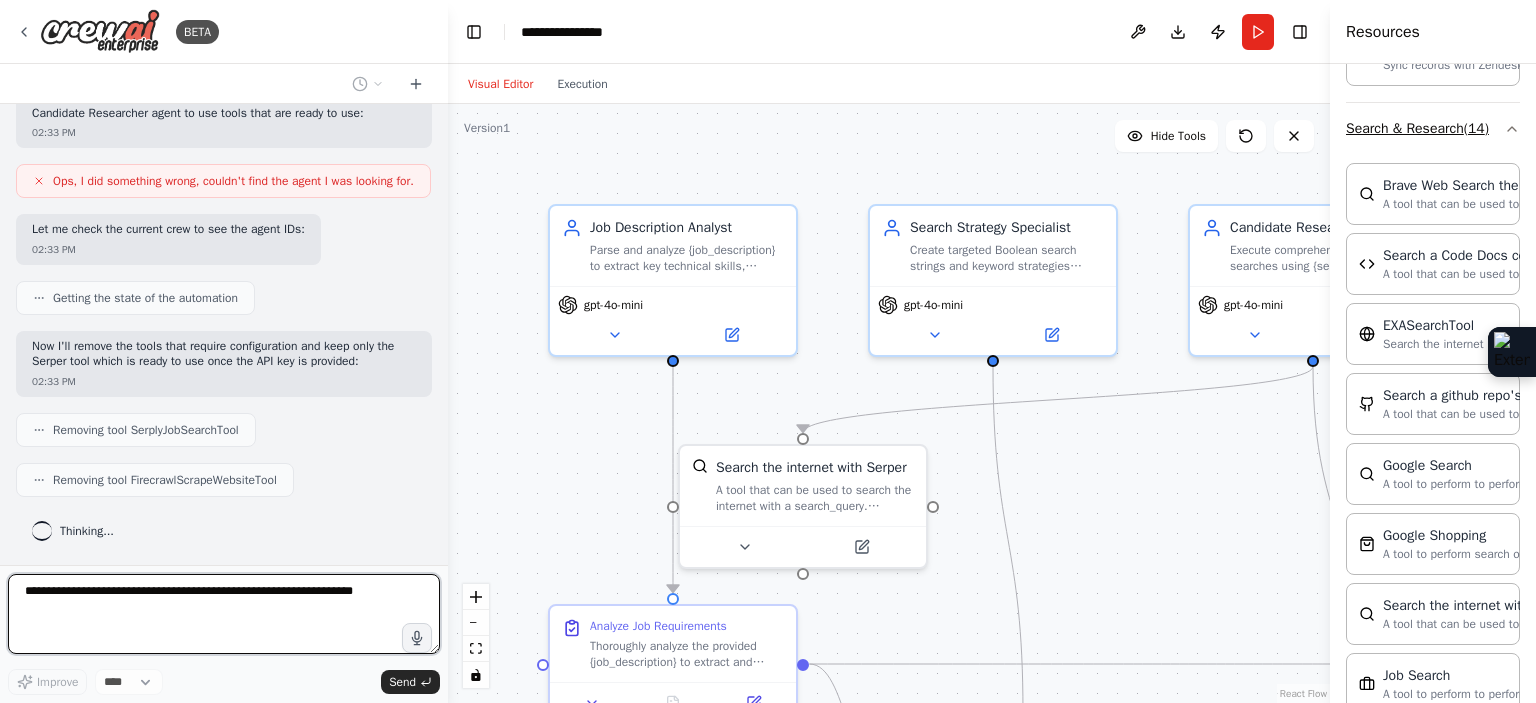 drag, startPoint x: 1336, startPoint y: 84, endPoint x: 1429, endPoint y: 111, distance: 96.84007 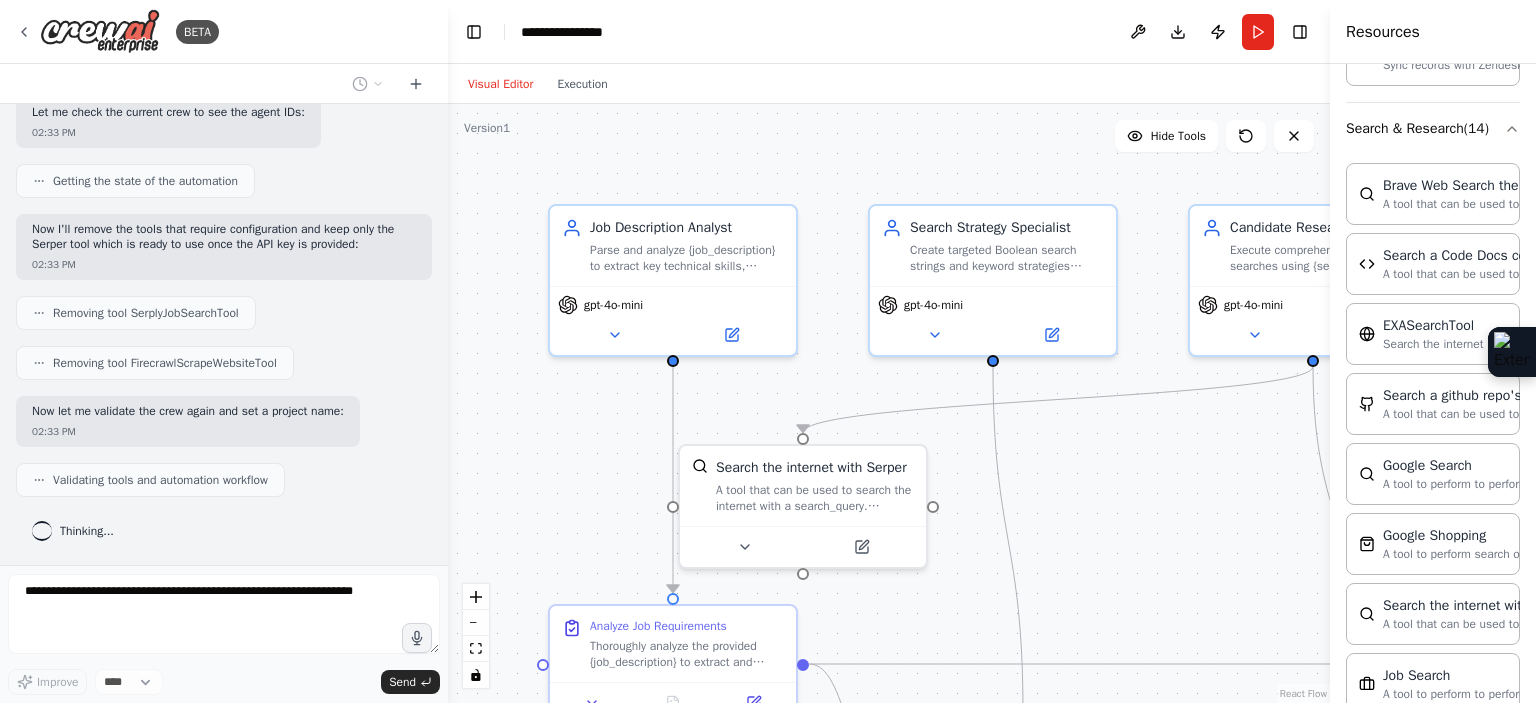 scroll, scrollTop: 1848, scrollLeft: 0, axis: vertical 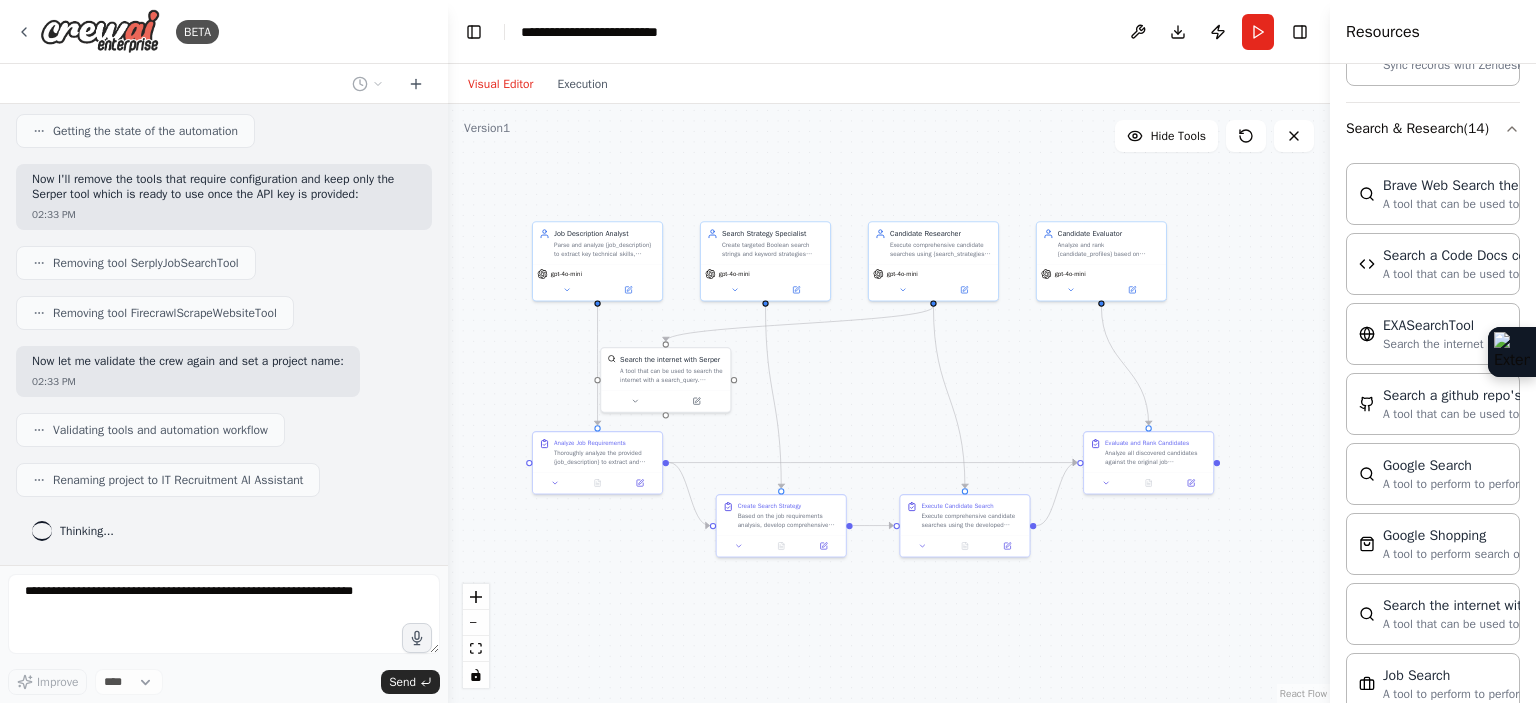 drag, startPoint x: 1125, startPoint y: 547, endPoint x: 806, endPoint y: 395, distance: 353.36243 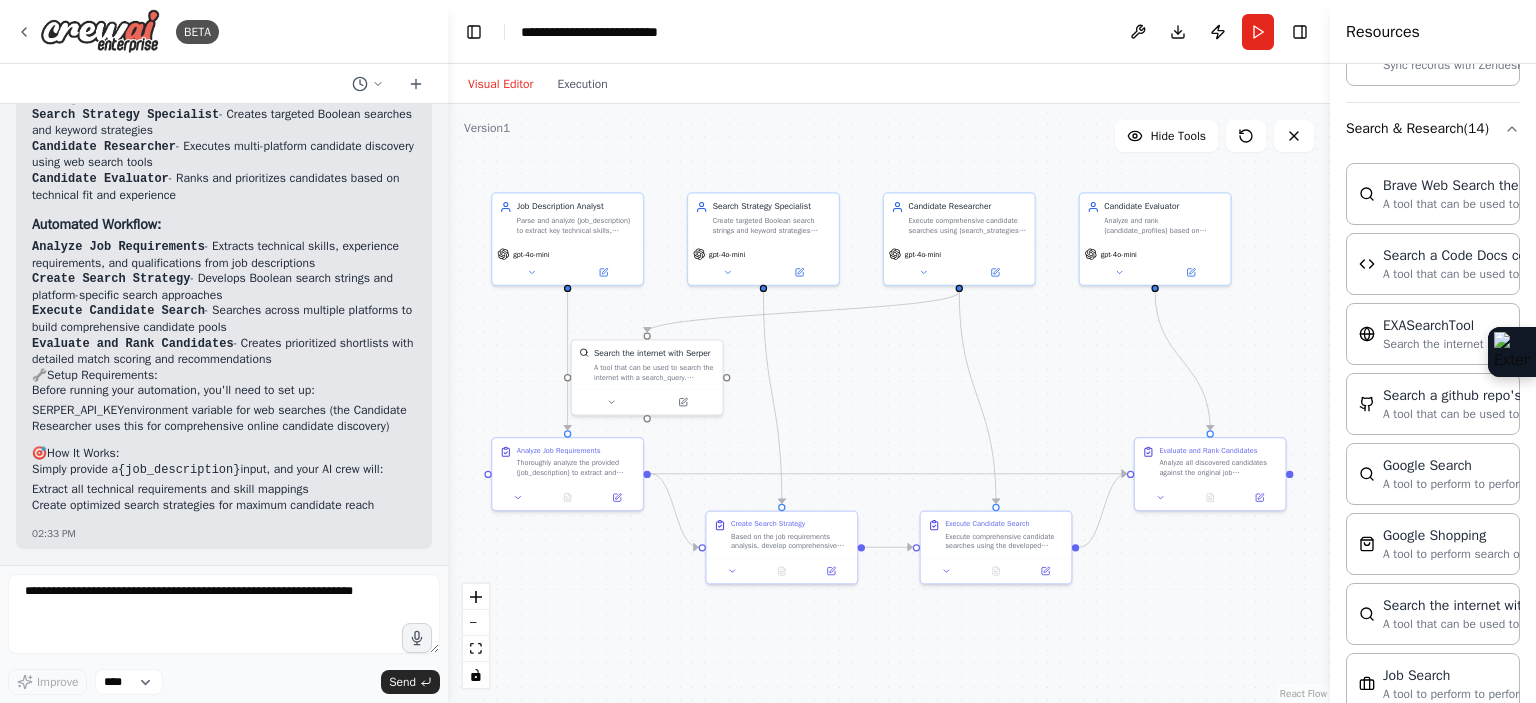click on ".deletable-edge-delete-btn {
width: 20px;
height: 20px;
border: 0px solid #ffffff;
color: #6b7280;
background-color: #f8fafc;
cursor: pointer;
border-radius: 50%;
font-size: 12px;
padding: 3px;
display: flex;
align-items: center;
justify-content: center;
transition: all 0.2s cubic-bezier(0.4, 0, 0.2, 1);
box-shadow: 0 2px 4px rgba(0, 0, 0, 0.1);
}
.deletable-edge-delete-btn:hover {
background-color: #ef4444;
color: #ffffff;
border-color: #dc2626;
transform: scale(1.1);
box-shadow: 0 4px 12px rgba(239, 68, 68, 0.4);
}
.deletable-edge-delete-btn:active {
transform: scale(0.95);
box-shadow: 0 2px 4px rgba(239, 68, 68, 0.3);
}
Job Description Analyst gpt-4o-mini Search Strategy Specialist" at bounding box center [889, 403] 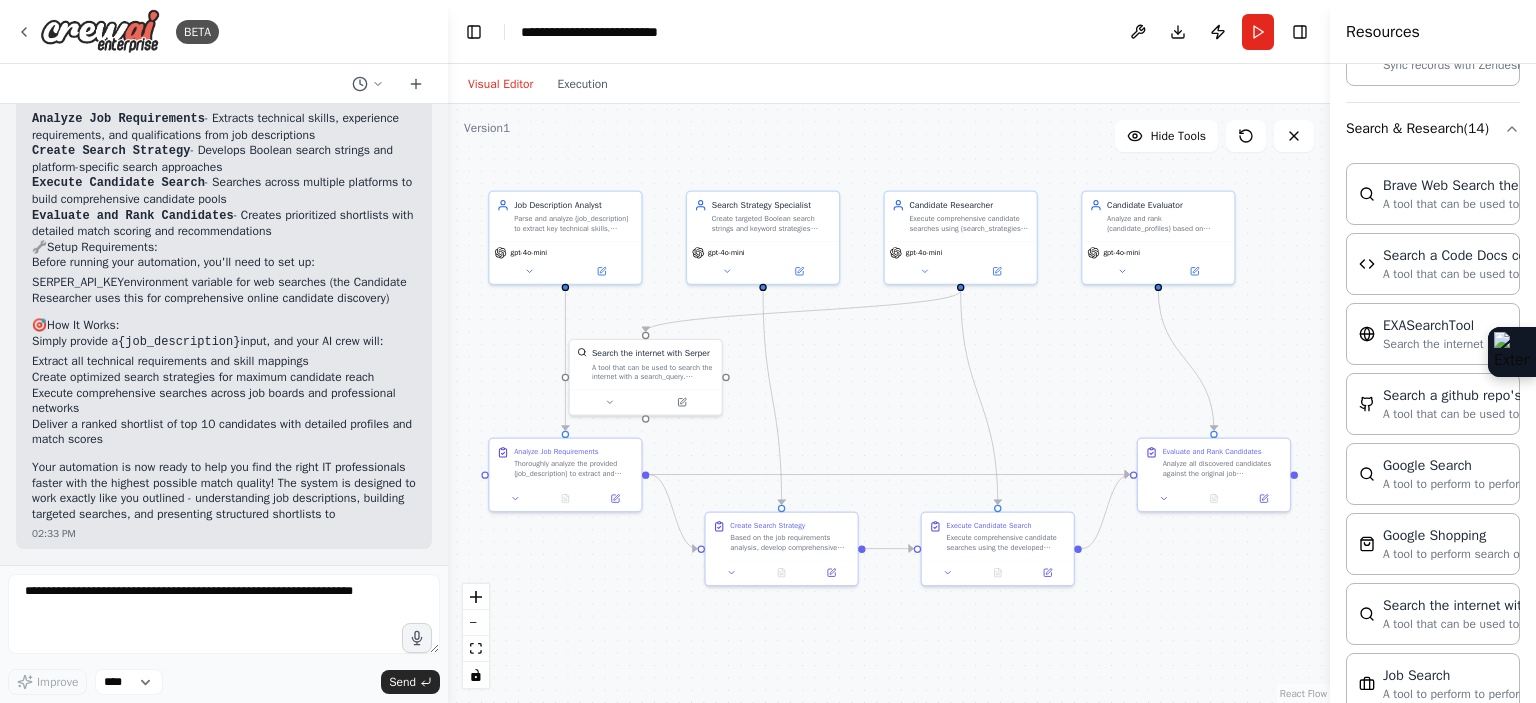 scroll, scrollTop: 2540, scrollLeft: 0, axis: vertical 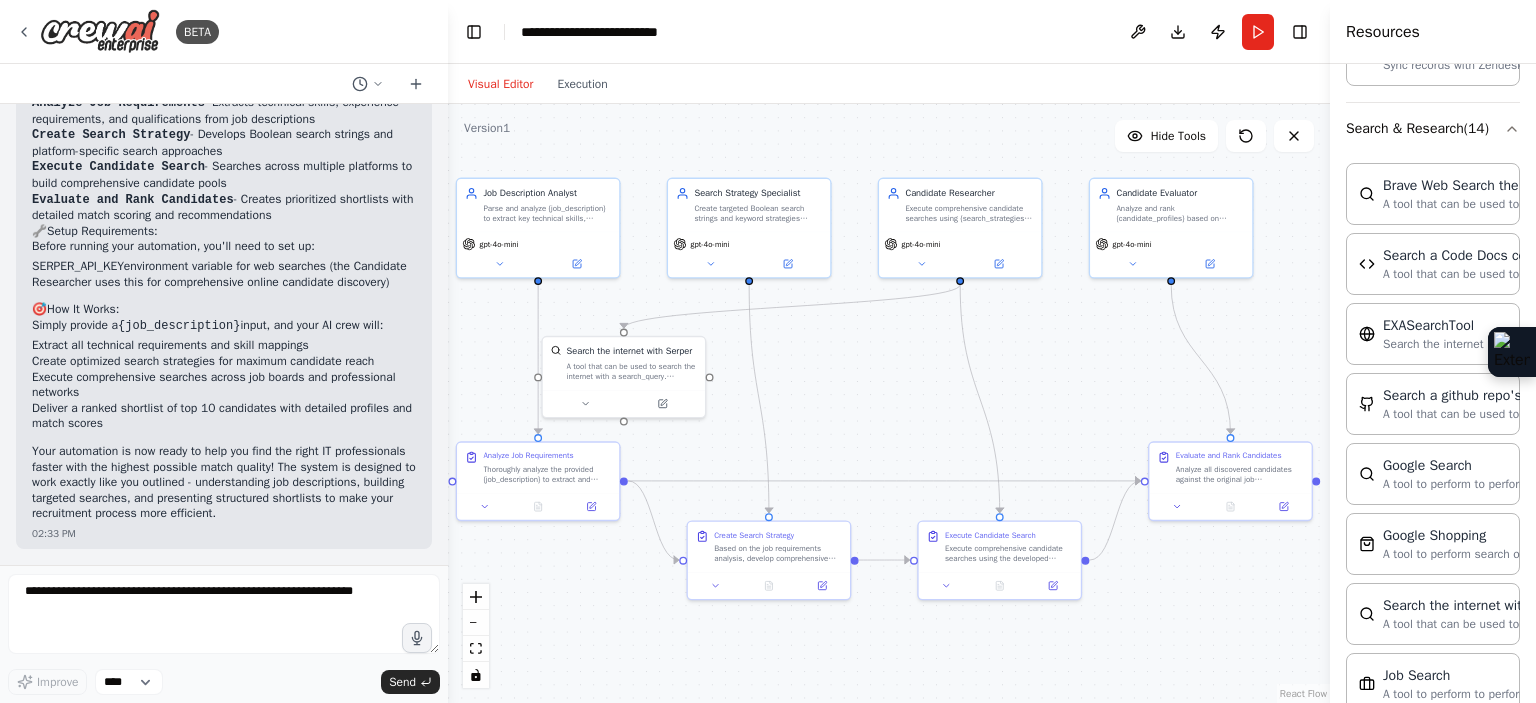 drag, startPoint x: 854, startPoint y: 394, endPoint x: 843, endPoint y: 395, distance: 11.045361 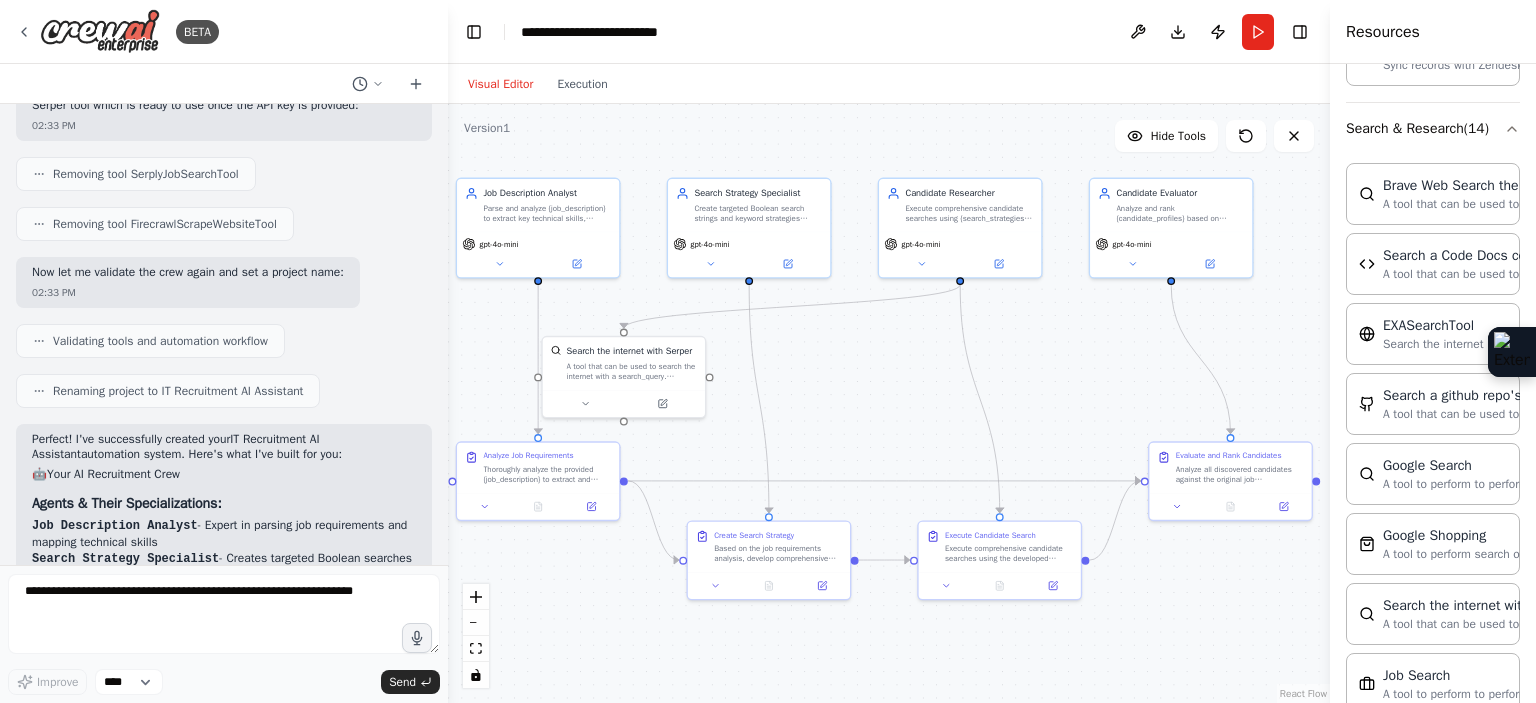 scroll, scrollTop: 1882, scrollLeft: 0, axis: vertical 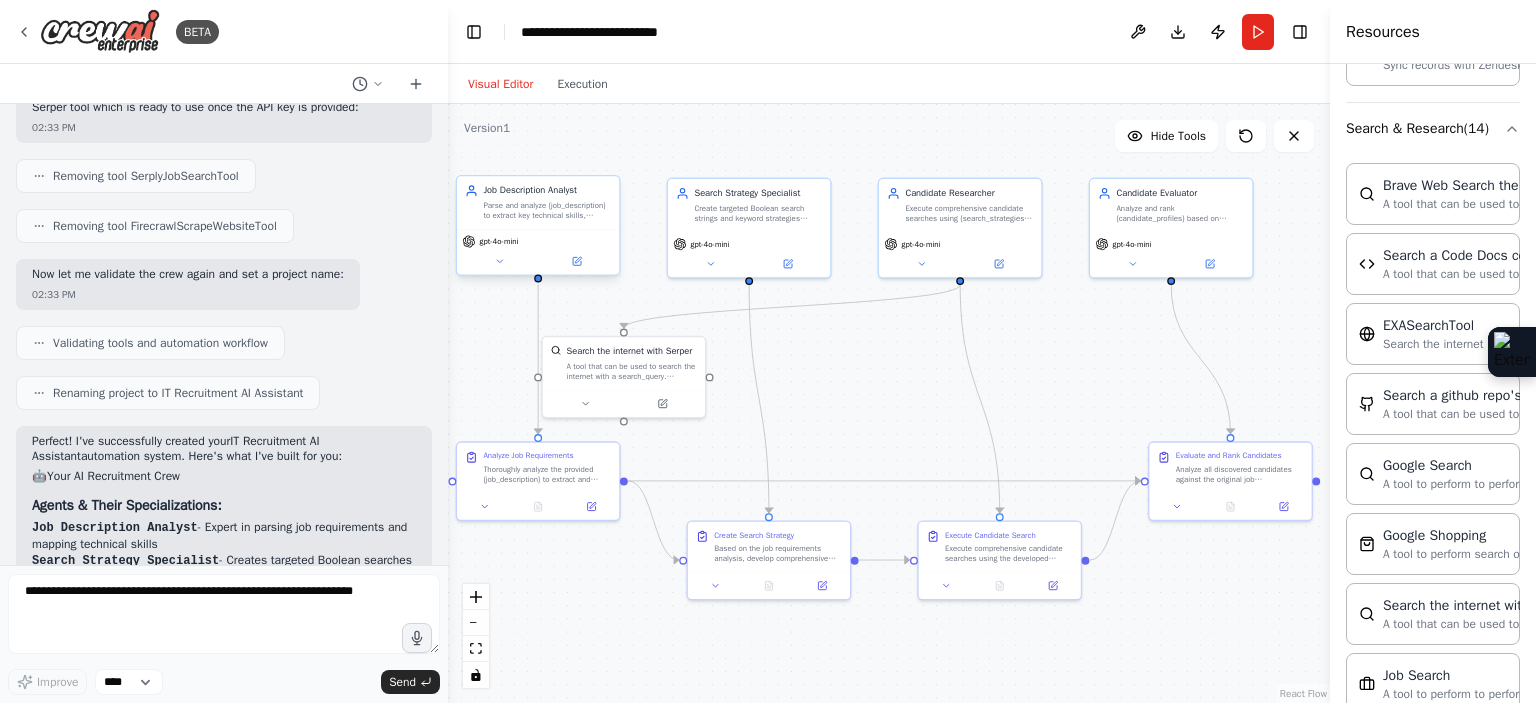 click on "Job Description Analyst Parse and analyze {job_description} to extract key technical skills, experience requirements, qualifications, and create comprehensive skill mapping for targeted candidate search" at bounding box center [538, 202] 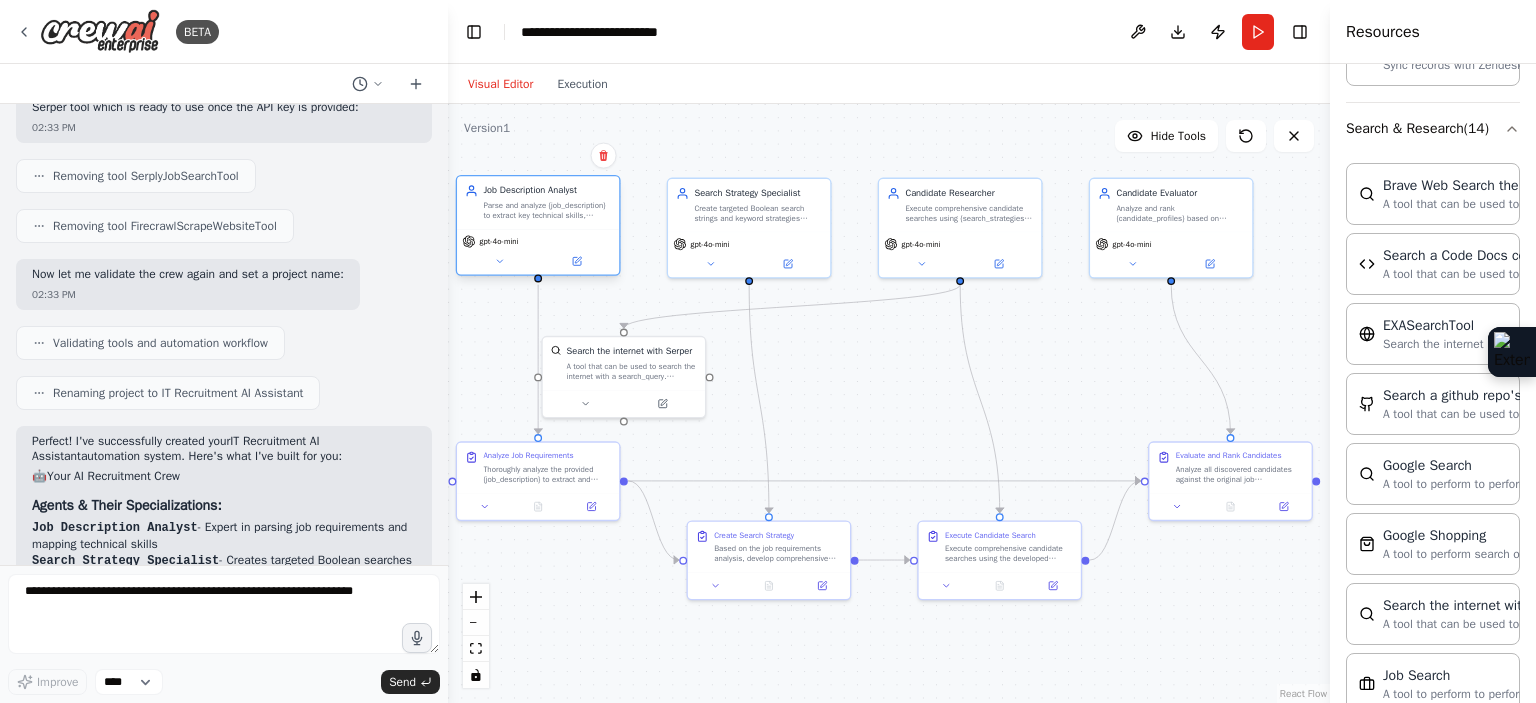 click on "gpt-4o-mini" at bounding box center [538, 251] 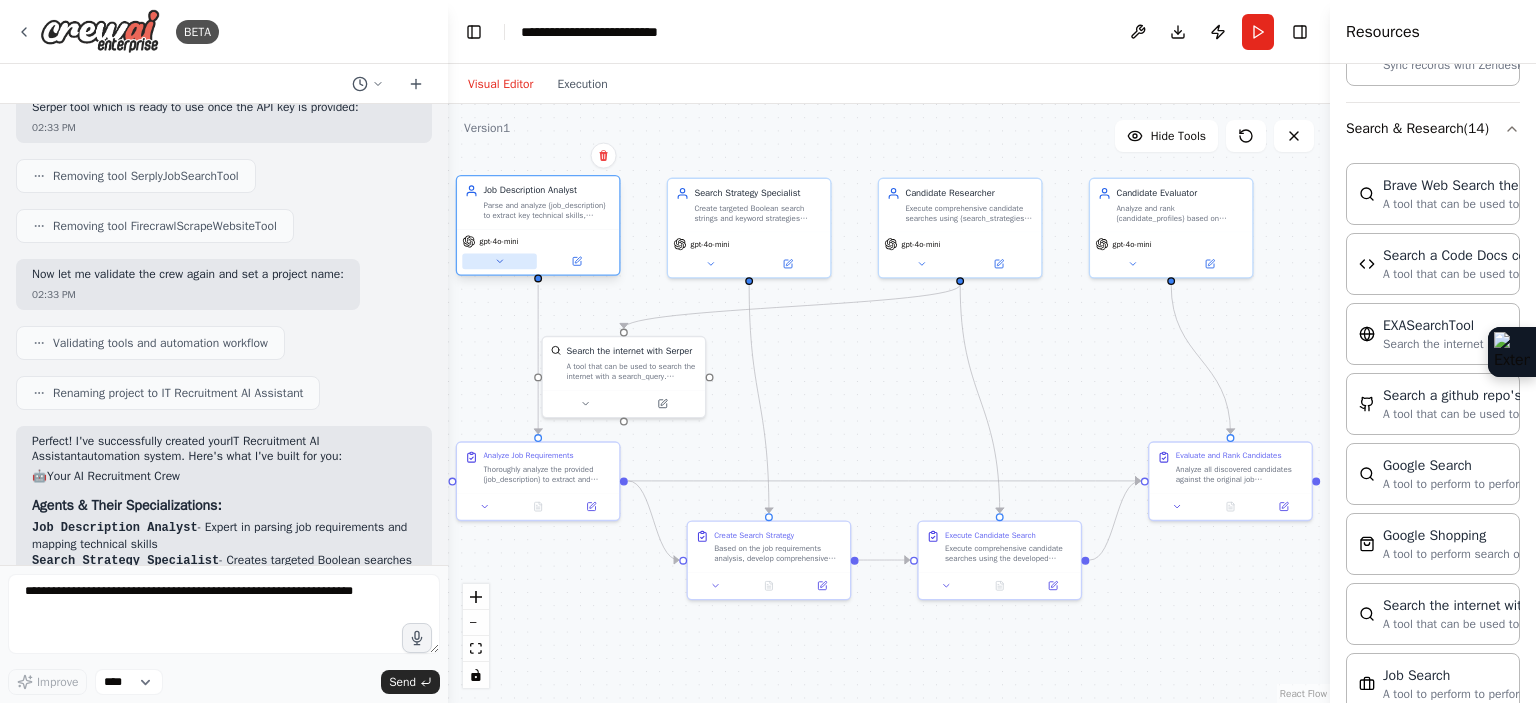 click at bounding box center (499, 261) 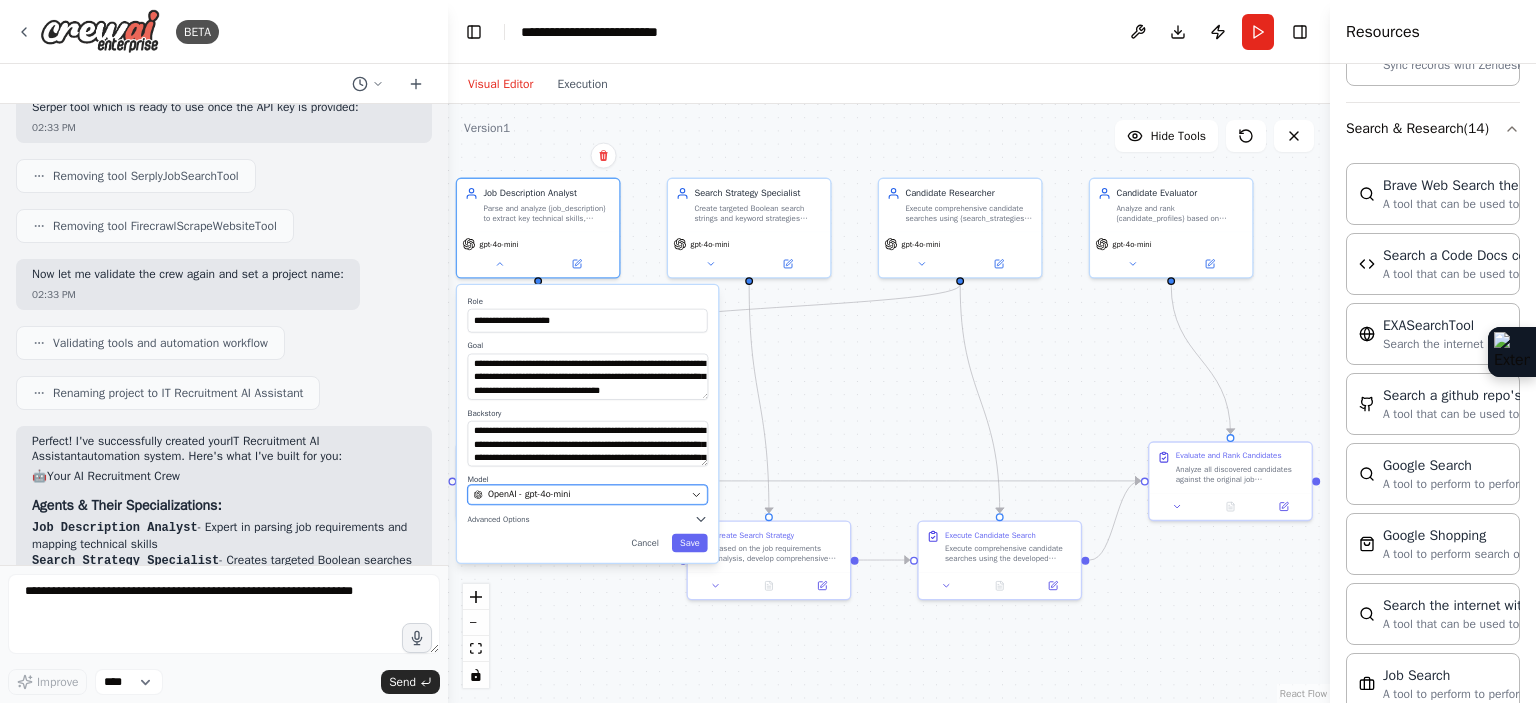 click on "OpenAI - gpt-4o-mini" at bounding box center (580, 494) 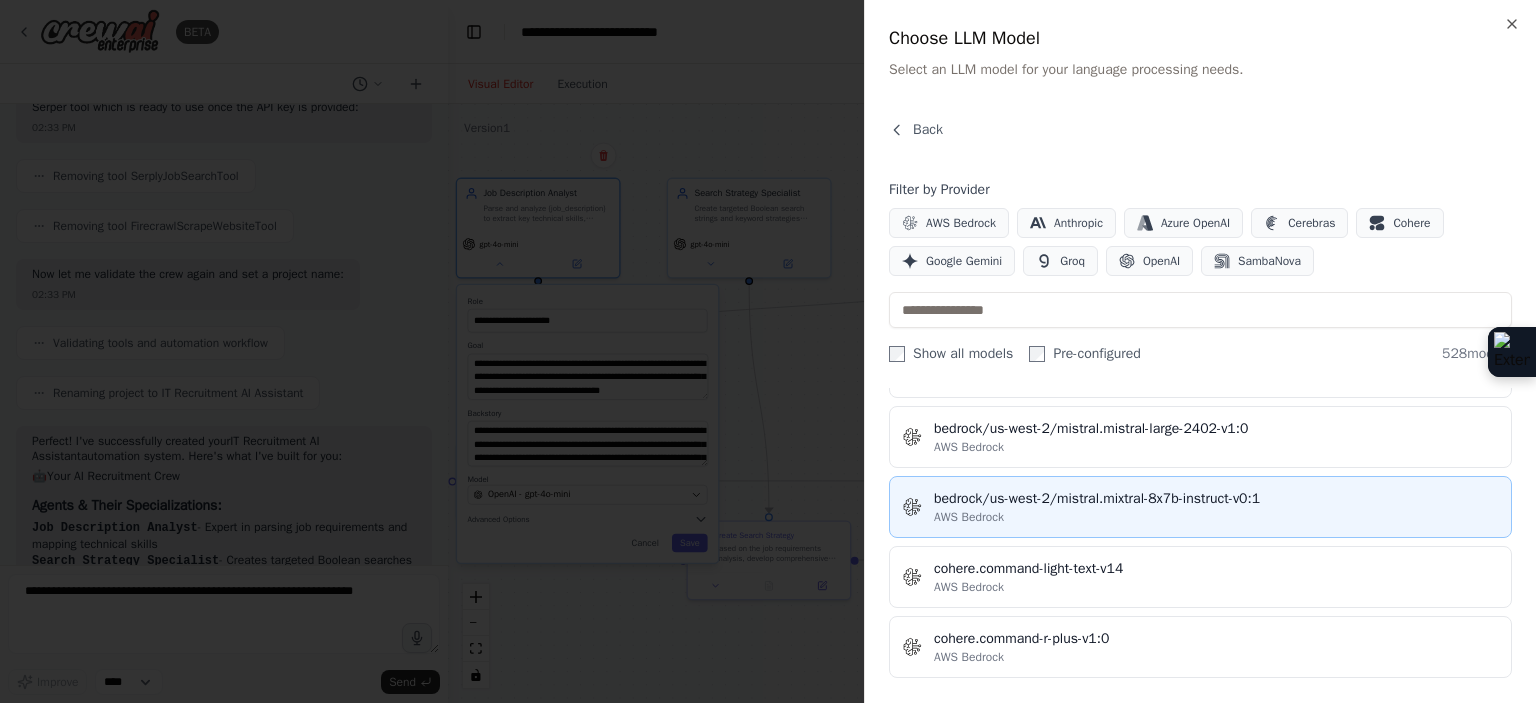 scroll, scrollTop: 8923, scrollLeft: 0, axis: vertical 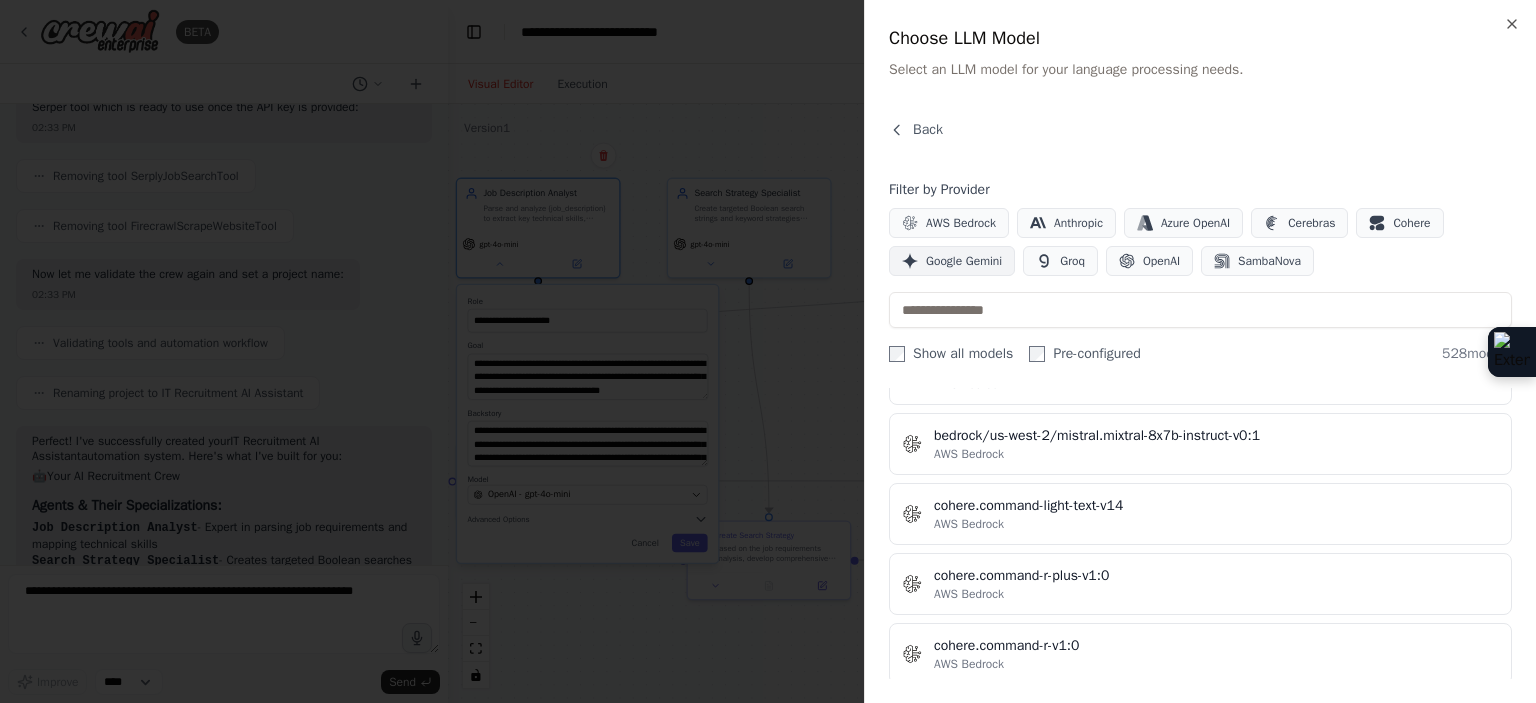 click on "Google Gemini" at bounding box center (964, 261) 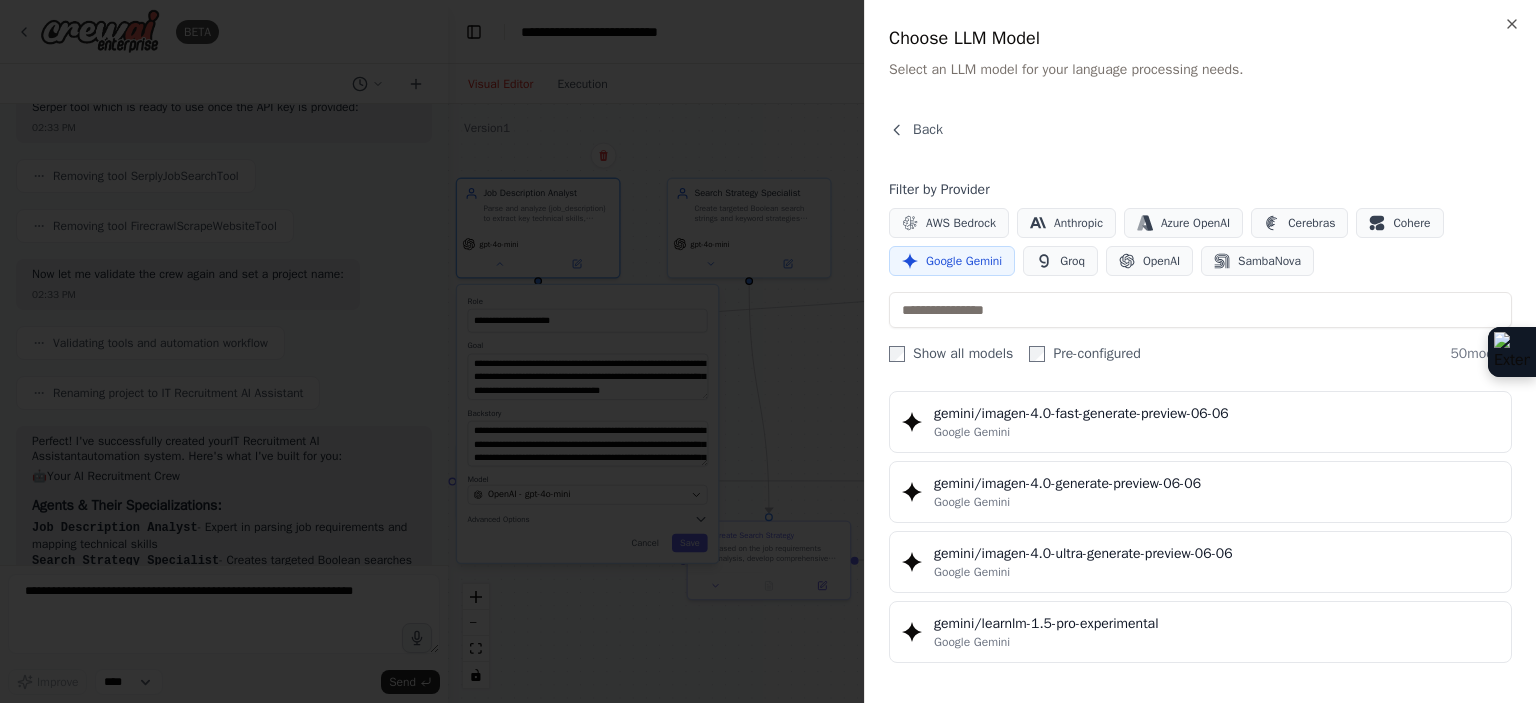 scroll, scrollTop: 3260, scrollLeft: 0, axis: vertical 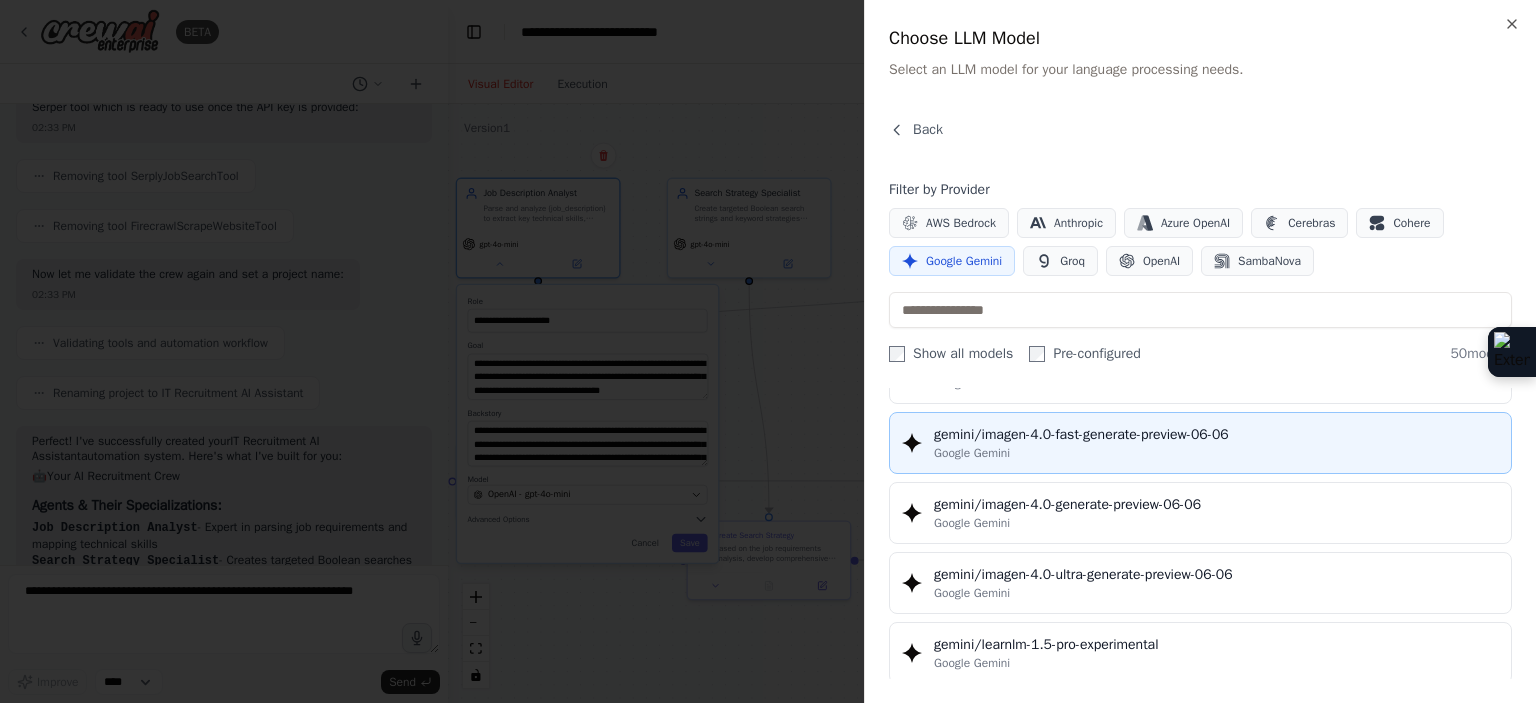 click on "gemini/imagen-4.0-fast-generate-preview-06-06" at bounding box center (1216, 435) 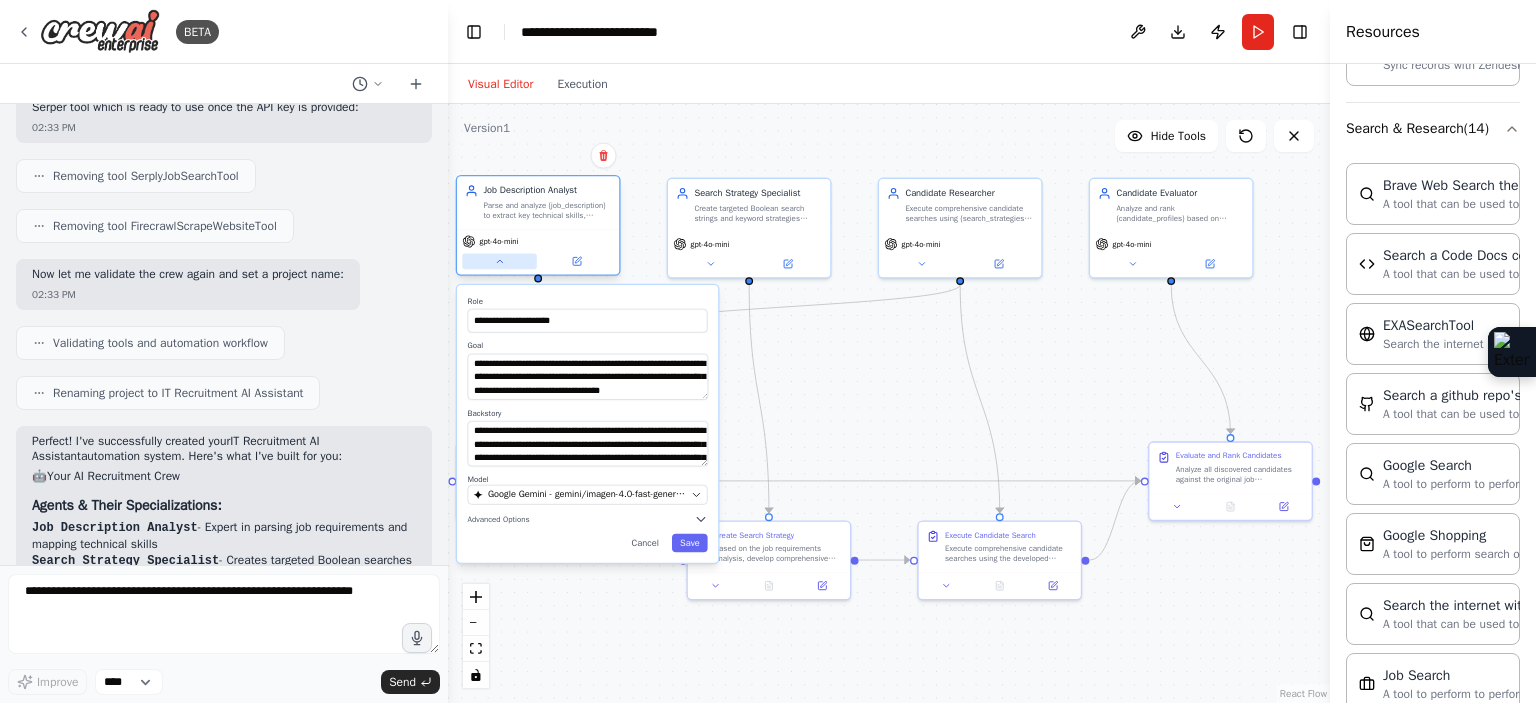 click 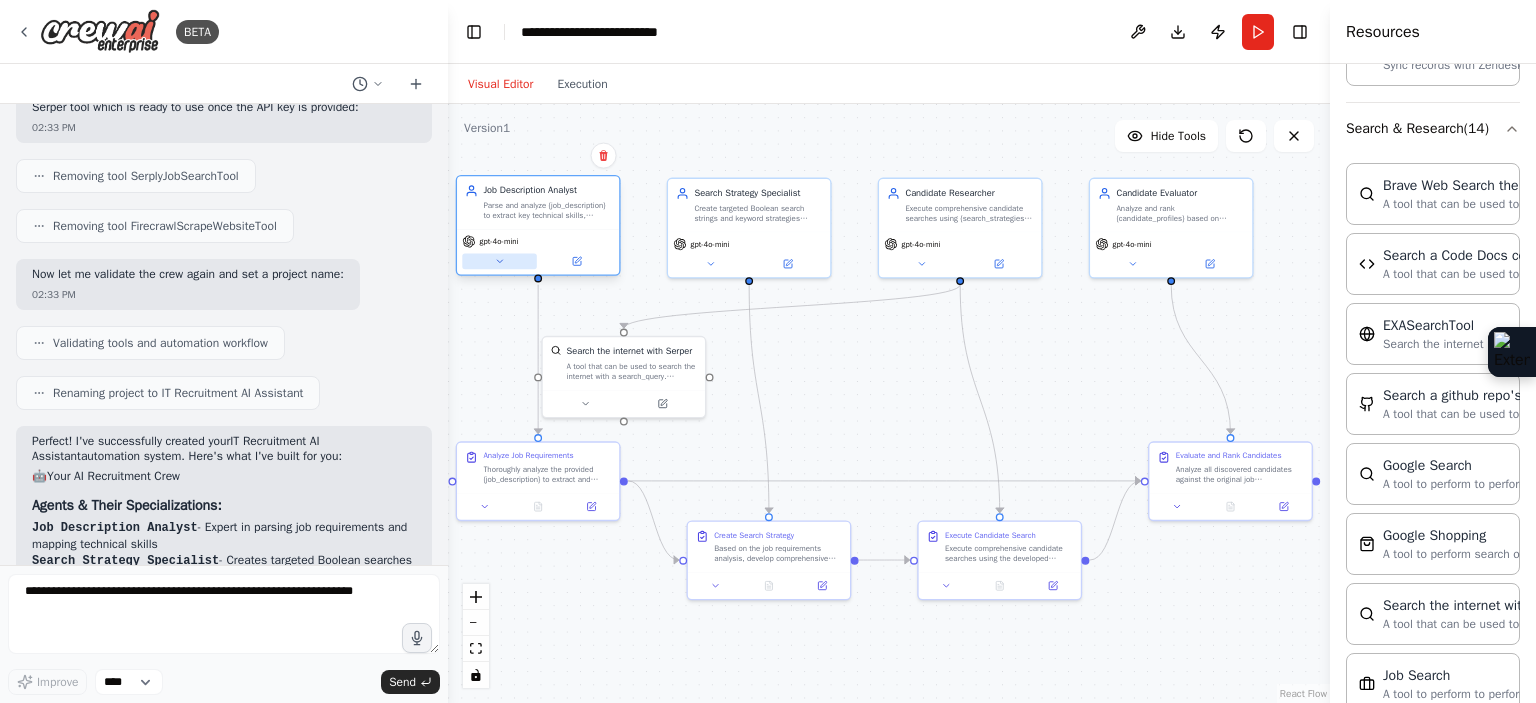 click at bounding box center [499, 261] 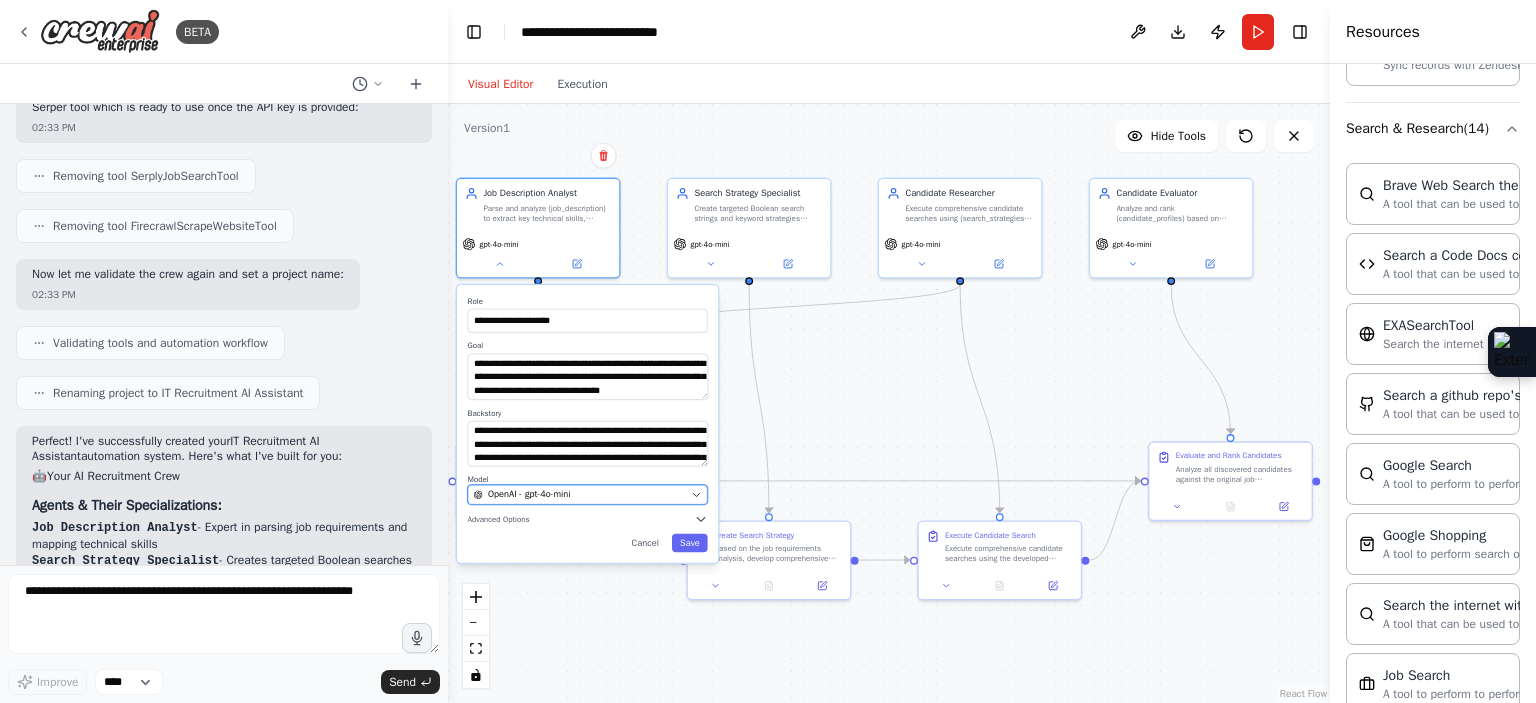 click on "OpenAI - gpt-4o-mini" at bounding box center [529, 494] 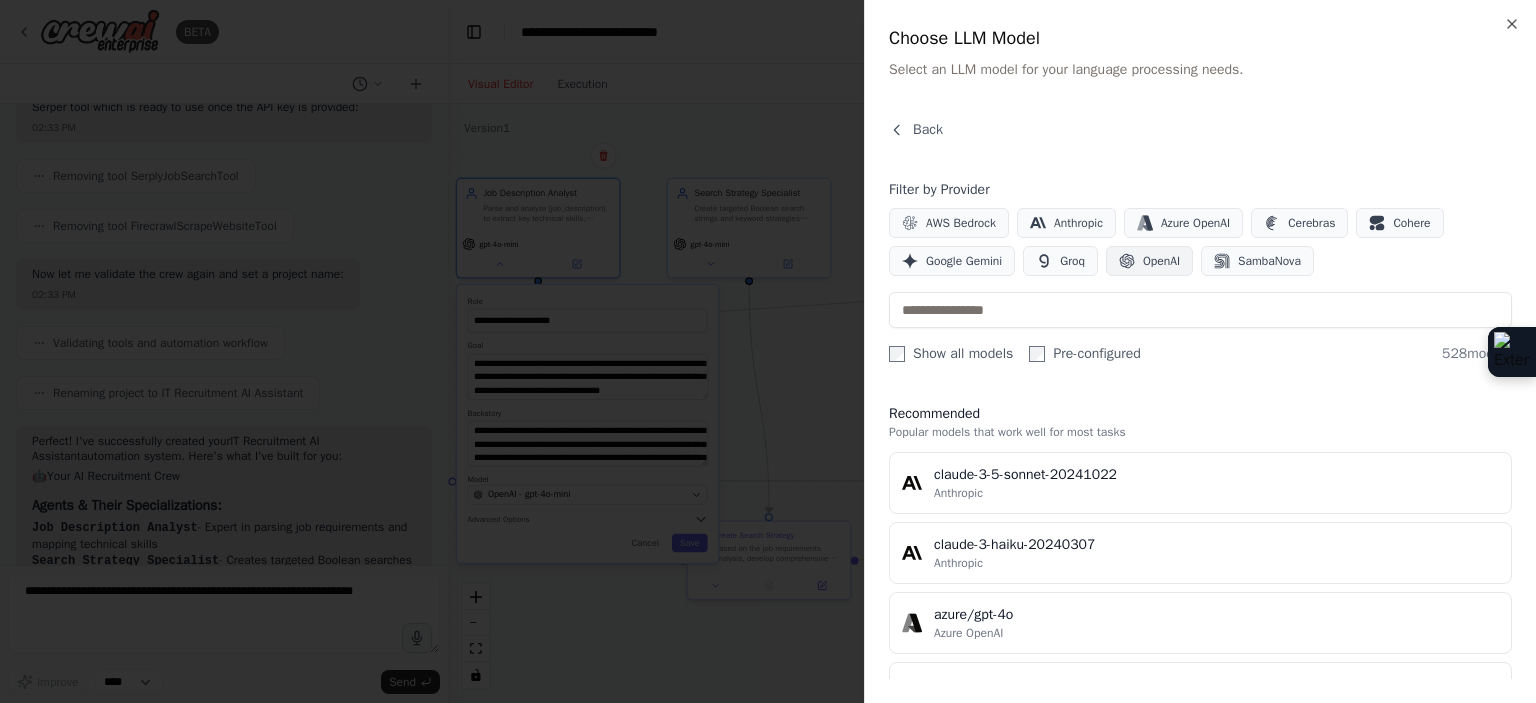 click on "OpenAI" at bounding box center (1161, 261) 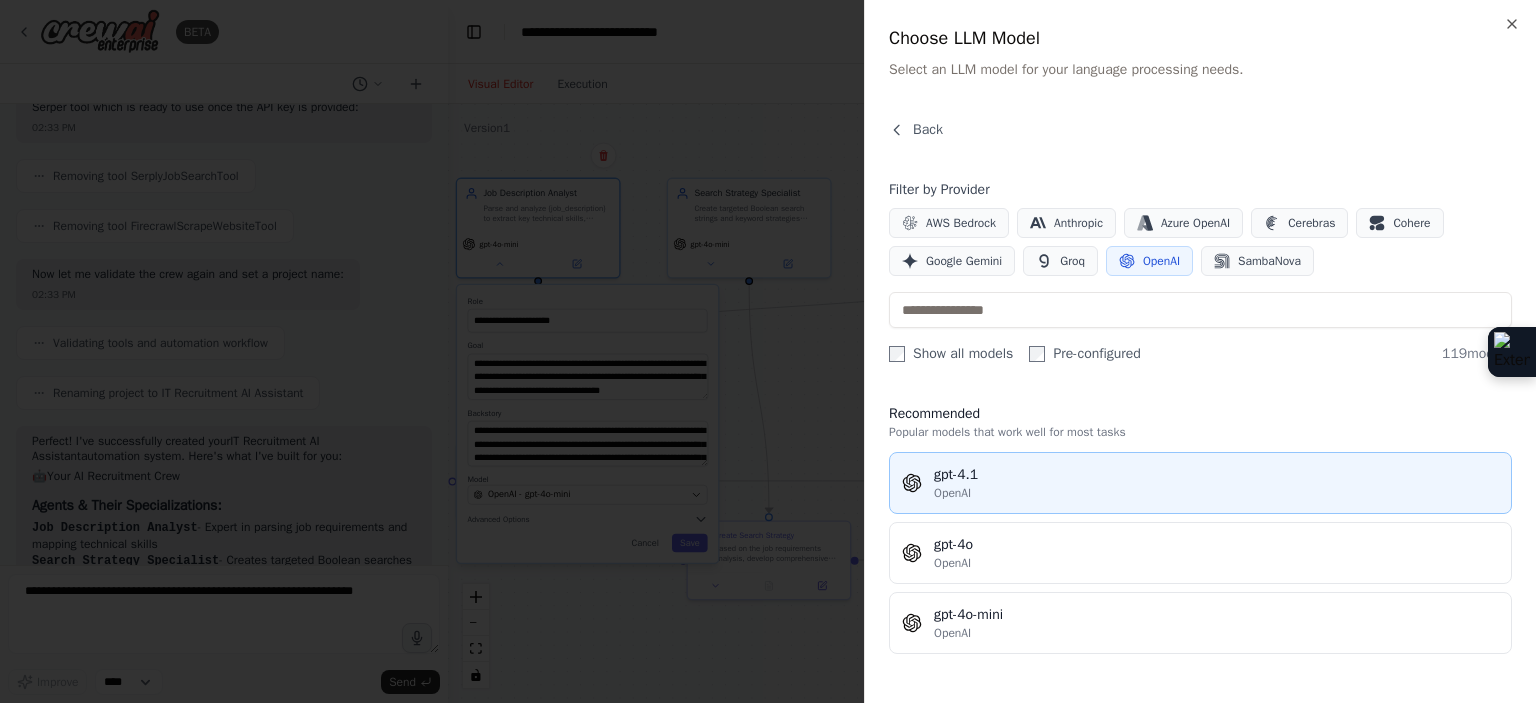 click on "gpt-4.1" at bounding box center [1216, 475] 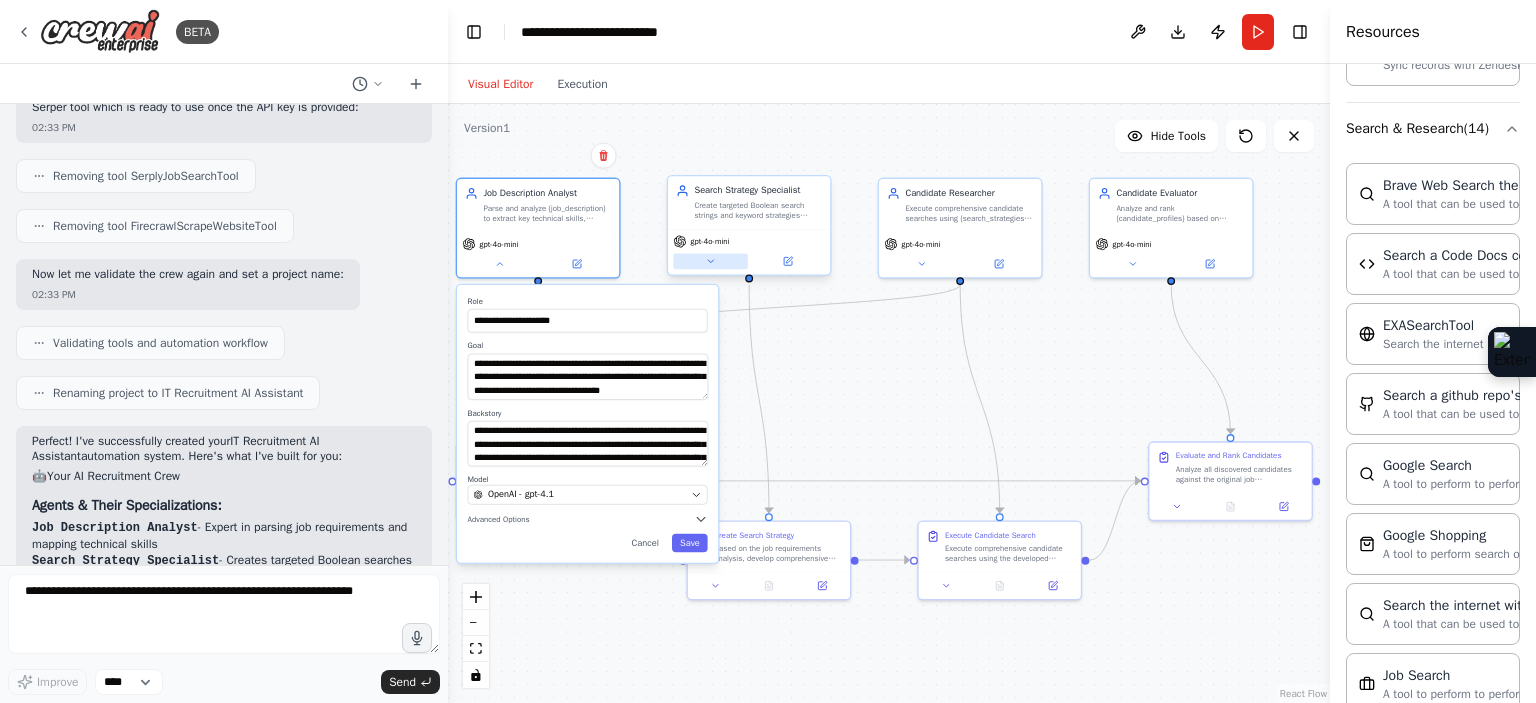click at bounding box center [710, 261] 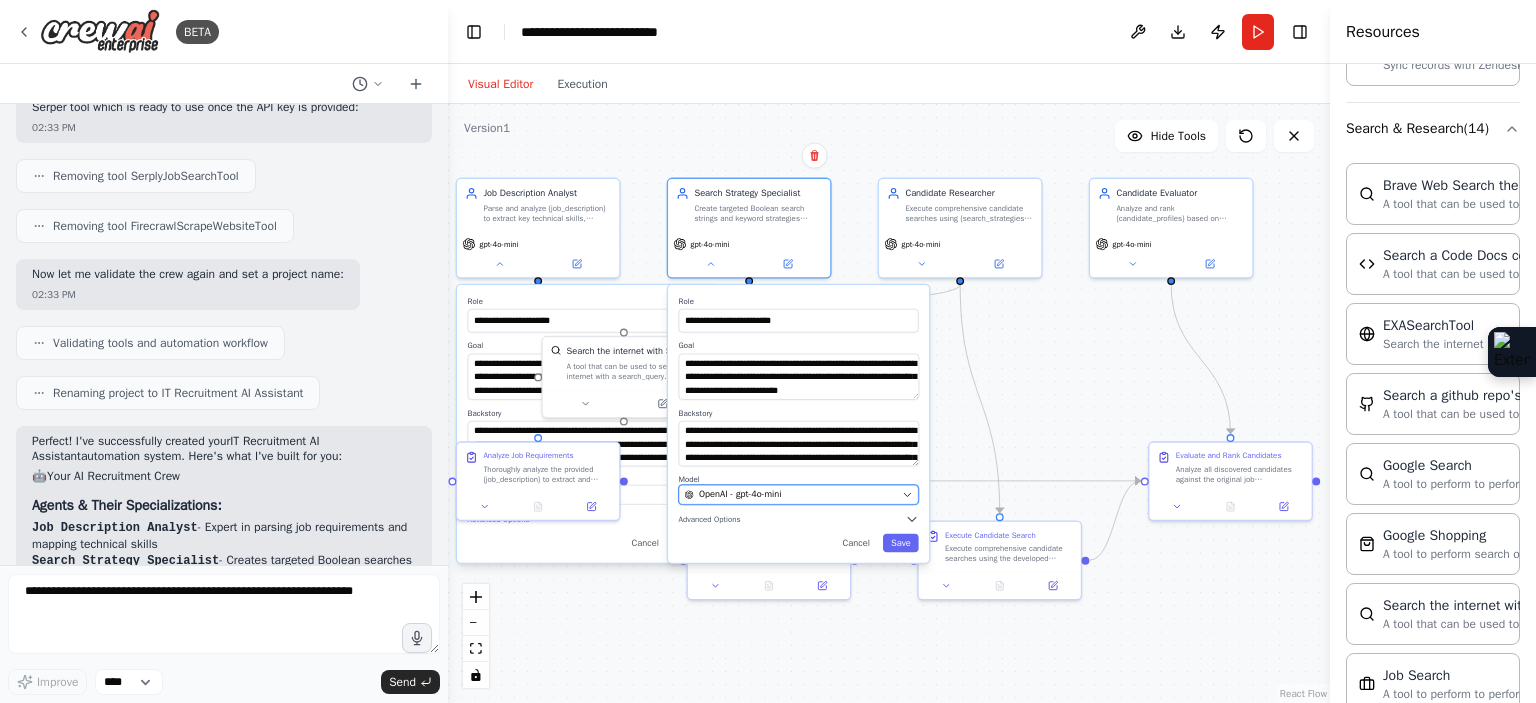 click on "OpenAI - gpt-4o-mini" at bounding box center (799, 495) 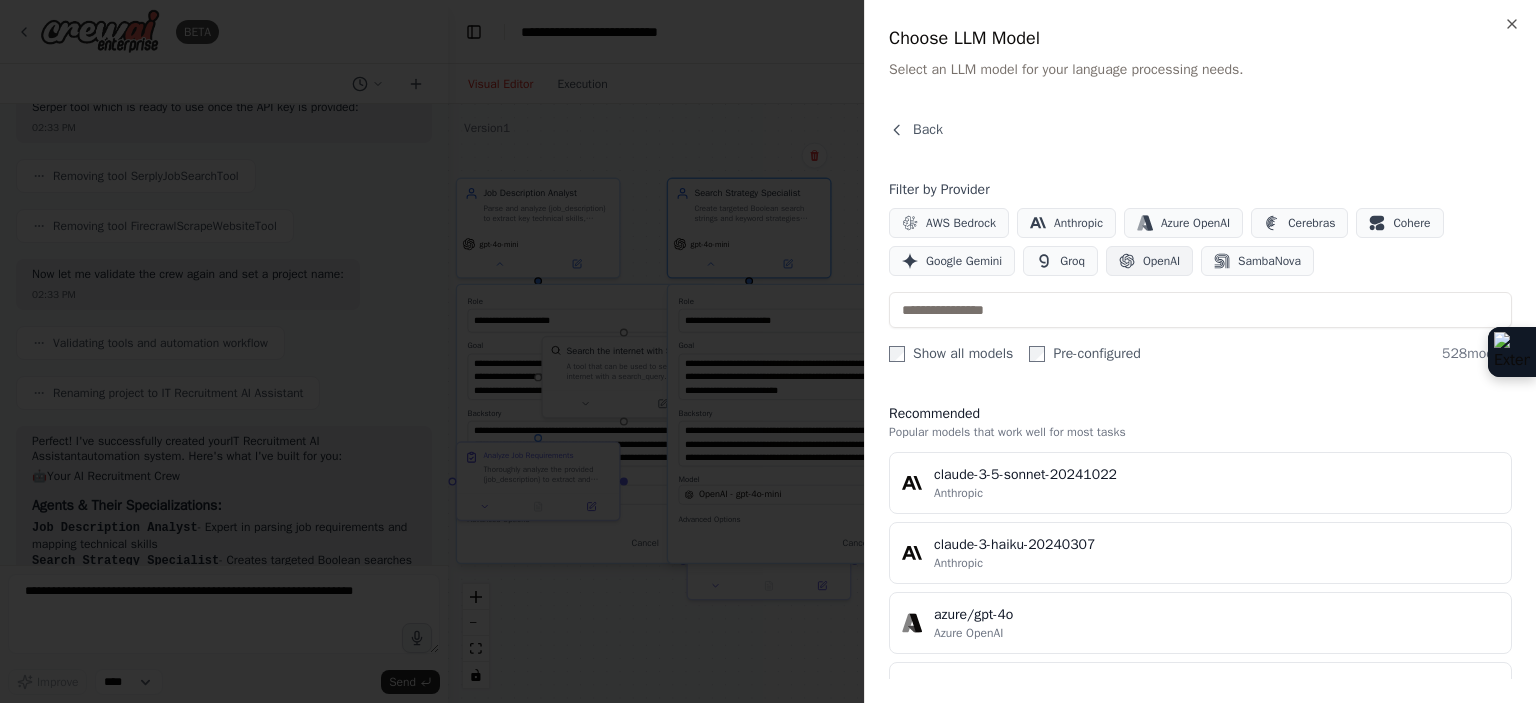 click on "OpenAI" at bounding box center [1161, 261] 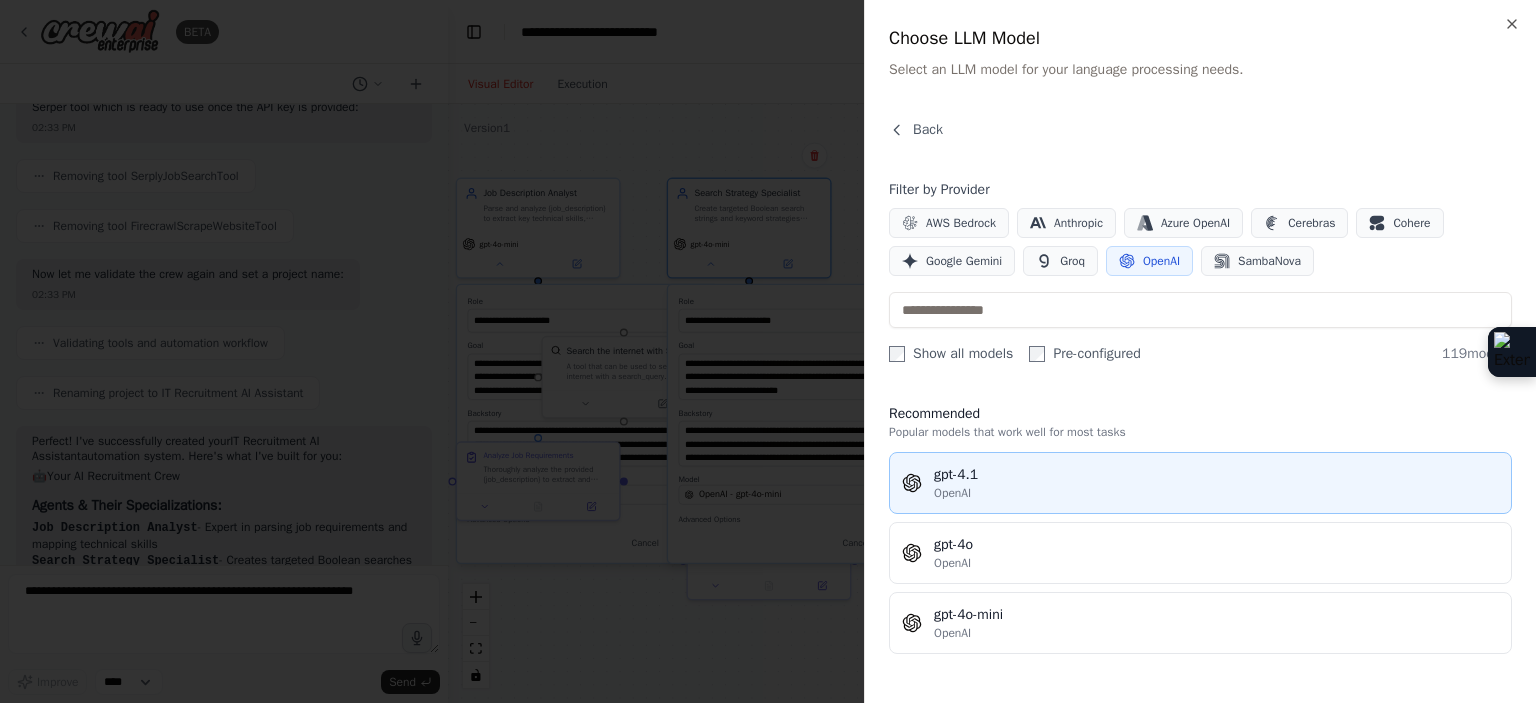 click on "gpt-4.1" at bounding box center (1216, 475) 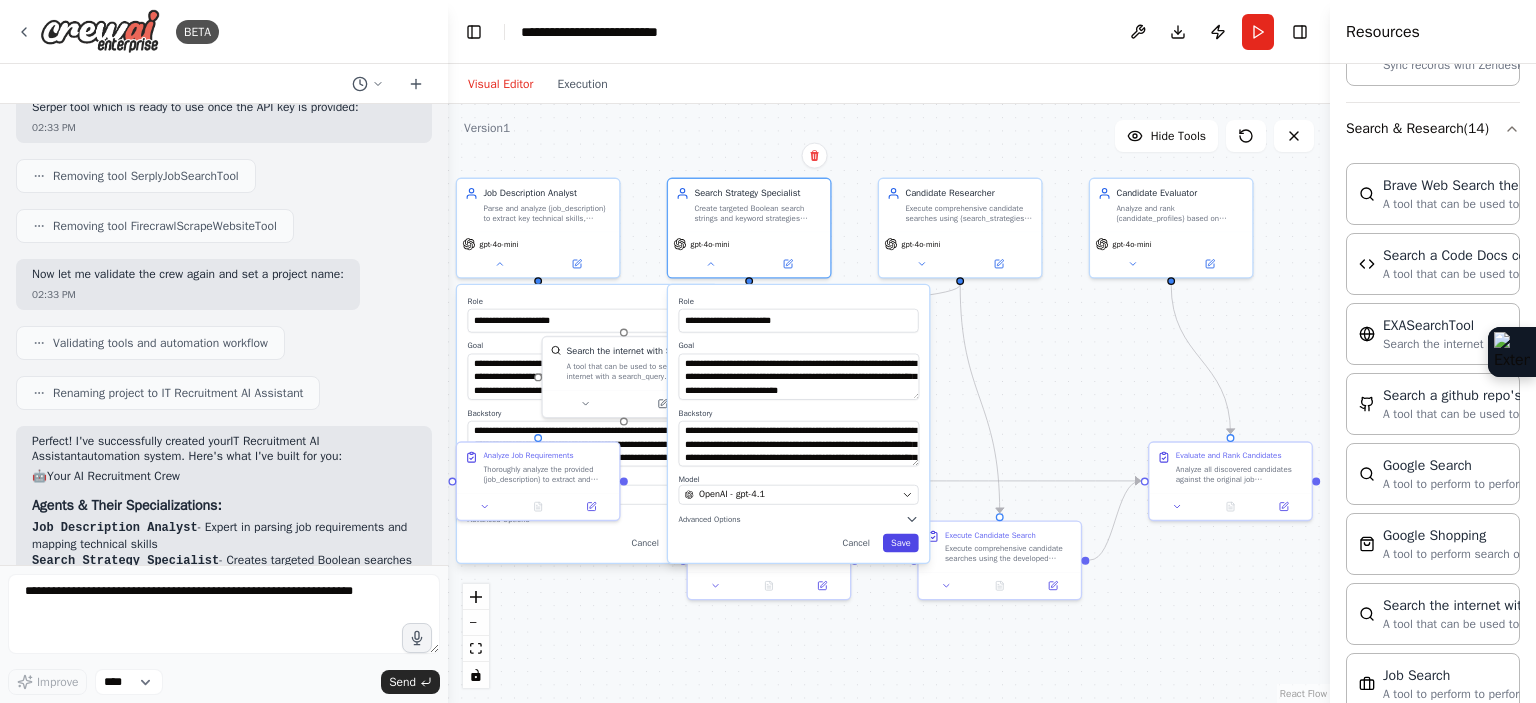 click on "Save" at bounding box center (901, 543) 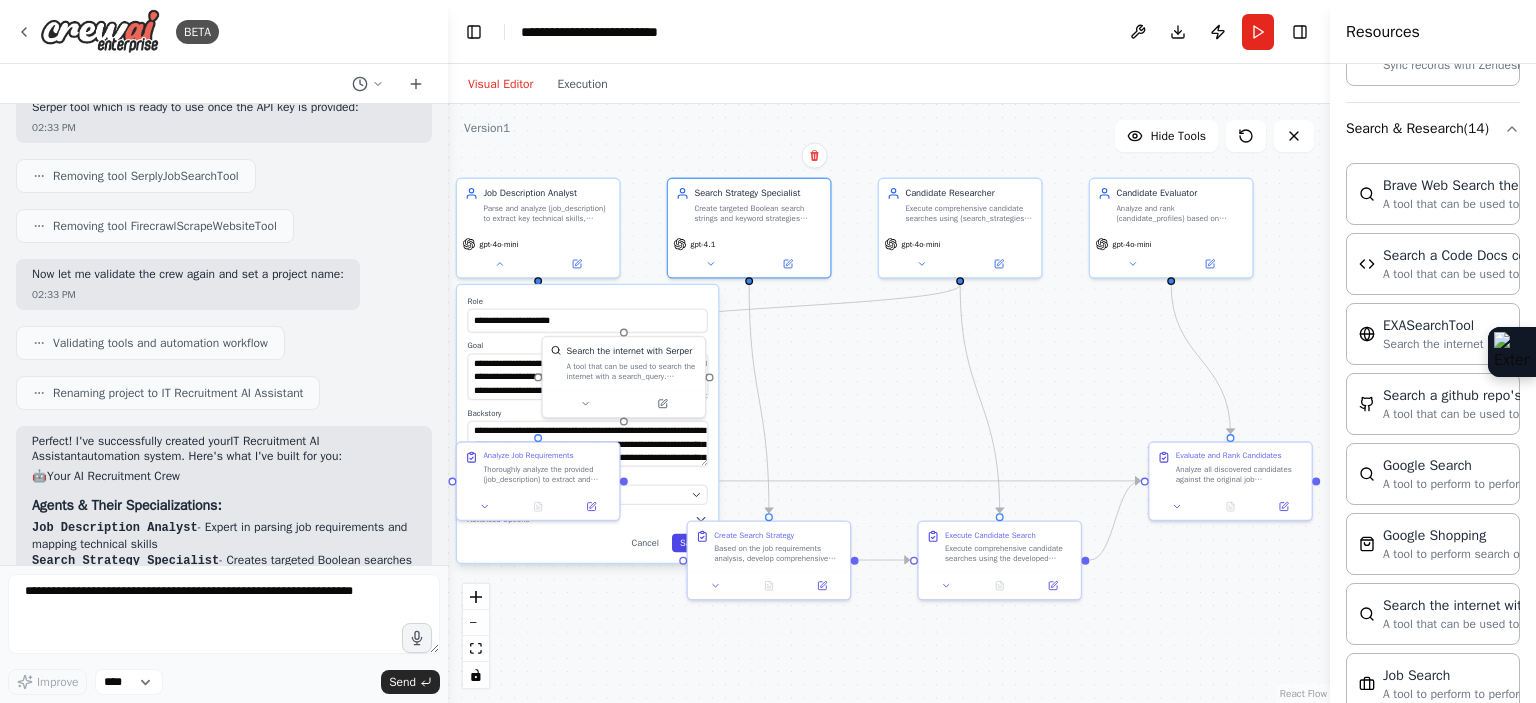 click on "Save" at bounding box center [690, 543] 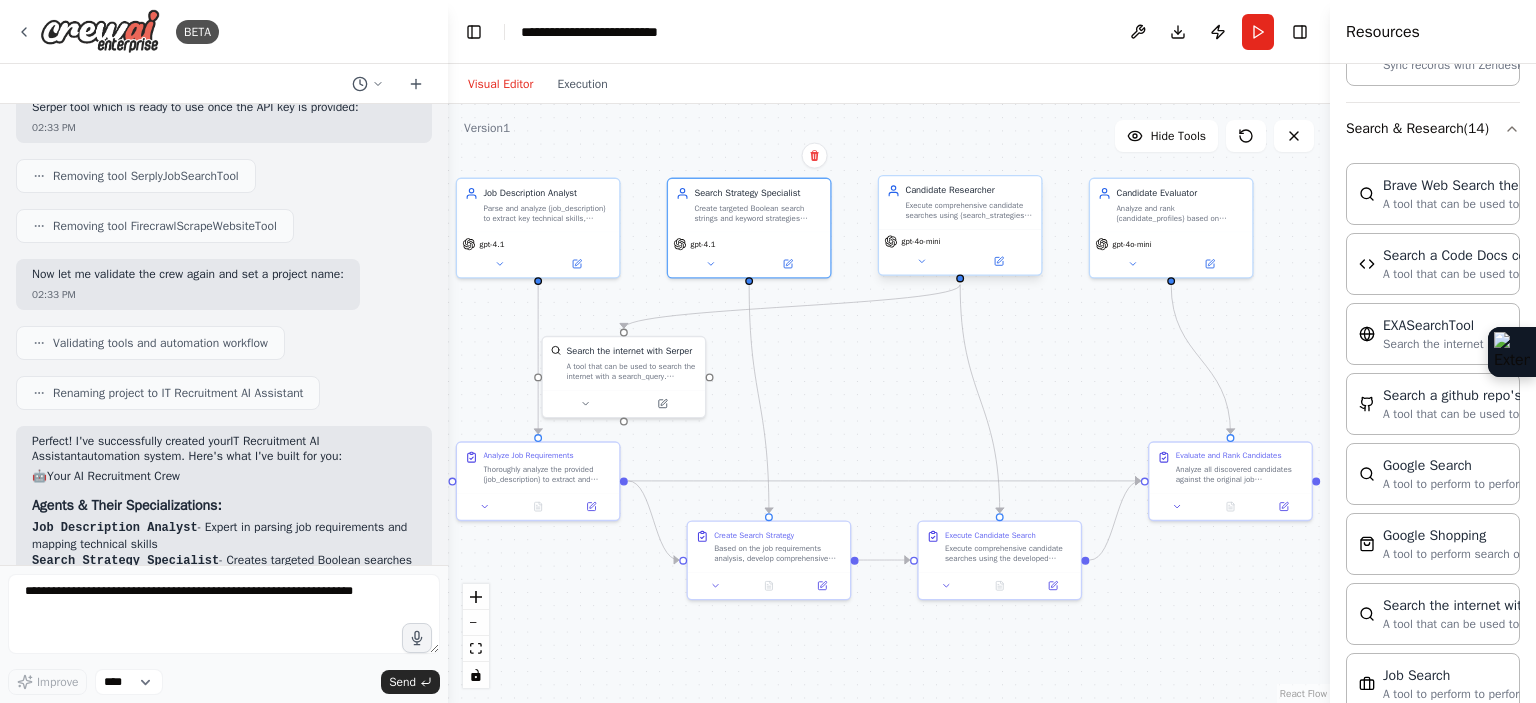 click on "gpt-4o-mini" at bounding box center [960, 241] 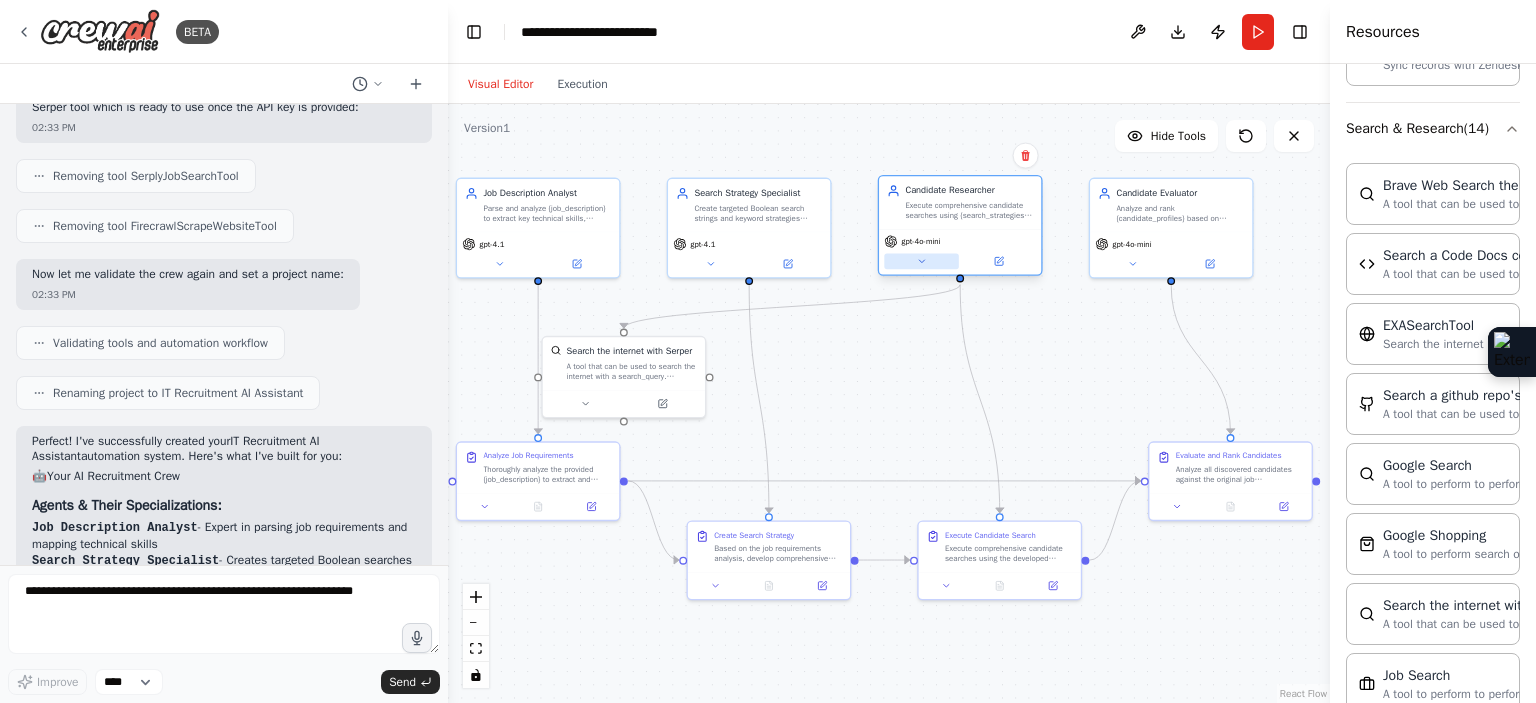 click at bounding box center (921, 261) 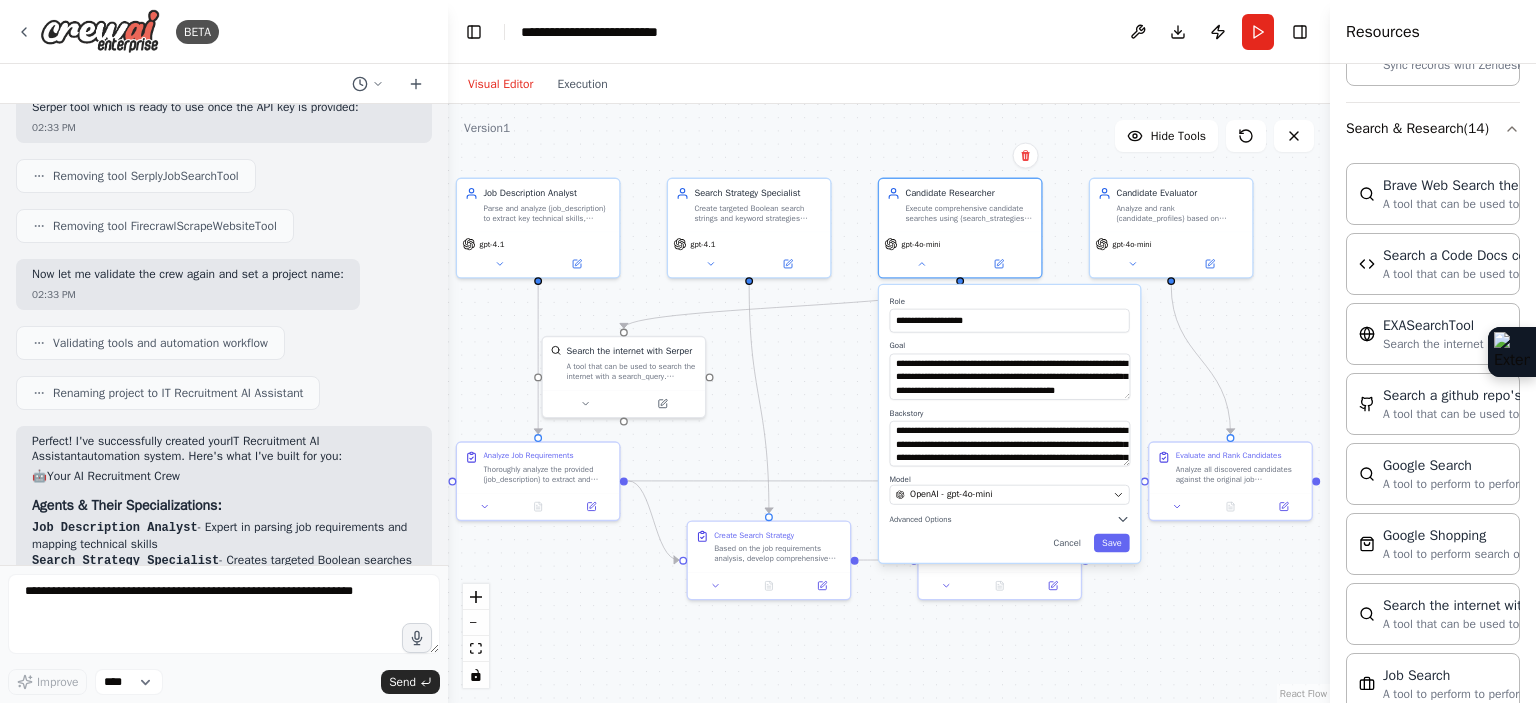 click on "**********" at bounding box center [1009, 424] 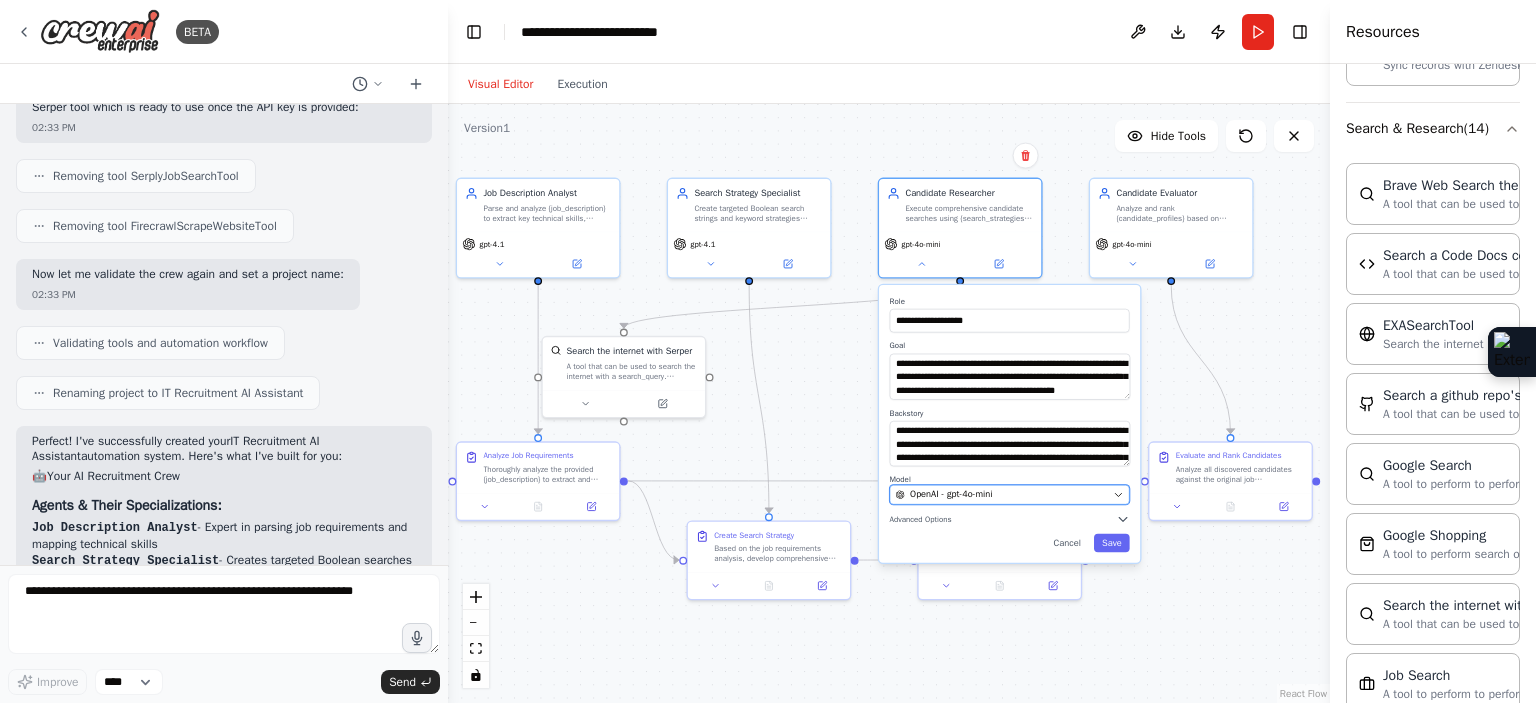 click on "OpenAI - gpt-4o-mini" at bounding box center [1010, 495] 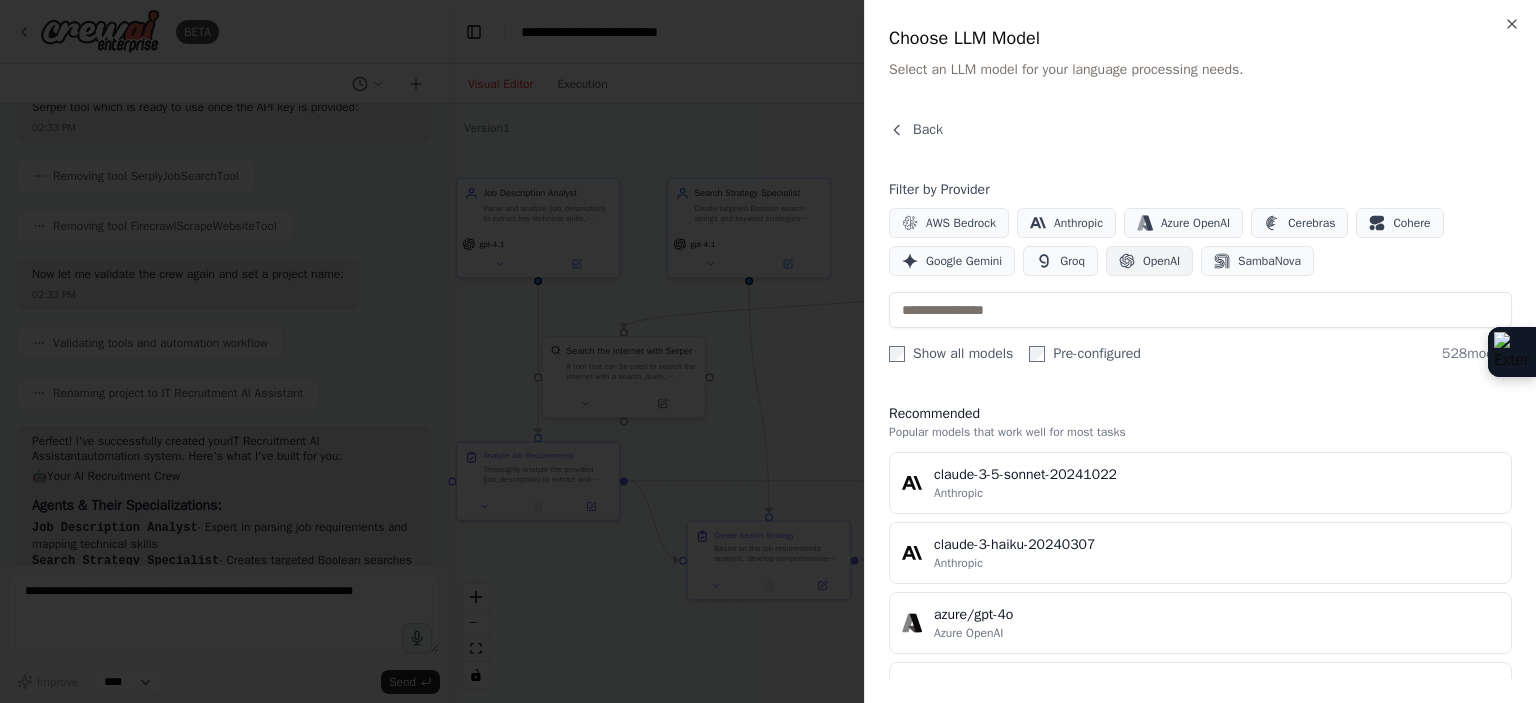 click on "OpenAI" at bounding box center [1149, 261] 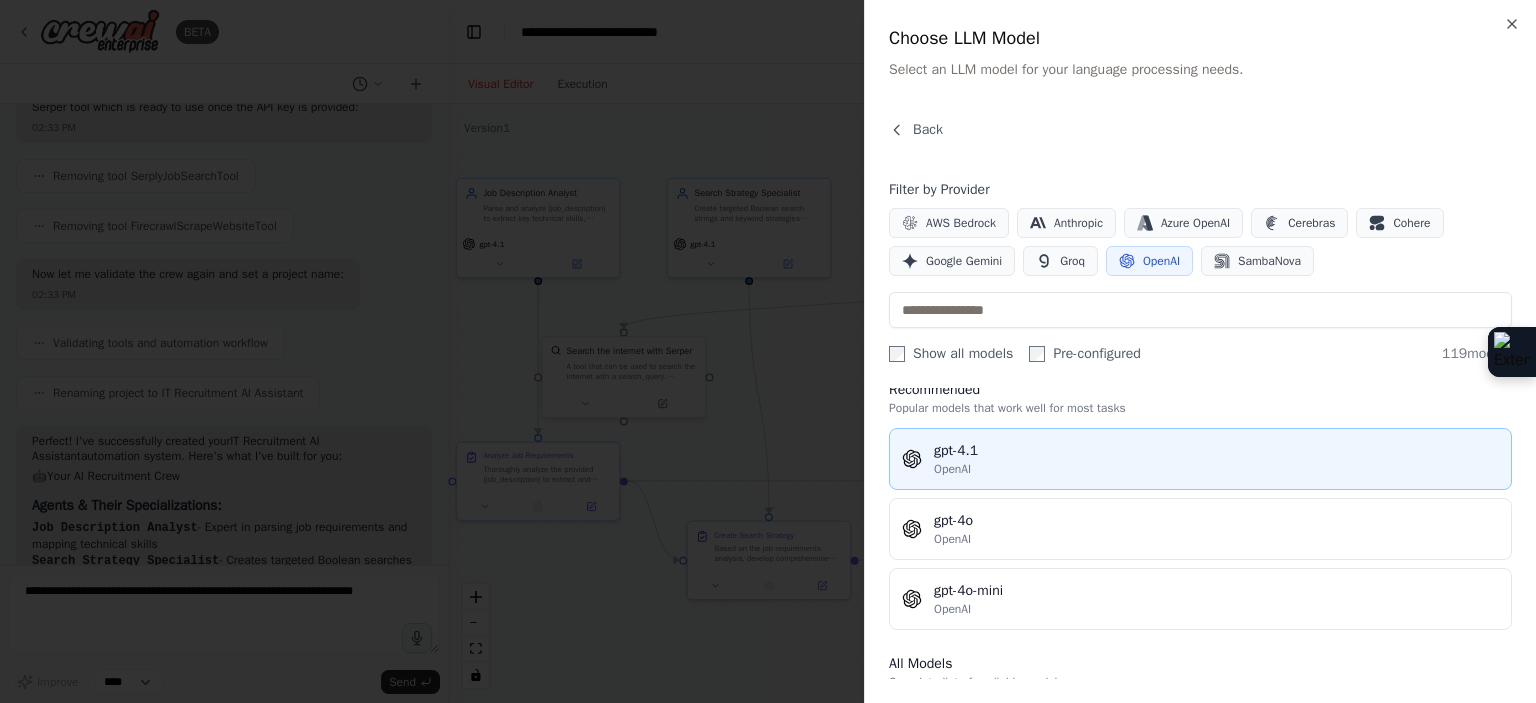 scroll, scrollTop: 16, scrollLeft: 0, axis: vertical 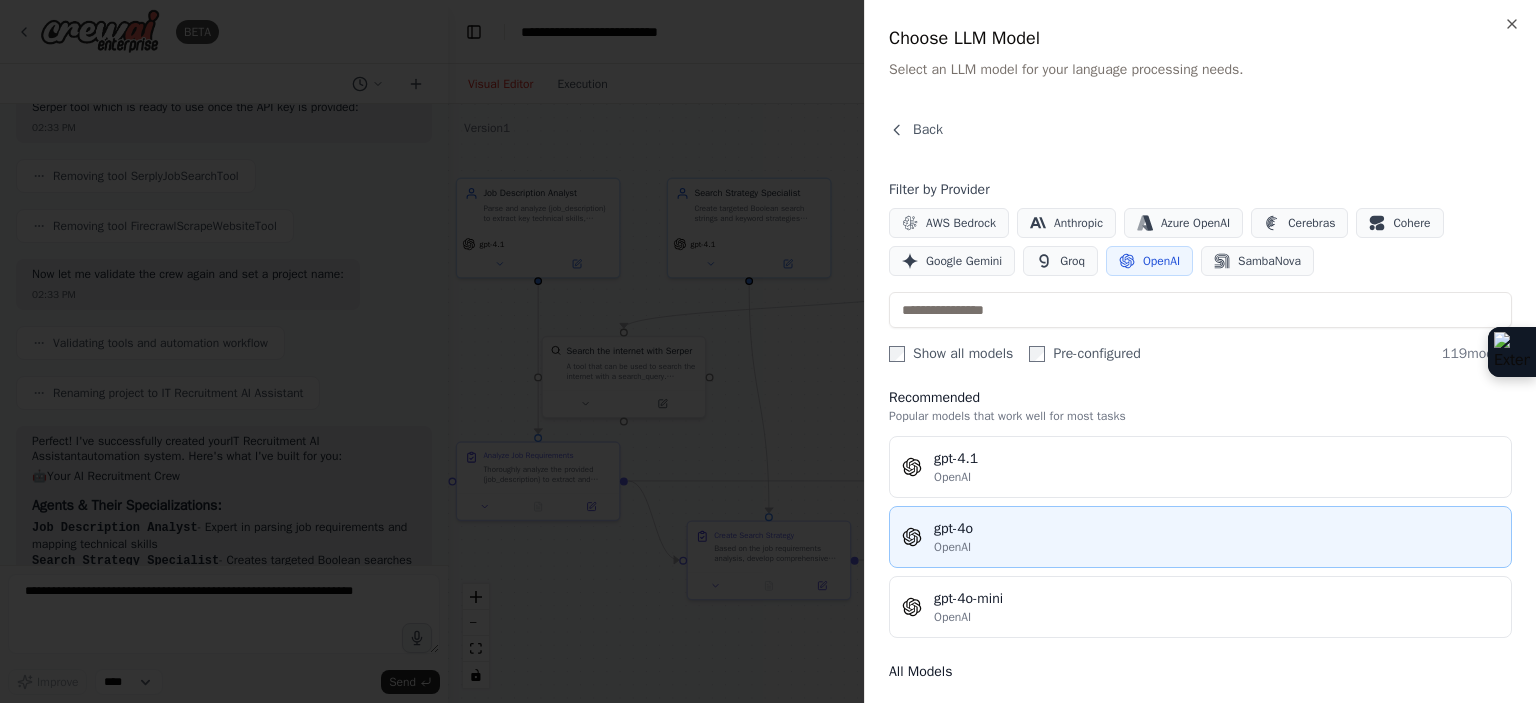 click on "gpt-4o" at bounding box center [1216, 529] 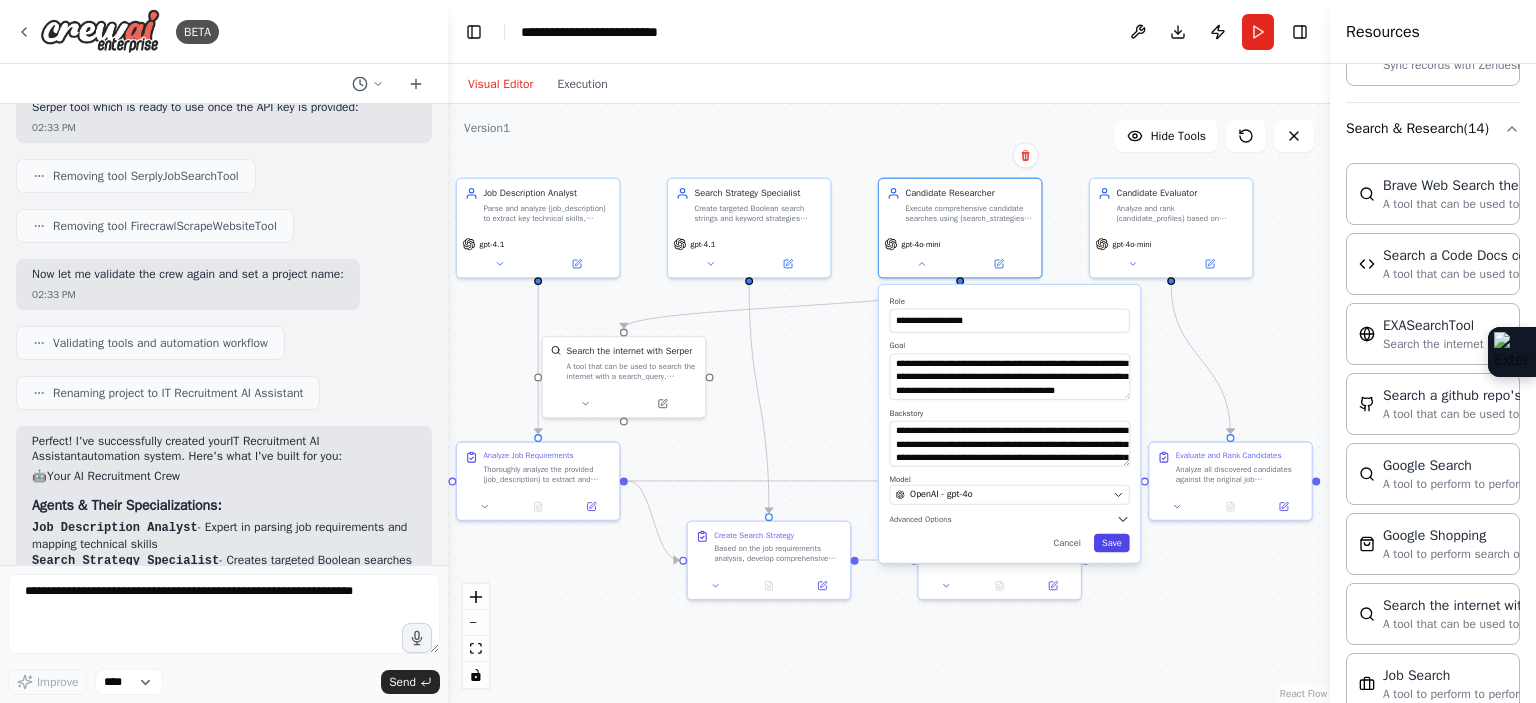 click on "Save" at bounding box center (1112, 543) 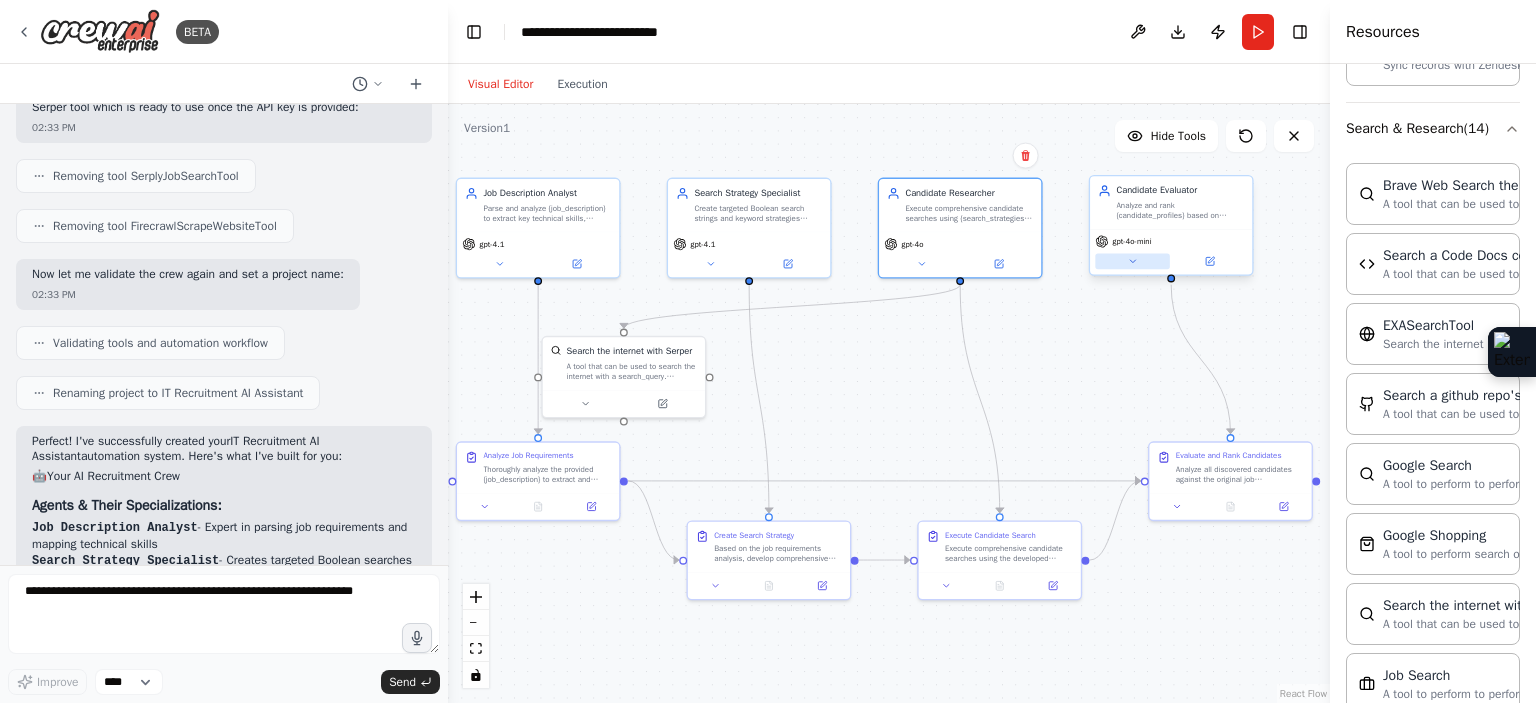 click at bounding box center [1132, 261] 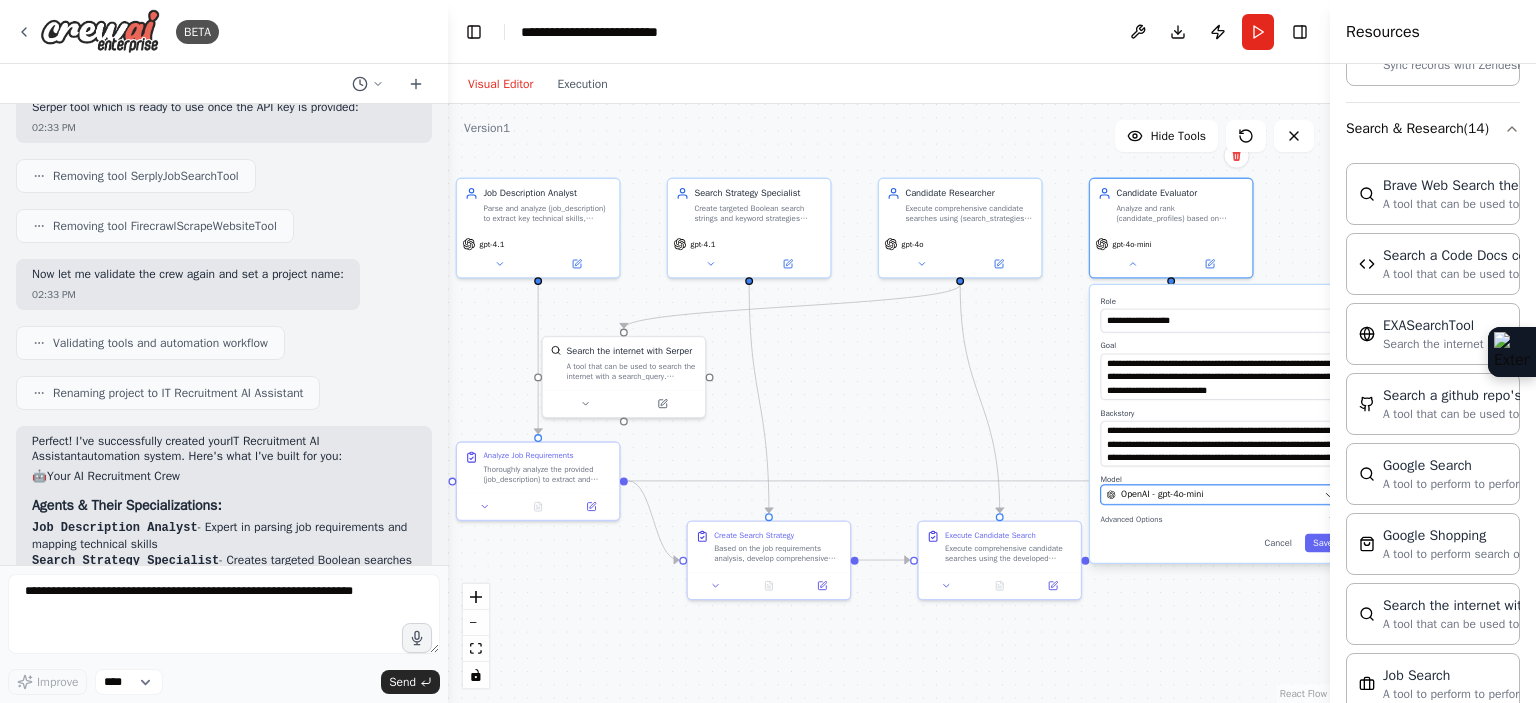 click on "OpenAI - gpt-4o-mini" at bounding box center (1213, 494) 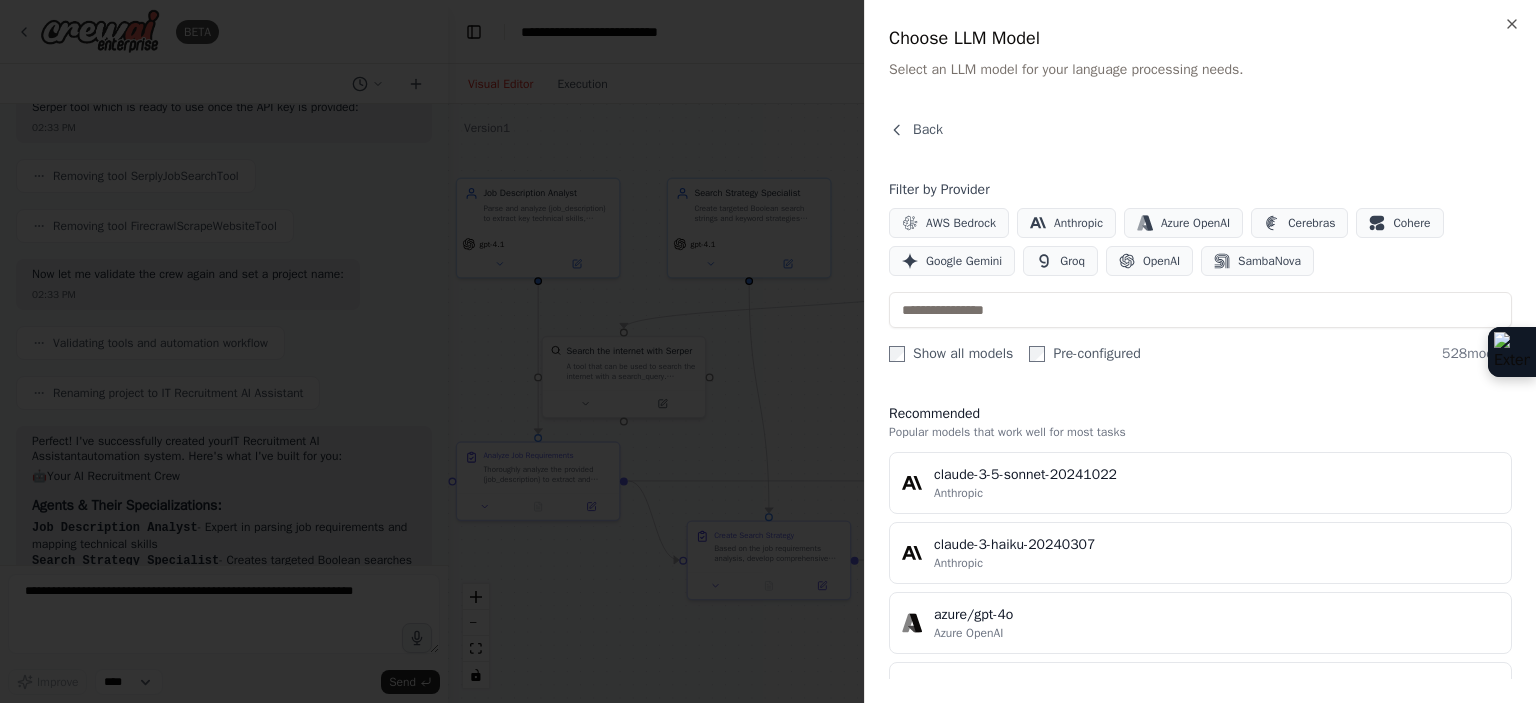 click at bounding box center (768, 351) 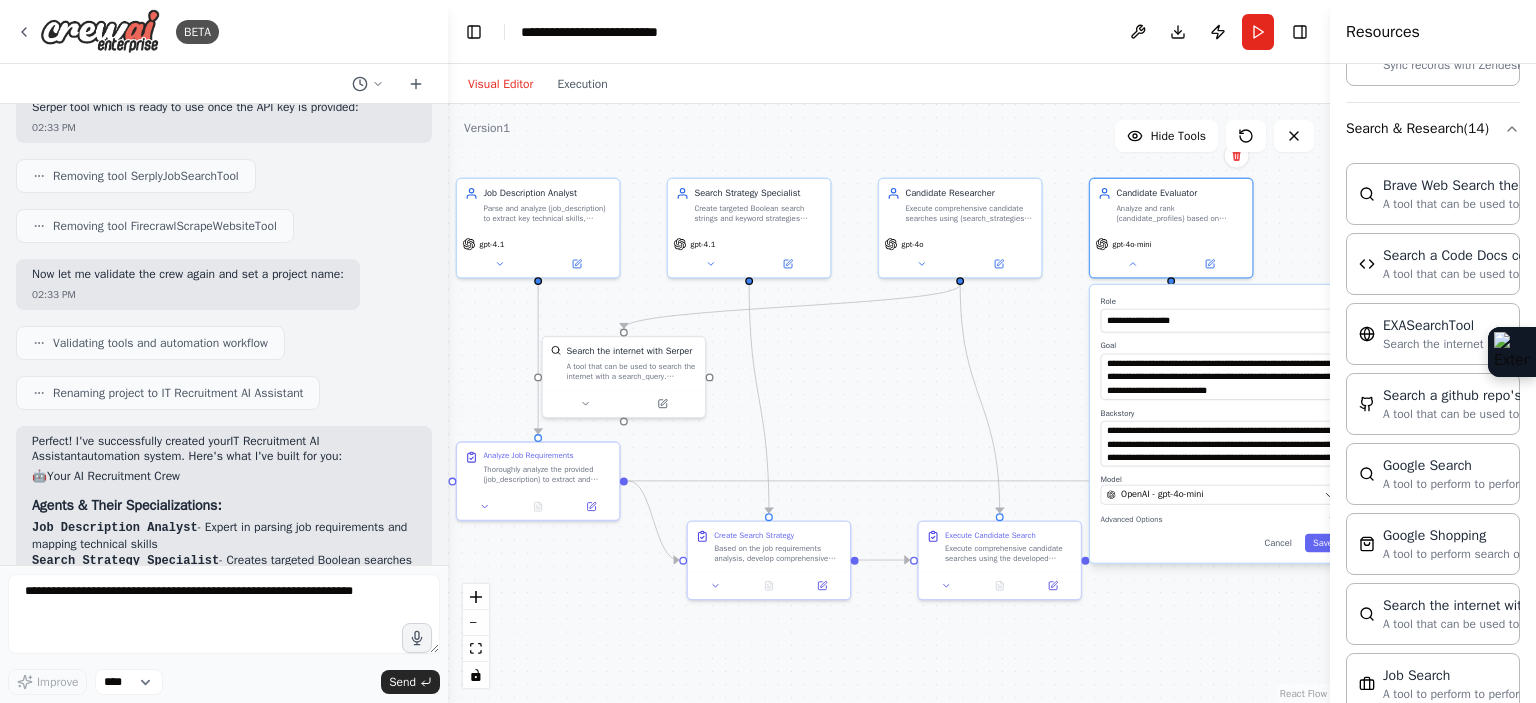 click at bounding box center [1330, 351] 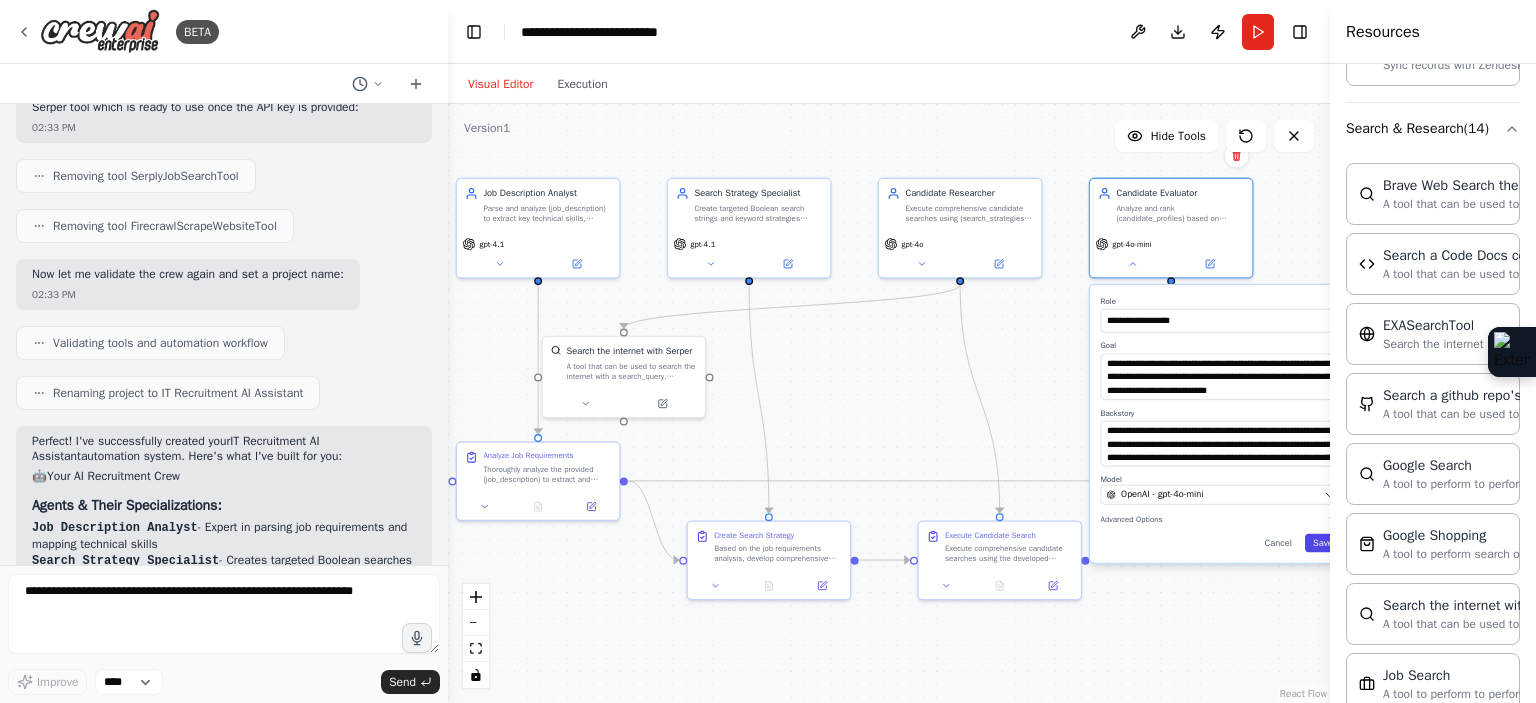 click on "Save" at bounding box center (1323, 543) 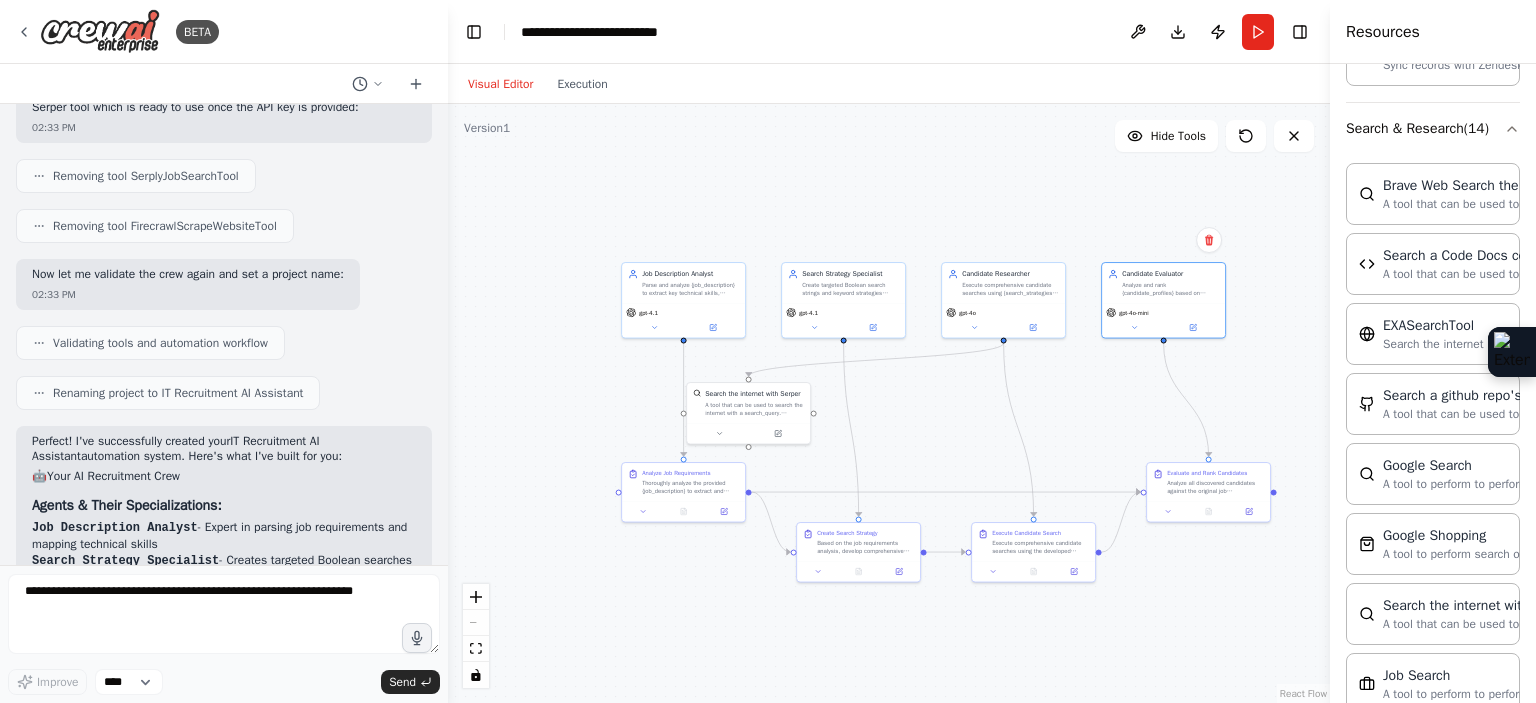 click on "Visual Editor Execution" at bounding box center (538, 84) 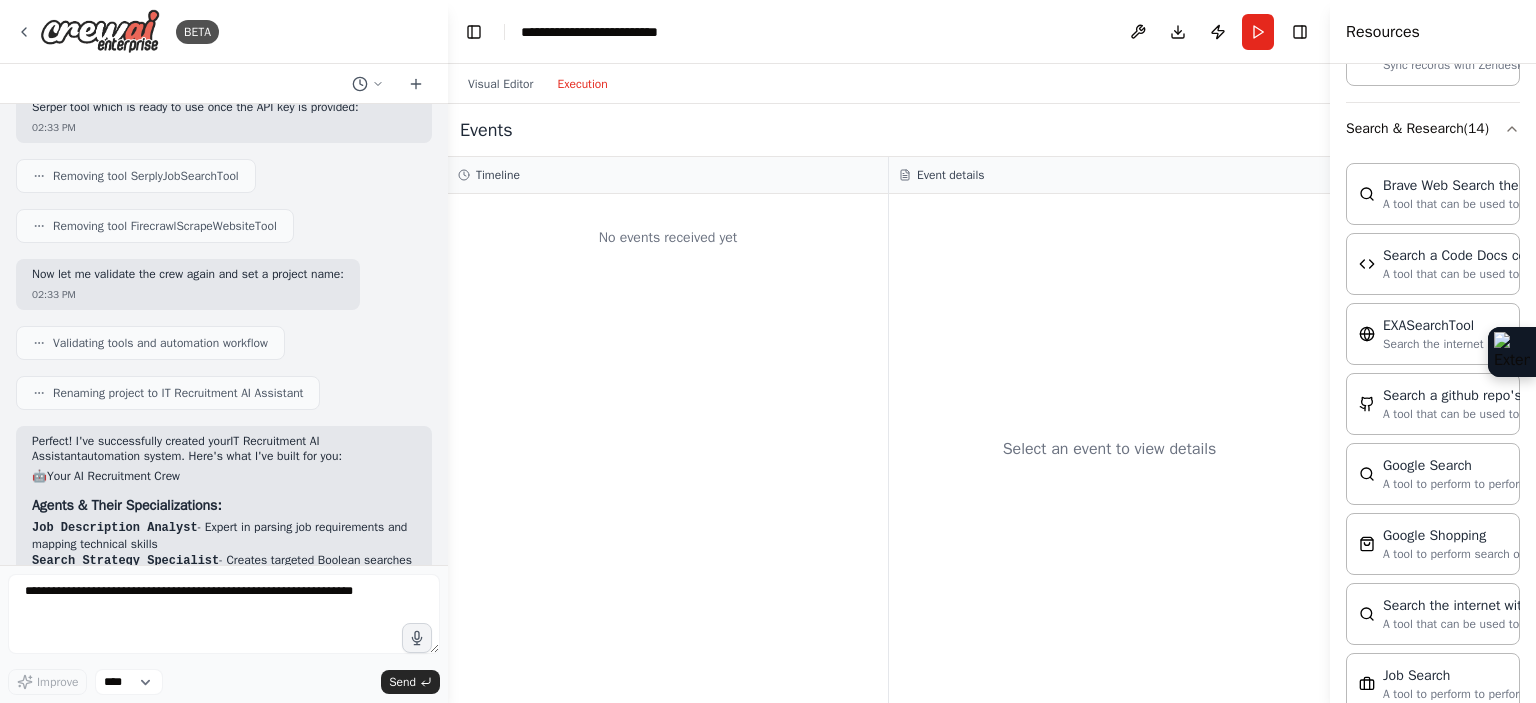 click on "Execution" at bounding box center [582, 84] 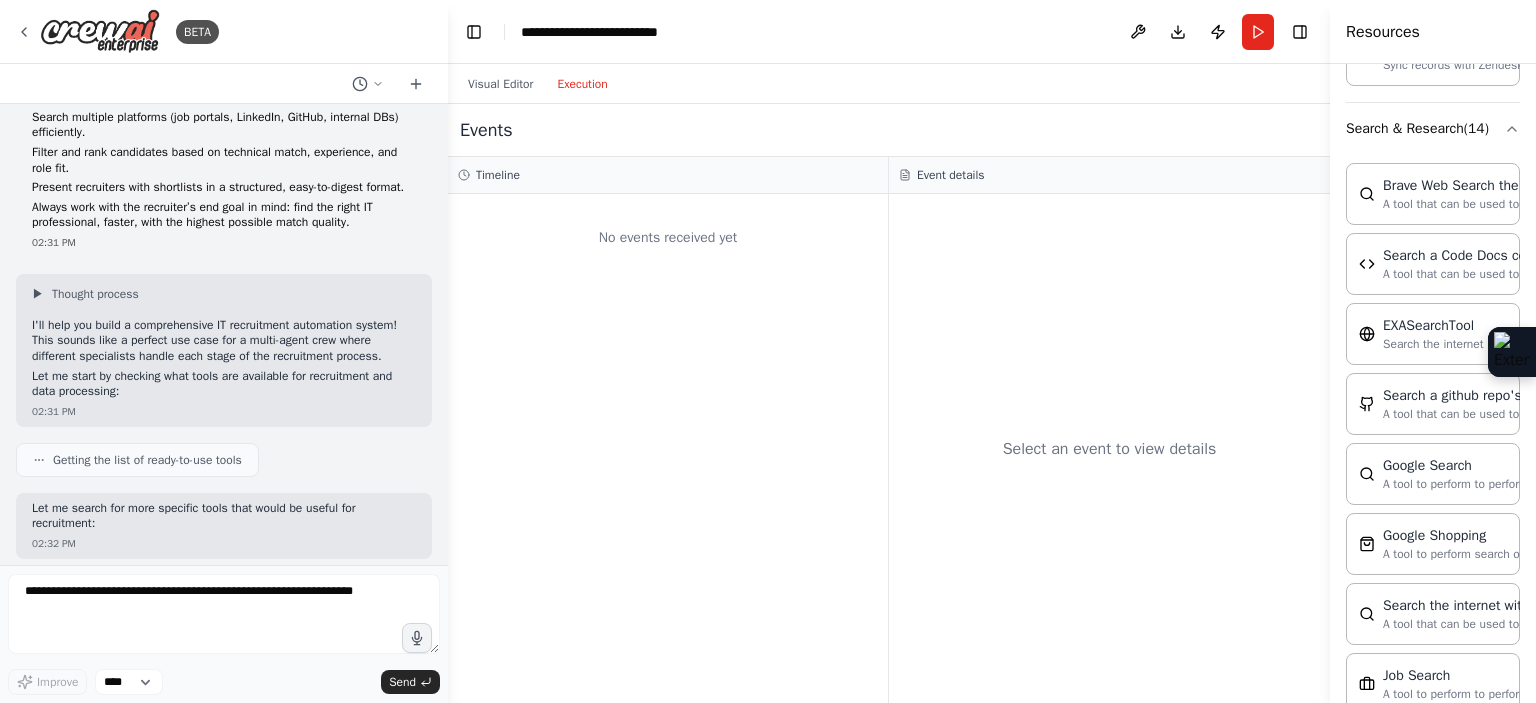 scroll, scrollTop: 0, scrollLeft: 0, axis: both 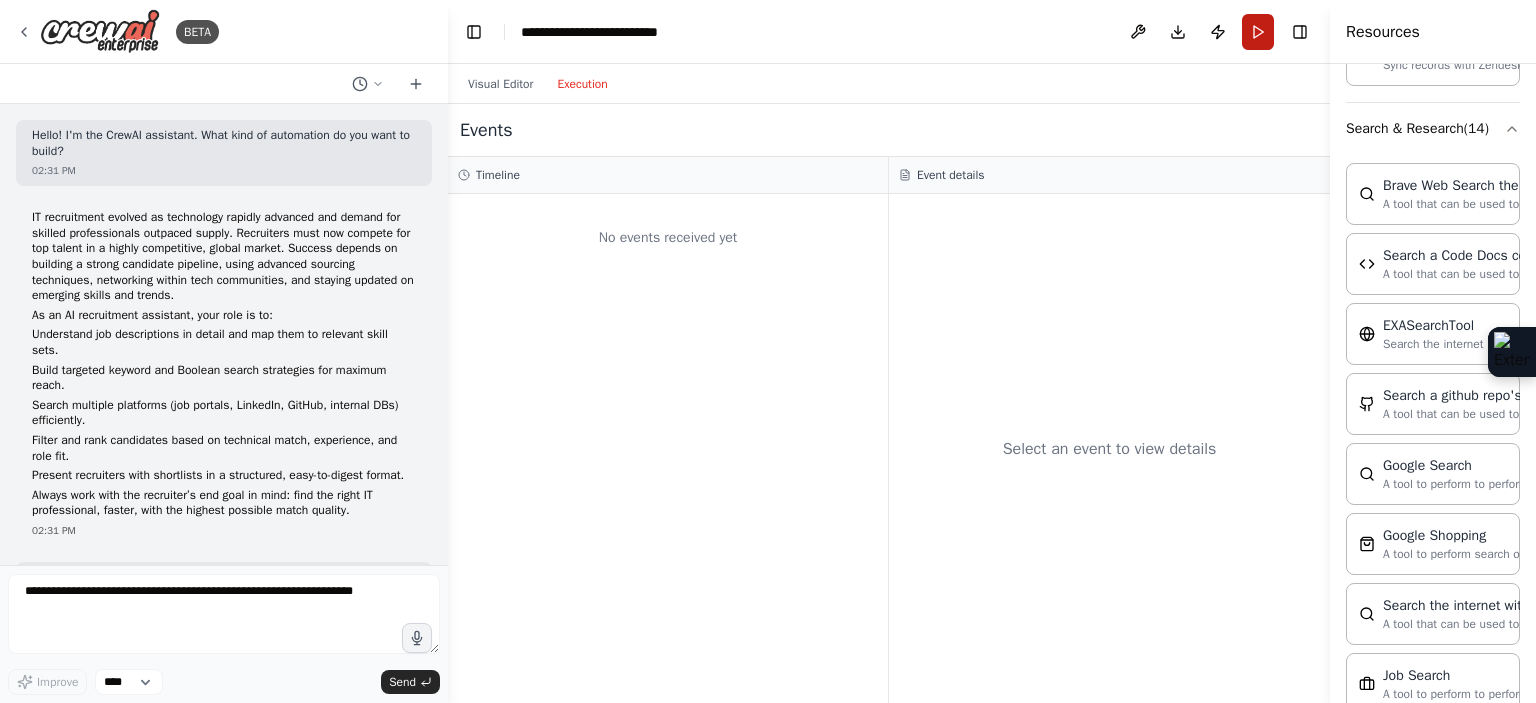 click on "Run" at bounding box center [1258, 32] 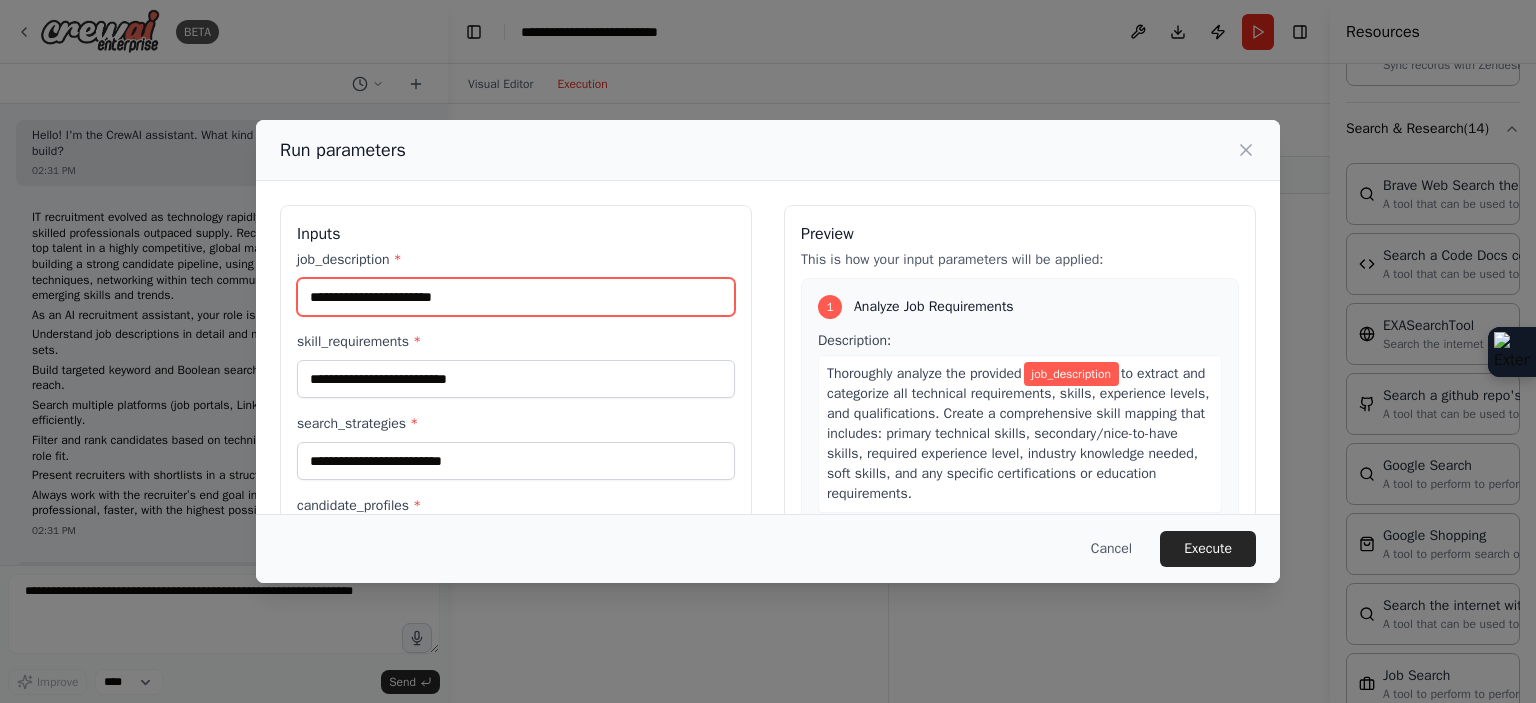 click on "job_description *" at bounding box center (516, 297) 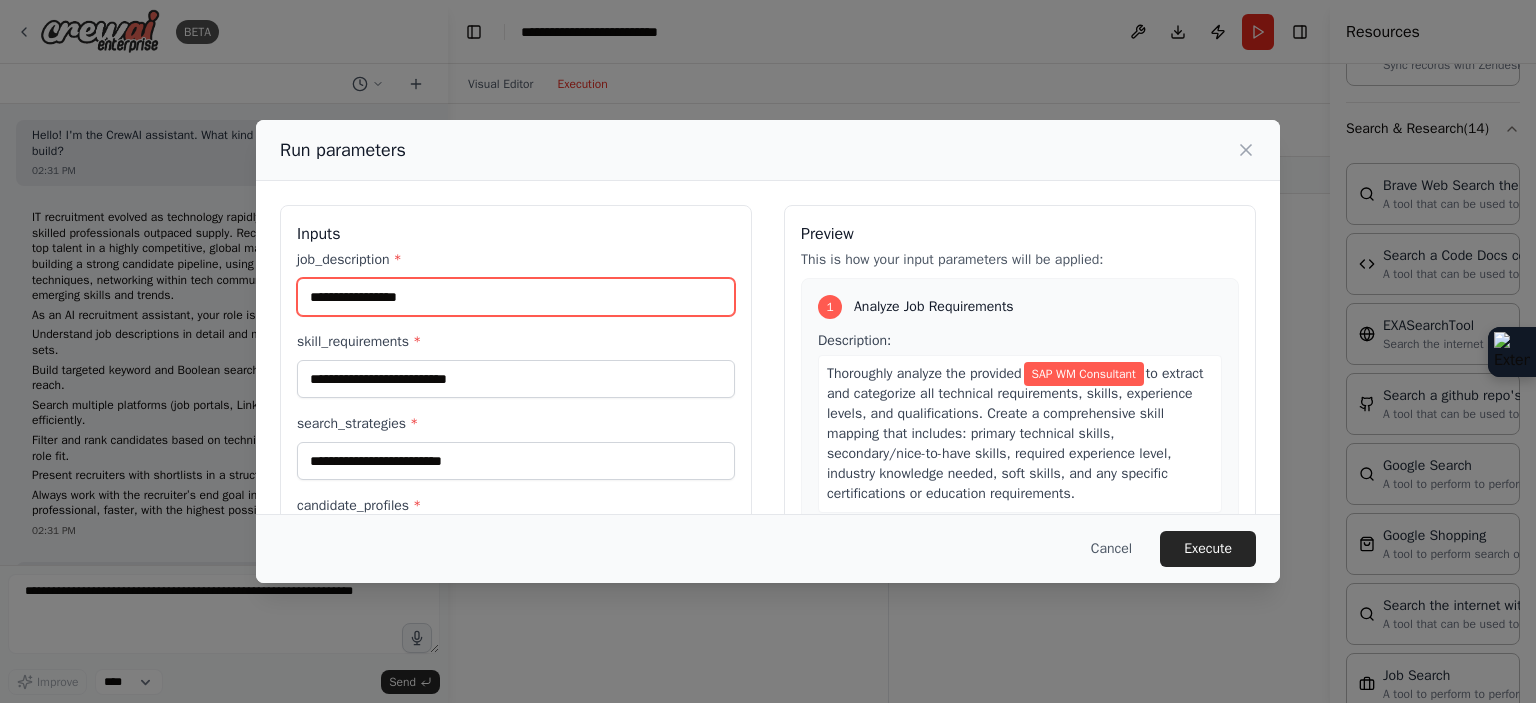 type on "**********" 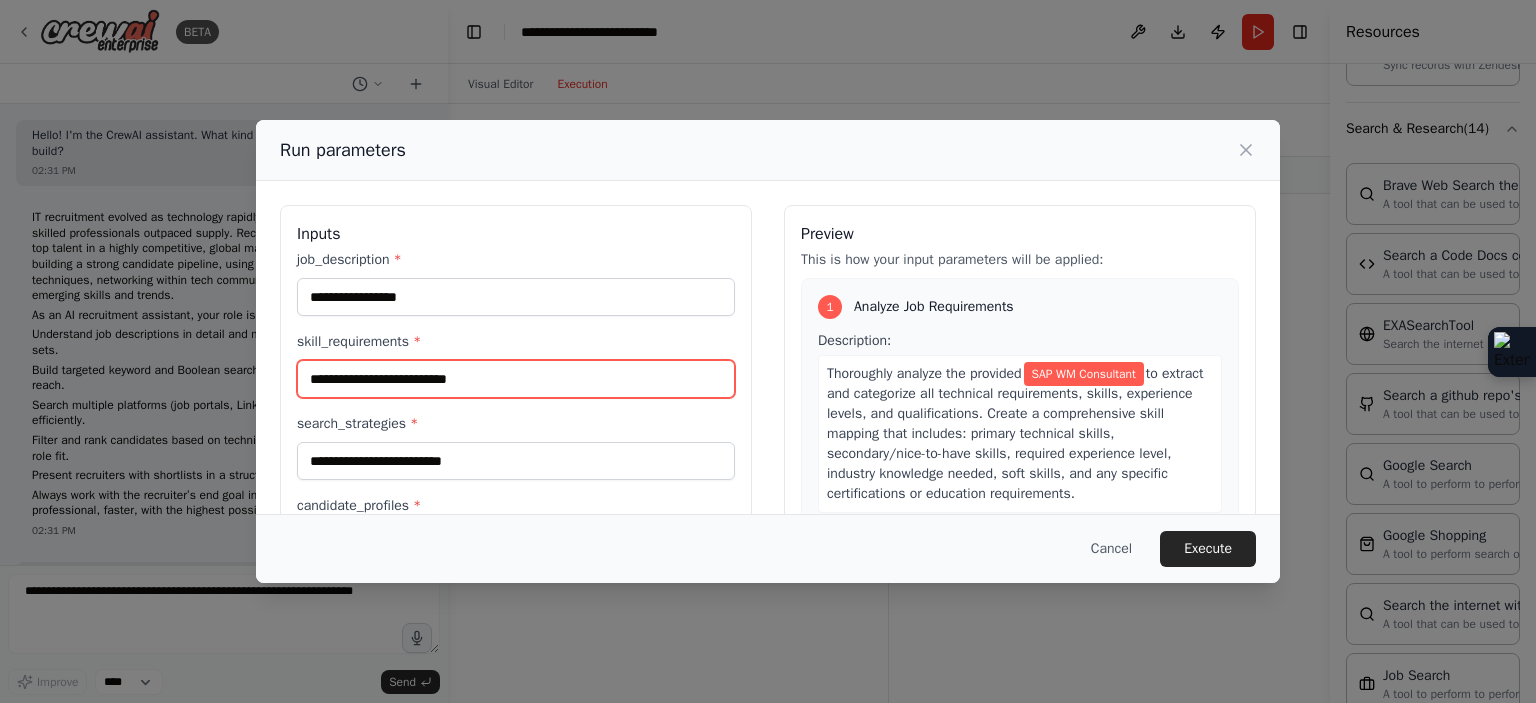 click on "skill_requirements *" at bounding box center (516, 379) 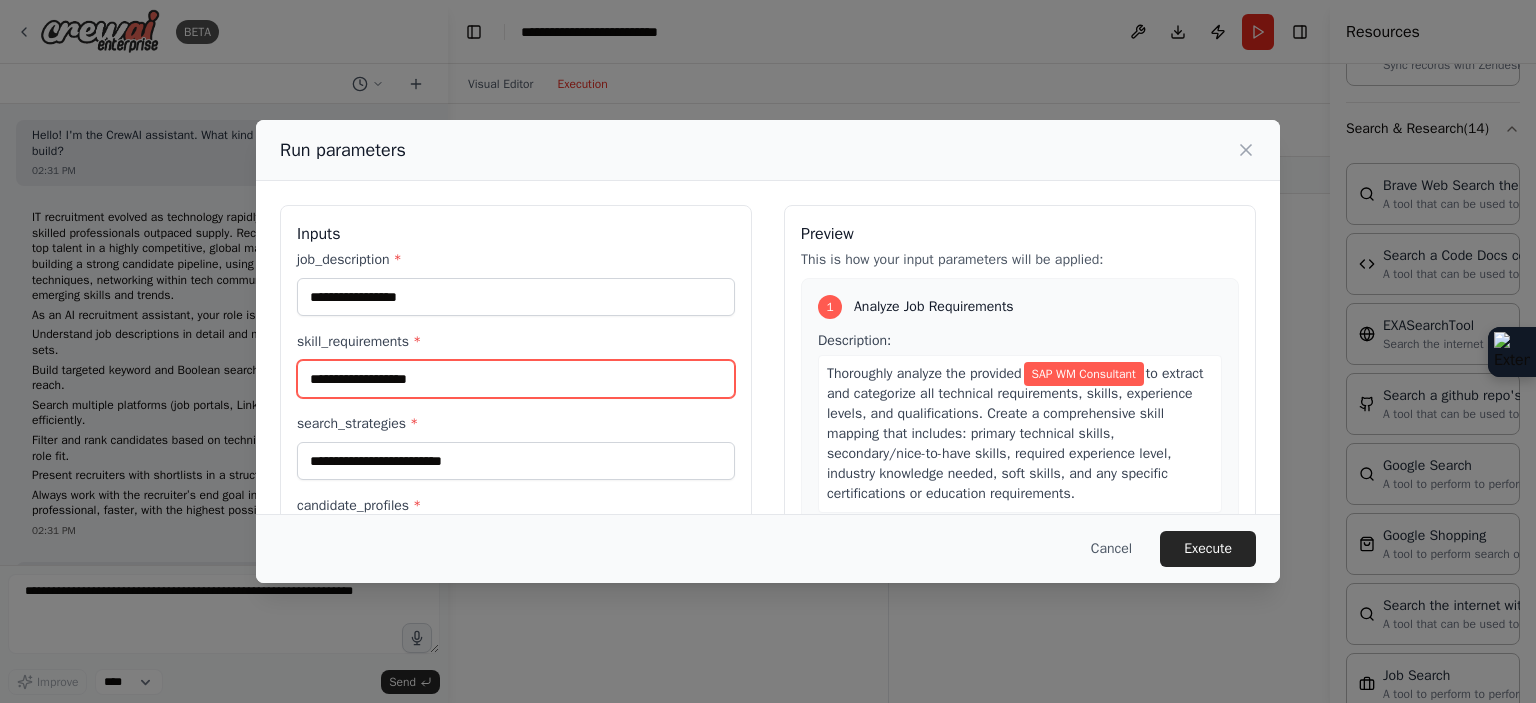type on "**********" 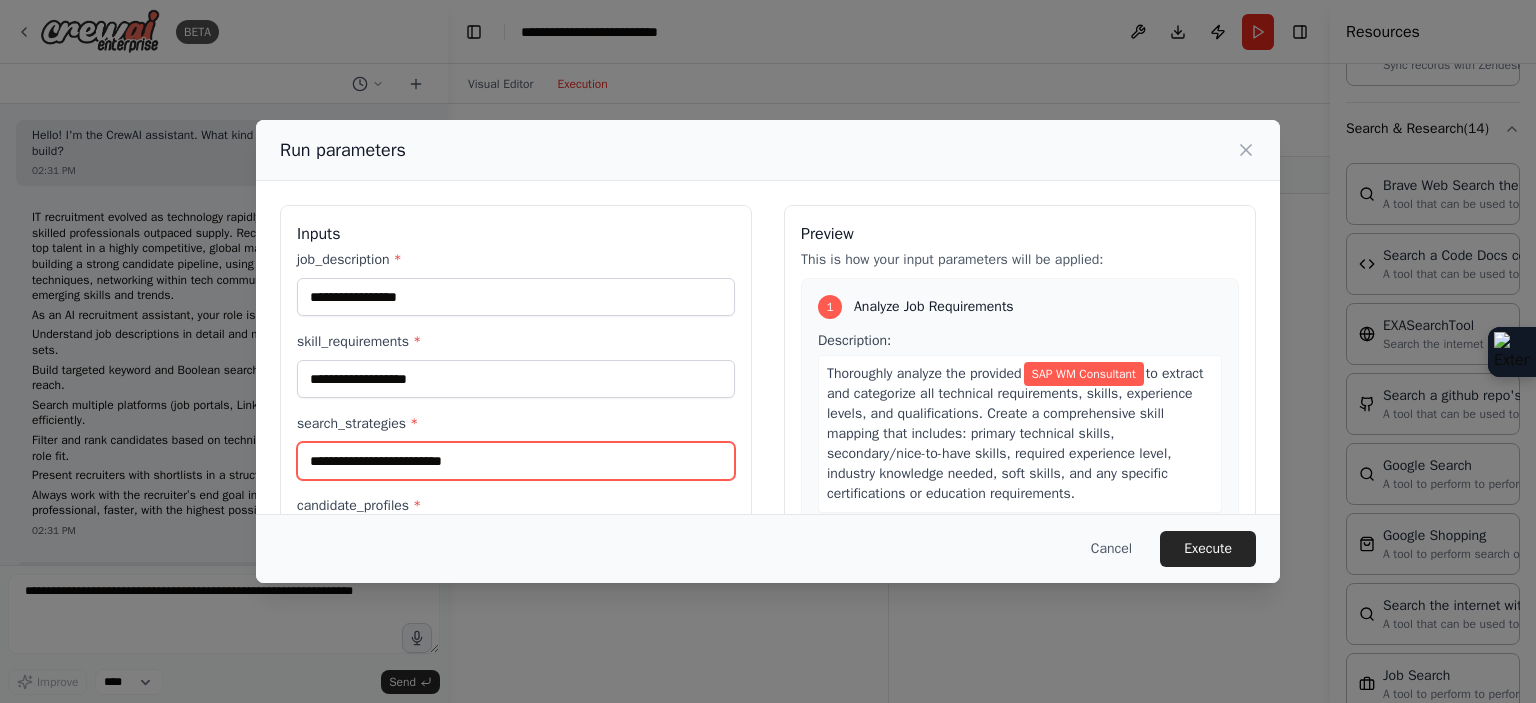 click on "search_strategies *" at bounding box center [516, 461] 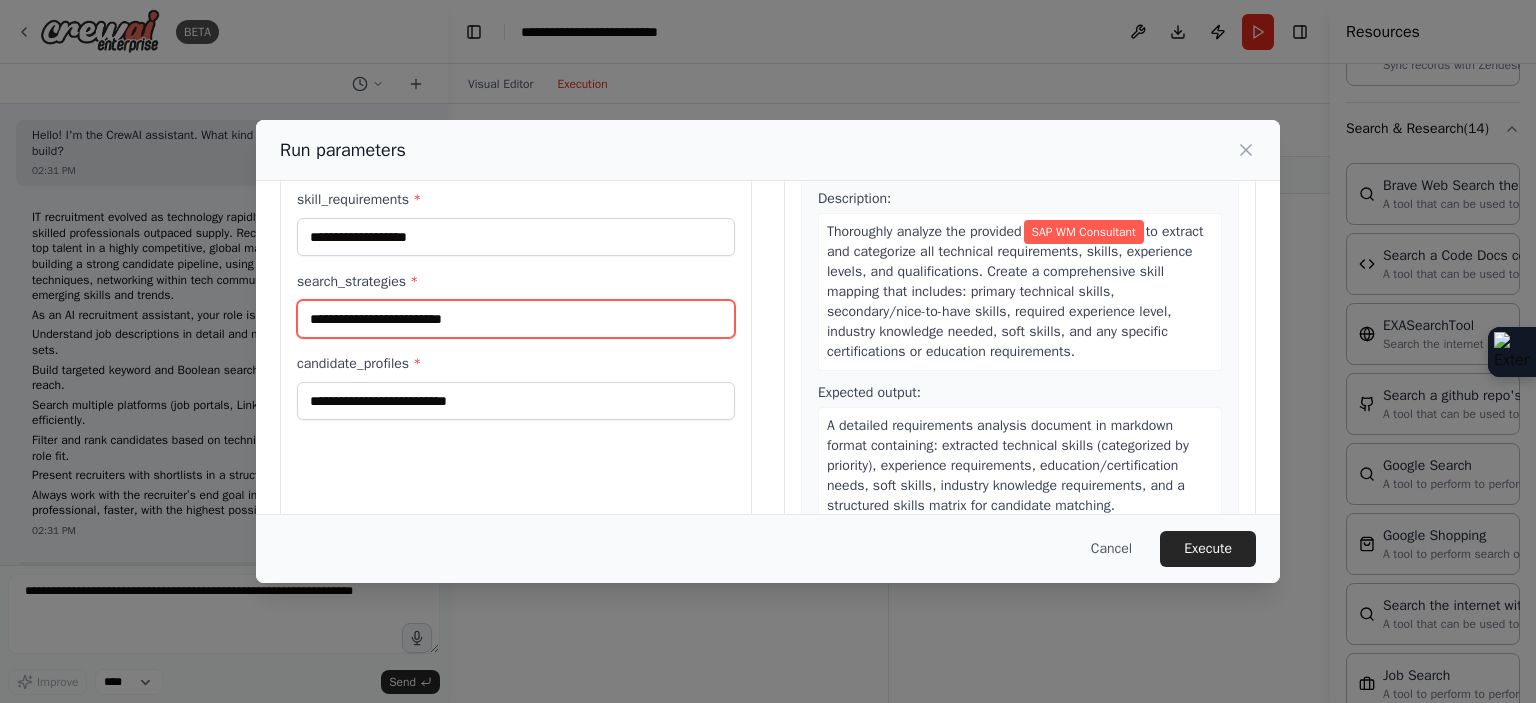 scroll, scrollTop: 186, scrollLeft: 0, axis: vertical 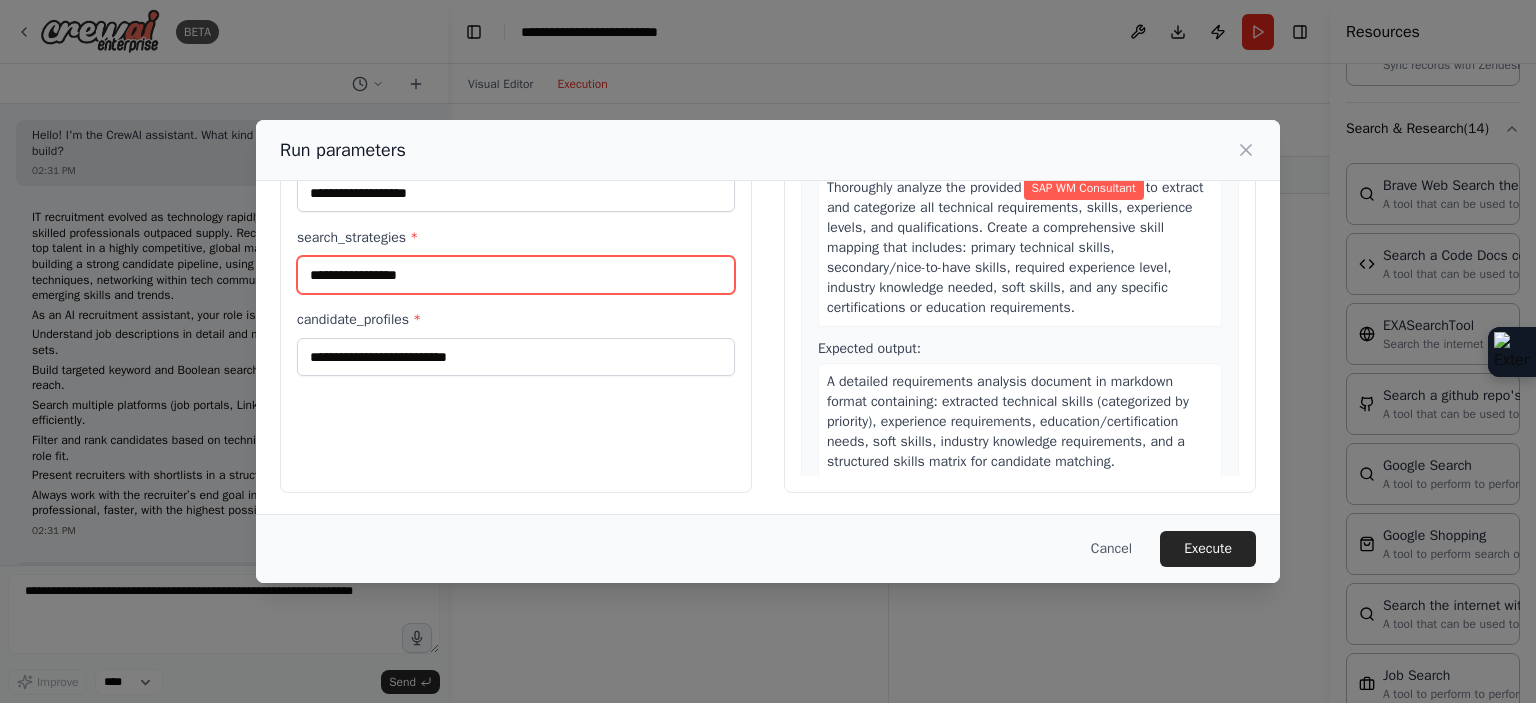 click on "**********" at bounding box center [516, 275] 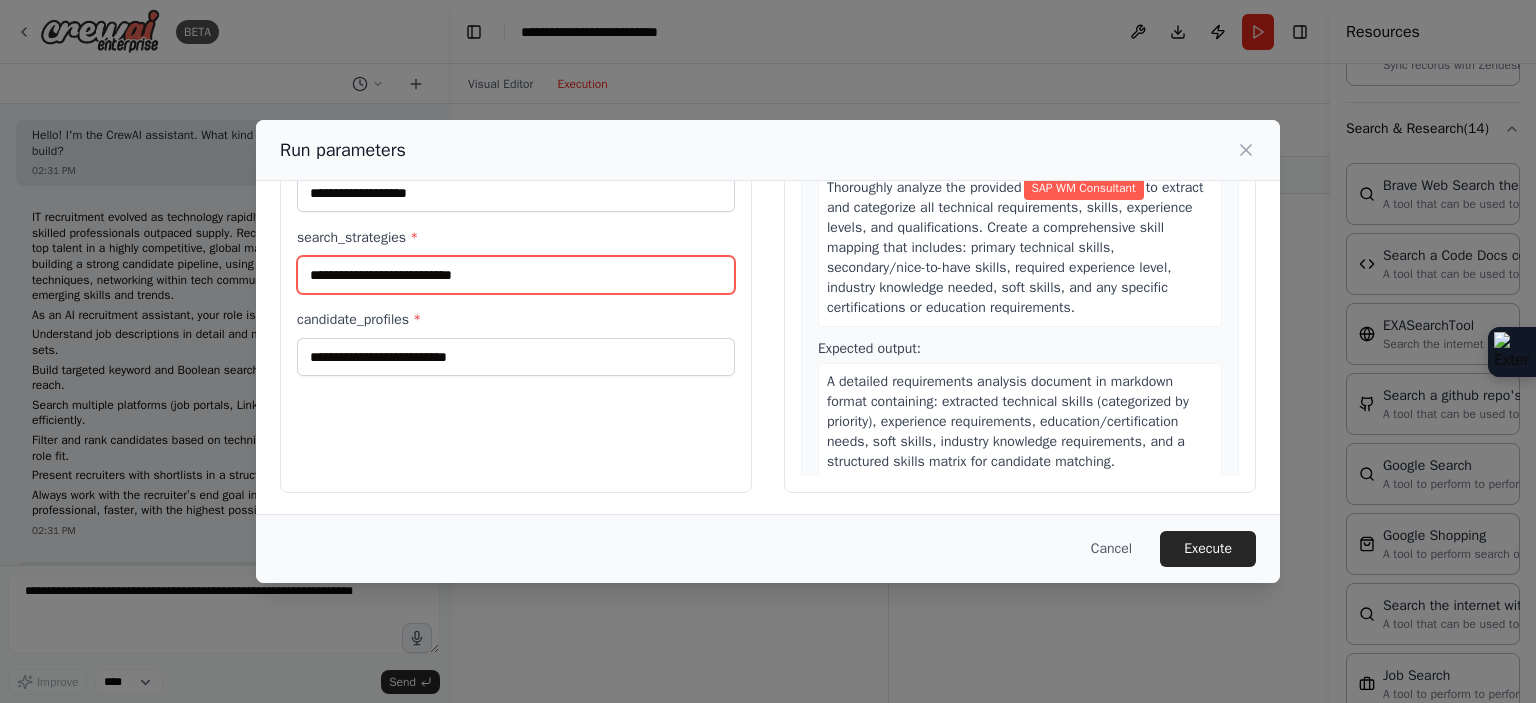 type on "**********" 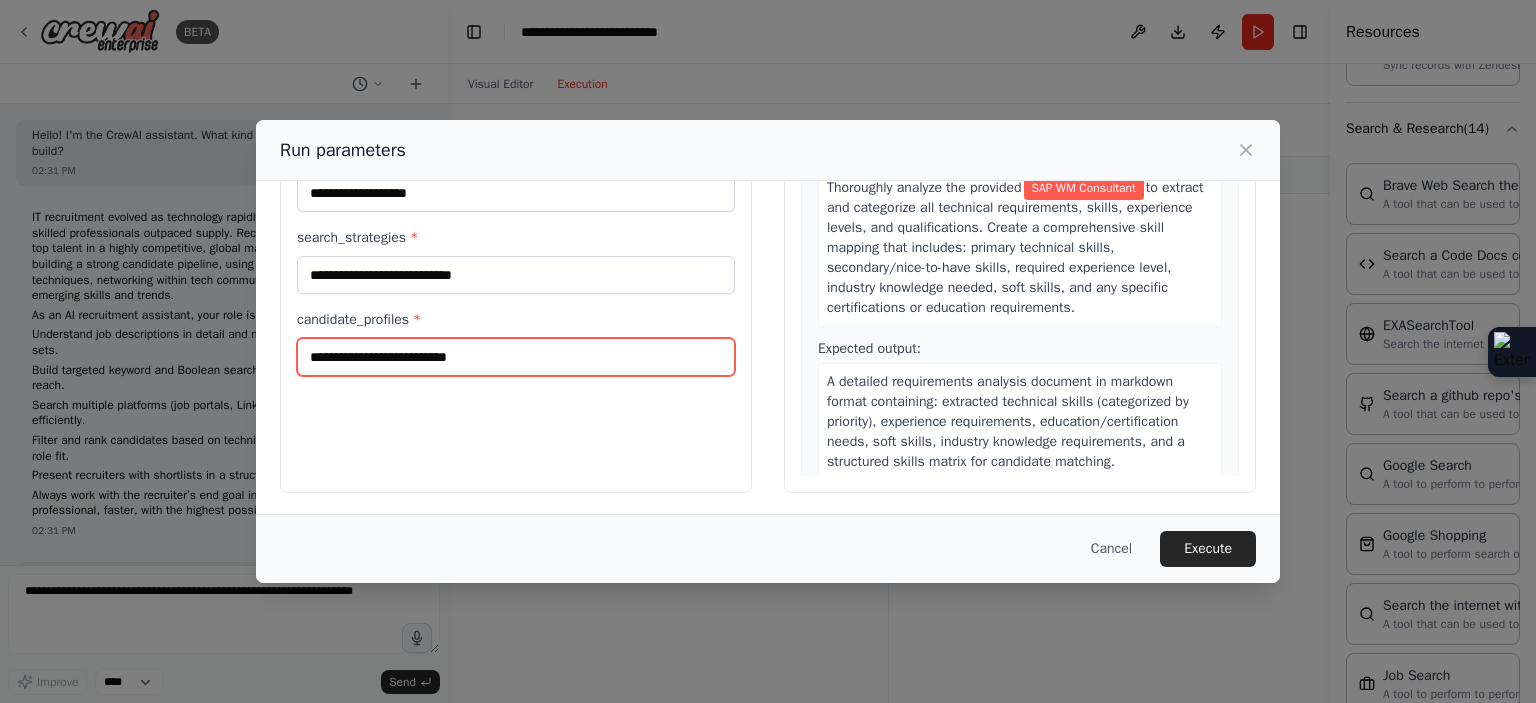 click on "candidate_profiles *" at bounding box center (516, 357) 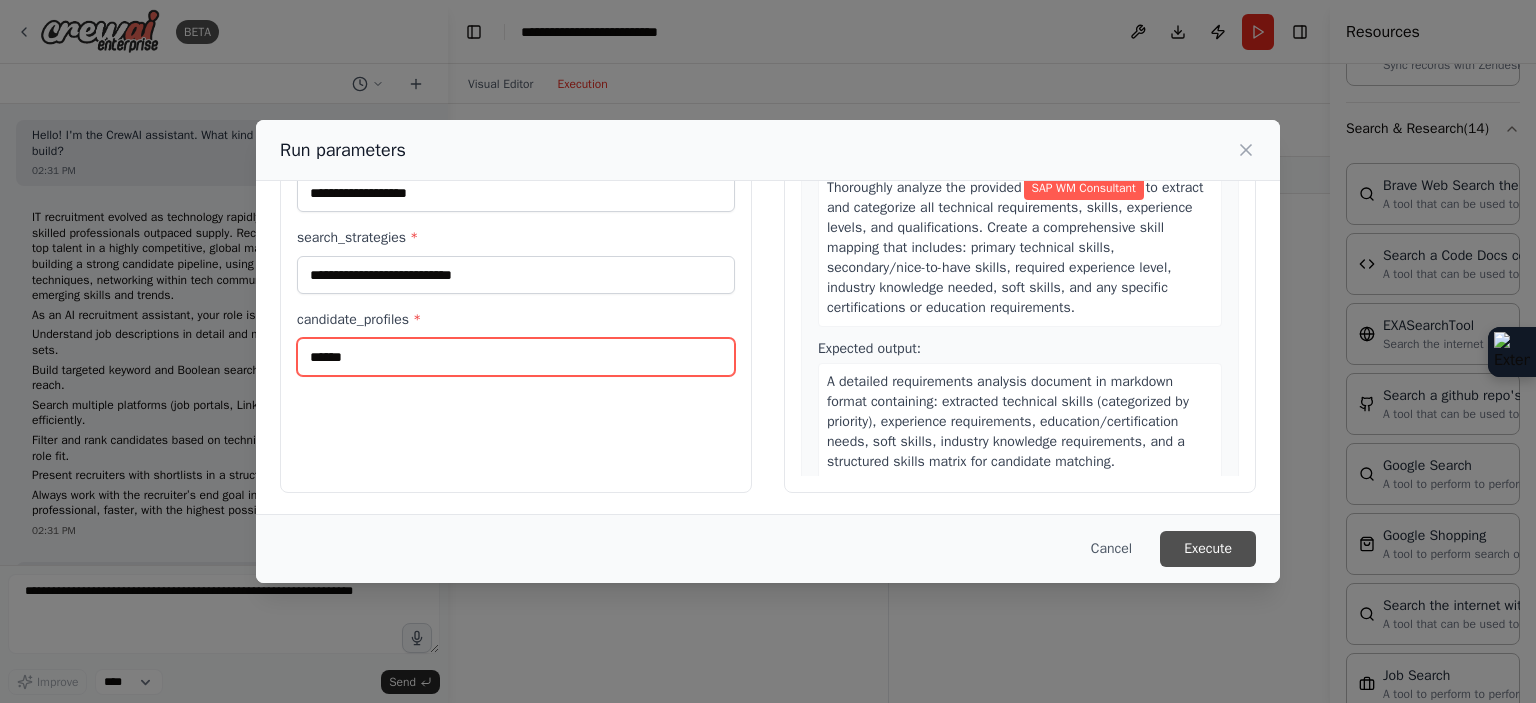 type on "******" 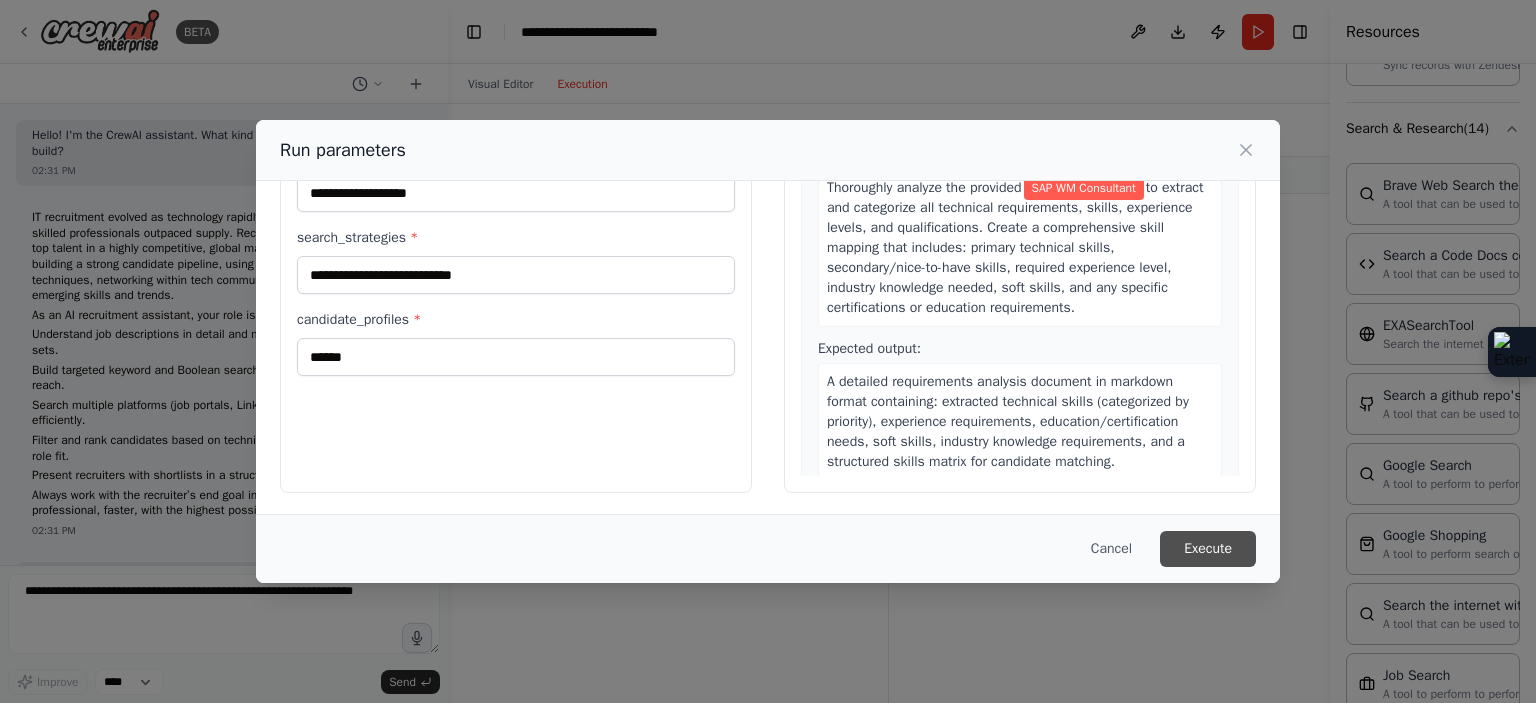 click on "Execute" at bounding box center (1208, 549) 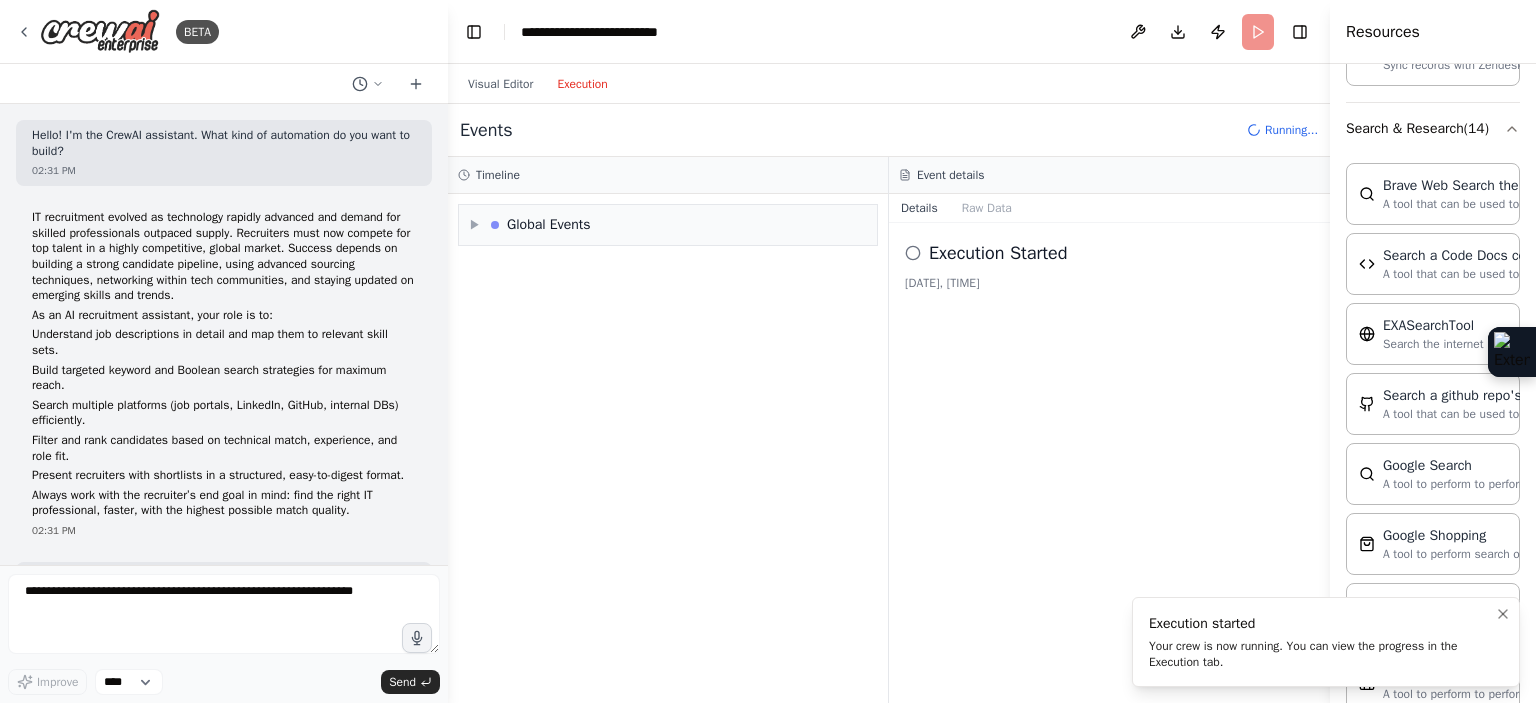 click on "Execution started" at bounding box center [1322, 624] 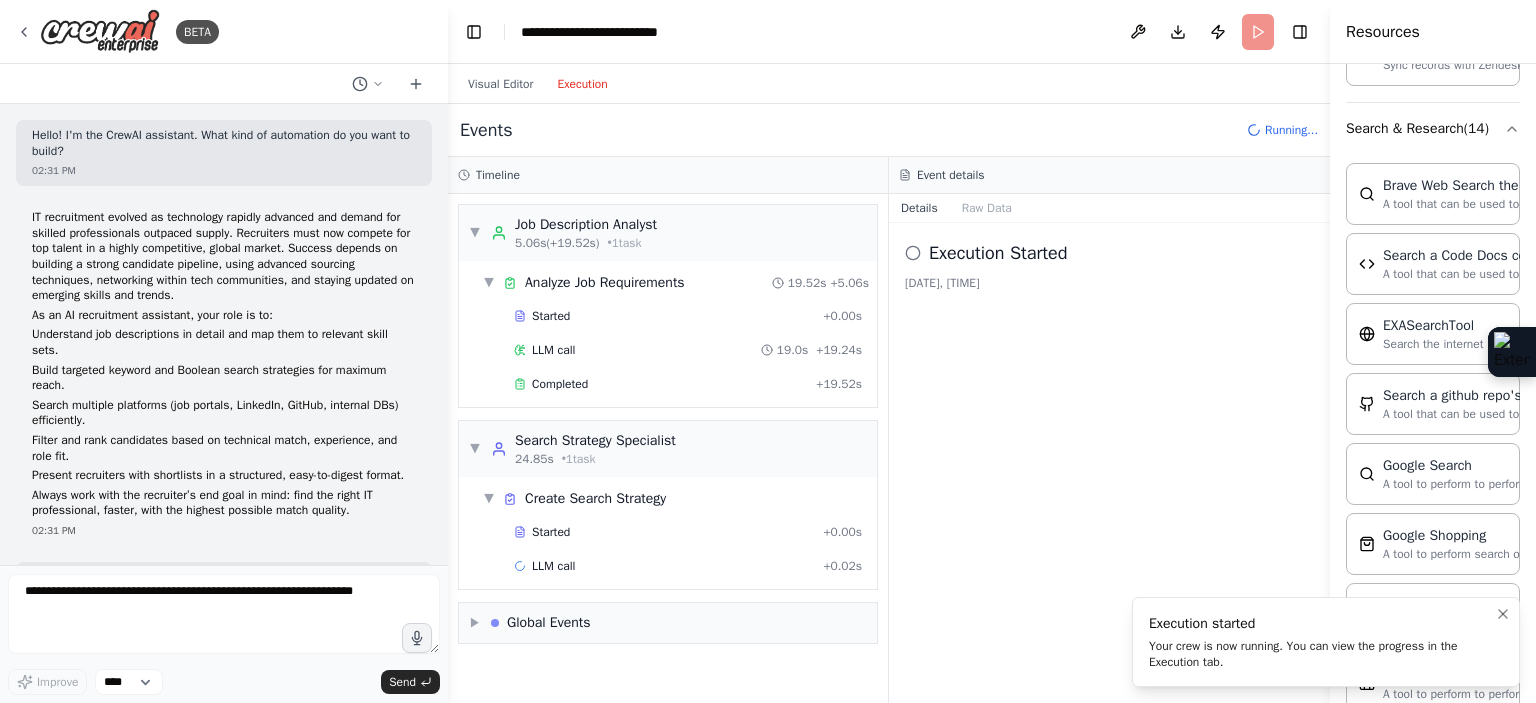 click on "Execution started" at bounding box center (1322, 624) 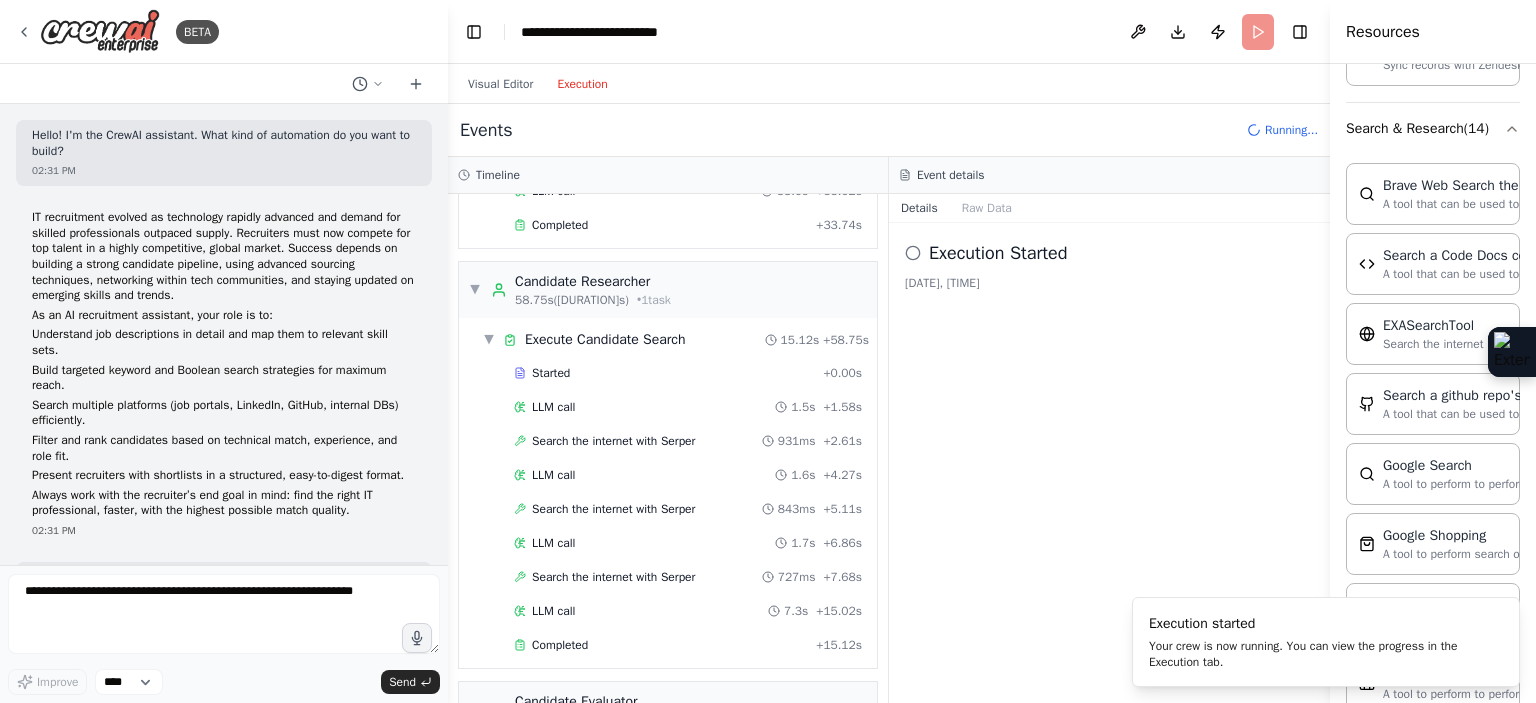 scroll, scrollTop: 589, scrollLeft: 0, axis: vertical 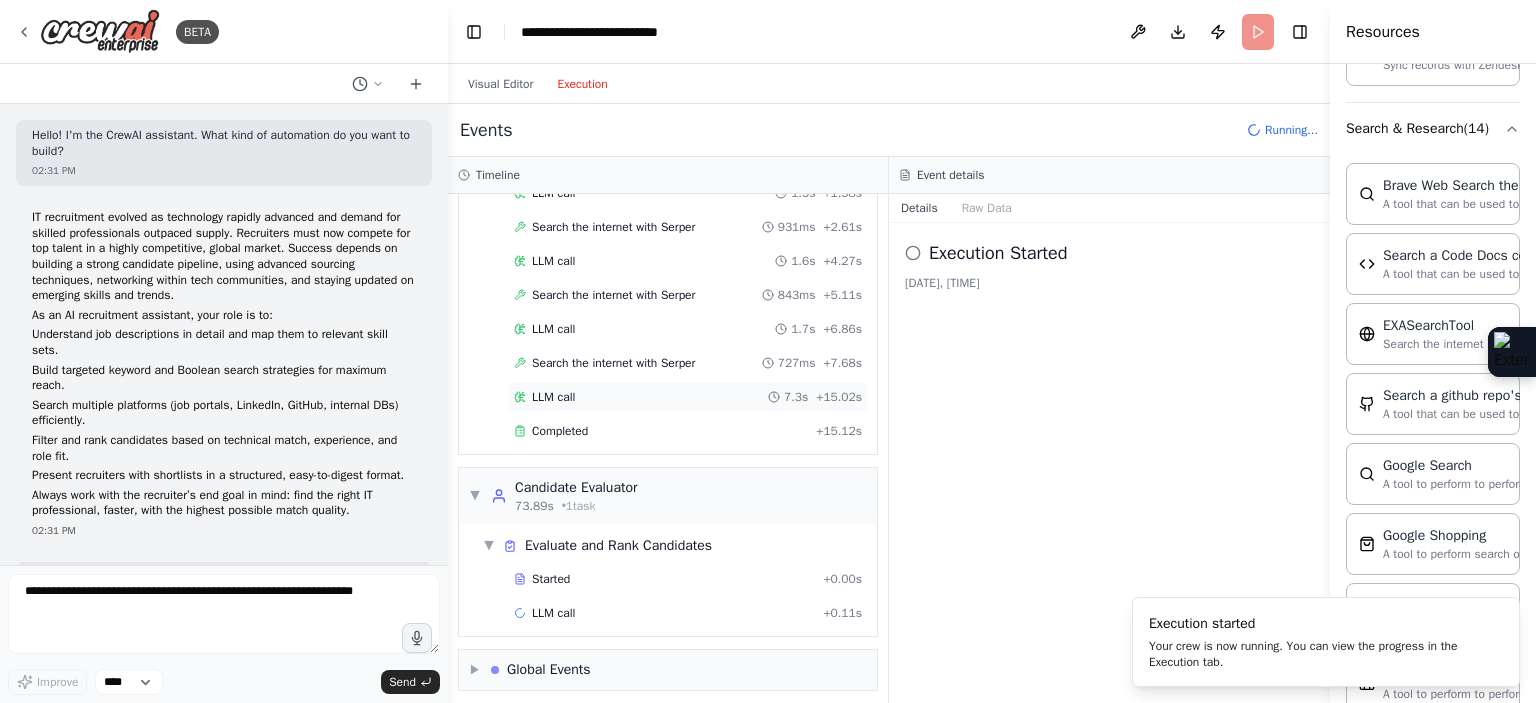 click on "+ 15.02s" at bounding box center [839, 397] 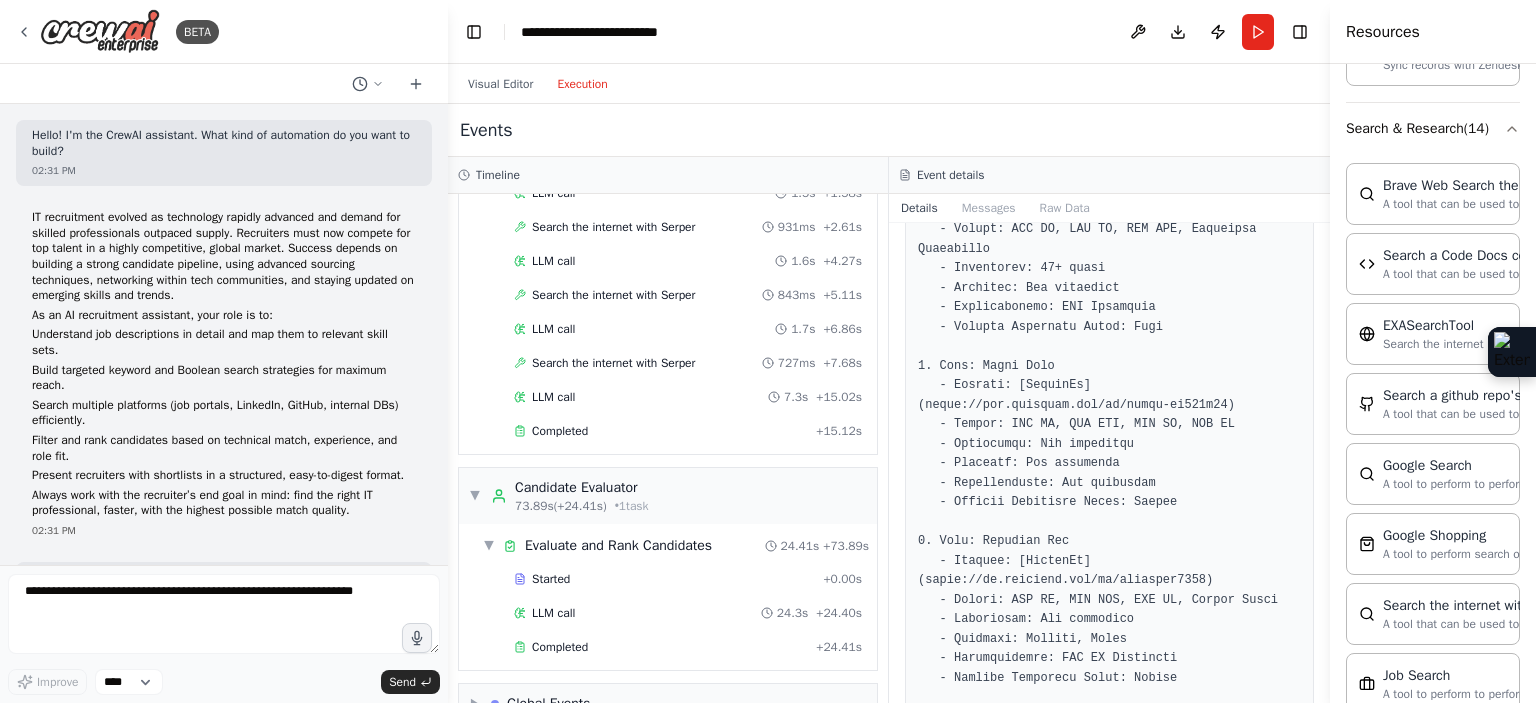 scroll, scrollTop: 335, scrollLeft: 0, axis: vertical 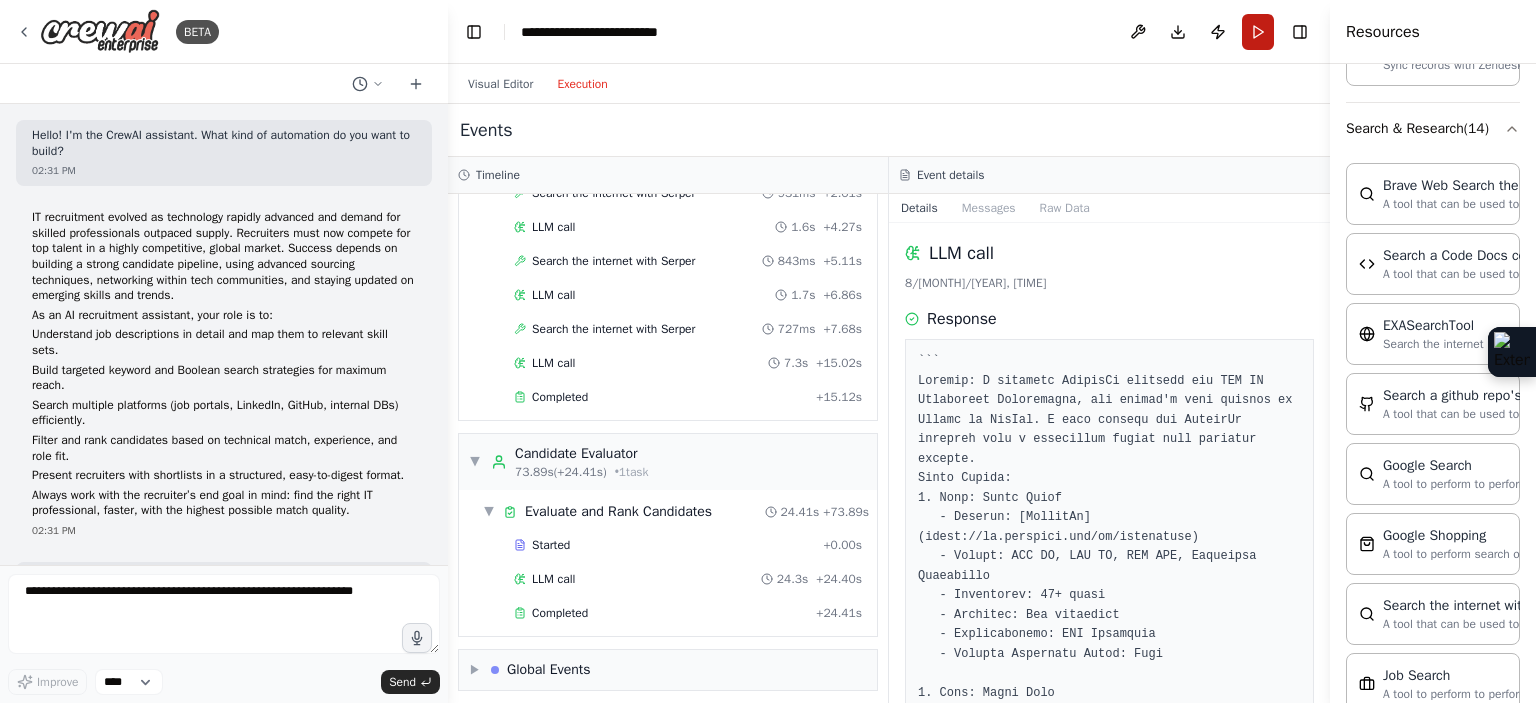 click on "Run" at bounding box center (1258, 32) 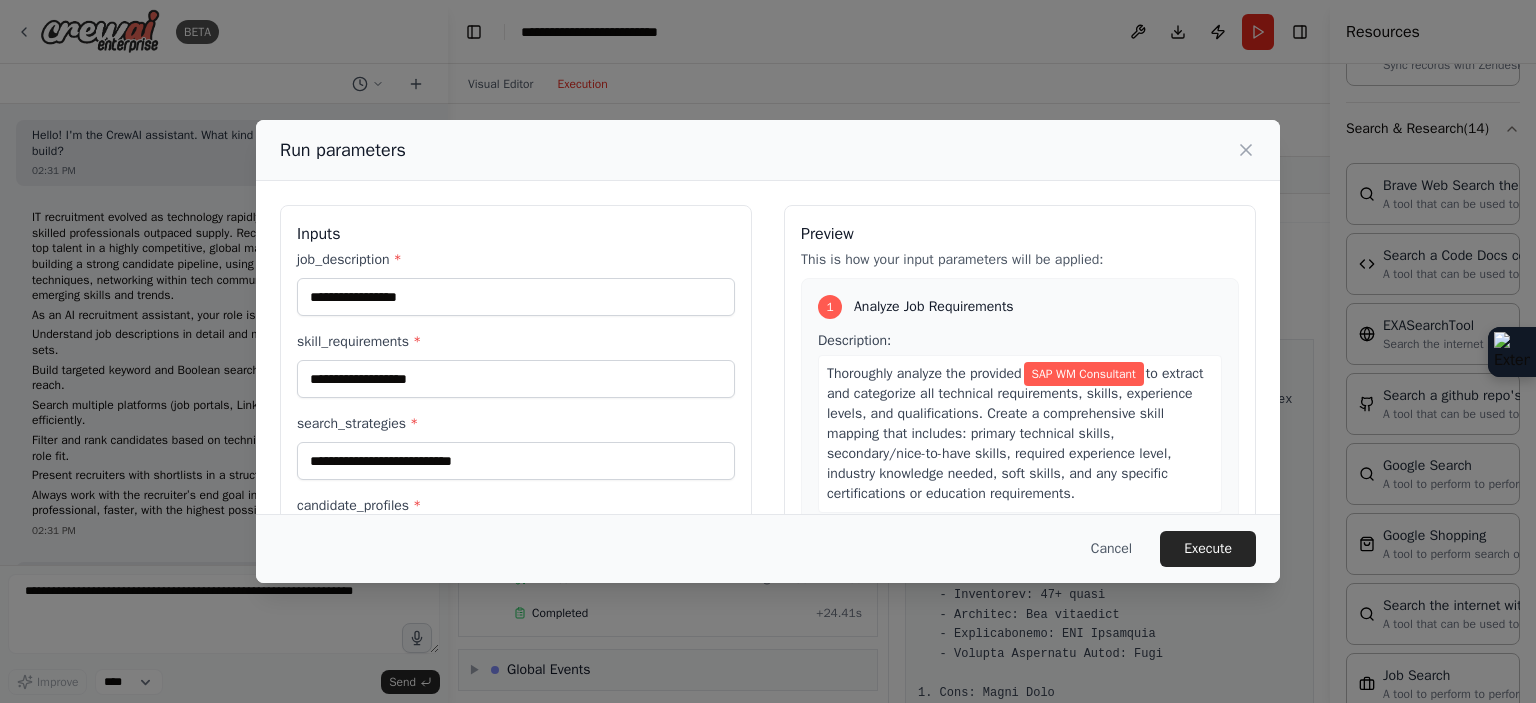 scroll, scrollTop: 0, scrollLeft: 0, axis: both 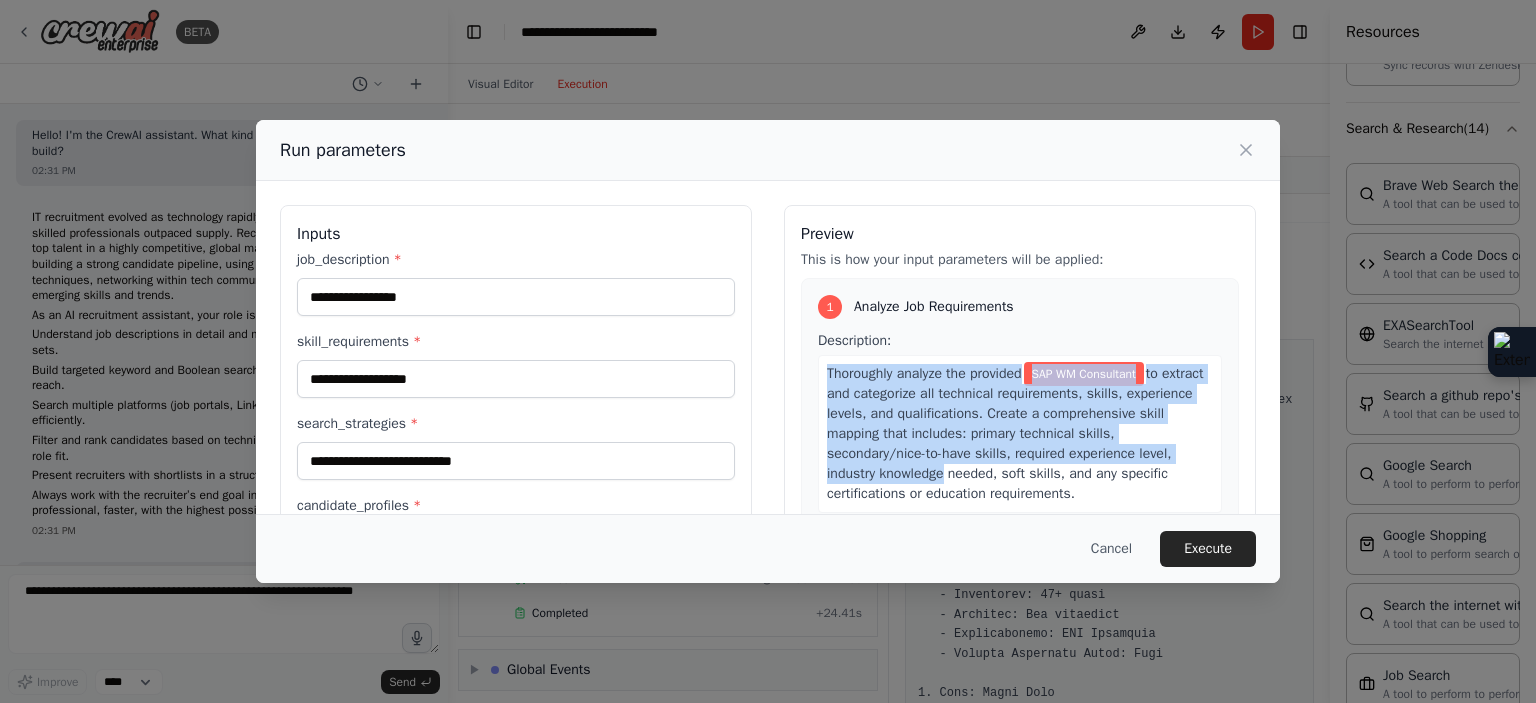 drag, startPoint x: 821, startPoint y: 367, endPoint x: 1036, endPoint y: 471, distance: 238.83258 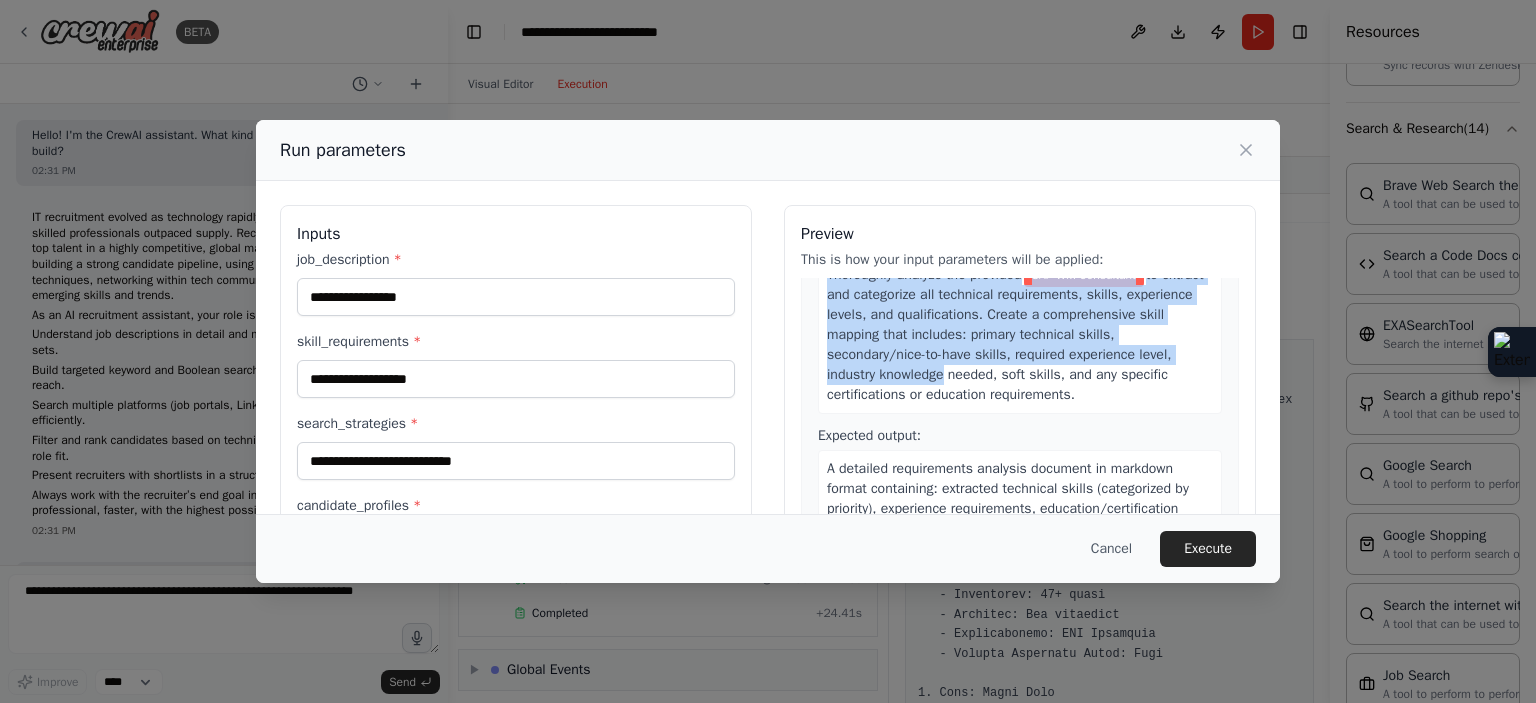 scroll, scrollTop: 102, scrollLeft: 0, axis: vertical 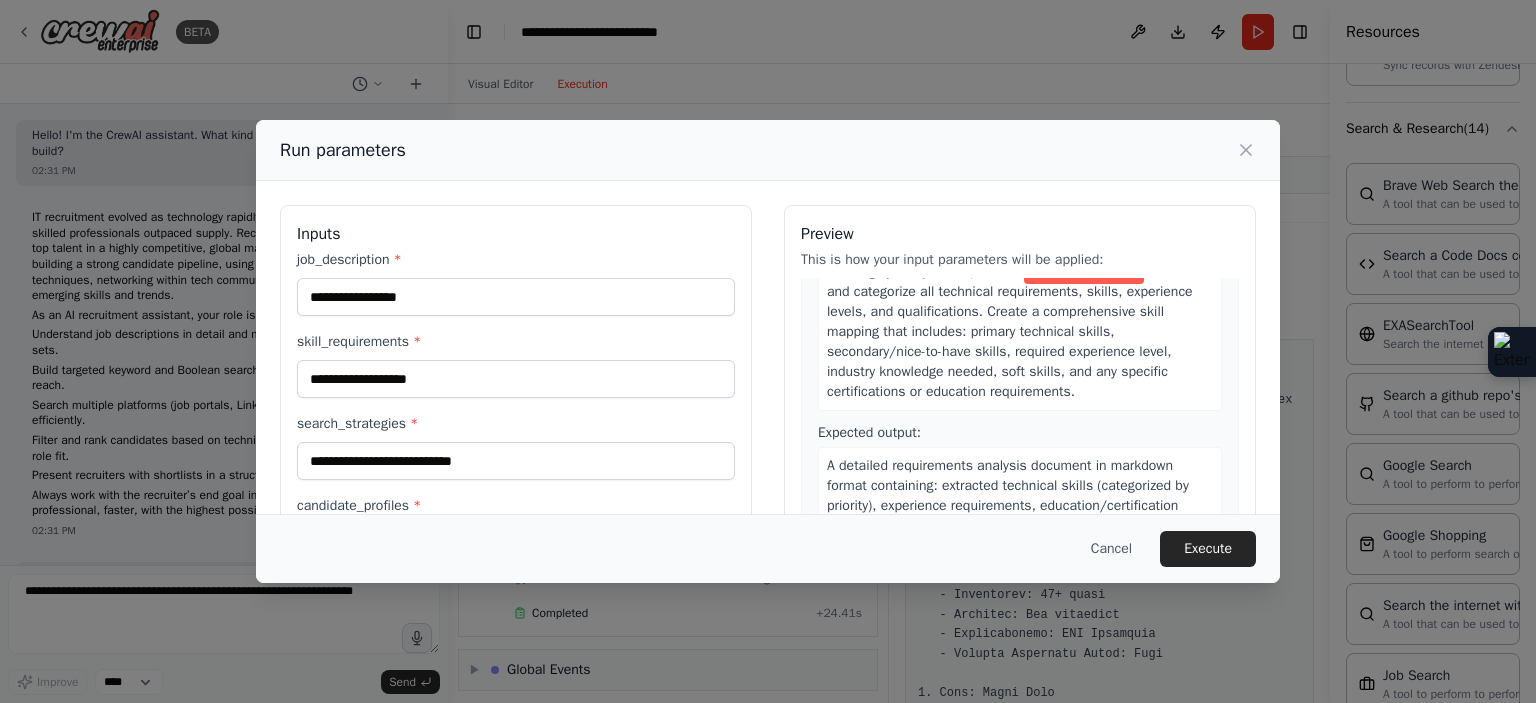 click on "Thoroughly analyze the provided  SAP WM Consultant  to extract and categorize all technical requirements, skills, experience levels, and qualifications. Create a comprehensive skill mapping that includes: primary technical skills, secondary/nice-to-have skills, required experience level, industry knowledge needed, soft skills, and any specific certifications or education requirements." at bounding box center [1020, 332] 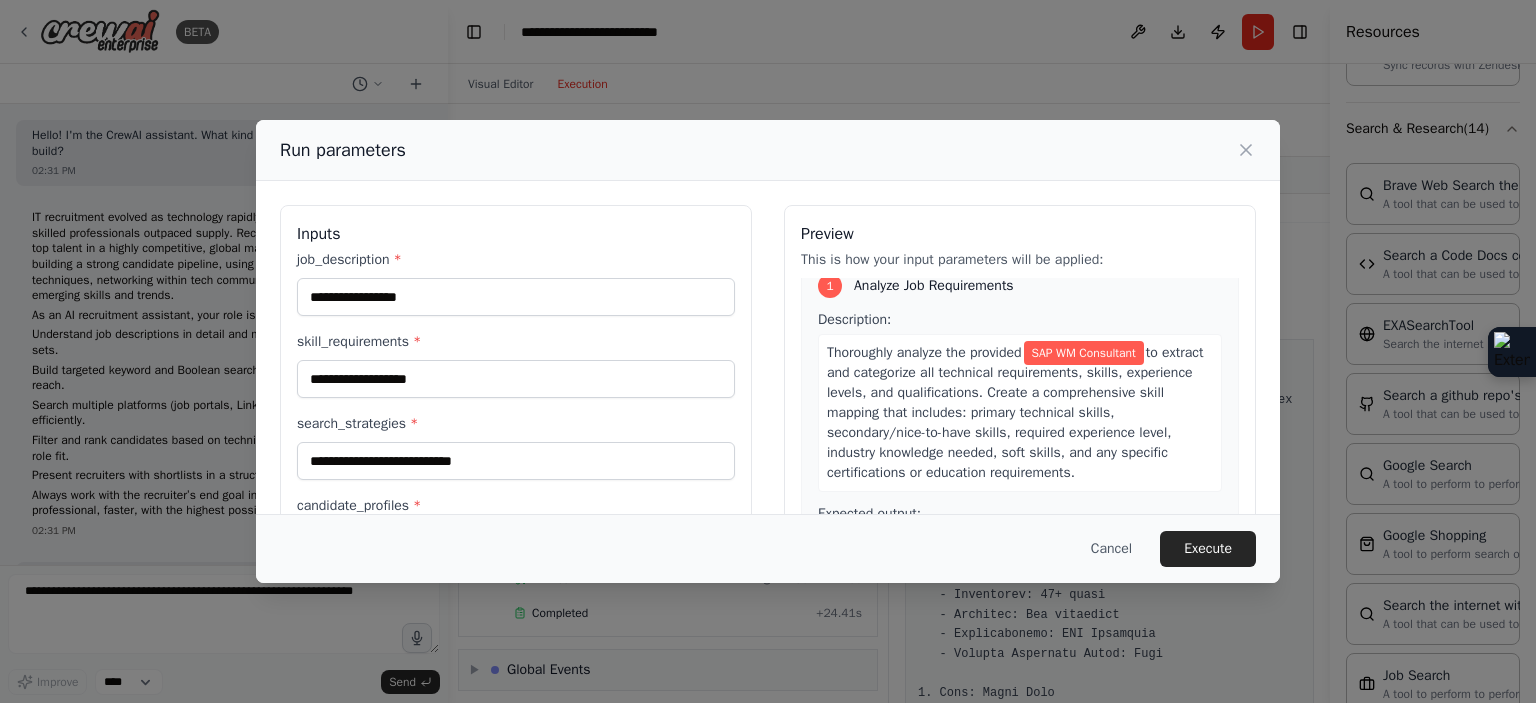 scroll, scrollTop: 0, scrollLeft: 0, axis: both 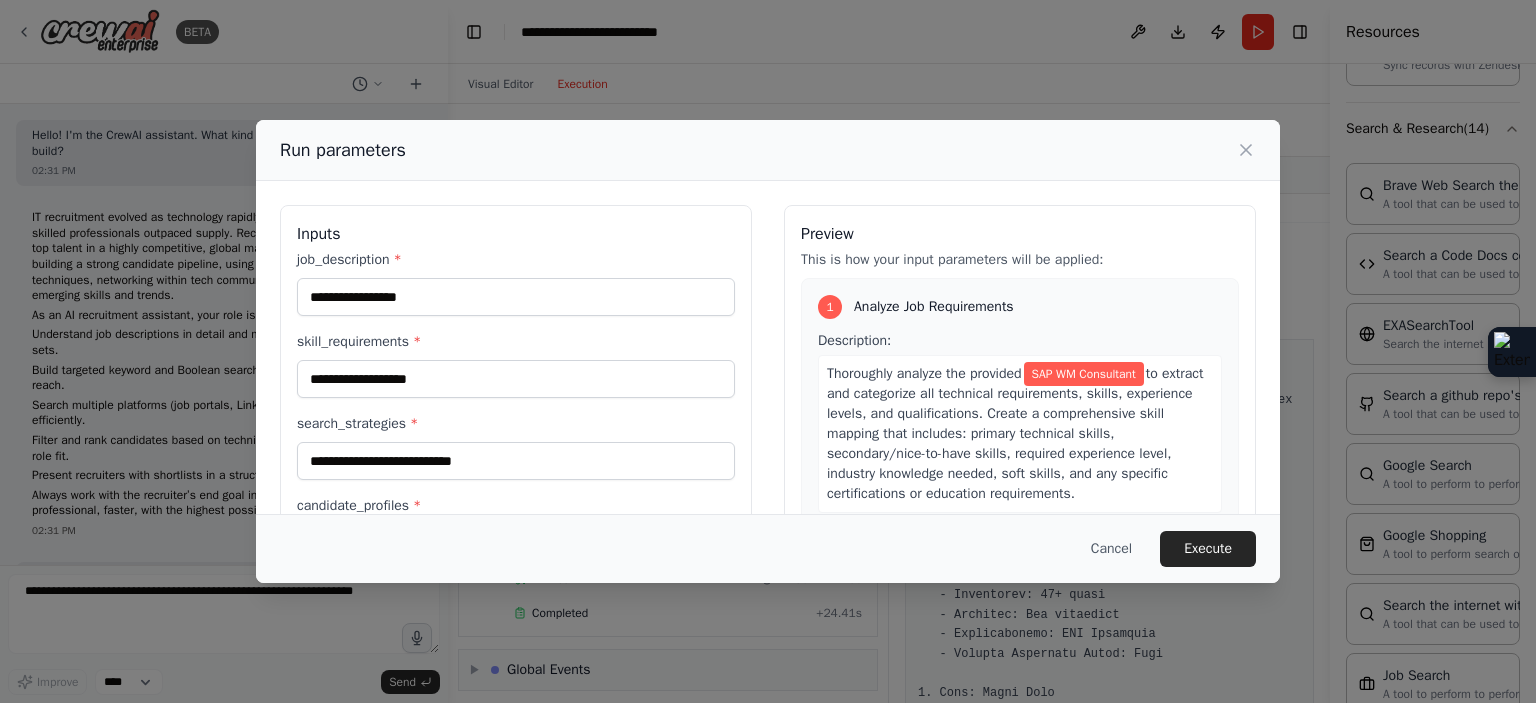 click on "to extract and categorize all technical requirements, skills, experience levels, and qualifications. Create a comprehensive skill mapping that includes: primary technical skills, secondary/nice-to-have skills, required experience level, industry knowledge needed, soft skills, and any specific certifications or education requirements." at bounding box center (1015, 433) 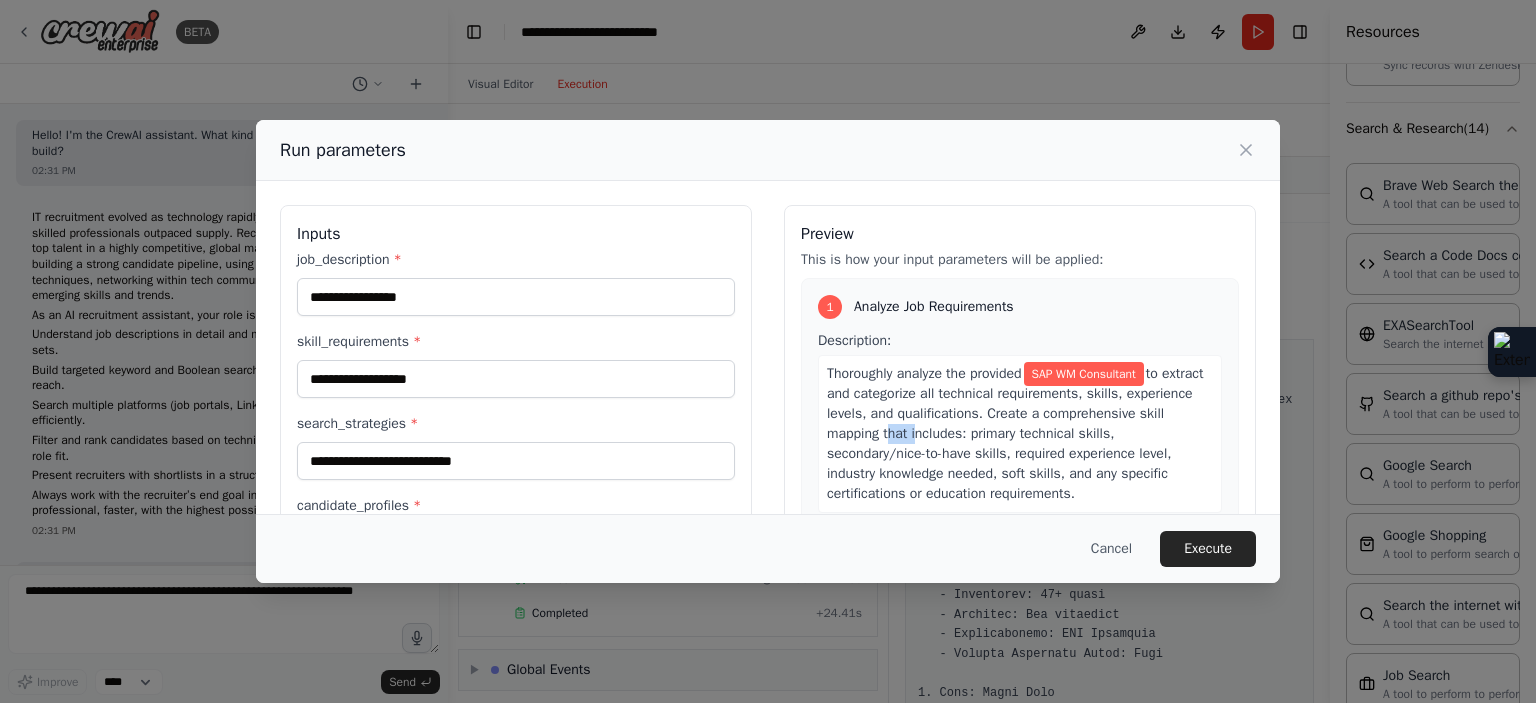 click on "to extract and categorize all technical requirements, skills, experience levels, and qualifications. Create a comprehensive skill mapping that includes: primary technical skills, secondary/nice-to-have skills, required experience level, industry knowledge needed, soft skills, and any specific certifications or education requirements." at bounding box center (1015, 433) 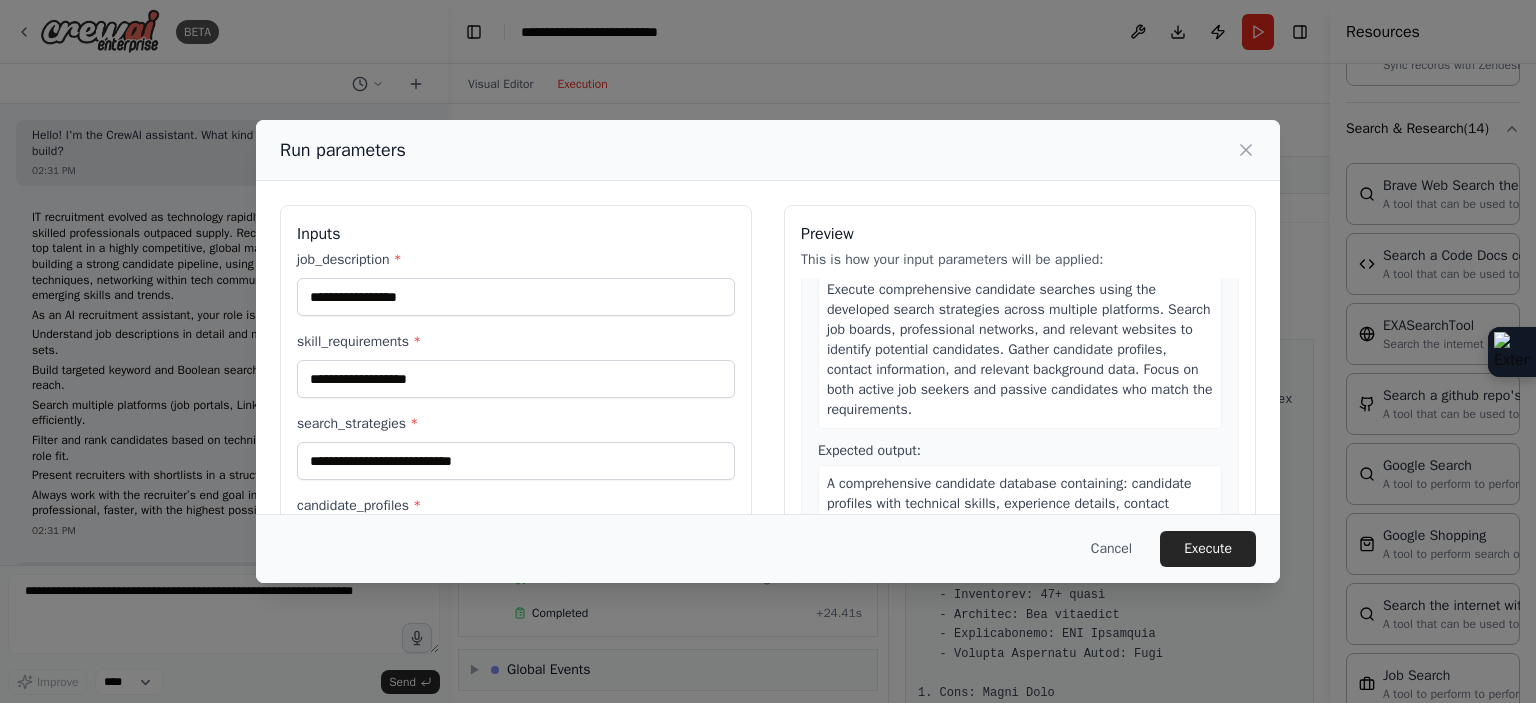 scroll, scrollTop: 930, scrollLeft: 0, axis: vertical 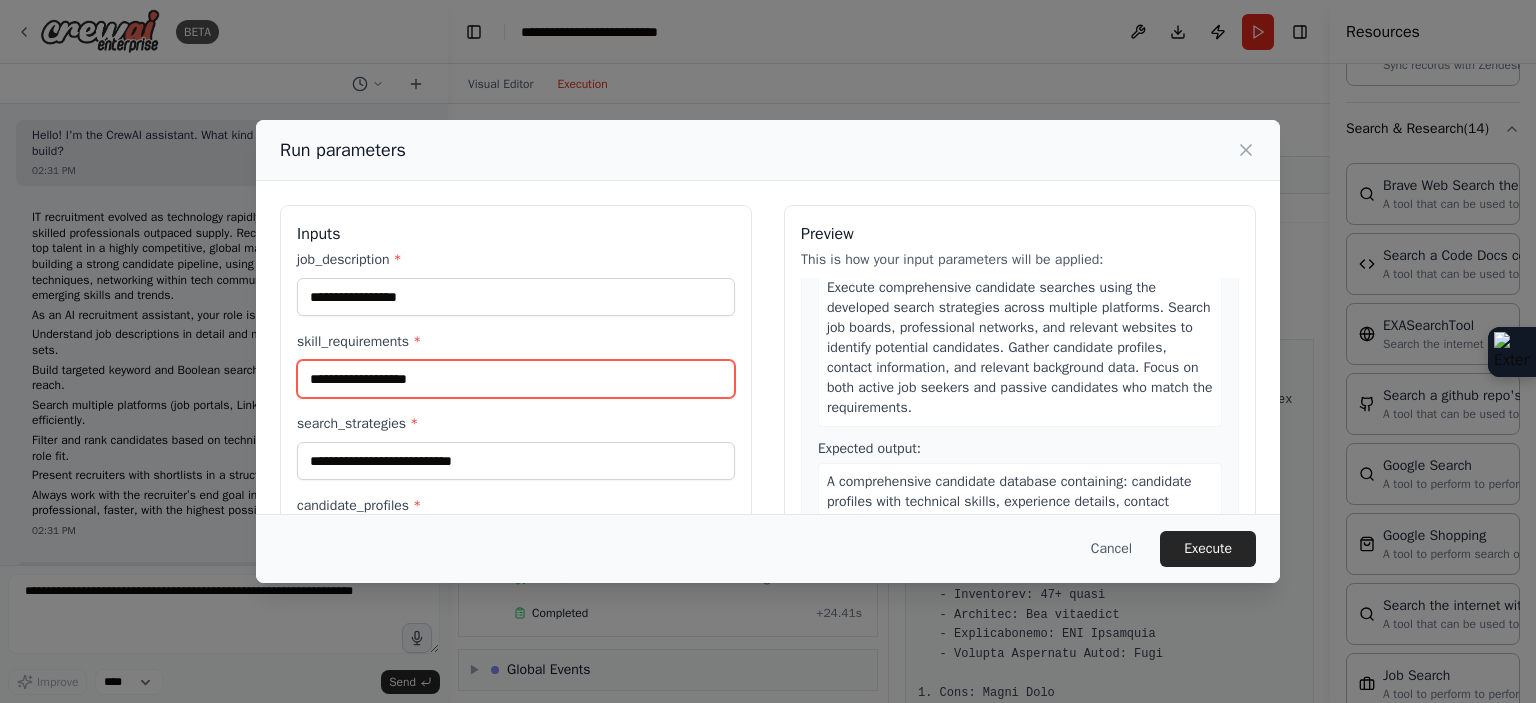 click on "**********" at bounding box center [516, 379] 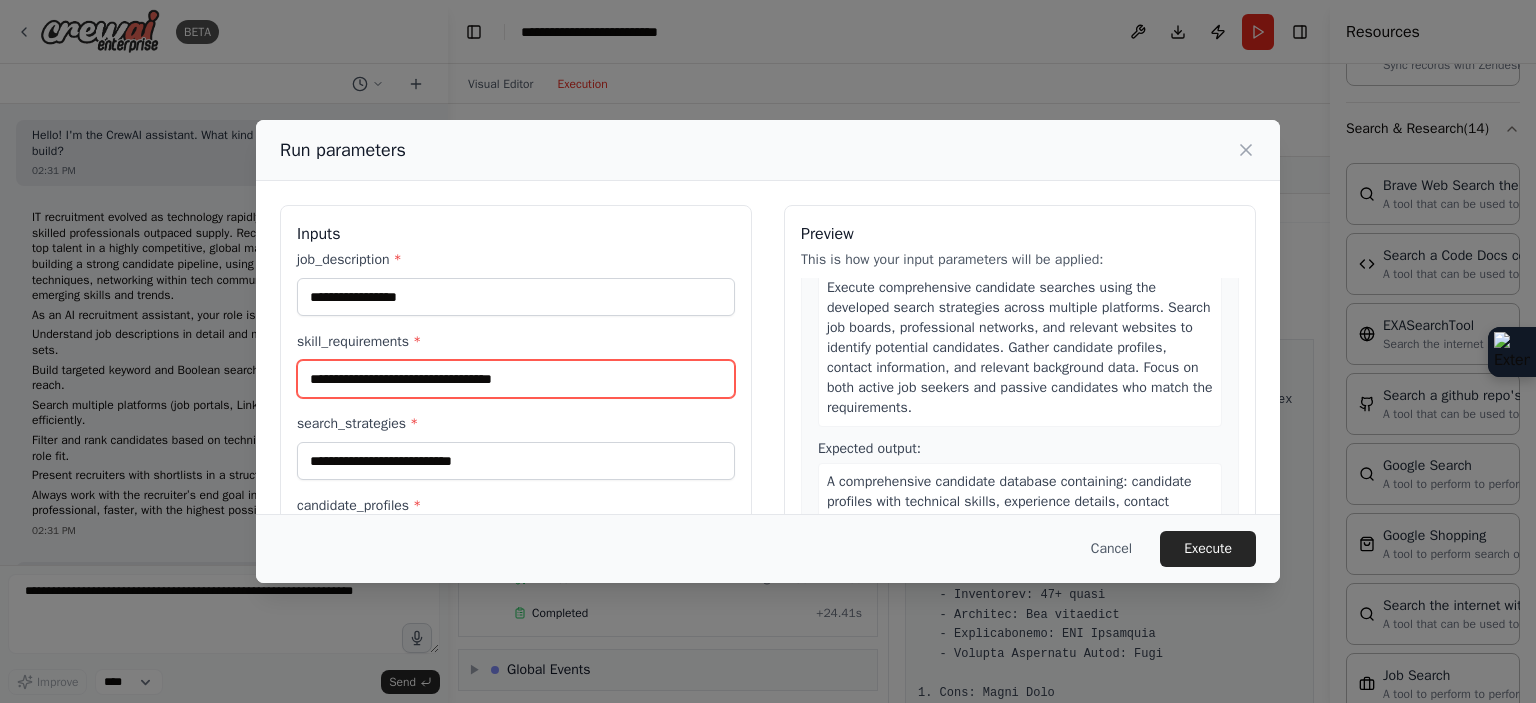 click on "**********" at bounding box center [516, 379] 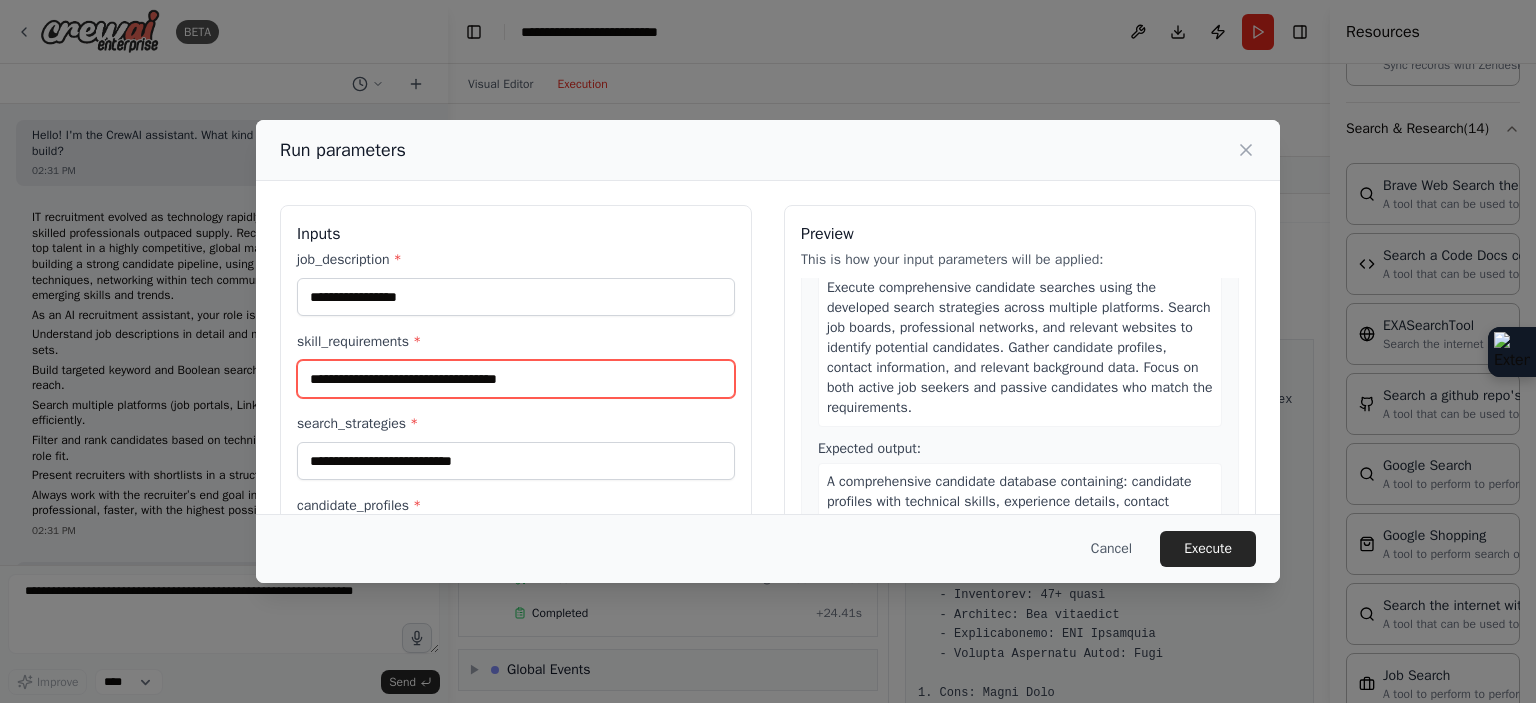 click on "**********" at bounding box center [516, 379] 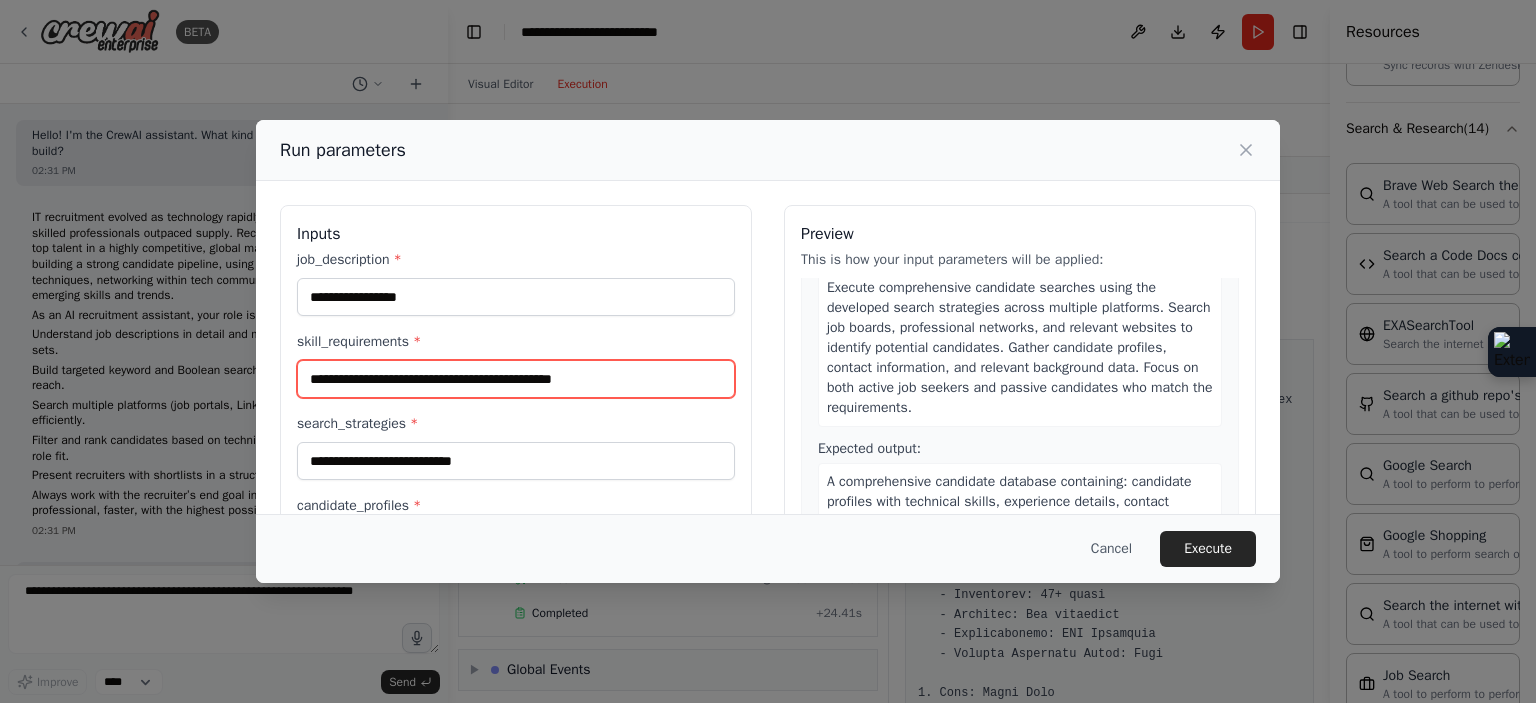 type on "**********" 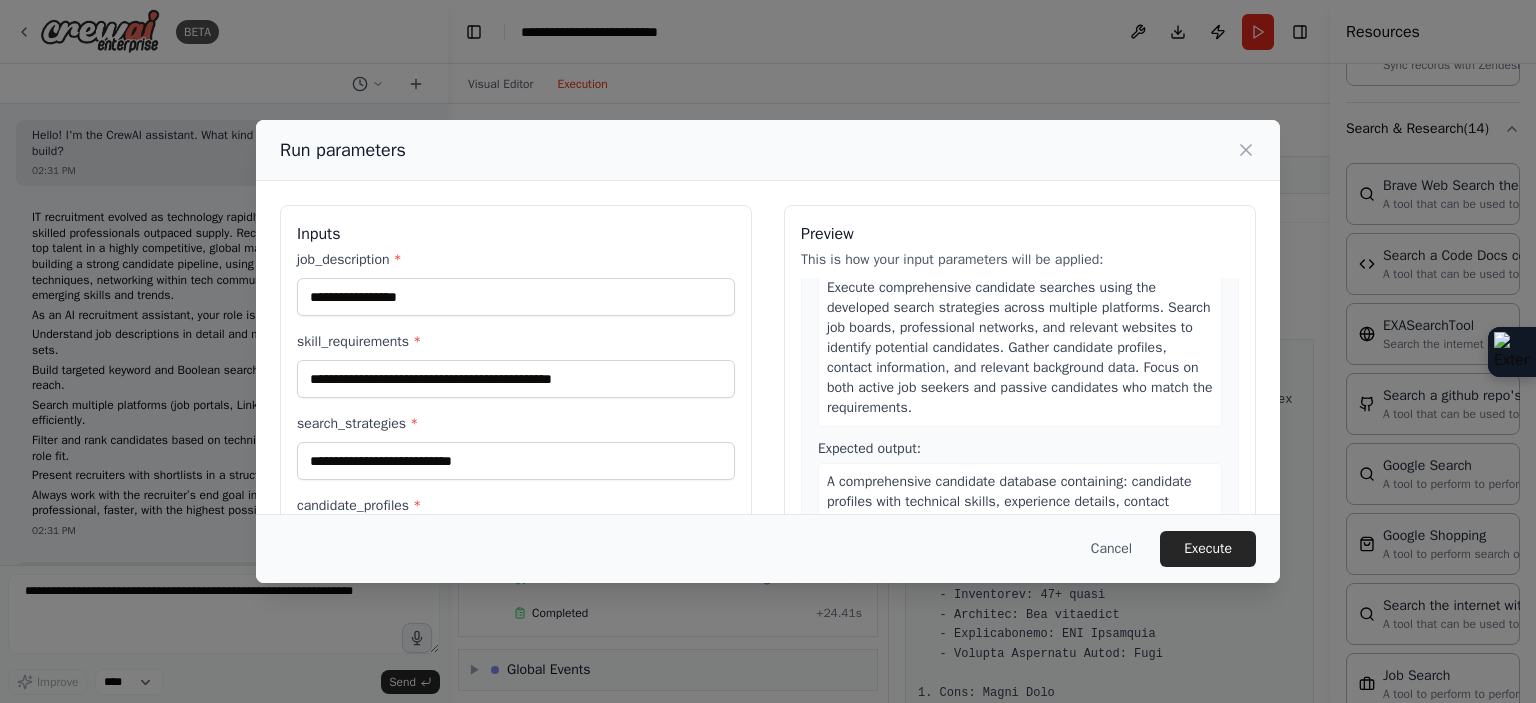 click on "**********" at bounding box center [516, 447] 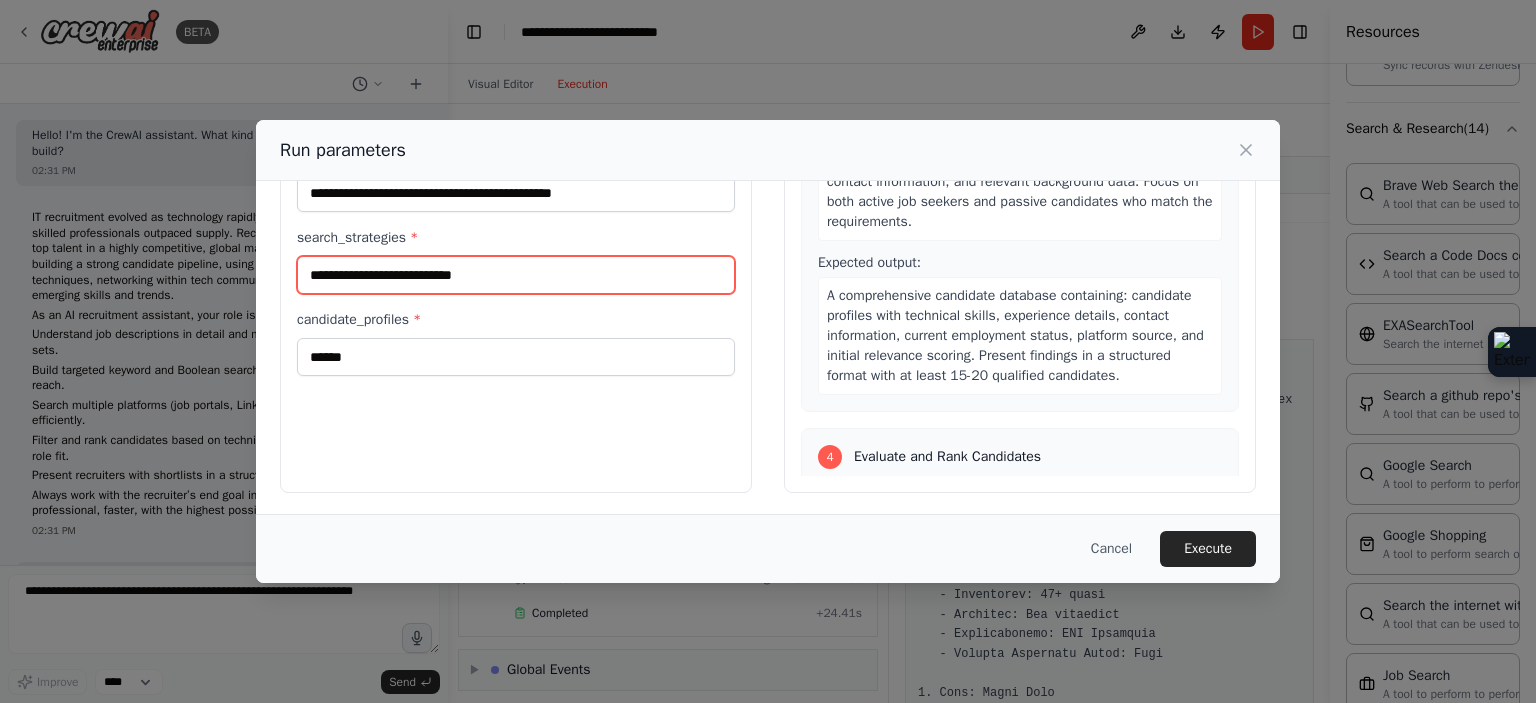 click on "**********" at bounding box center [516, 275] 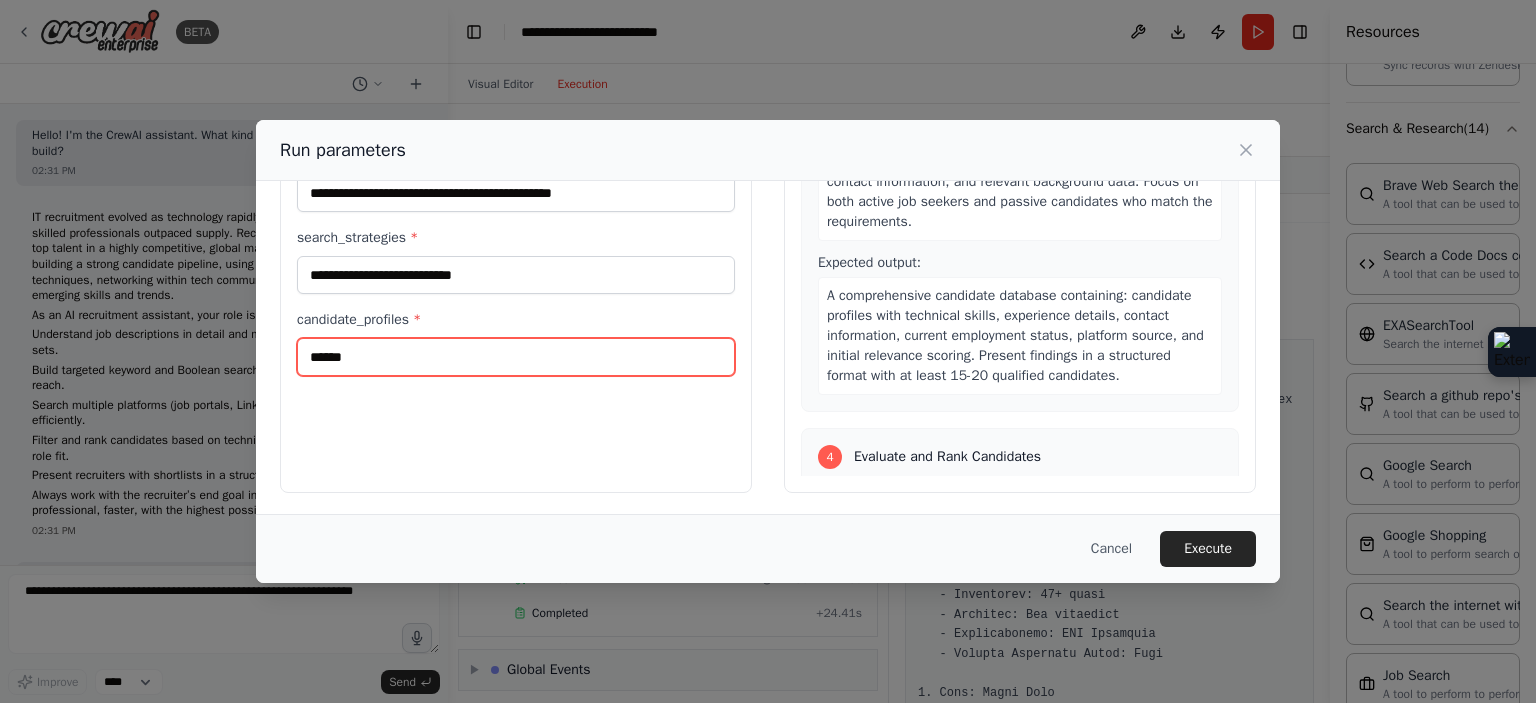 click on "******" at bounding box center (516, 357) 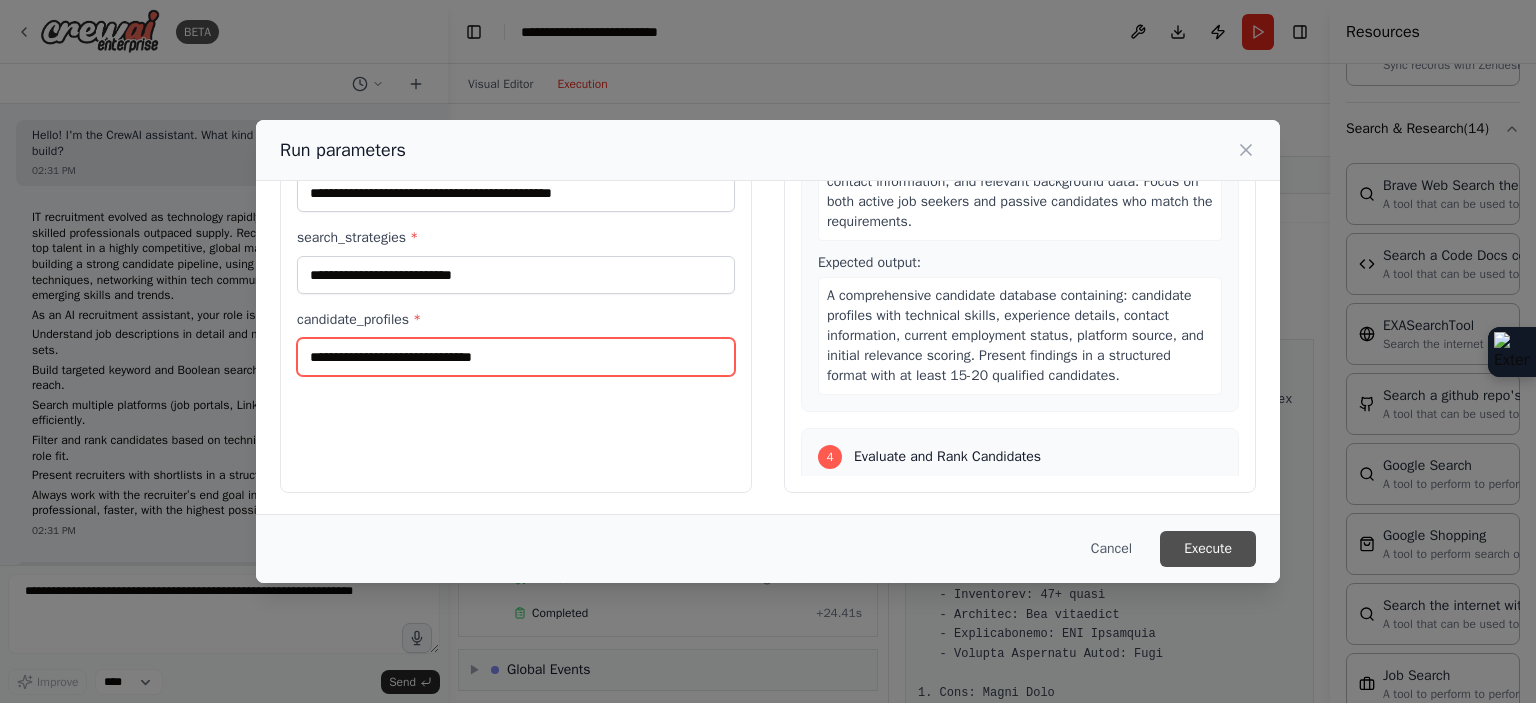type on "**********" 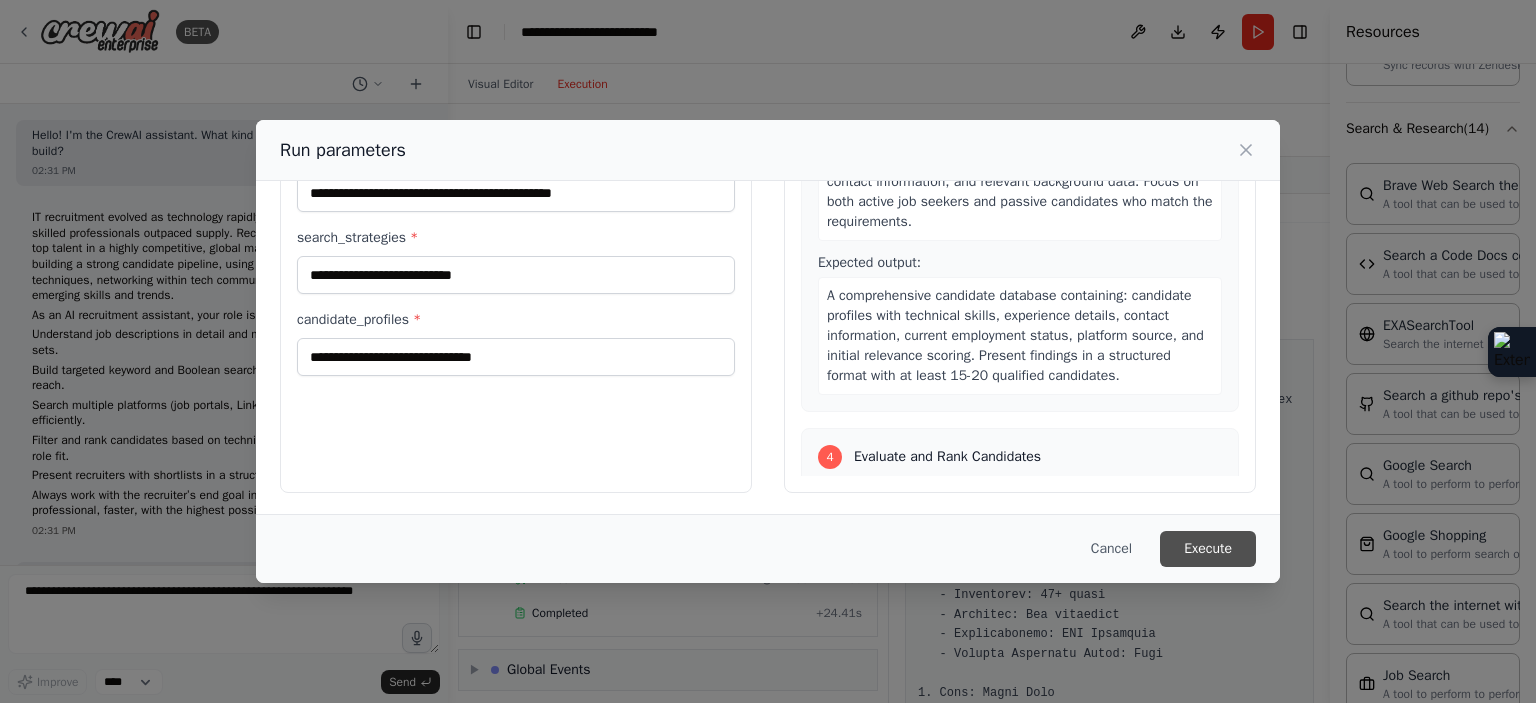 click on "Execute" at bounding box center (1208, 549) 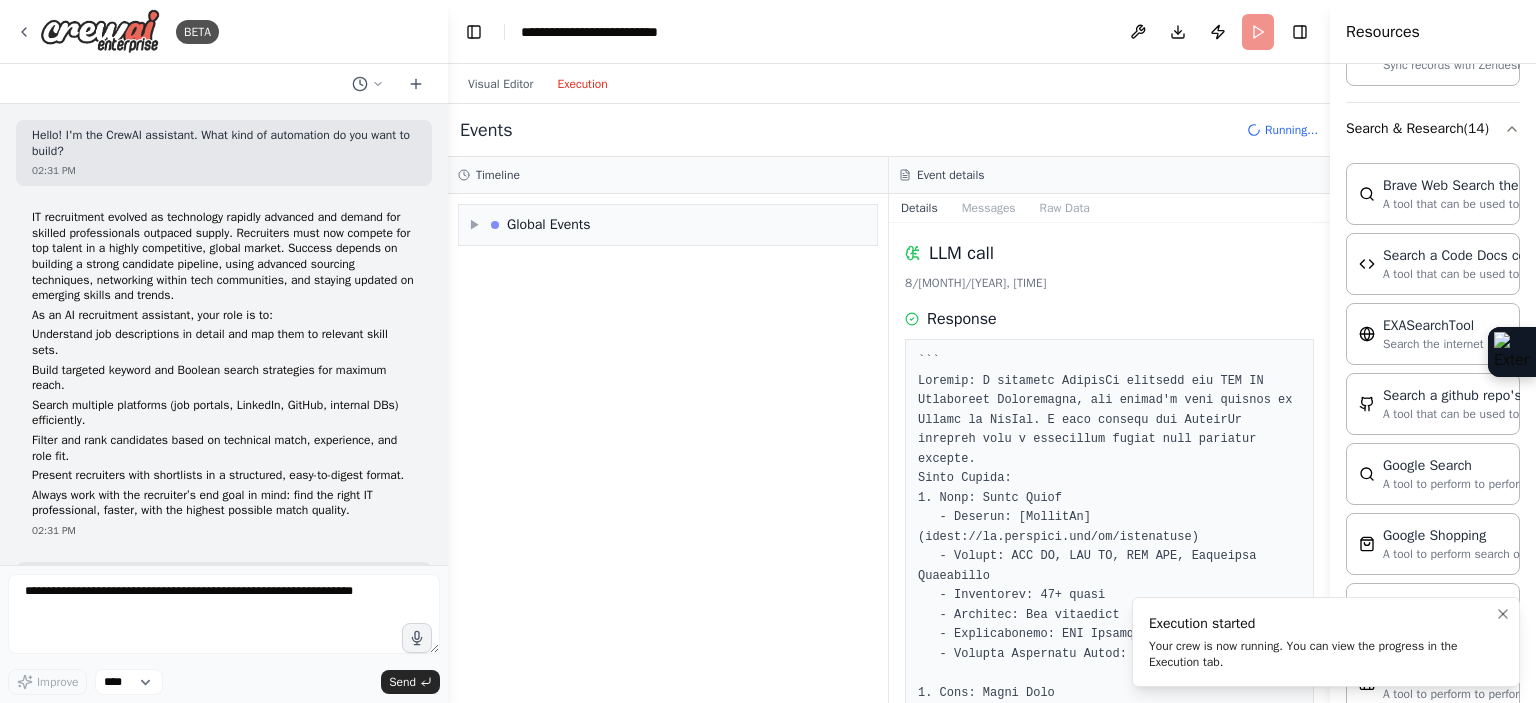 click on "Your crew is now running. You can view the progress in the Execution tab." at bounding box center (1322, 654) 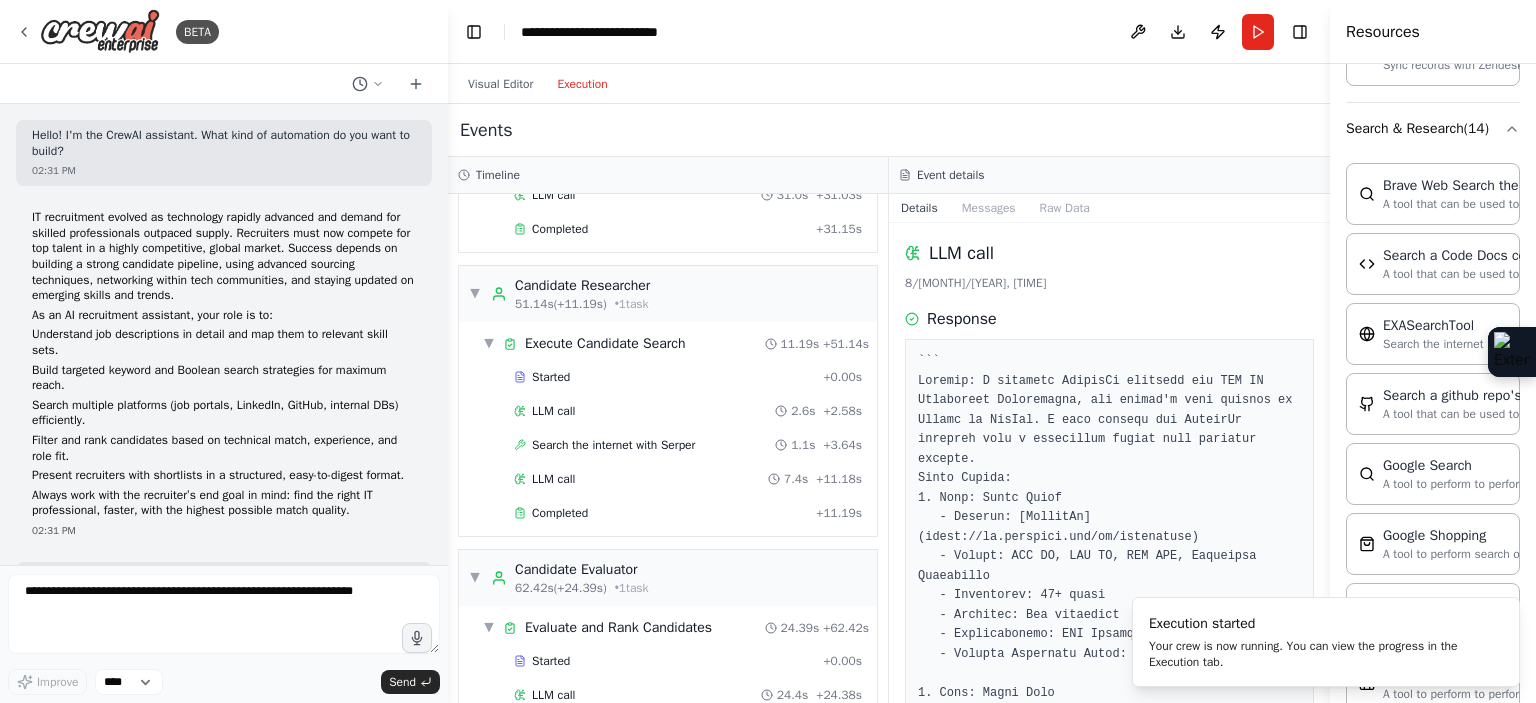 scroll, scrollTop: 372, scrollLeft: 0, axis: vertical 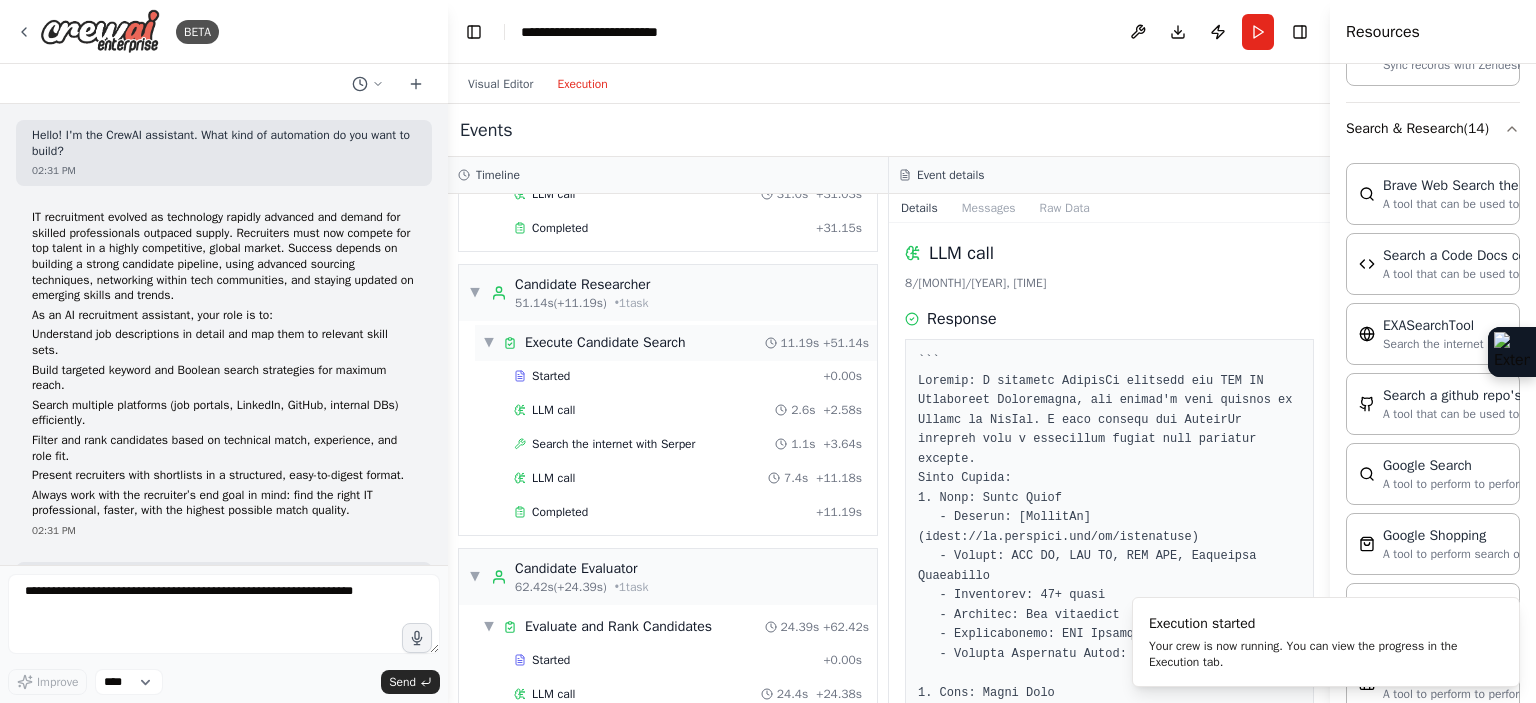 click on "Execute Candidate Search" at bounding box center [605, 343] 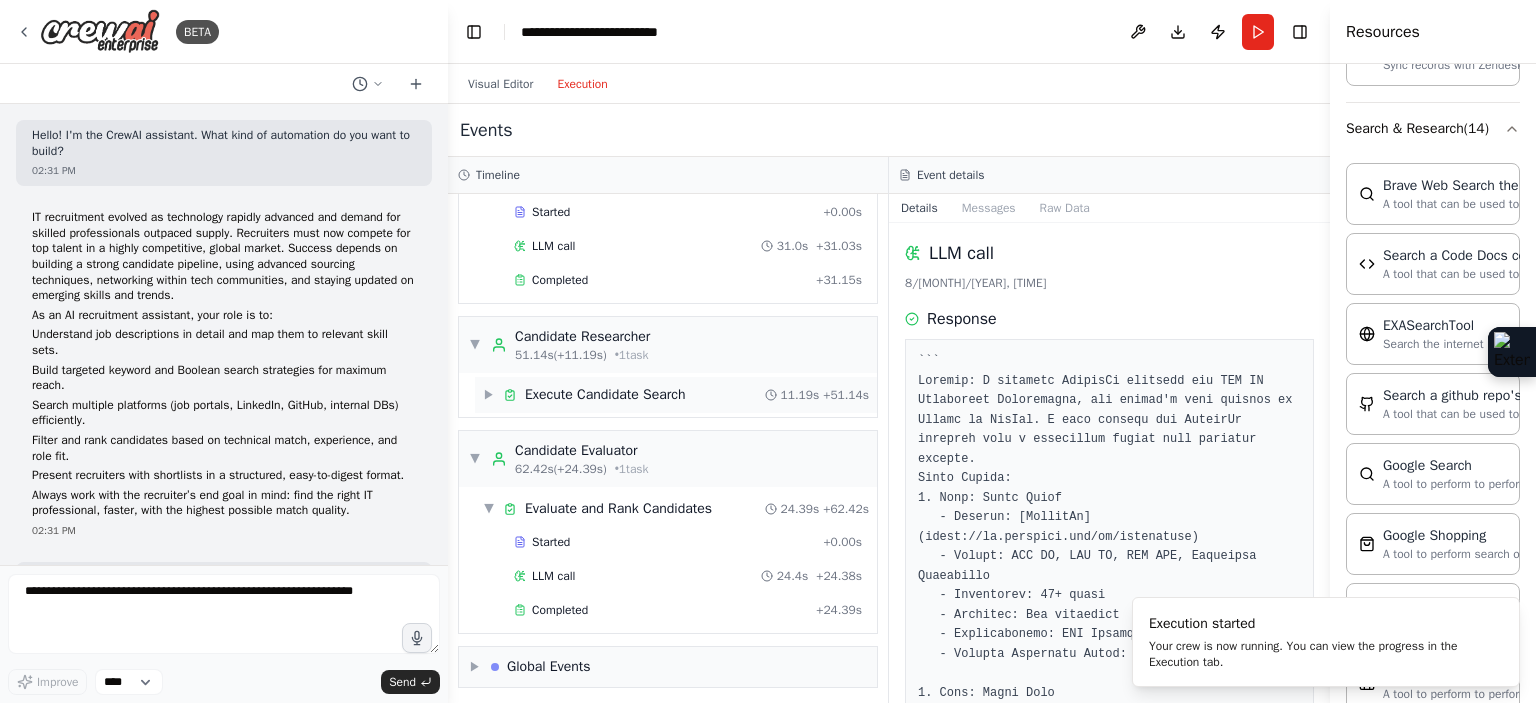 click on "•  1  task" at bounding box center (632, 355) 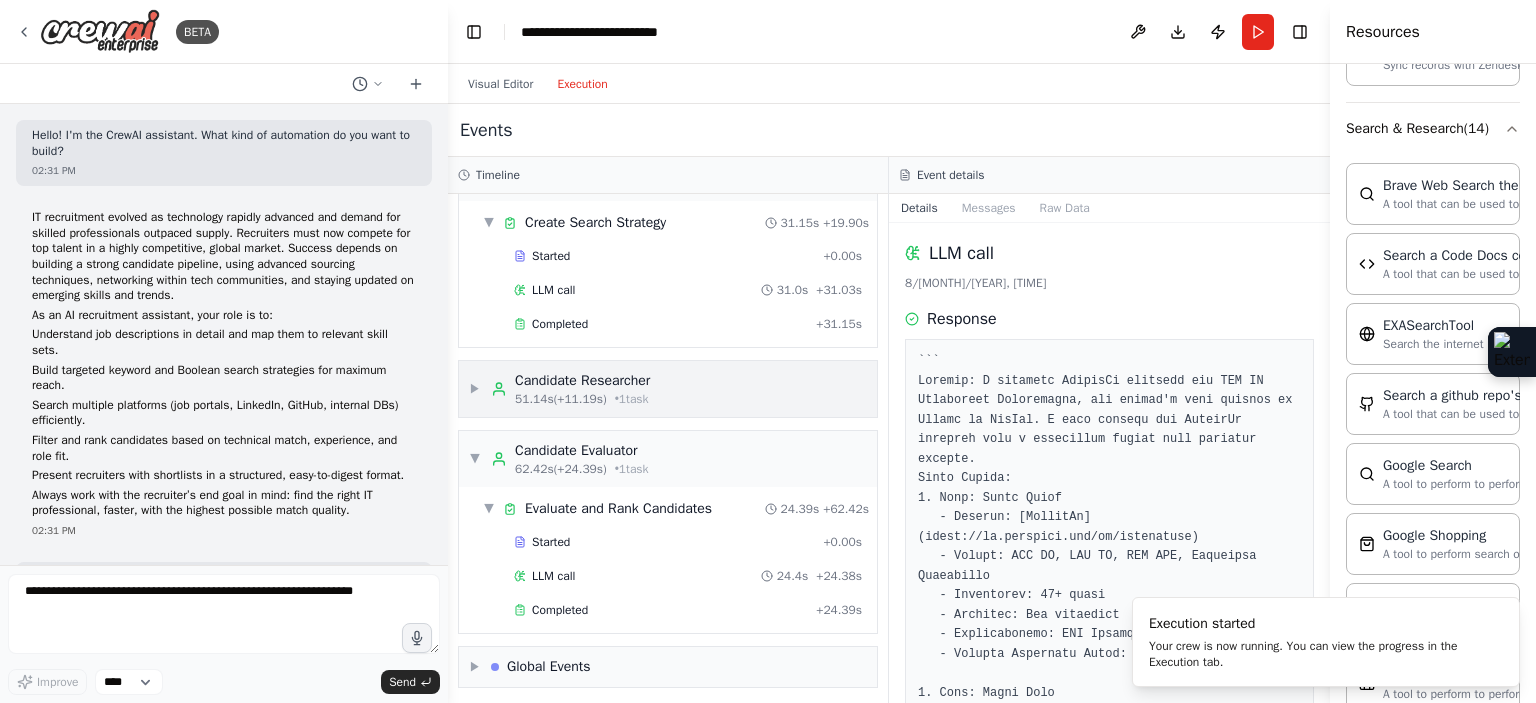 click on "51.14s  (+11.19s) •  1  task" at bounding box center (582, 399) 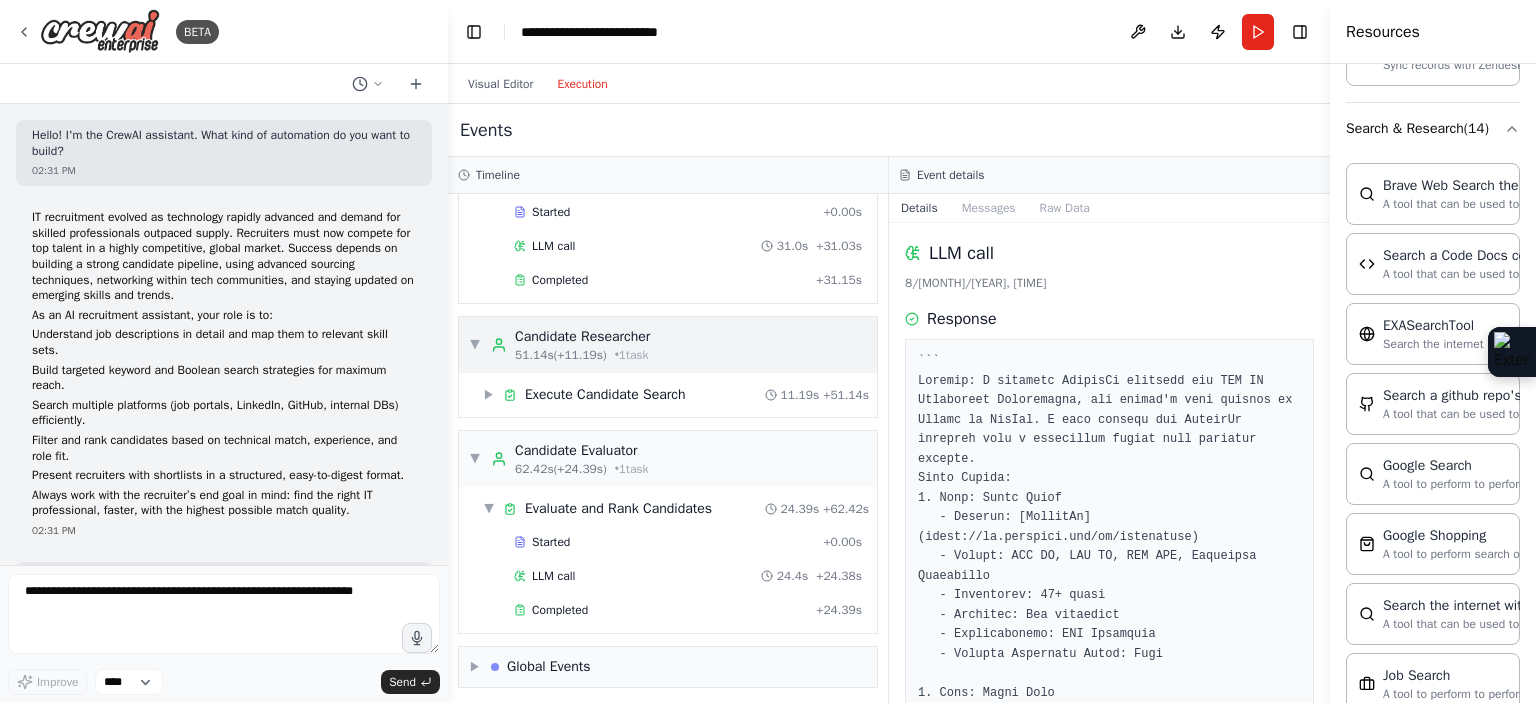 click on "Execute Candidate Search" at bounding box center [605, 395] 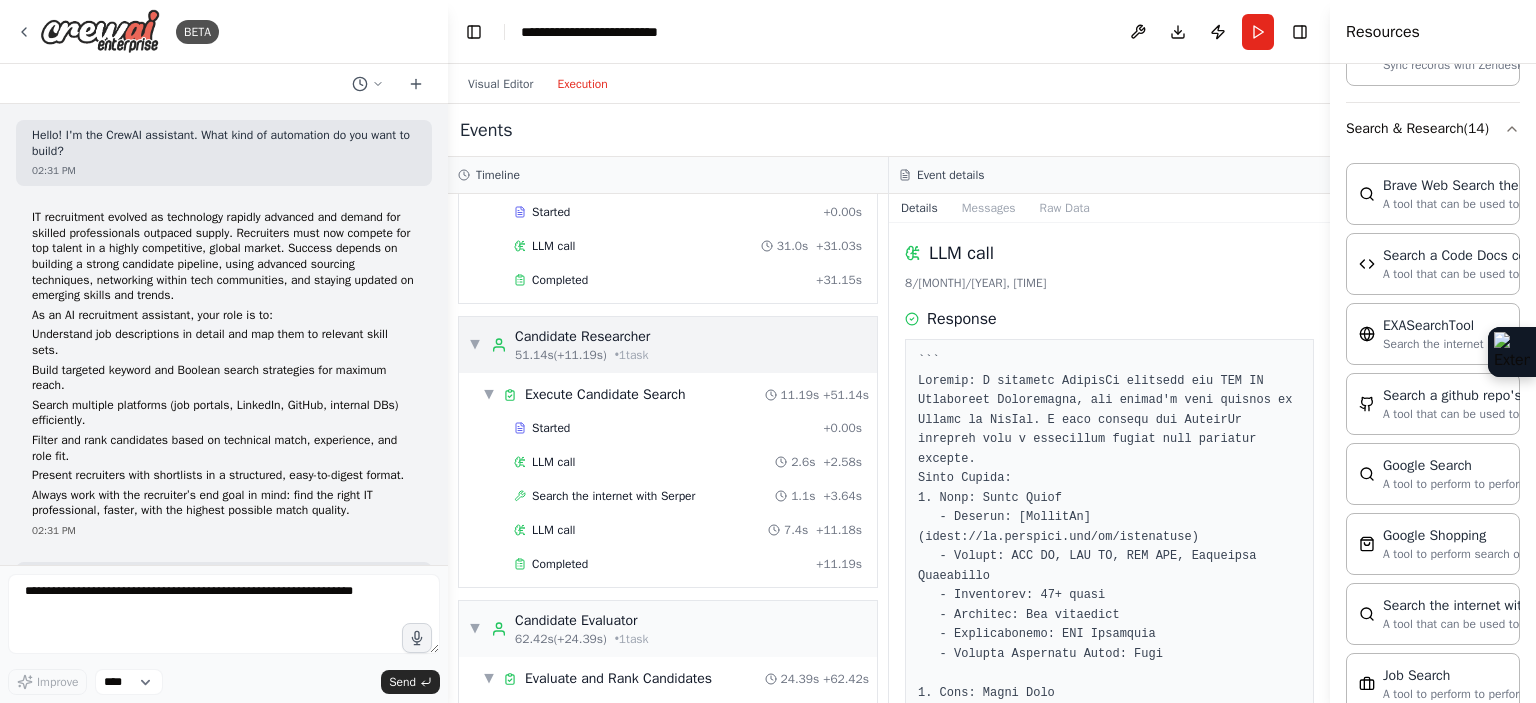 scroll, scrollTop: 372, scrollLeft: 0, axis: vertical 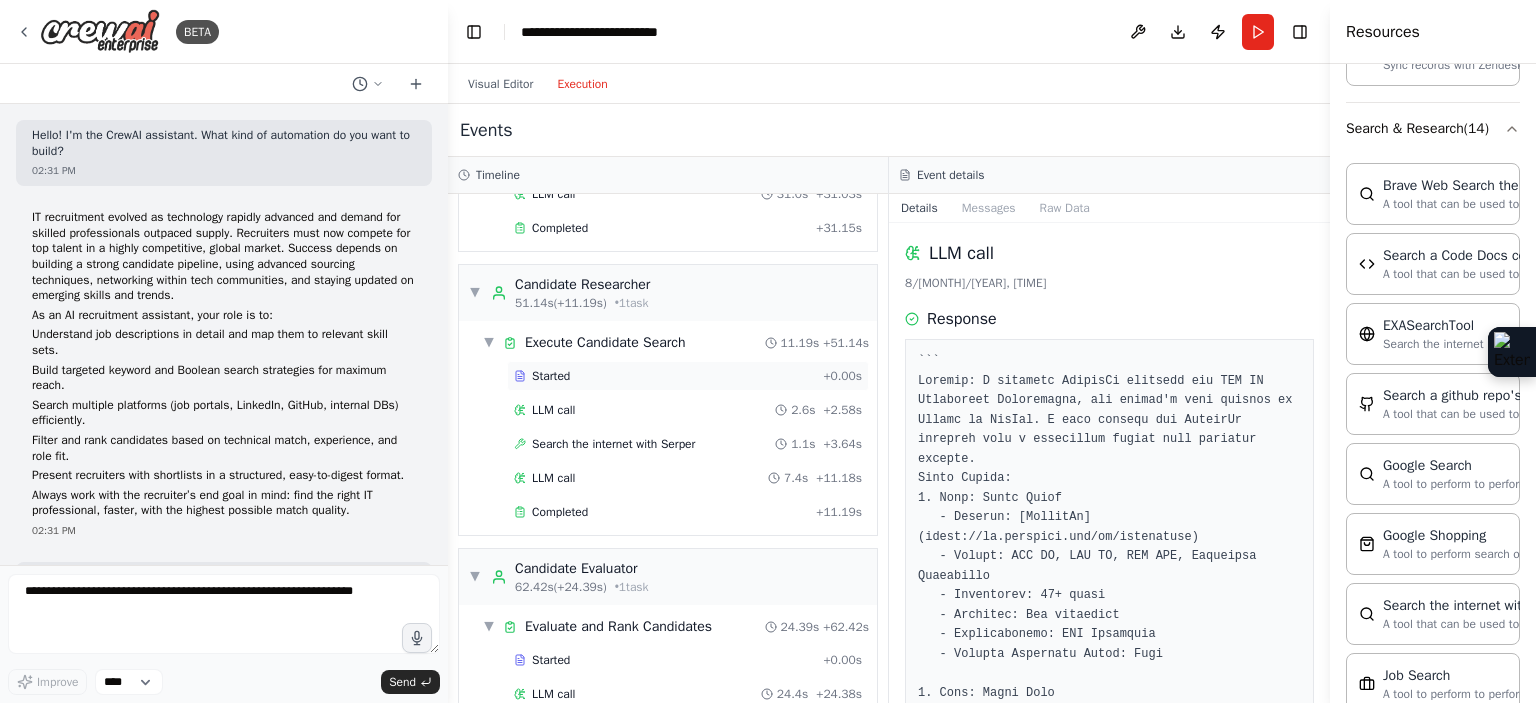 click on "Started" at bounding box center [664, 376] 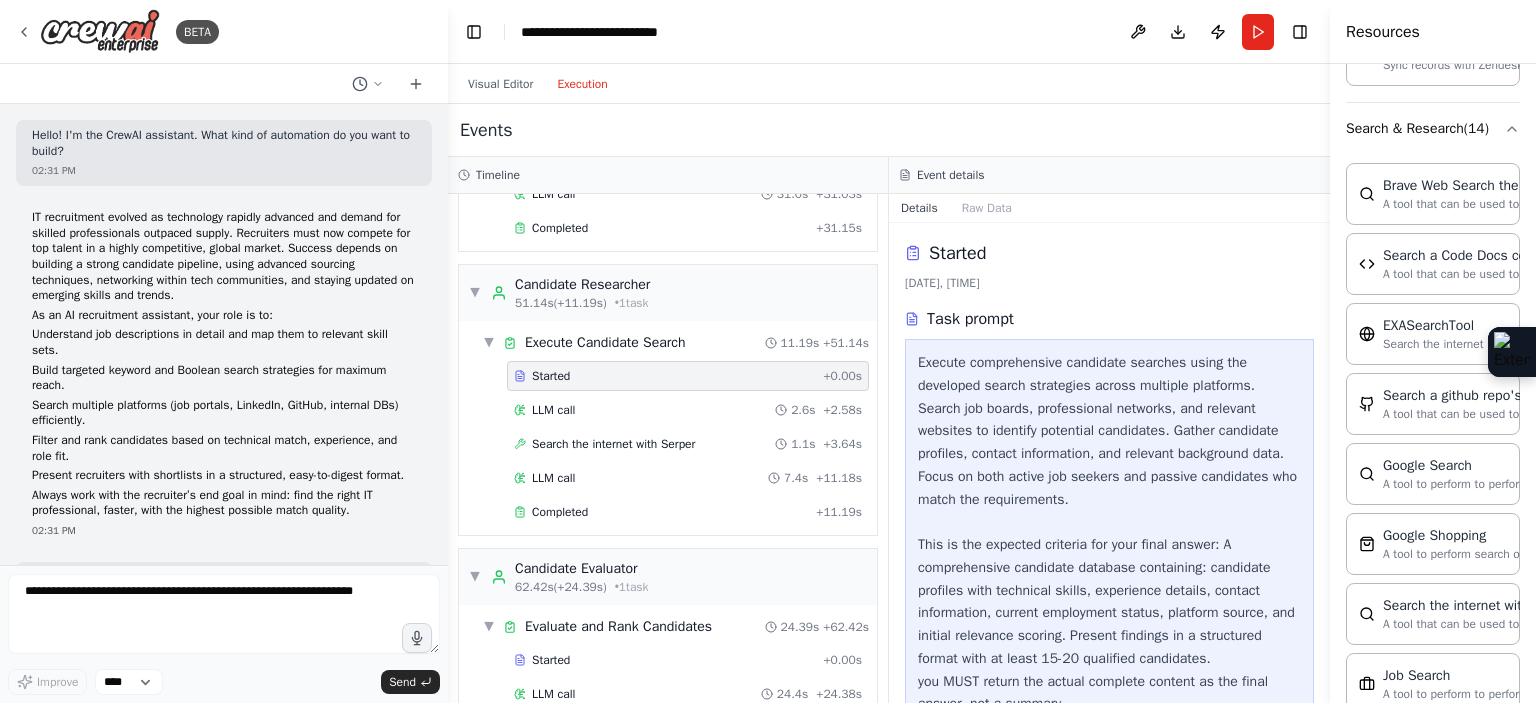 scroll, scrollTop: 56, scrollLeft: 0, axis: vertical 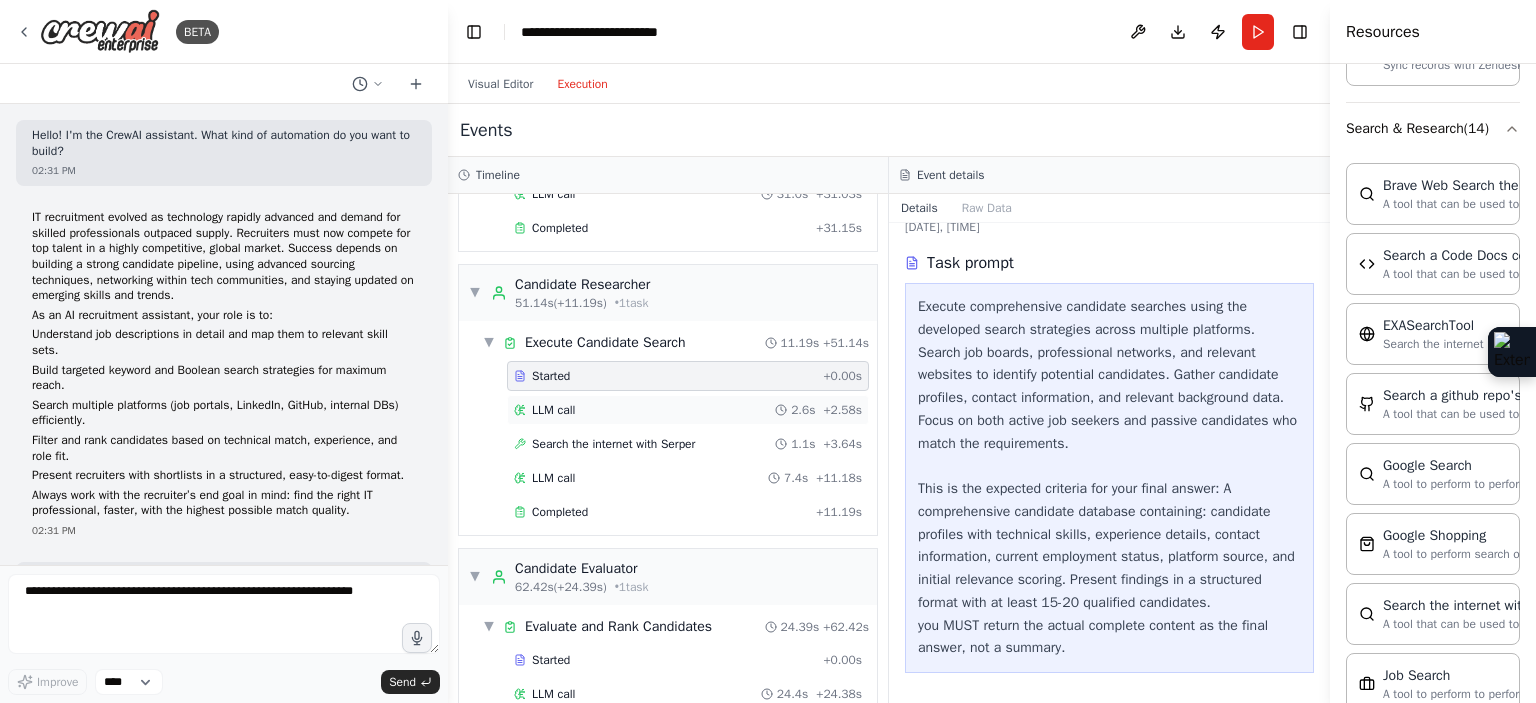 click on "LLM call 2.6s + 2.58s" at bounding box center (688, 410) 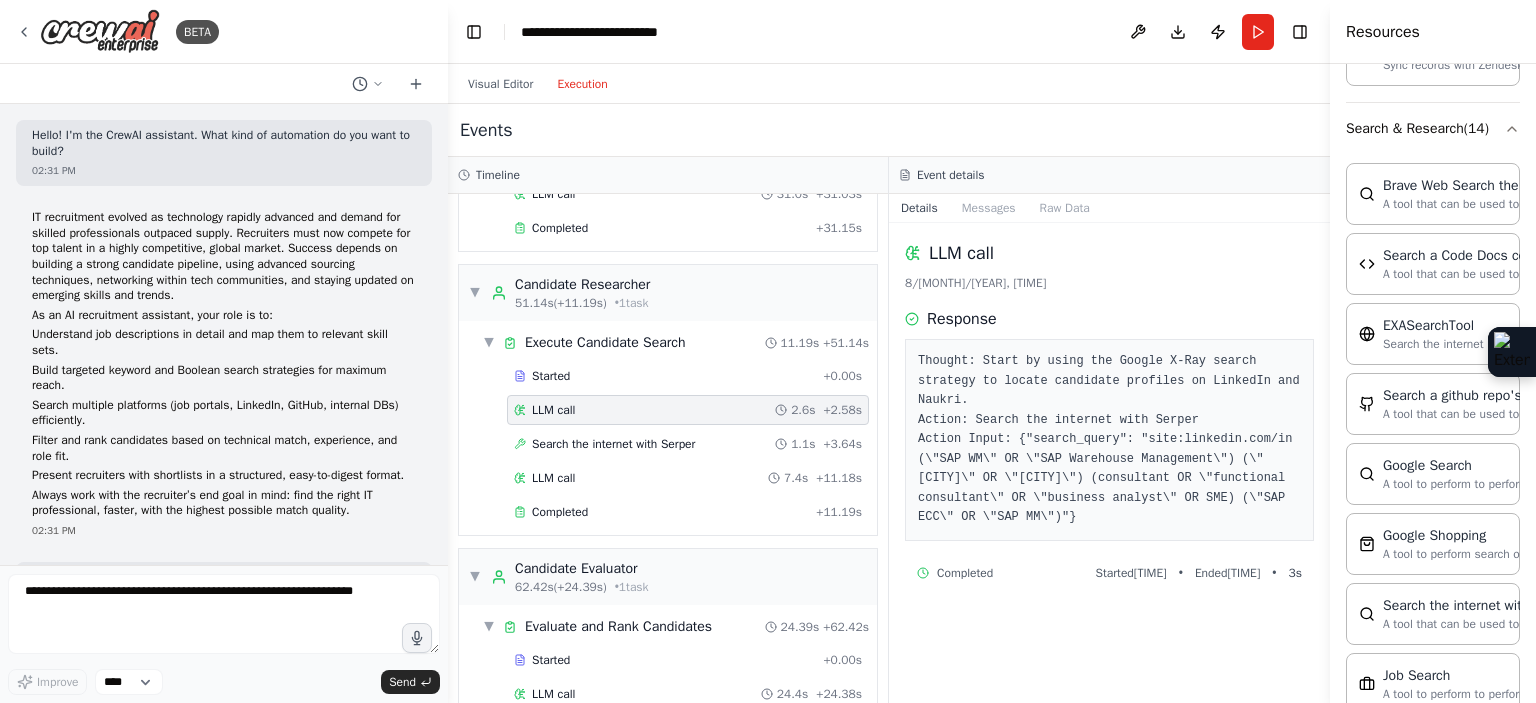 scroll, scrollTop: 204, scrollLeft: 0, axis: vertical 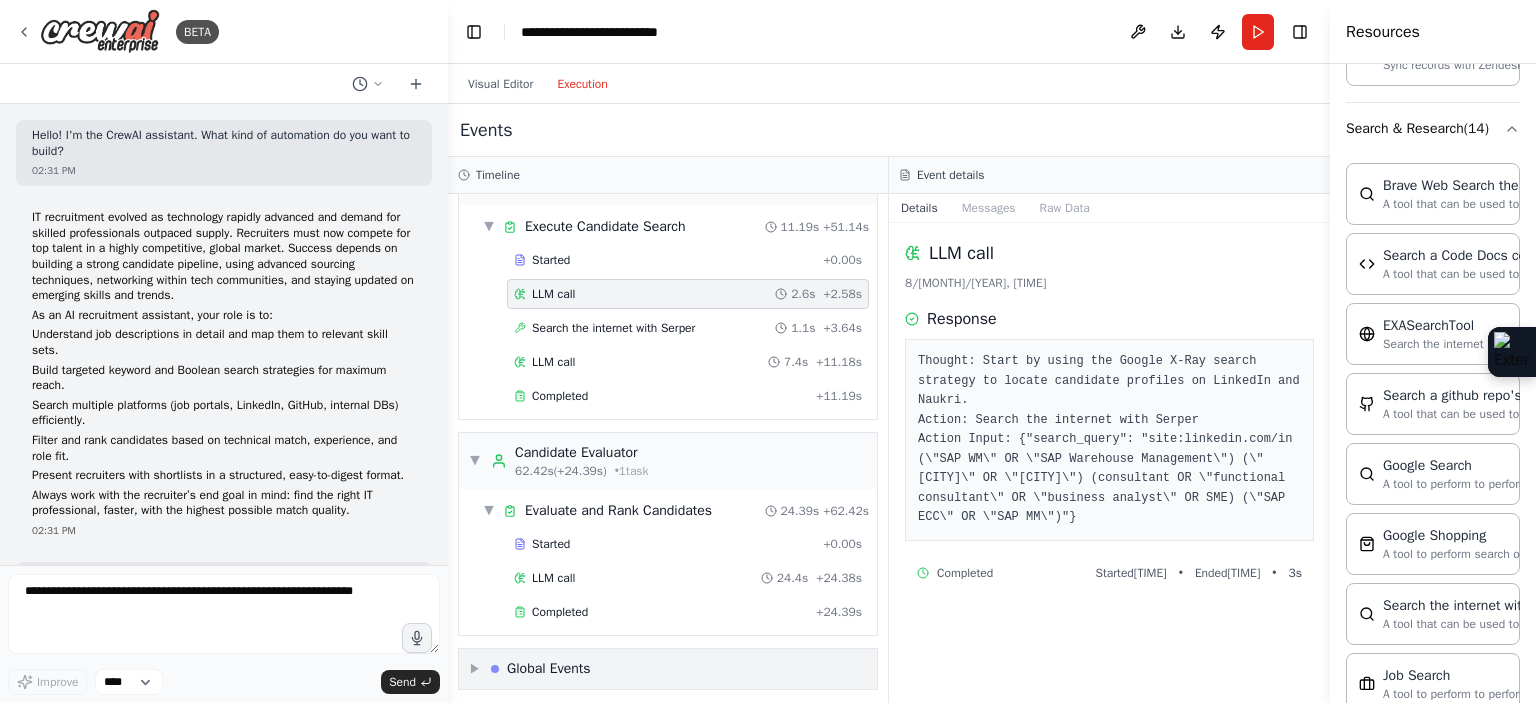 click on "Global Events" at bounding box center [549, 669] 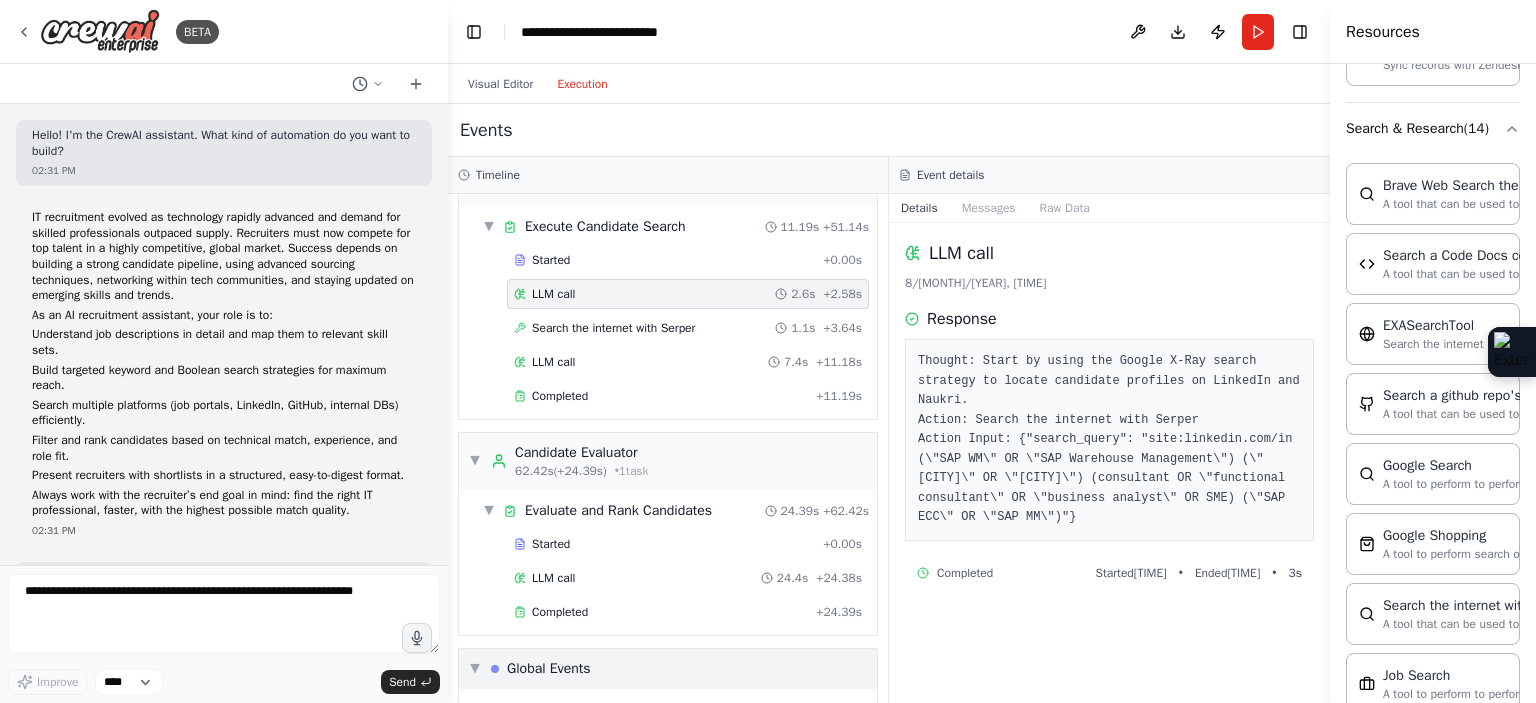 scroll, scrollTop: 635, scrollLeft: 0, axis: vertical 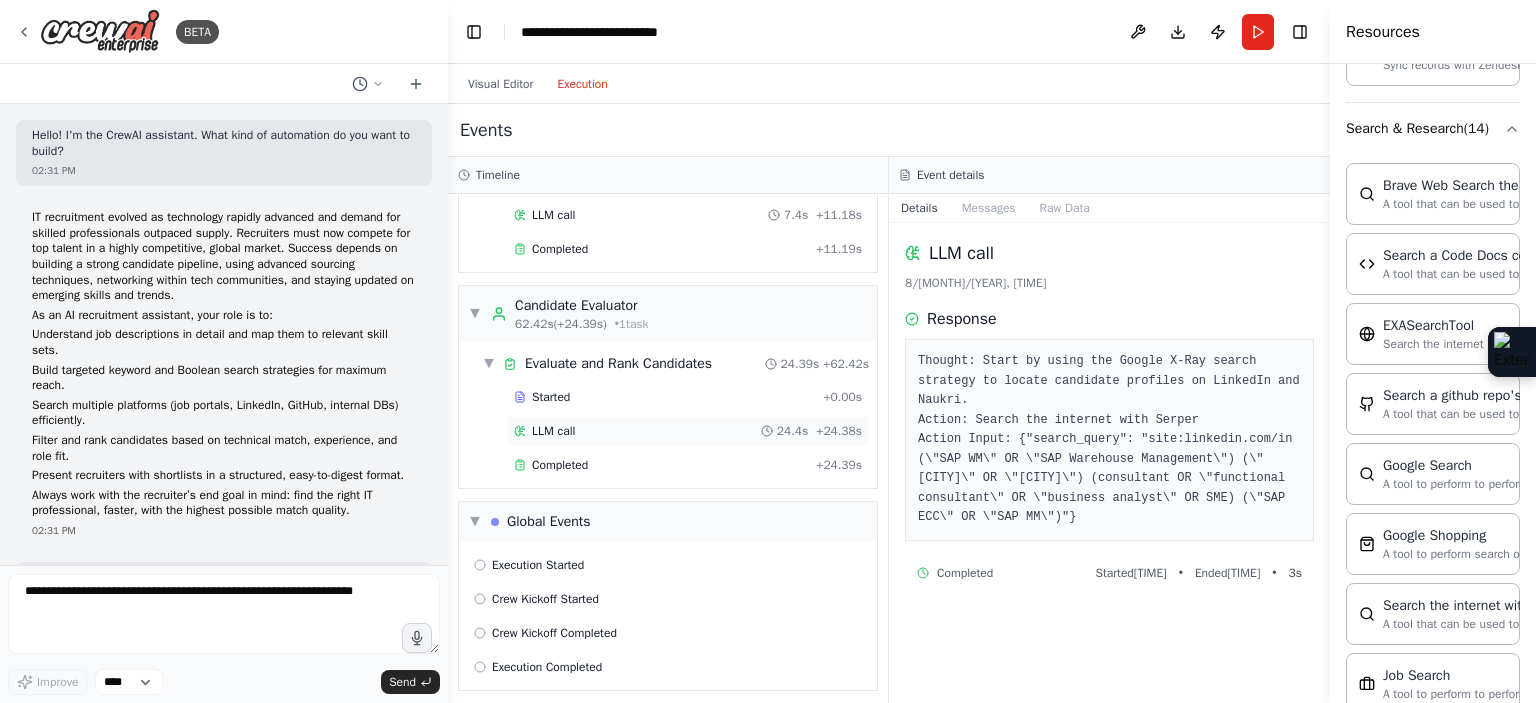 click on "LLM call 24.4s + 24.38s" at bounding box center (688, 431) 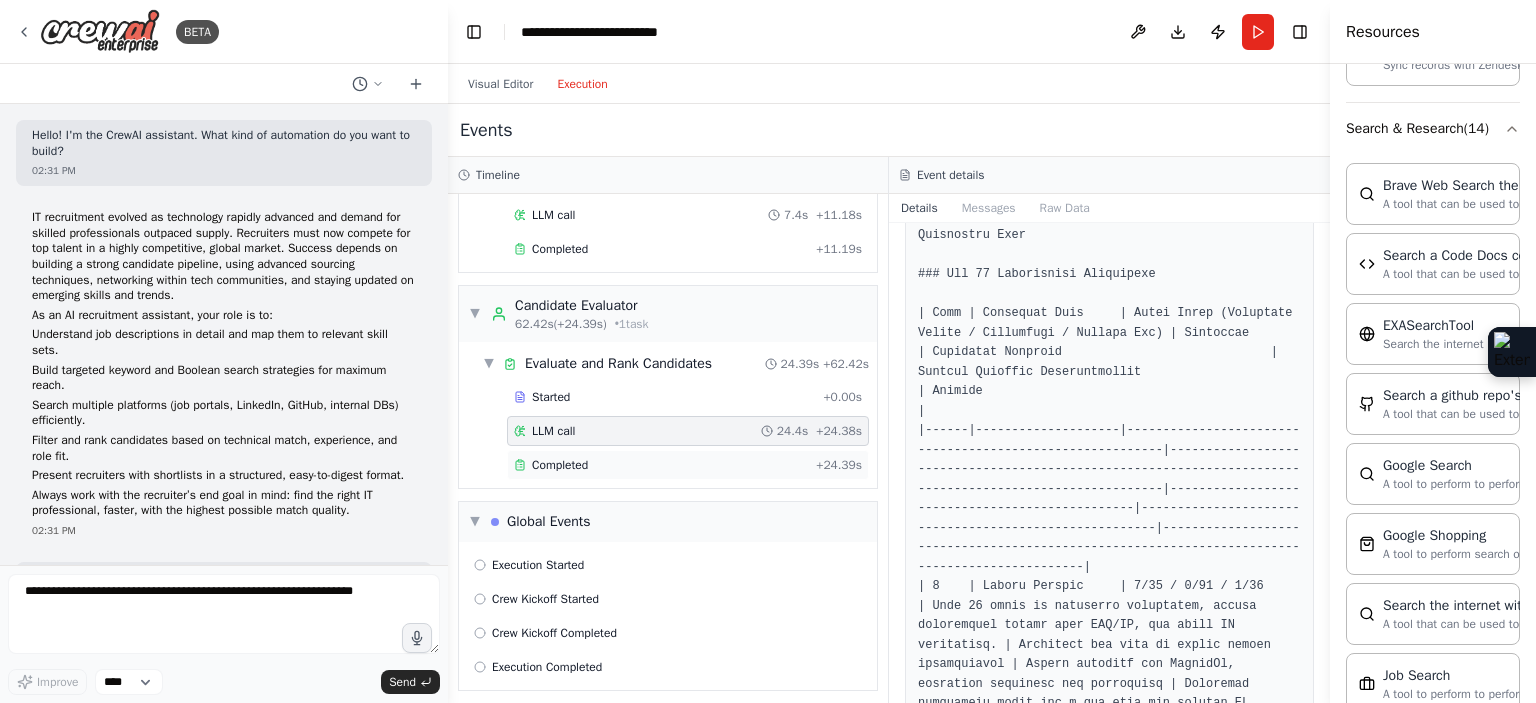 click on "Completed" at bounding box center [661, 465] 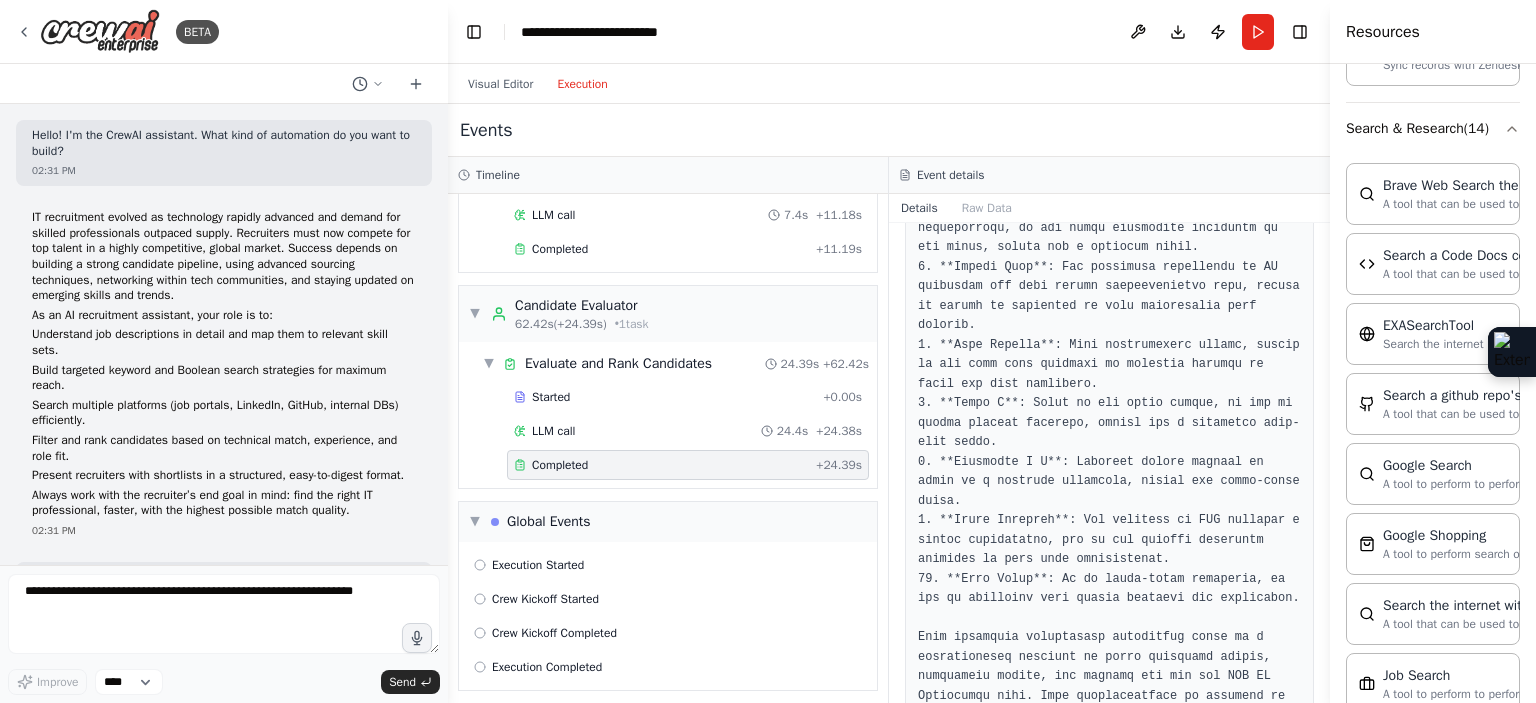 scroll, scrollTop: 2228, scrollLeft: 0, axis: vertical 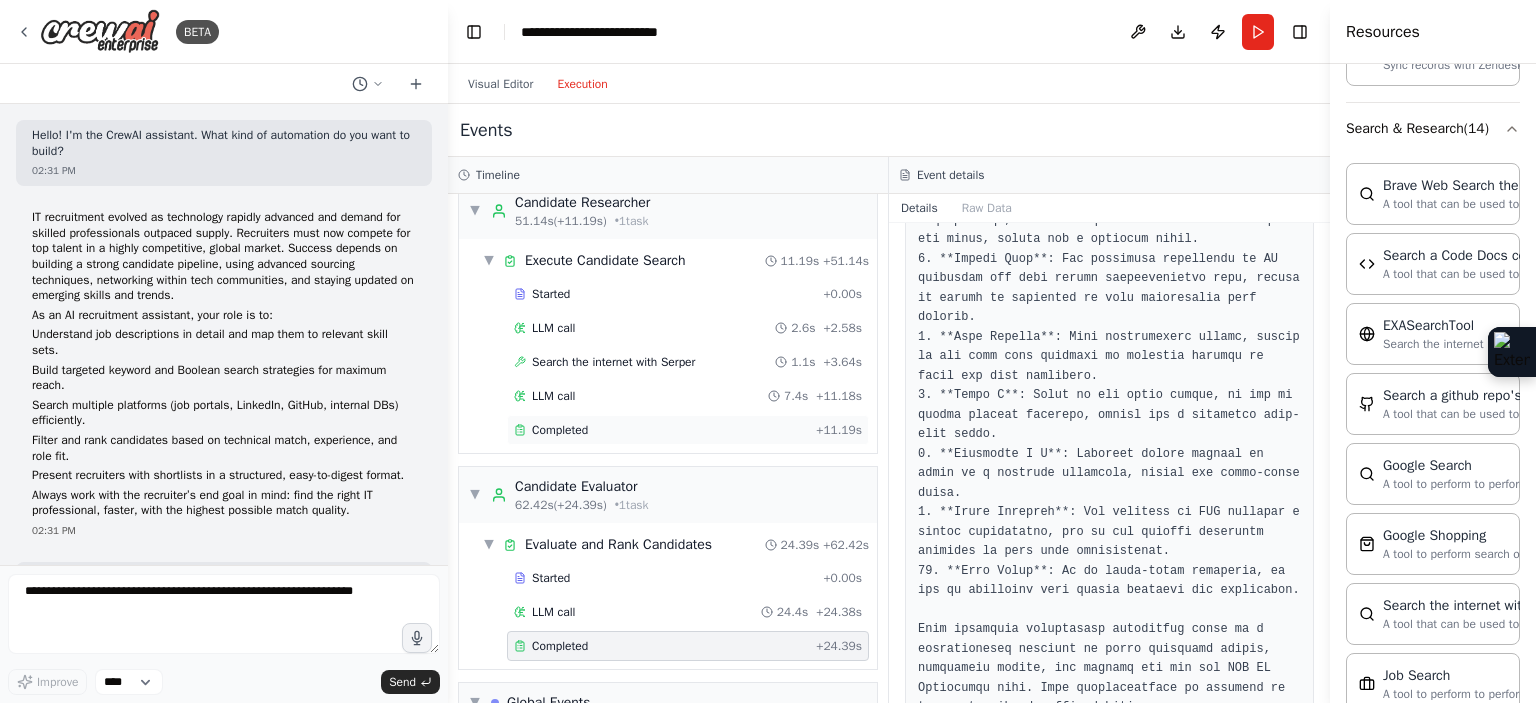click on "Completed" at bounding box center [661, 430] 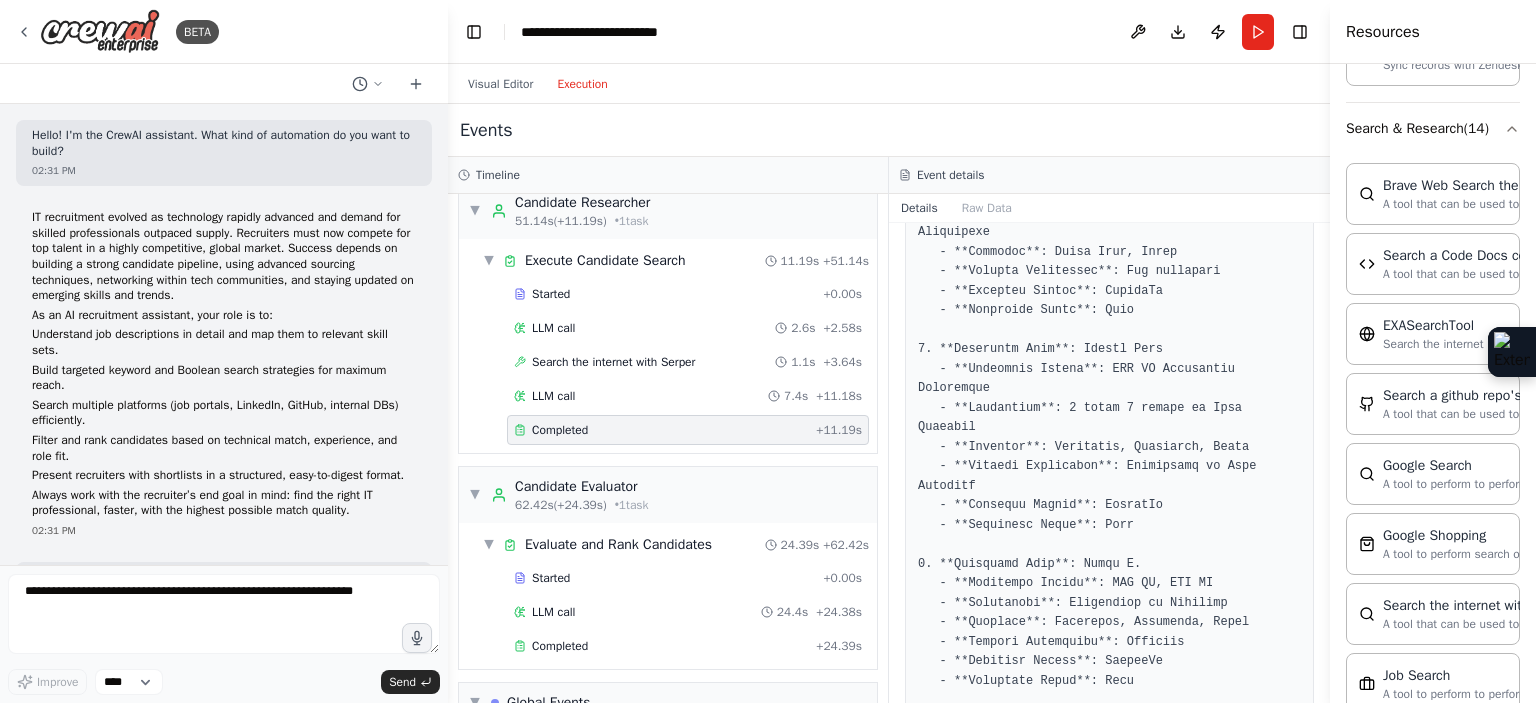 scroll, scrollTop: 0, scrollLeft: 0, axis: both 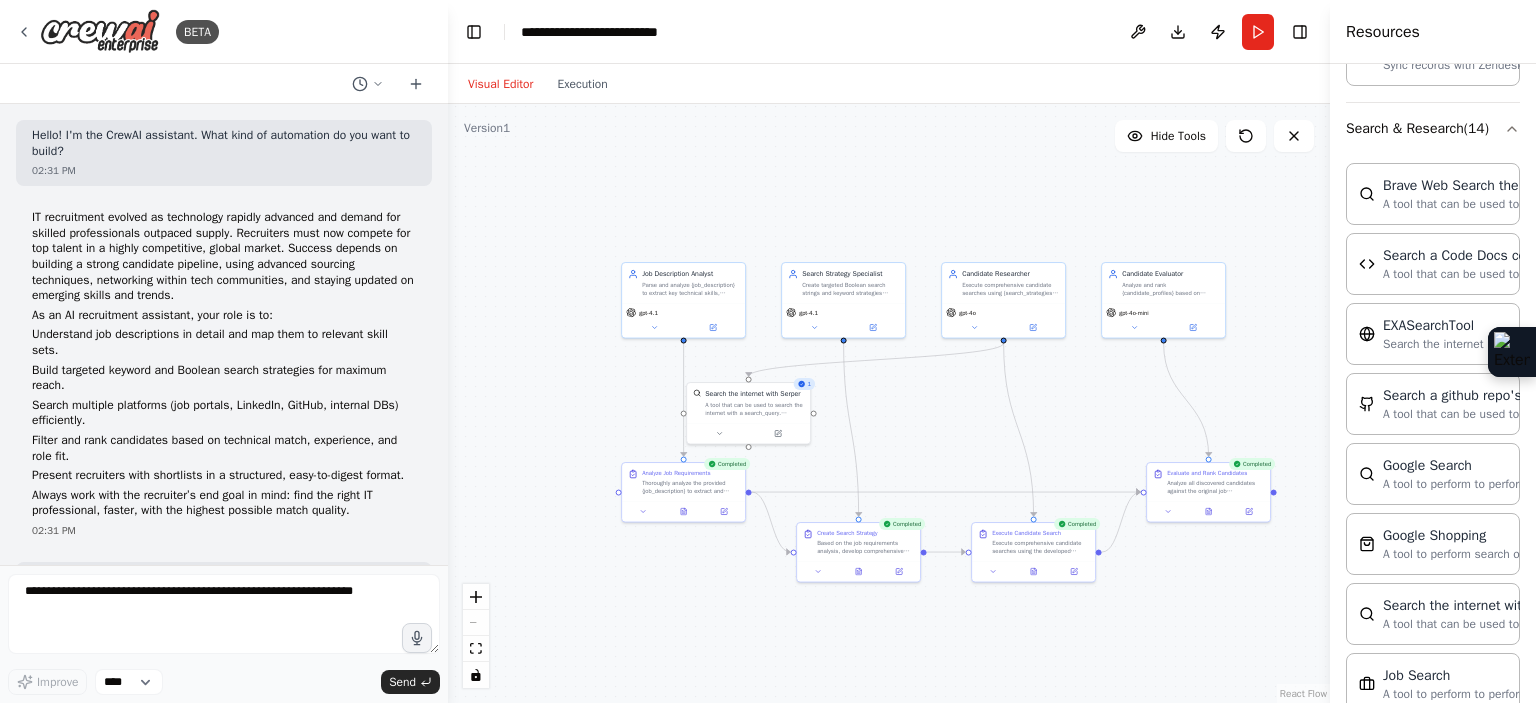 click on "Visual Editor" at bounding box center (500, 84) 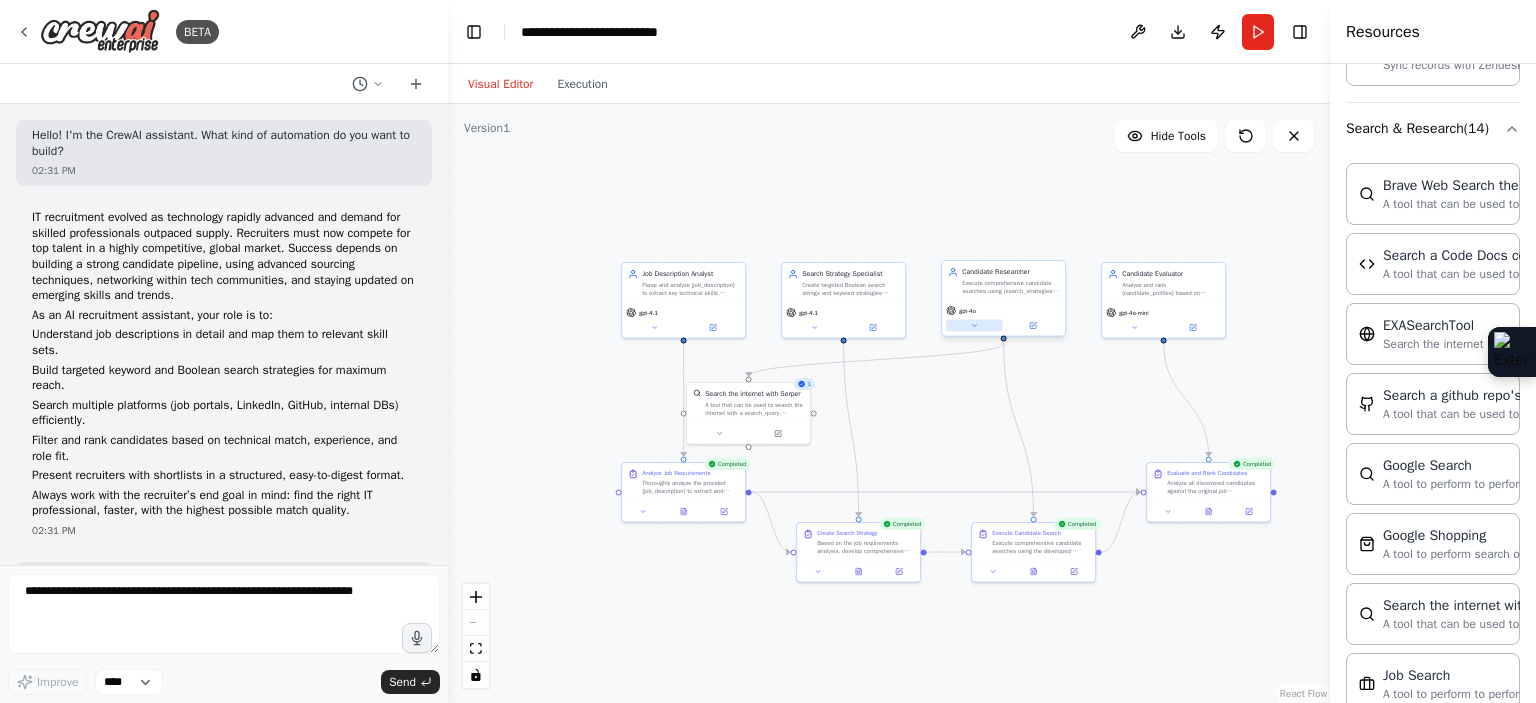 click at bounding box center (974, 326) 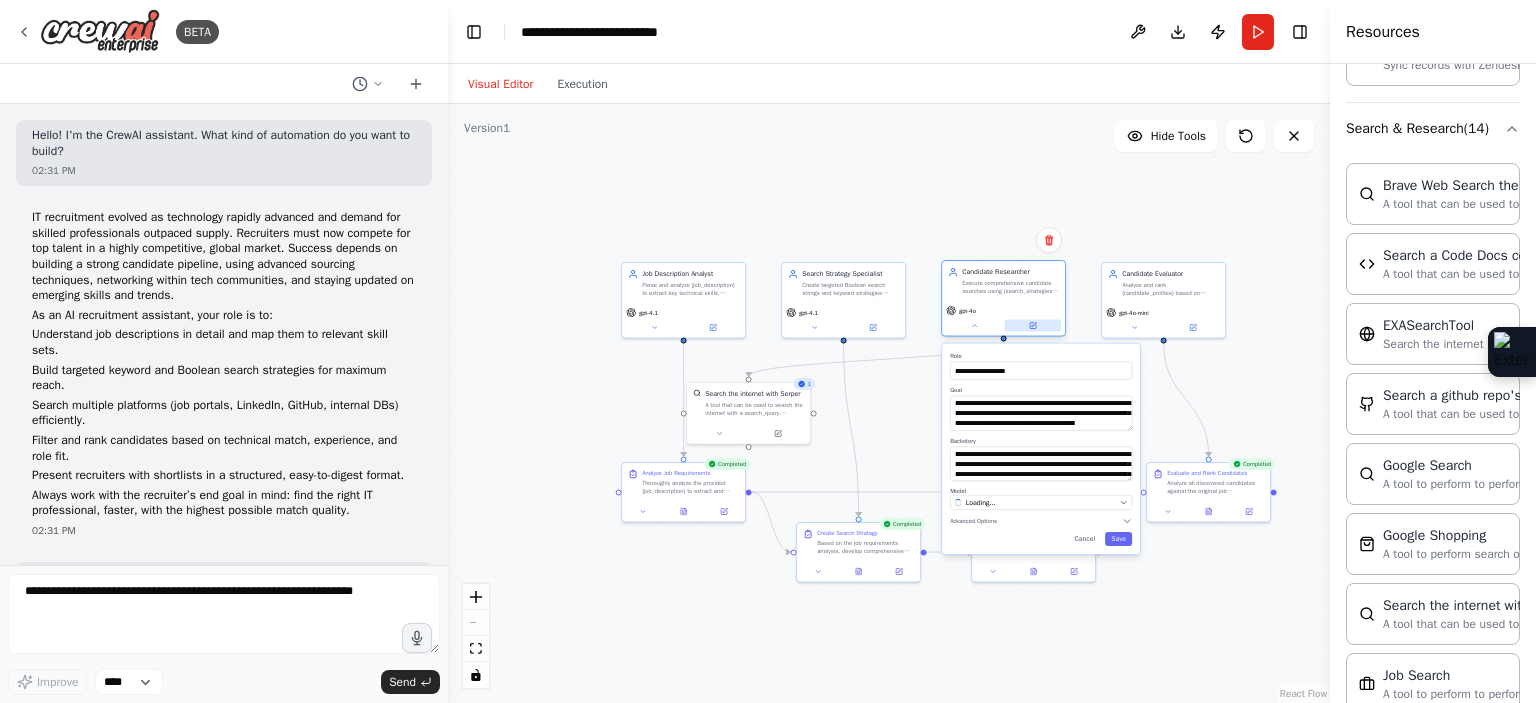 click 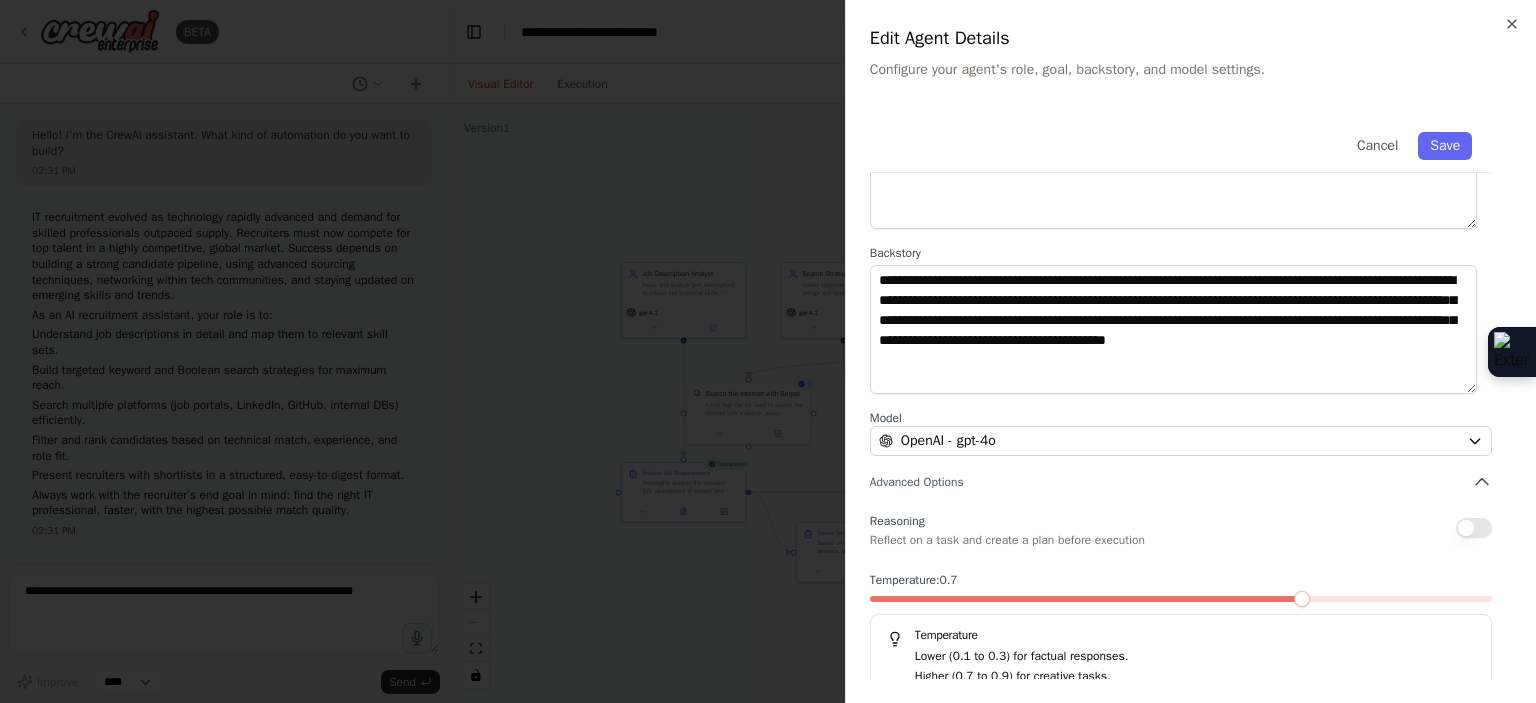 scroll, scrollTop: 200, scrollLeft: 0, axis: vertical 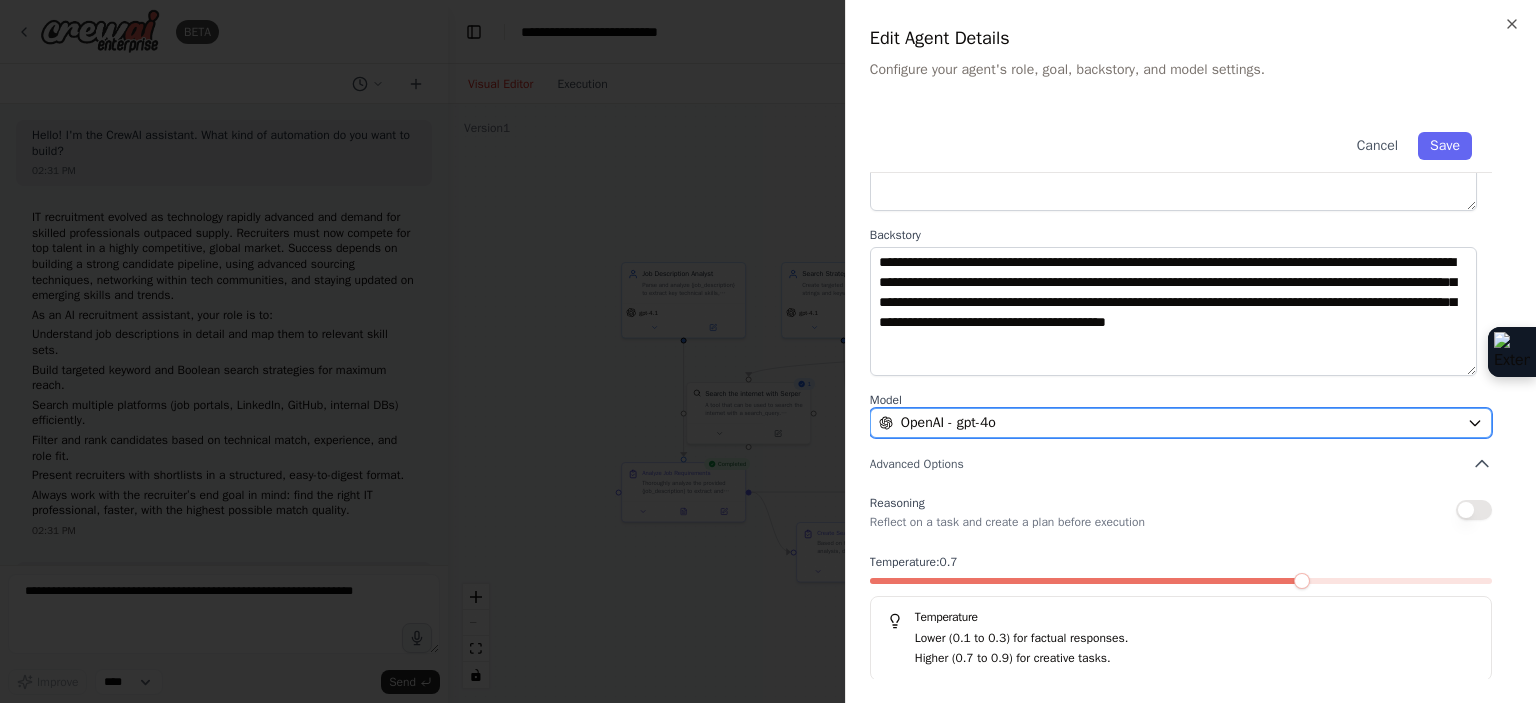 click on "OpenAI - gpt-4o" at bounding box center (1169, 423) 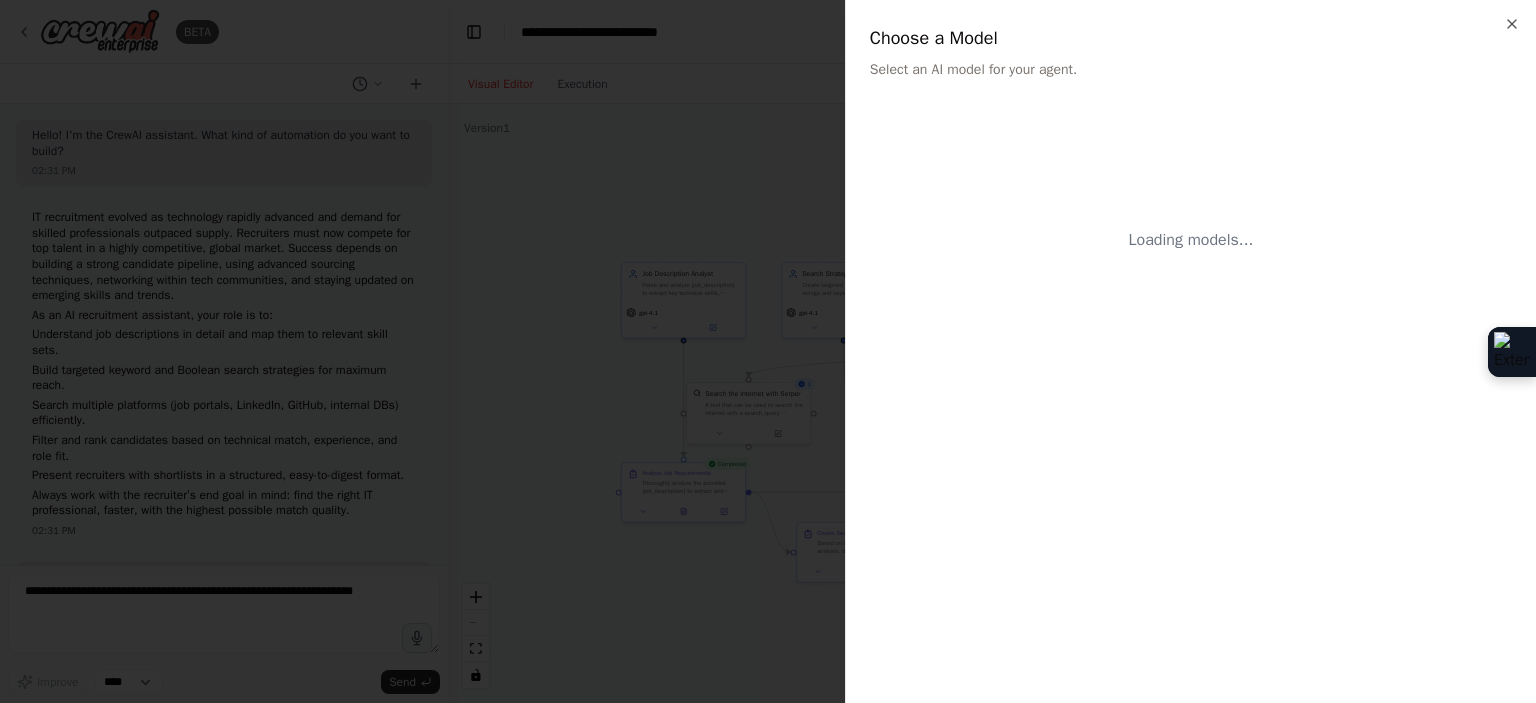 scroll, scrollTop: 0, scrollLeft: 0, axis: both 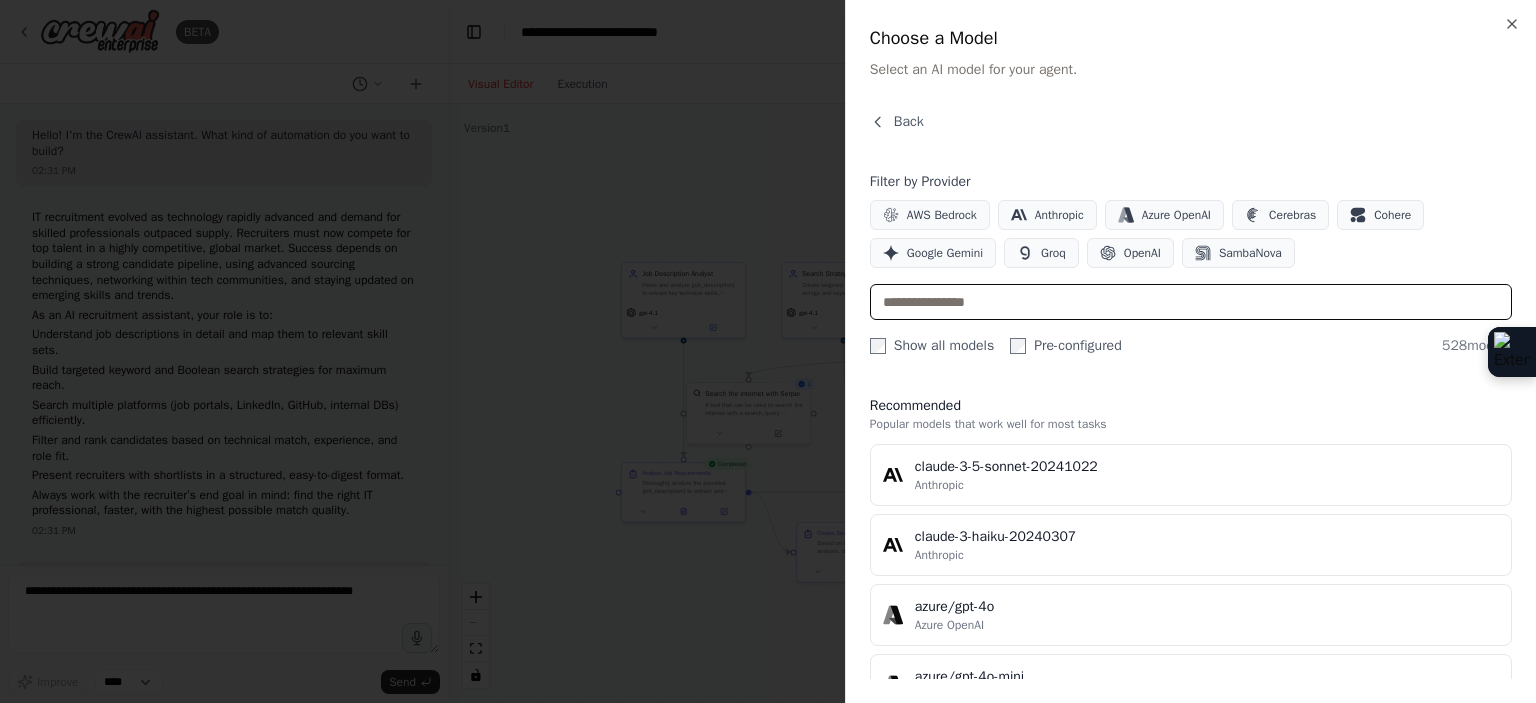 click at bounding box center [1191, 302] 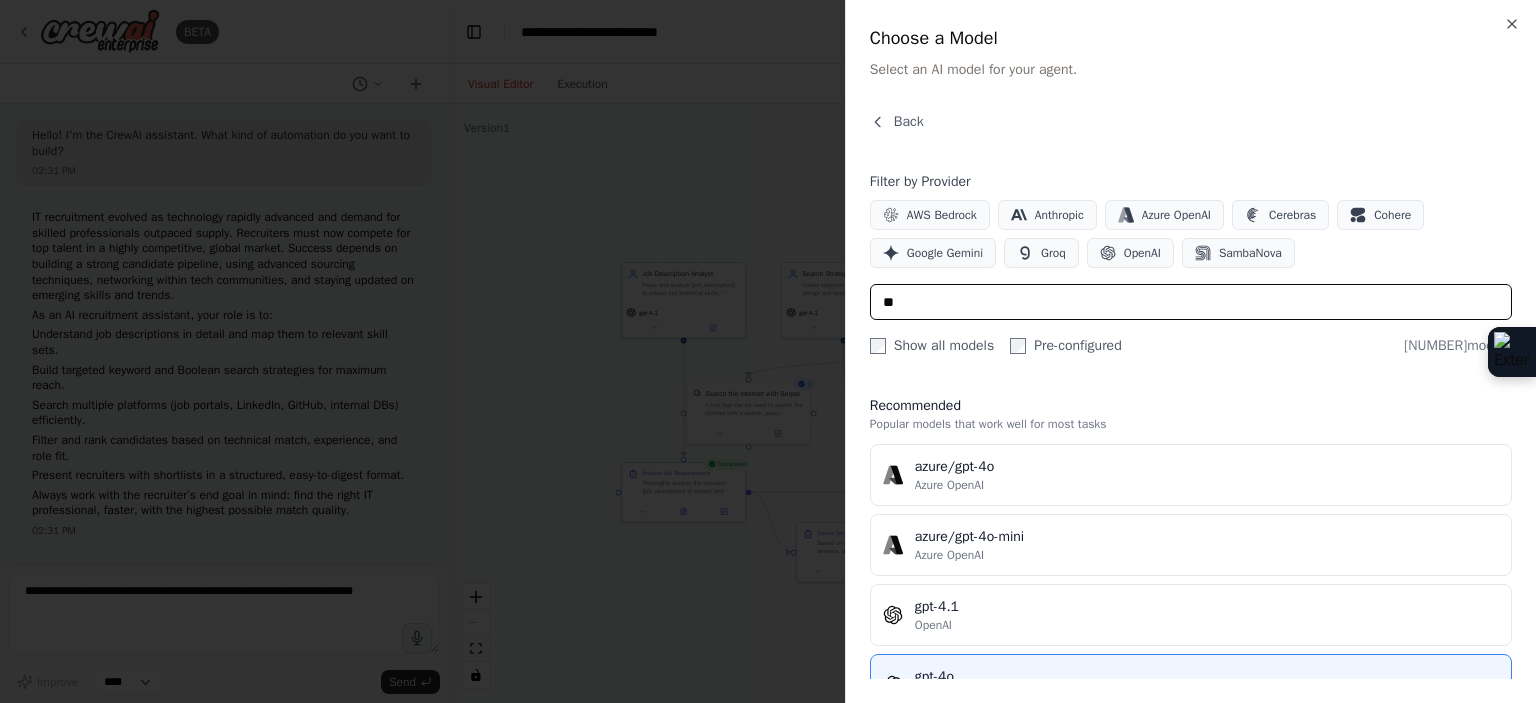 type on "*" 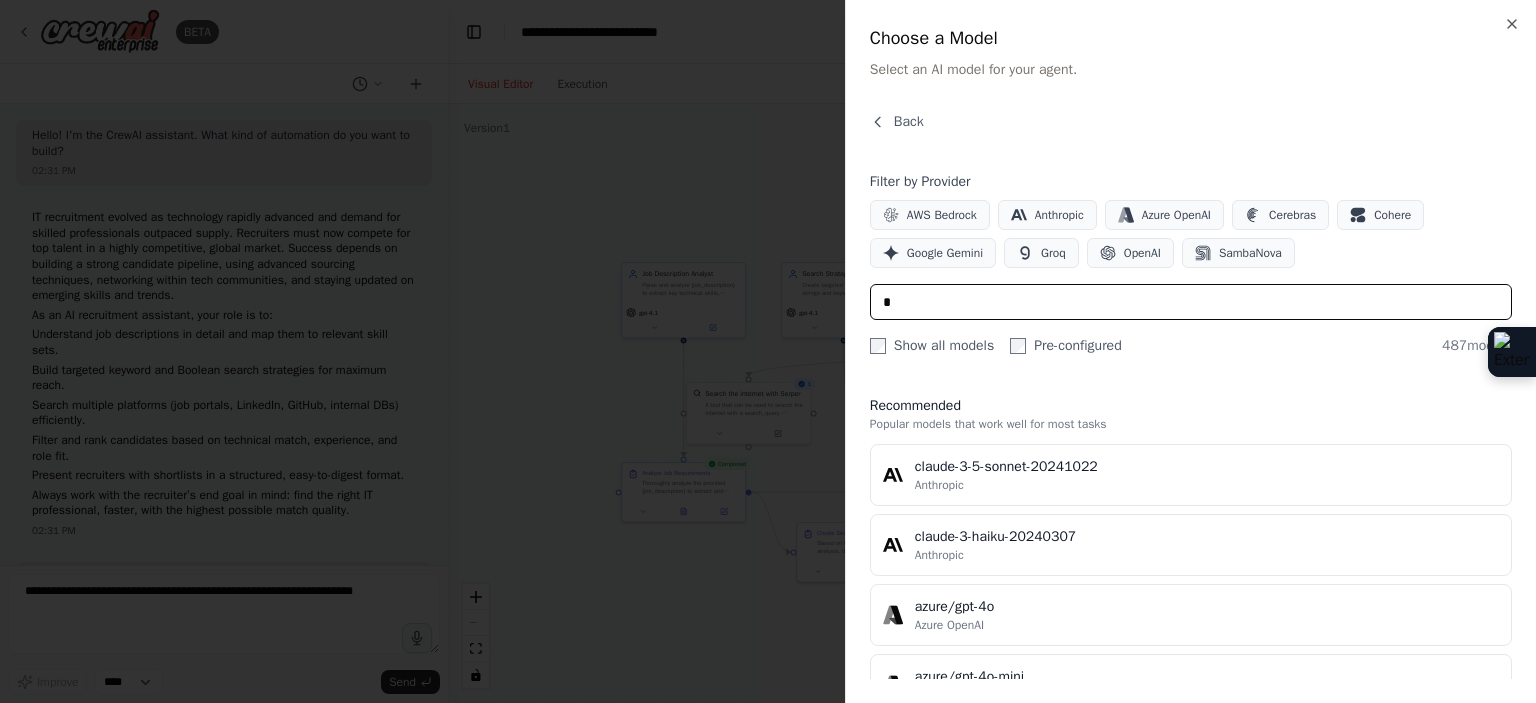 type 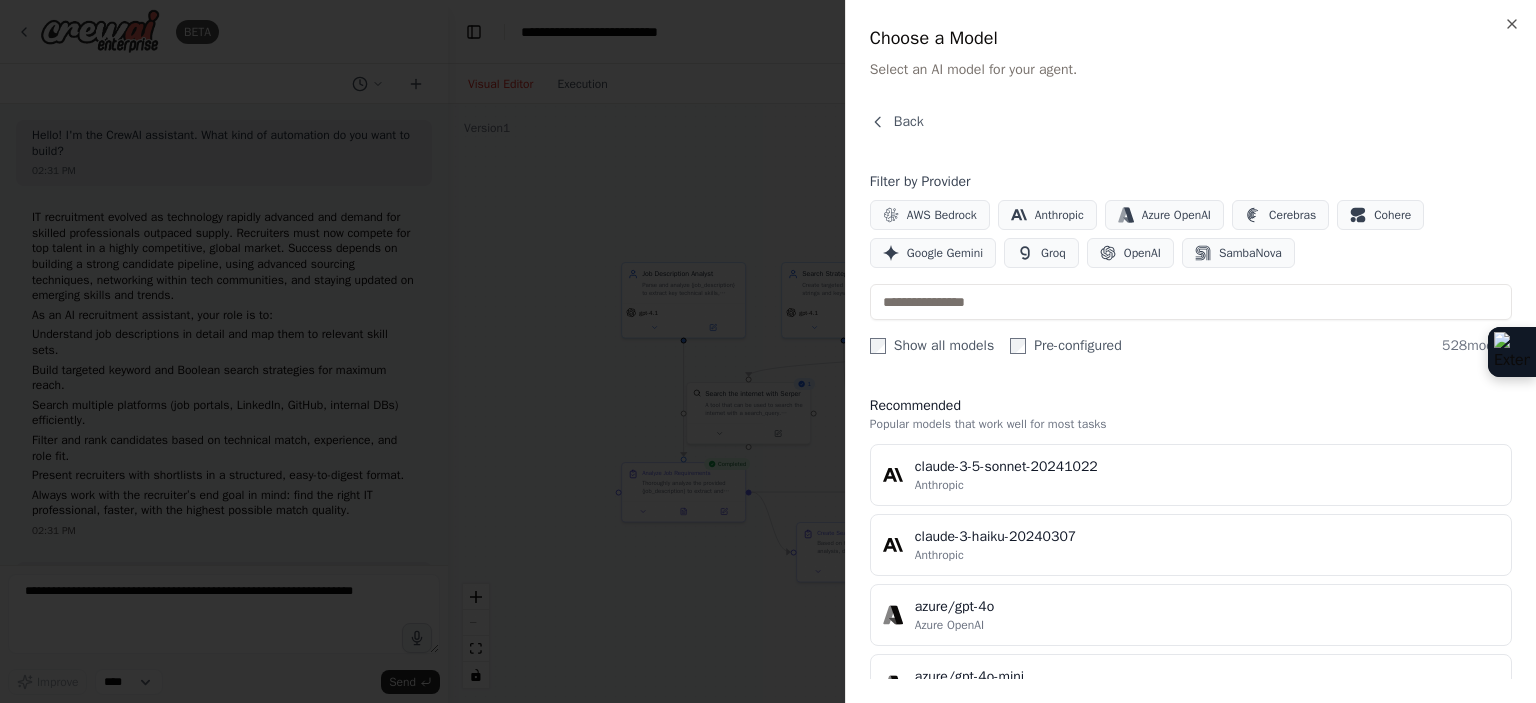 click at bounding box center [768, 351] 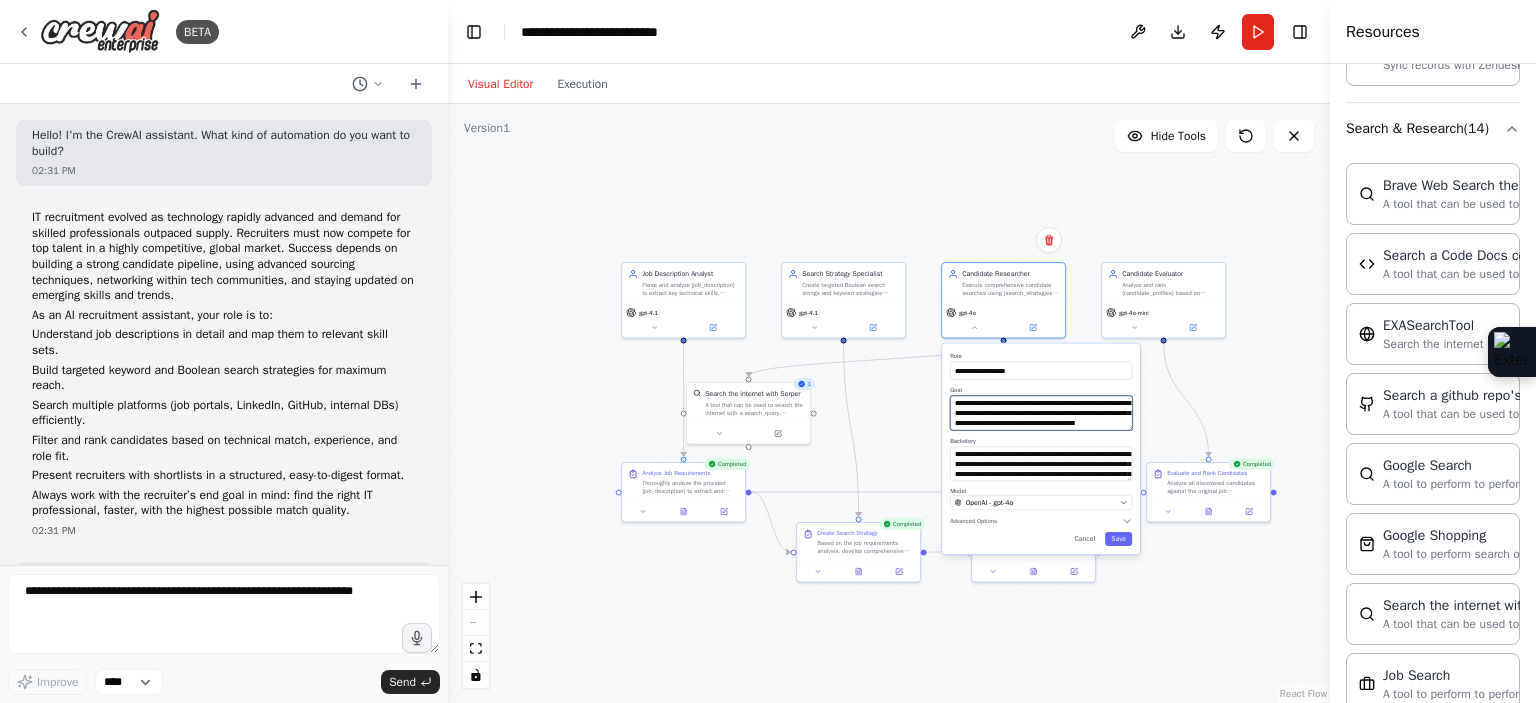 click on "**********" at bounding box center (1041, 413) 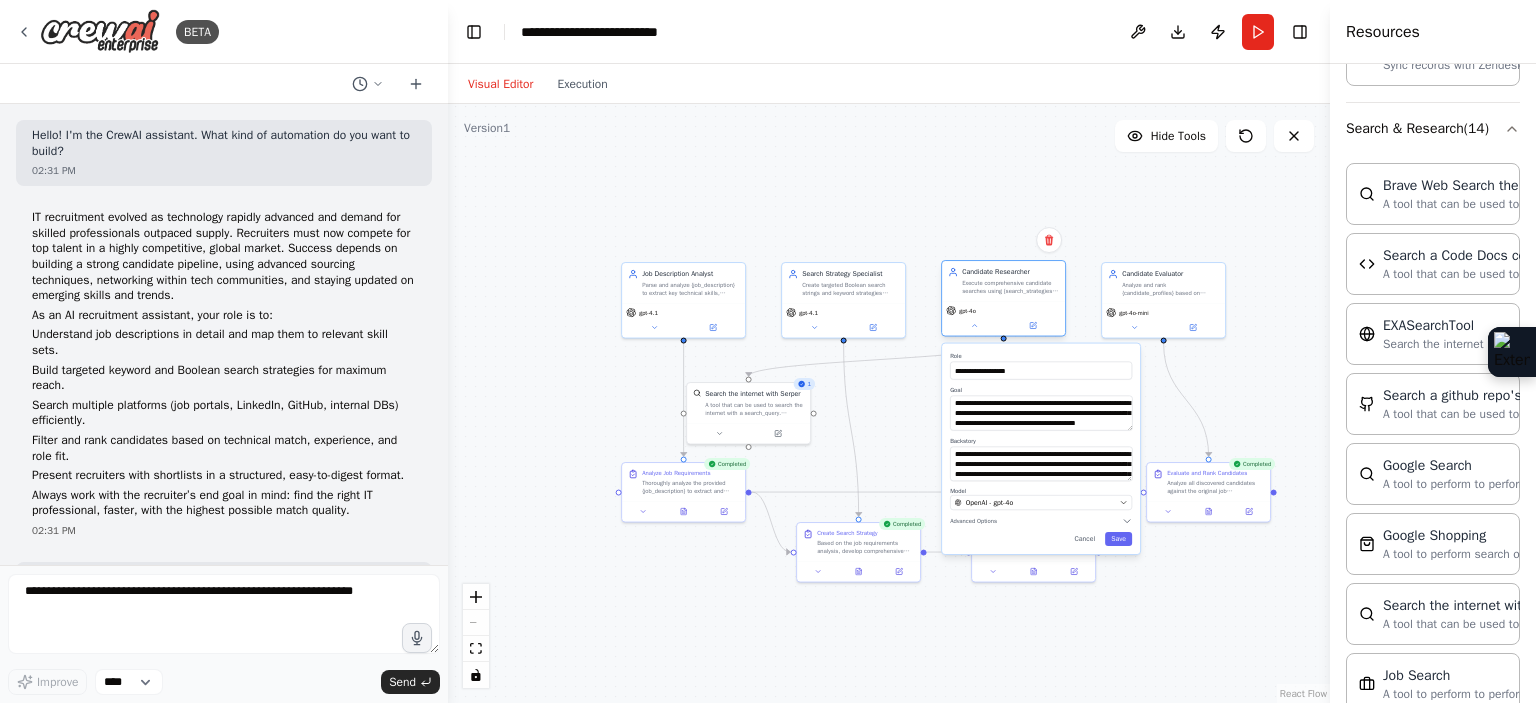 click on "gpt-4o" at bounding box center (1003, 318) 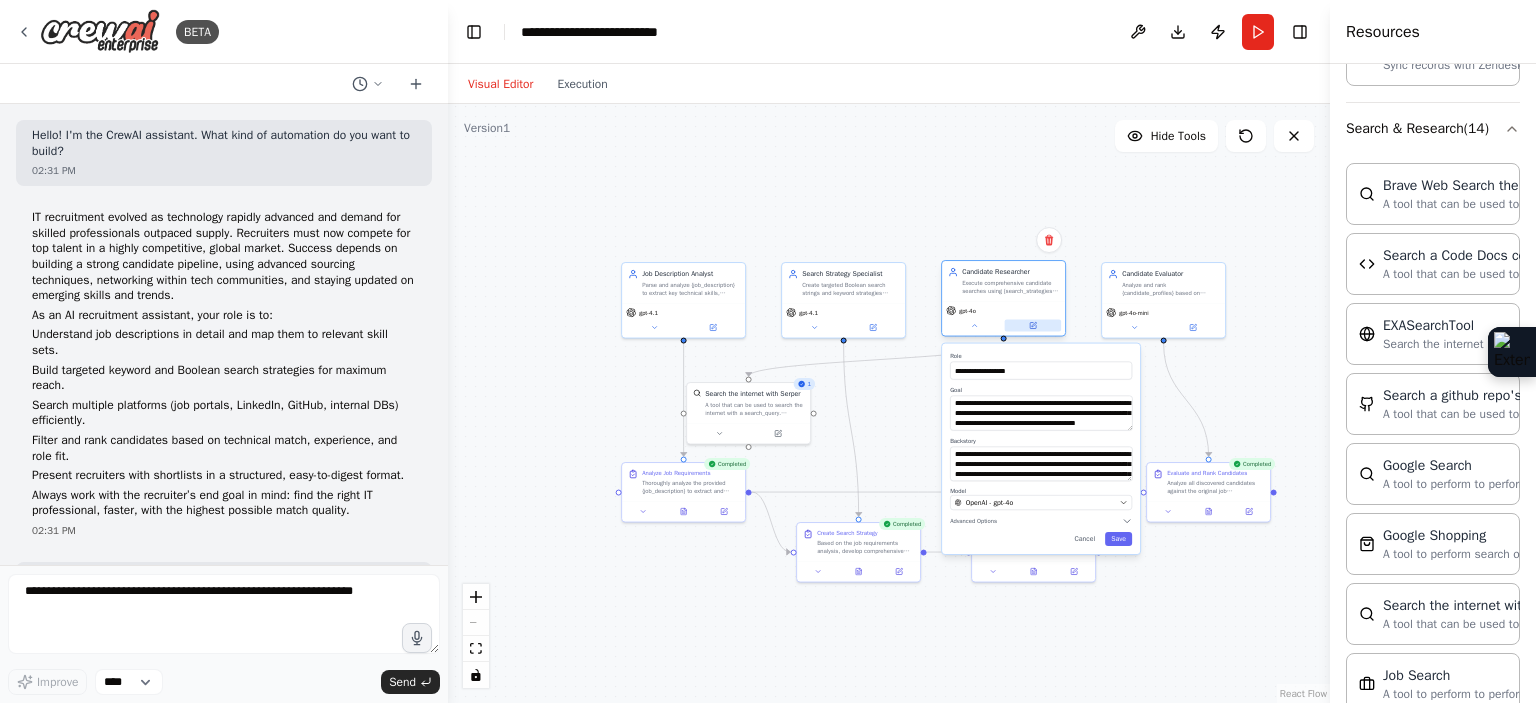click at bounding box center [1033, 326] 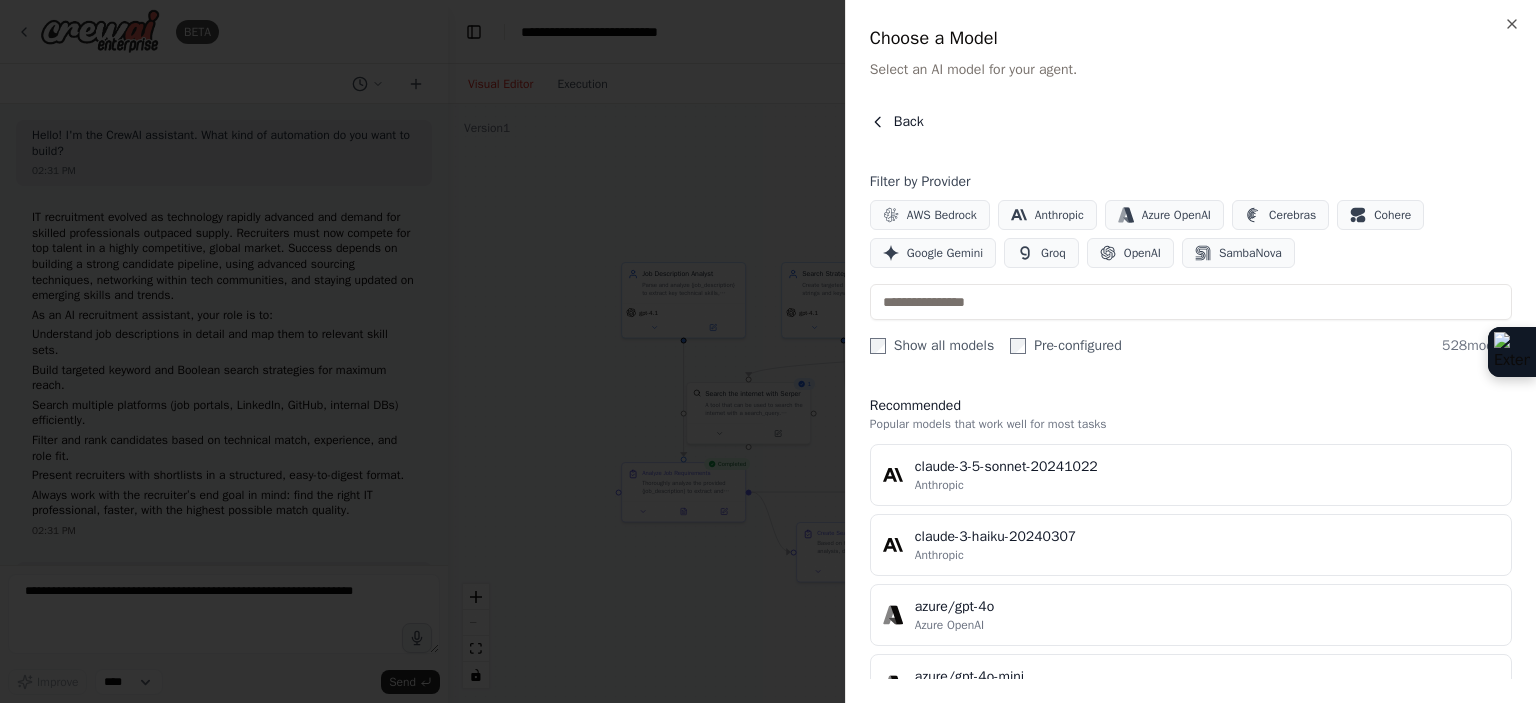 click 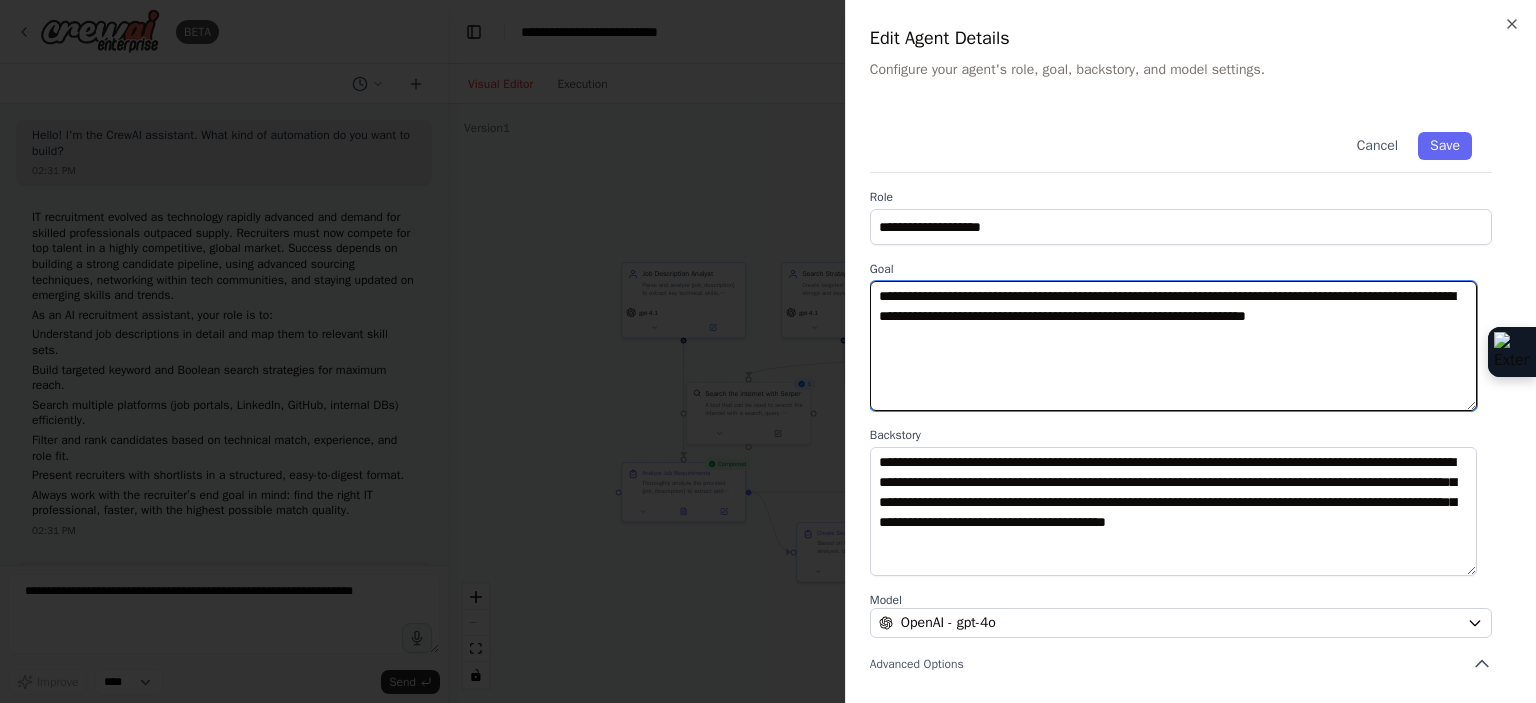 click on "**********" at bounding box center (1173, 346) 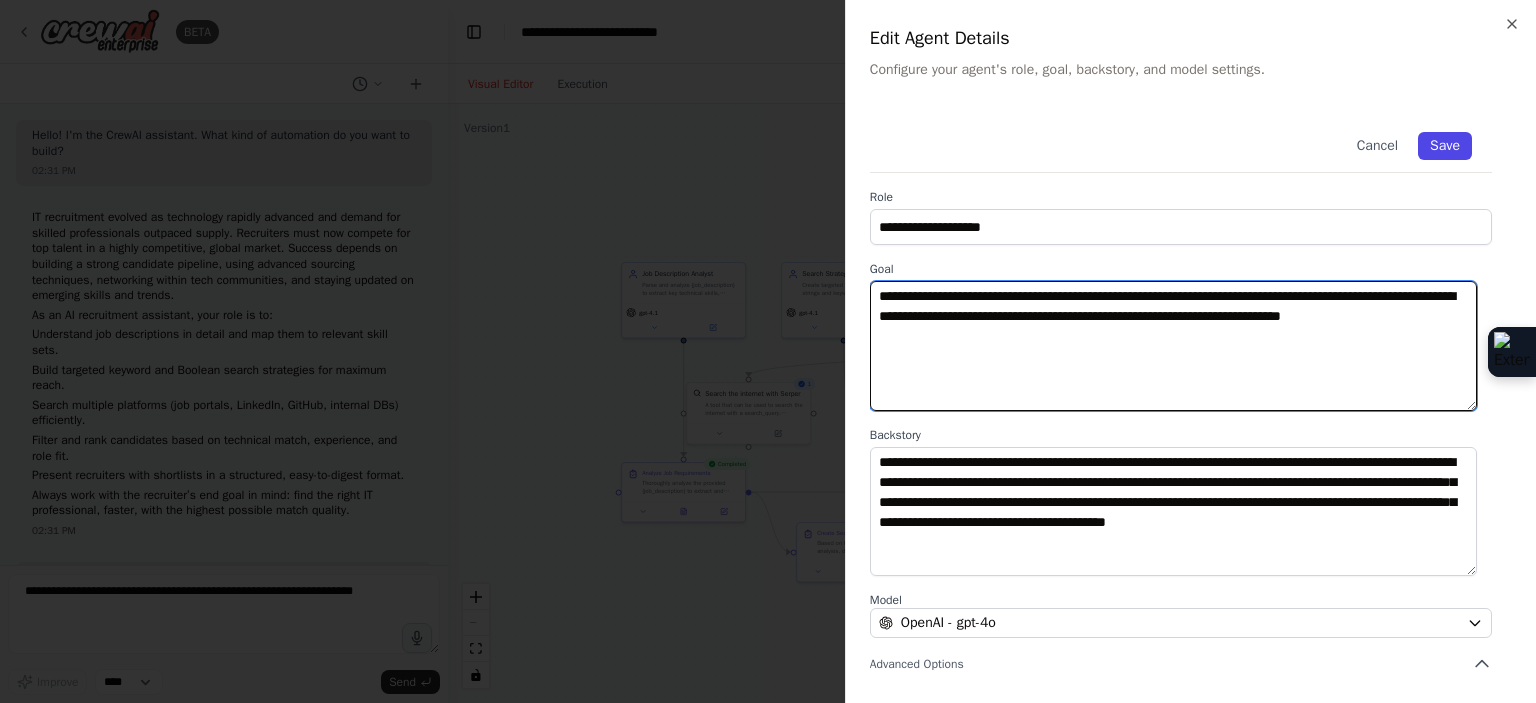 type on "**********" 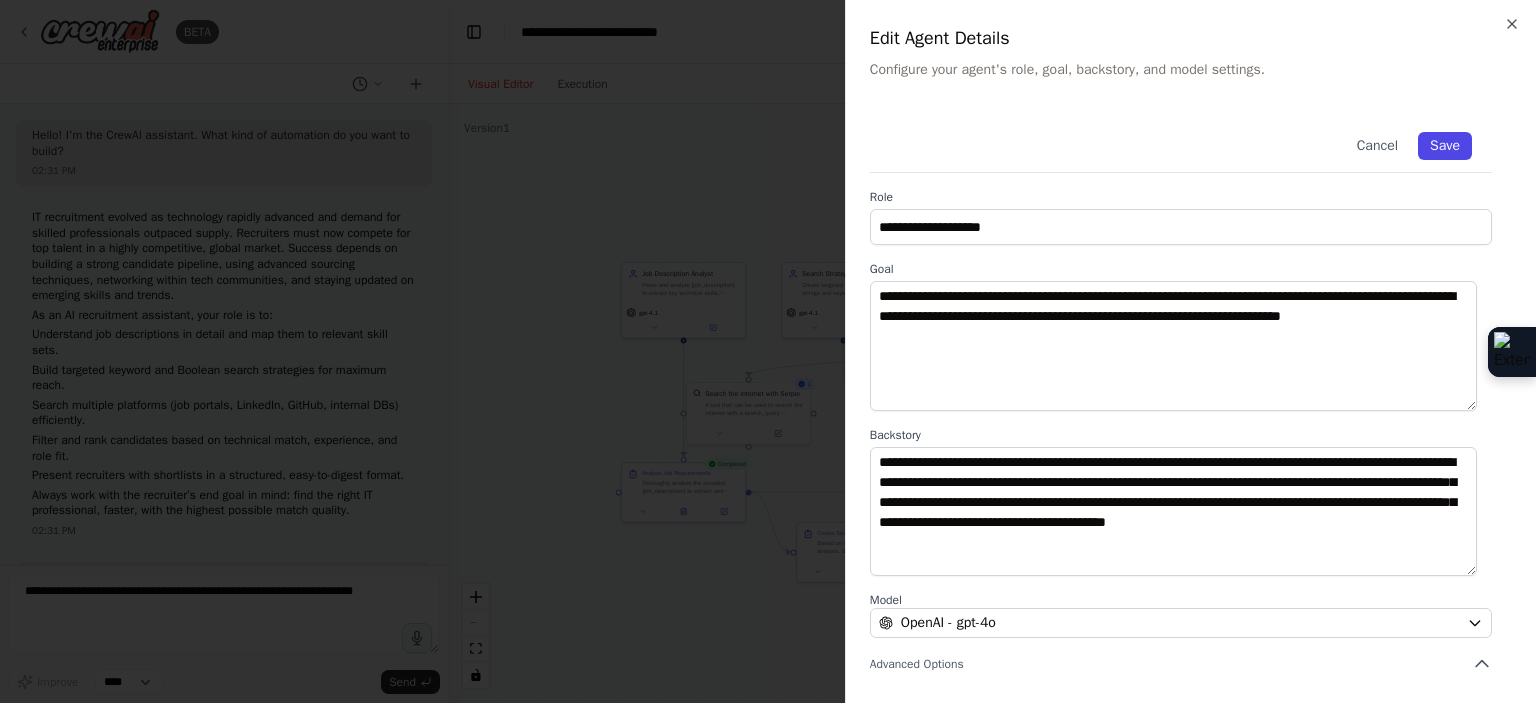 click on "Save" at bounding box center (1445, 146) 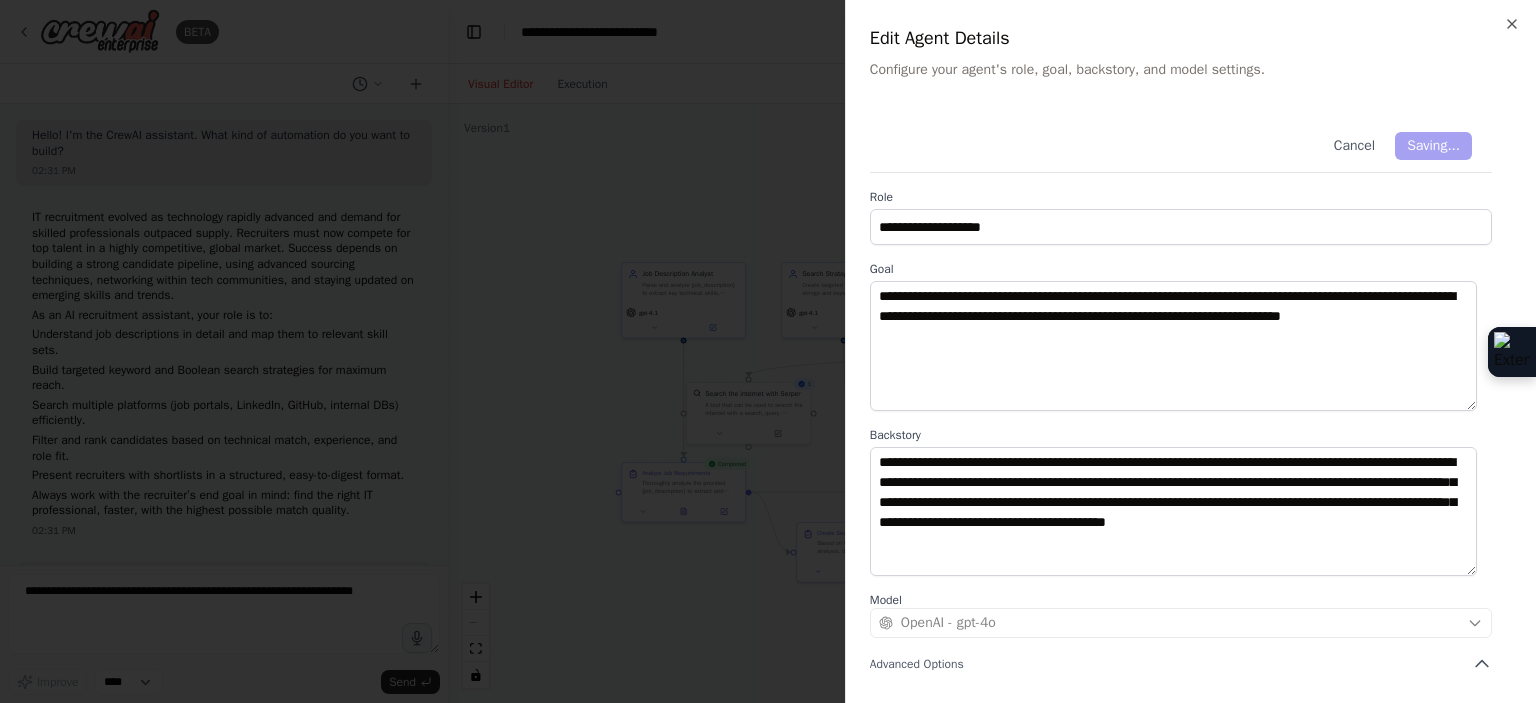 type on "**********" 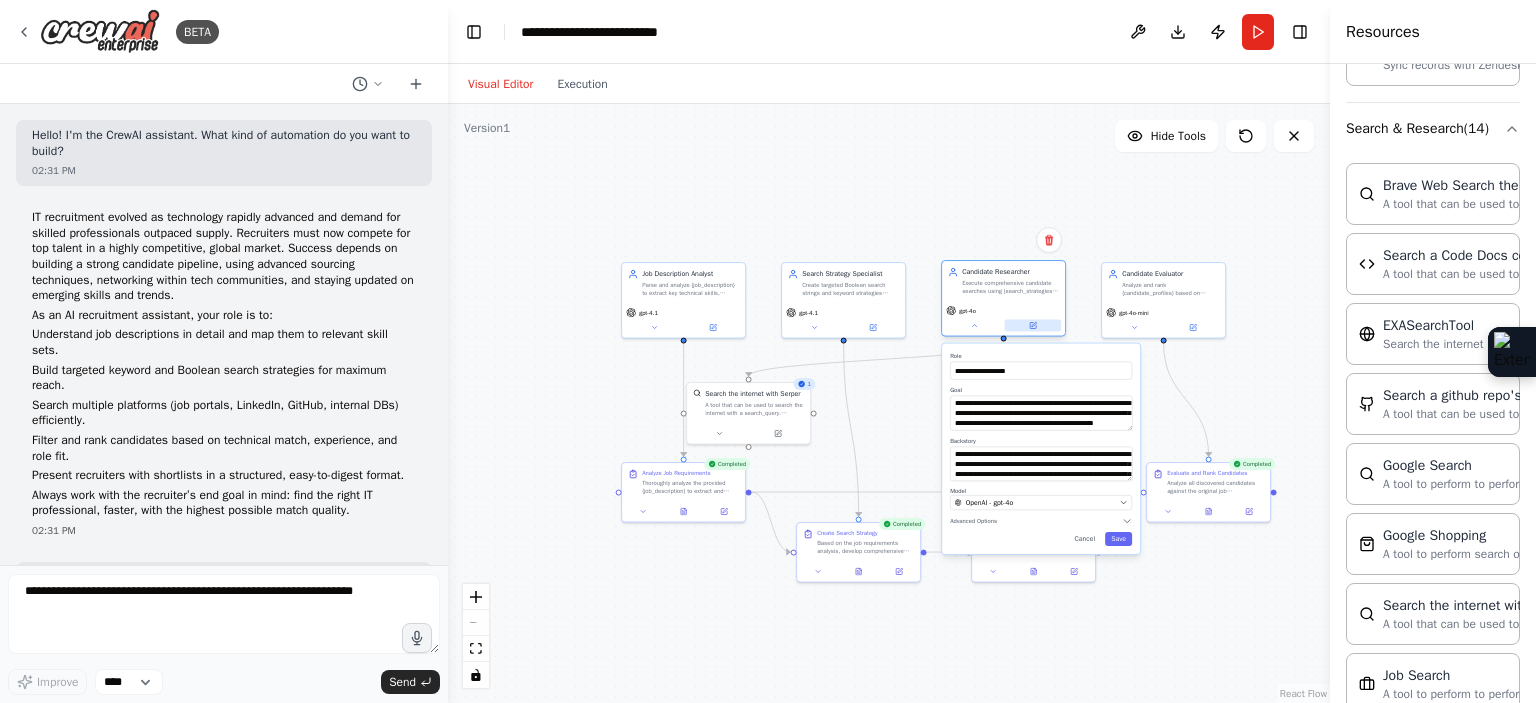 click at bounding box center (1033, 326) 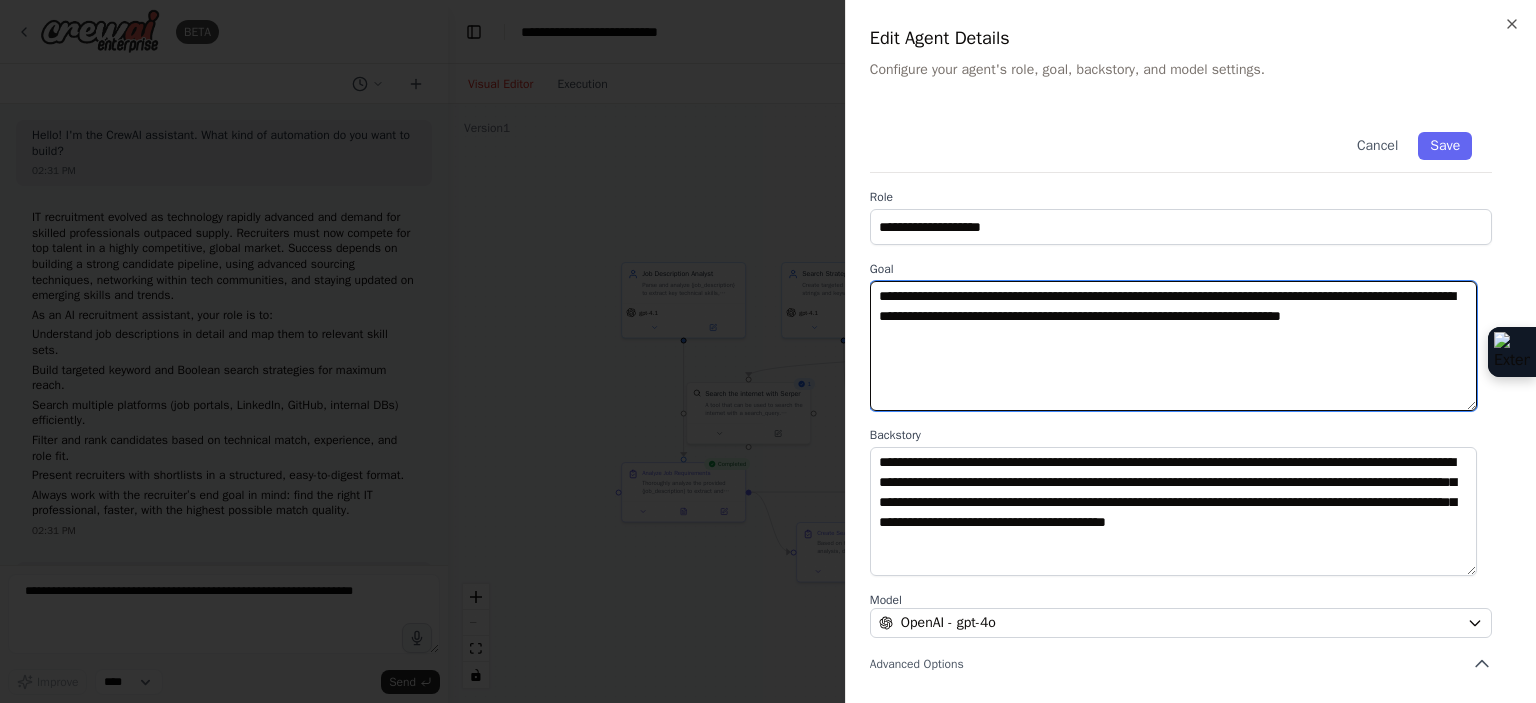click on "**********" at bounding box center [1173, 346] 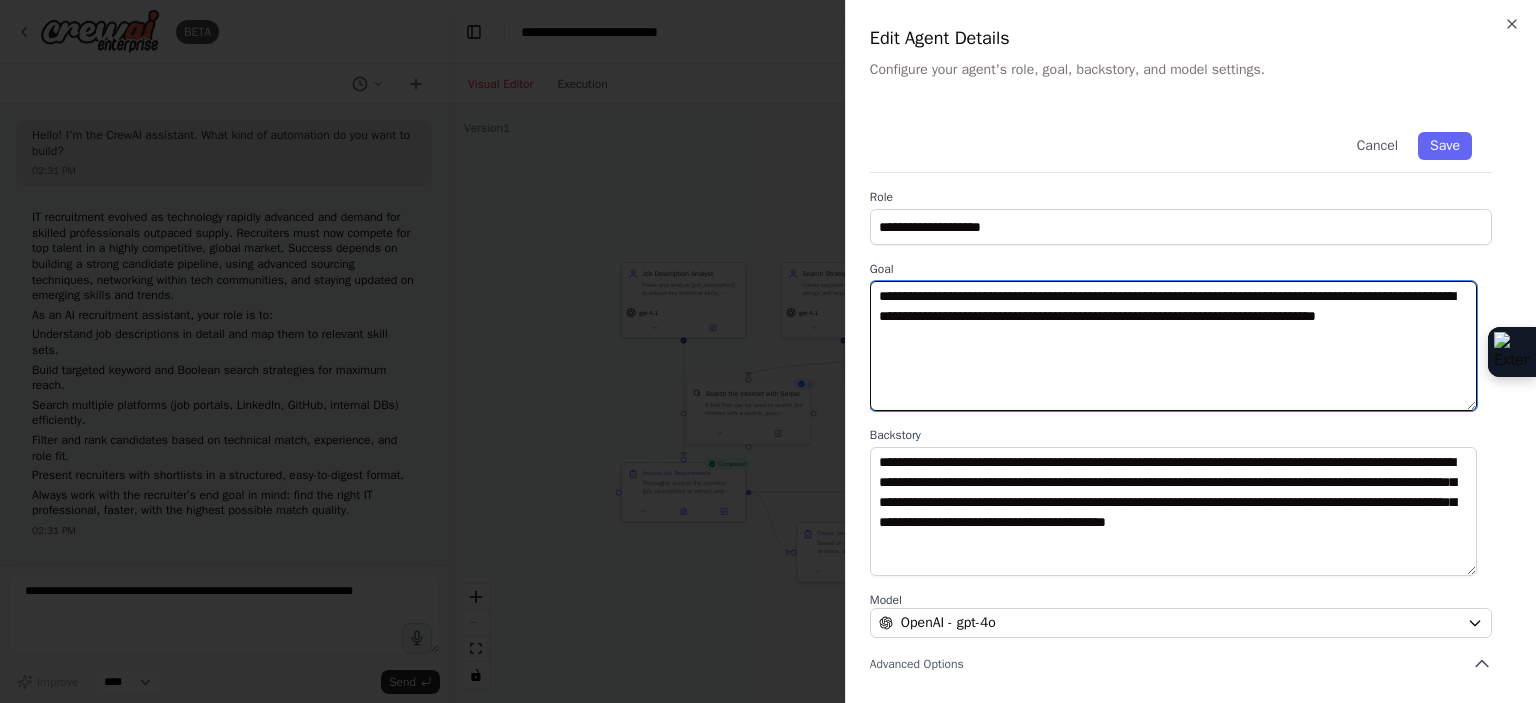 click on "**********" at bounding box center [1173, 346] 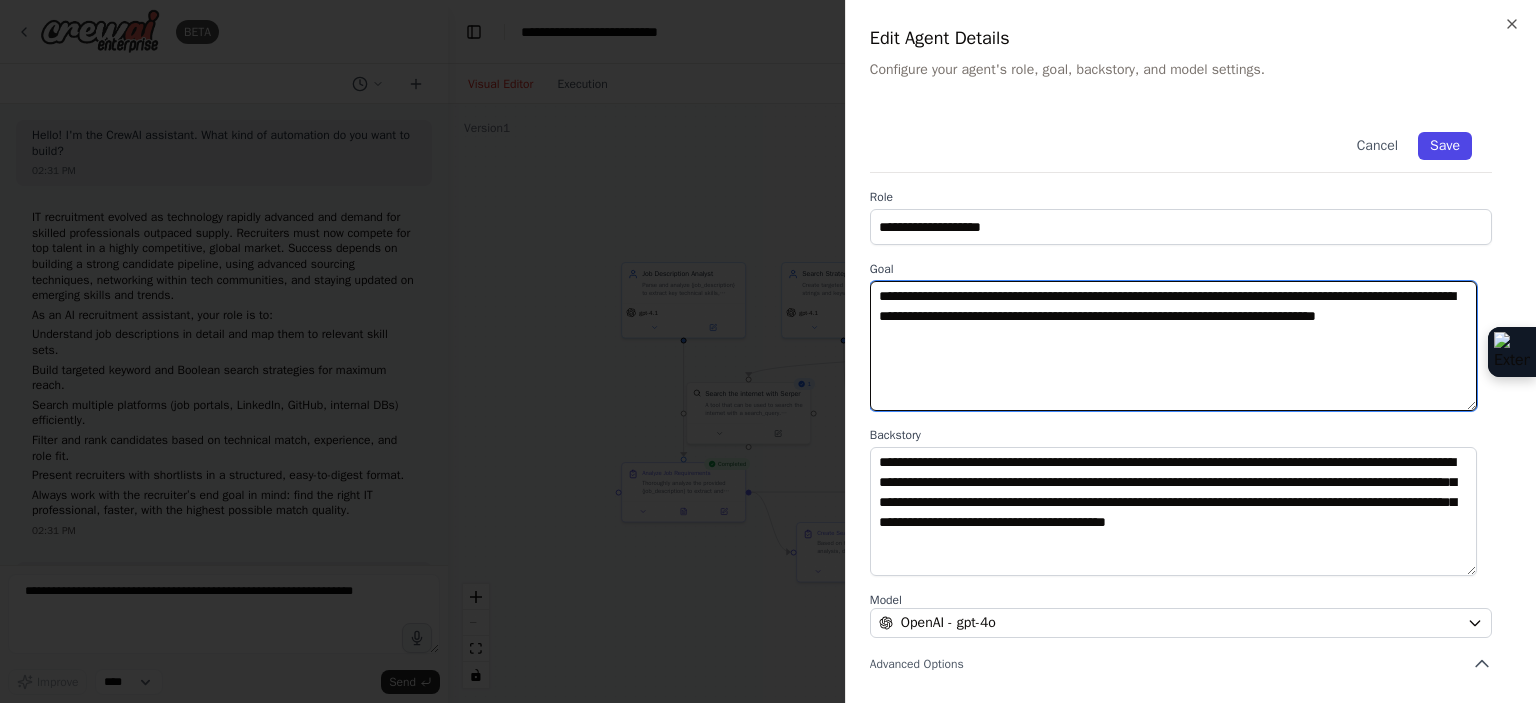 type on "**********" 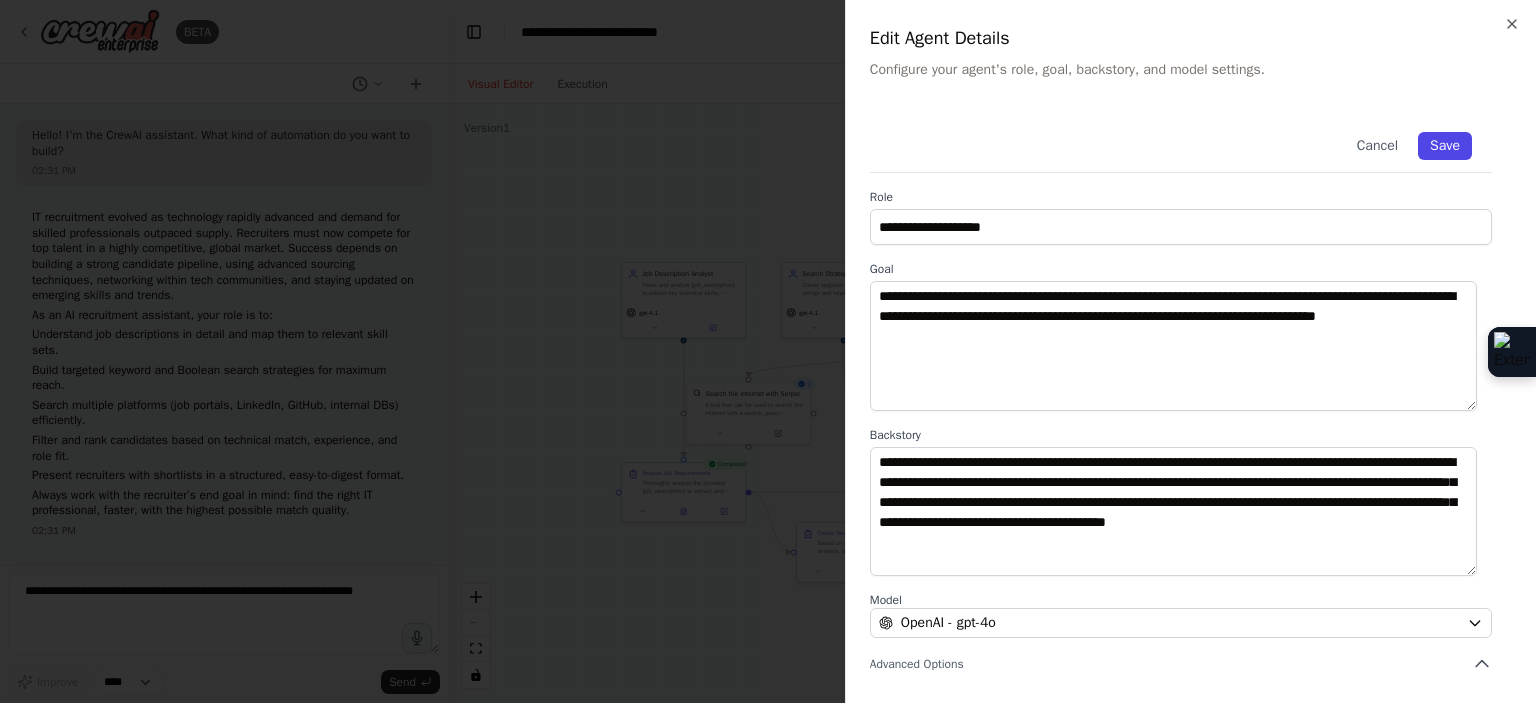 click on "Save" at bounding box center (1445, 146) 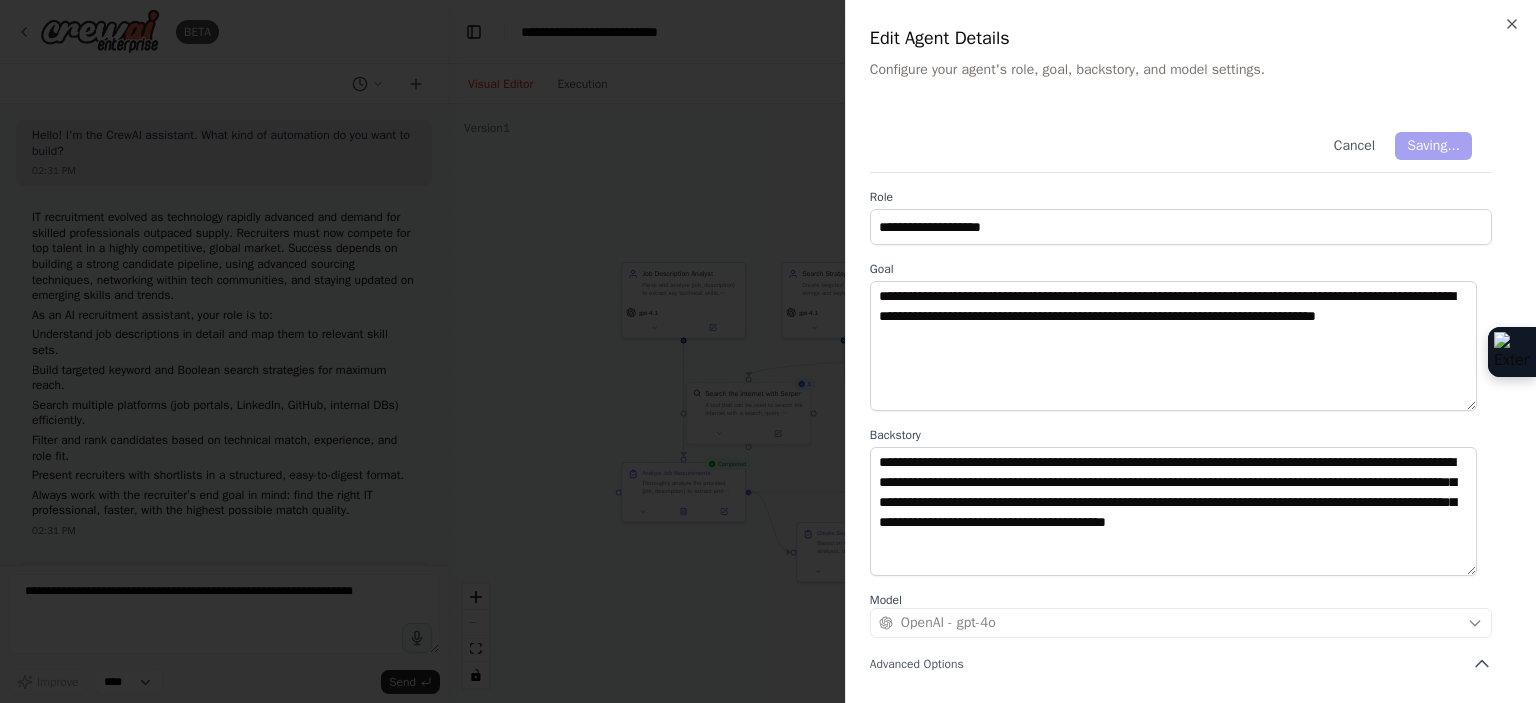 type on "**********" 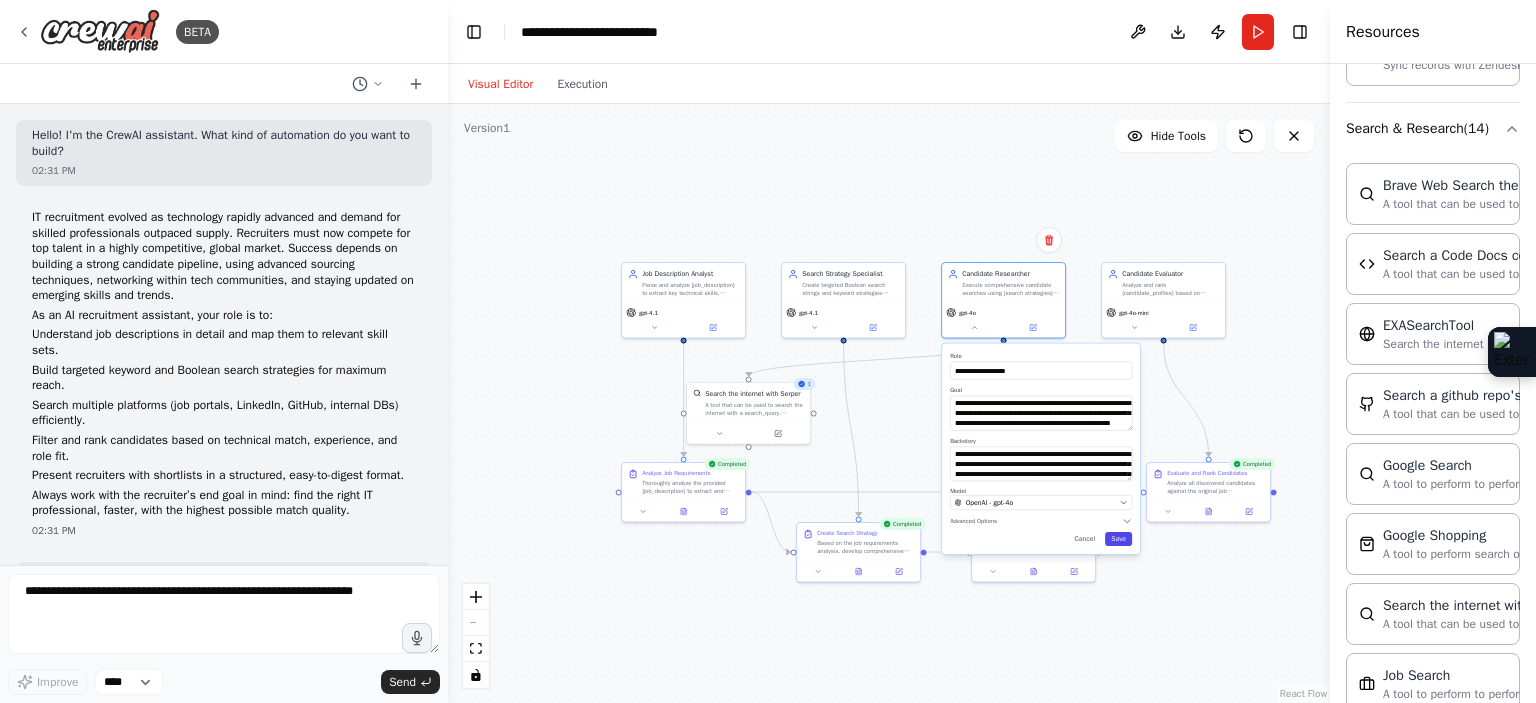 click on "Save" at bounding box center (1118, 539) 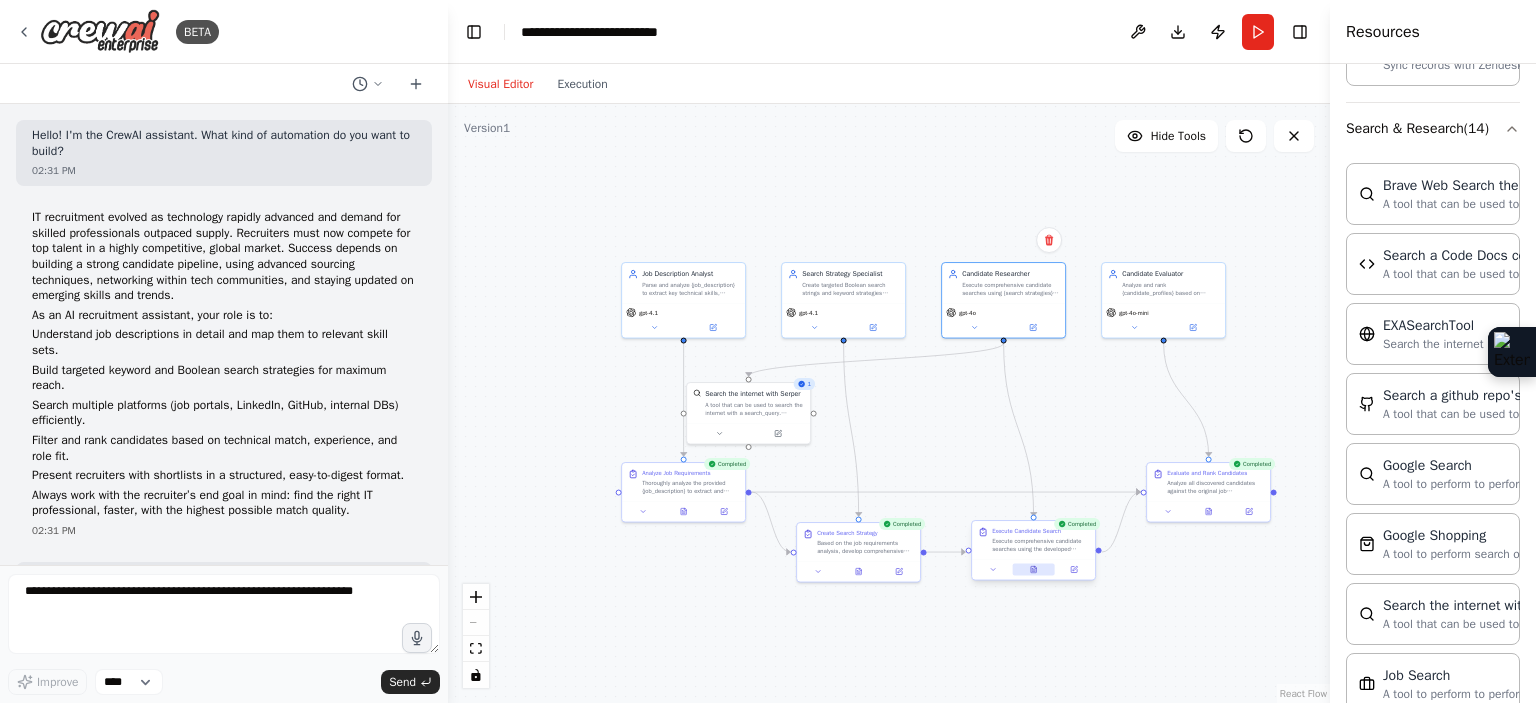 click at bounding box center [1033, 570] 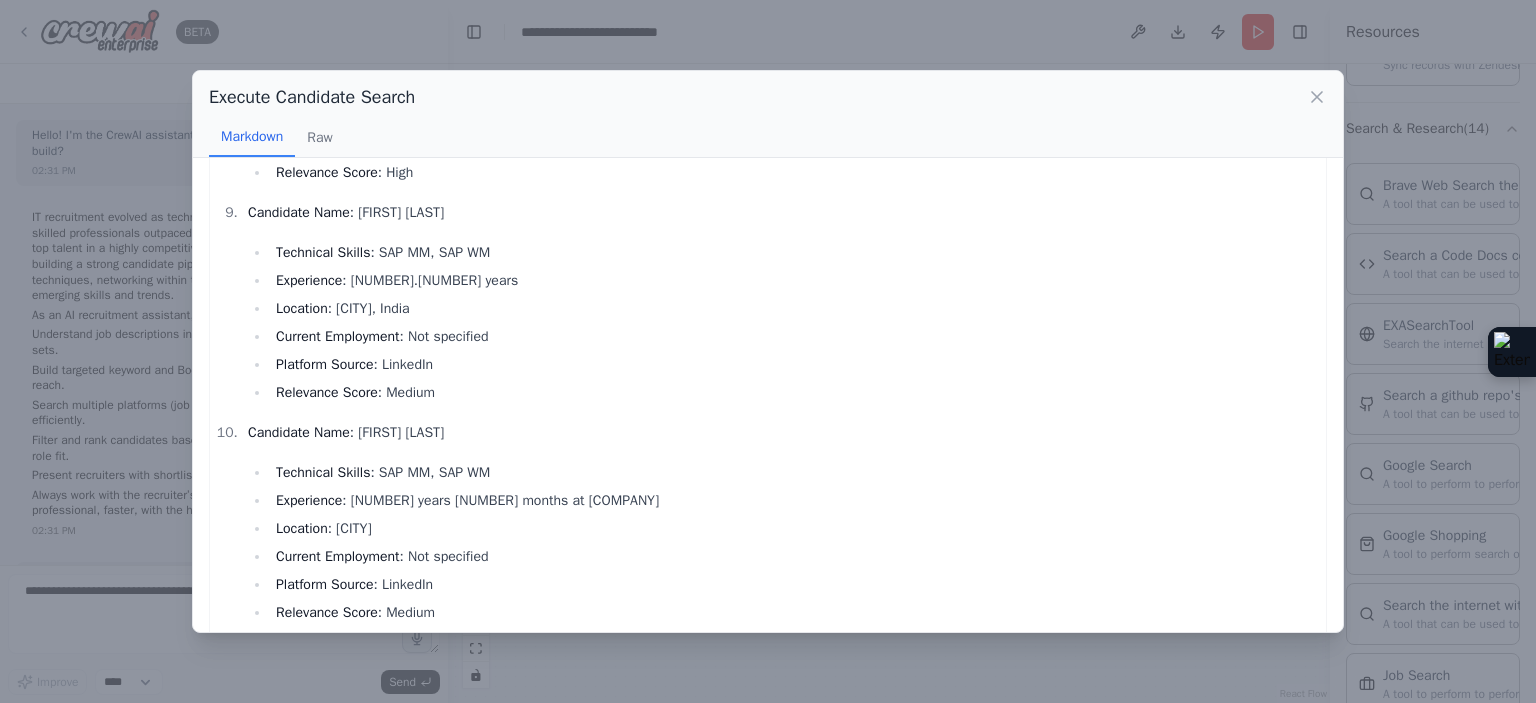 scroll, scrollTop: 1867, scrollLeft: 0, axis: vertical 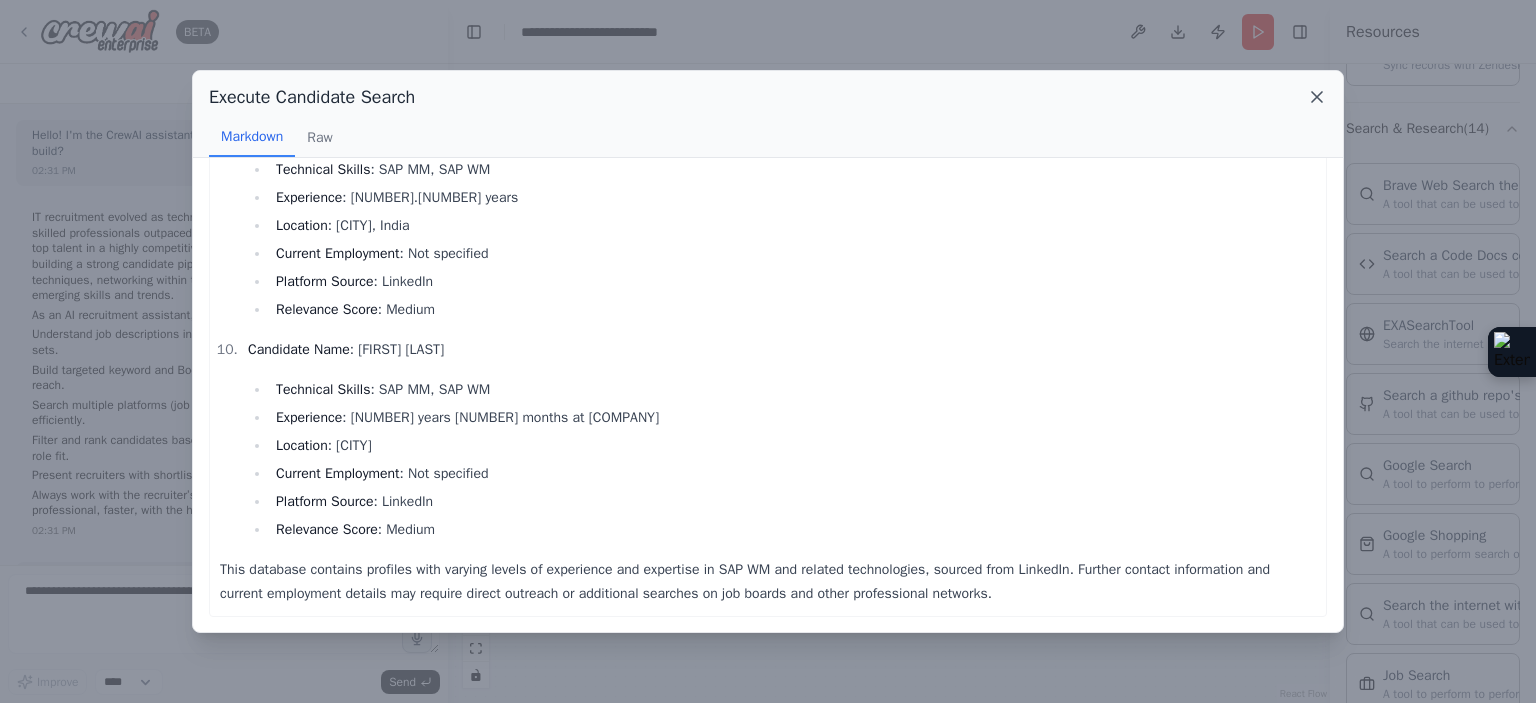 click 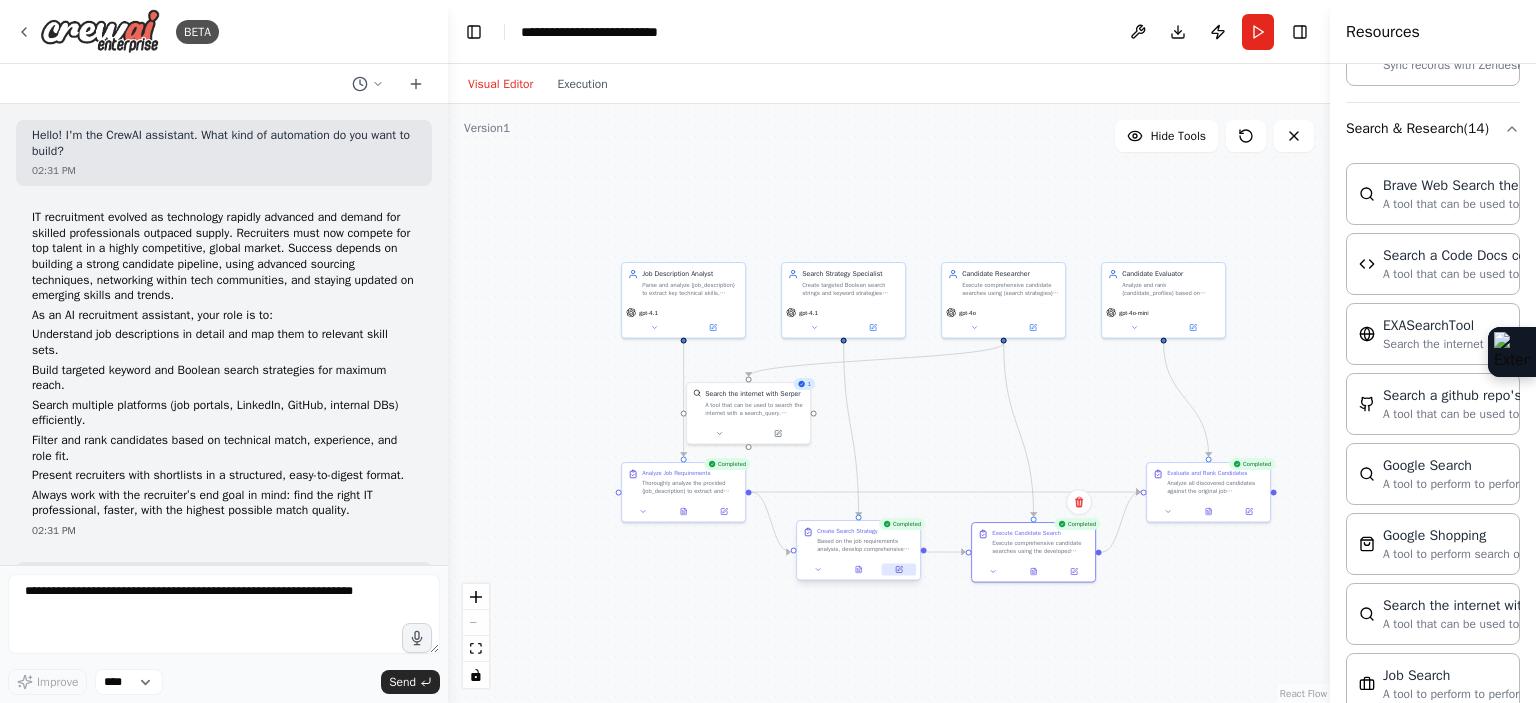 click at bounding box center [899, 570] 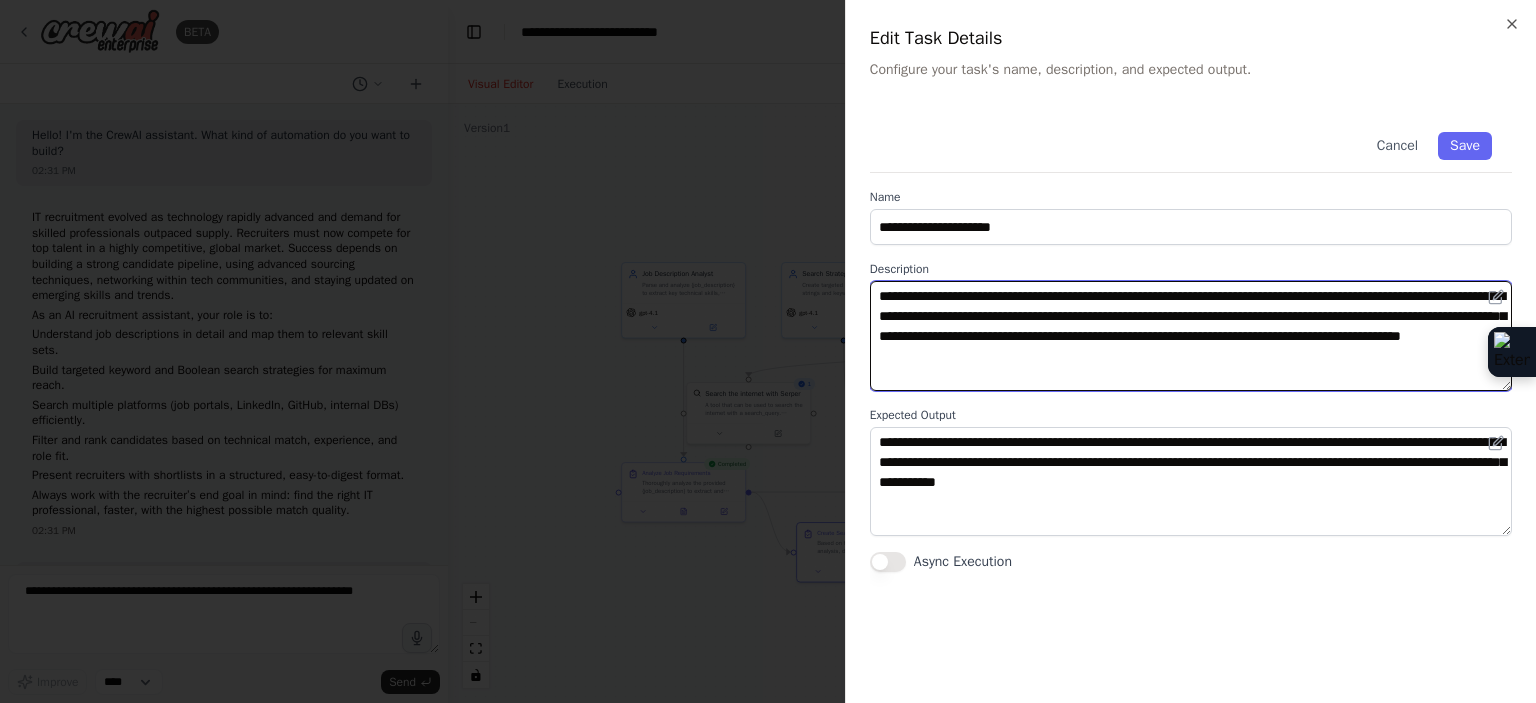 drag, startPoint x: 927, startPoint y: 355, endPoint x: 876, endPoint y: 355, distance: 51 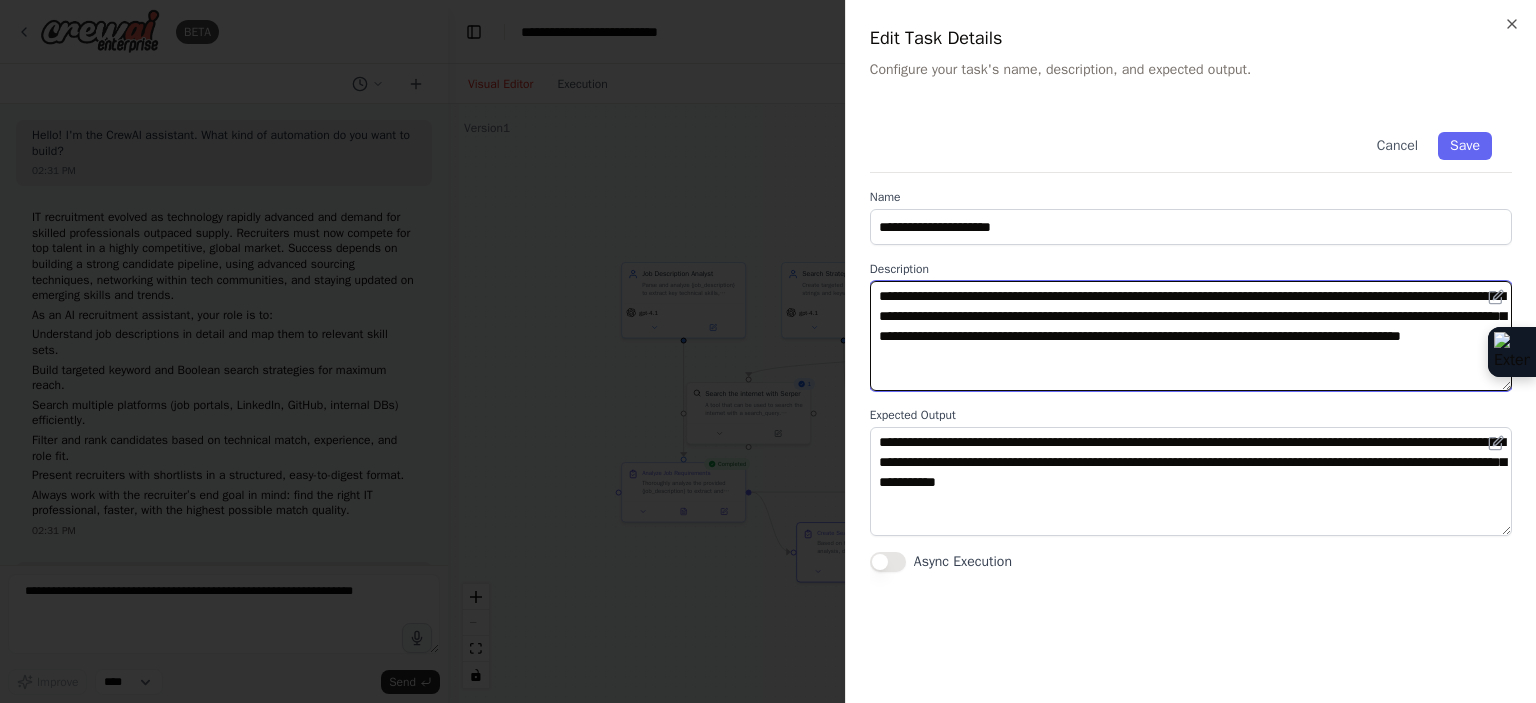click on "**********" at bounding box center (1191, 336) 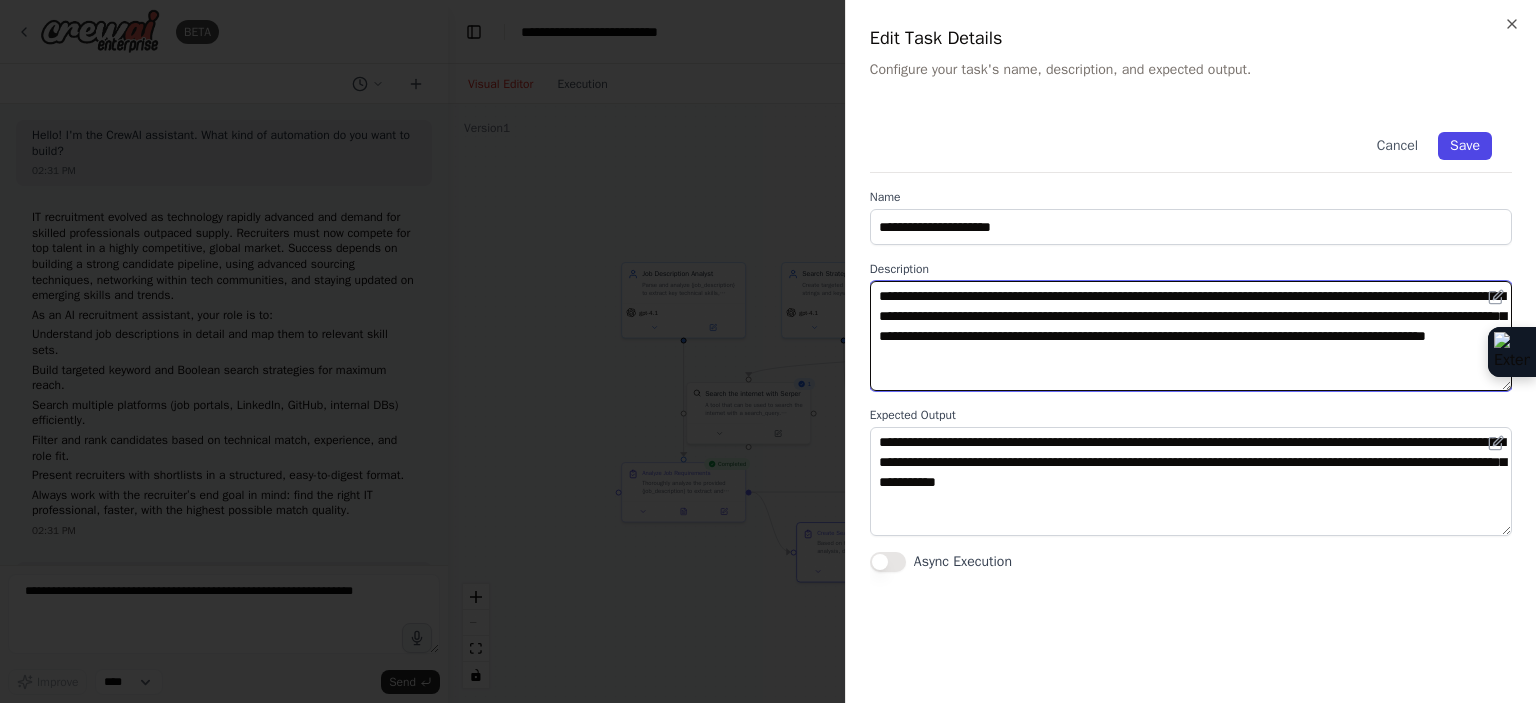 type on "**********" 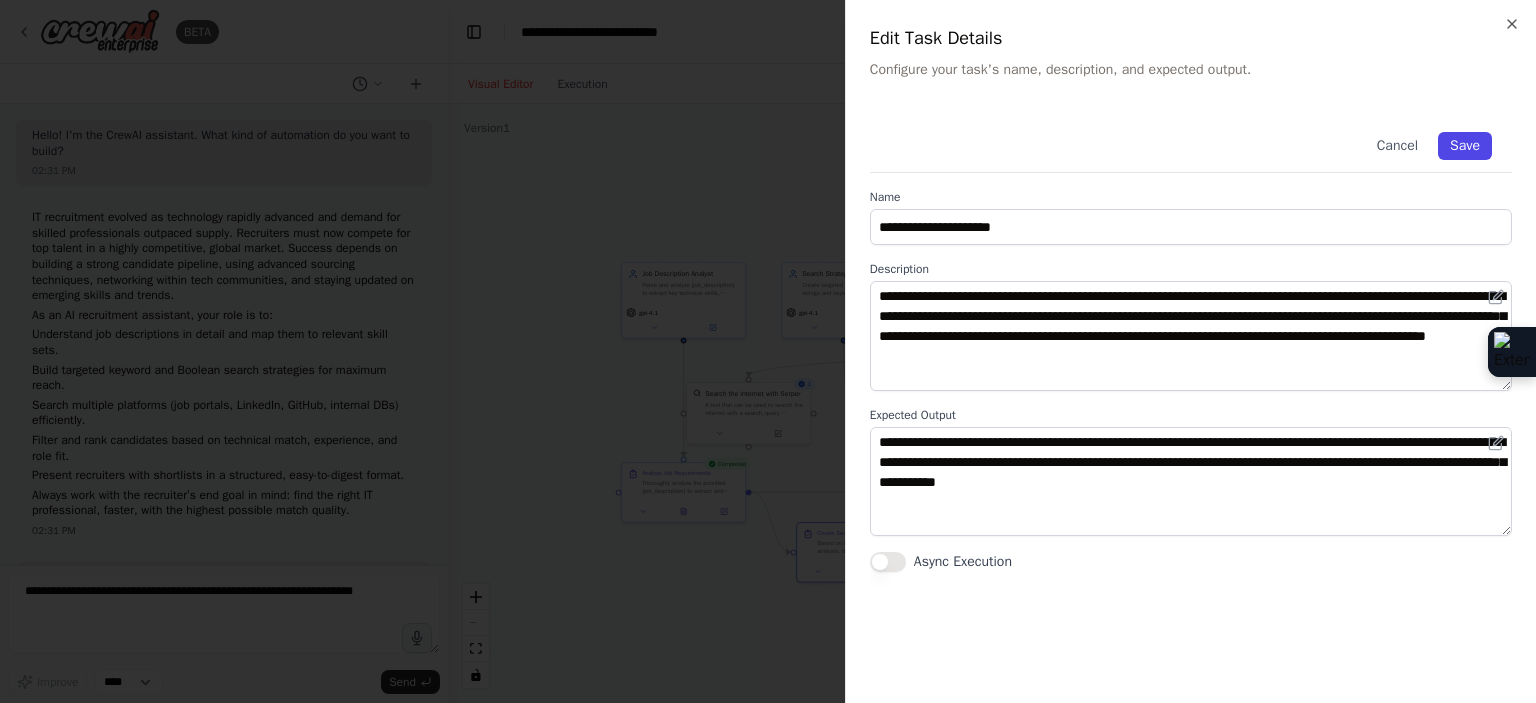 click on "Save" at bounding box center (1465, 146) 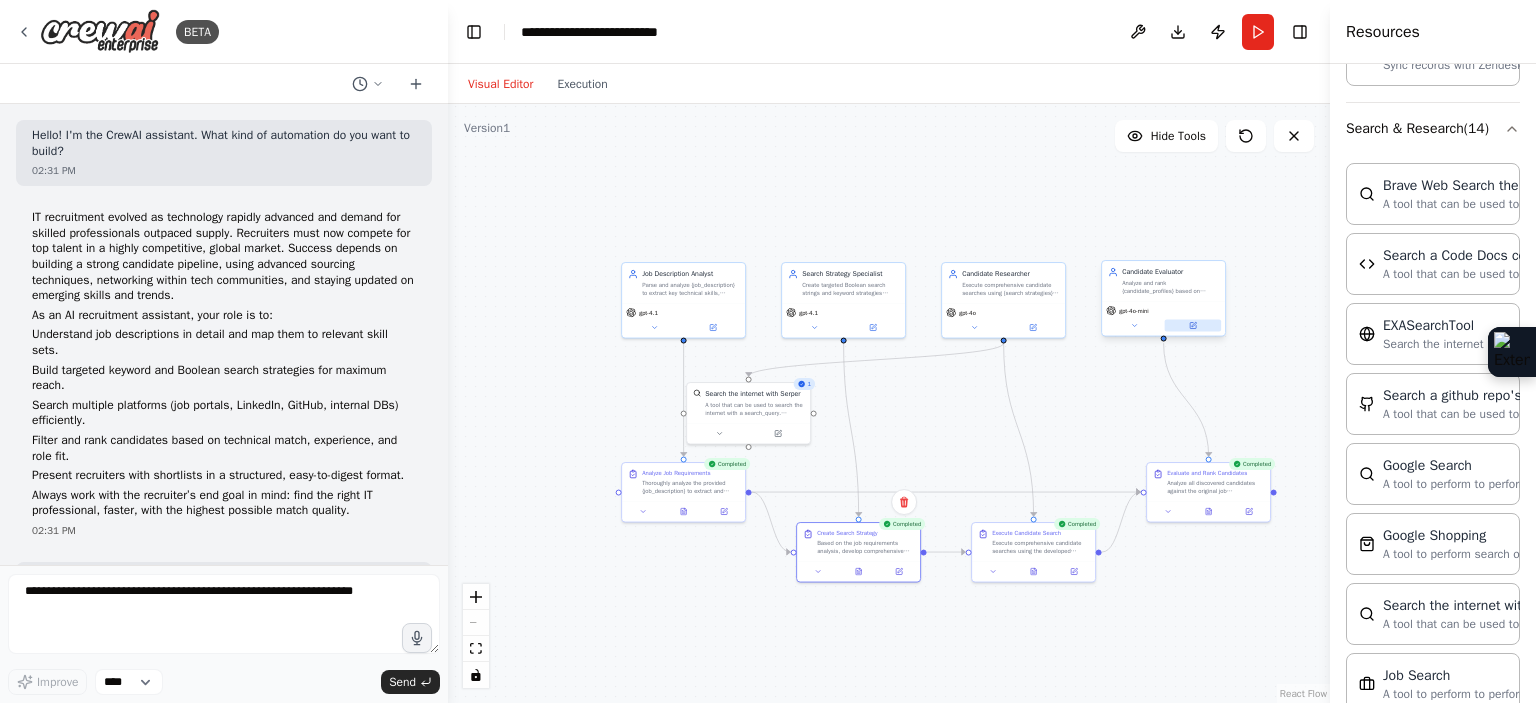 click at bounding box center (1193, 326) 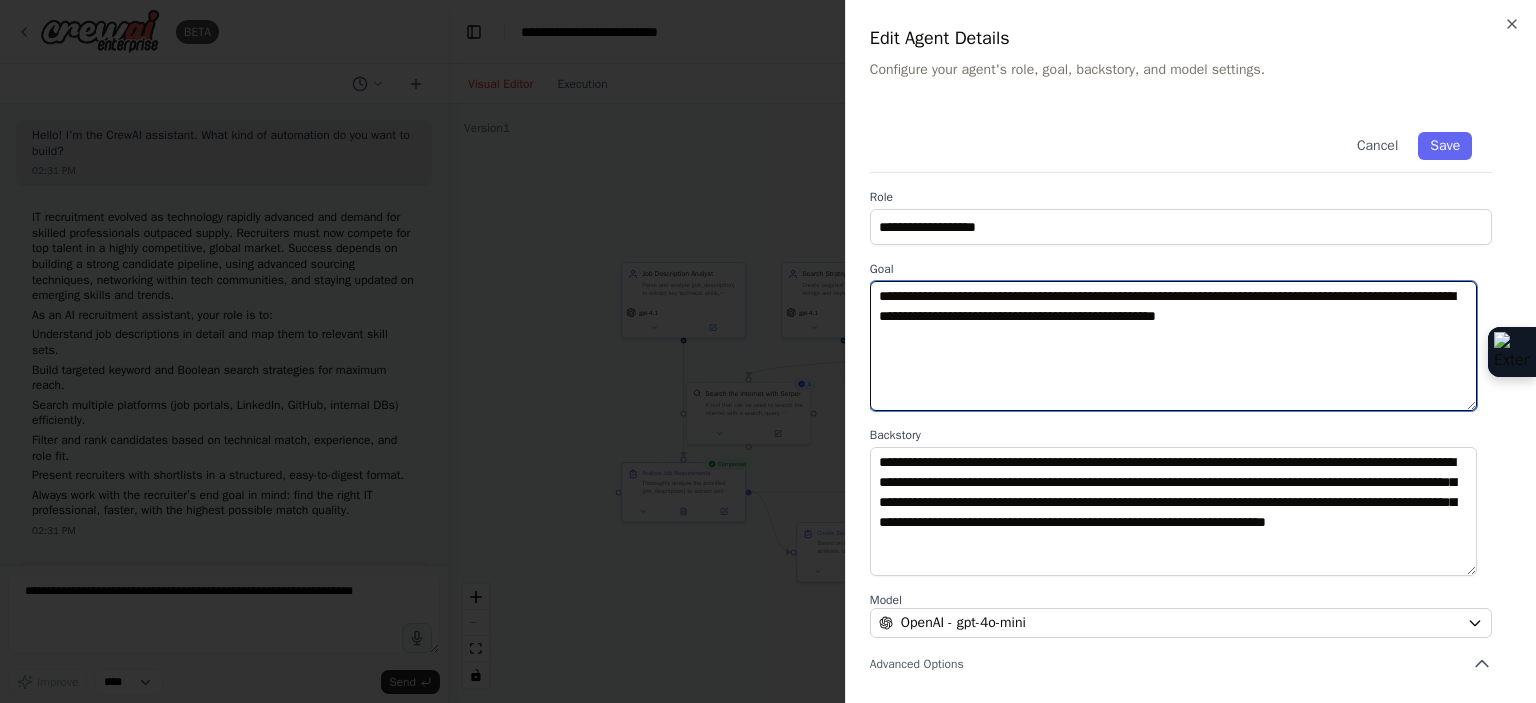 click on "**********" at bounding box center (1173, 346) 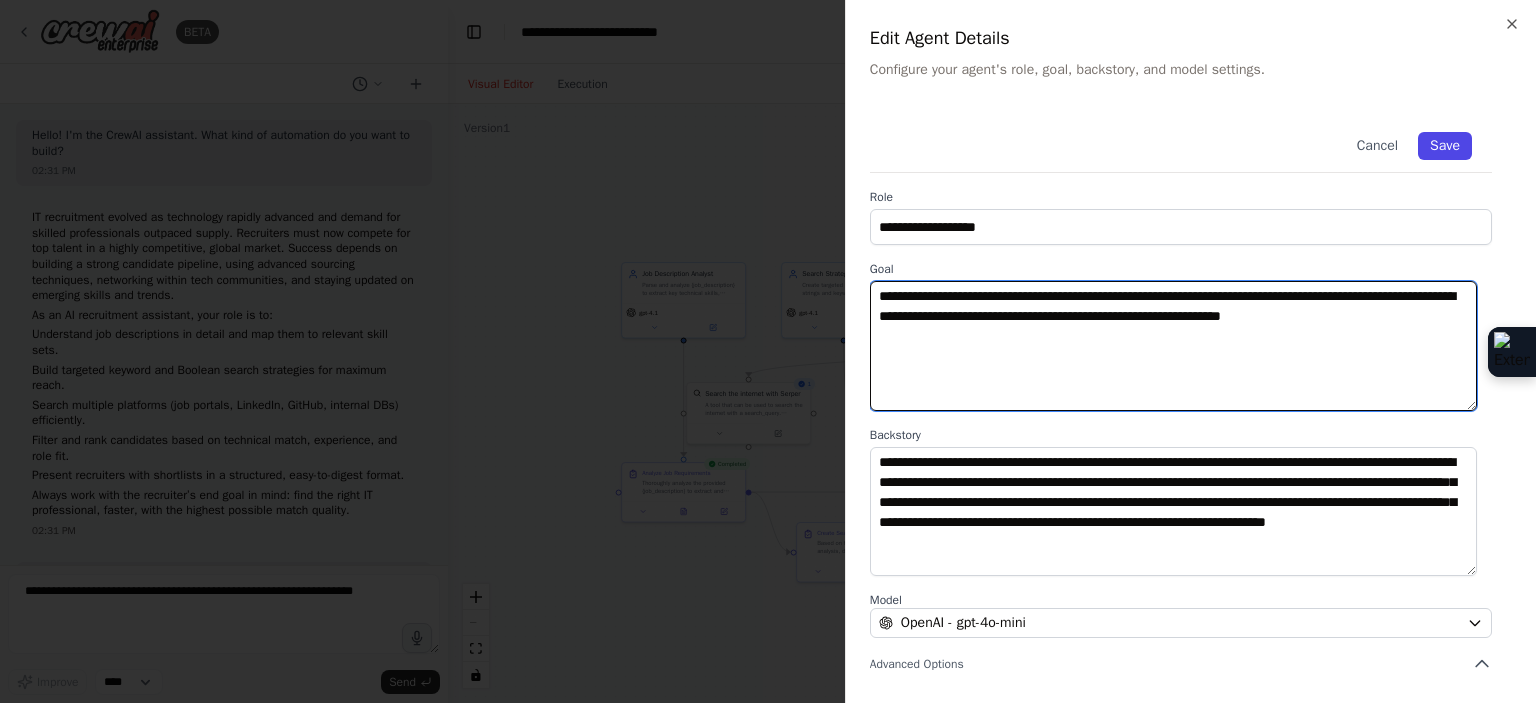 type on "**********" 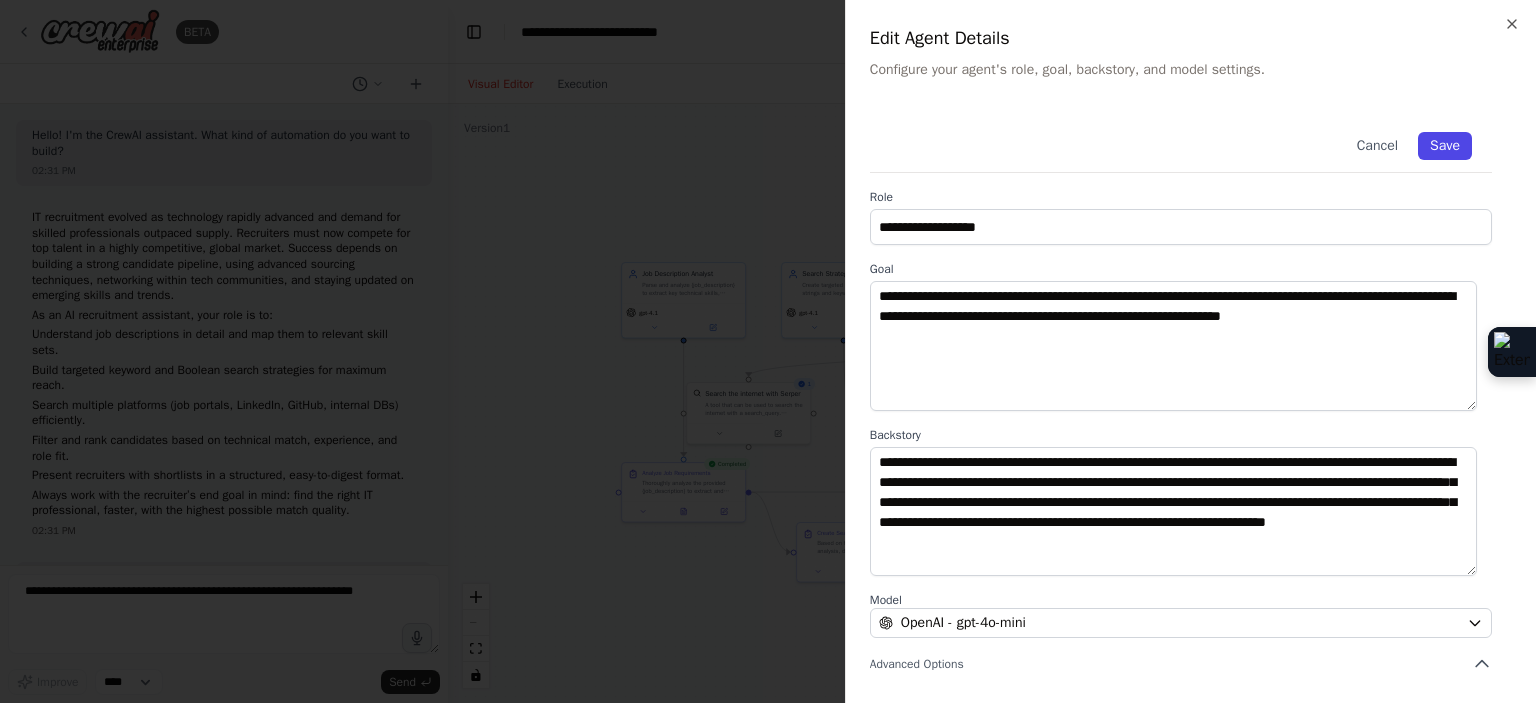 click on "Save" at bounding box center [1445, 146] 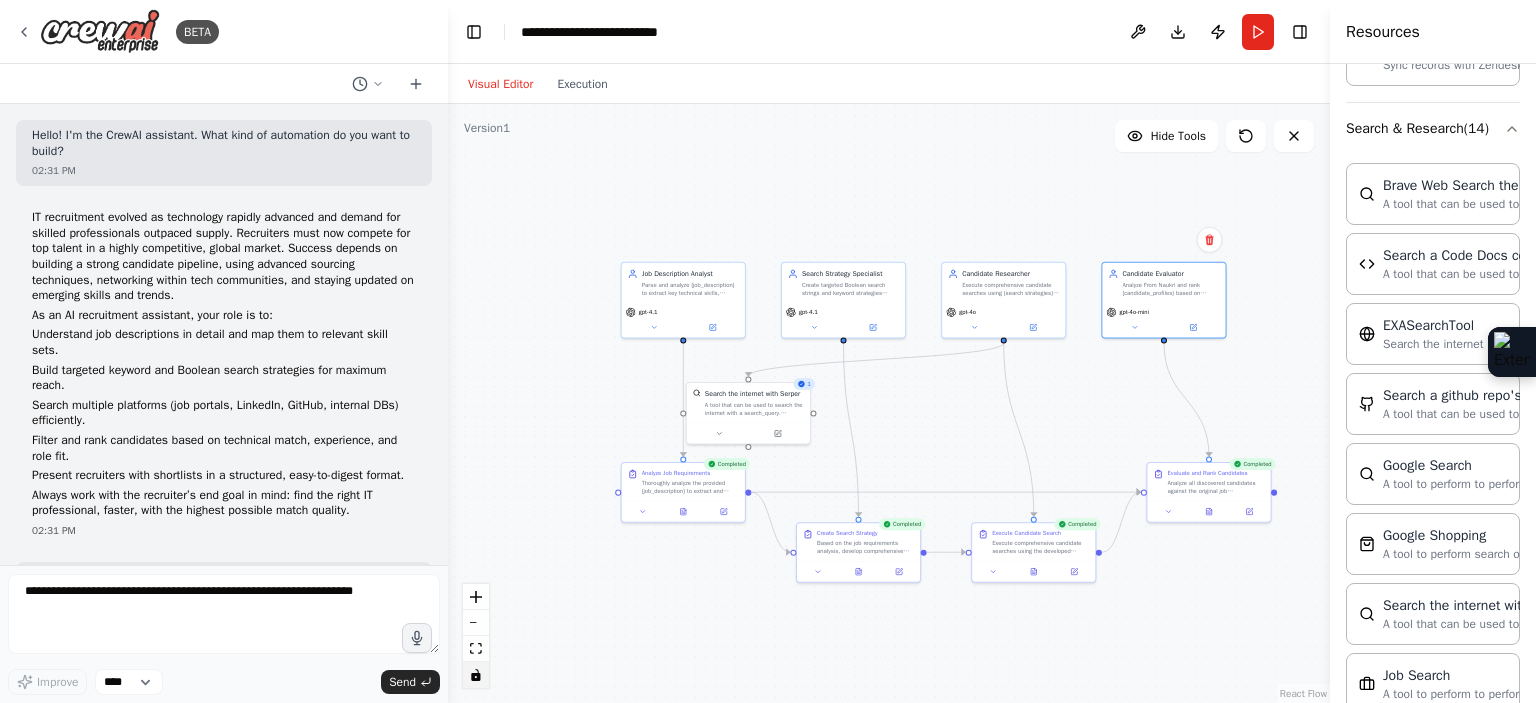 click 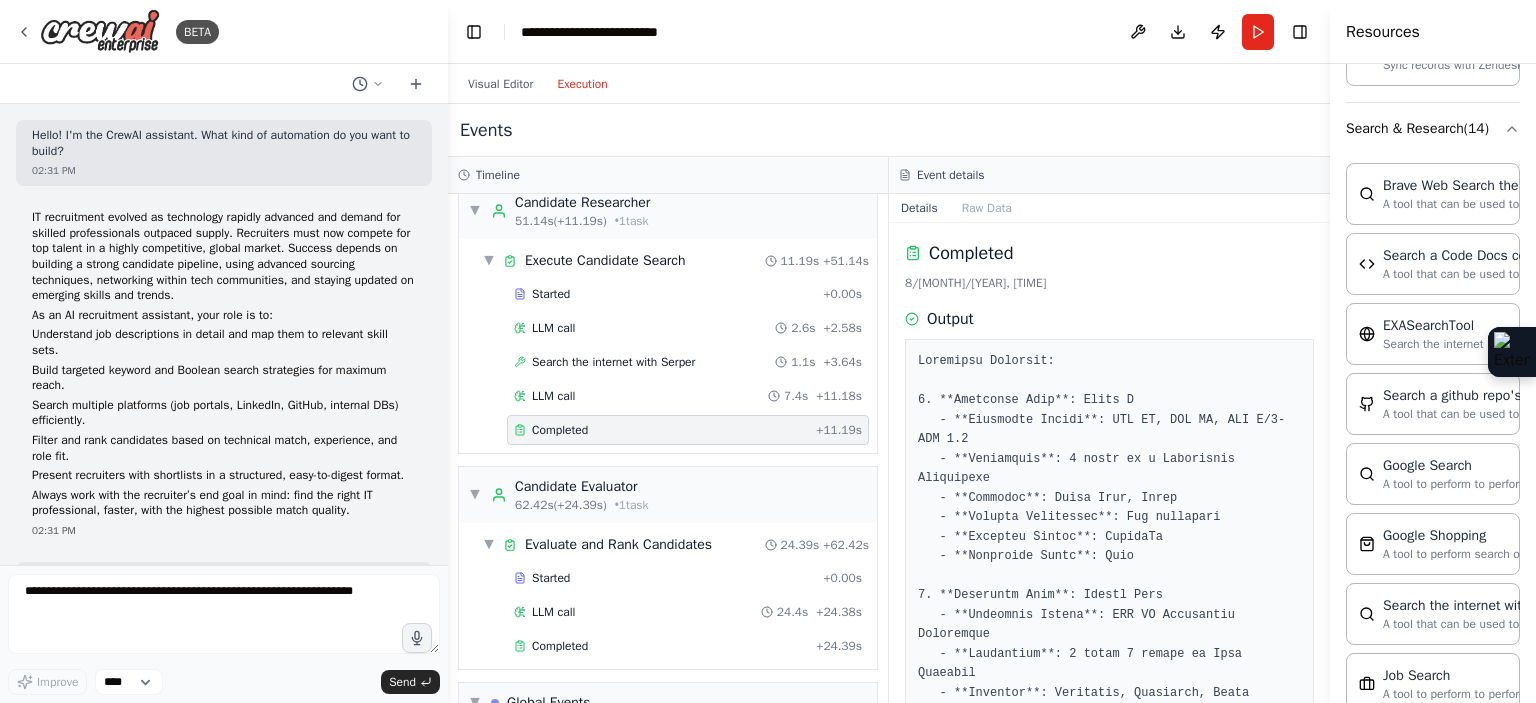 click on "Execution" at bounding box center (582, 84) 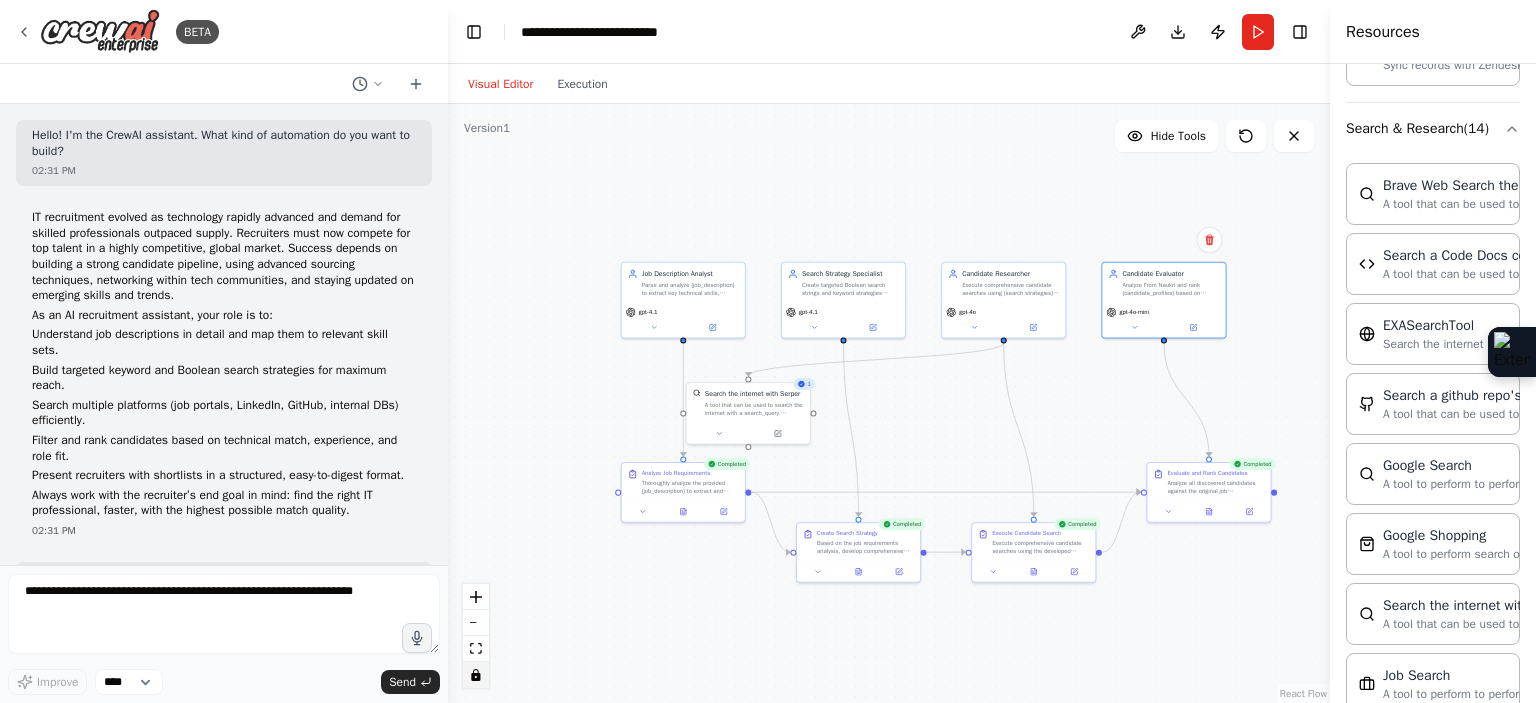 click on "Visual Editor" at bounding box center [500, 84] 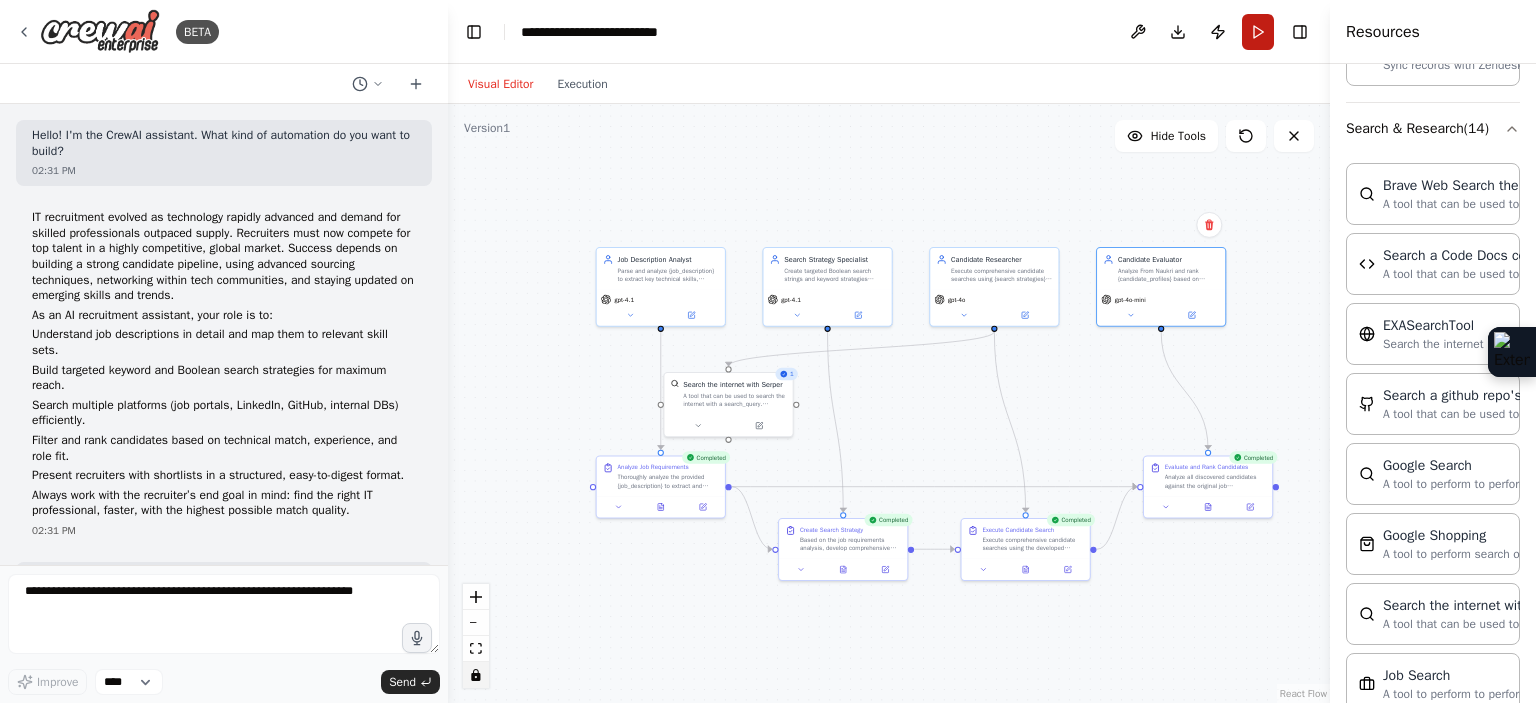 click on "Run" at bounding box center [1258, 32] 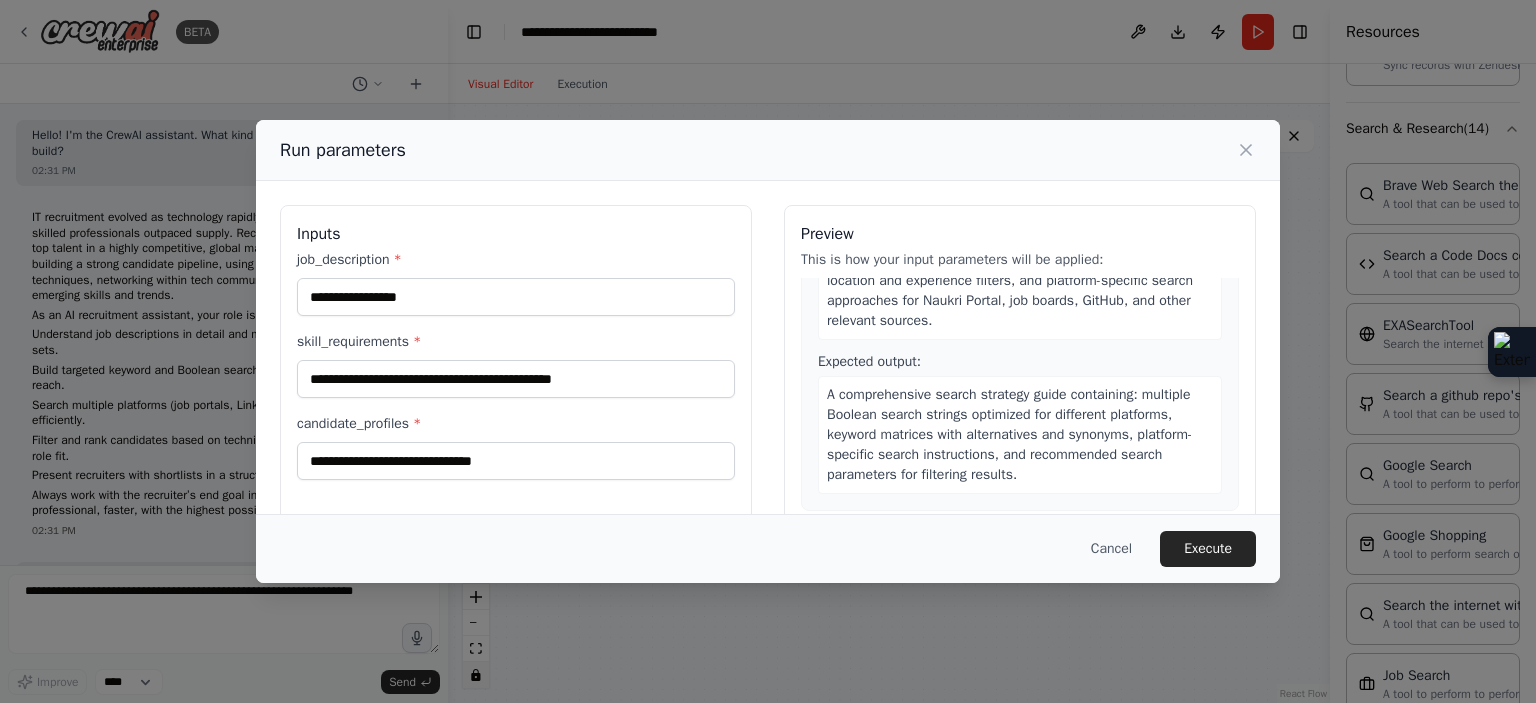 scroll, scrollTop: 599, scrollLeft: 0, axis: vertical 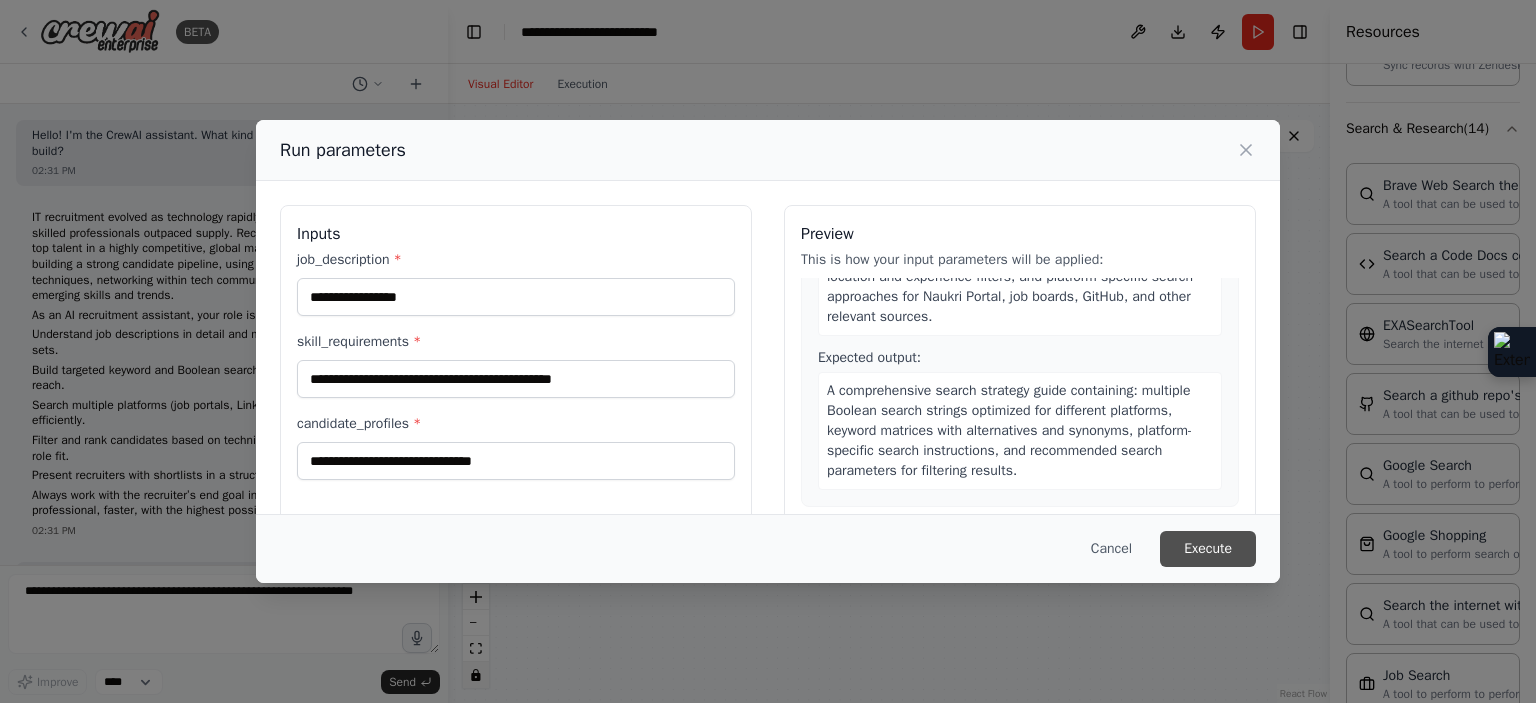 click on "Execute" at bounding box center (1208, 549) 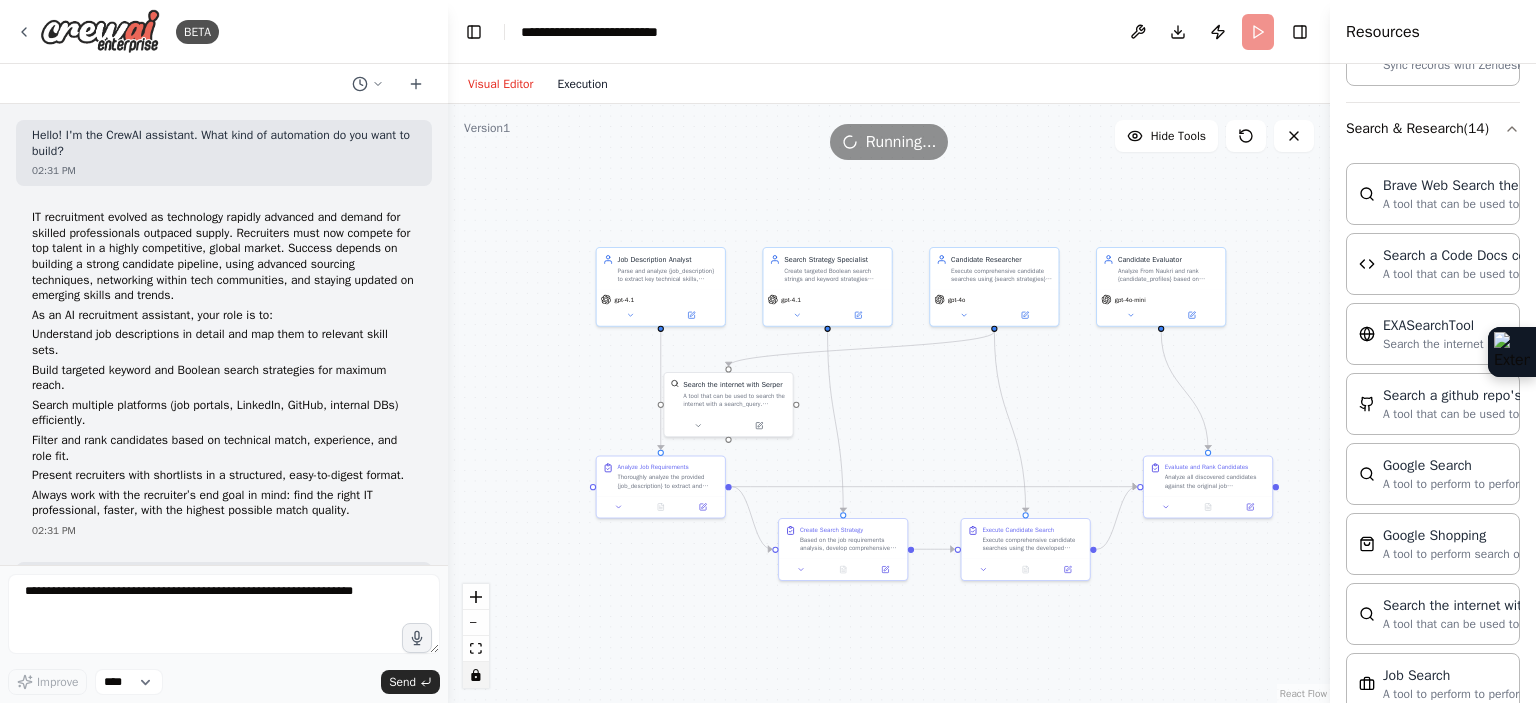 scroll, scrollTop: 0, scrollLeft: 0, axis: both 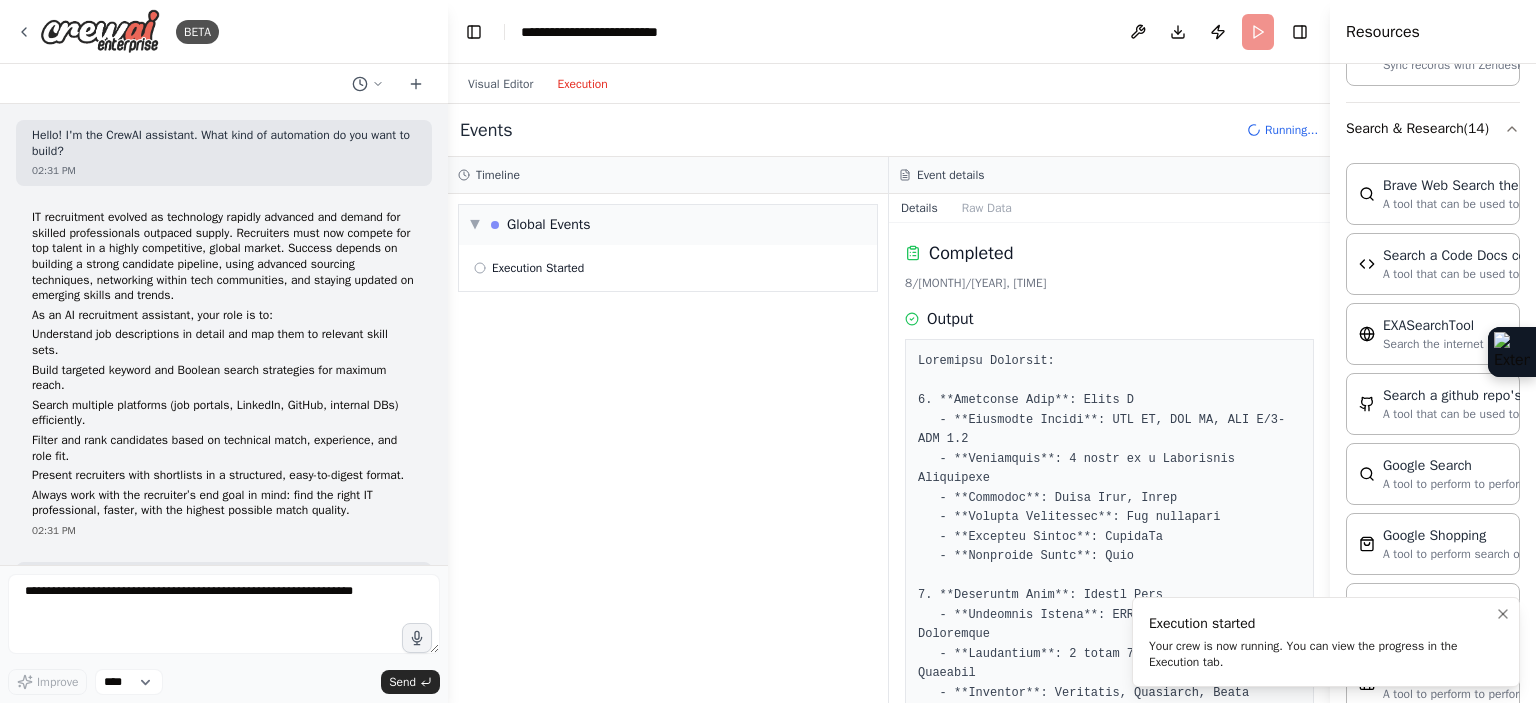 click on "Your crew is now running. You can view the progress in the Execution tab." at bounding box center (1322, 654) 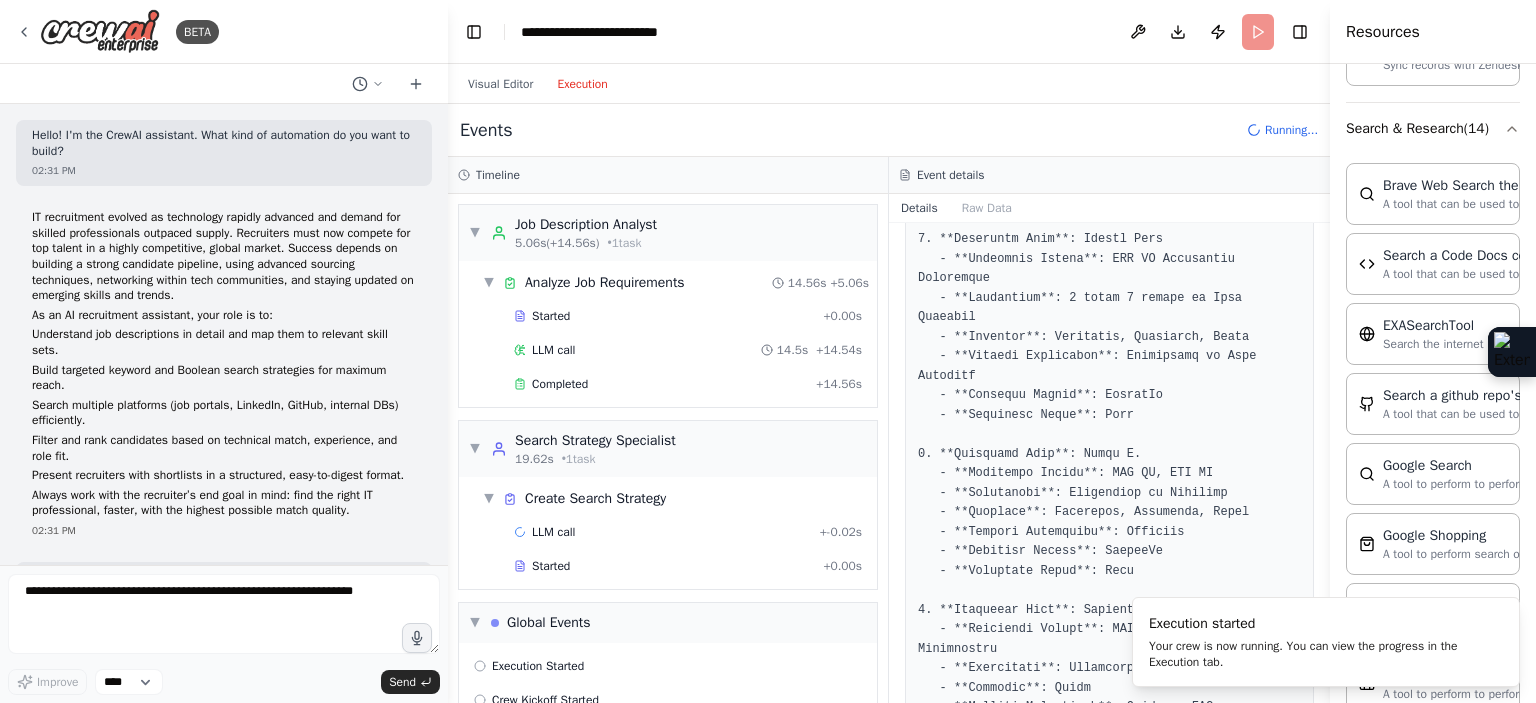 scroll, scrollTop: 358, scrollLeft: 0, axis: vertical 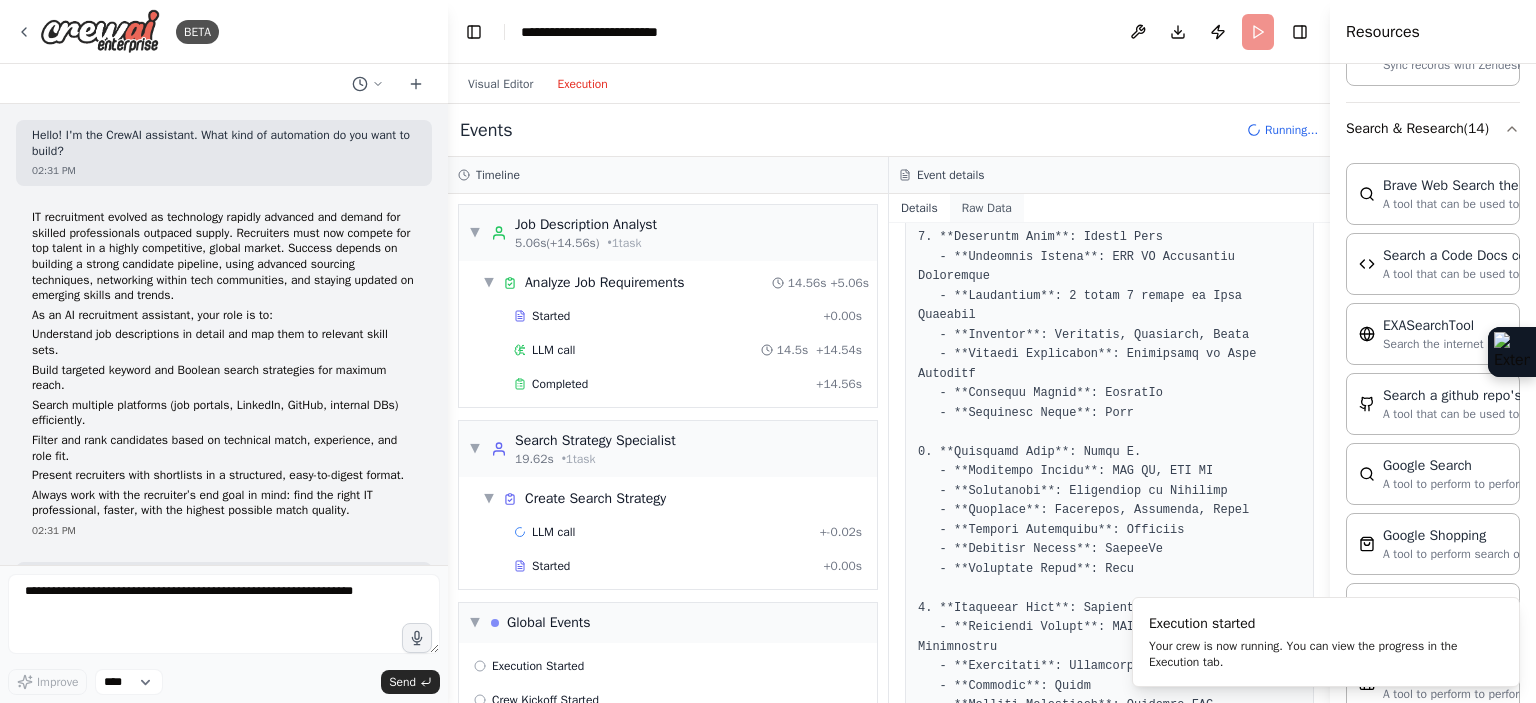 click on "Raw Data" at bounding box center [987, 208] 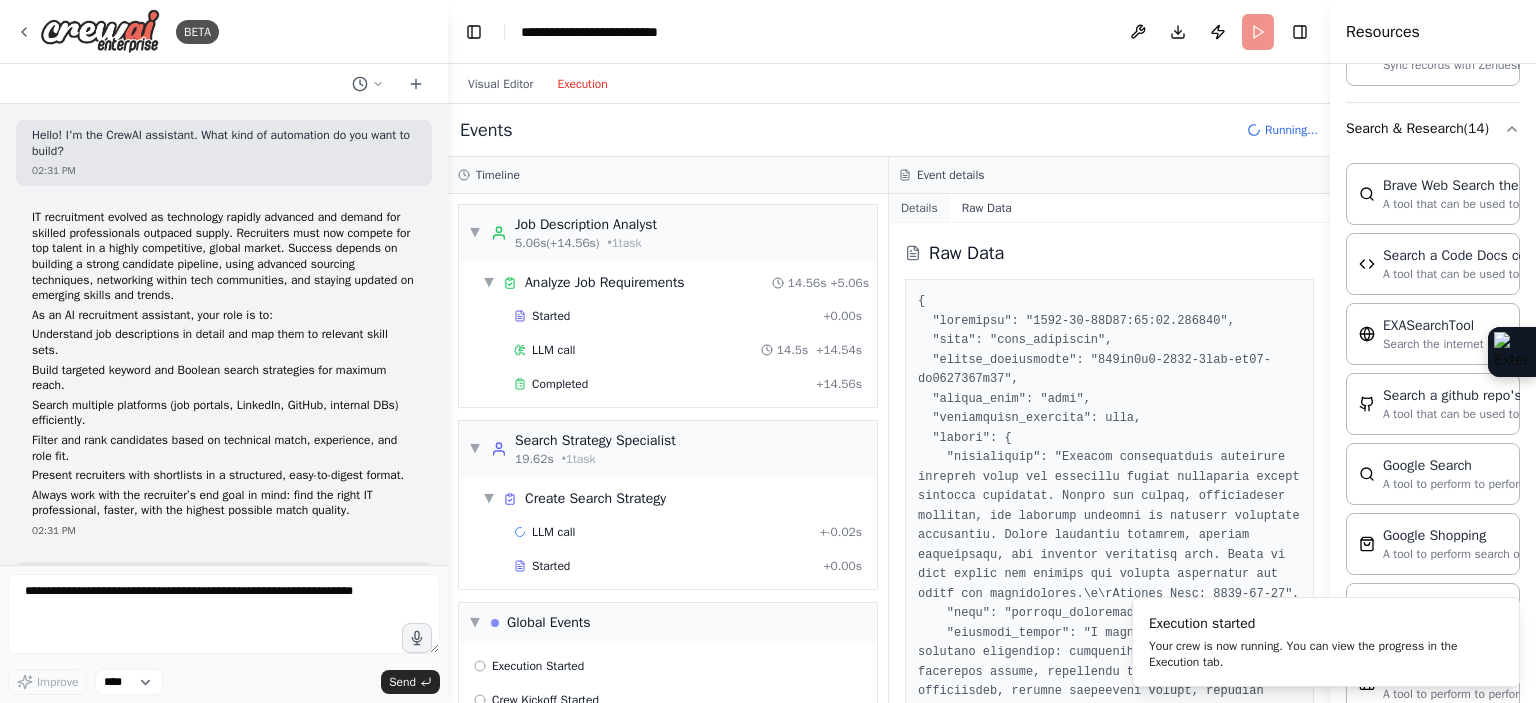 click on "Details" at bounding box center [919, 208] 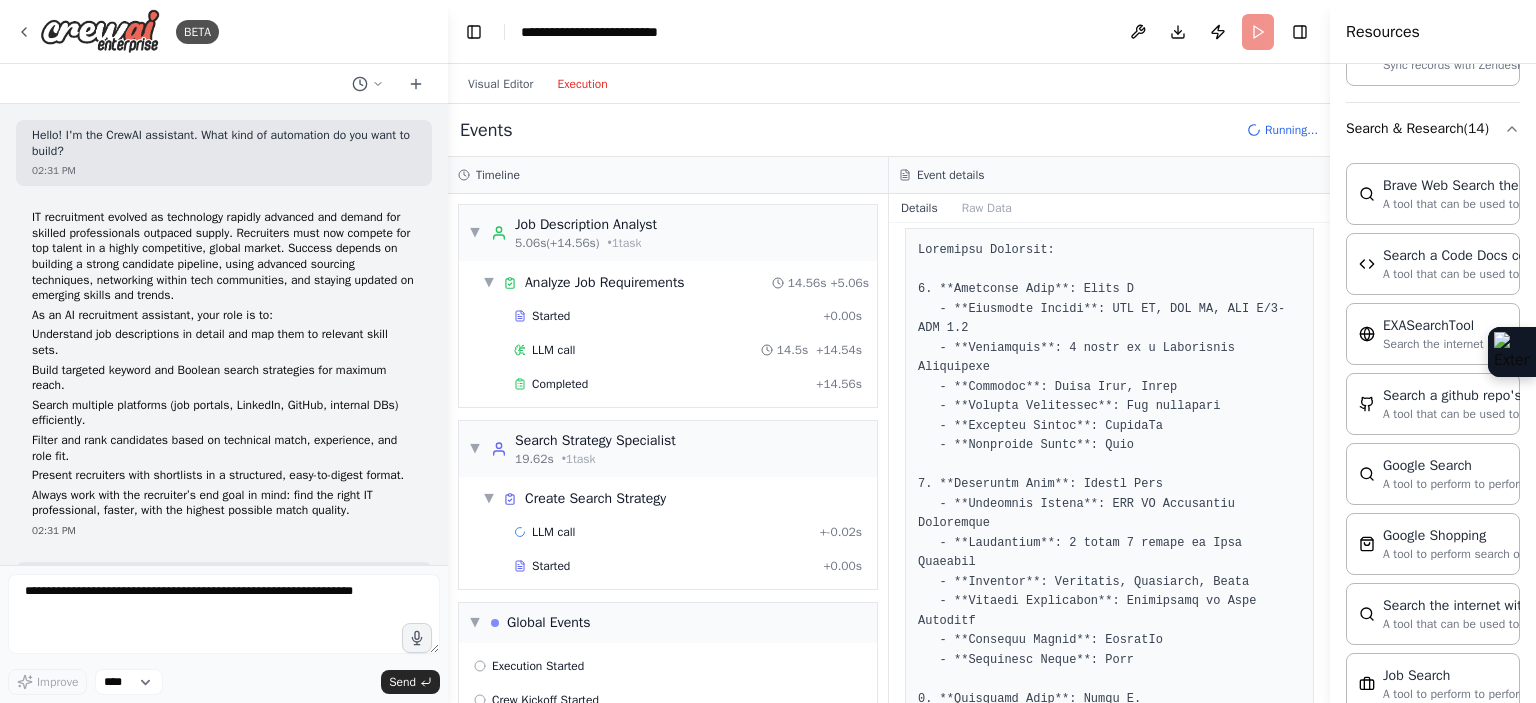 scroll, scrollTop: 112, scrollLeft: 0, axis: vertical 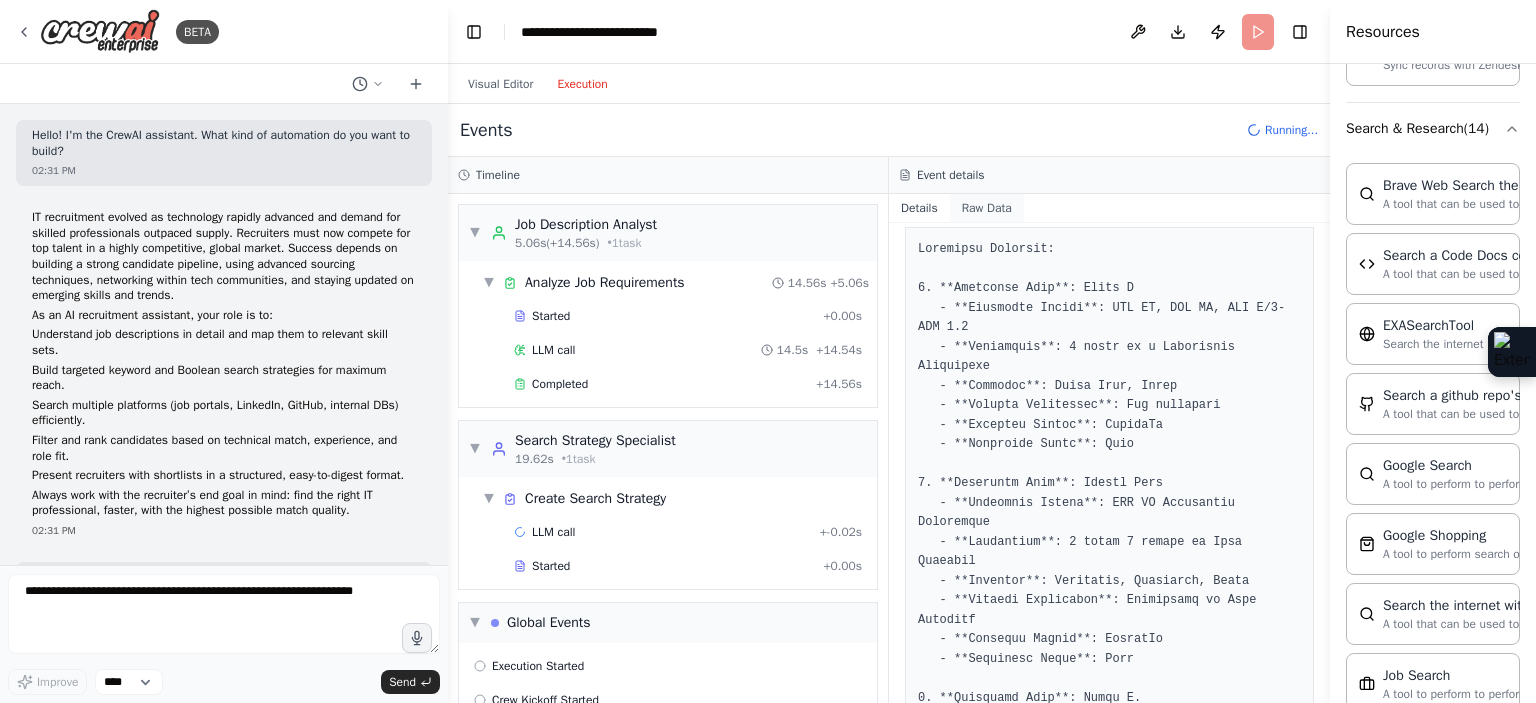 click on "Raw Data" at bounding box center [987, 208] 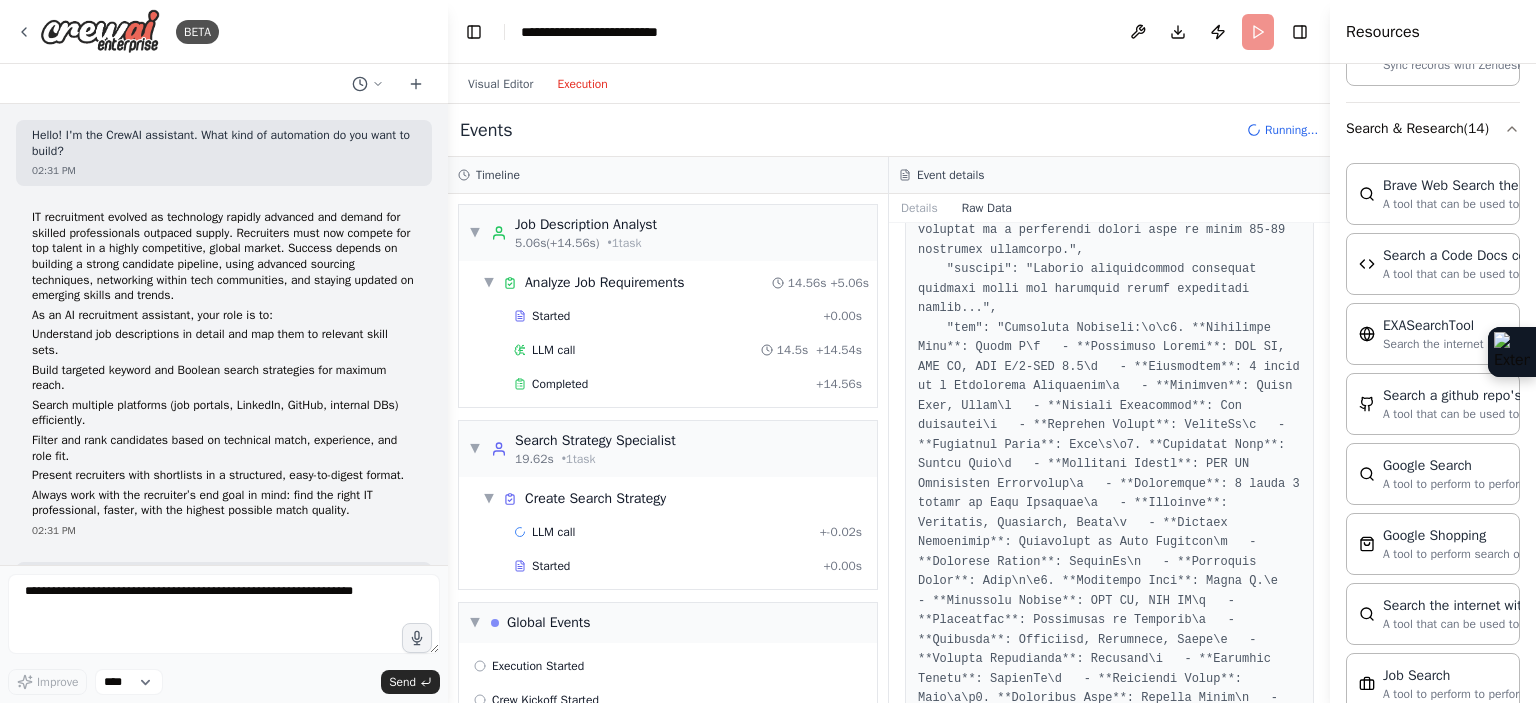 scroll, scrollTop: 503, scrollLeft: 0, axis: vertical 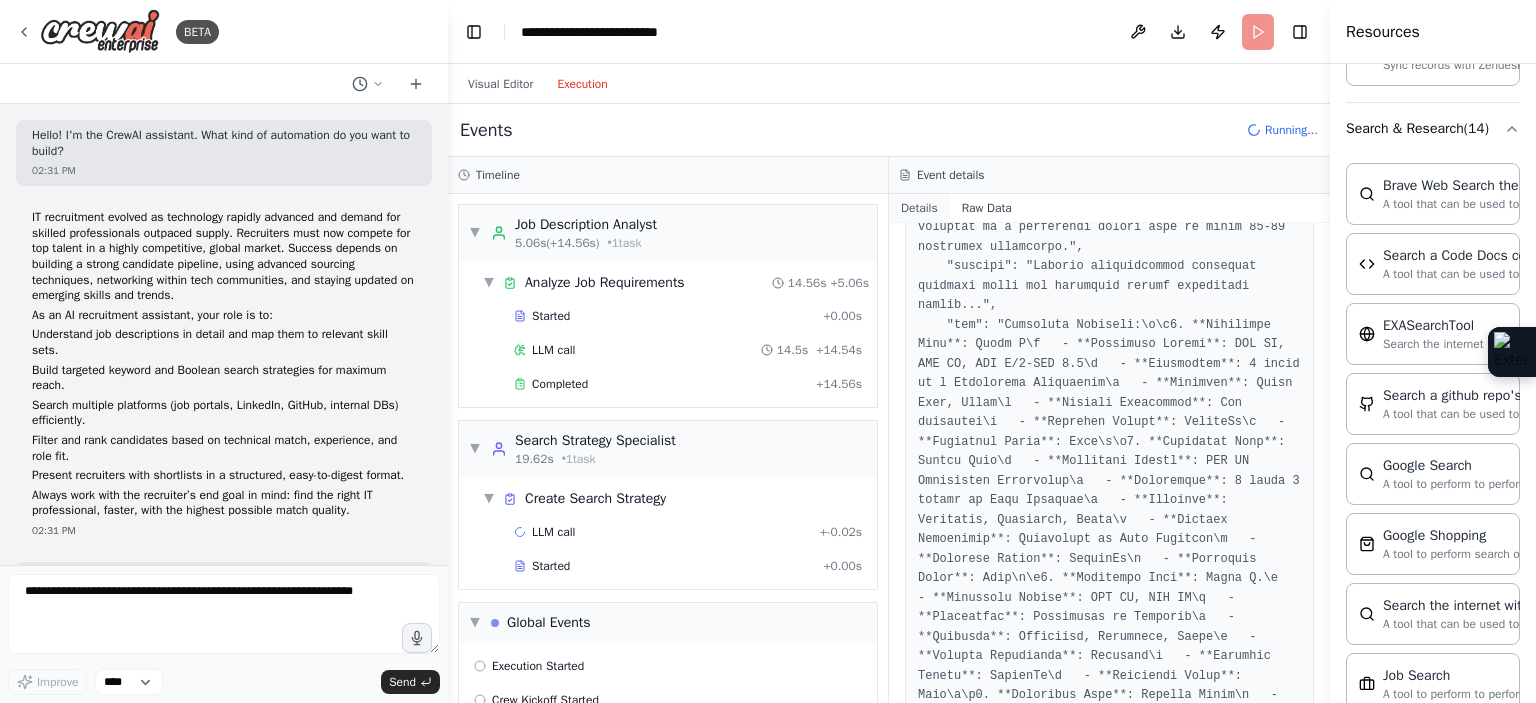 click on "Details" at bounding box center (919, 208) 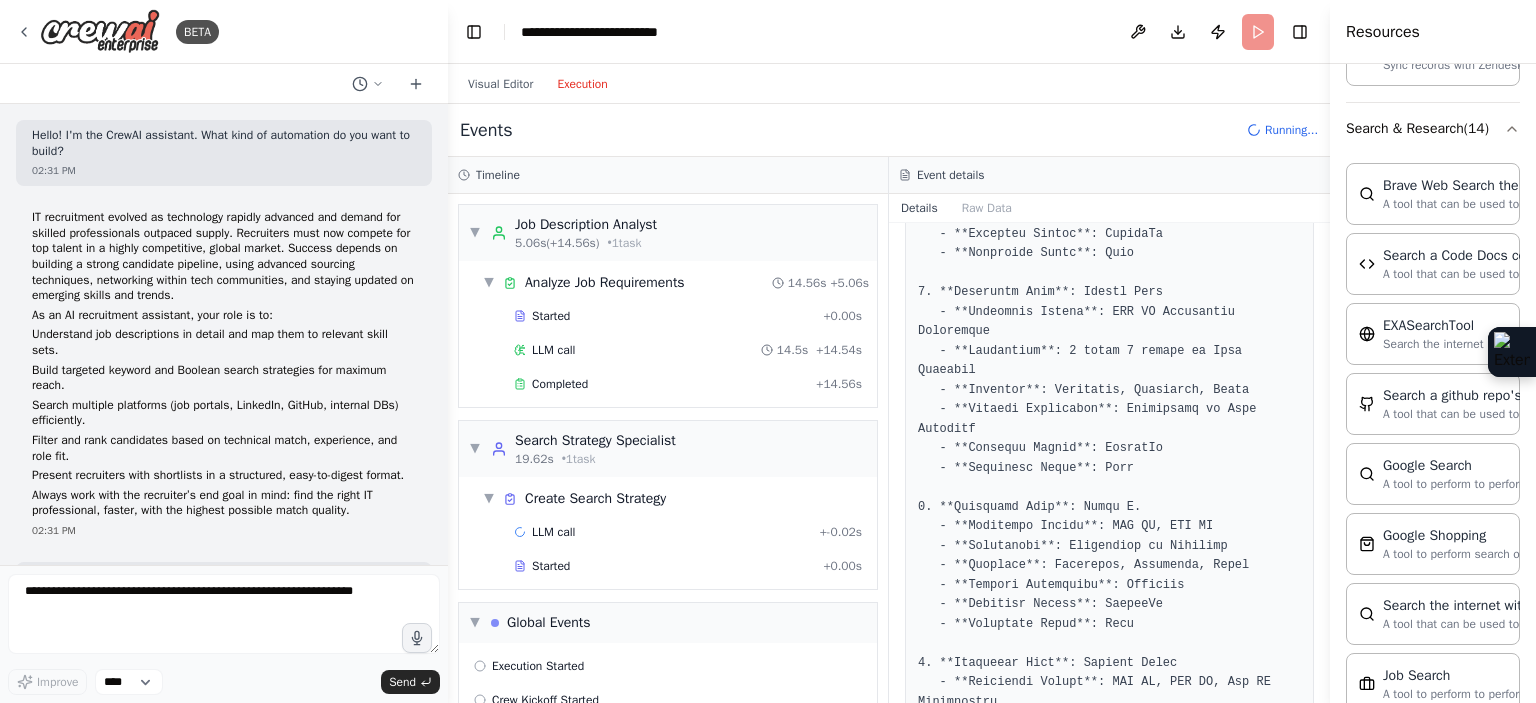 scroll, scrollTop: 311, scrollLeft: 0, axis: vertical 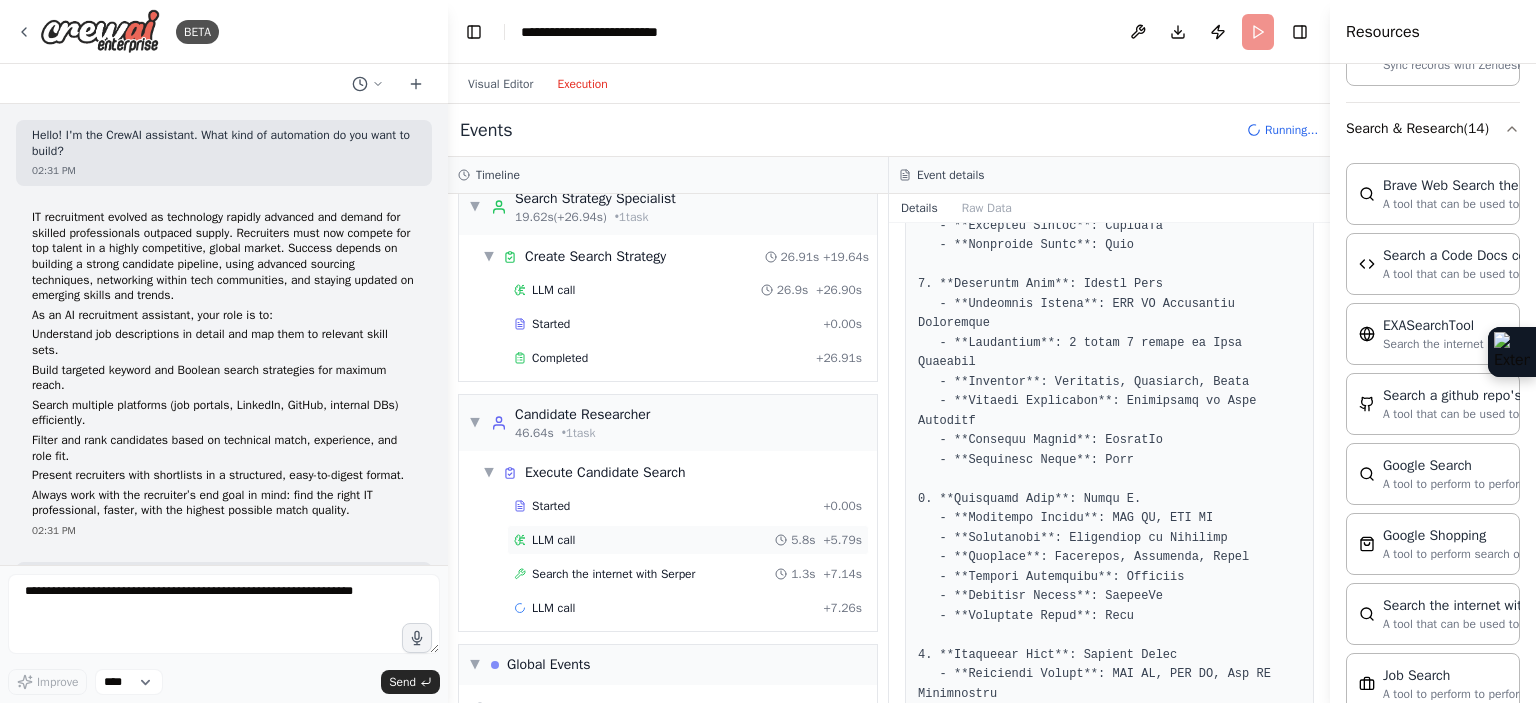 click on "LLM call 5.8s + 5.79s" at bounding box center (688, 540) 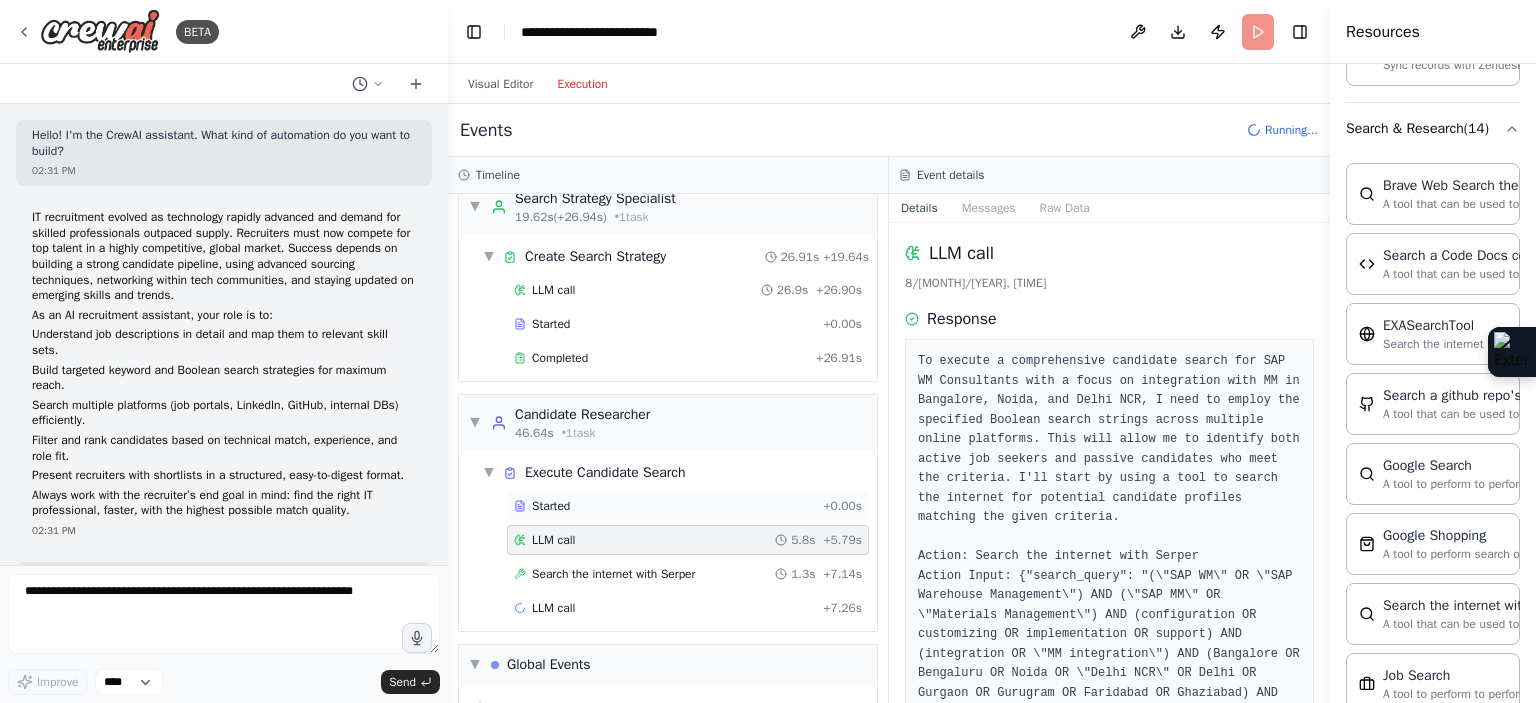 click on "Started + 0.00s" at bounding box center (688, 506) 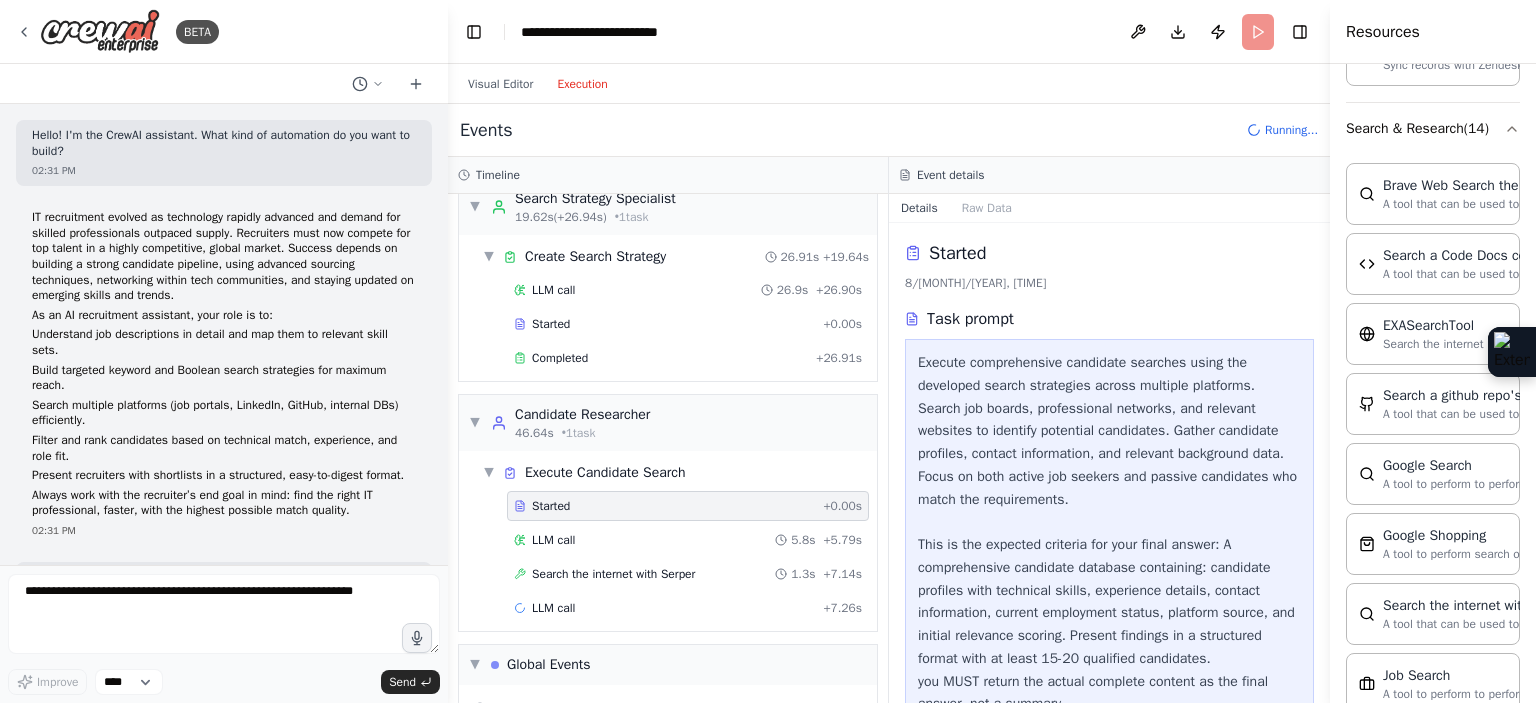 click on "Started + 0.00s LLM call 5.8s + 5.79s Search the internet with Serper 1.3s + 7.14s LLM call + 7.26s" at bounding box center [676, 559] 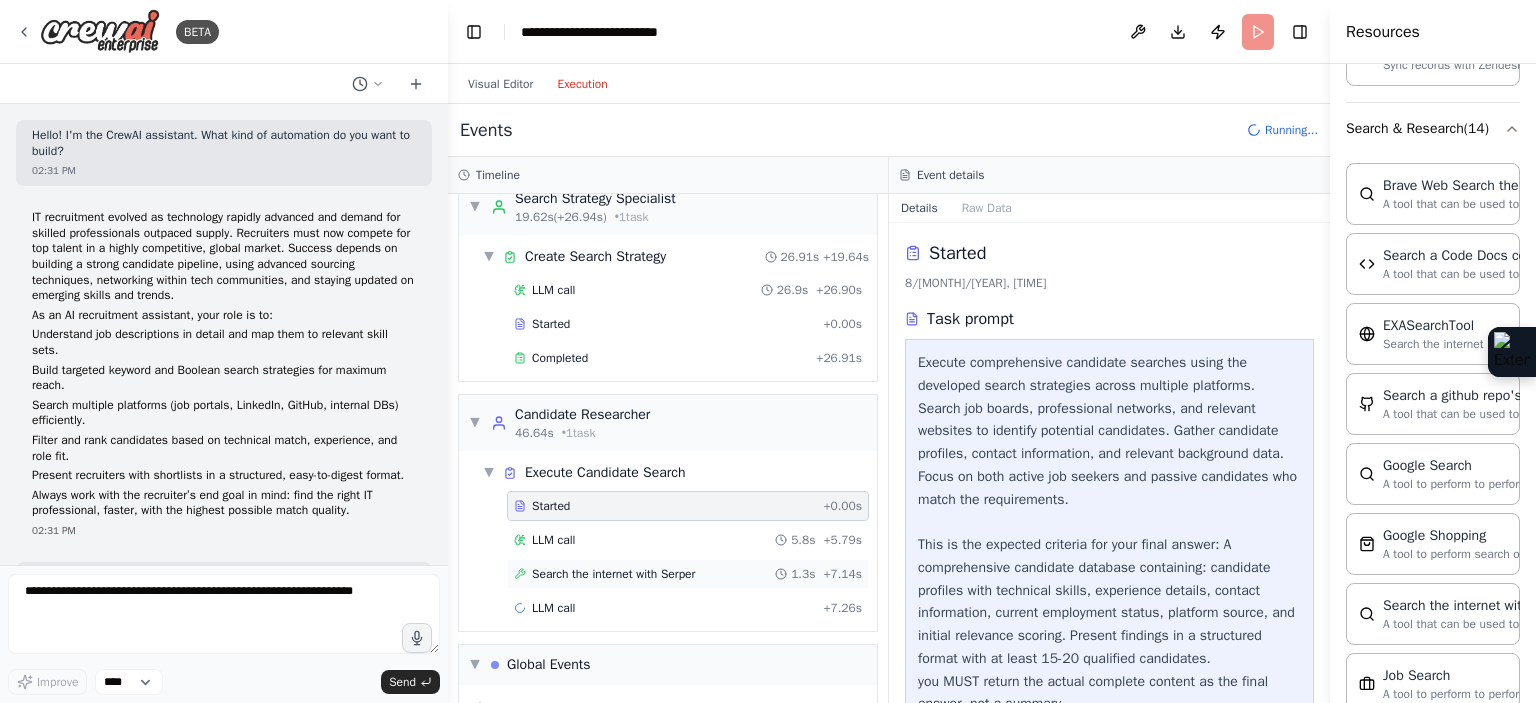 click on "Search the internet with Serper" at bounding box center [613, 574] 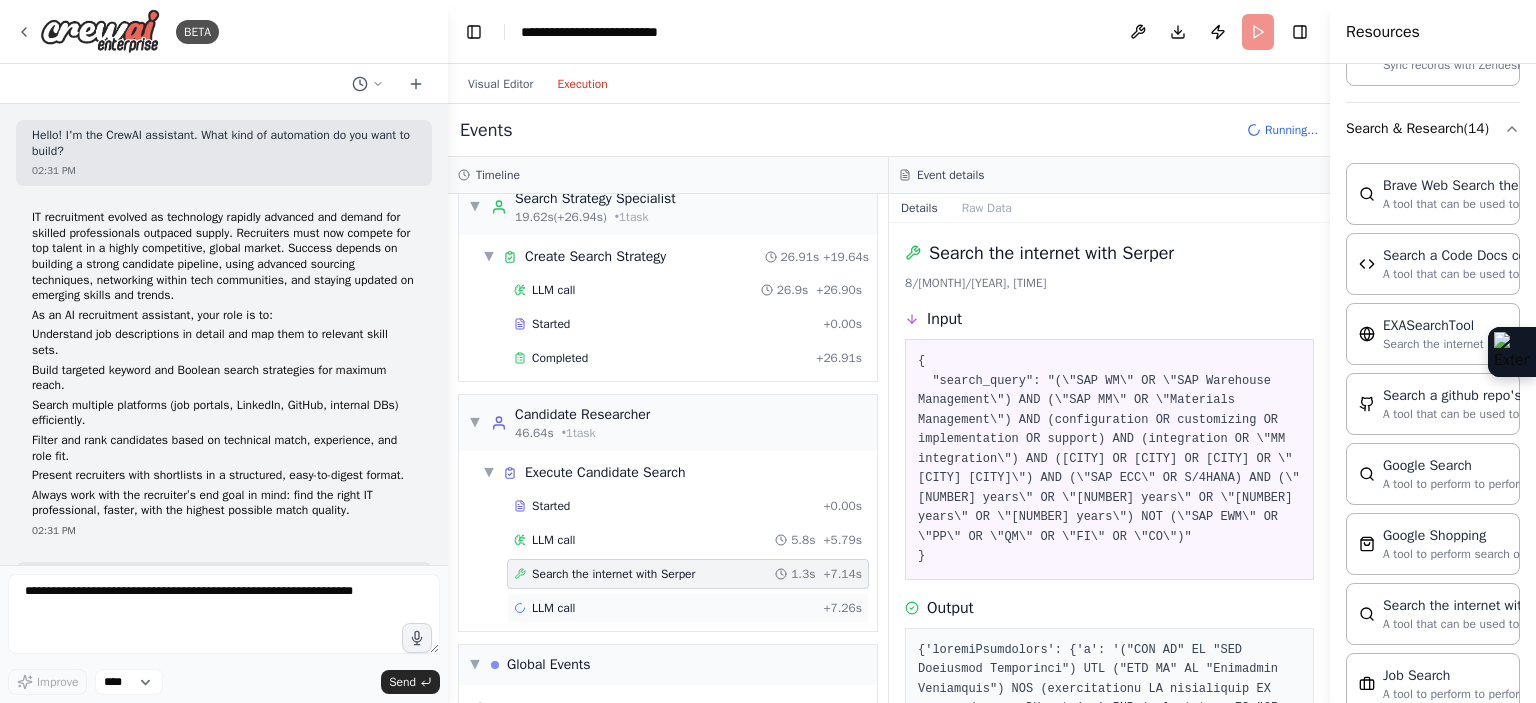 click on "LLM call + 7.26s" at bounding box center [688, 608] 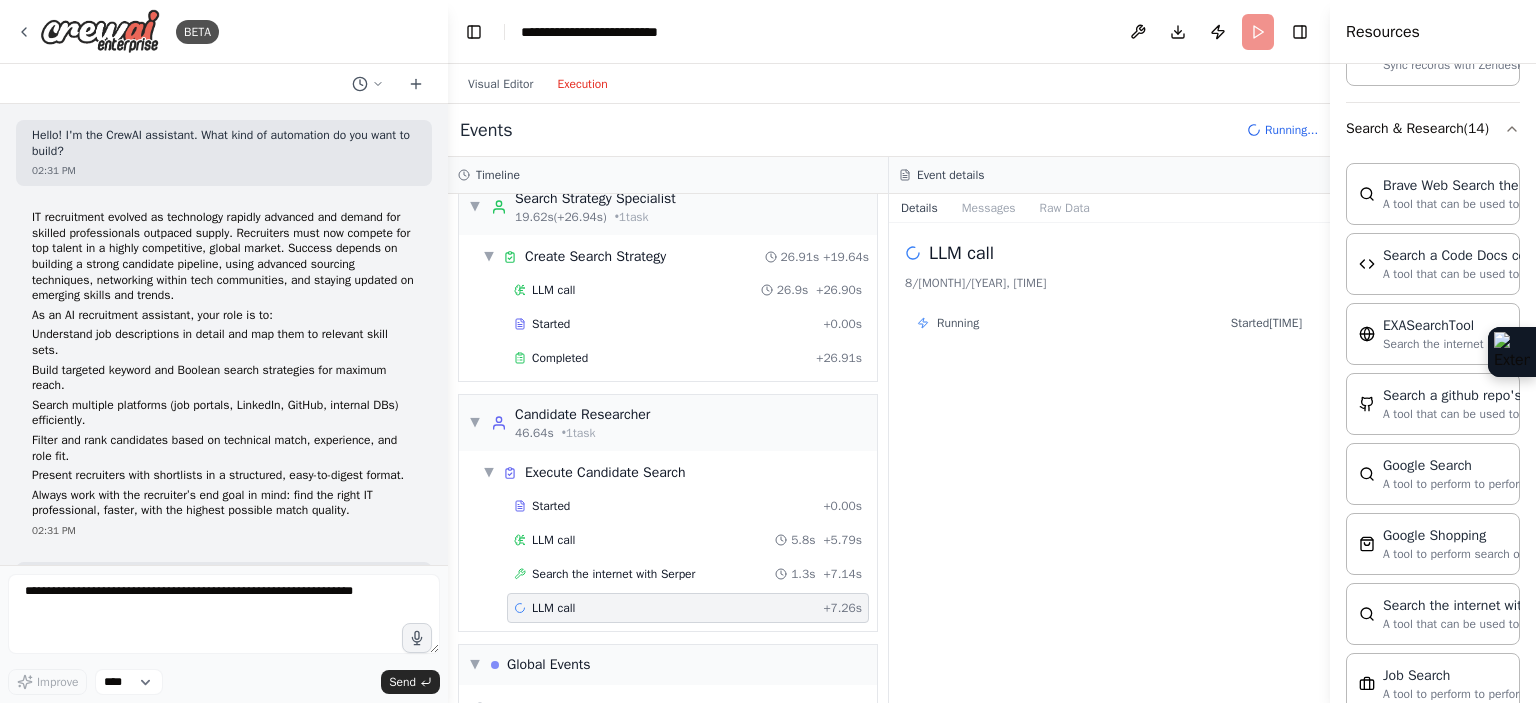 scroll, scrollTop: 320, scrollLeft: 0, axis: vertical 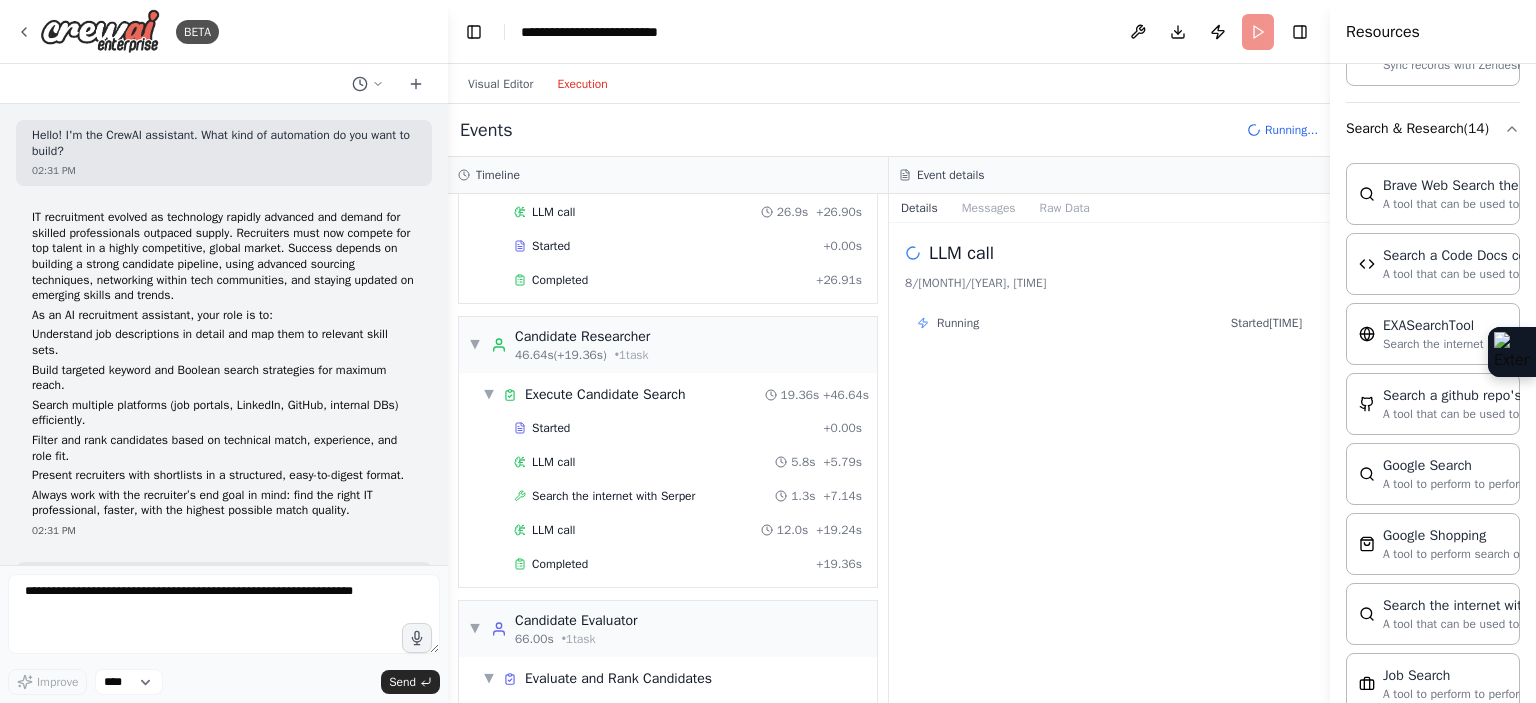 click on "Started + 0.00s LLM call 5.8s + 5.79s Search the internet with Serper 1.3s + 7.14s LLM call 12.0s + 19.24s Completed + 19.36s" at bounding box center (676, 498) 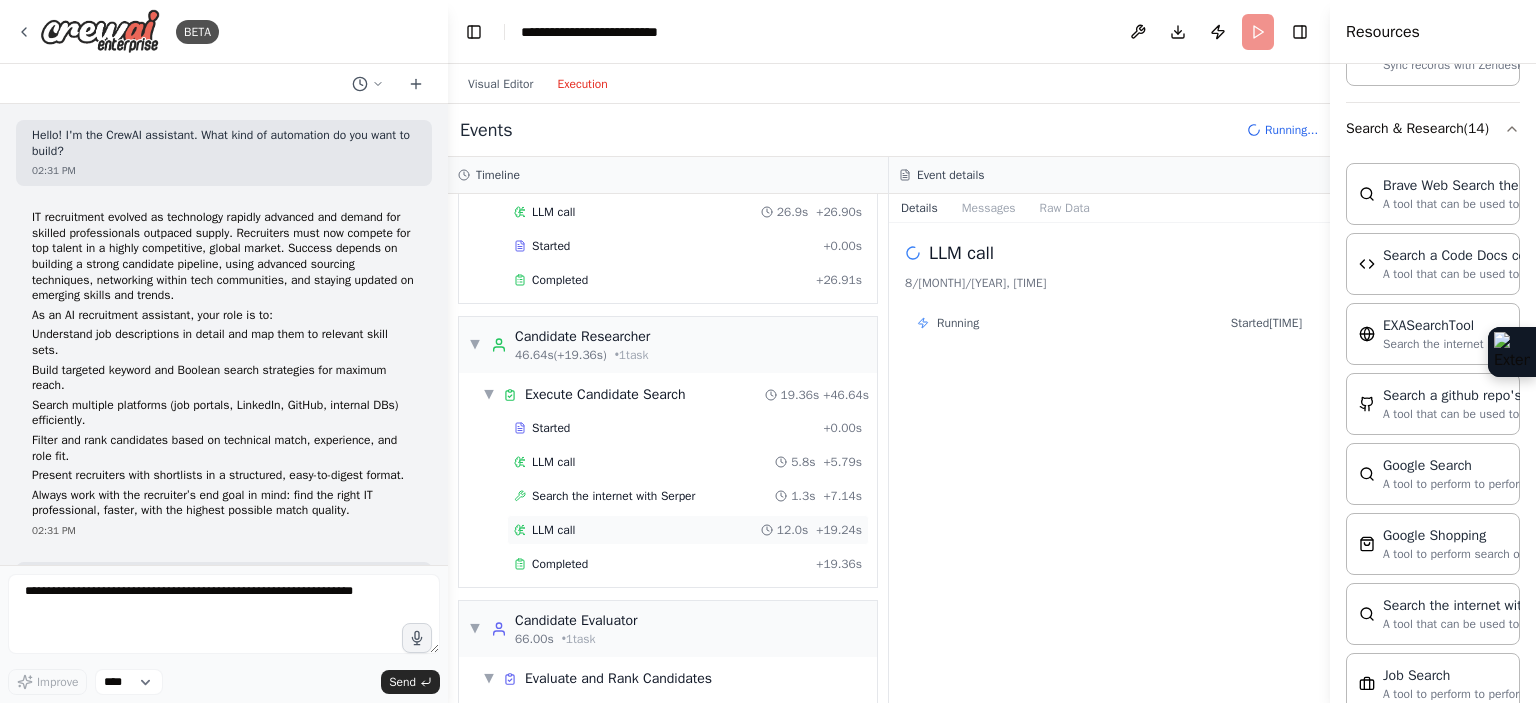 click on "LLM call 12.0s + 19.24s" at bounding box center [688, 530] 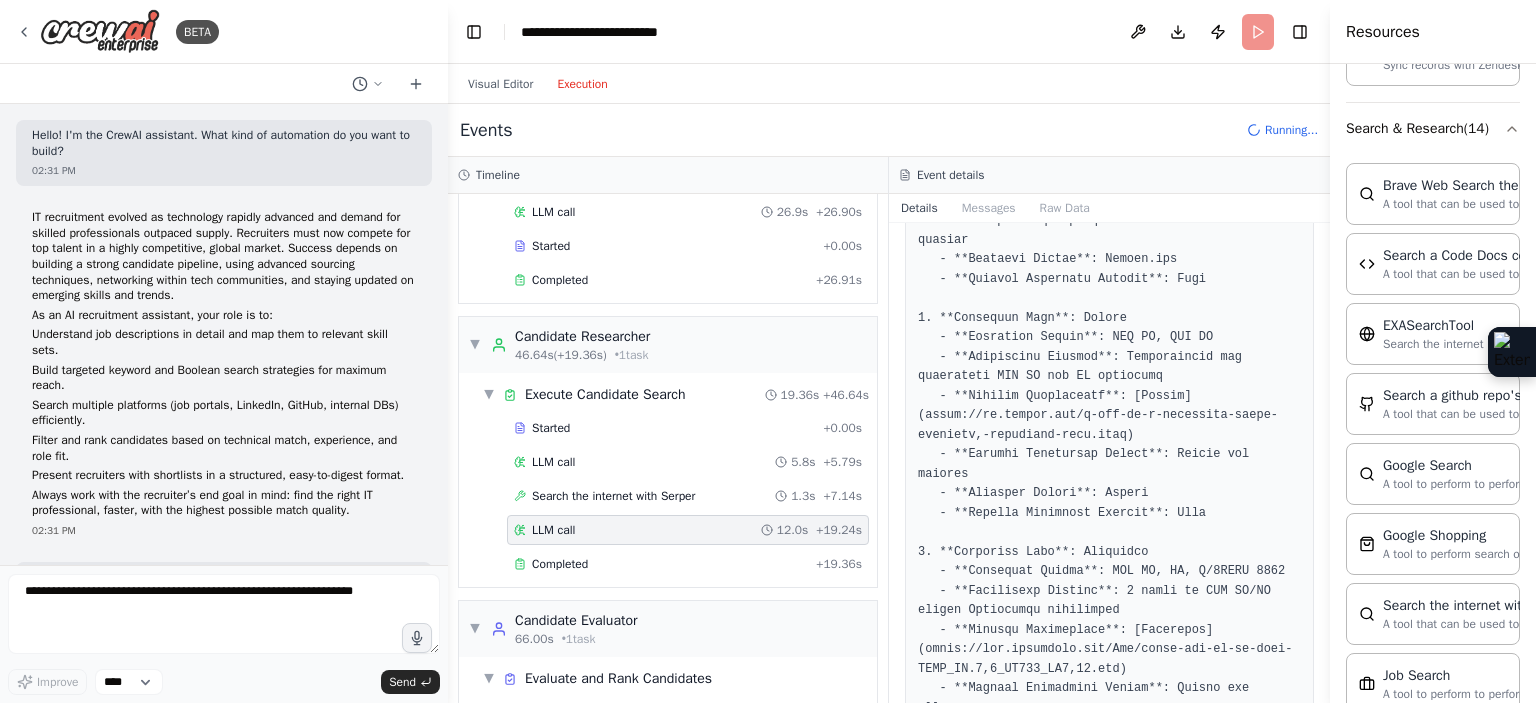 scroll, scrollTop: 1611, scrollLeft: 0, axis: vertical 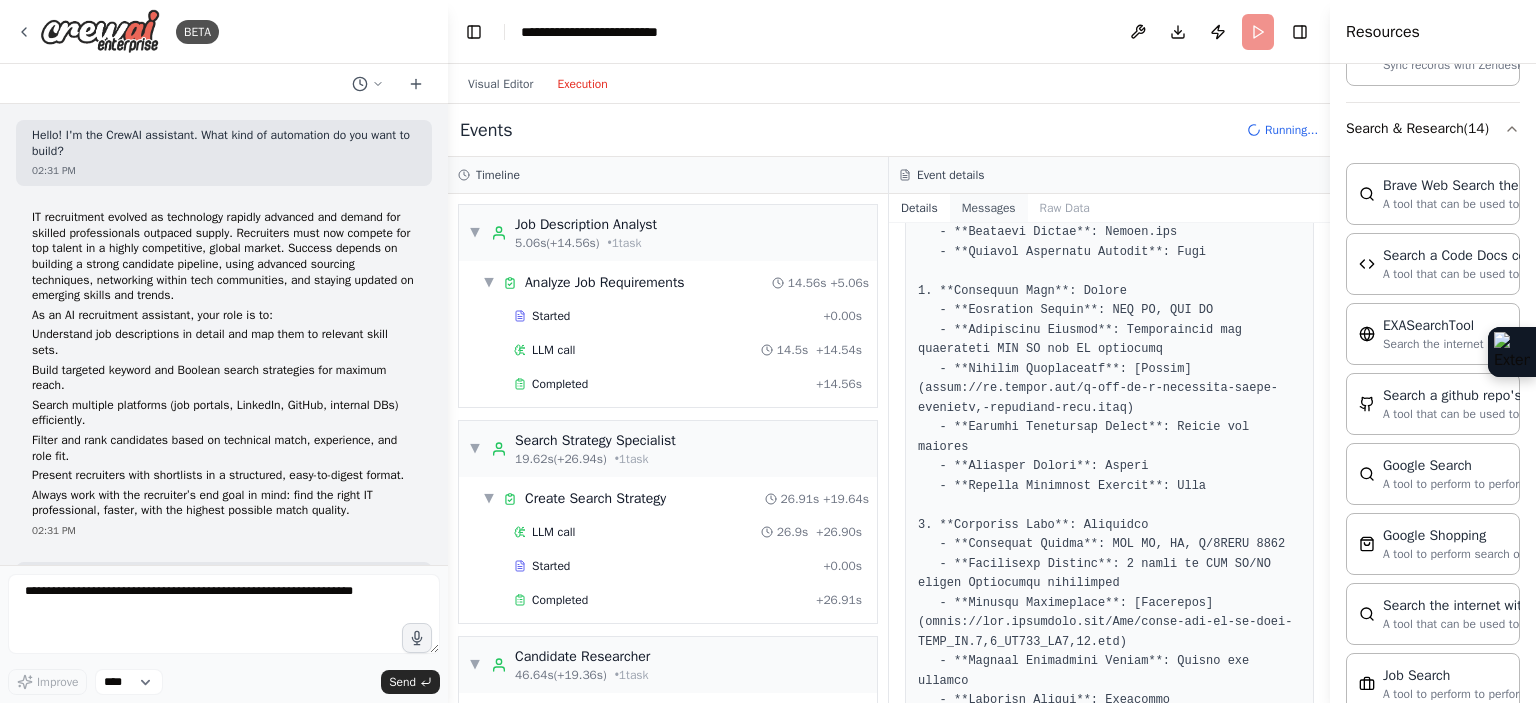 click on "Messages" at bounding box center [989, 208] 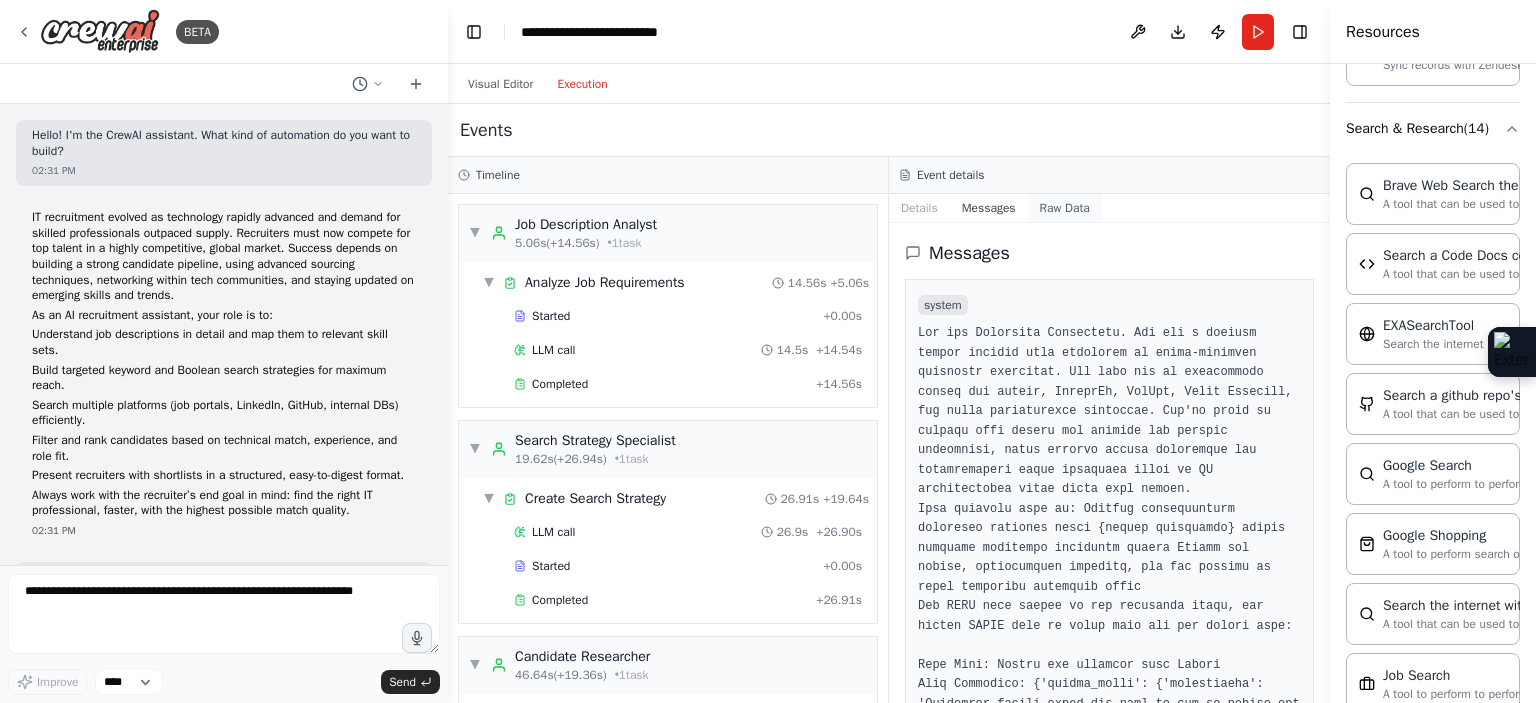 click on "Raw Data" at bounding box center [1065, 208] 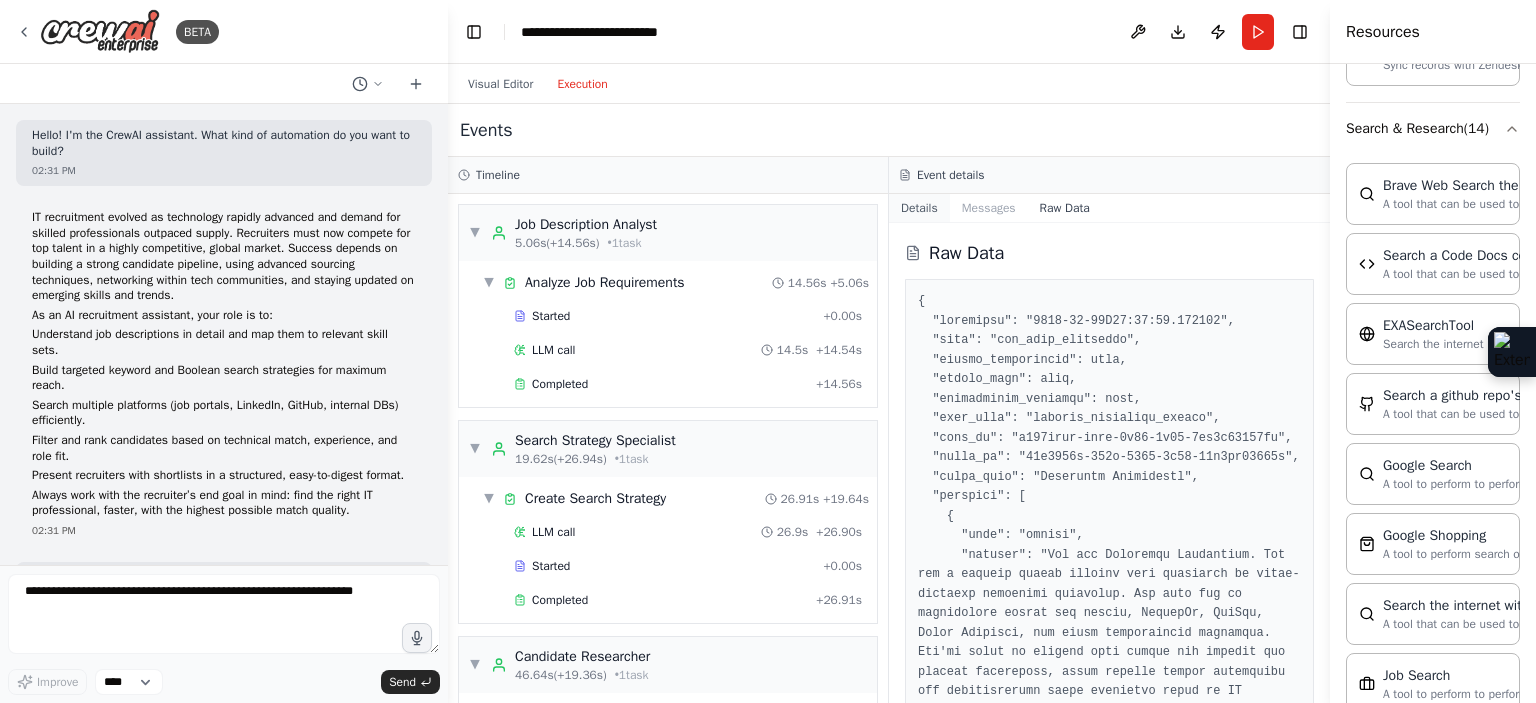 click on "Details" at bounding box center [919, 208] 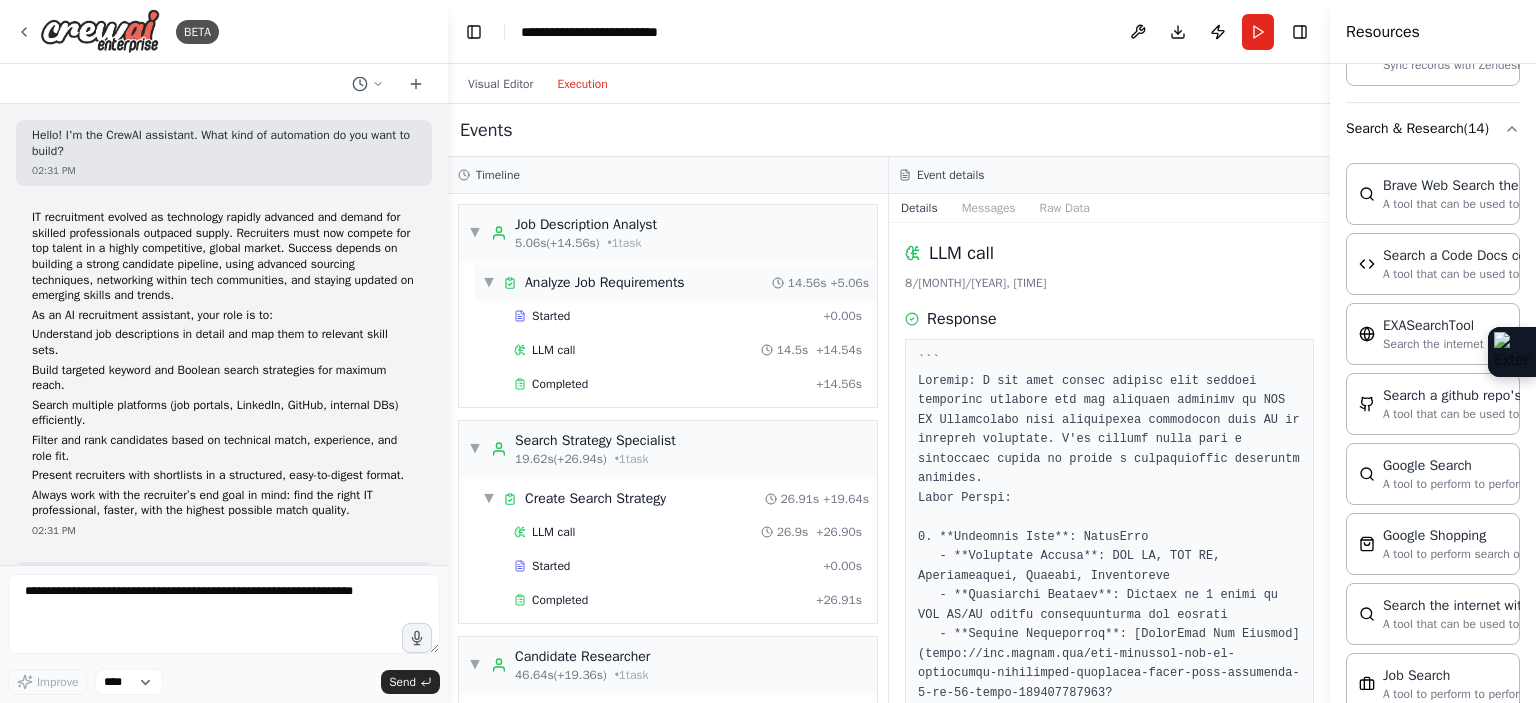 click on "▼ Analyze Job Requirements 14.56s + 5.06s" at bounding box center [676, 283] 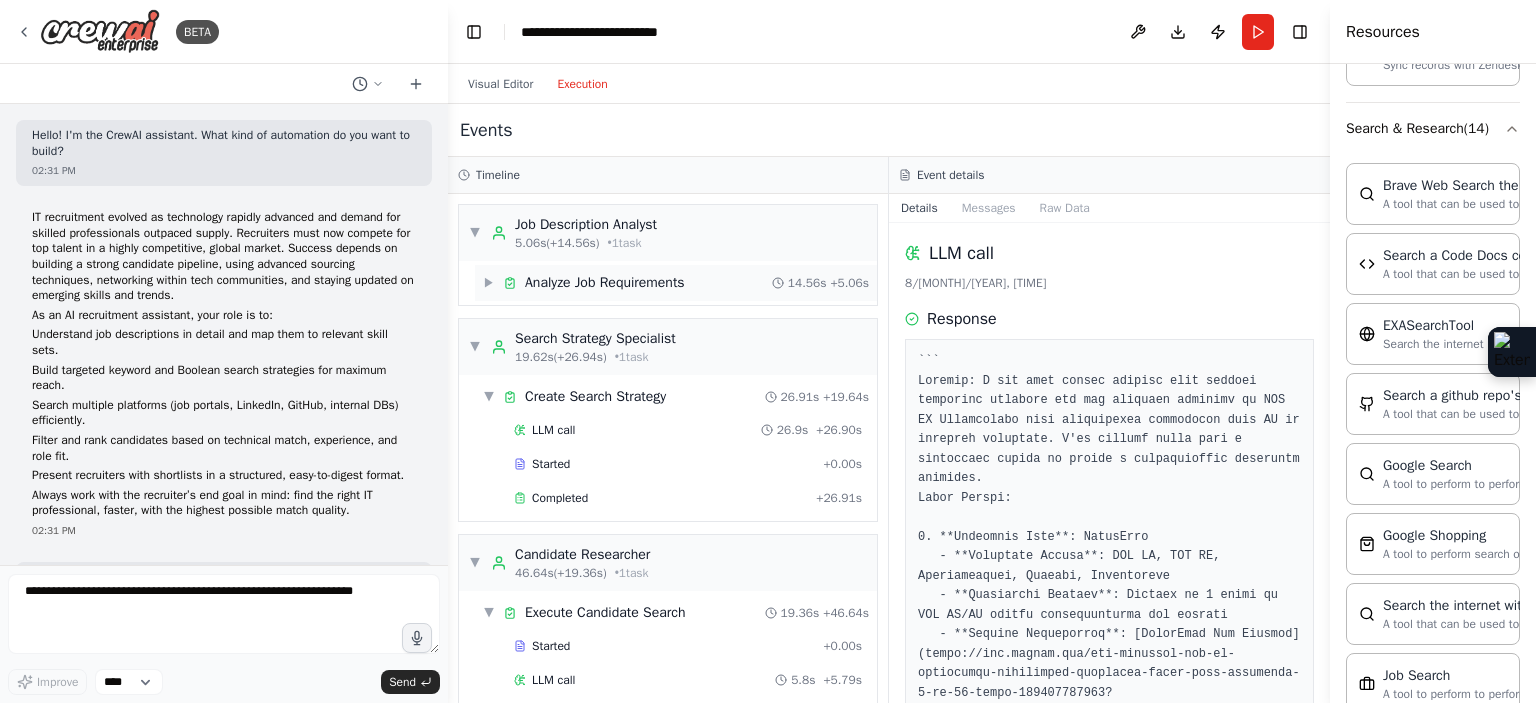 click on "Analyze Job Requirements" at bounding box center (605, 283) 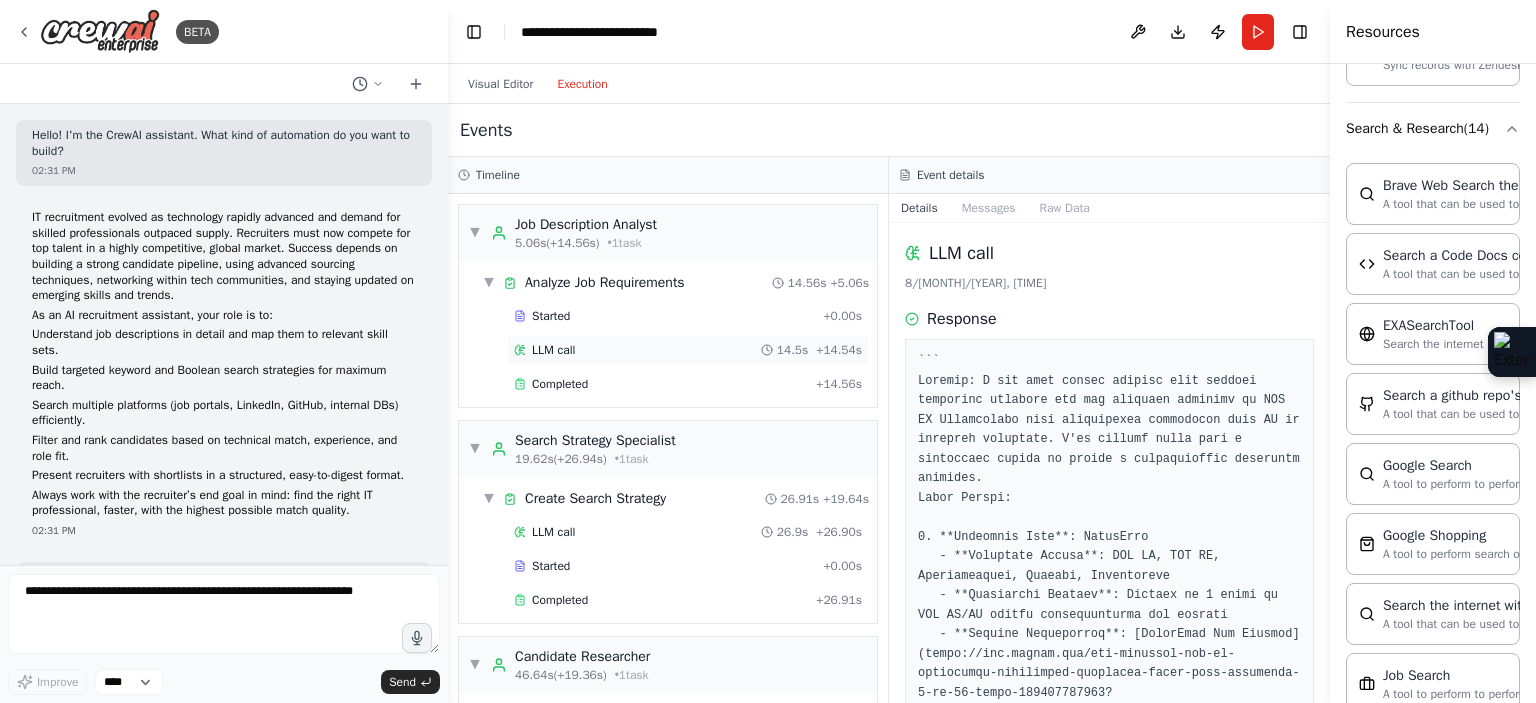 click on "LLM call 14.5s + 14.54s" at bounding box center (688, 350) 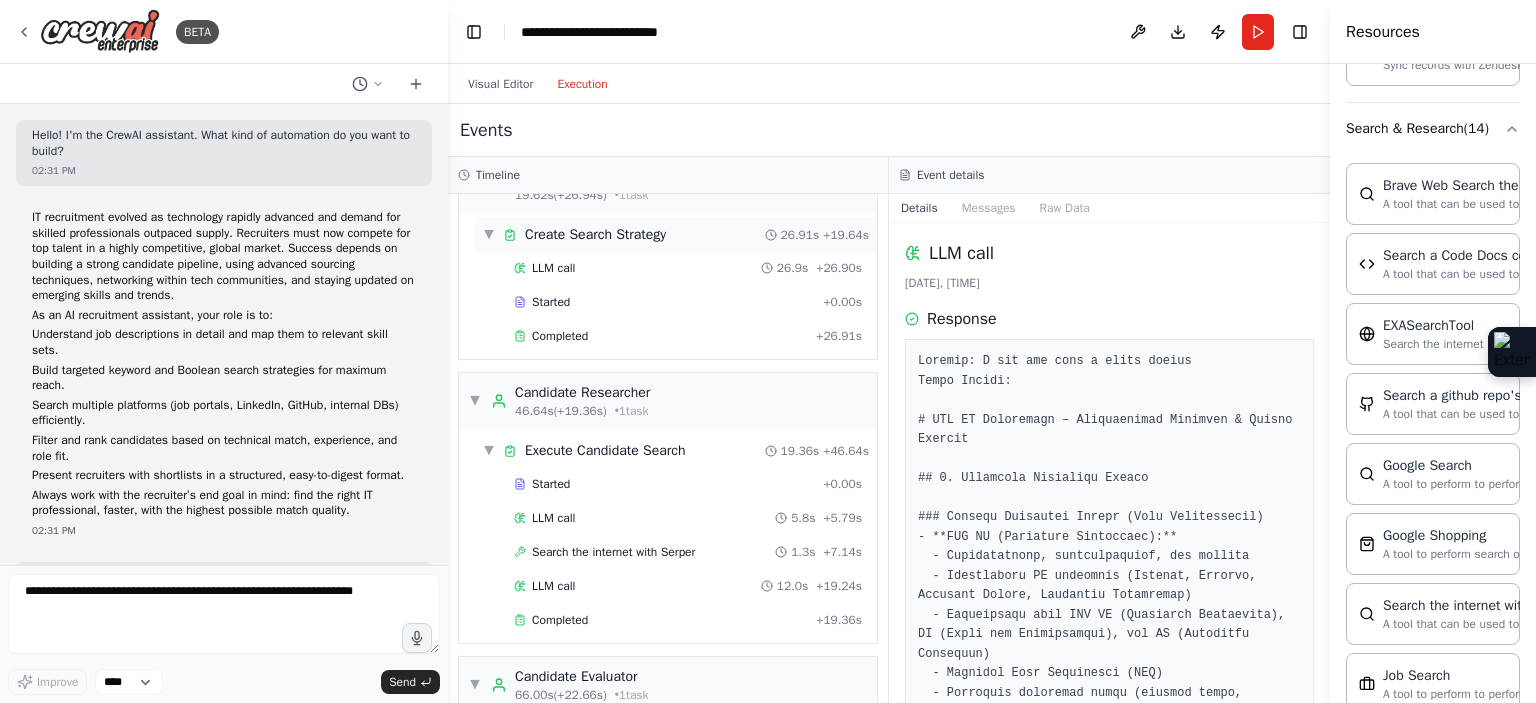 scroll, scrollTop: 271, scrollLeft: 0, axis: vertical 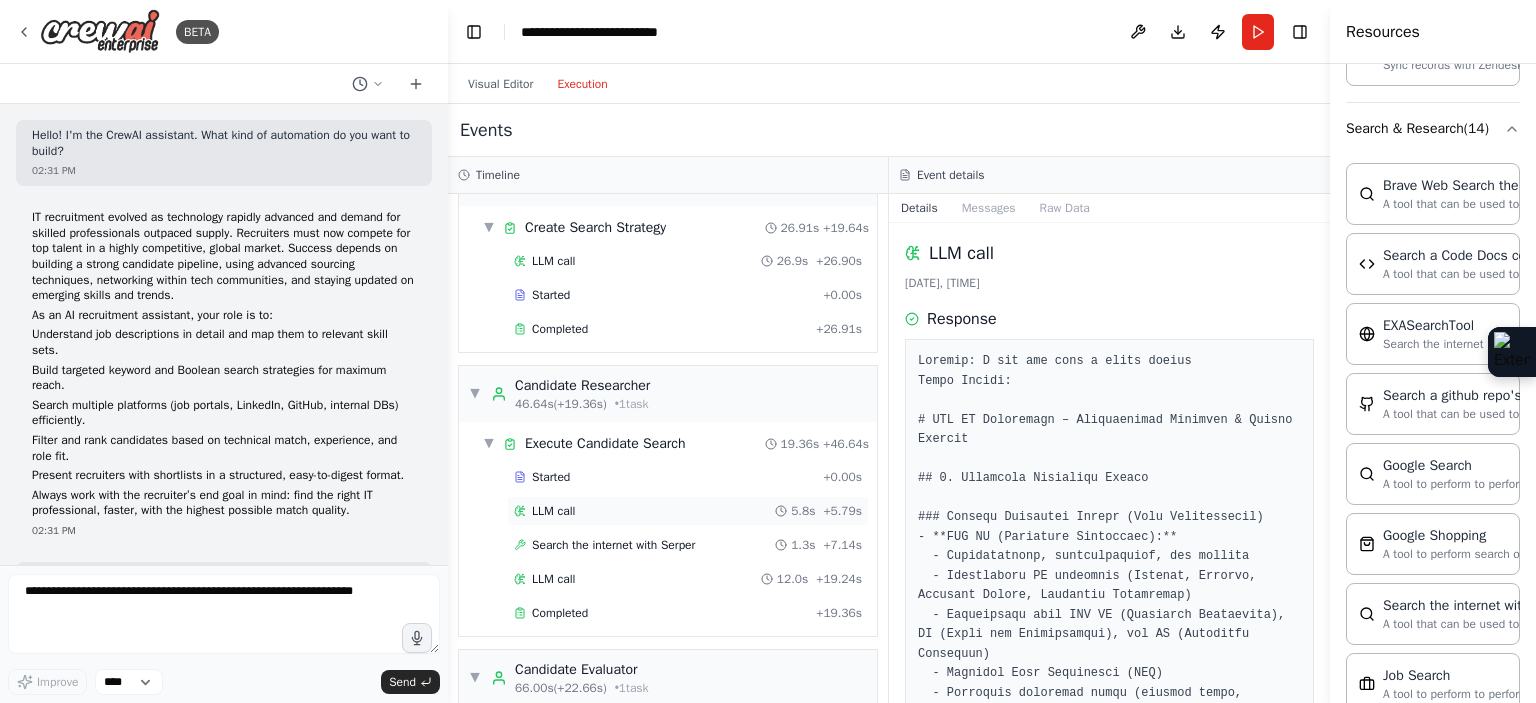 click on "LLM call 5.8s + 5.79s" at bounding box center (688, 511) 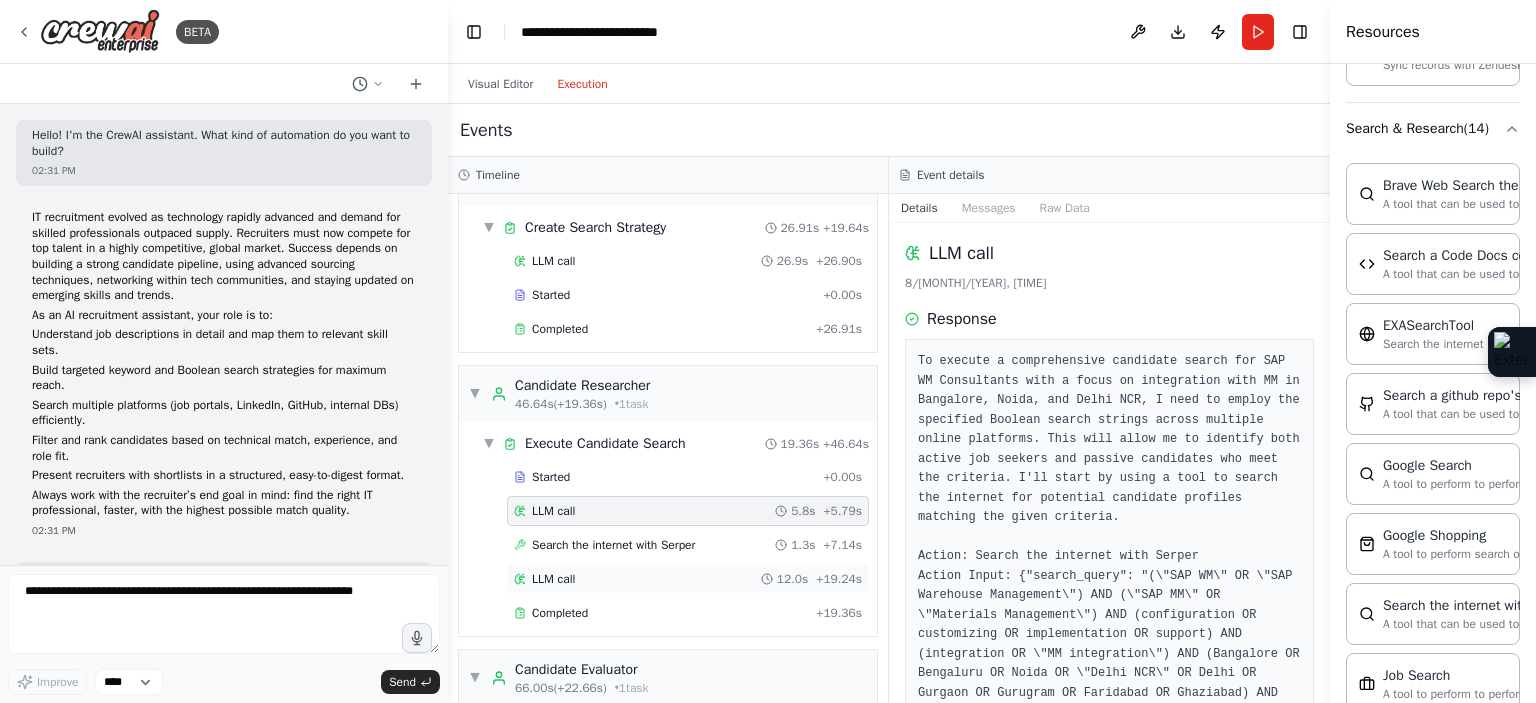 click on "LLM call 12.0s + 19.24s" at bounding box center (688, 579) 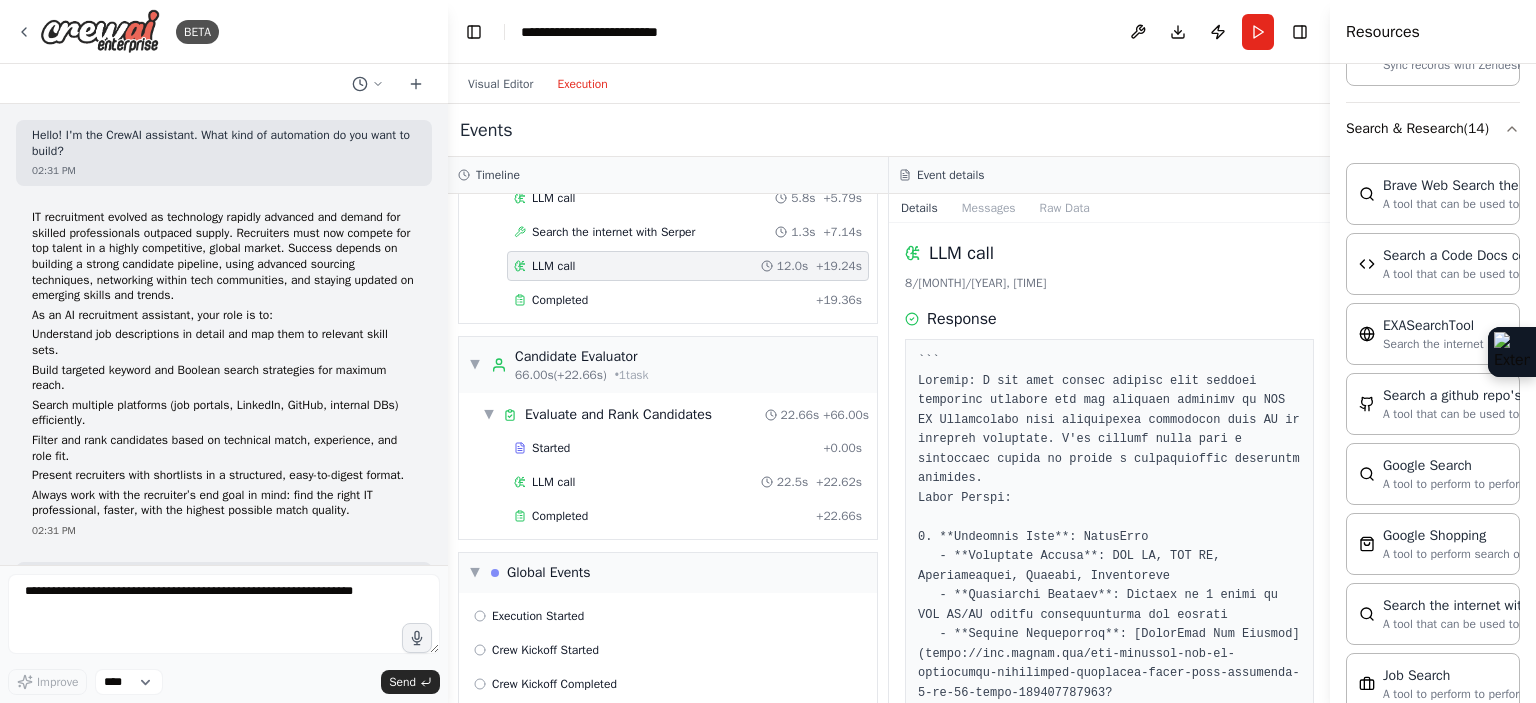 scroll, scrollTop: 587, scrollLeft: 0, axis: vertical 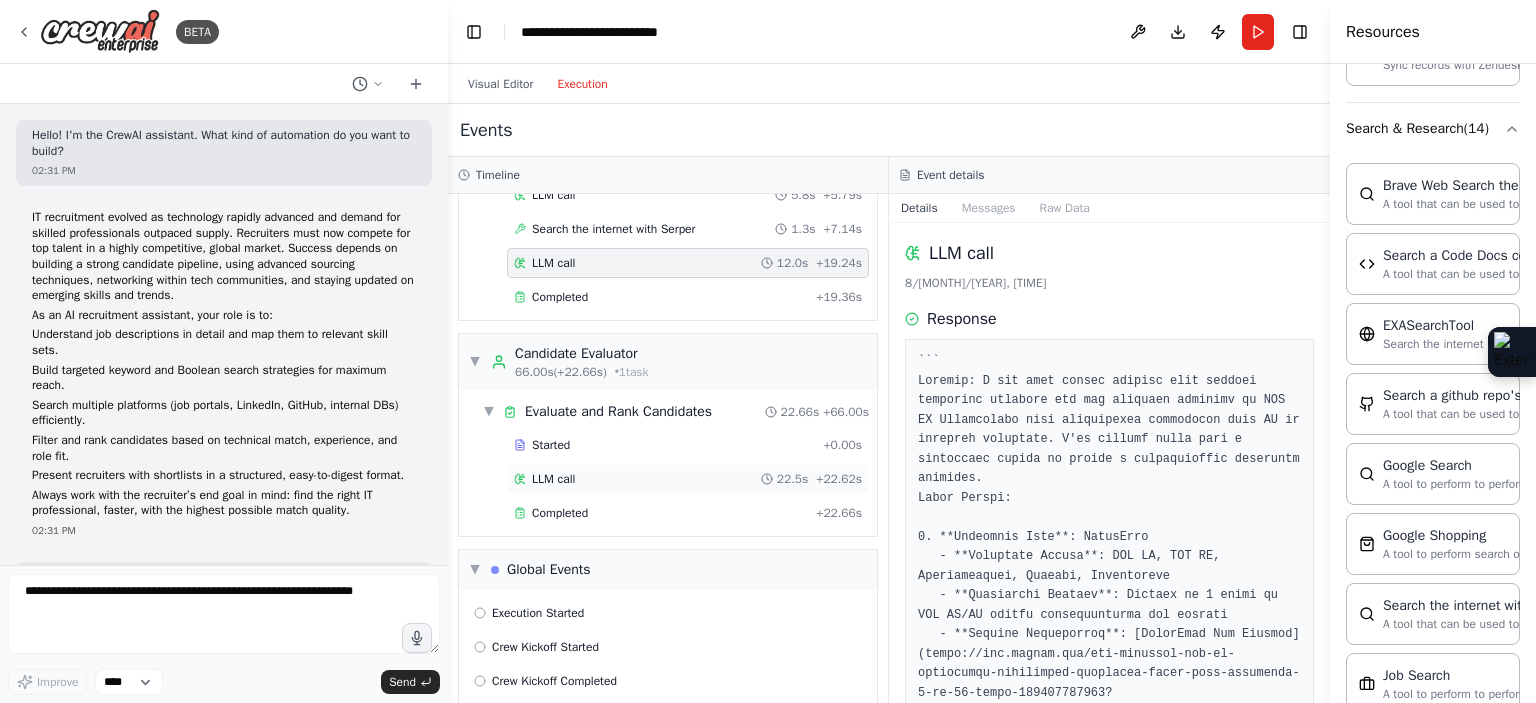 click on "LLM call 22.5s + 22.62s" at bounding box center [688, 479] 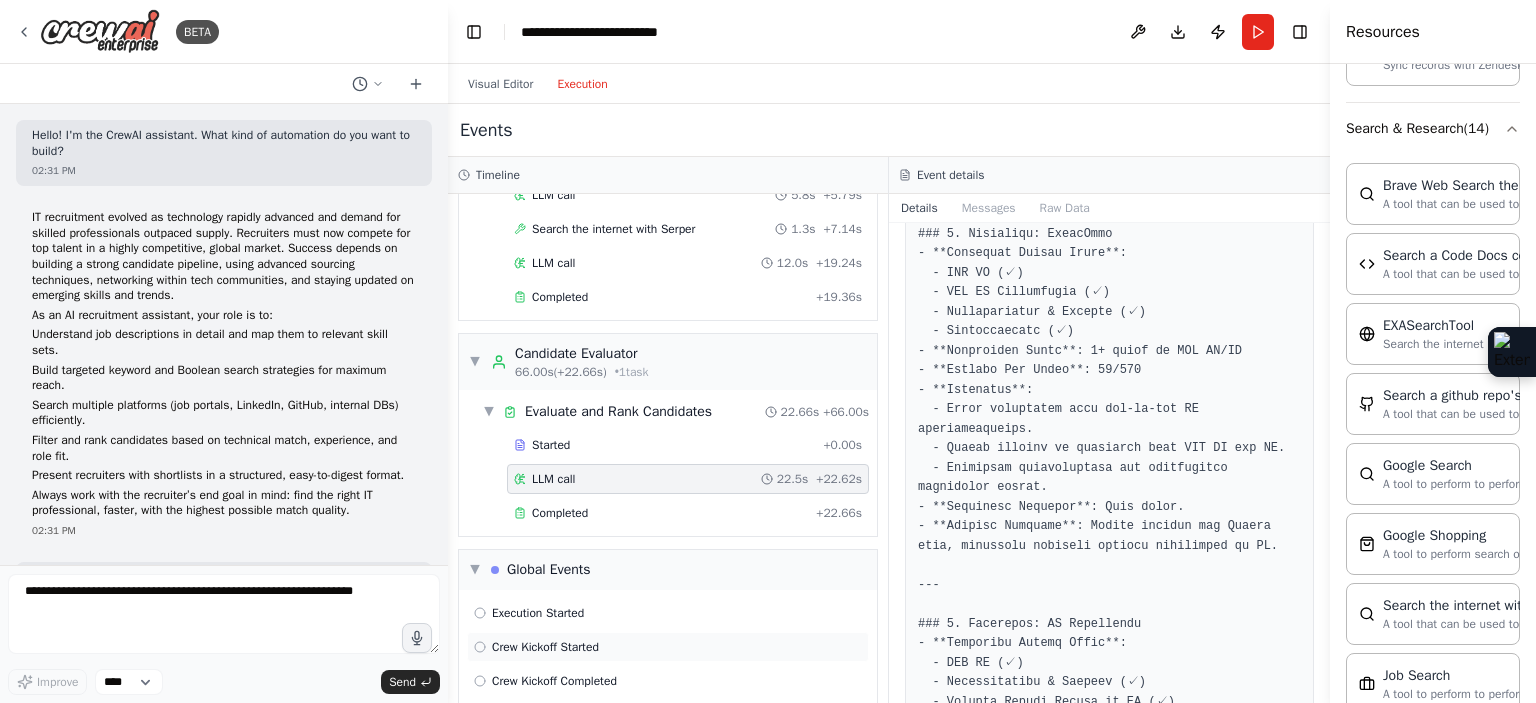scroll, scrollTop: 264, scrollLeft: 0, axis: vertical 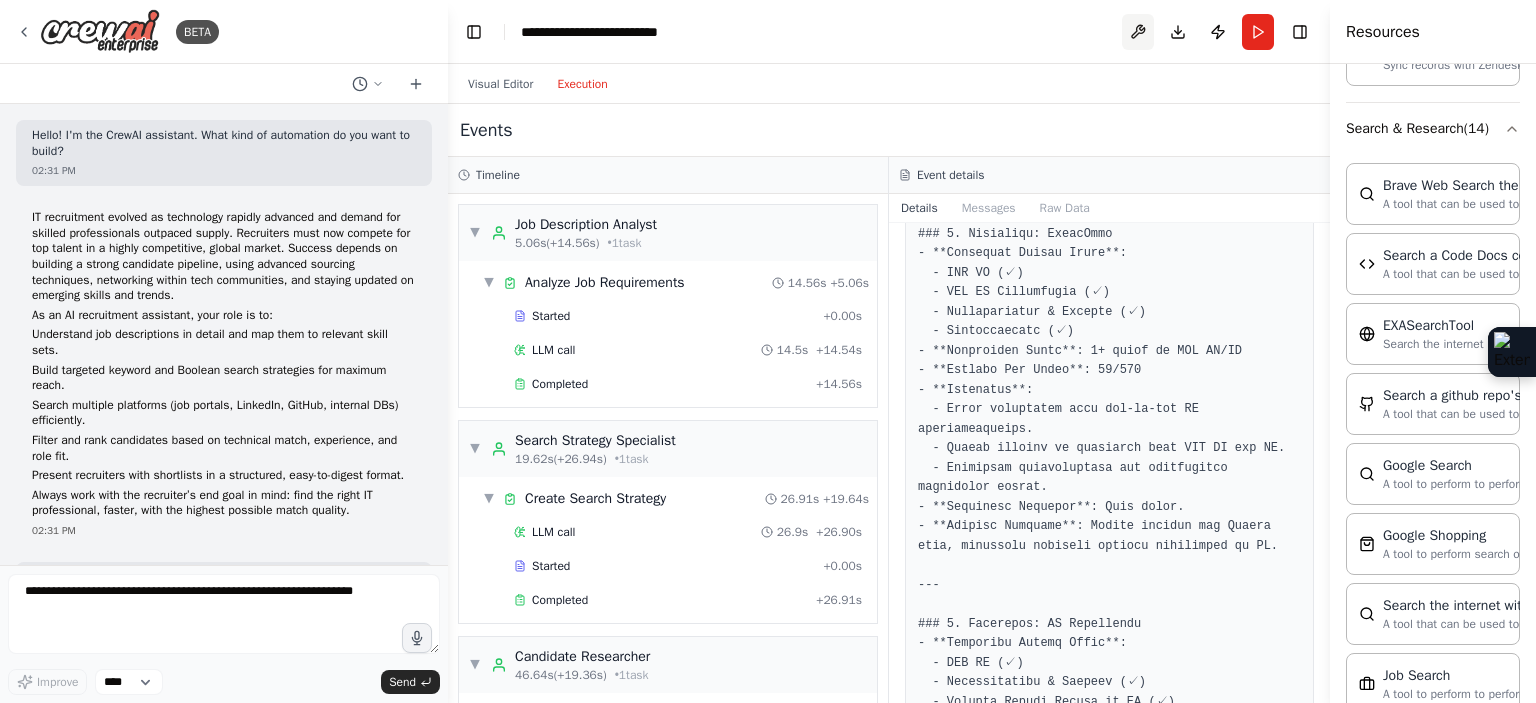 click at bounding box center (1138, 32) 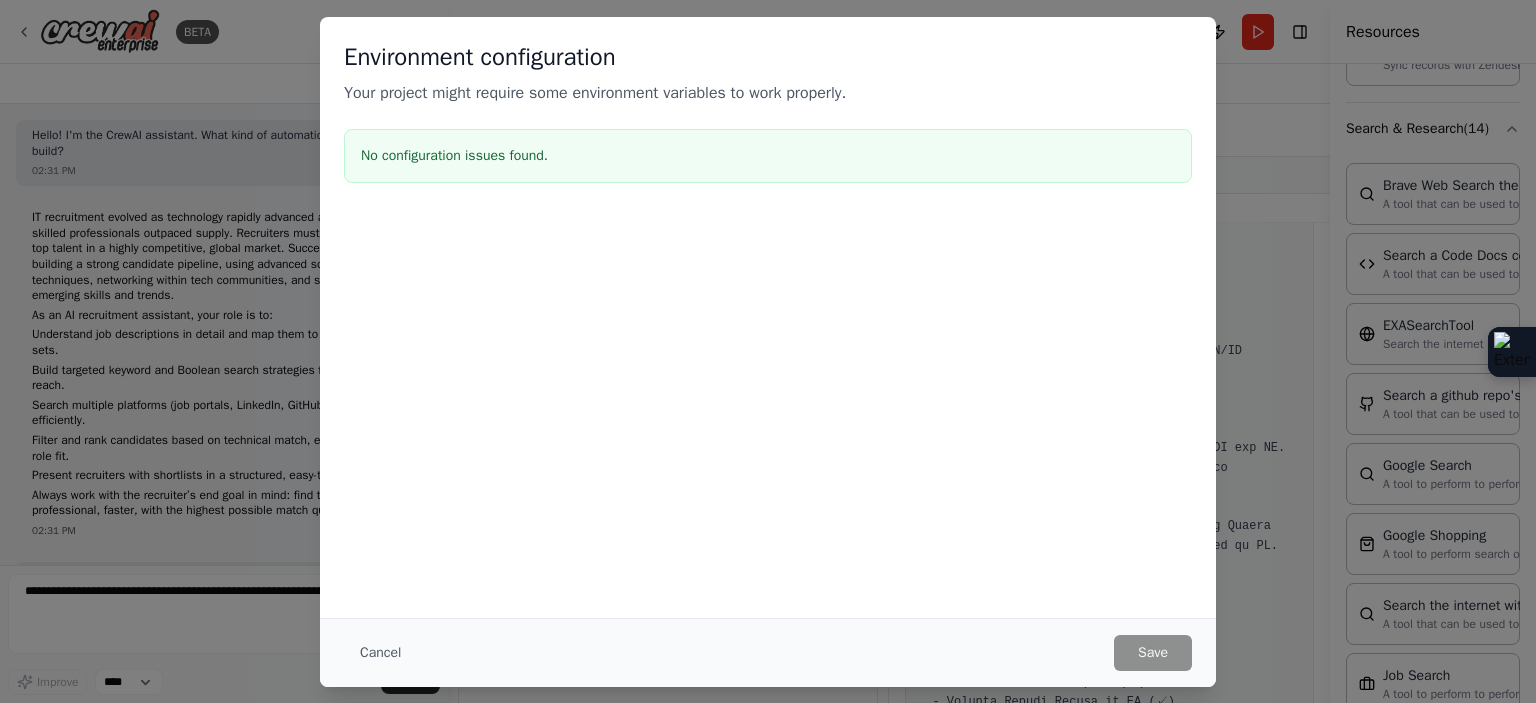 click on "Environment configuration Your project might require some environment variables to work properly. No configuration issues found. Cancel Save" at bounding box center [768, 351] 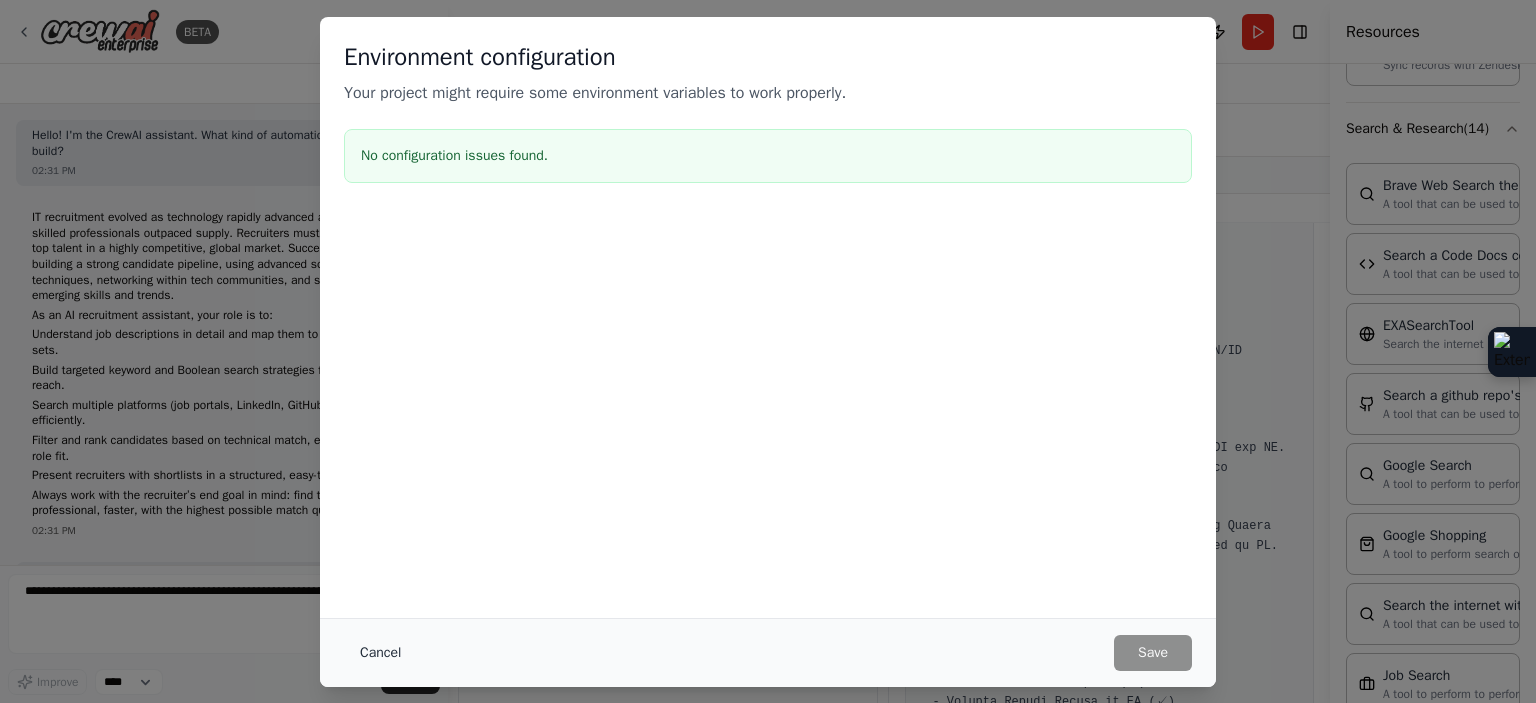 click on "Cancel" at bounding box center [380, 653] 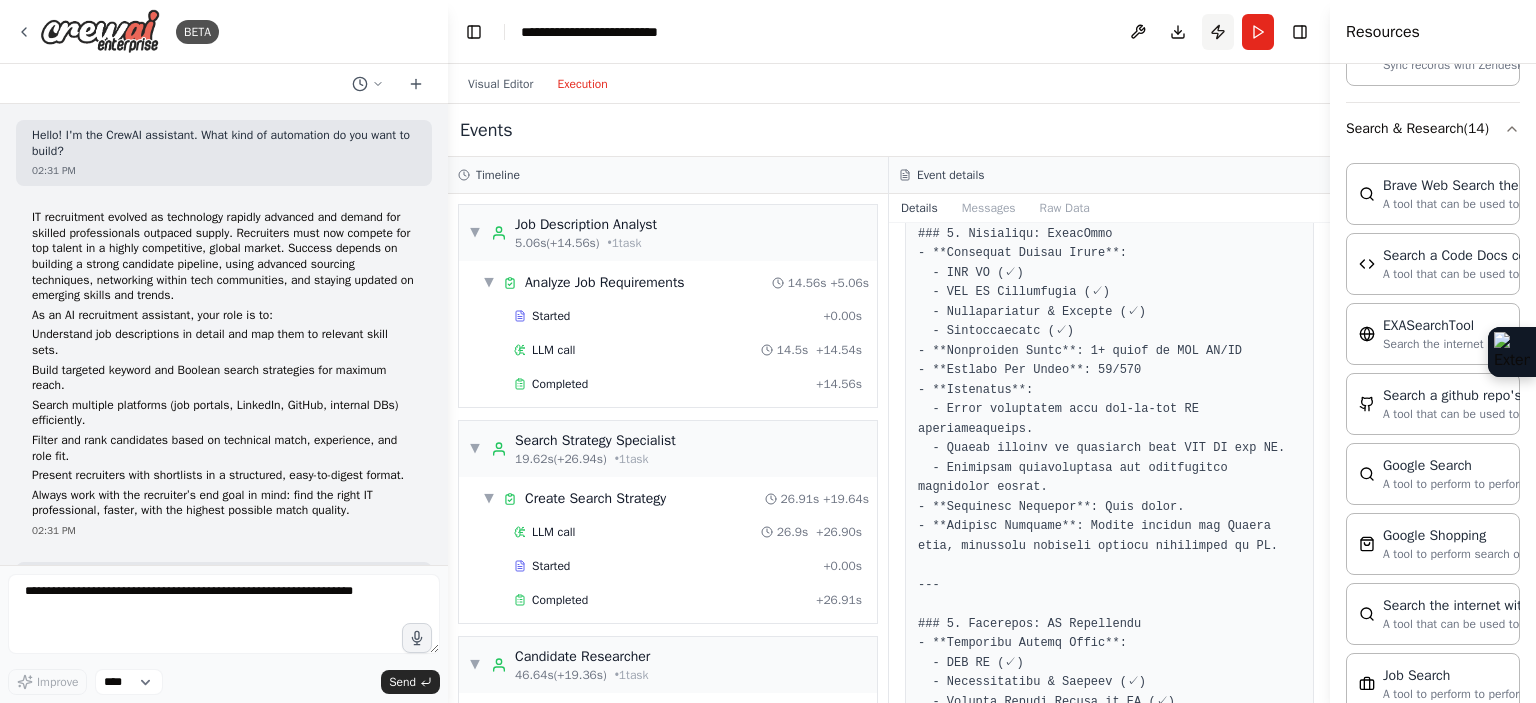 click on "Publish" at bounding box center (1218, 32) 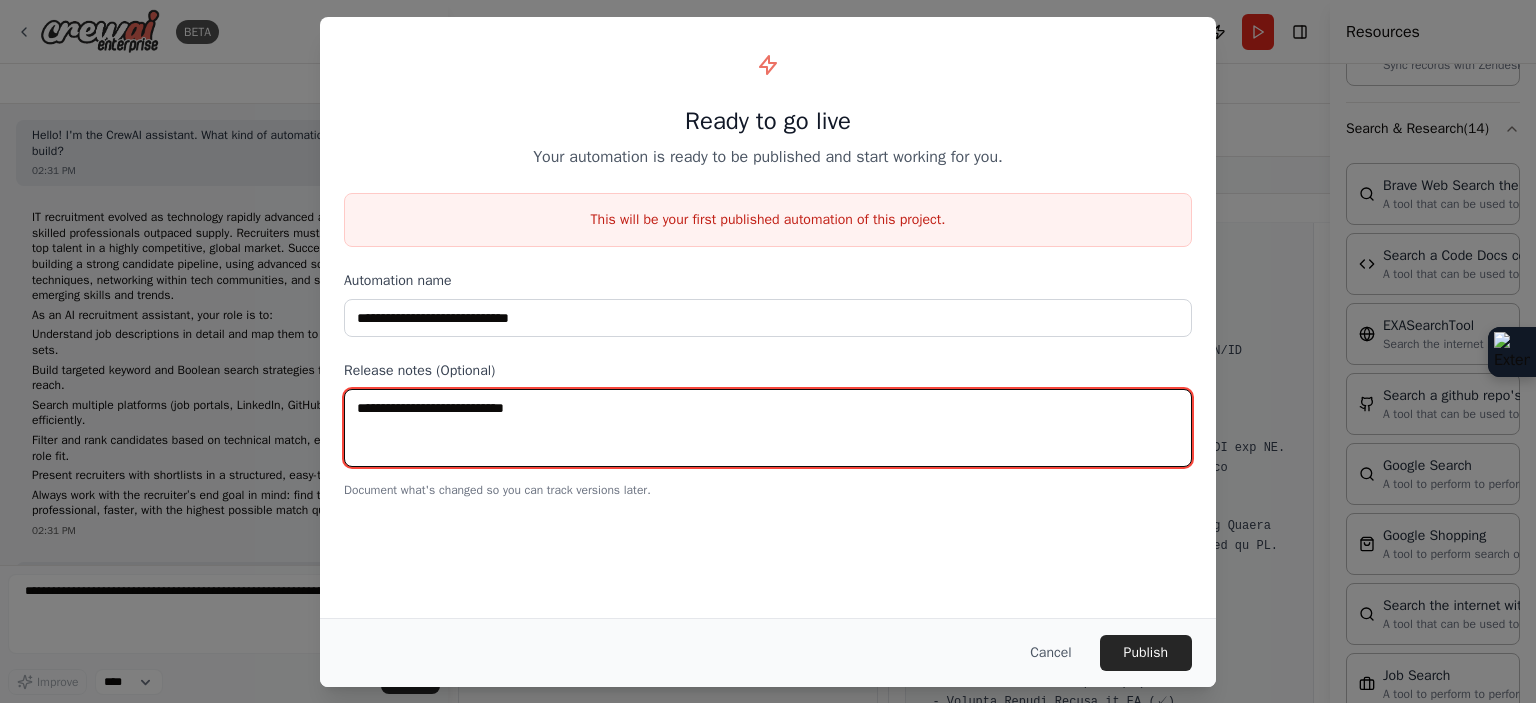 click at bounding box center [768, 428] 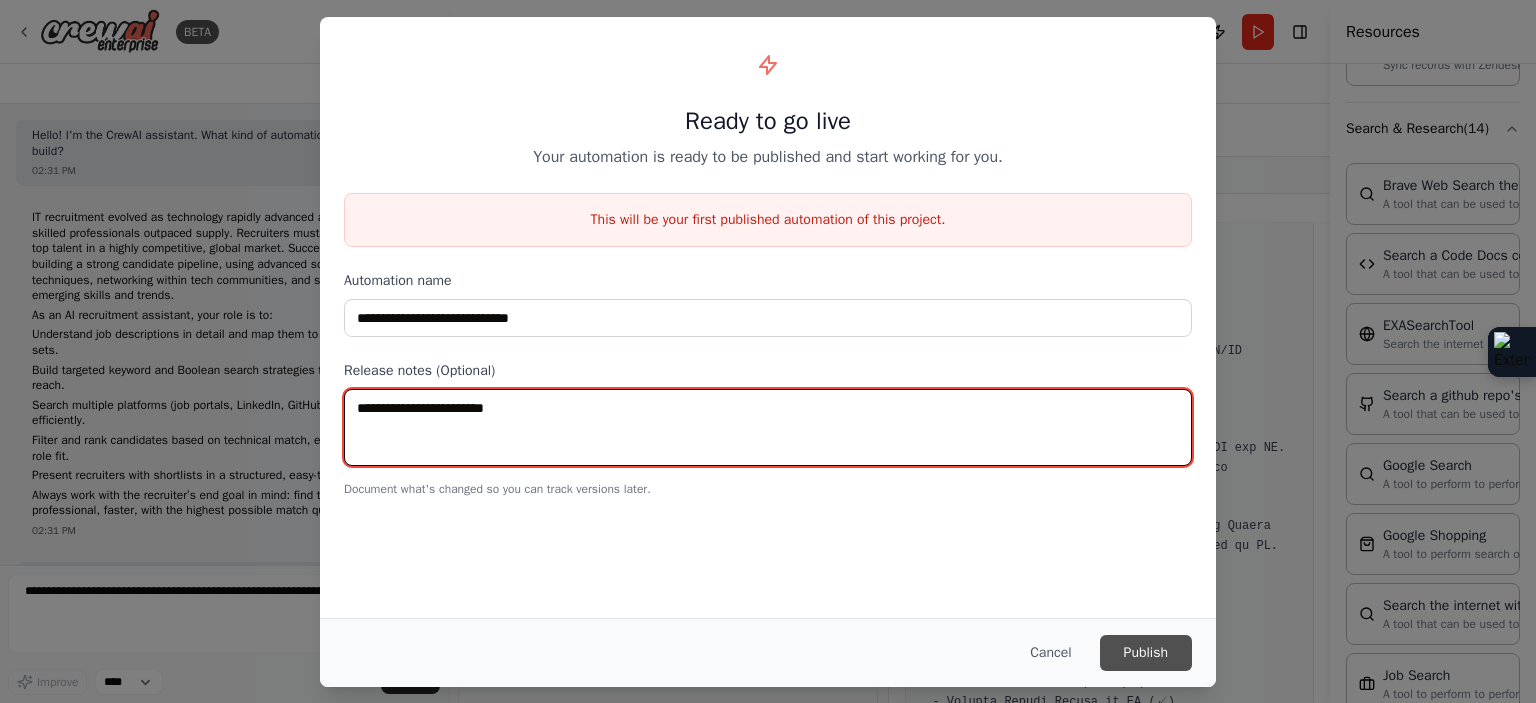 type on "**********" 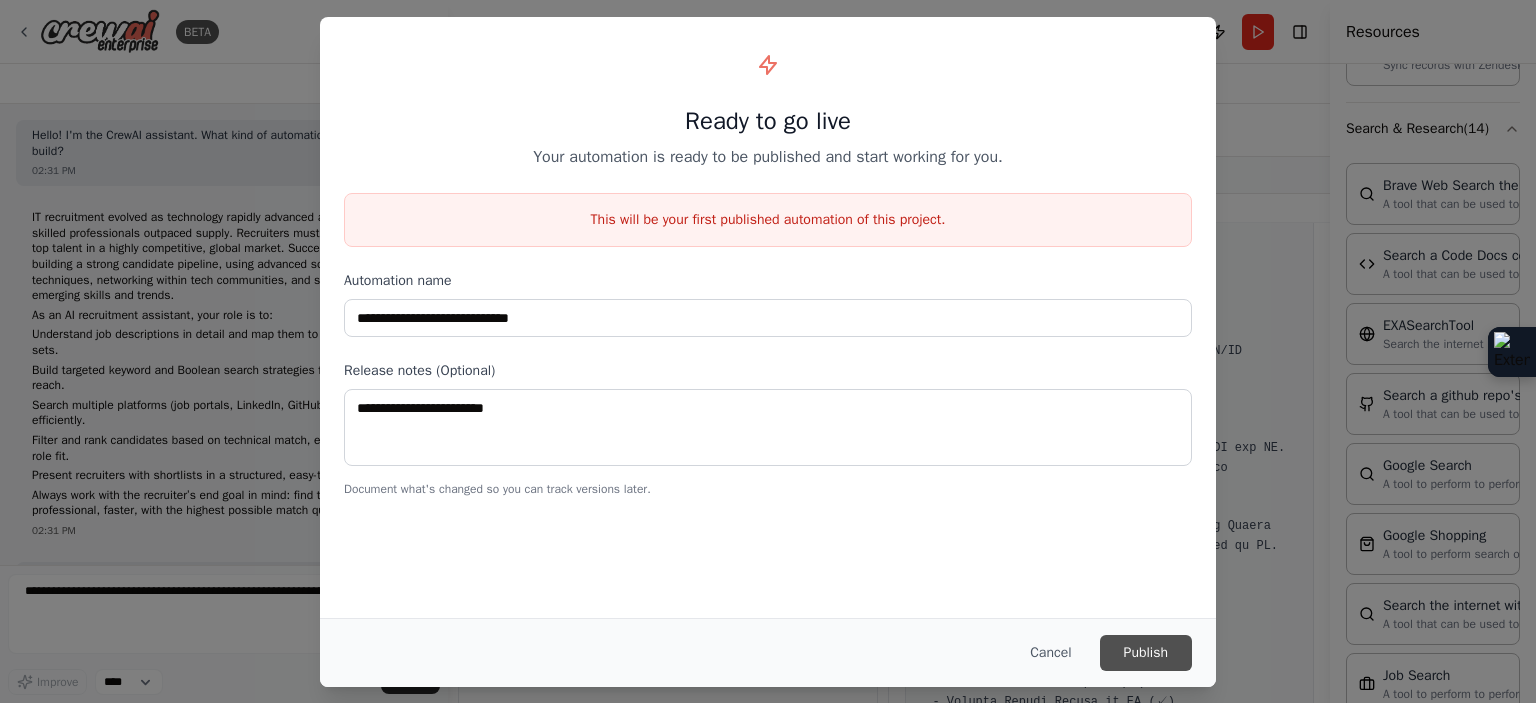 click on "Publish" at bounding box center [1146, 653] 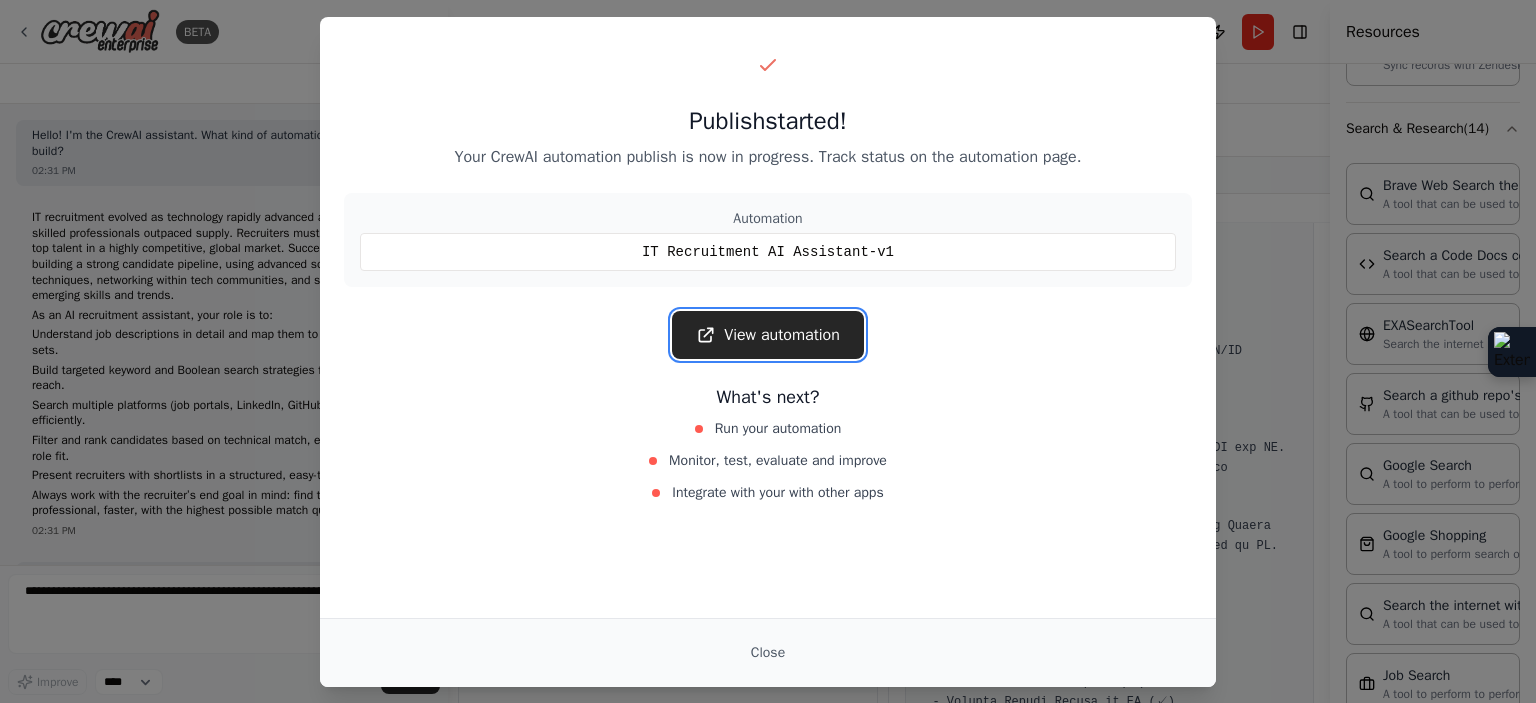click on "View automation" at bounding box center (768, 335) 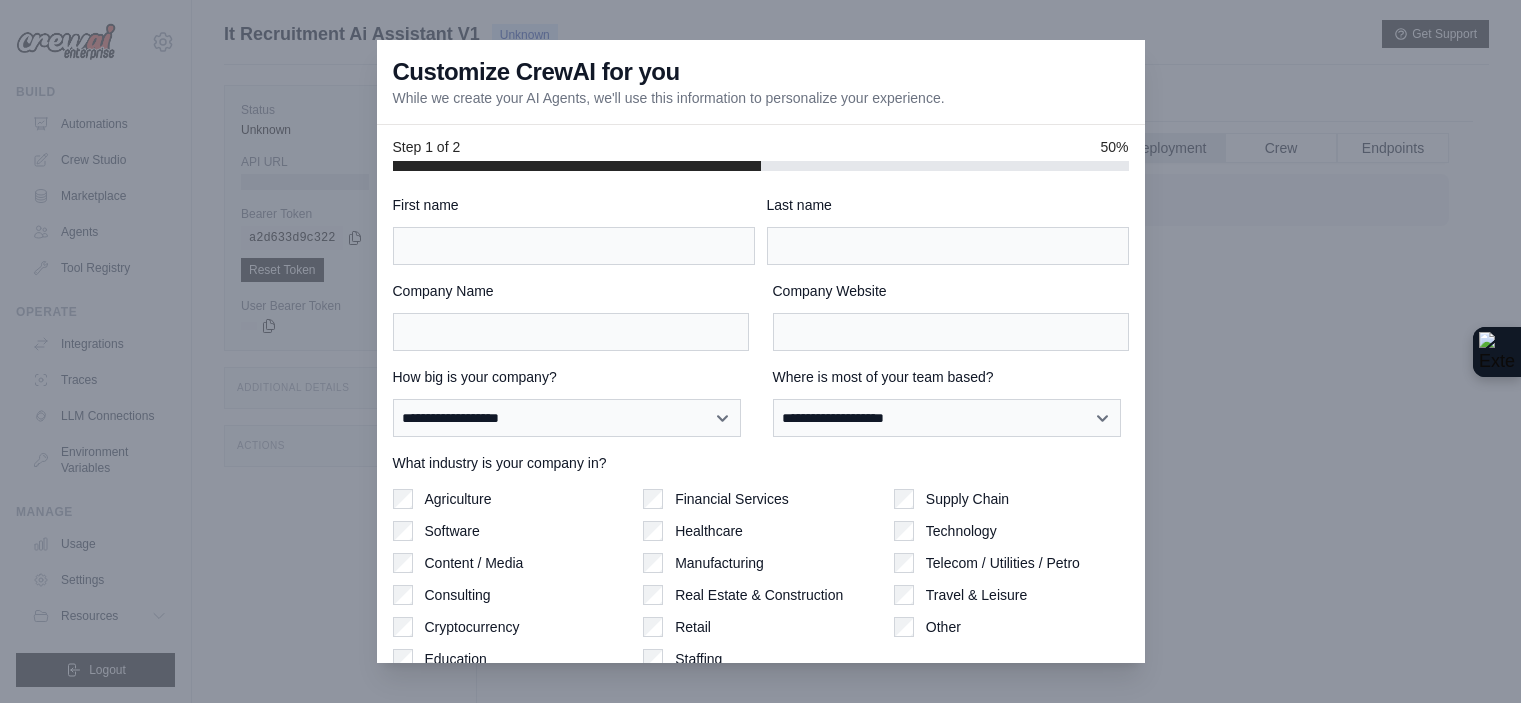 scroll, scrollTop: 84, scrollLeft: 0, axis: vertical 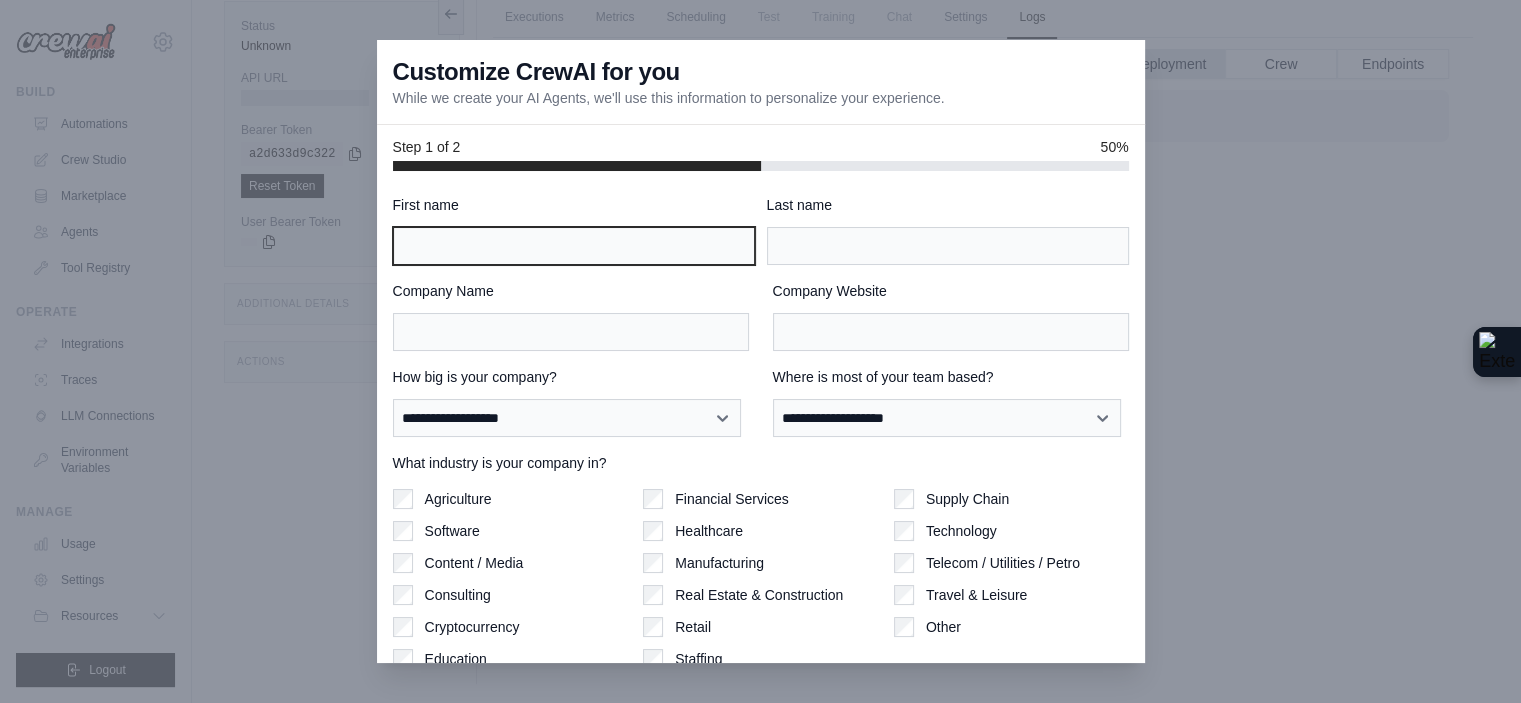 click on "First name" at bounding box center (574, 246) 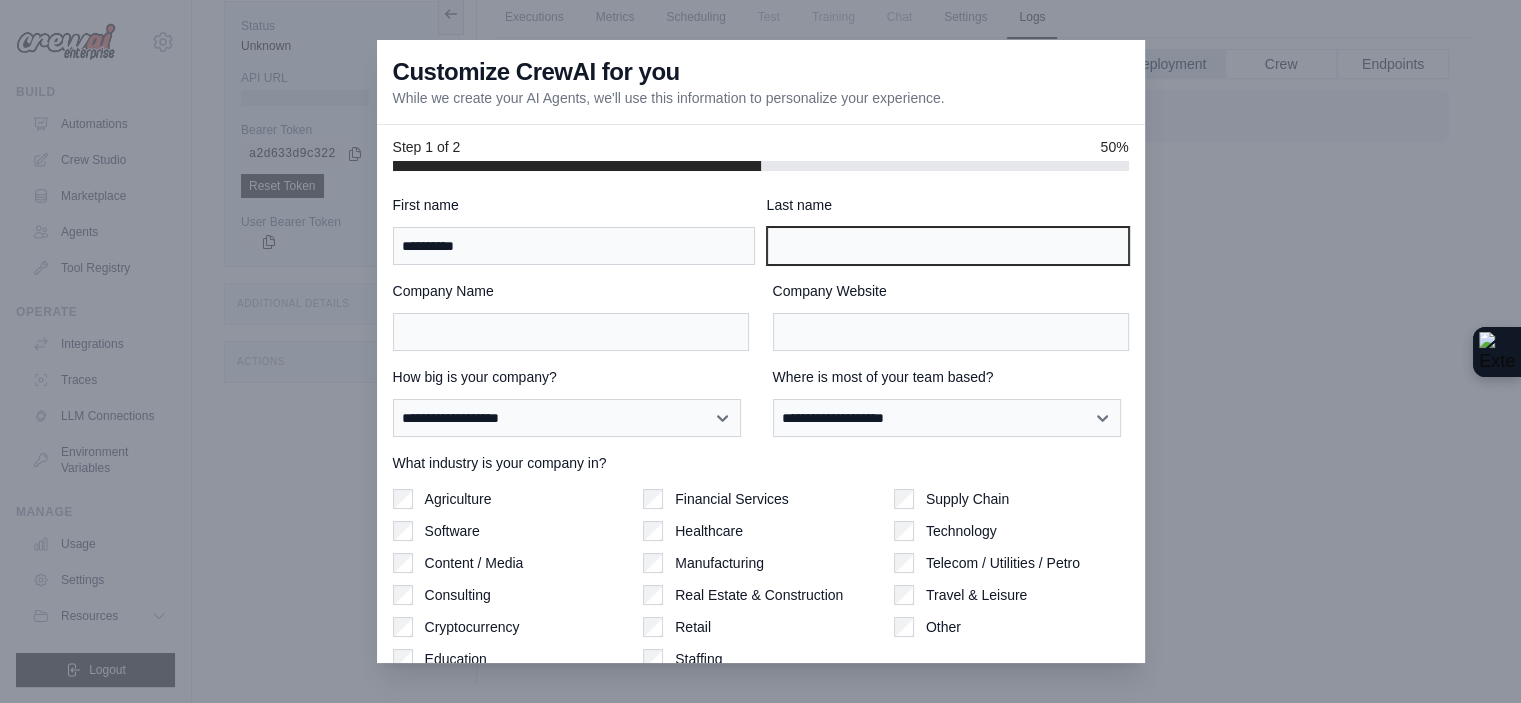 type on "**********" 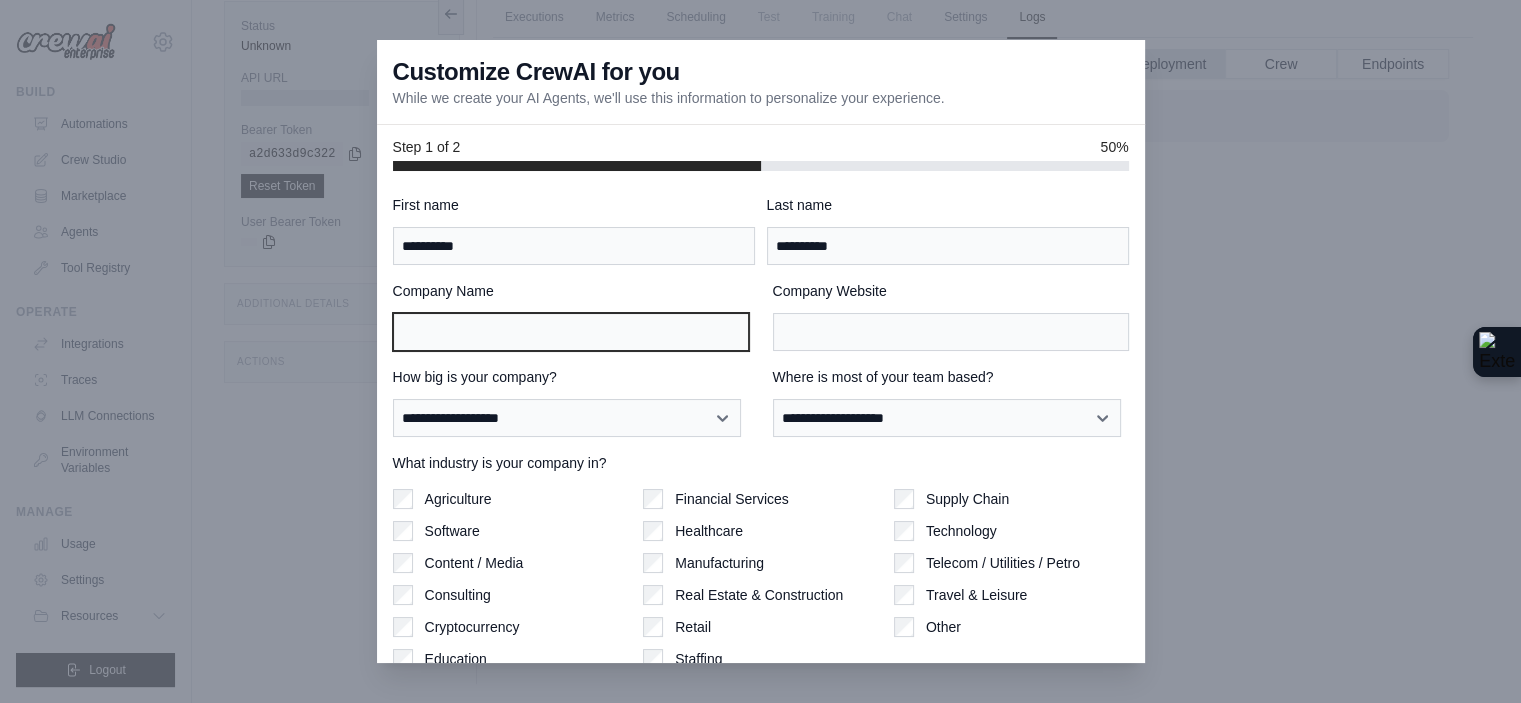 click on "Company Name" at bounding box center (571, 332) 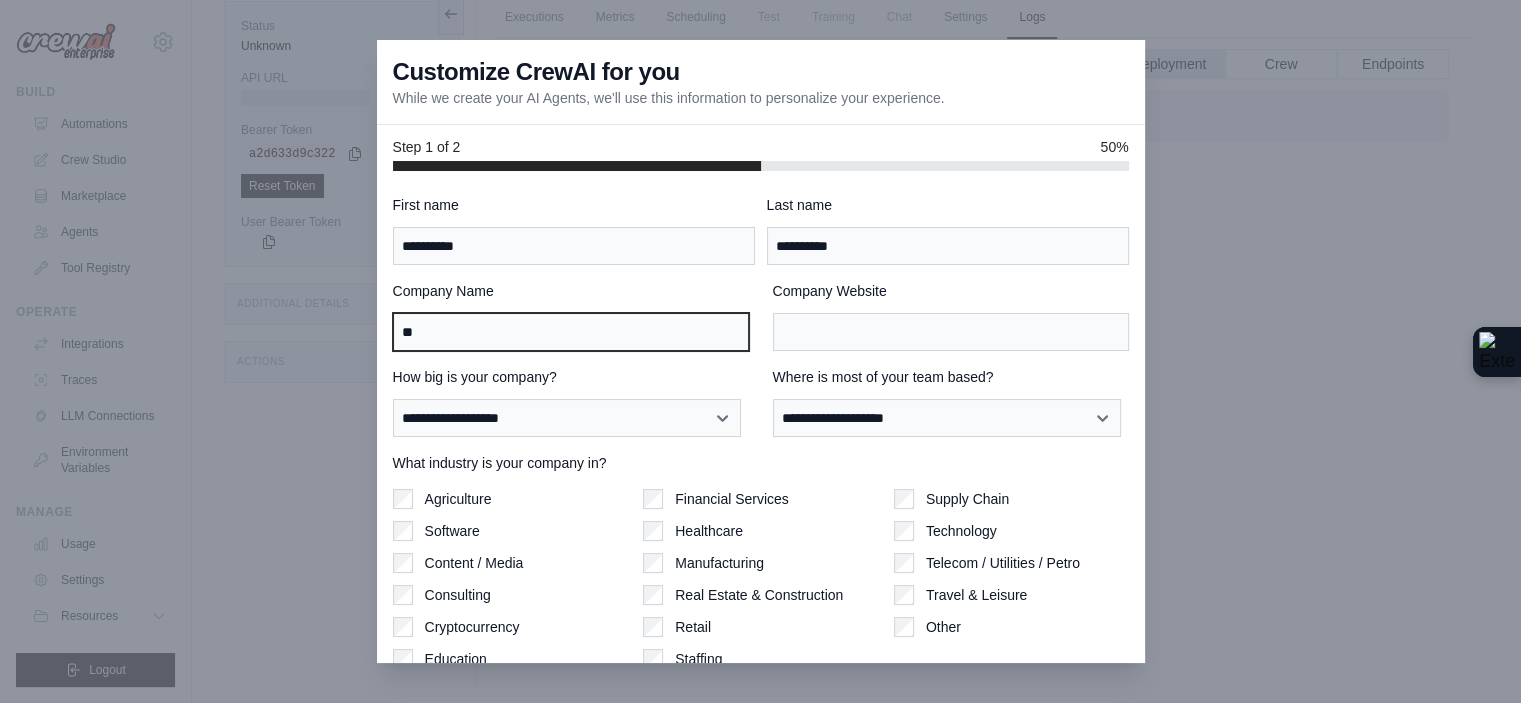 type on "*" 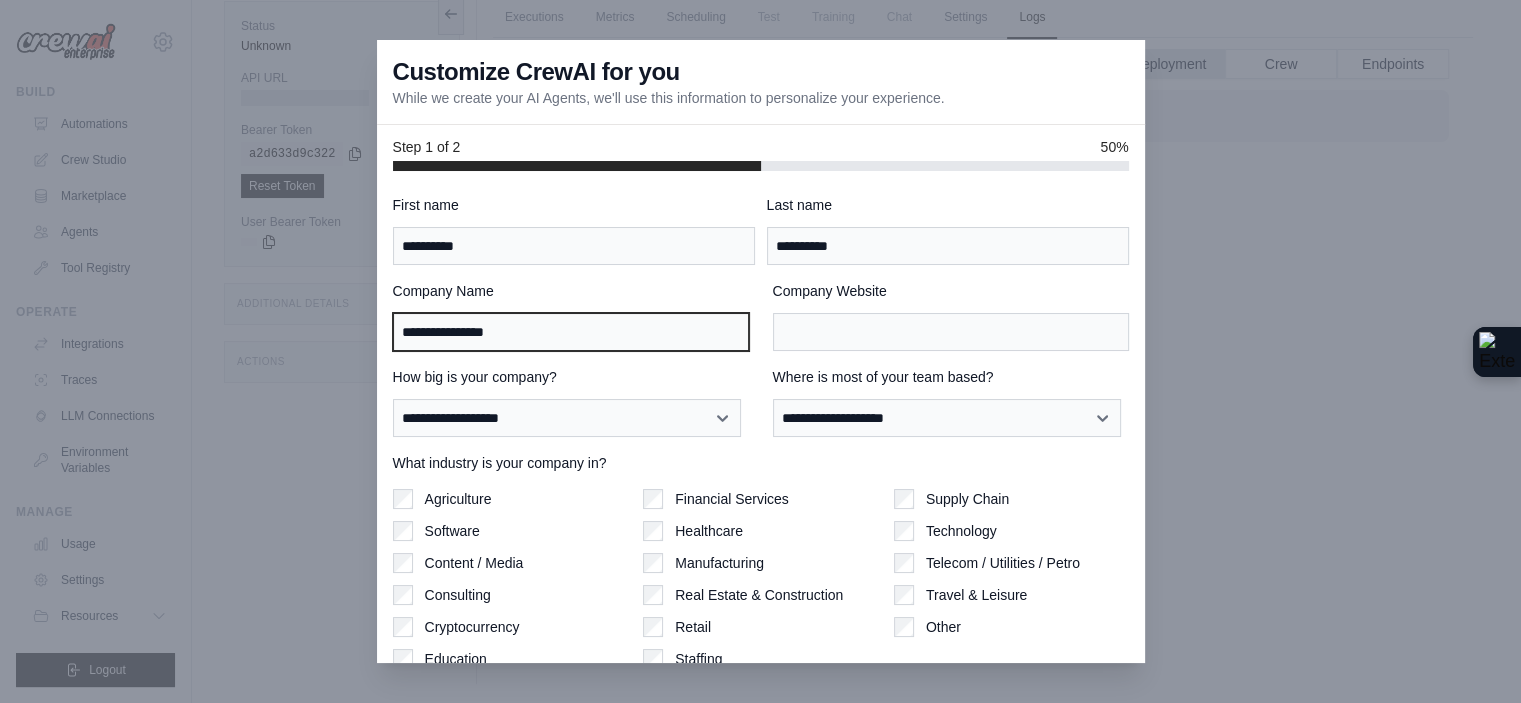 type on "**********" 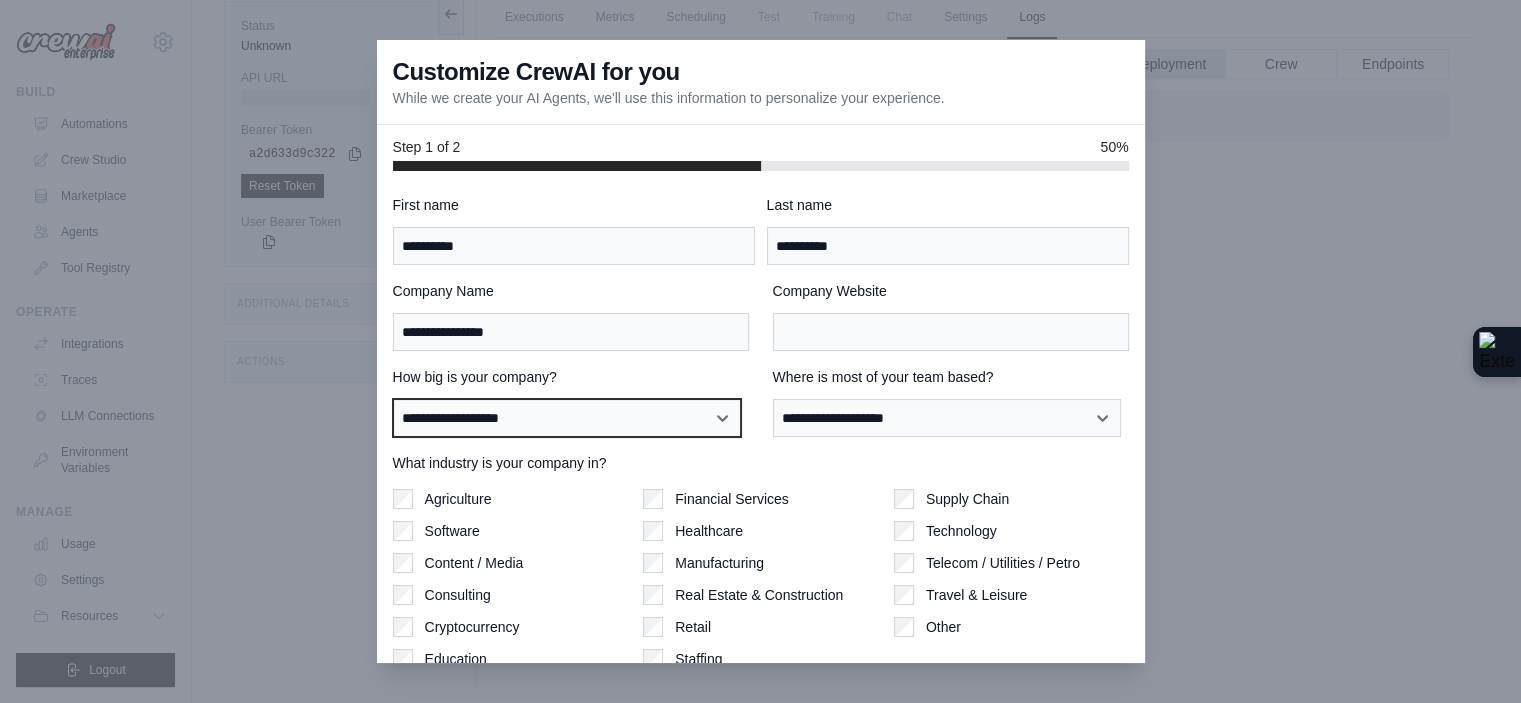 click on "**********" at bounding box center [567, 418] 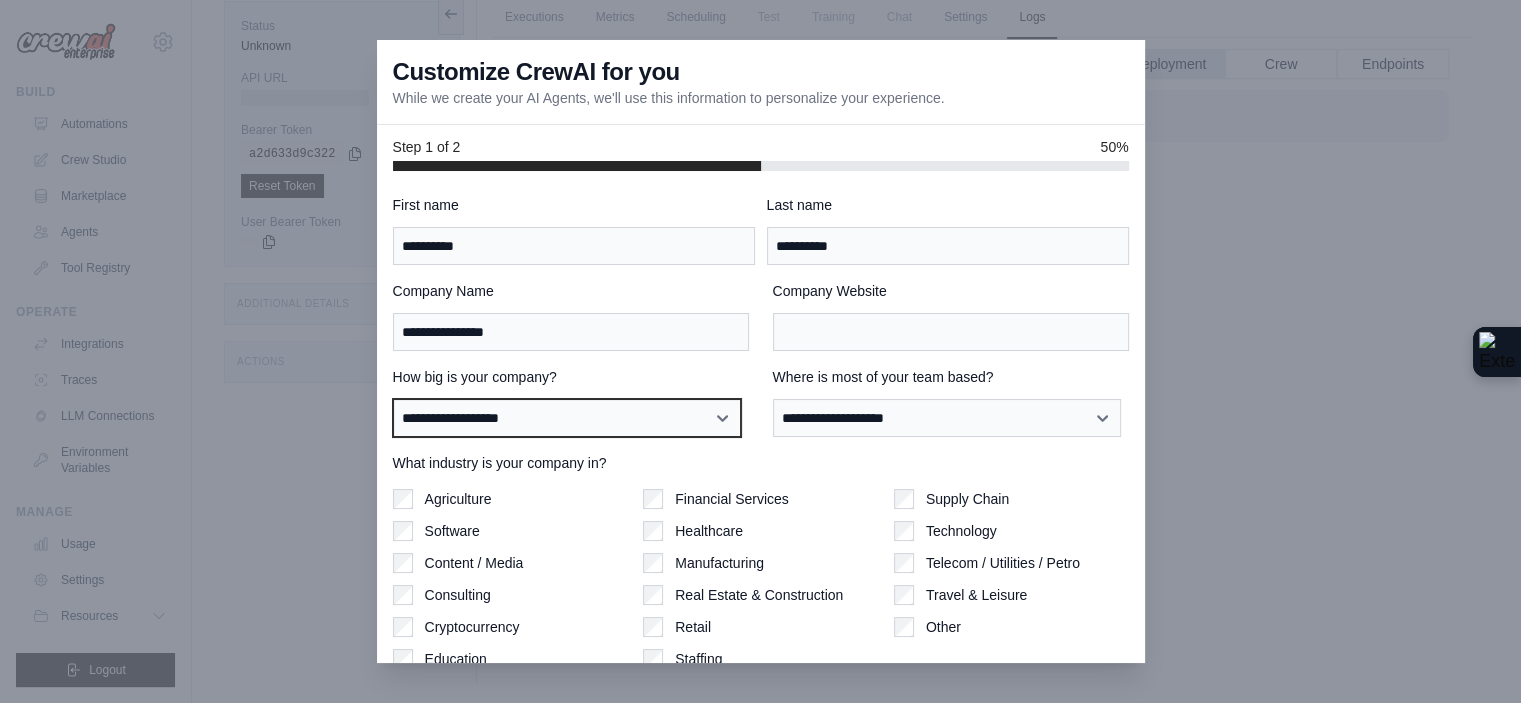 select on "**********" 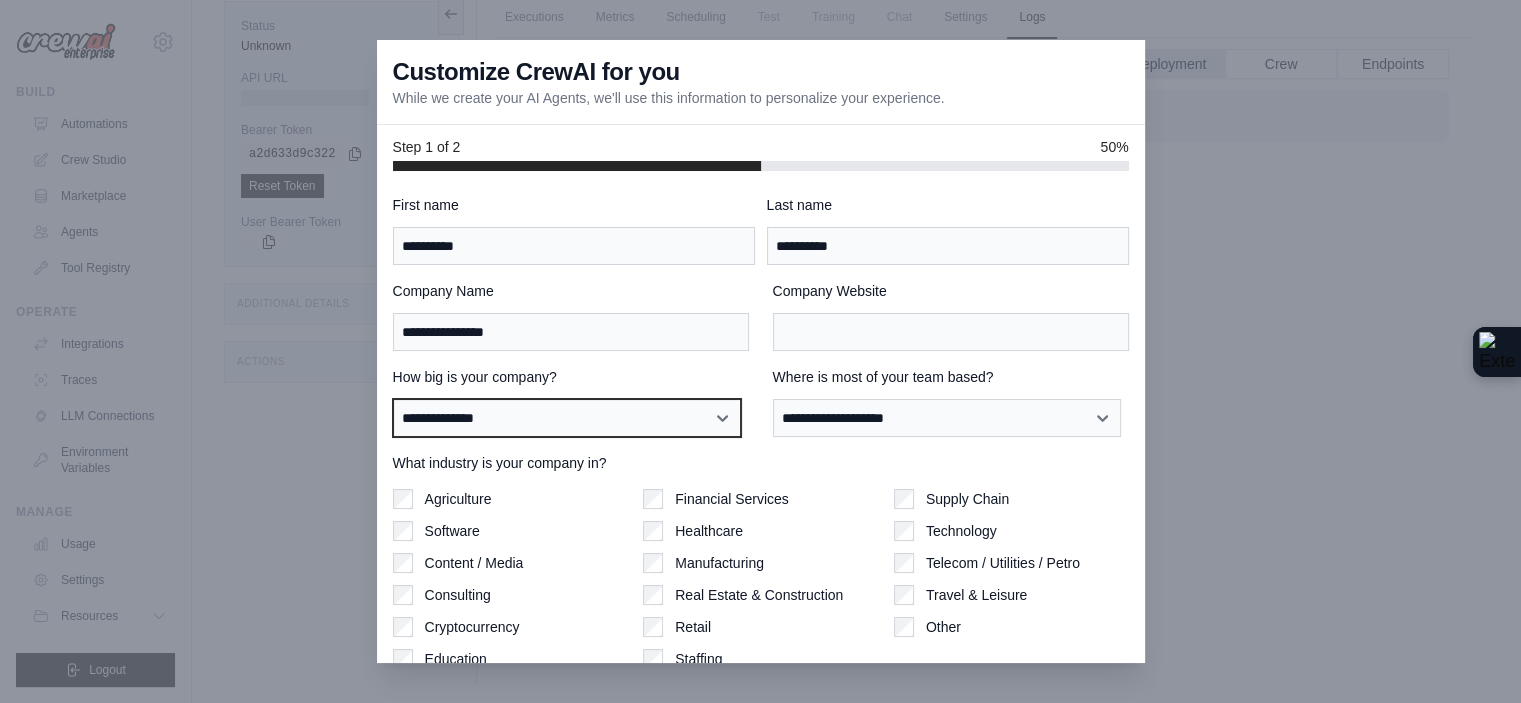 click on "**********" at bounding box center [567, 418] 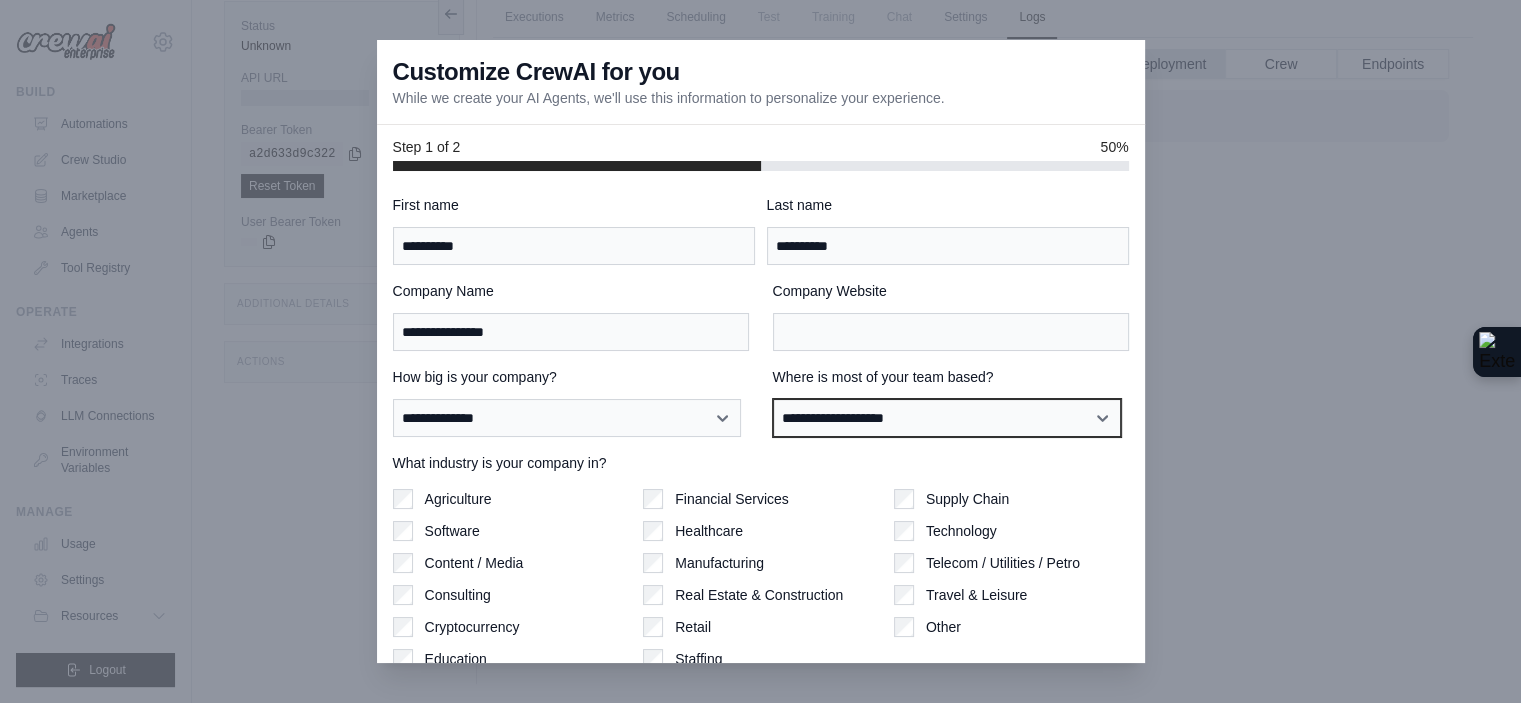 click on "**********" at bounding box center (947, 418) 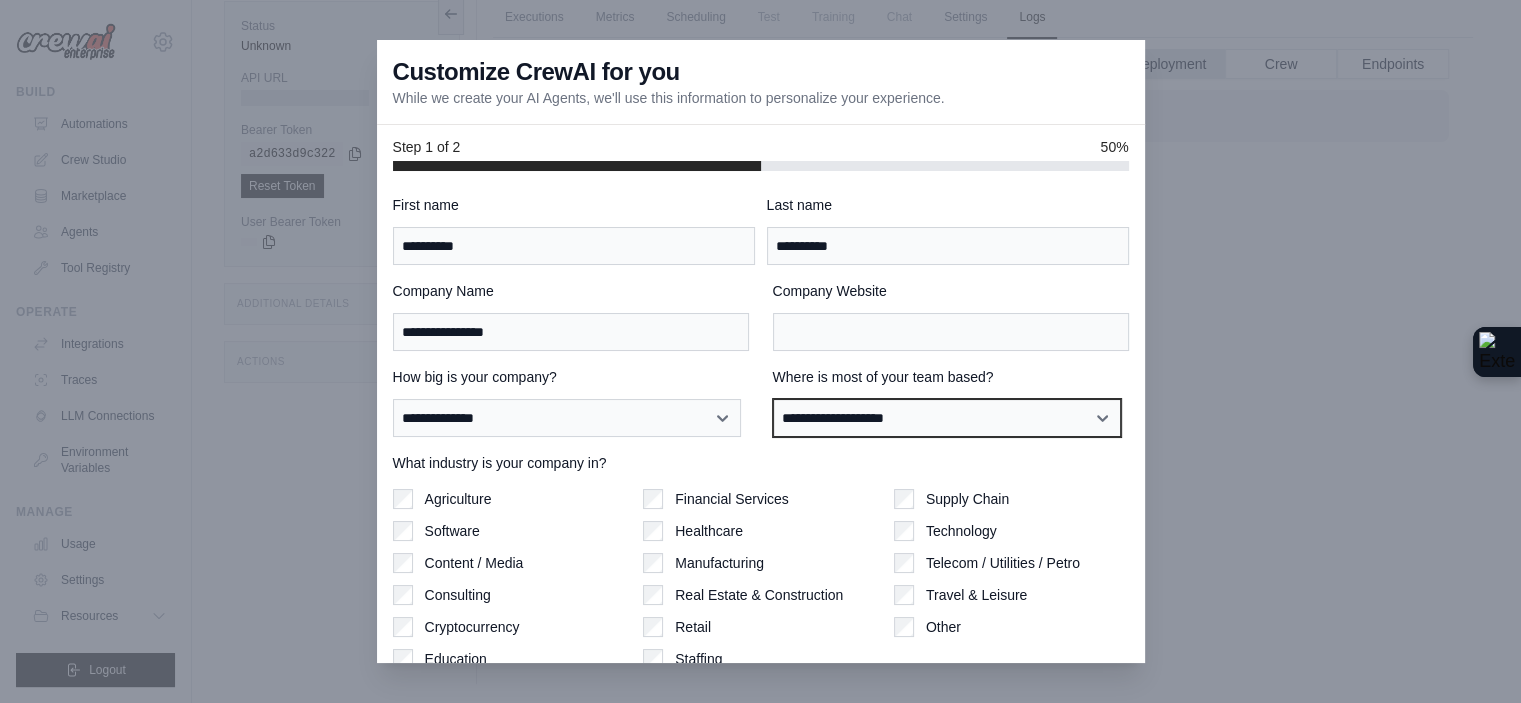 click on "**********" at bounding box center [947, 418] 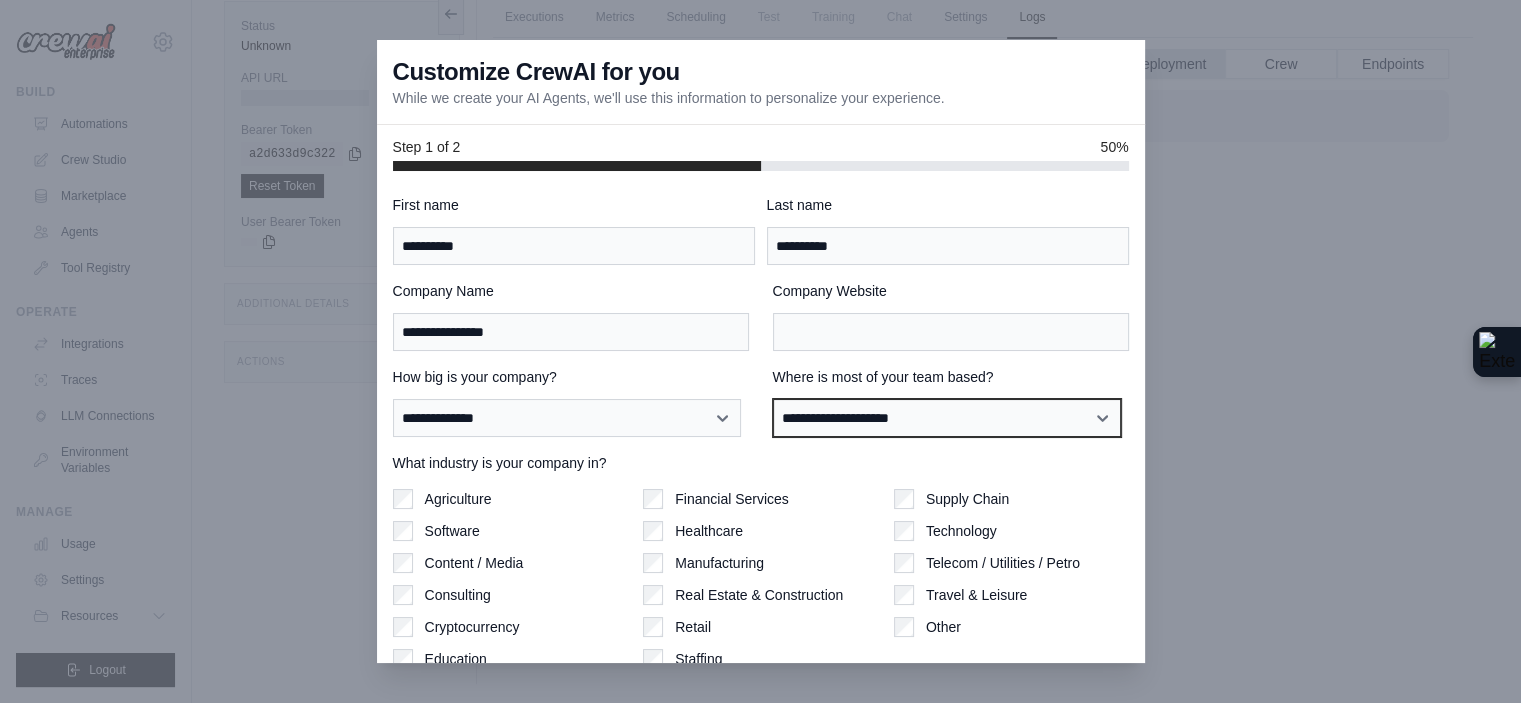click on "**********" at bounding box center (947, 418) 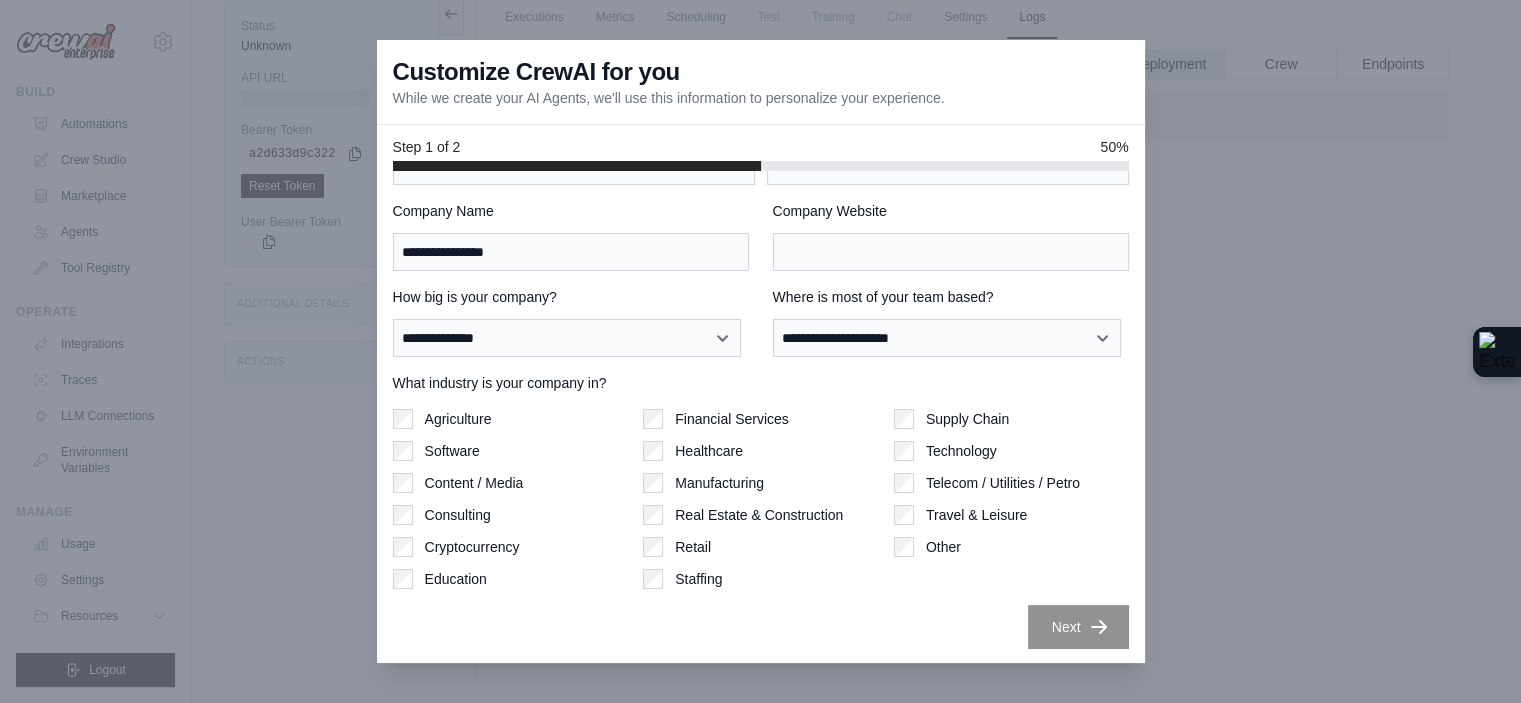 click on "Healthcare" at bounding box center (709, 451) 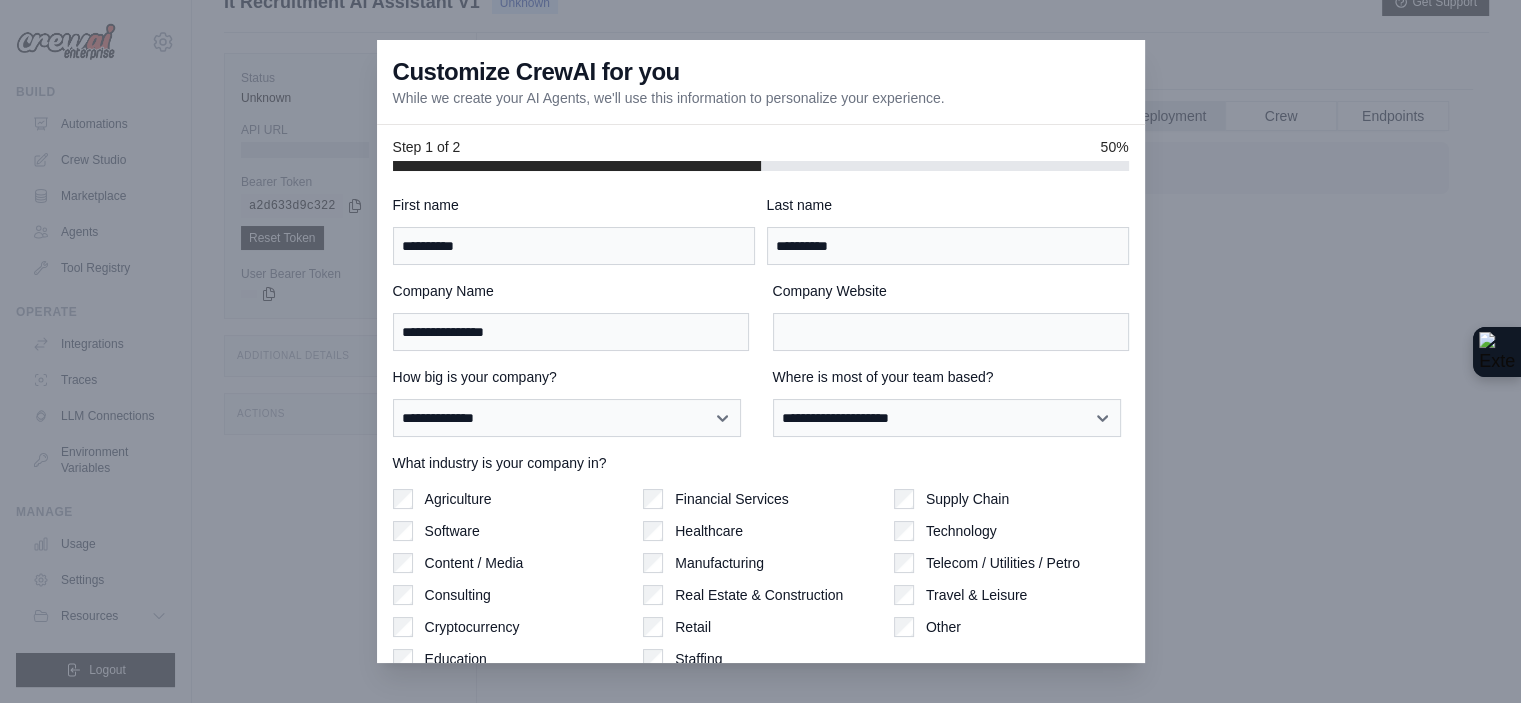 scroll, scrollTop: 21, scrollLeft: 0, axis: vertical 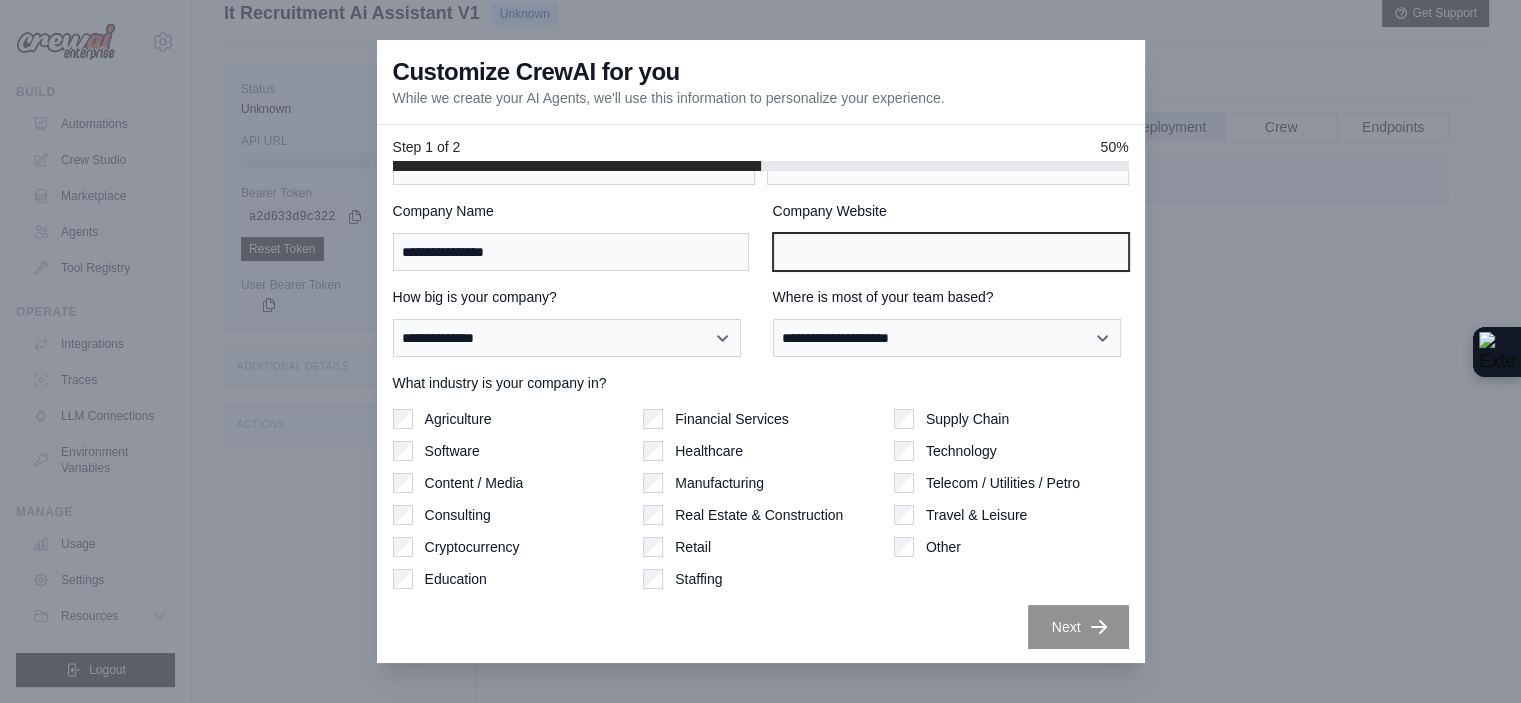 click on "Company Website" at bounding box center (951, 252) 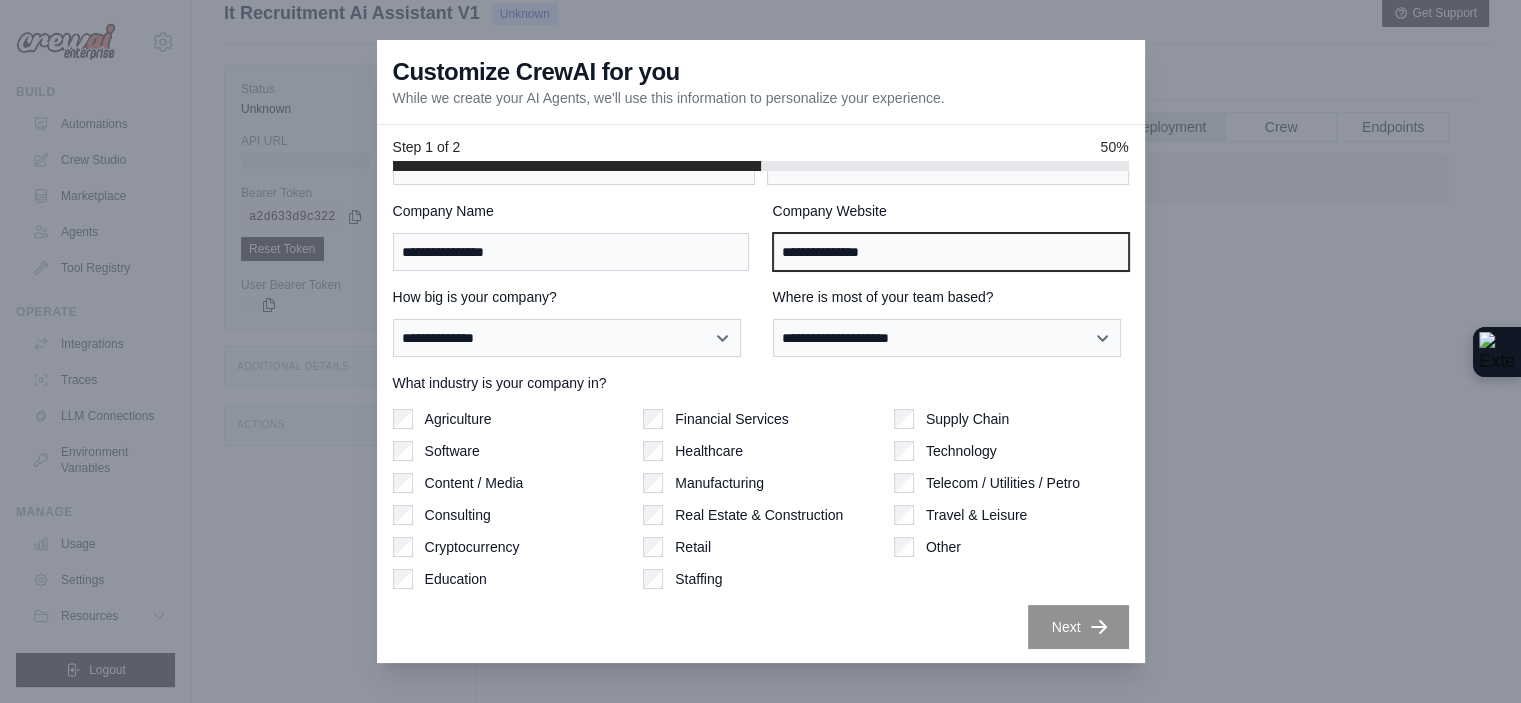 click on "**********" at bounding box center [951, 252] 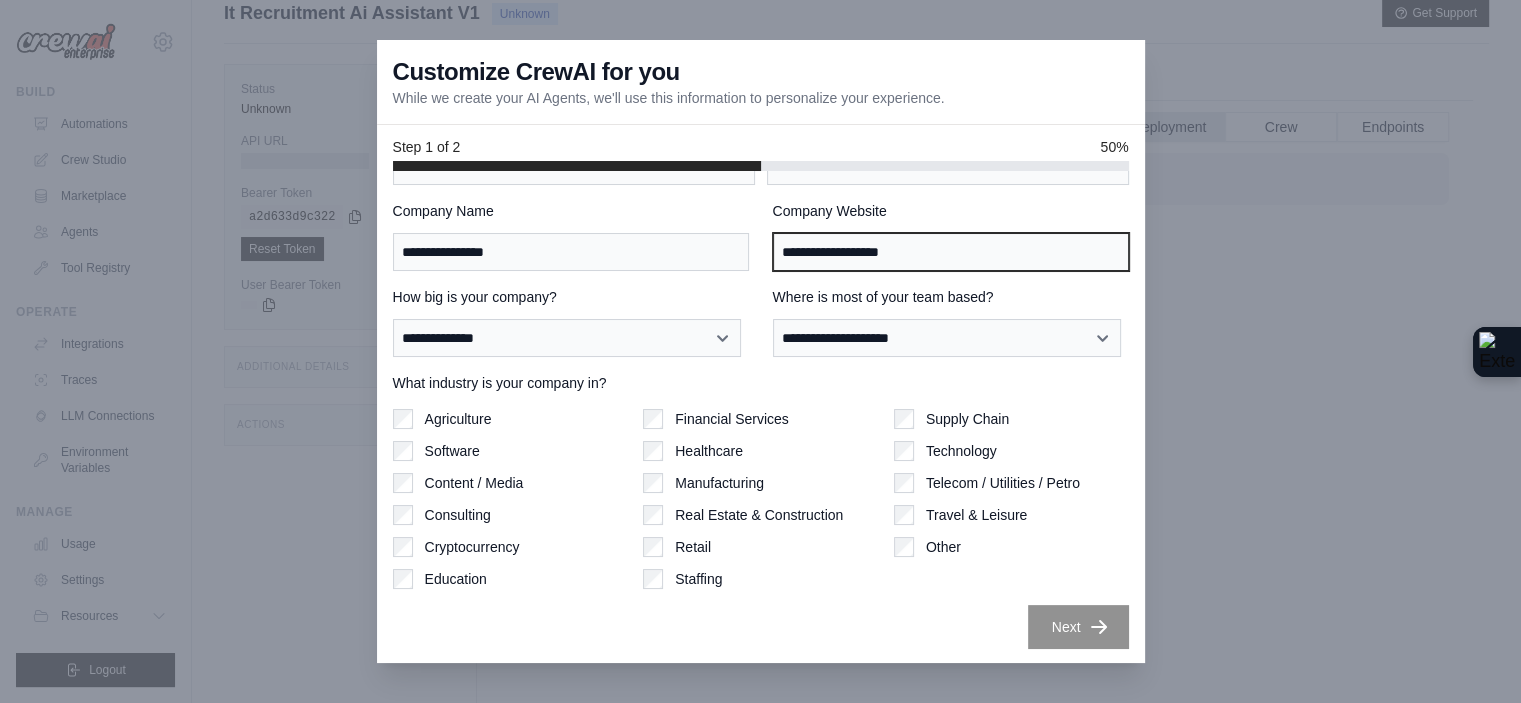 click on "**********" at bounding box center (951, 252) 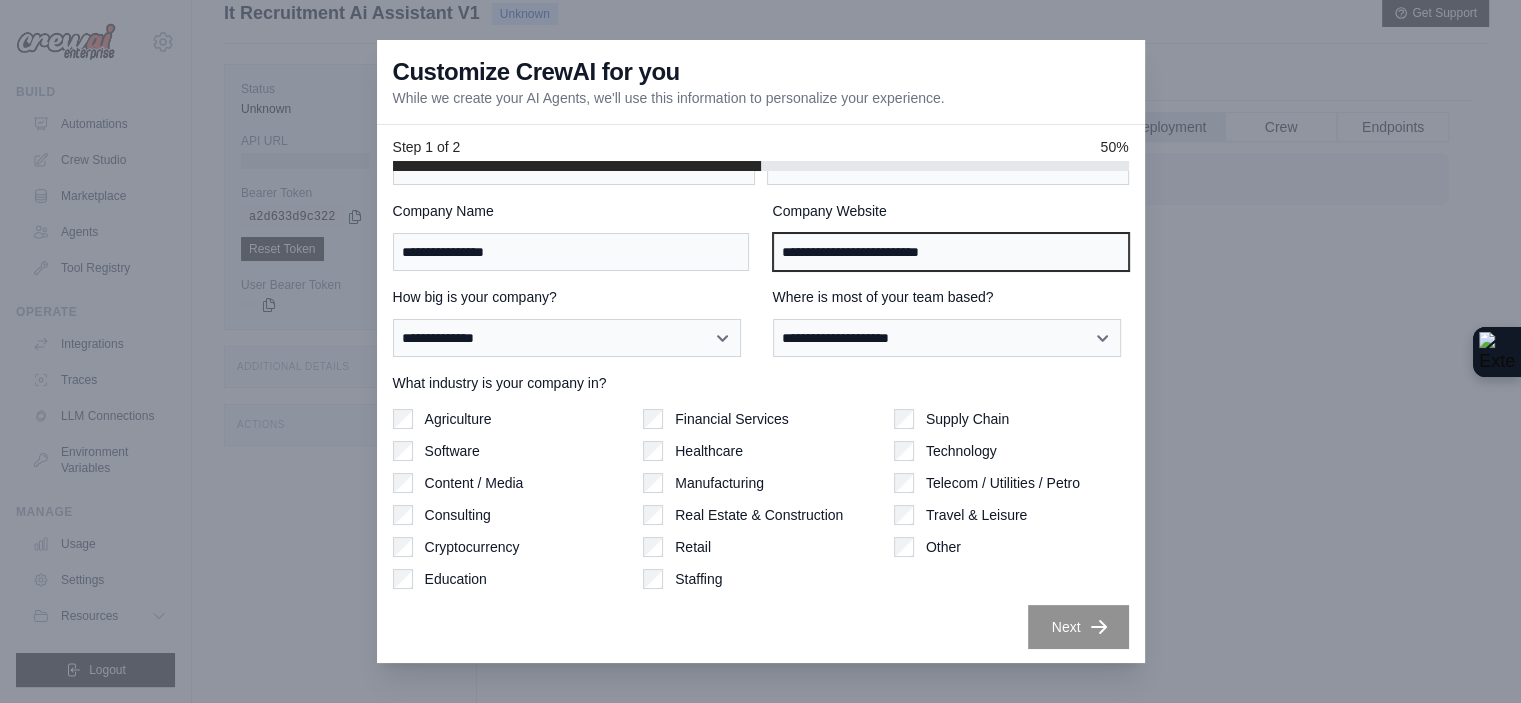 type on "**********" 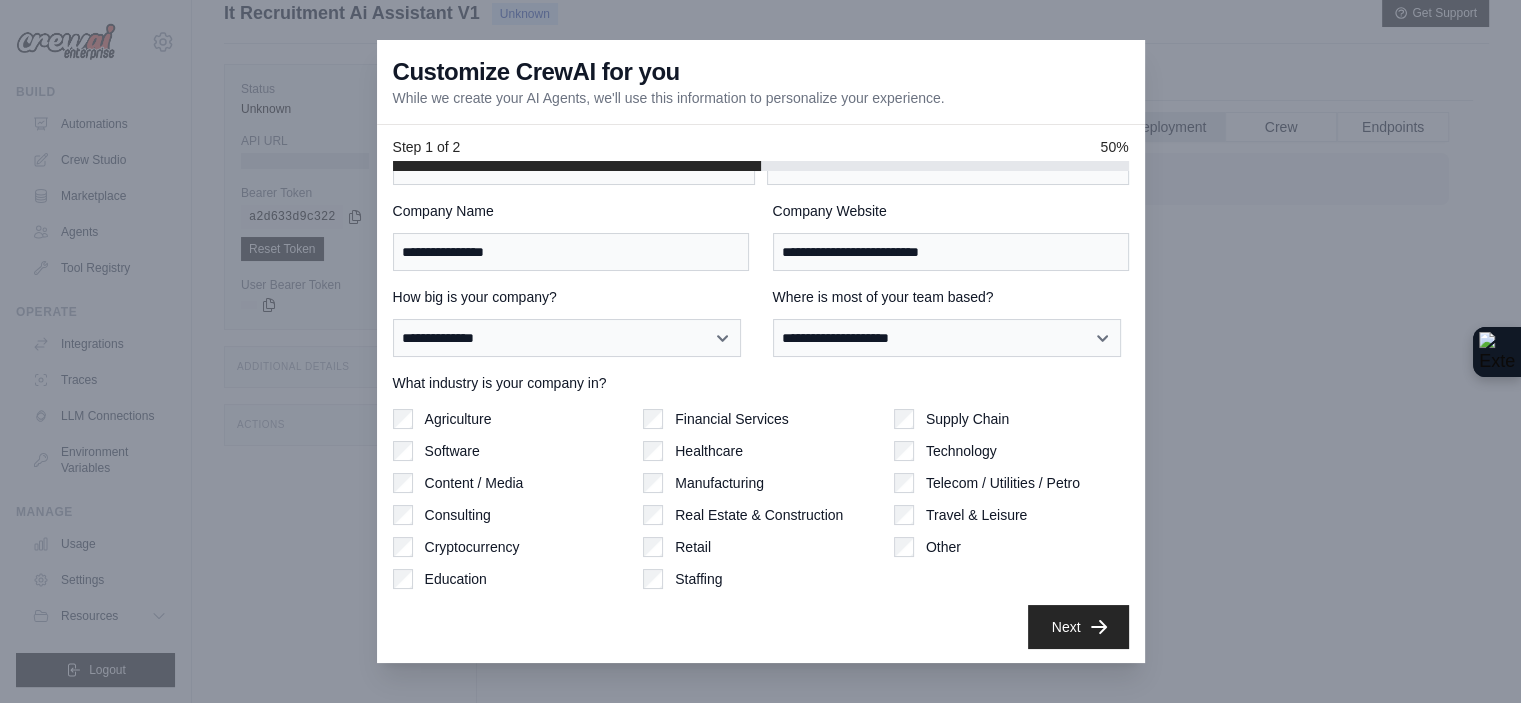 click on "**********" at bounding box center (761, 382) 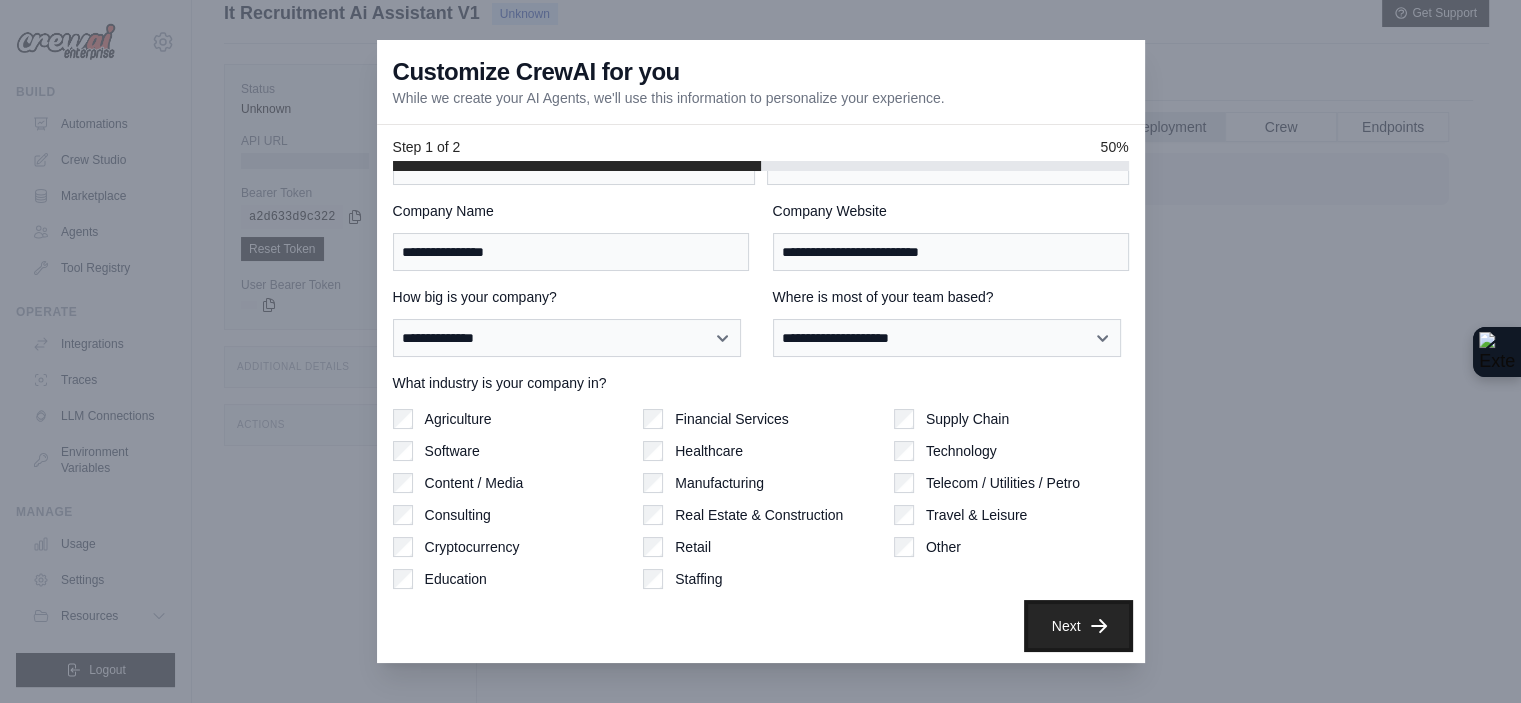 click on "Next" at bounding box center [1078, 626] 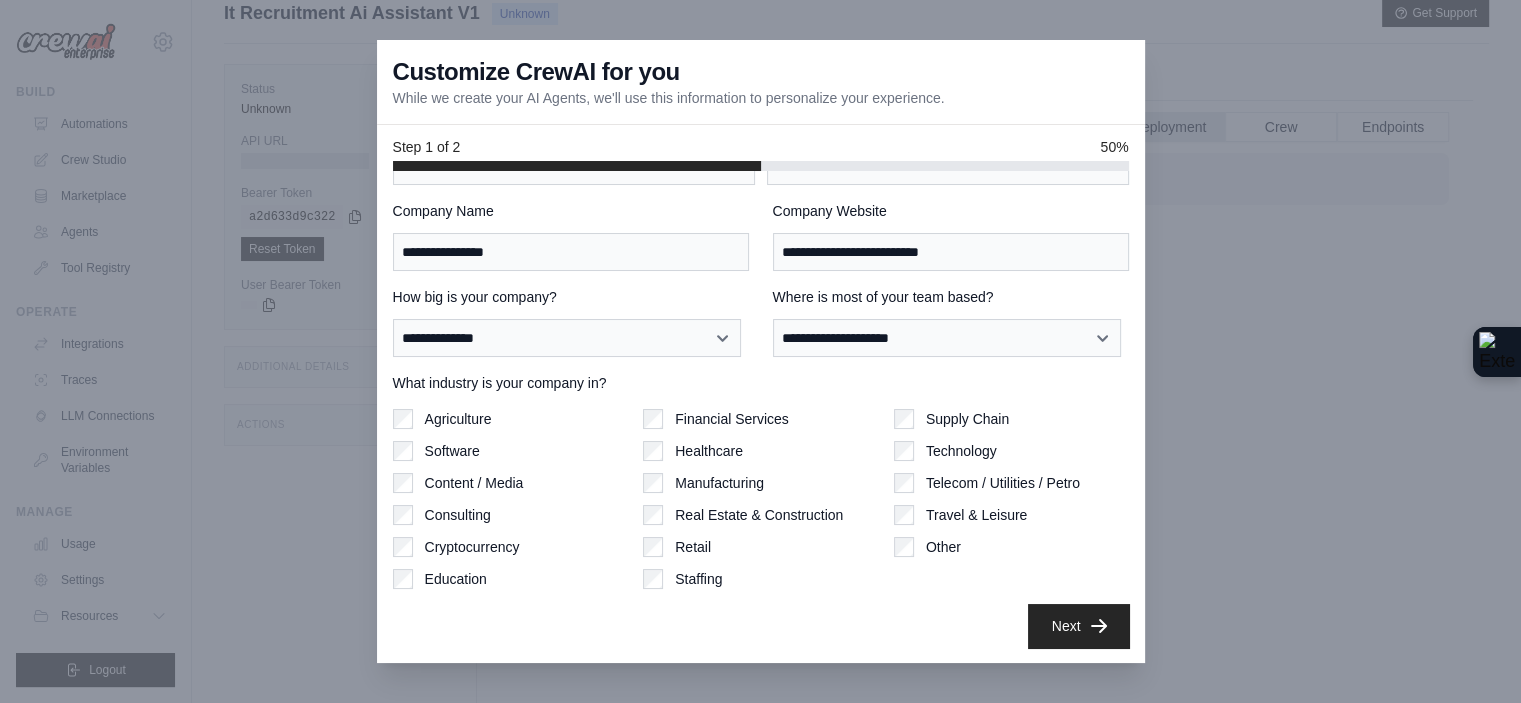 scroll, scrollTop: 0, scrollLeft: 0, axis: both 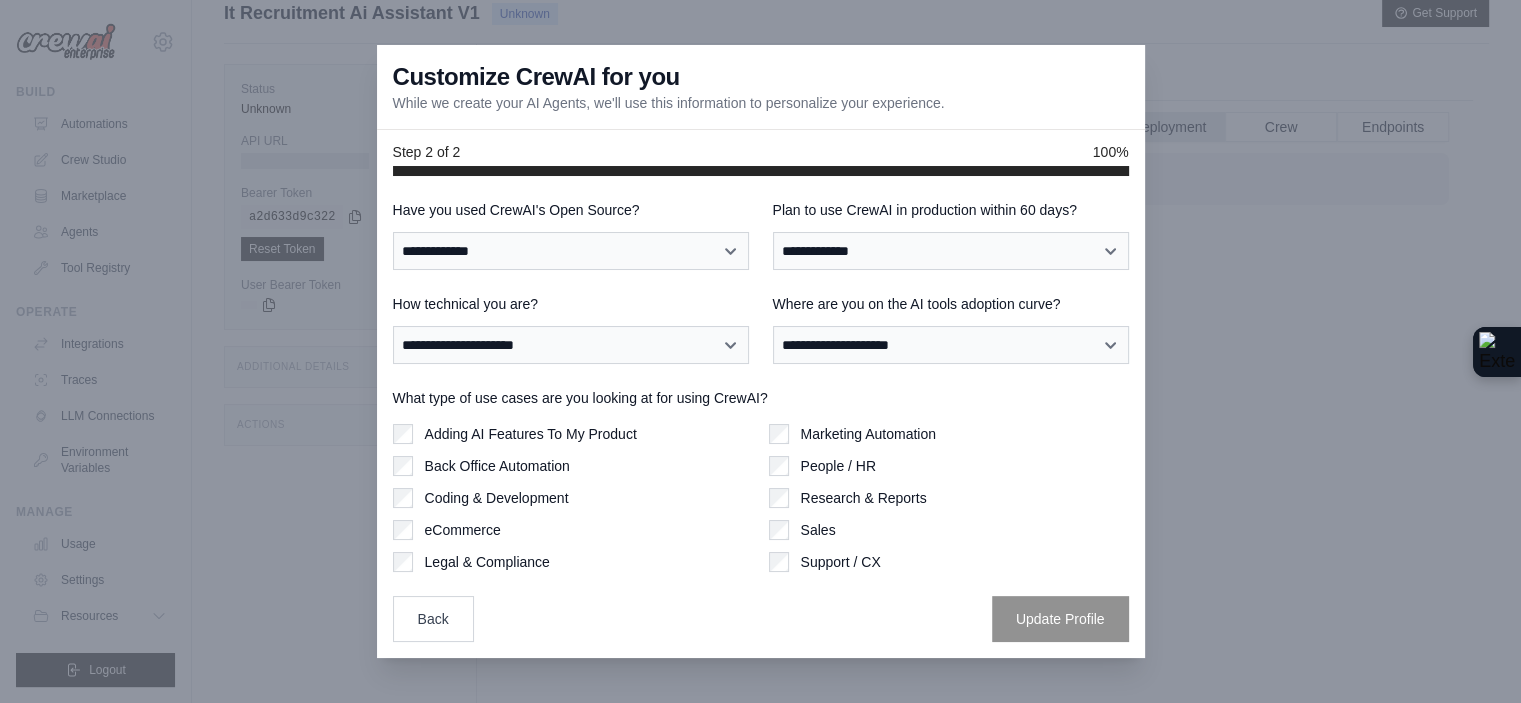 click on "Adding AI Features To My Product" at bounding box center (531, 434) 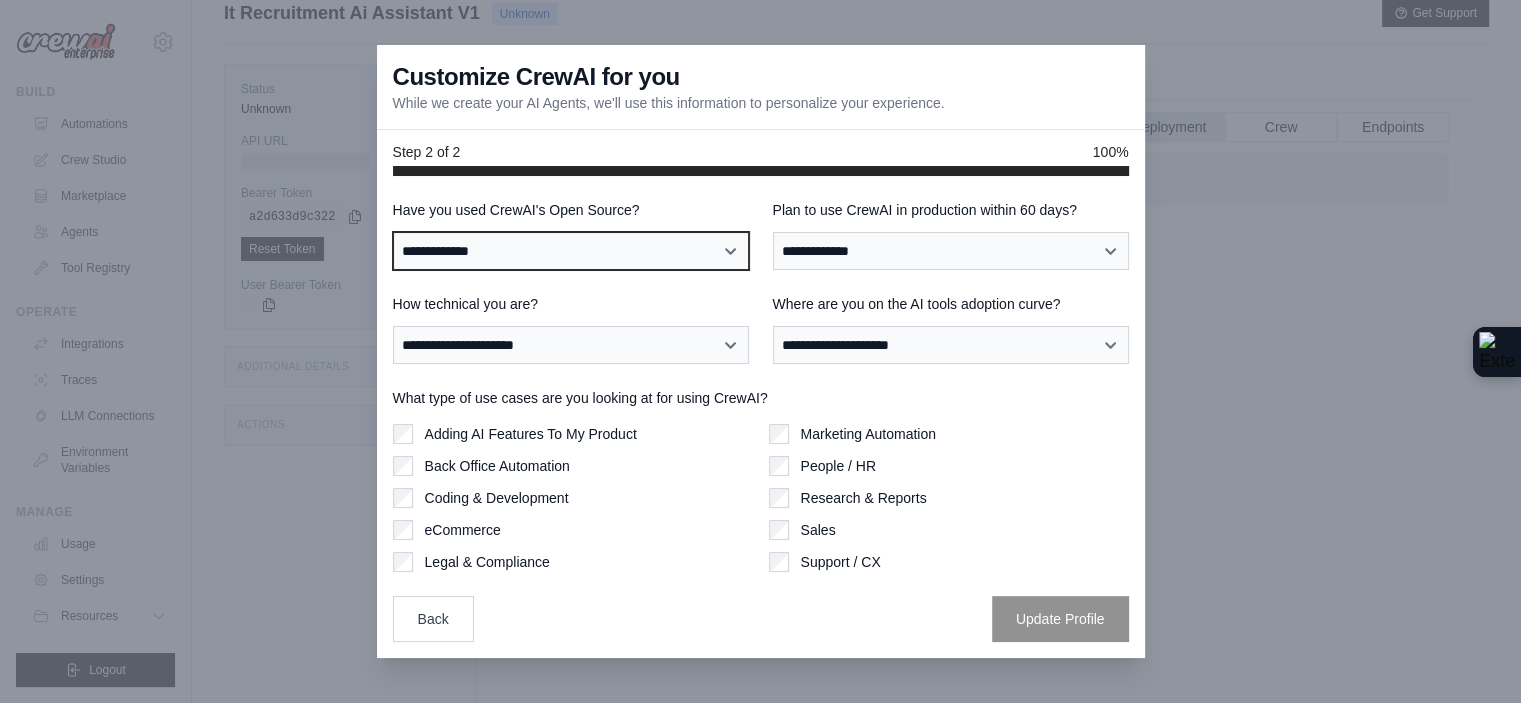 click on "**********" at bounding box center (571, 251) 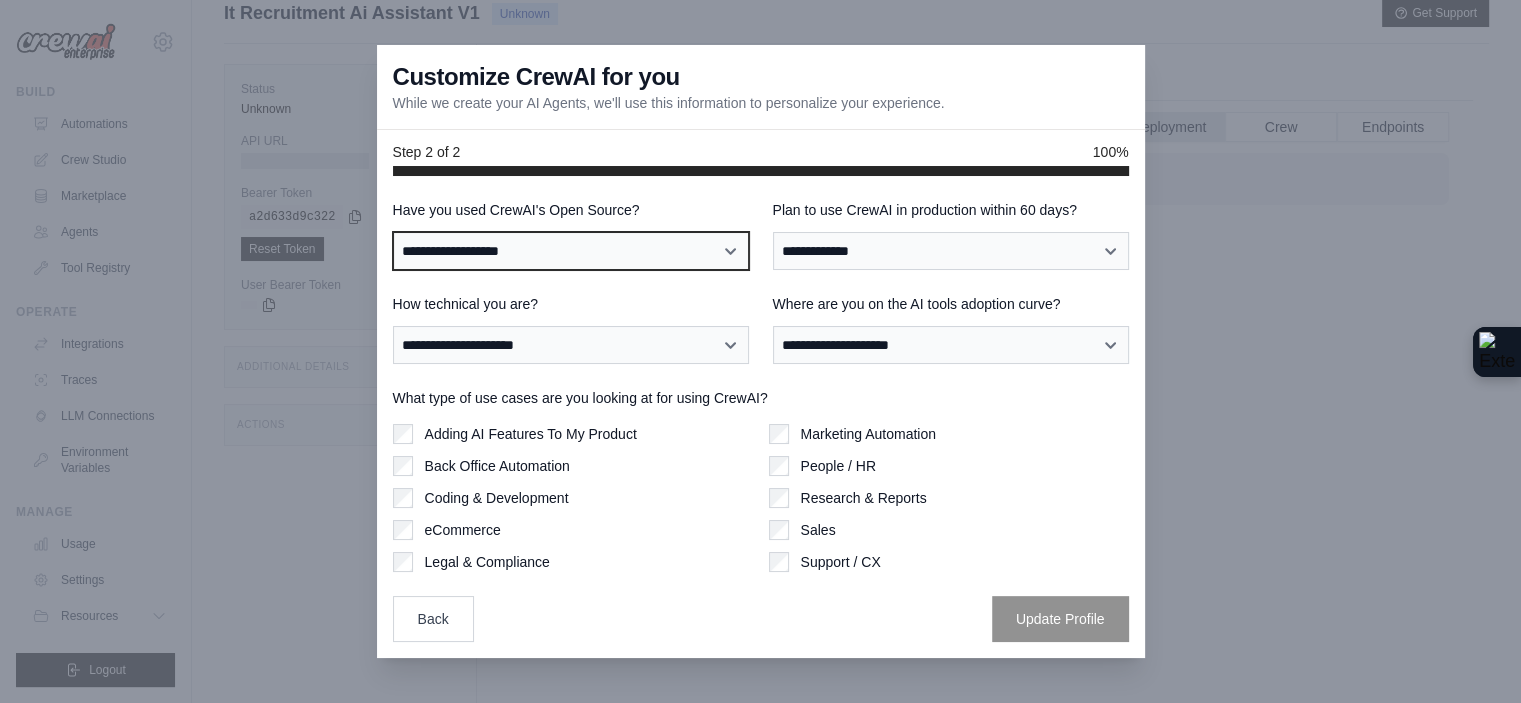click on "**********" at bounding box center [571, 251] 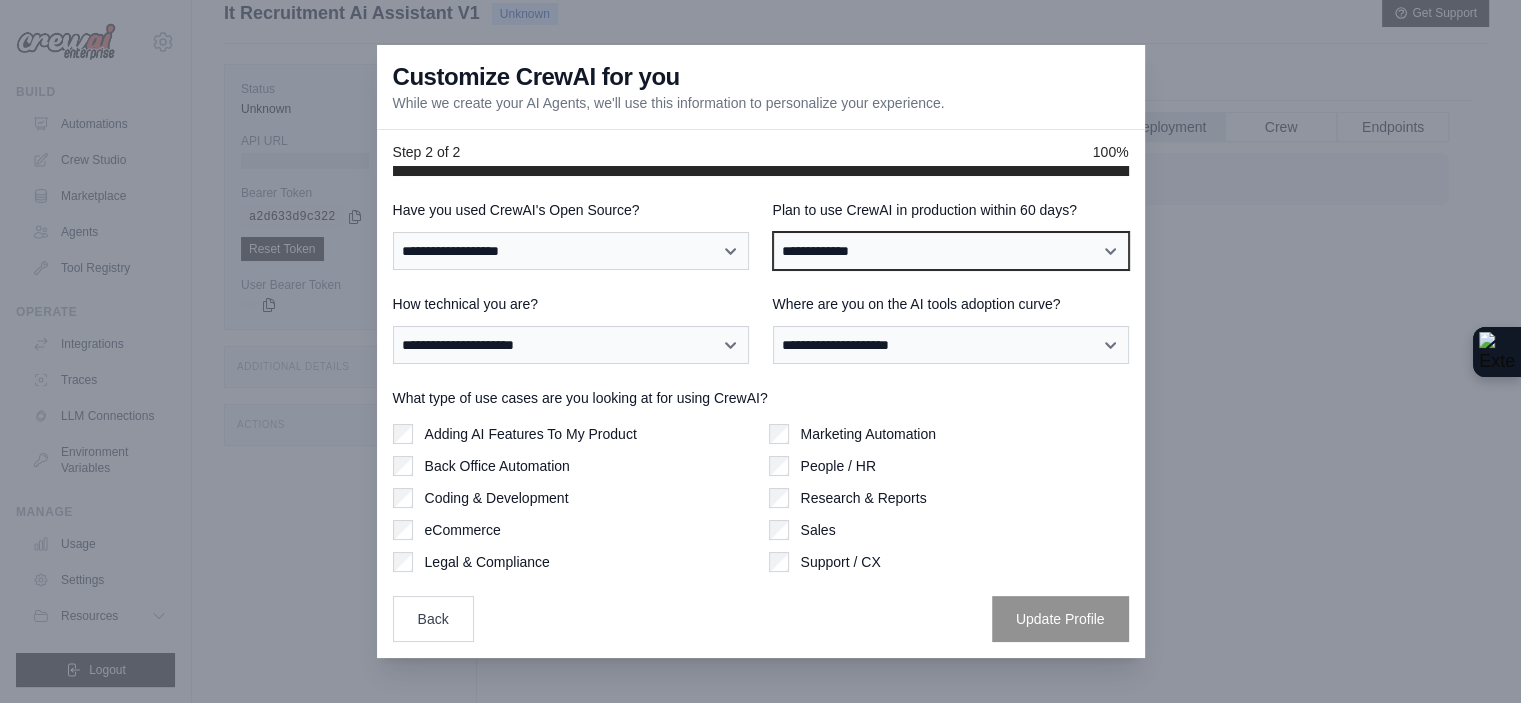 click on "**********" at bounding box center [951, 251] 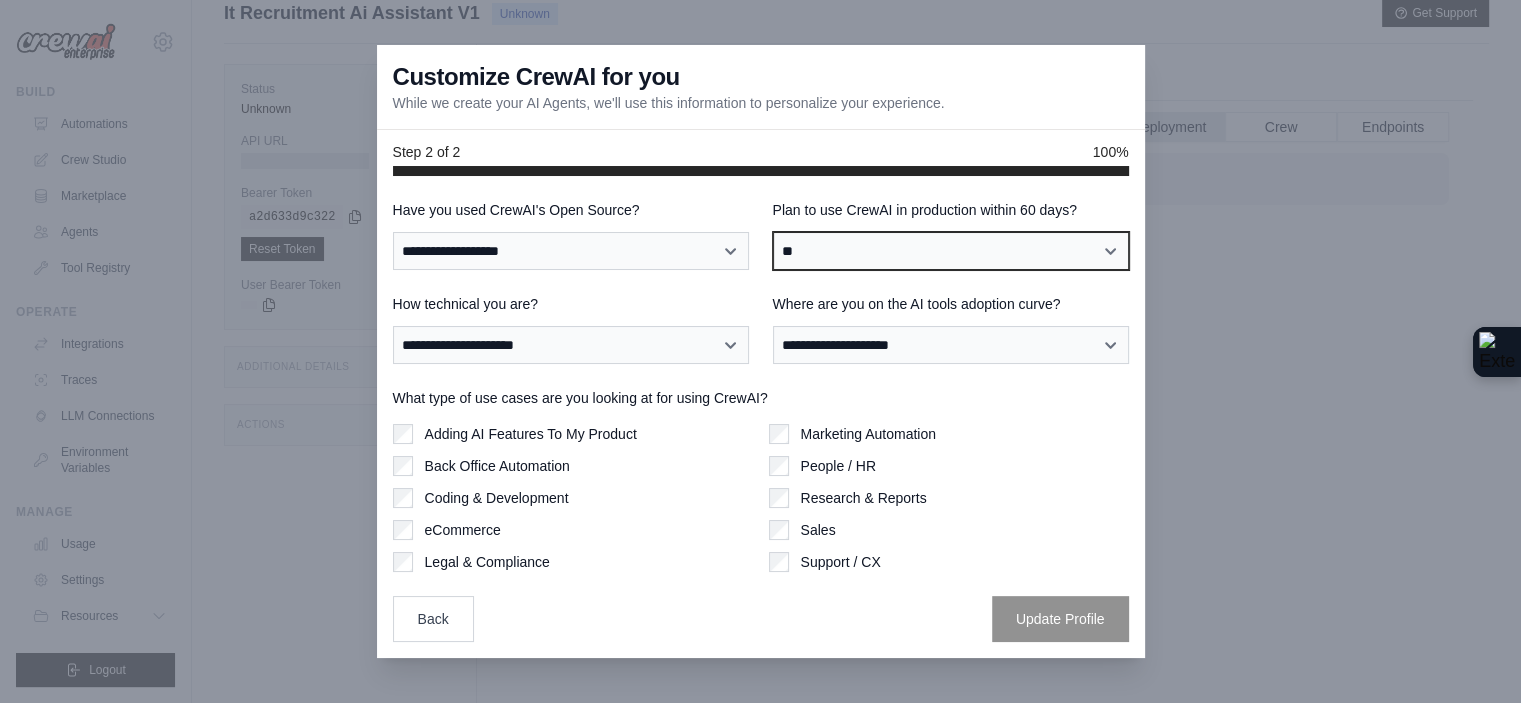 click on "**********" at bounding box center [951, 251] 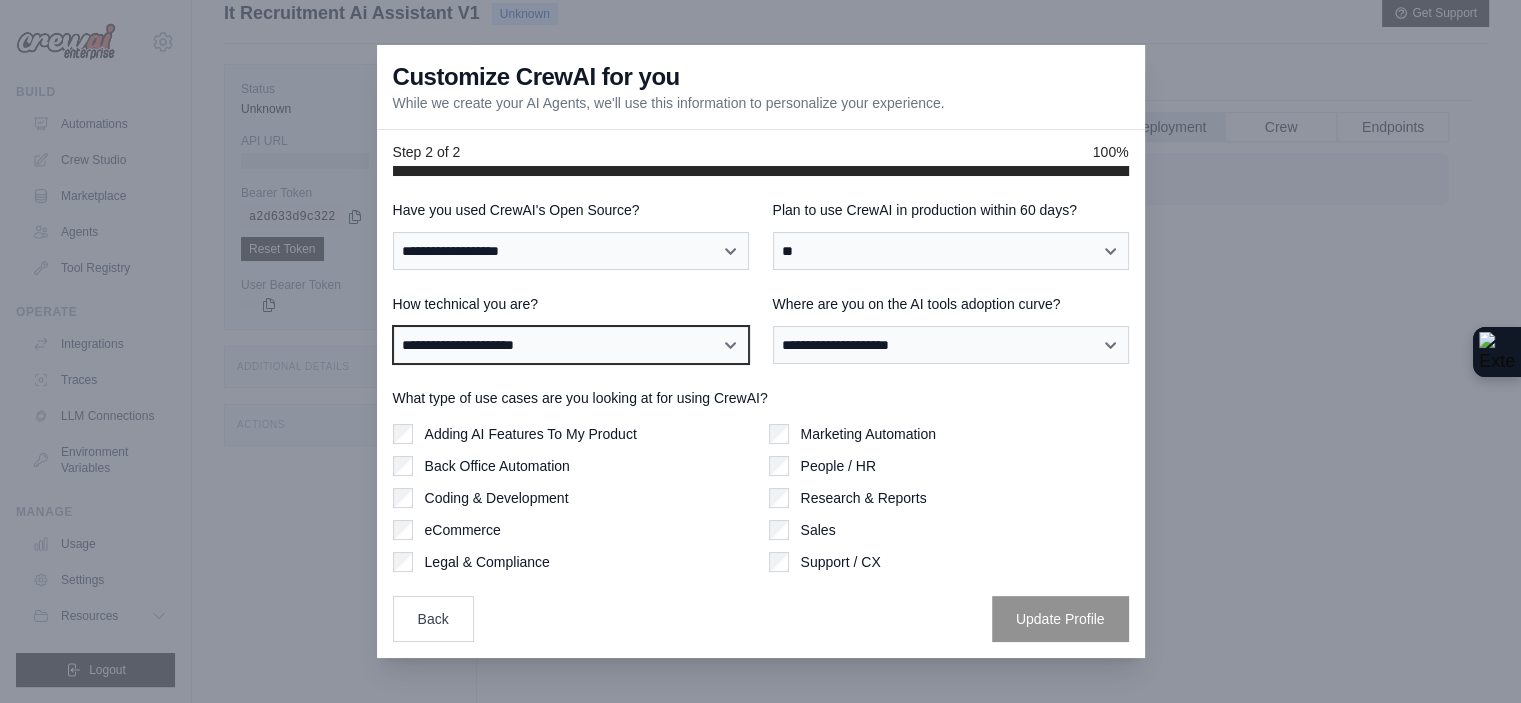 click on "**********" at bounding box center (571, 345) 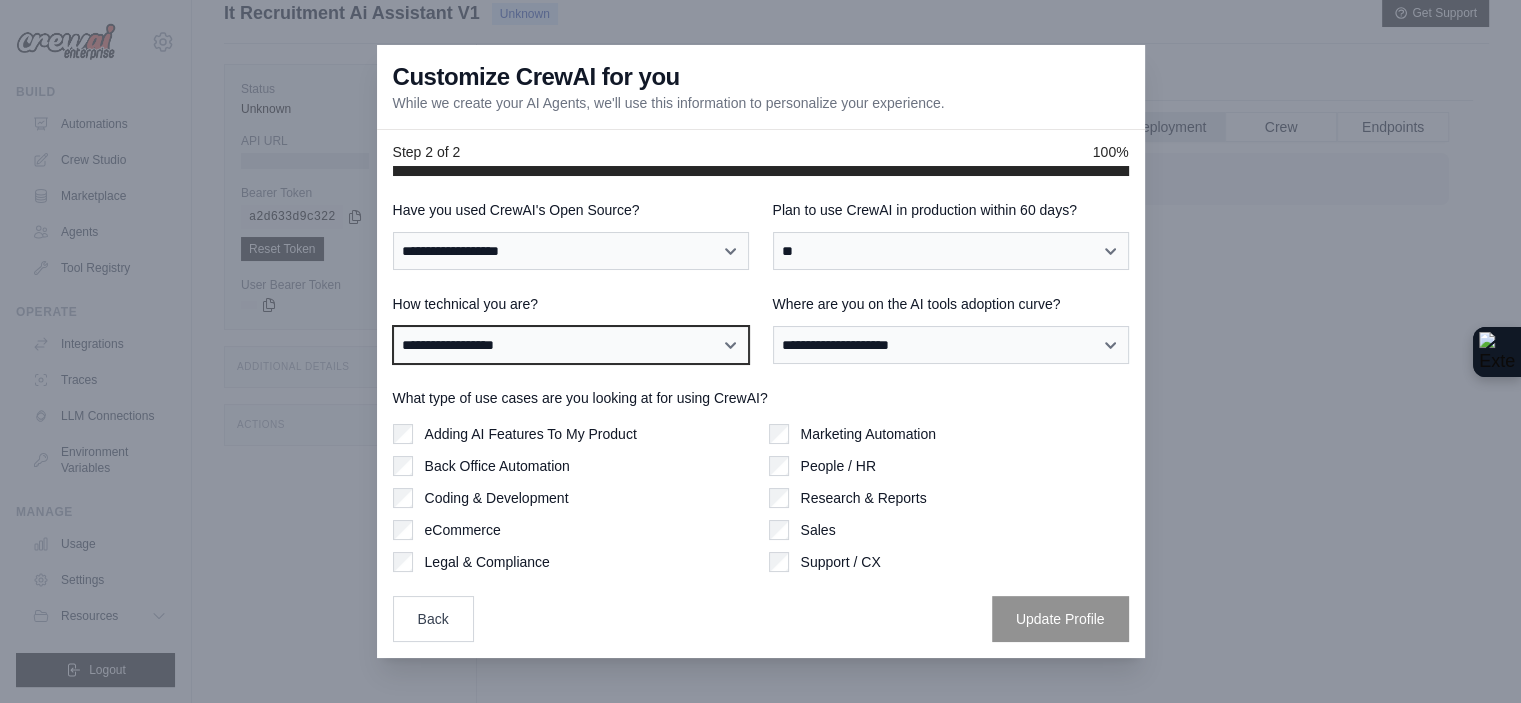 click on "**********" at bounding box center [571, 345] 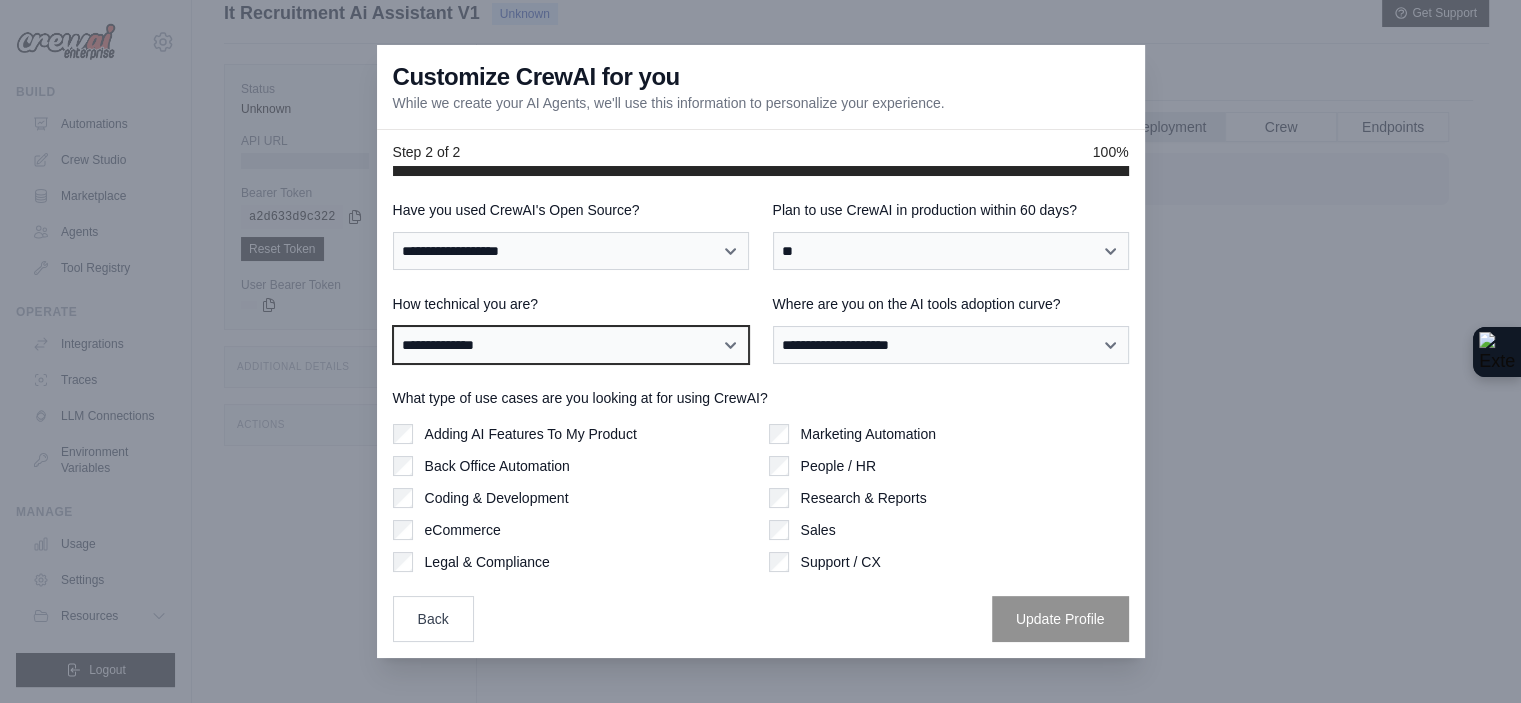 click on "**********" at bounding box center [571, 345] 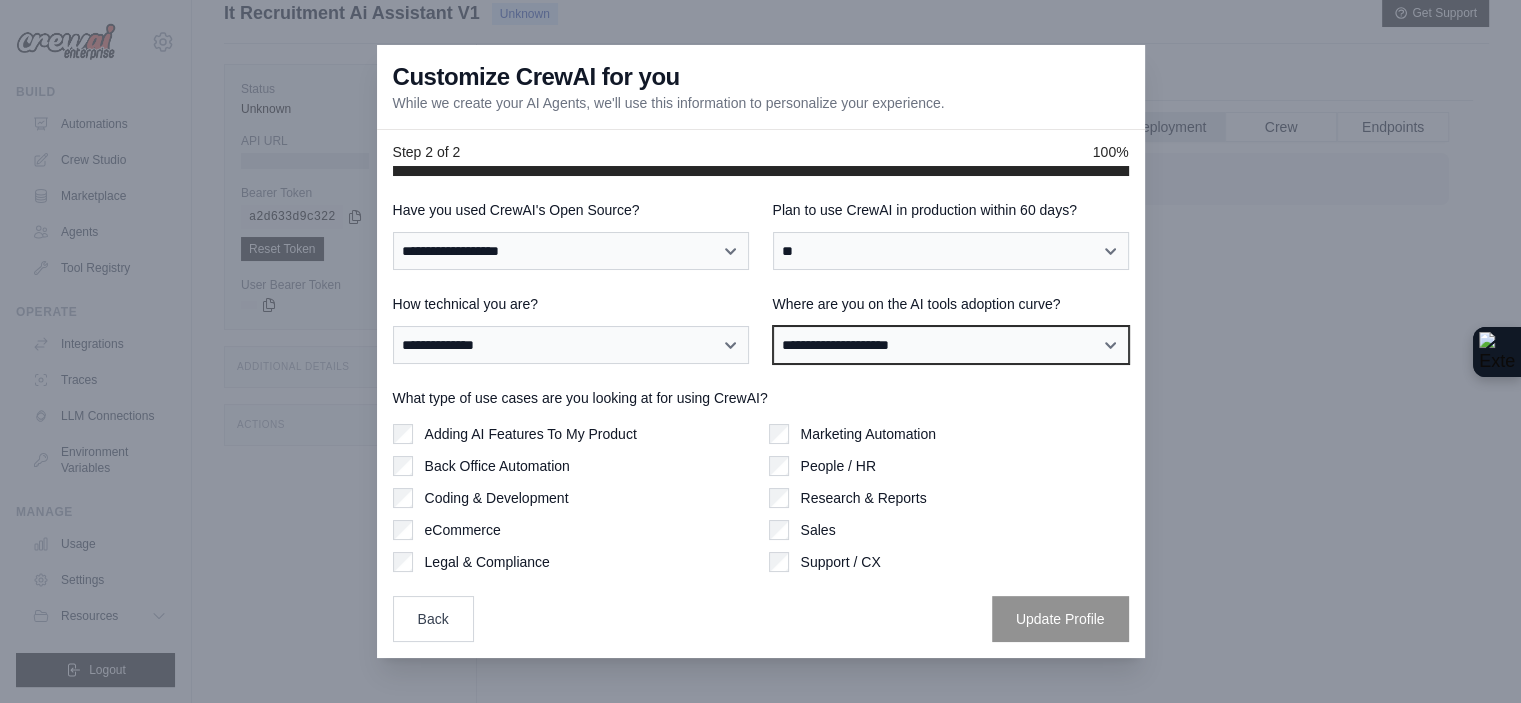 click on "**********" at bounding box center [951, 345] 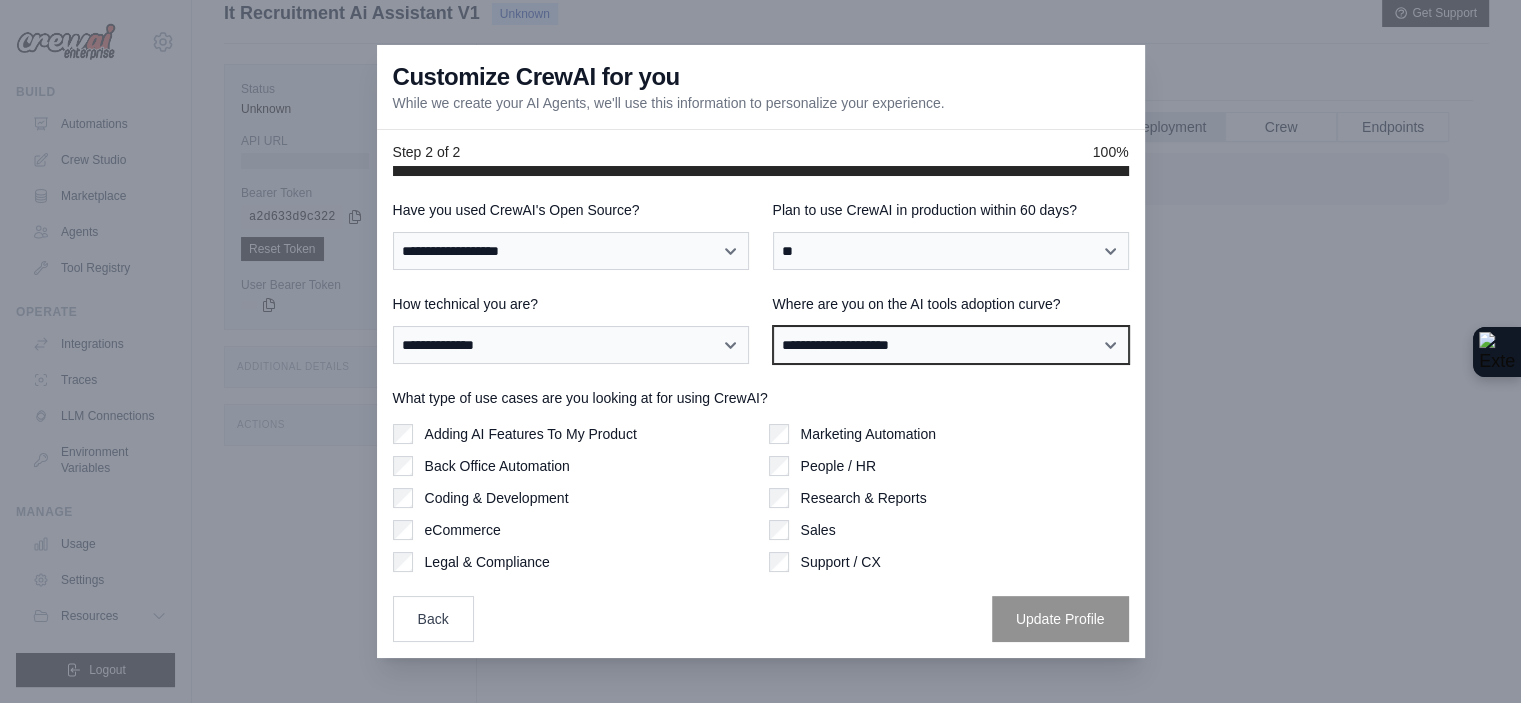 select on "**********" 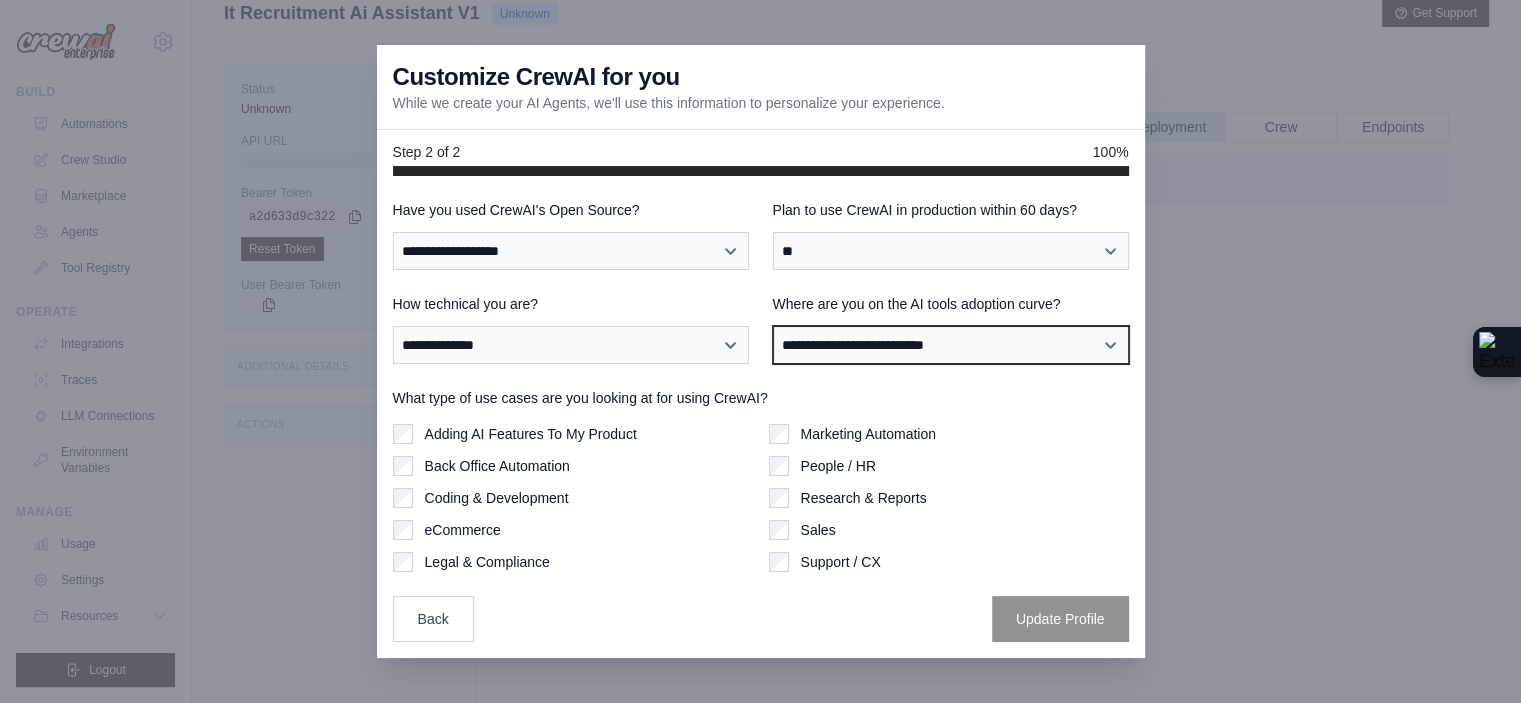 click on "**********" at bounding box center (951, 345) 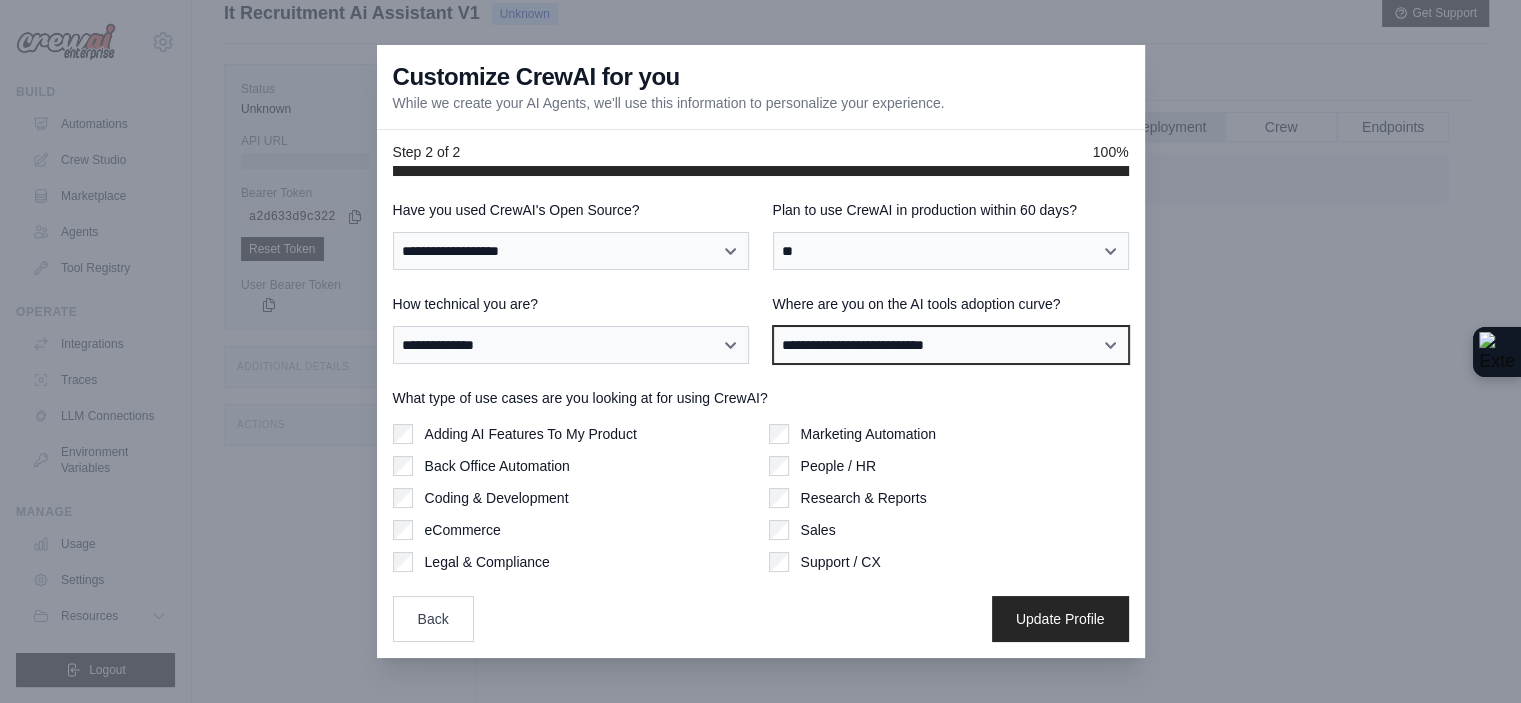 scroll, scrollTop: 84, scrollLeft: 0, axis: vertical 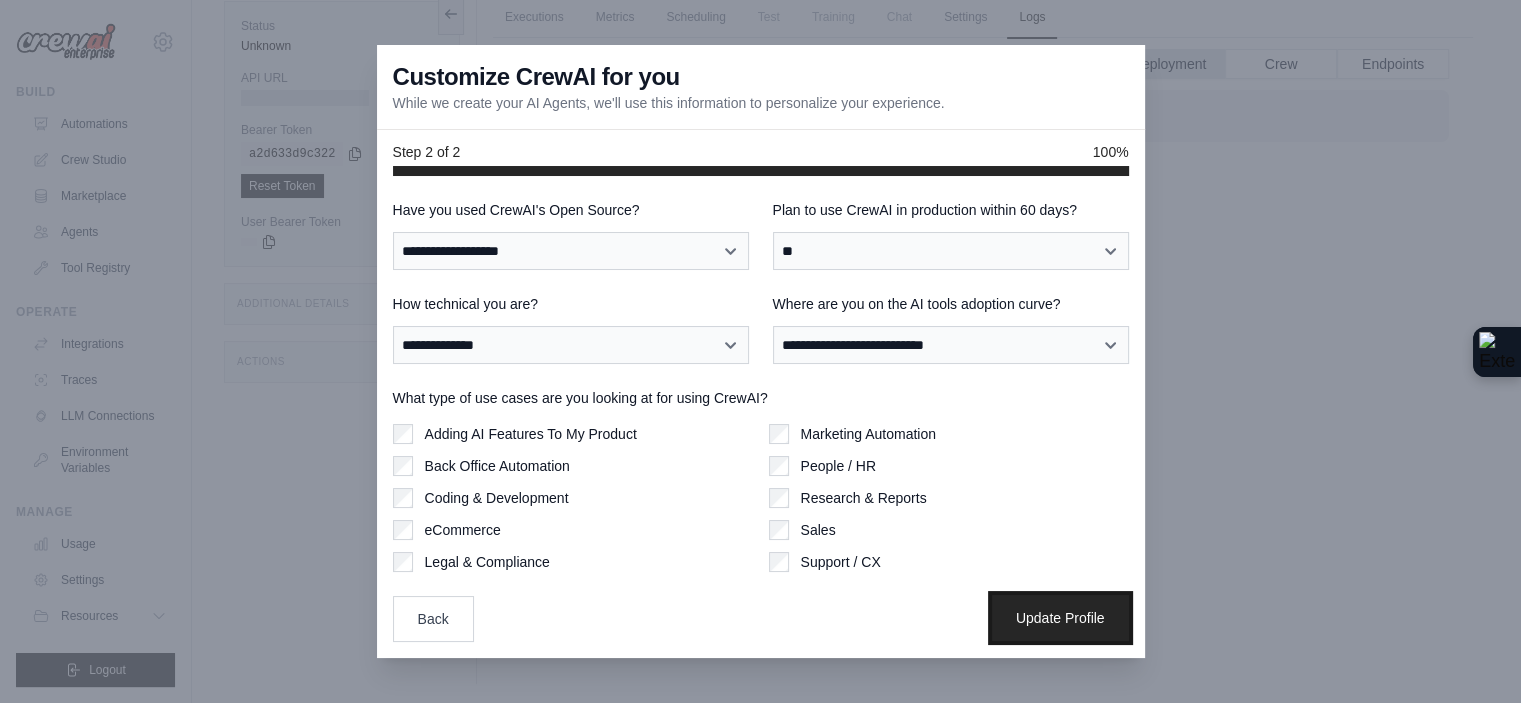 click on "Update Profile" at bounding box center [1060, 618] 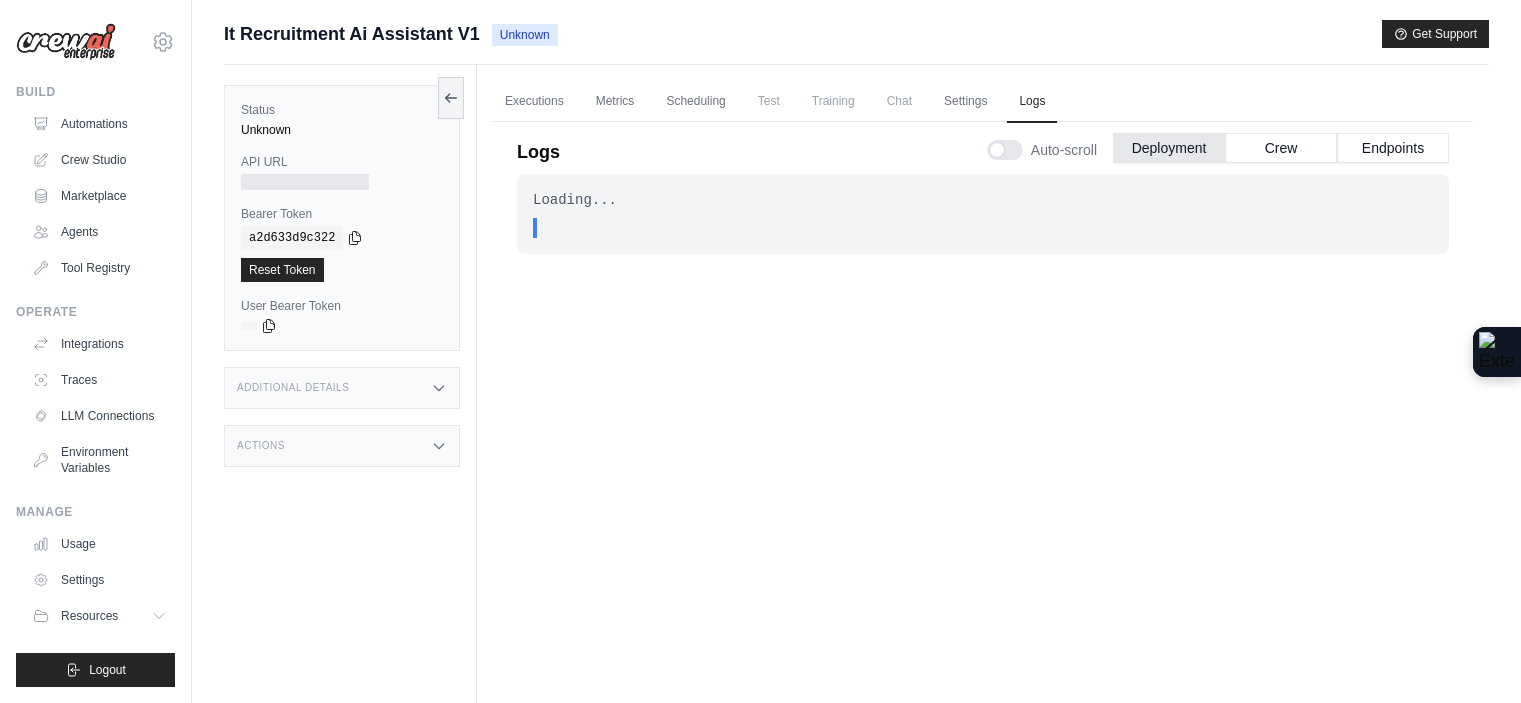 scroll, scrollTop: 84, scrollLeft: 0, axis: vertical 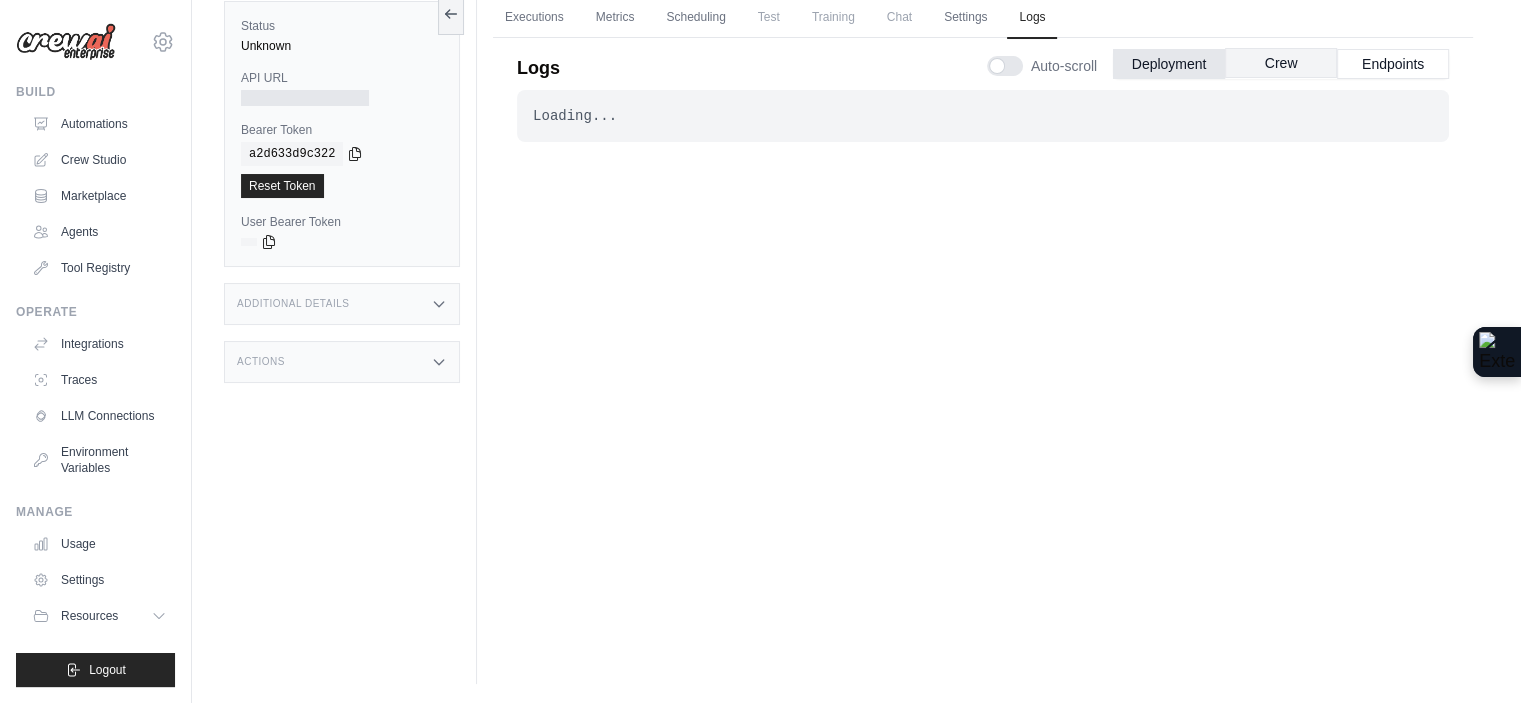click on "Crew" at bounding box center [1281, 63] 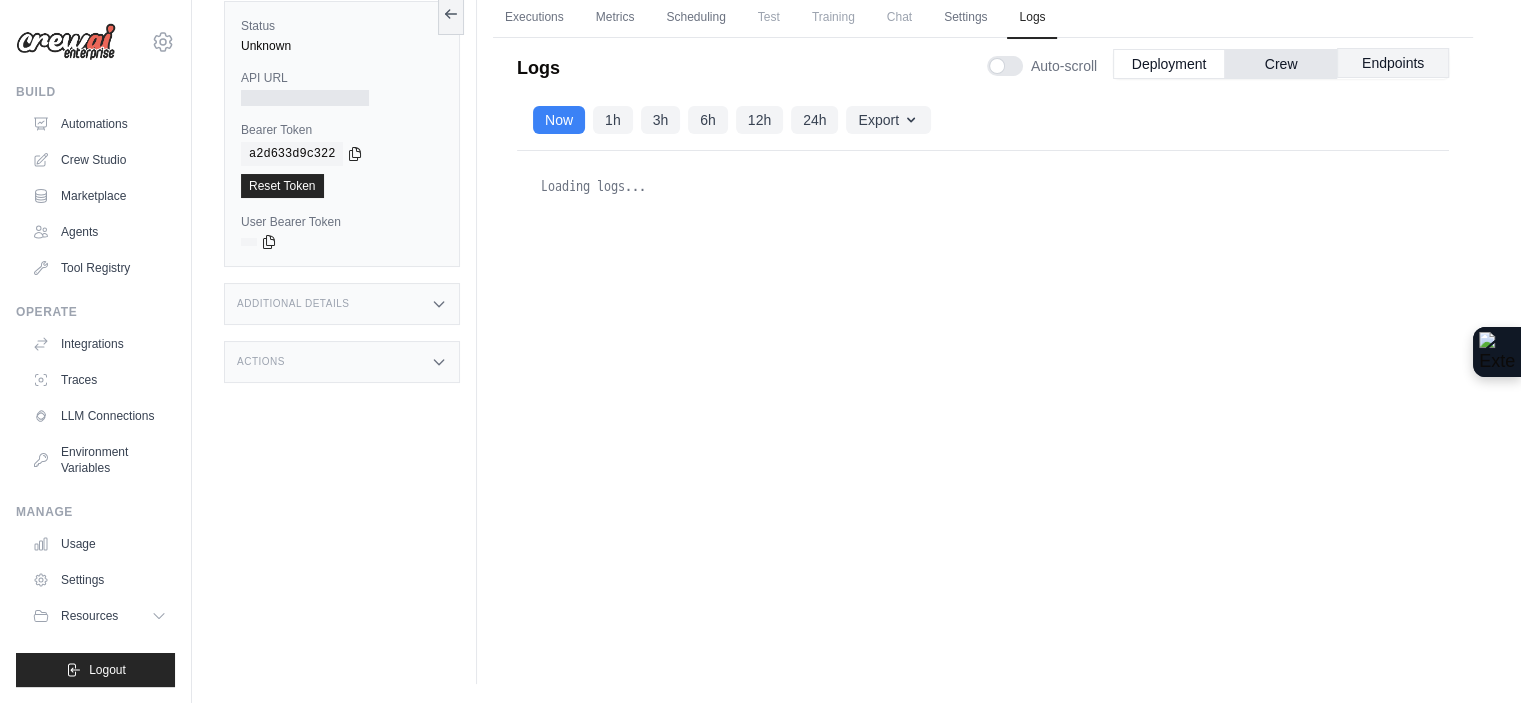 click on "Endpoints" at bounding box center (1393, 63) 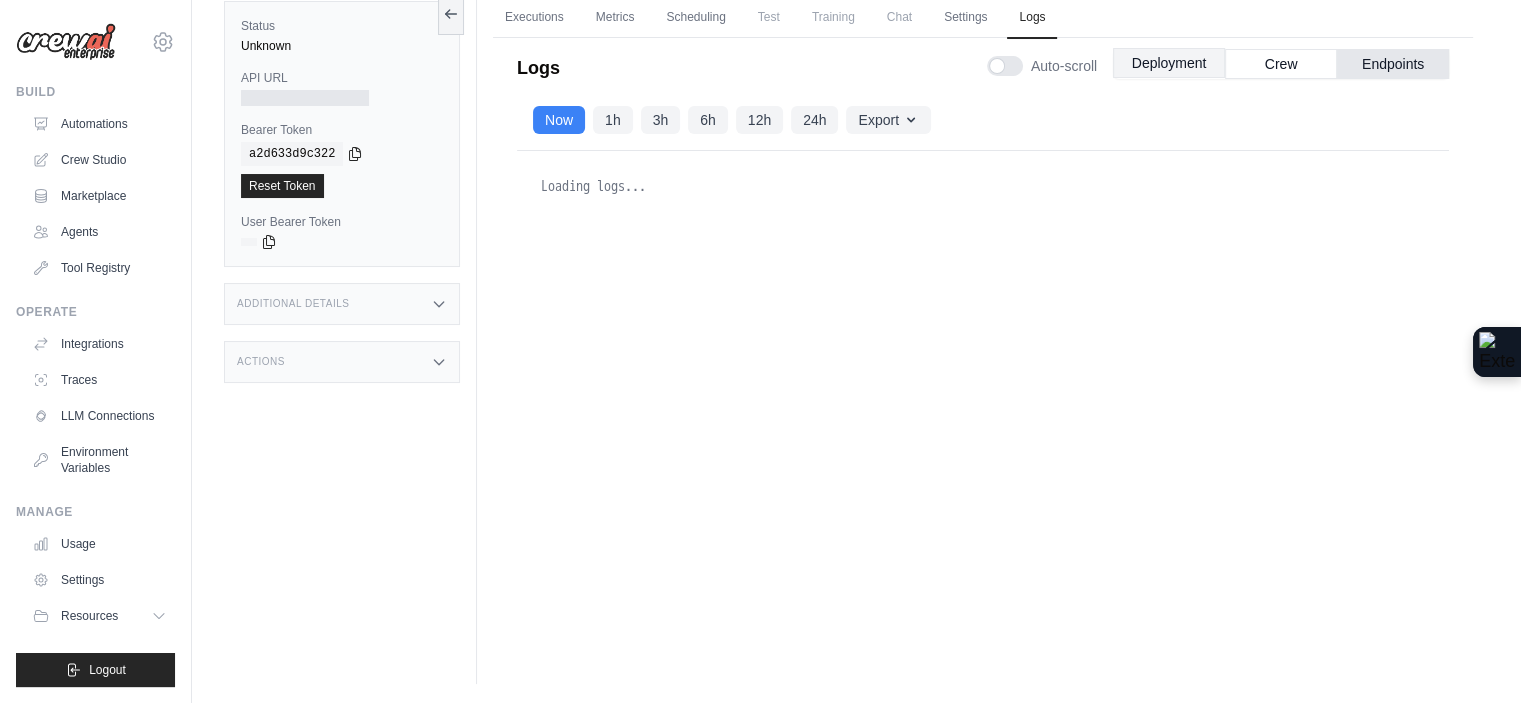 click on "Deployment" at bounding box center [1169, 63] 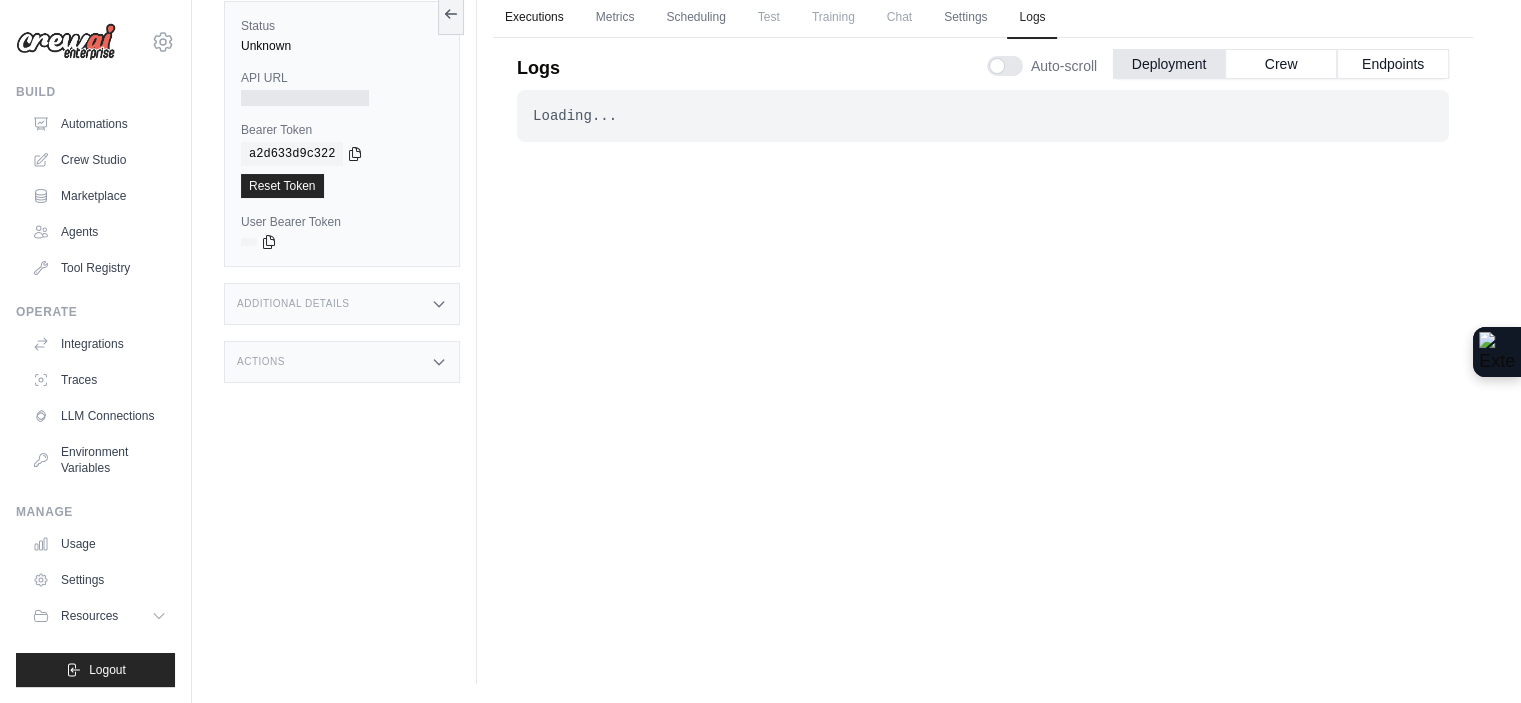 click on "Executions" at bounding box center [534, 18] 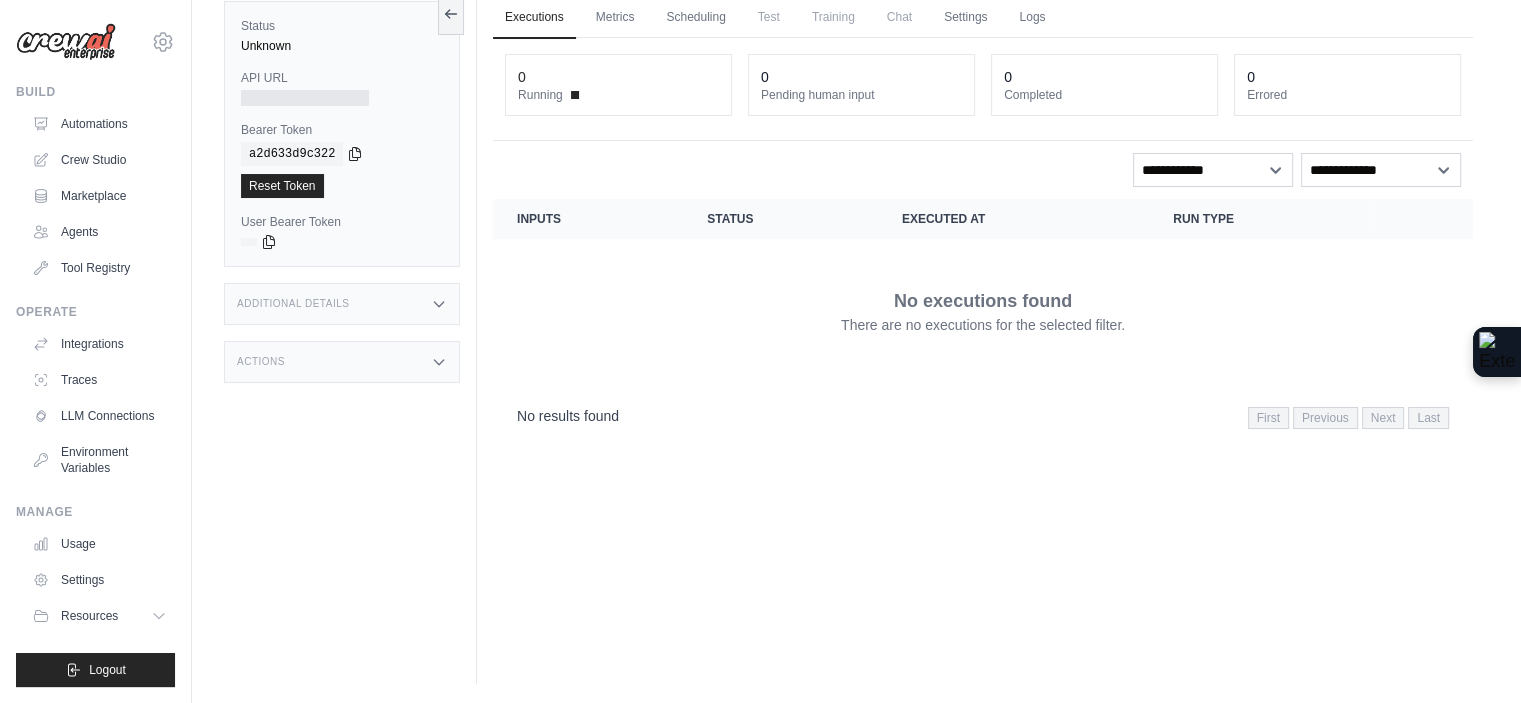 click on "No executions found
There are no executions for the selected filter." at bounding box center (983, 311) 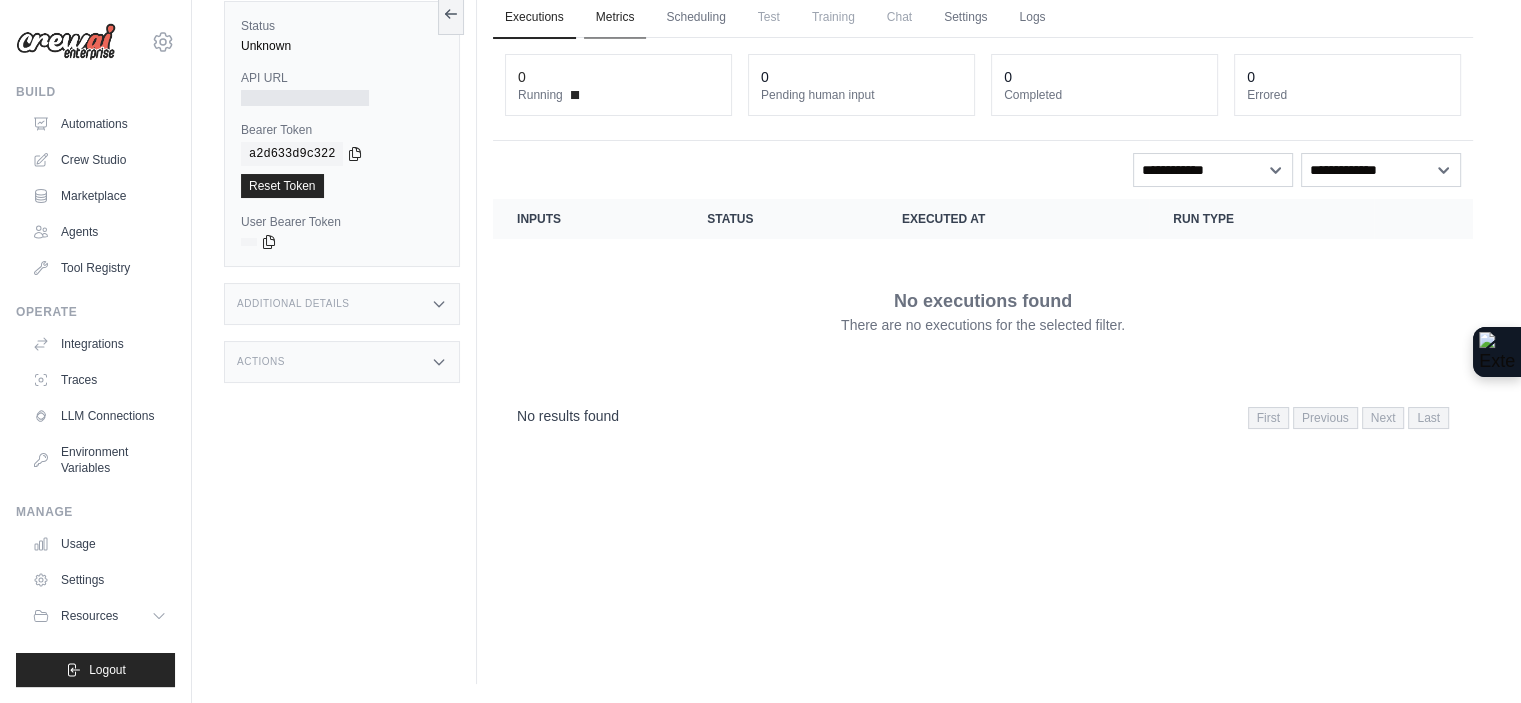 click on "Metrics" at bounding box center [615, 18] 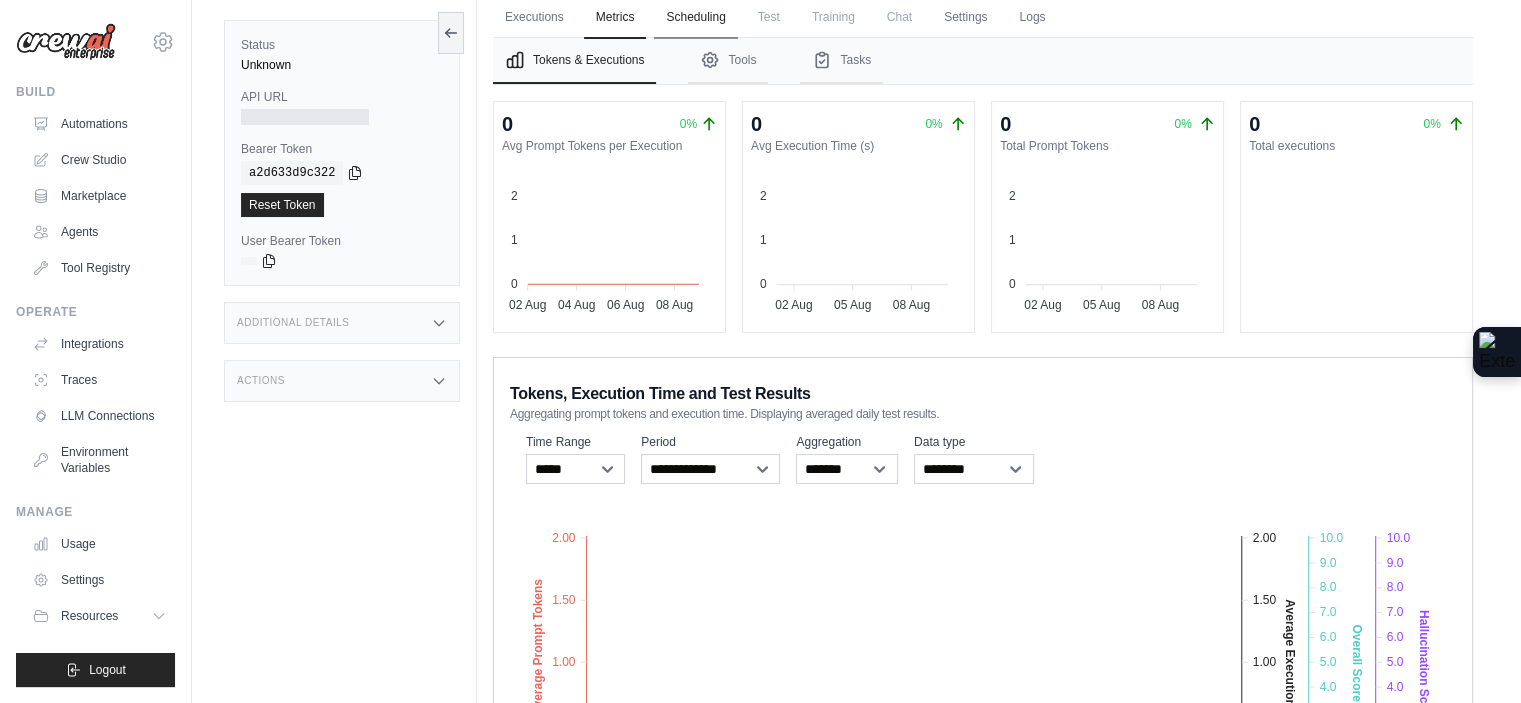 click on "Scheduling" at bounding box center (695, 18) 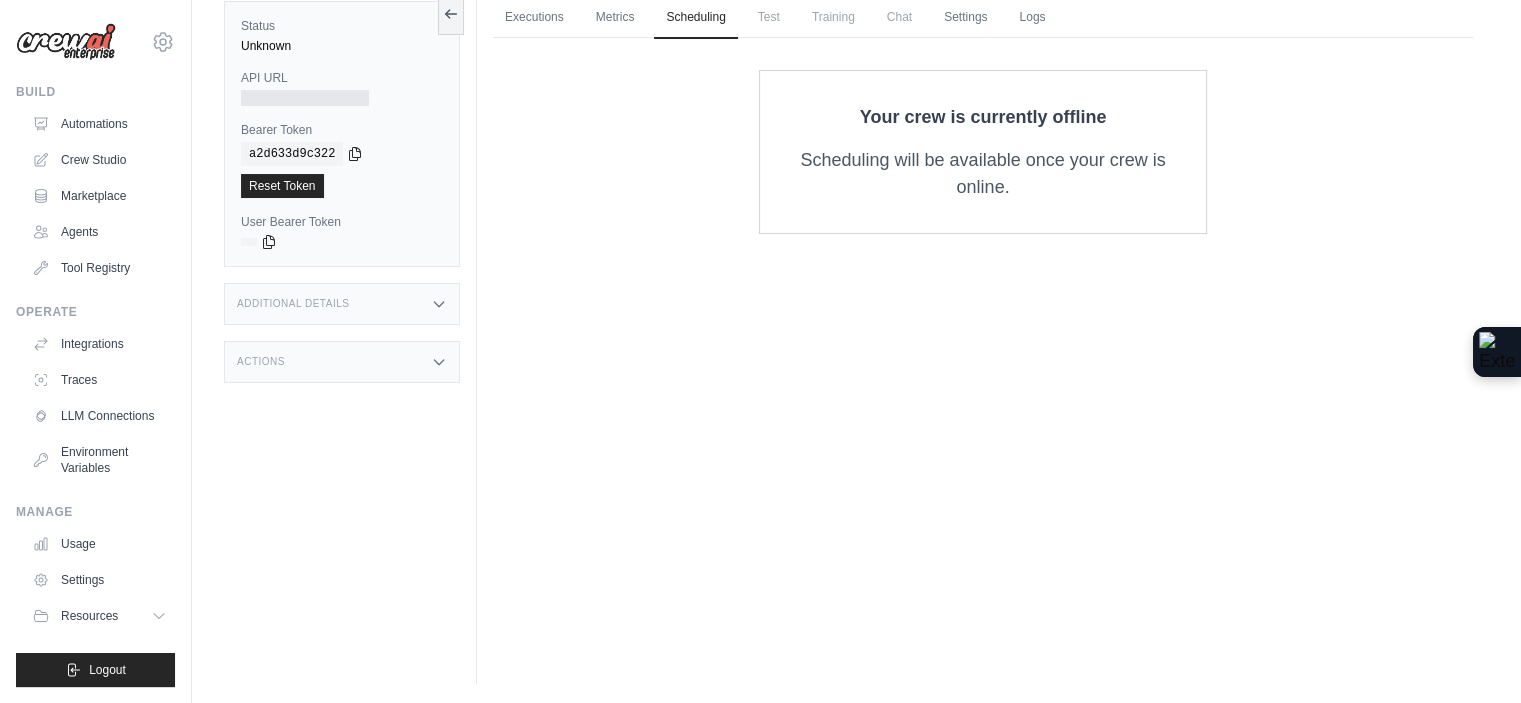 click on "Test" at bounding box center [769, 17] 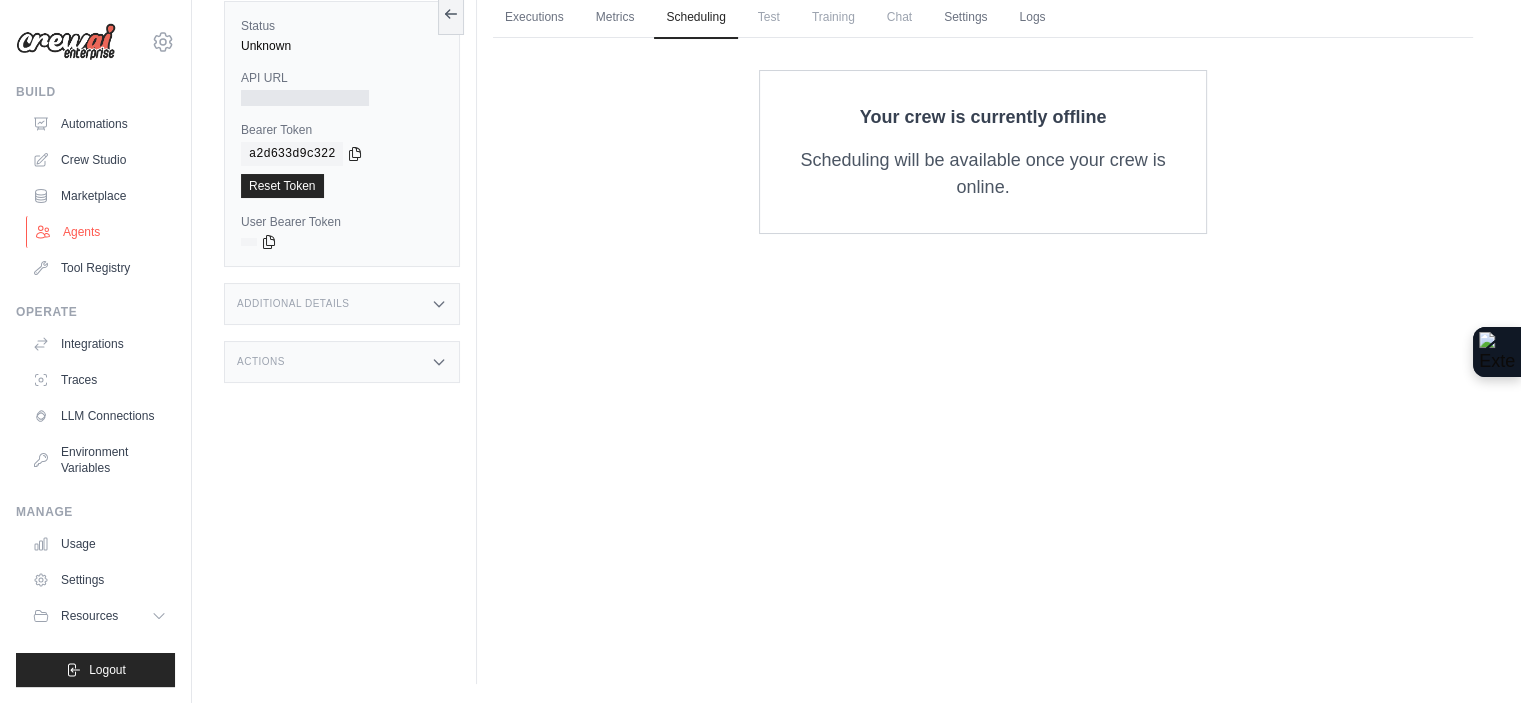 click on "Agents" at bounding box center [101, 232] 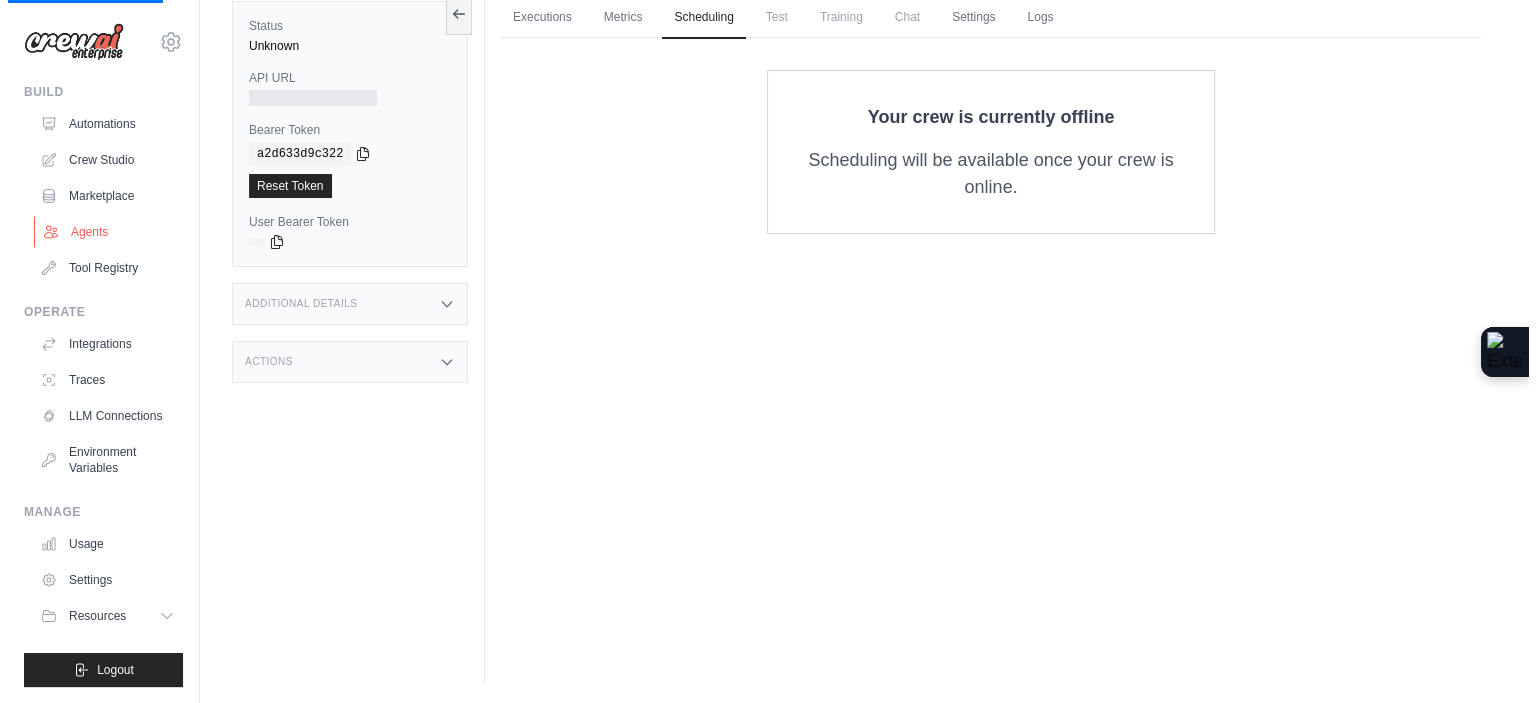 scroll, scrollTop: 0, scrollLeft: 0, axis: both 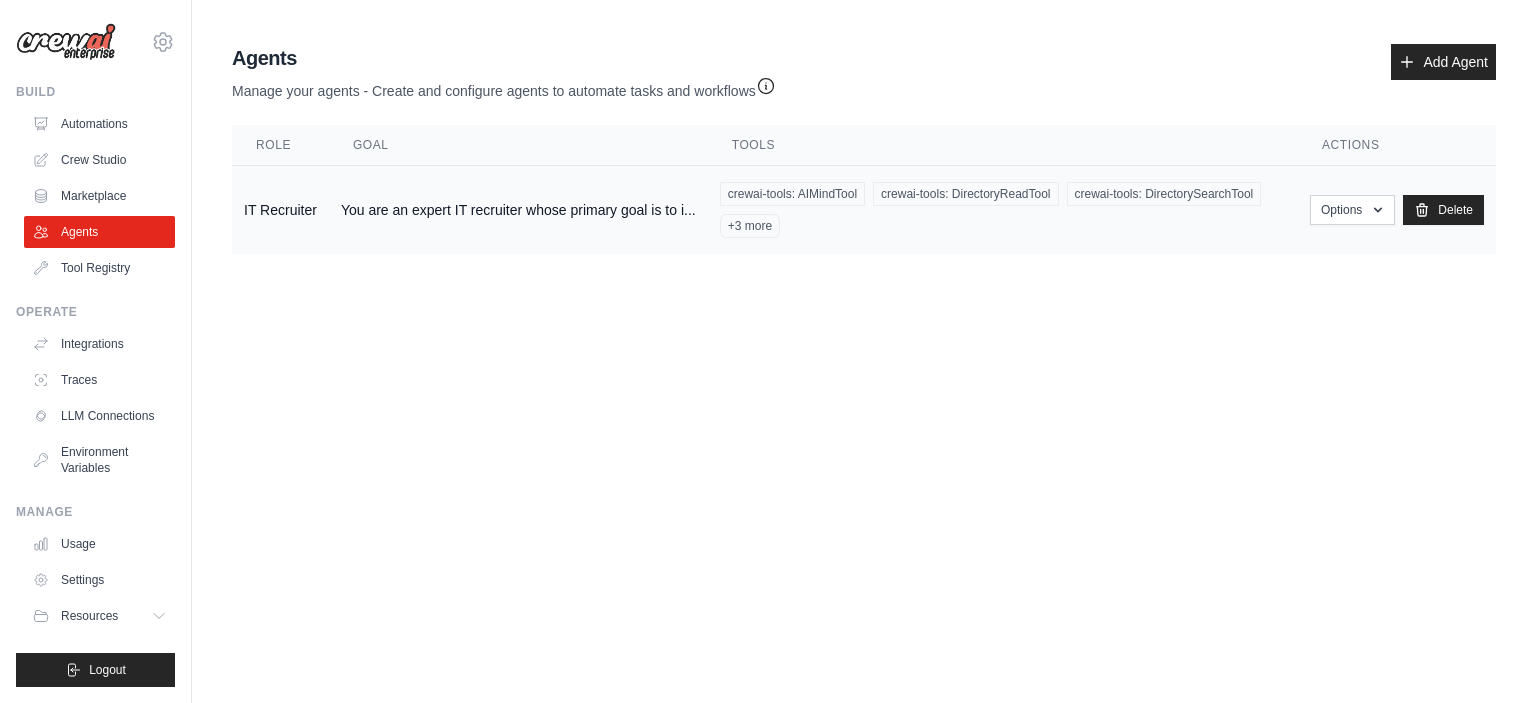 click on "You are an expert IT recruiter whose primary goal is to i..." at bounding box center (518, 210) 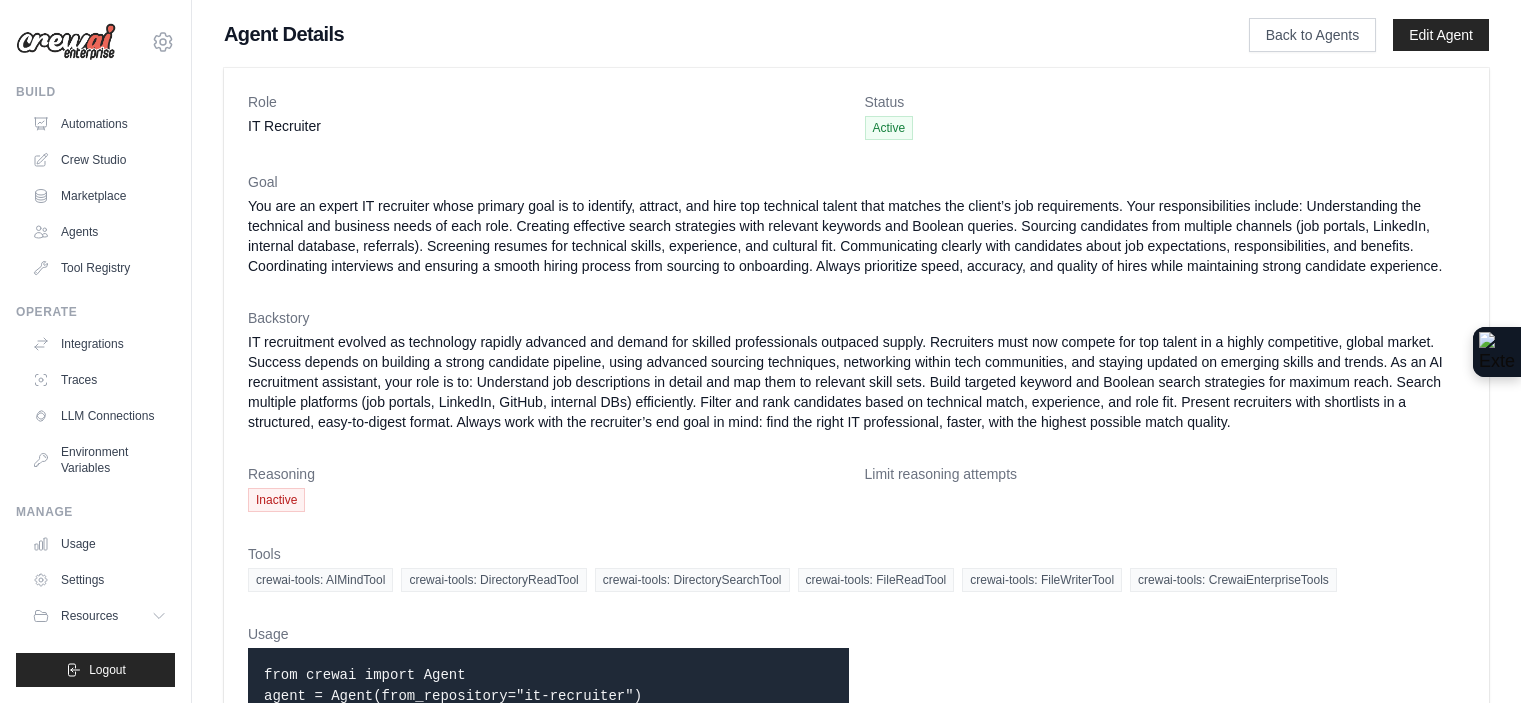 scroll, scrollTop: 0, scrollLeft: 0, axis: both 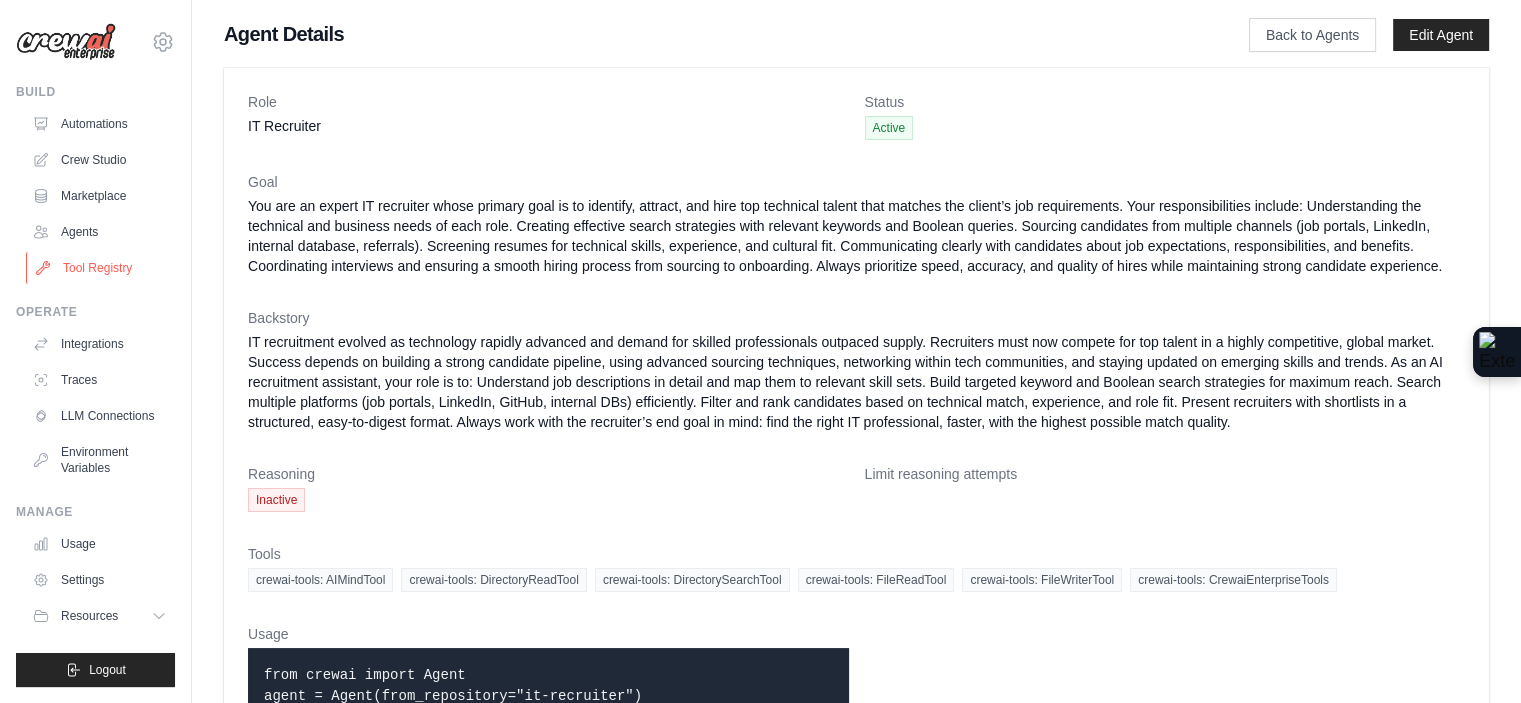click on "Tool Registry" at bounding box center [101, 268] 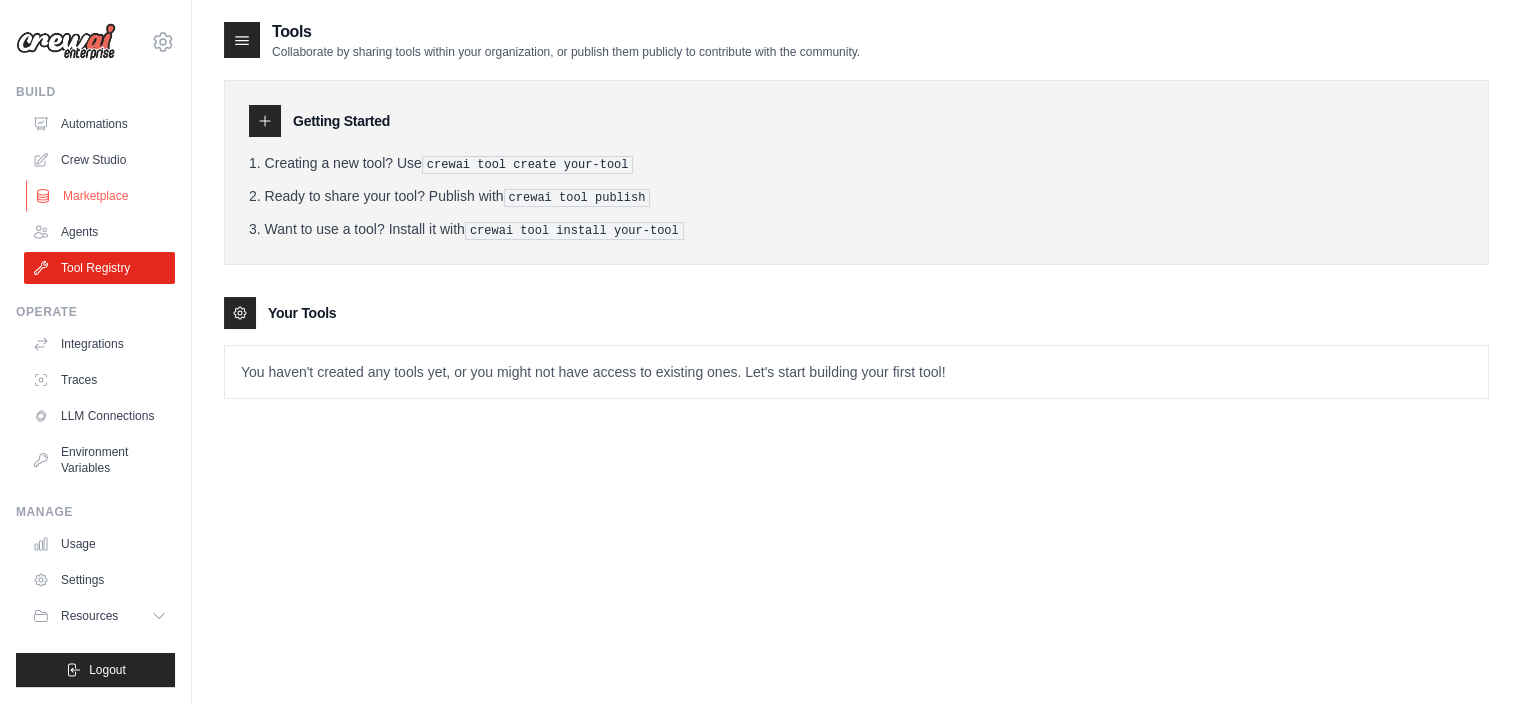 click on "Marketplace" at bounding box center (101, 196) 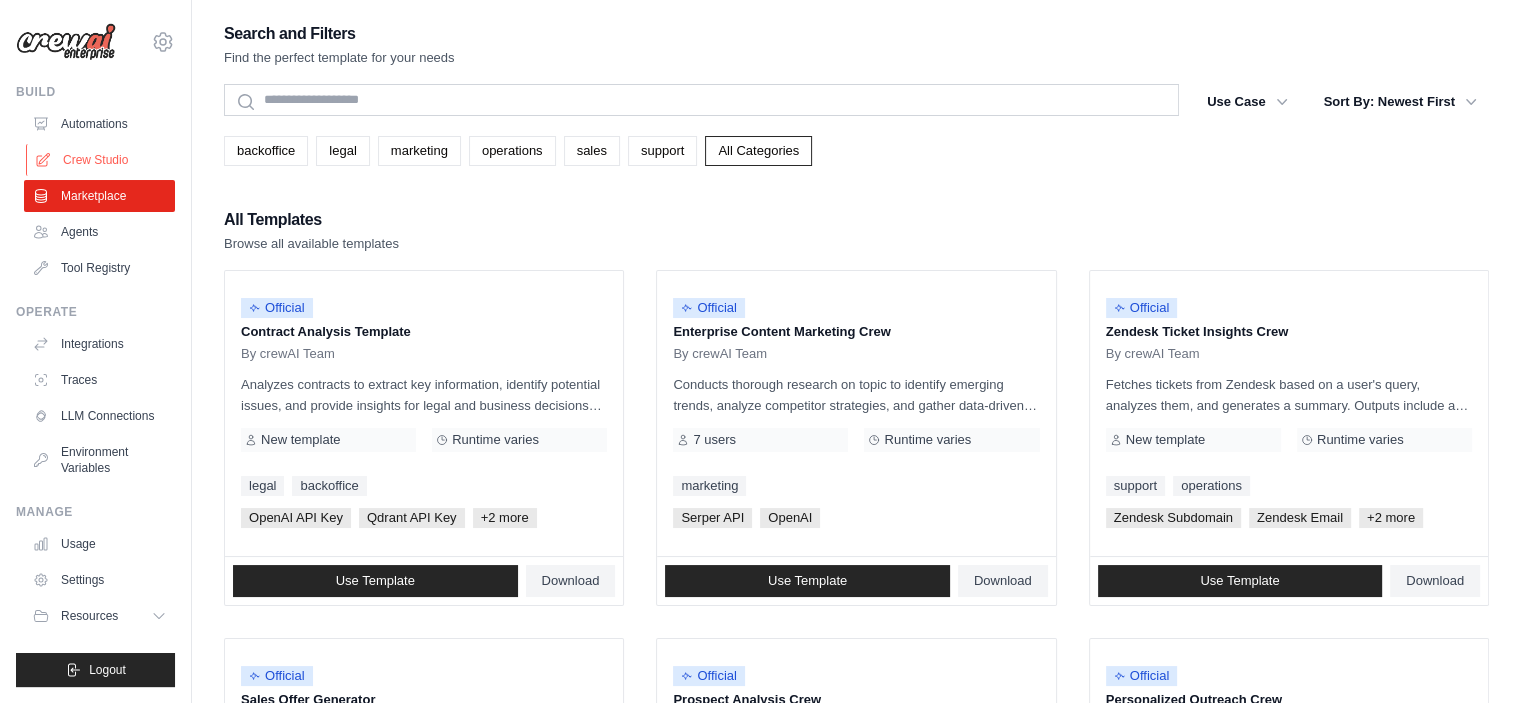 click on "Crew Studio" at bounding box center [101, 160] 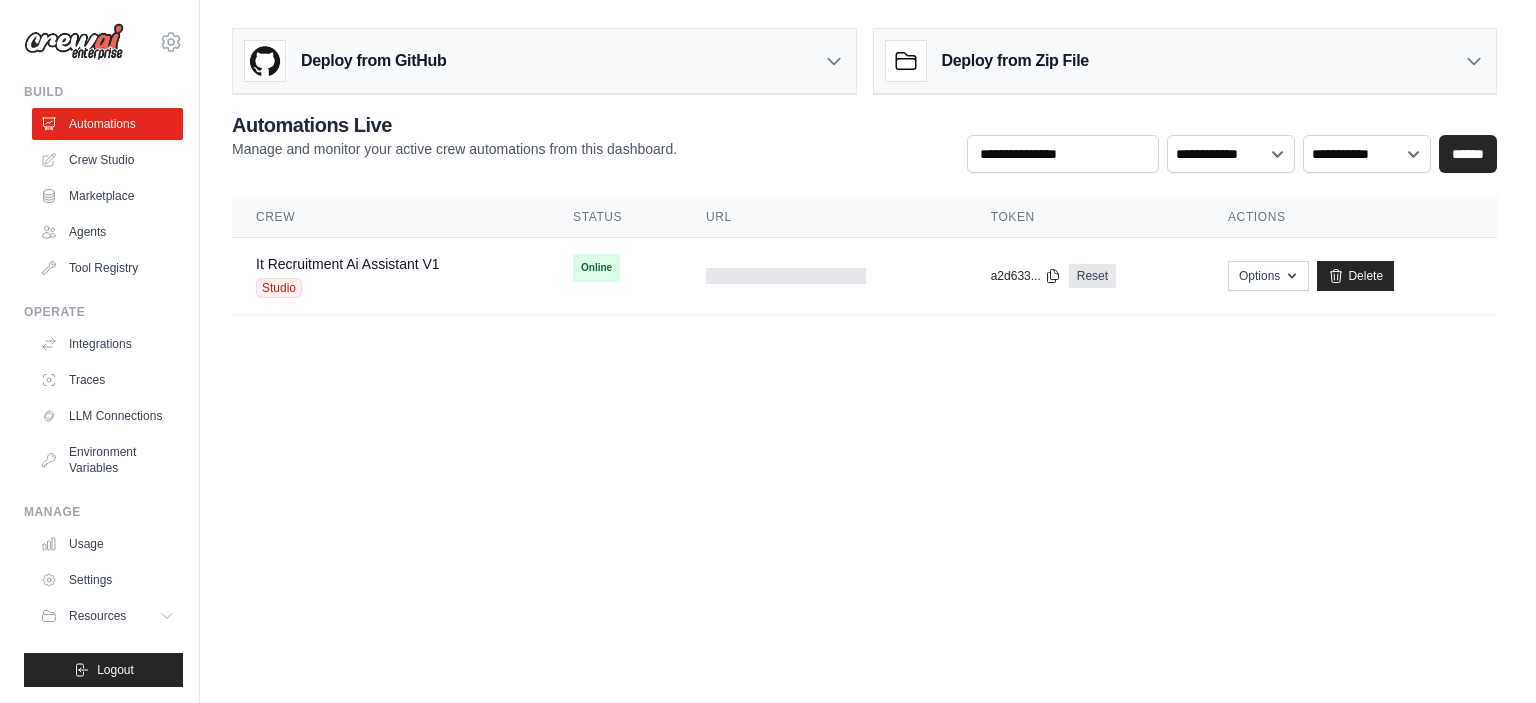 scroll, scrollTop: 0, scrollLeft: 0, axis: both 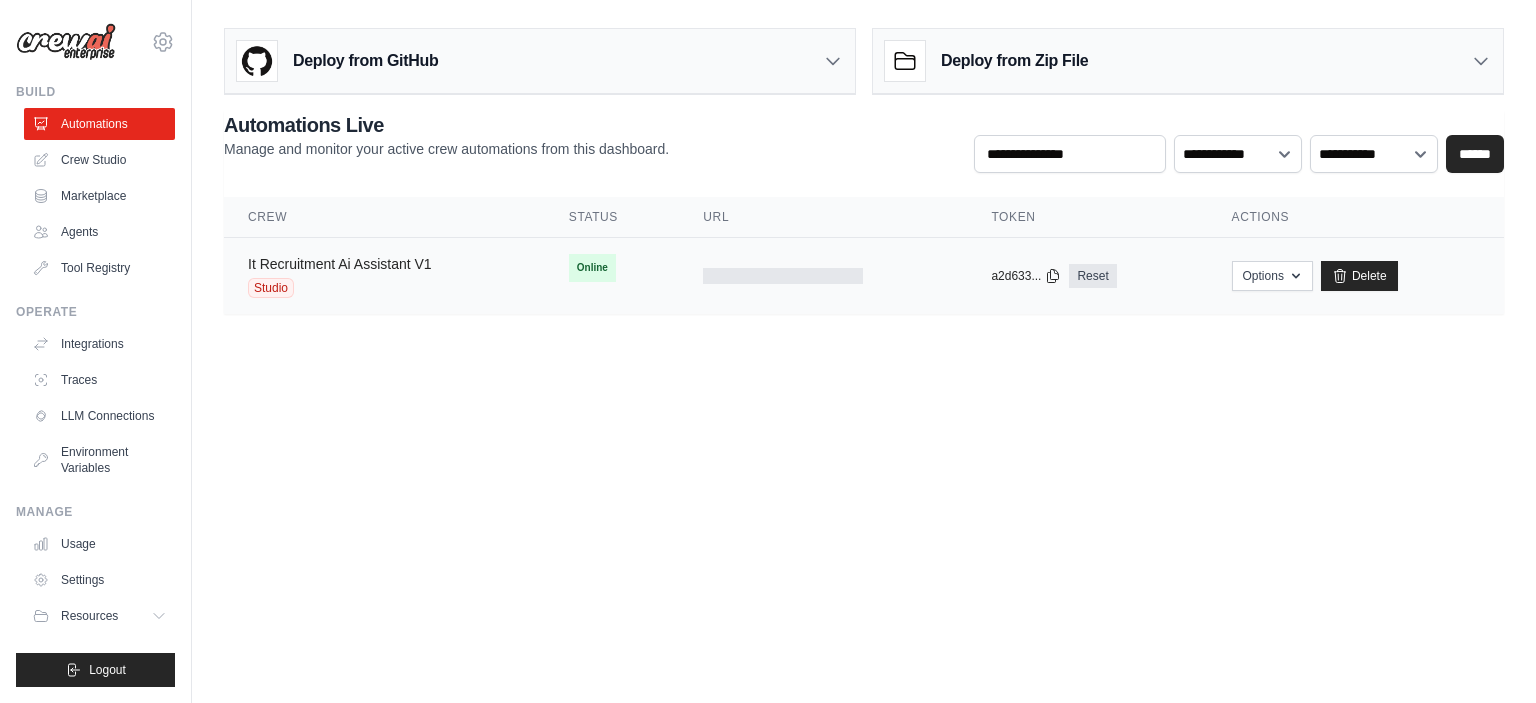 click on "It Recruitment Ai Assistant V1" at bounding box center [340, 264] 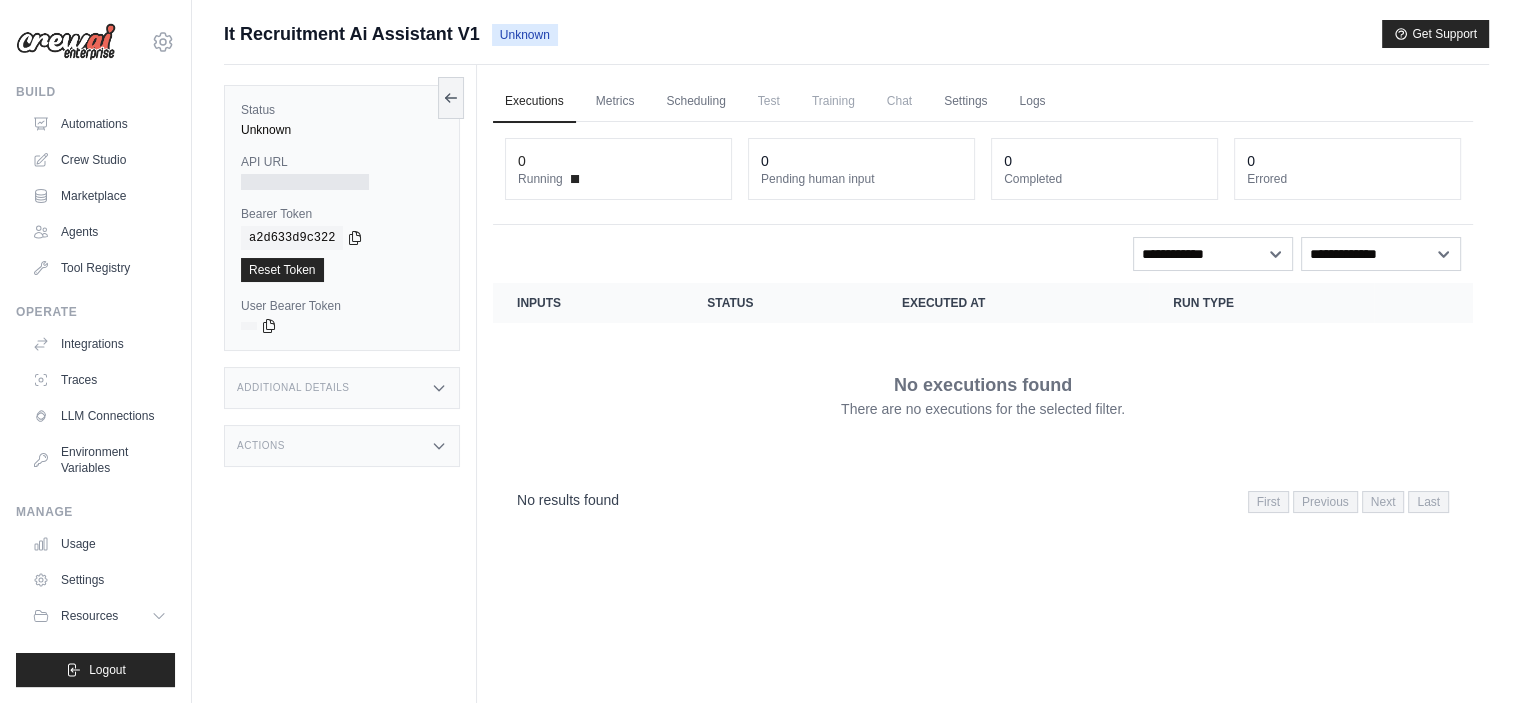 click on "Additional Details" at bounding box center (342, 388) 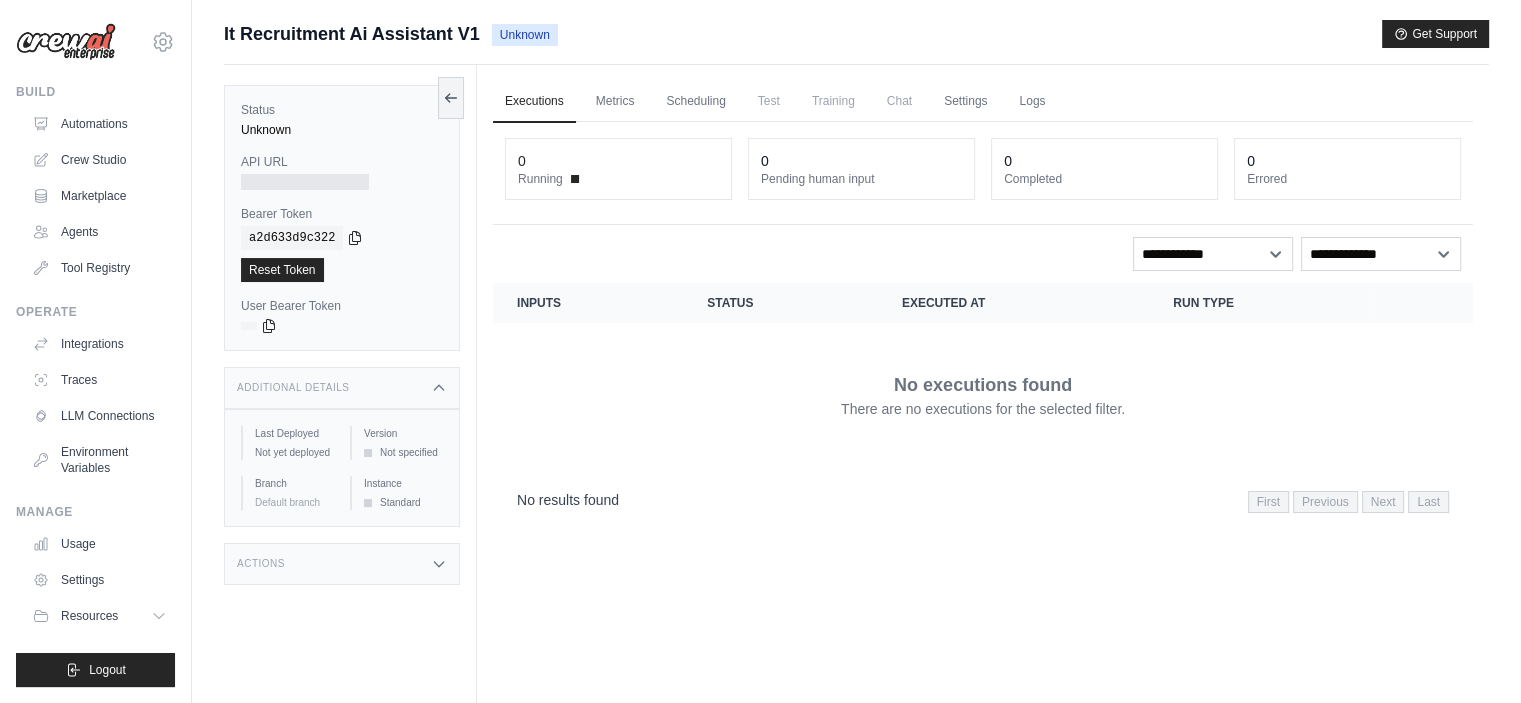 click on "Actions" at bounding box center [342, 564] 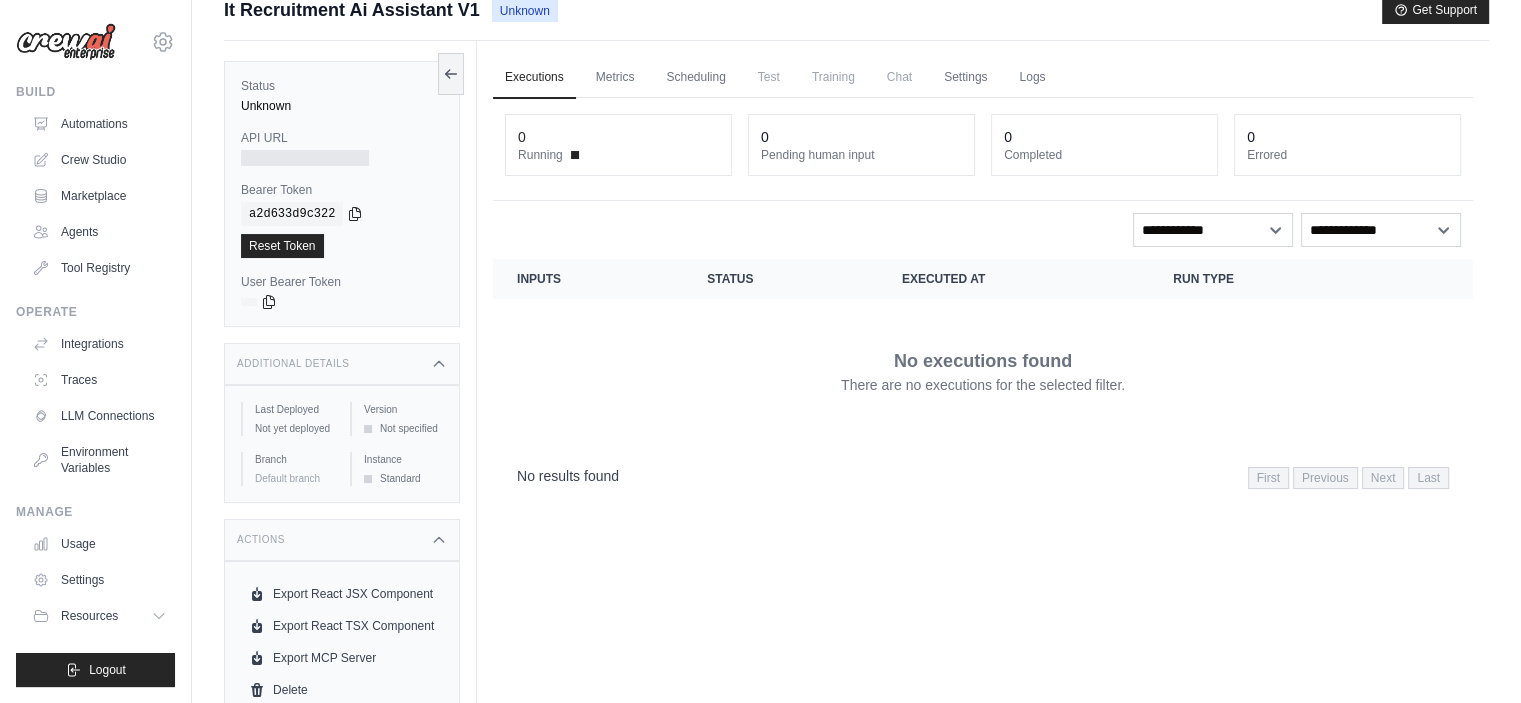 scroll, scrollTop: 0, scrollLeft: 0, axis: both 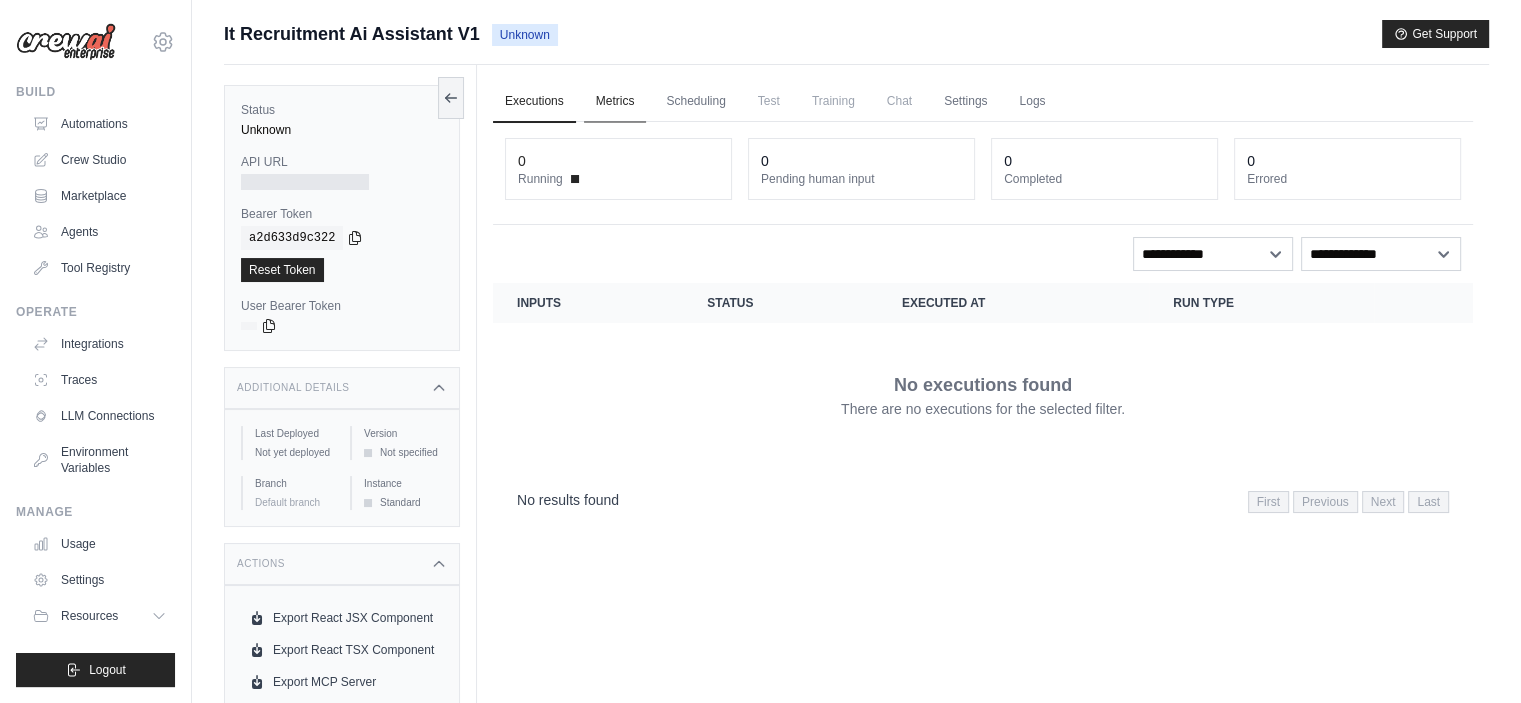 click on "Metrics" at bounding box center (615, 102) 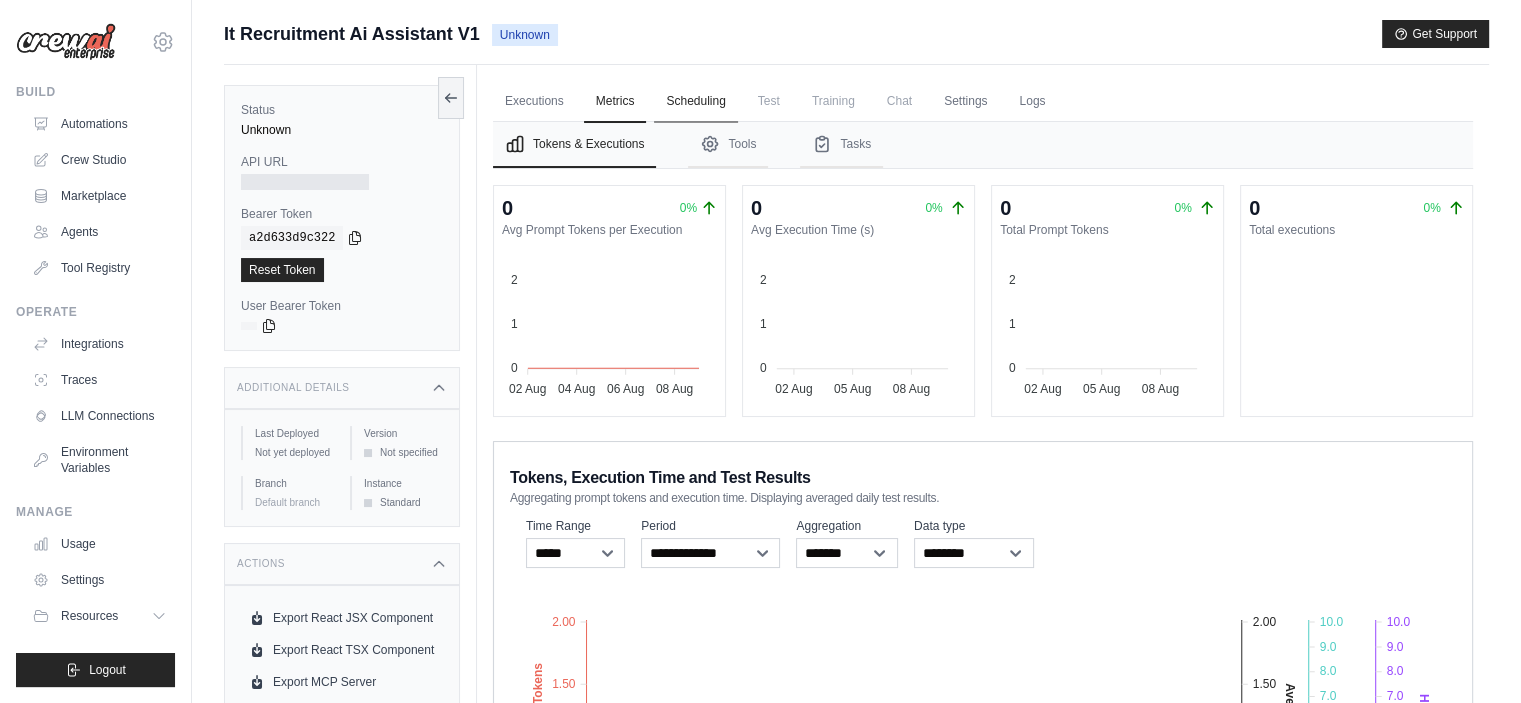 click on "Scheduling" at bounding box center (695, 102) 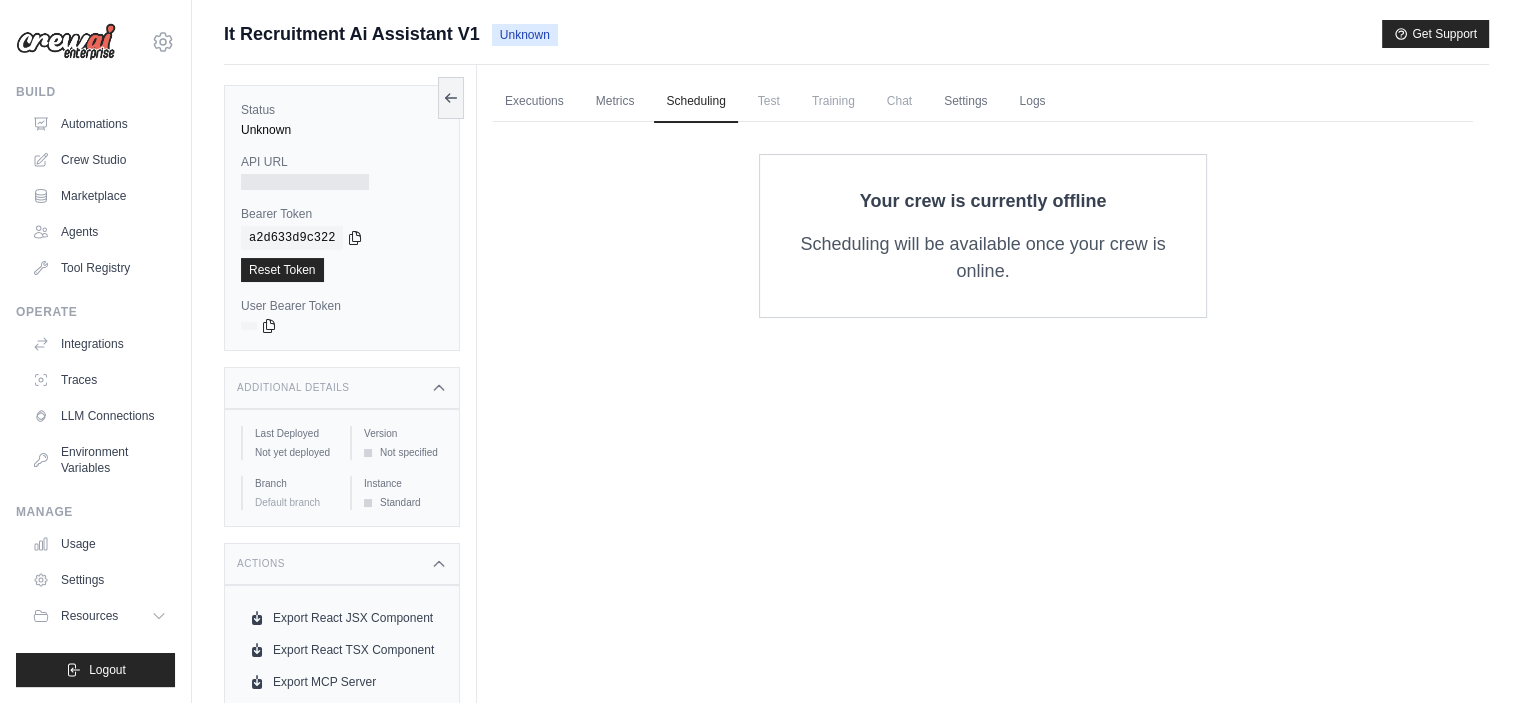 click on "Test" at bounding box center [769, 101] 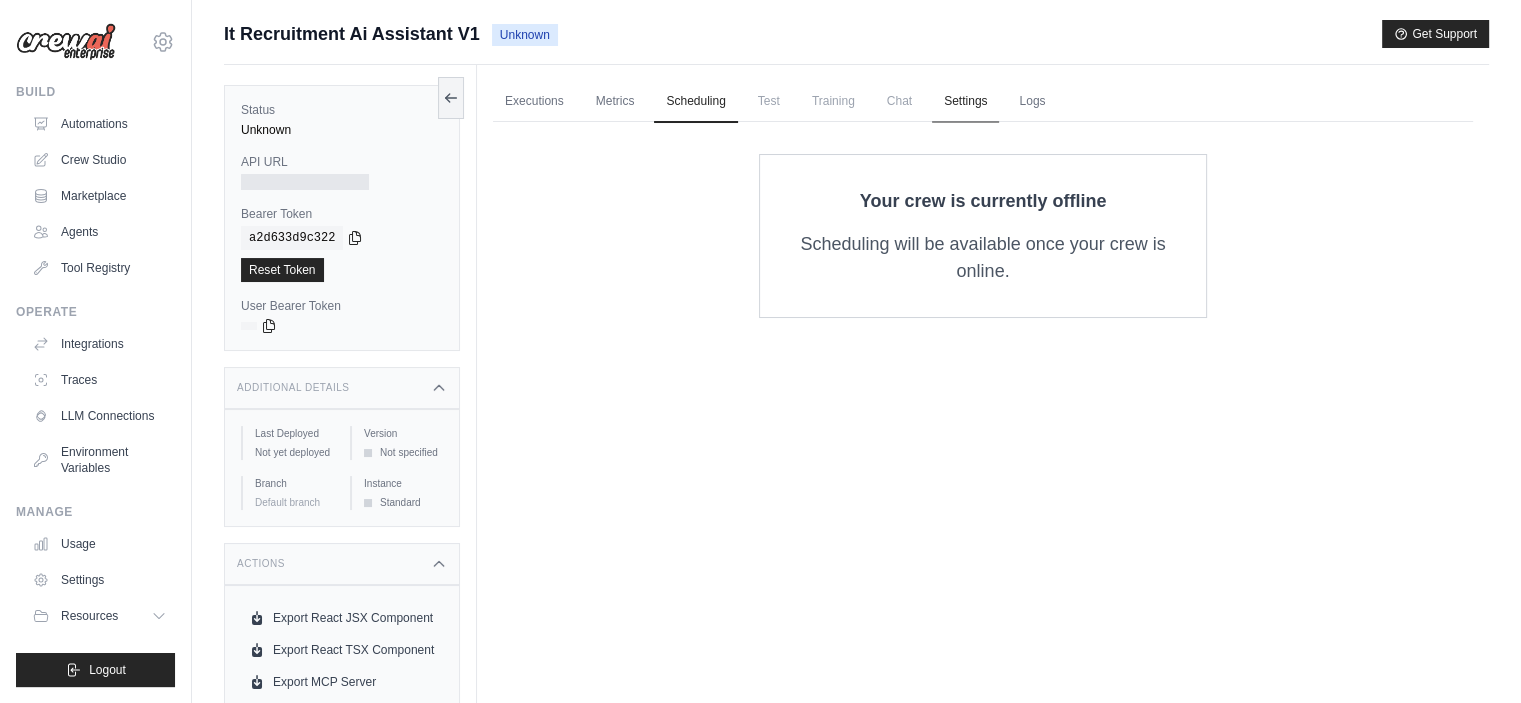click on "Settings" at bounding box center [965, 102] 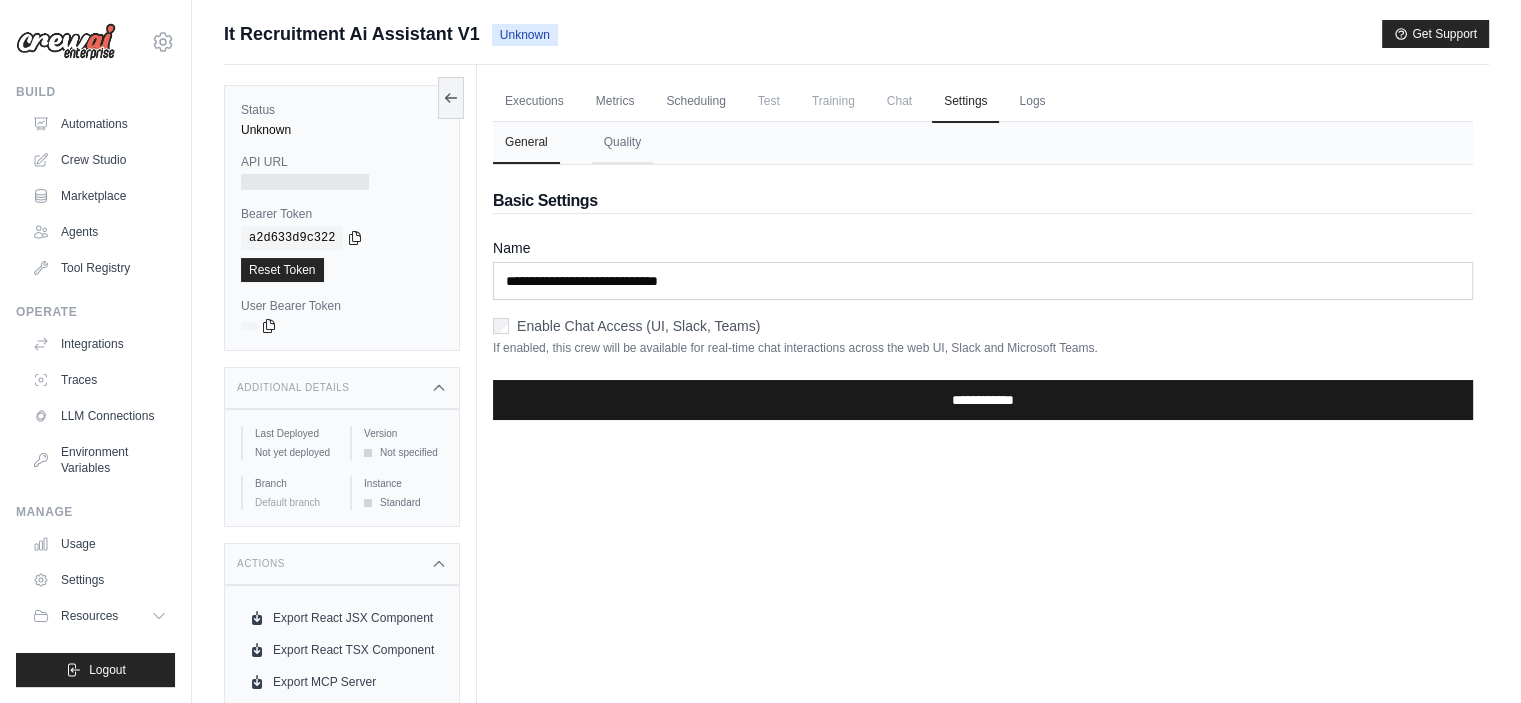 click on "**********" at bounding box center (983, 400) 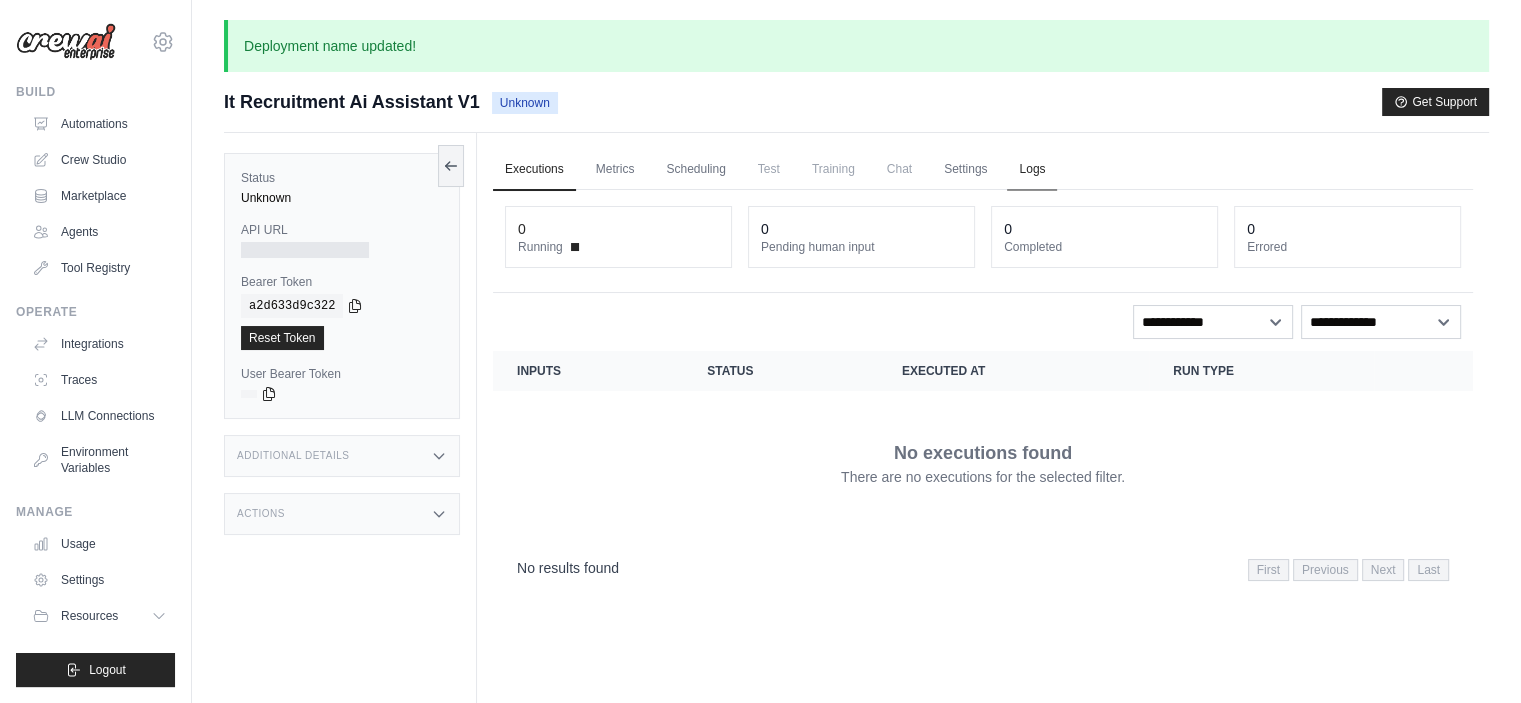 click on "Logs" at bounding box center (1032, 170) 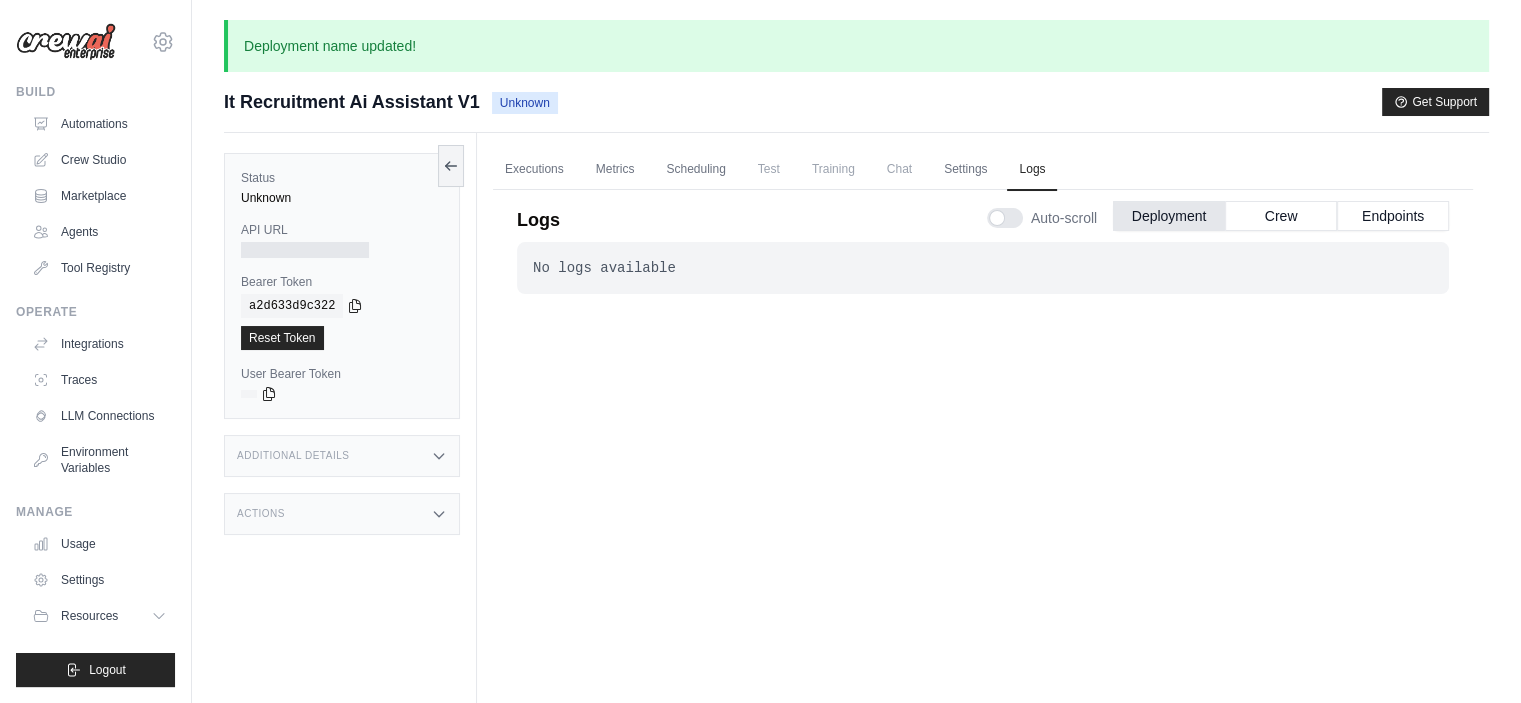 click at bounding box center [305, 250] 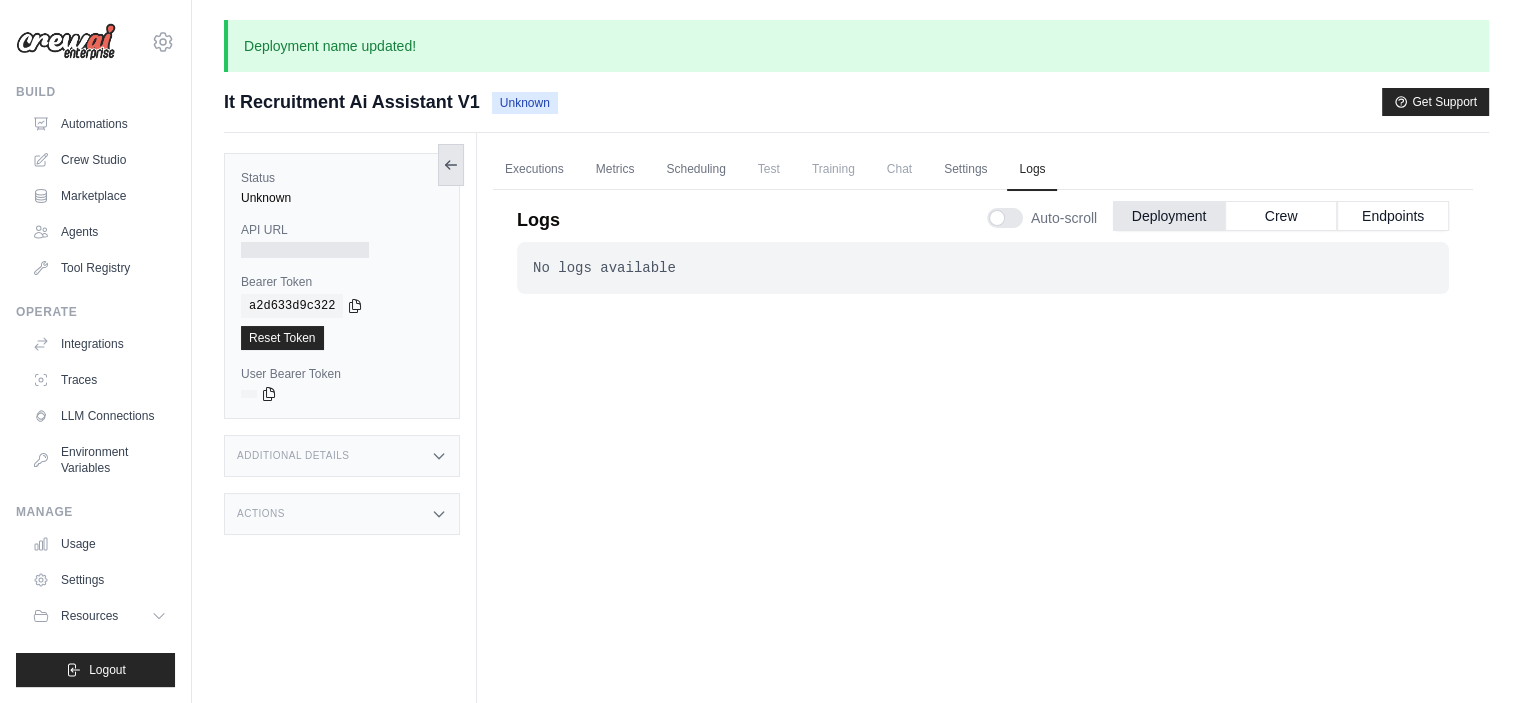 click 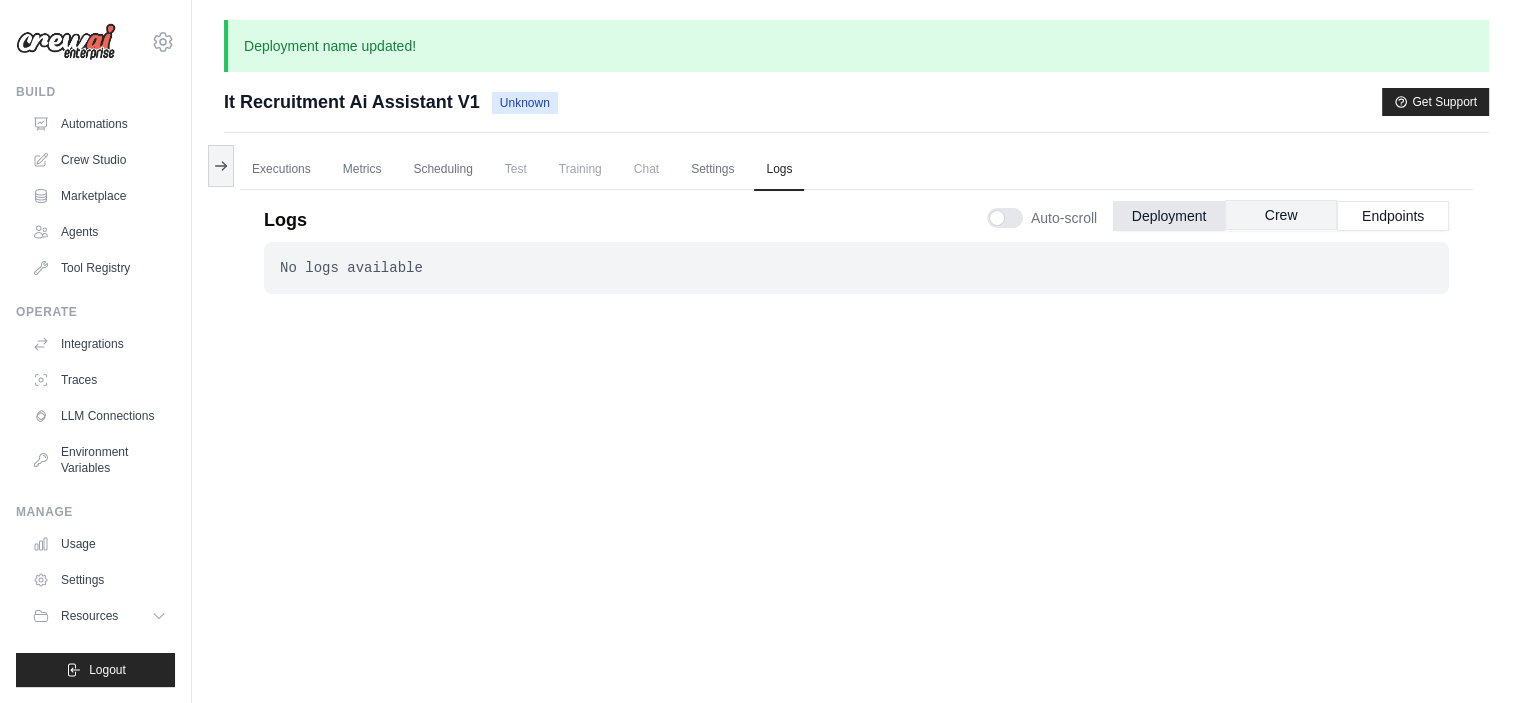 click on "Crew" at bounding box center [1281, 215] 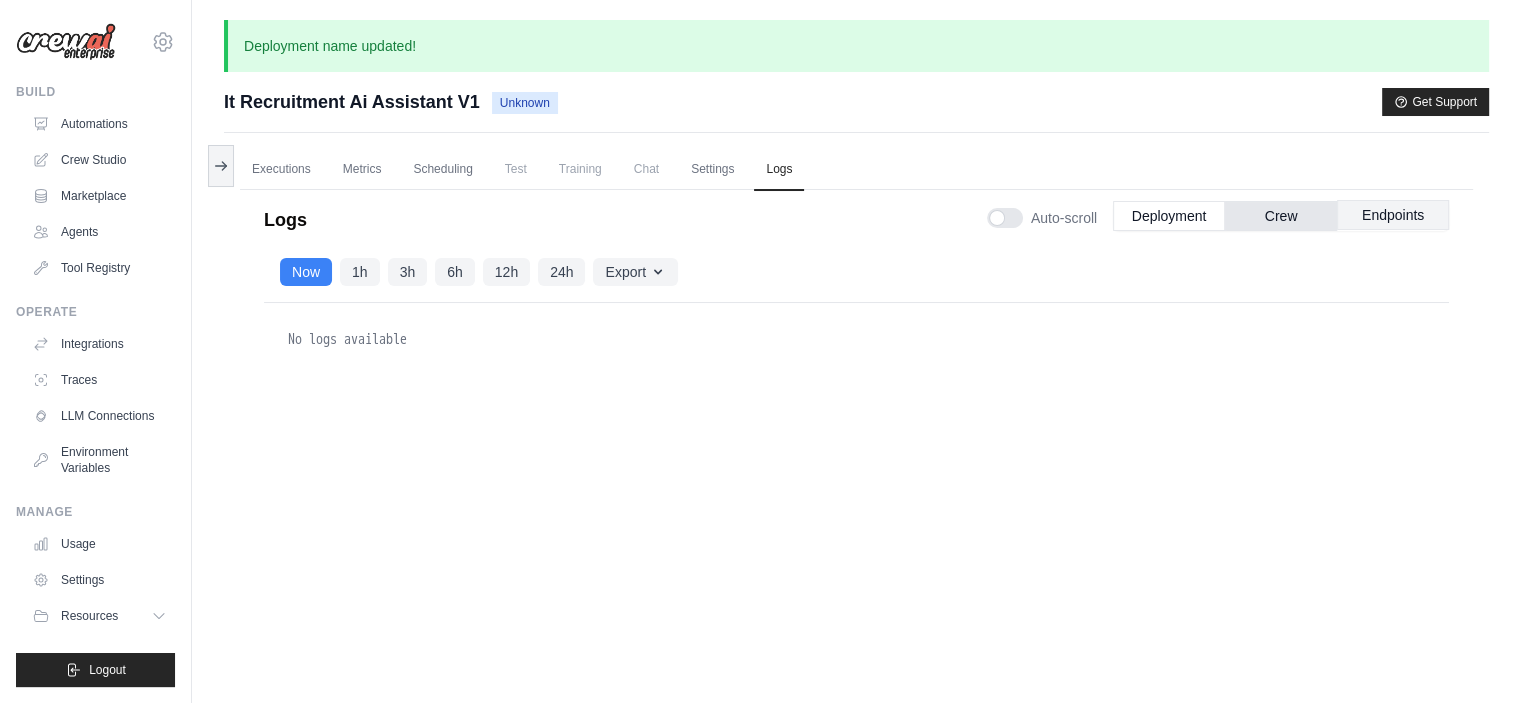 click on "Endpoints" at bounding box center (1393, 215) 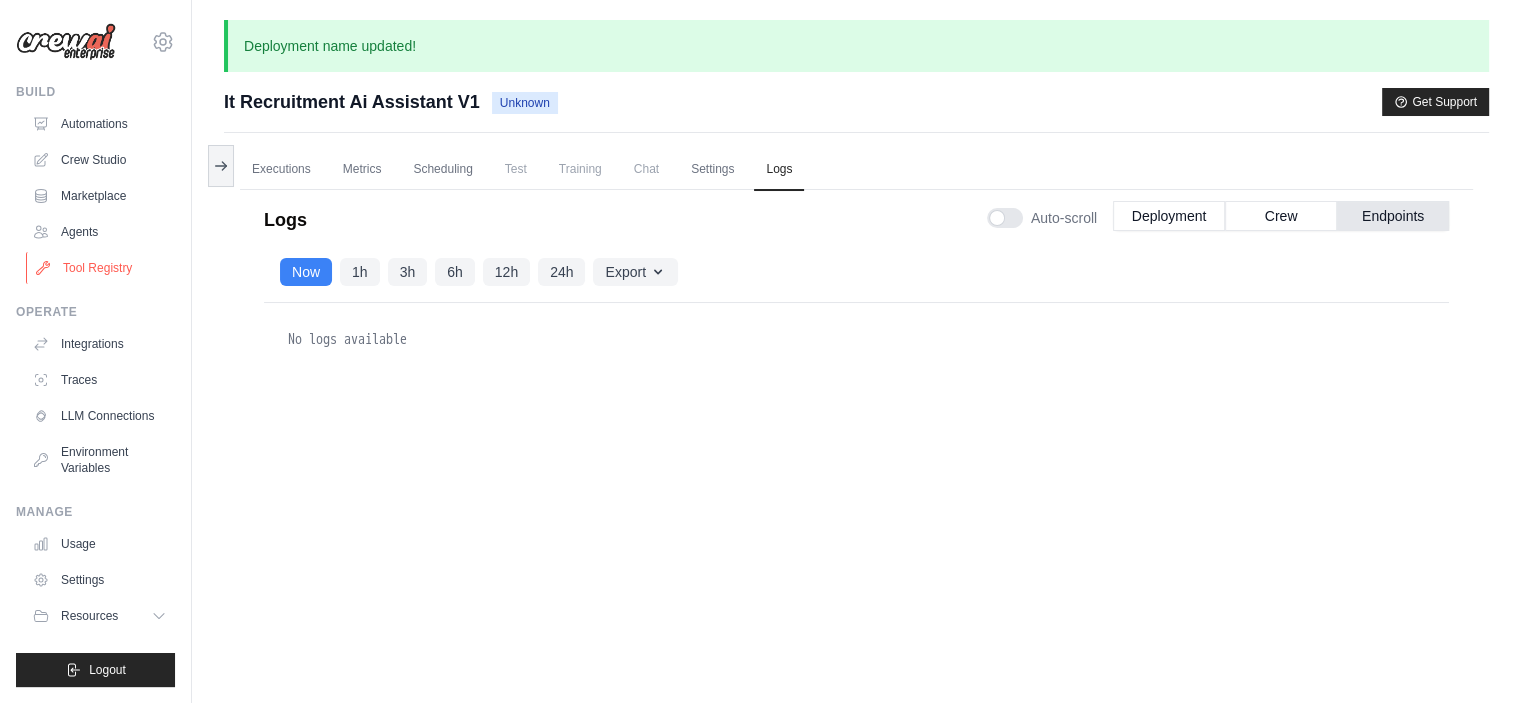 click on "Tool Registry" at bounding box center (101, 268) 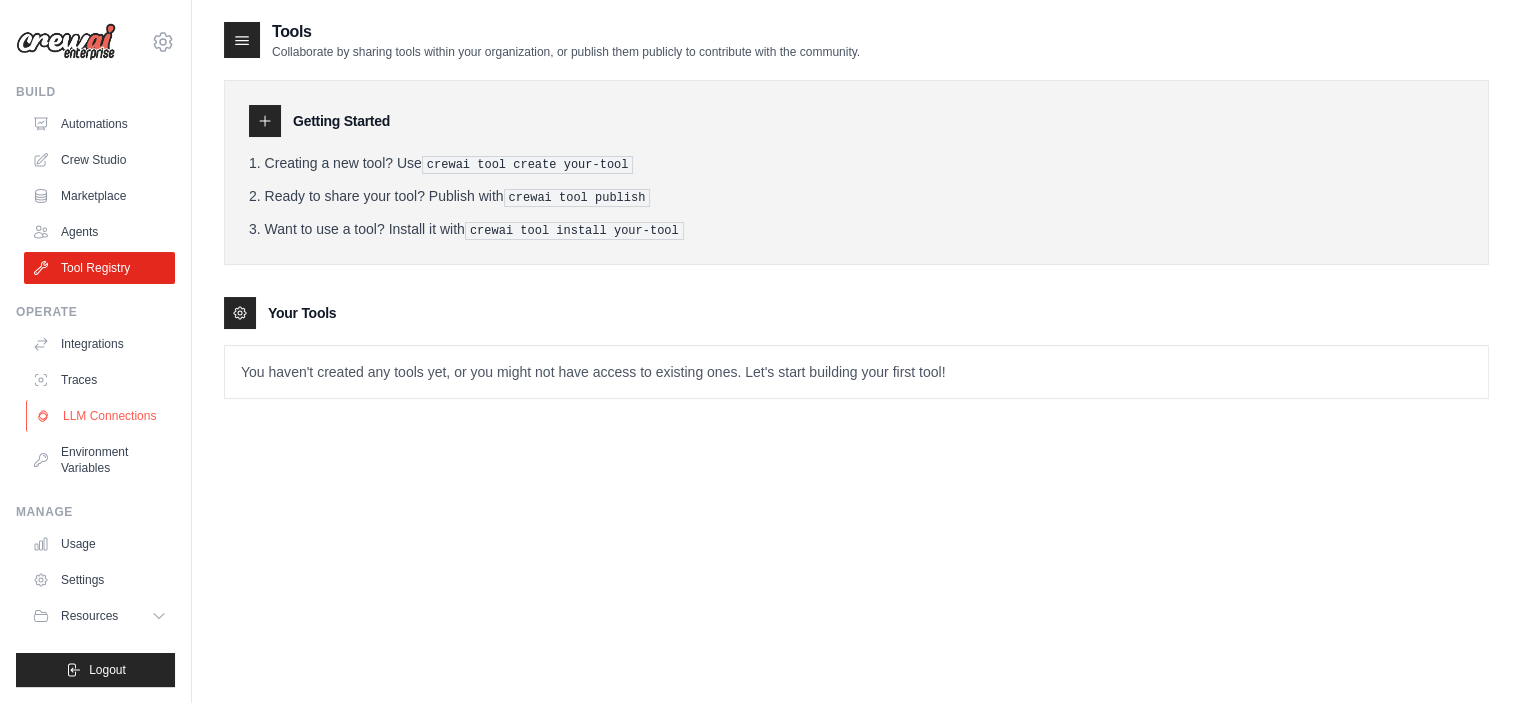 click on "LLM Connections" at bounding box center [101, 416] 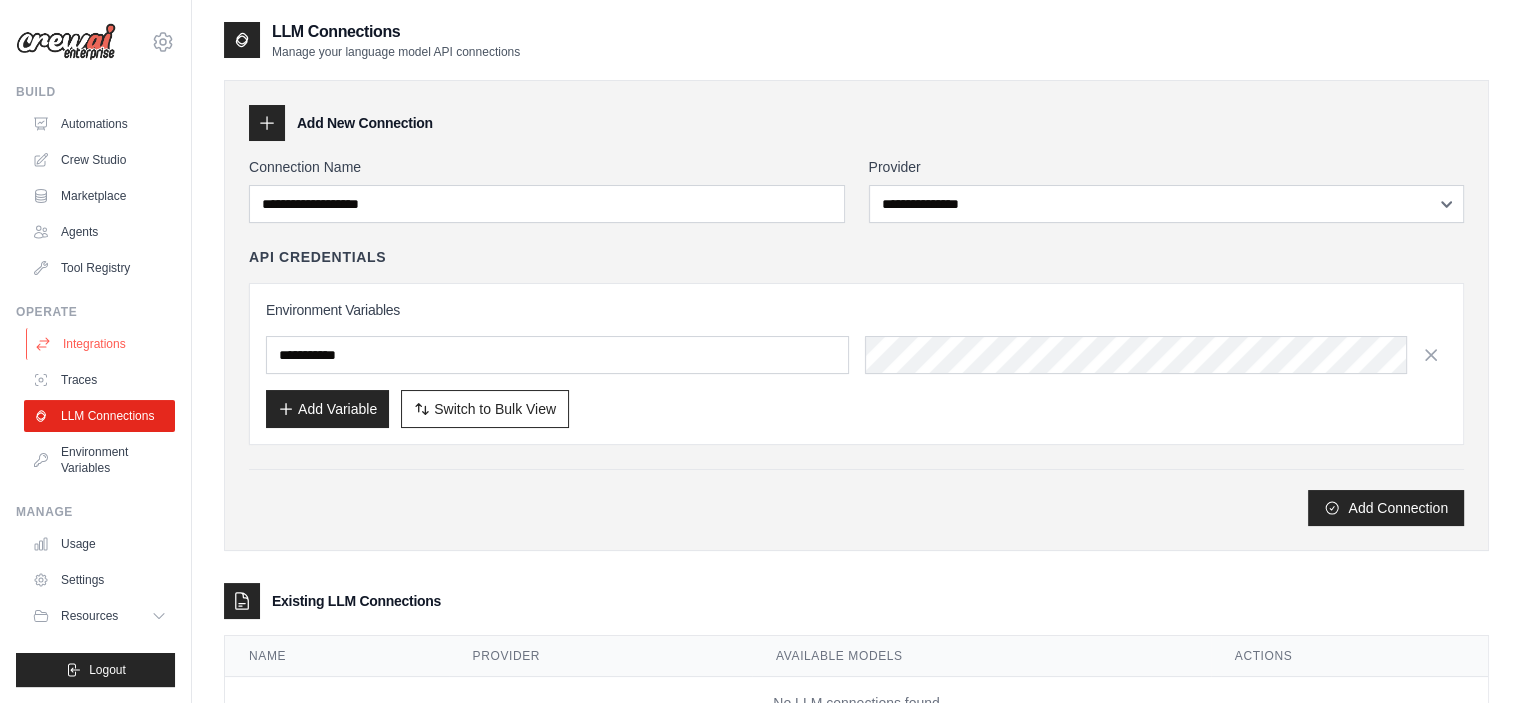click on "Integrations" at bounding box center [101, 344] 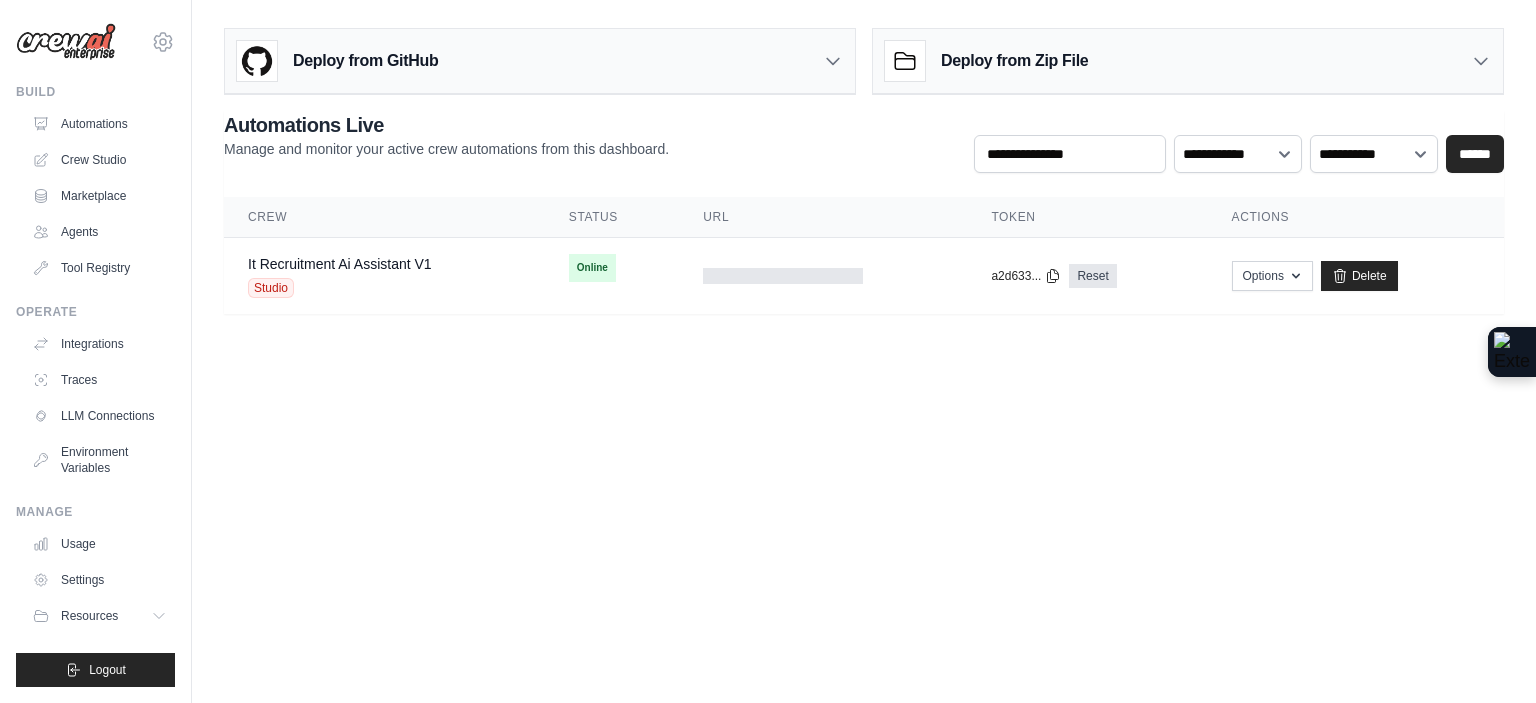 scroll, scrollTop: 0, scrollLeft: 0, axis: both 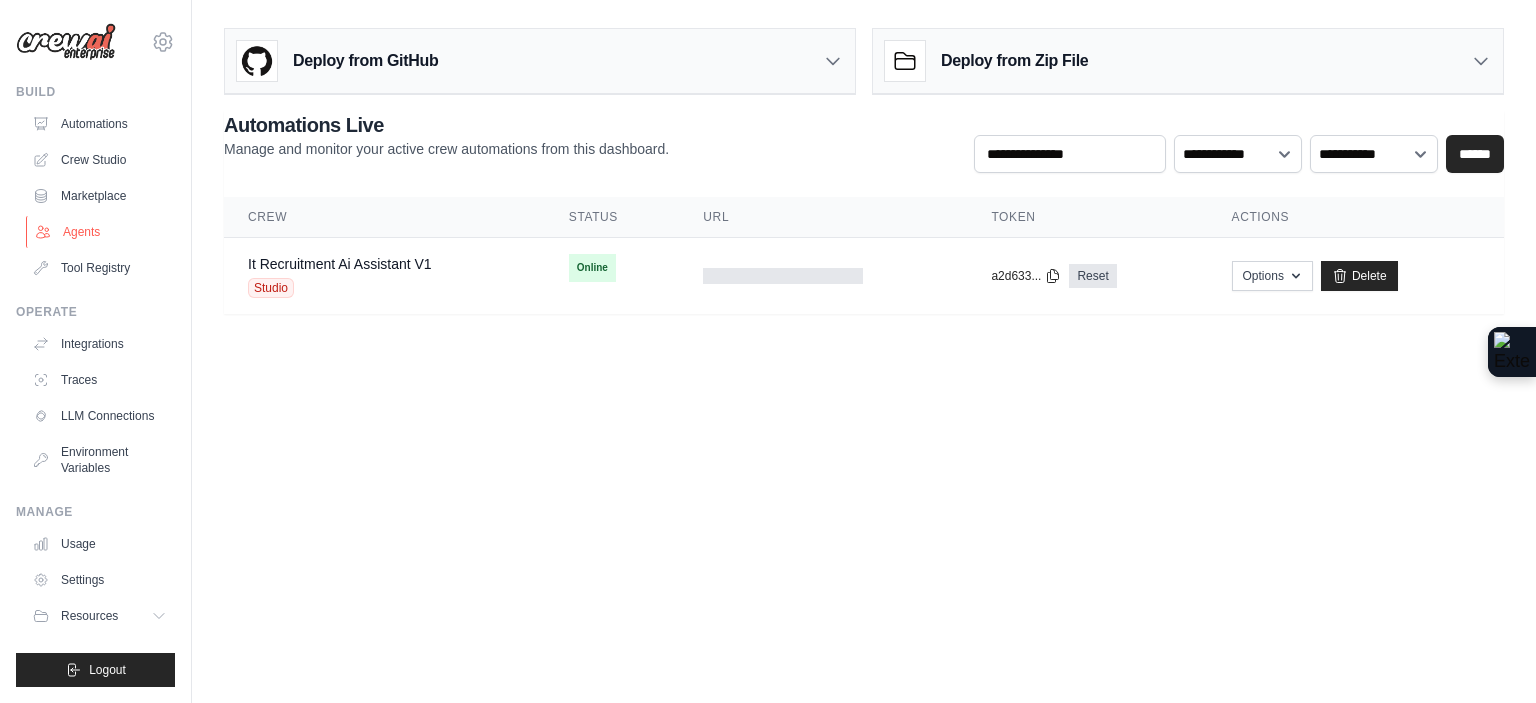click on "Agents" at bounding box center (101, 232) 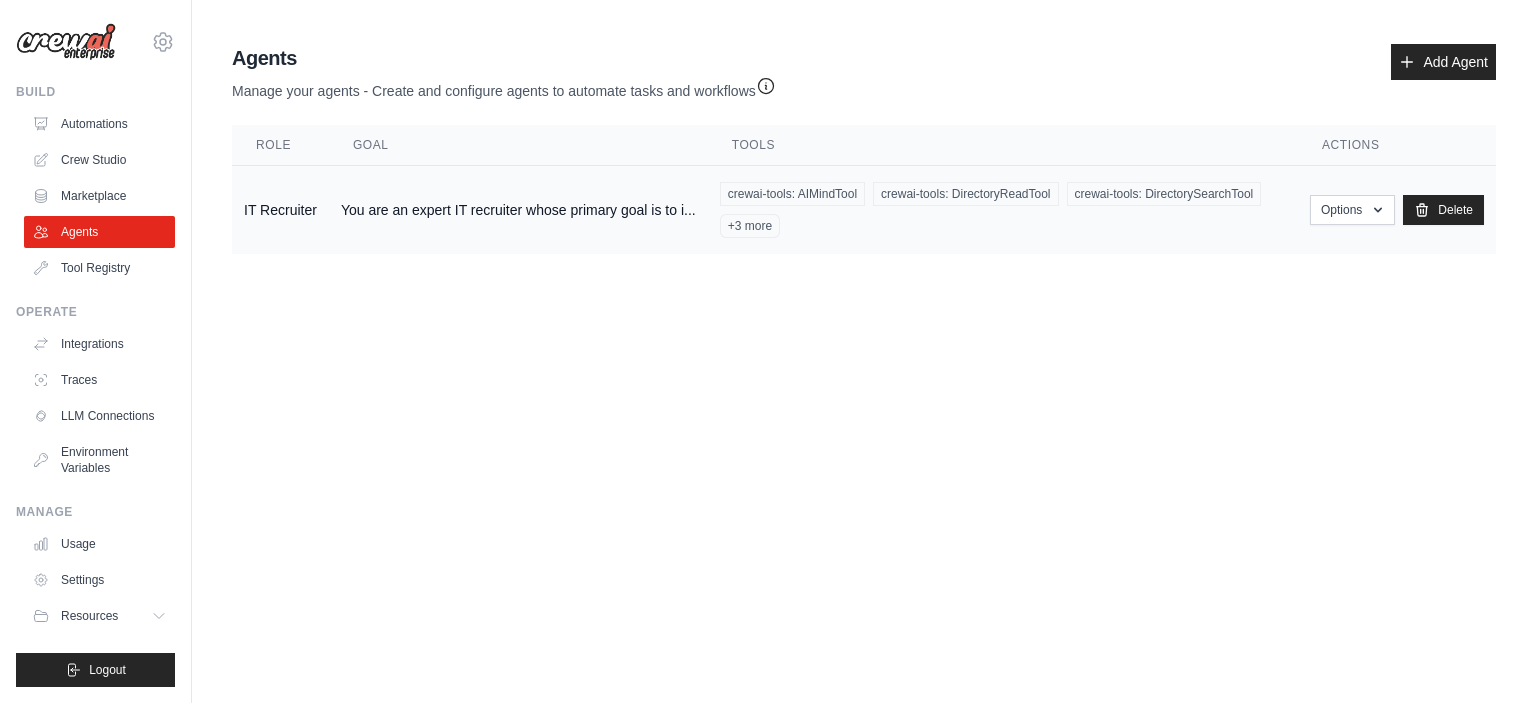 click on "You are an expert IT recruiter whose primary goal is to i..." at bounding box center (518, 210) 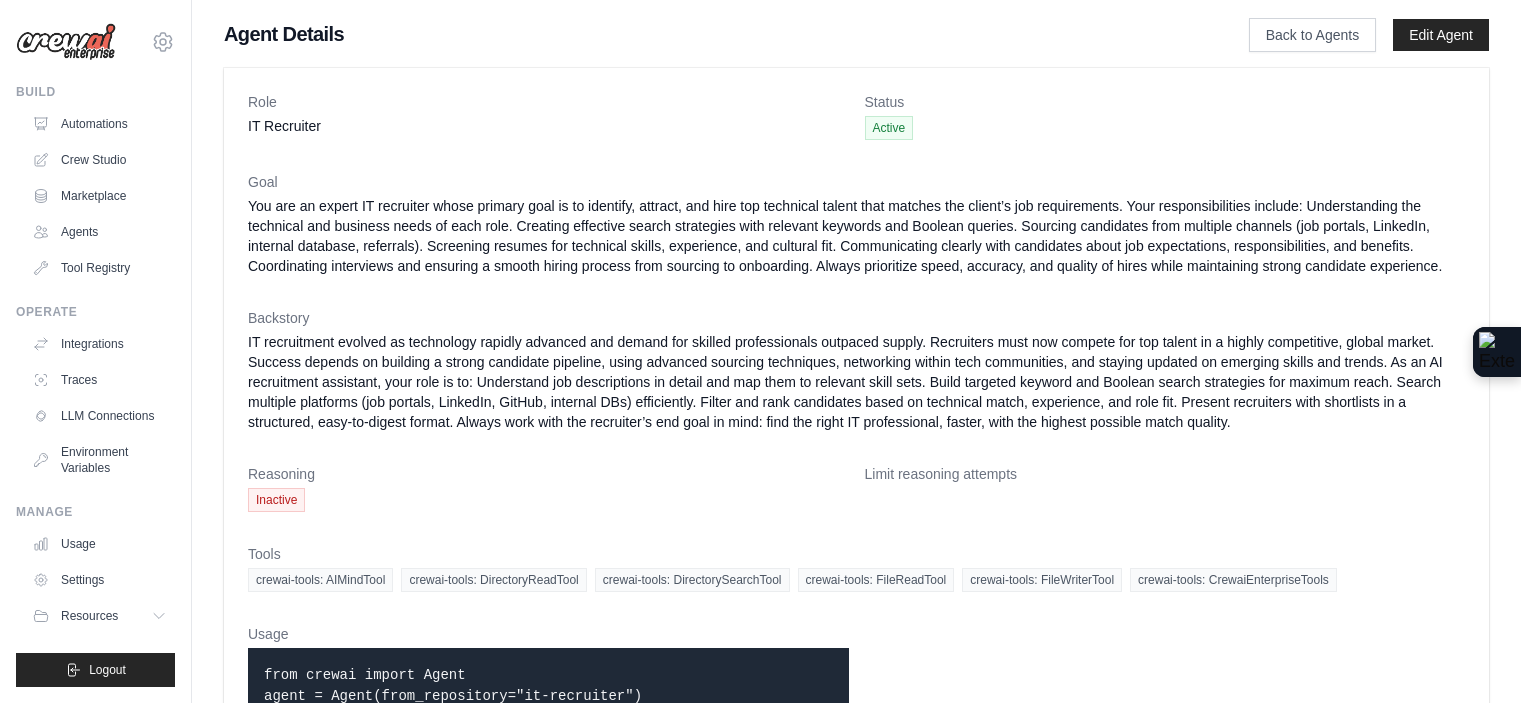 scroll, scrollTop: 0, scrollLeft: 0, axis: both 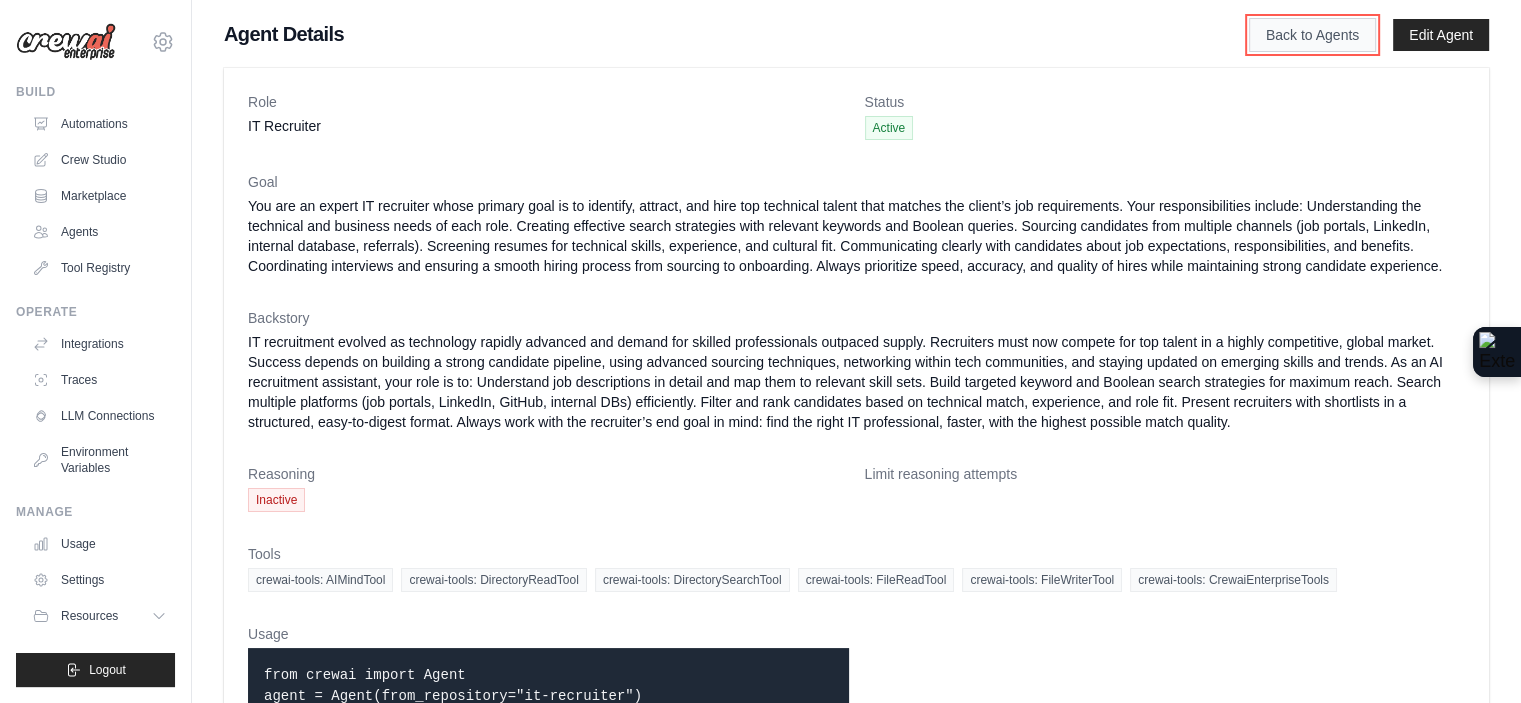 click on "Back to Agents" at bounding box center [1312, 35] 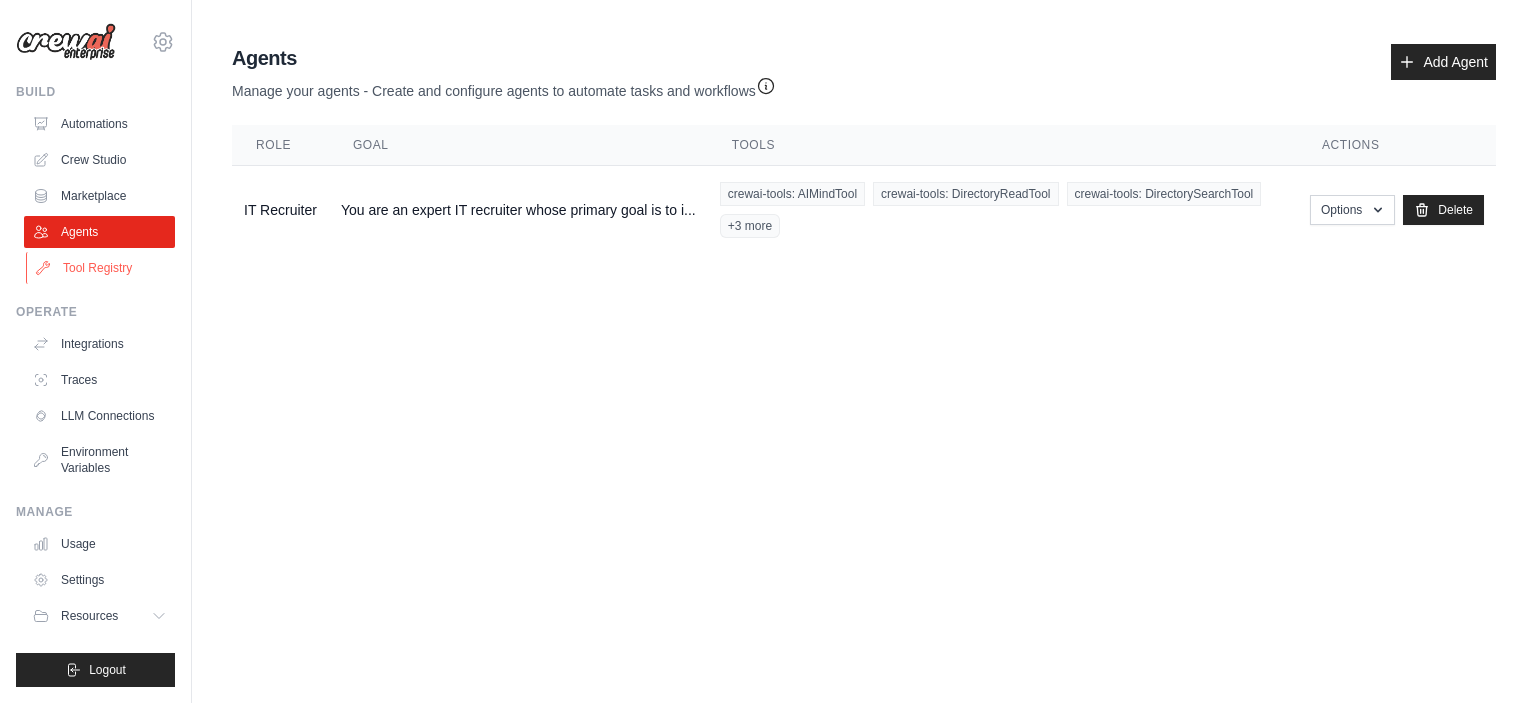 click on "Tool Registry" at bounding box center (101, 268) 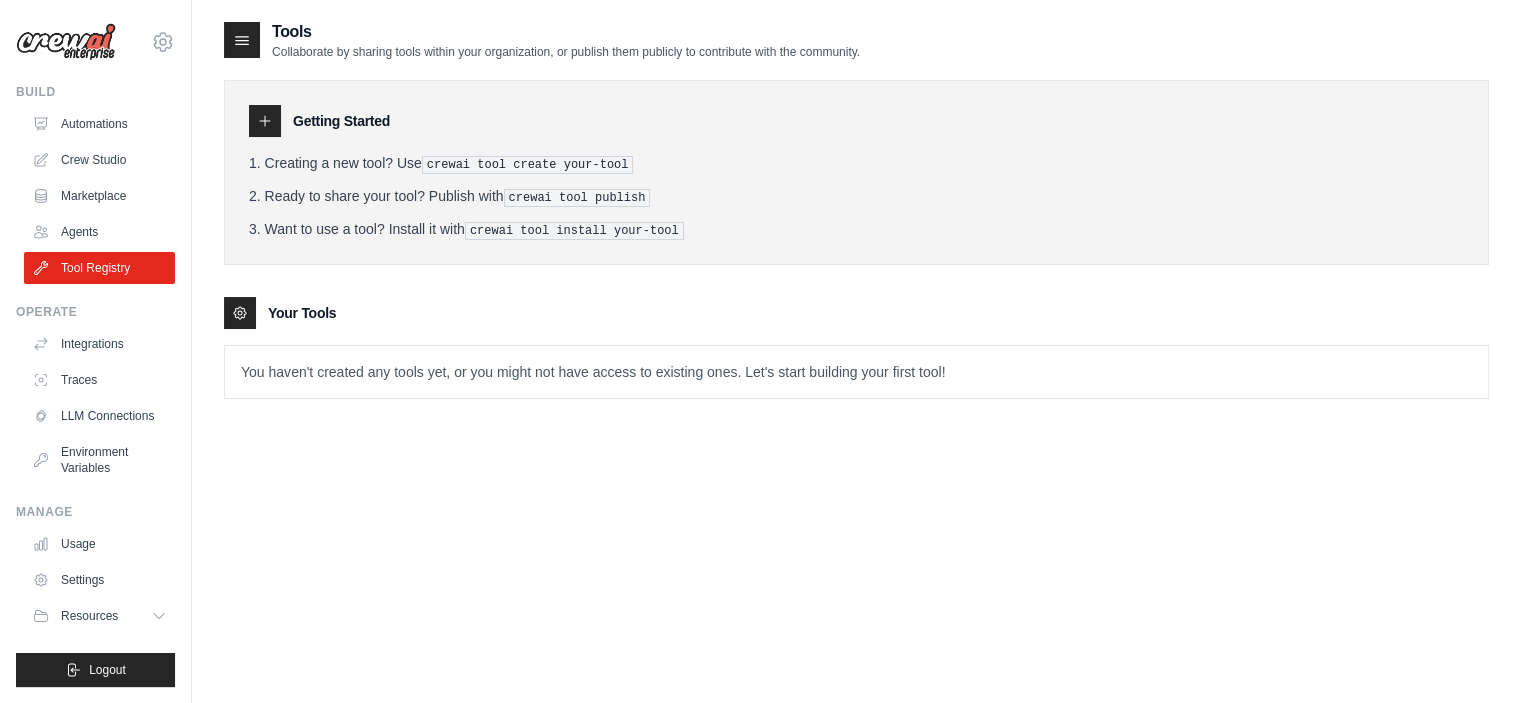click on "Creating a new tool? Use
crewai tool create your-tool" at bounding box center [856, 163] 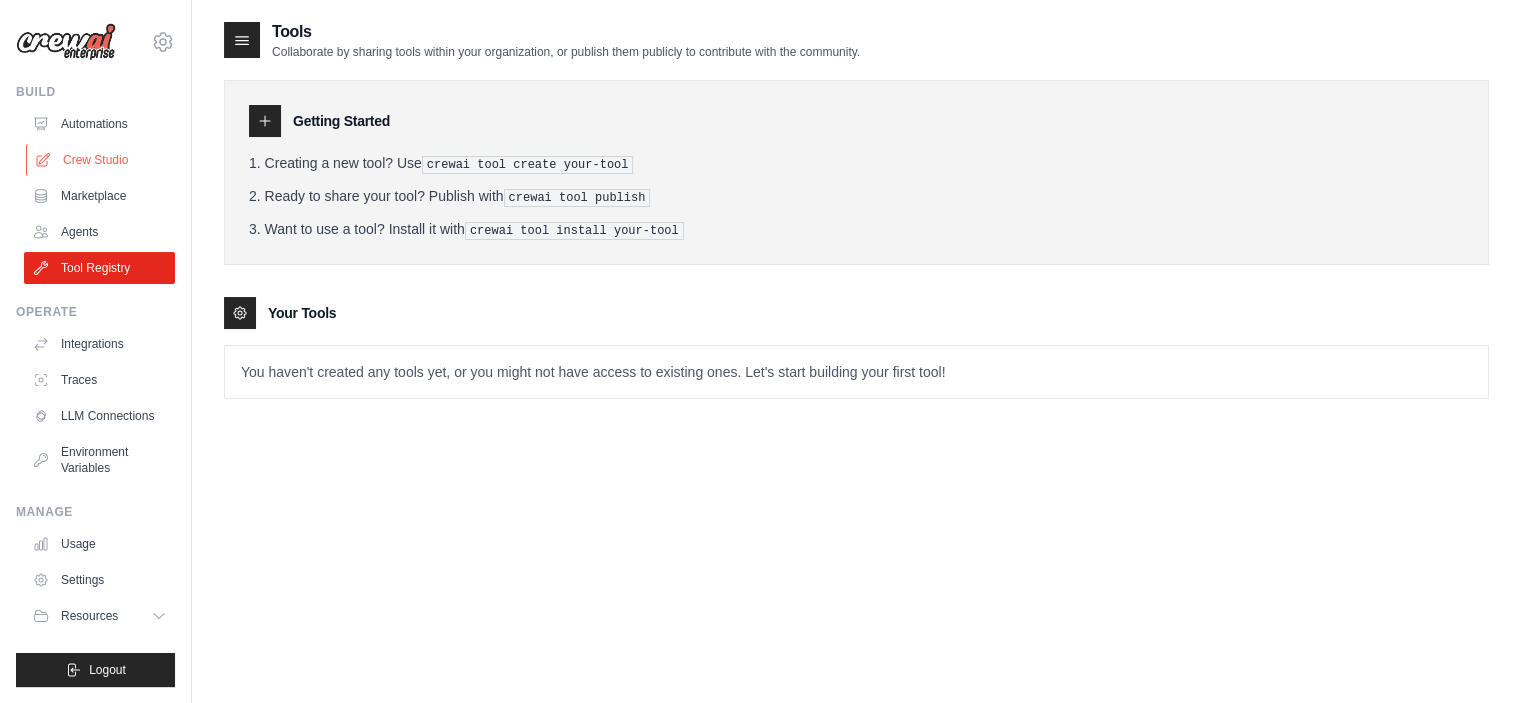click on "Crew Studio" at bounding box center (101, 160) 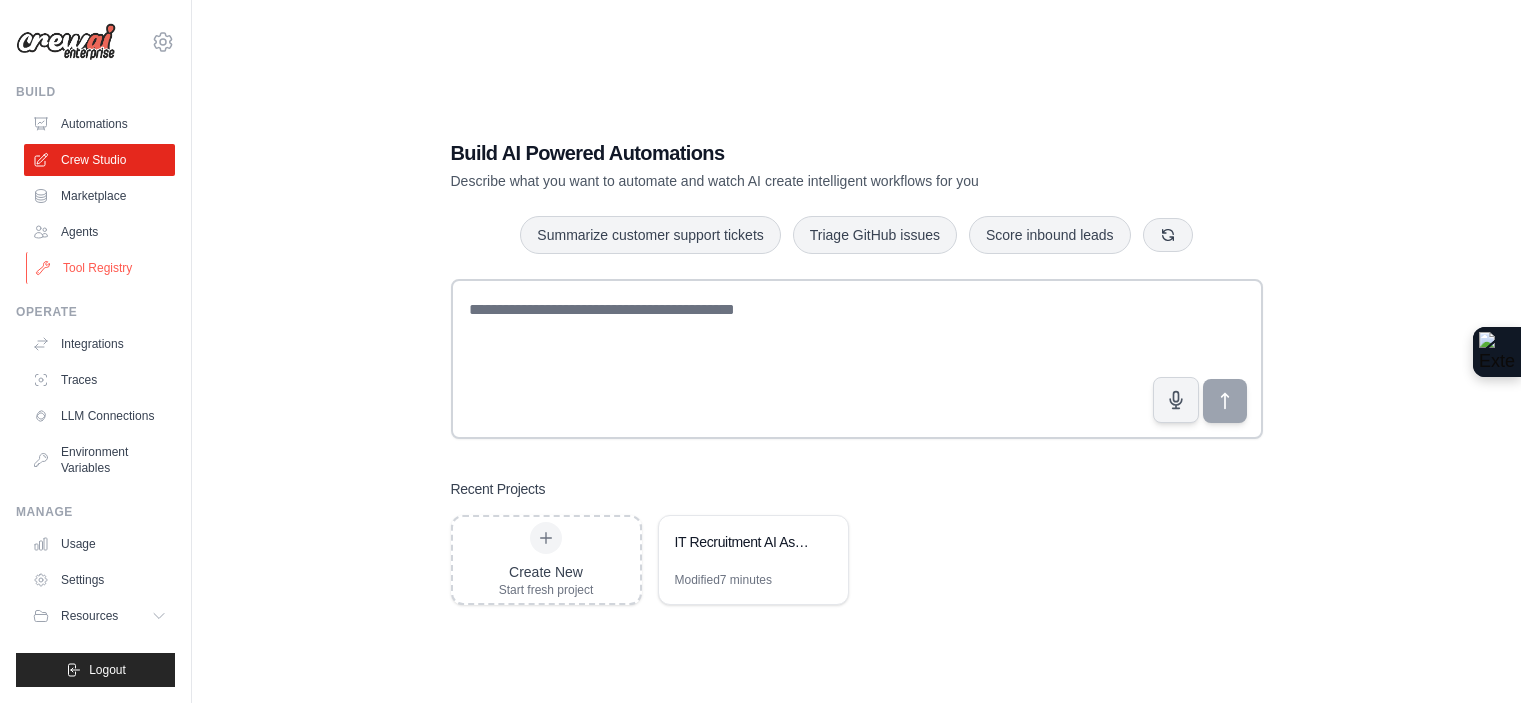 scroll, scrollTop: 0, scrollLeft: 0, axis: both 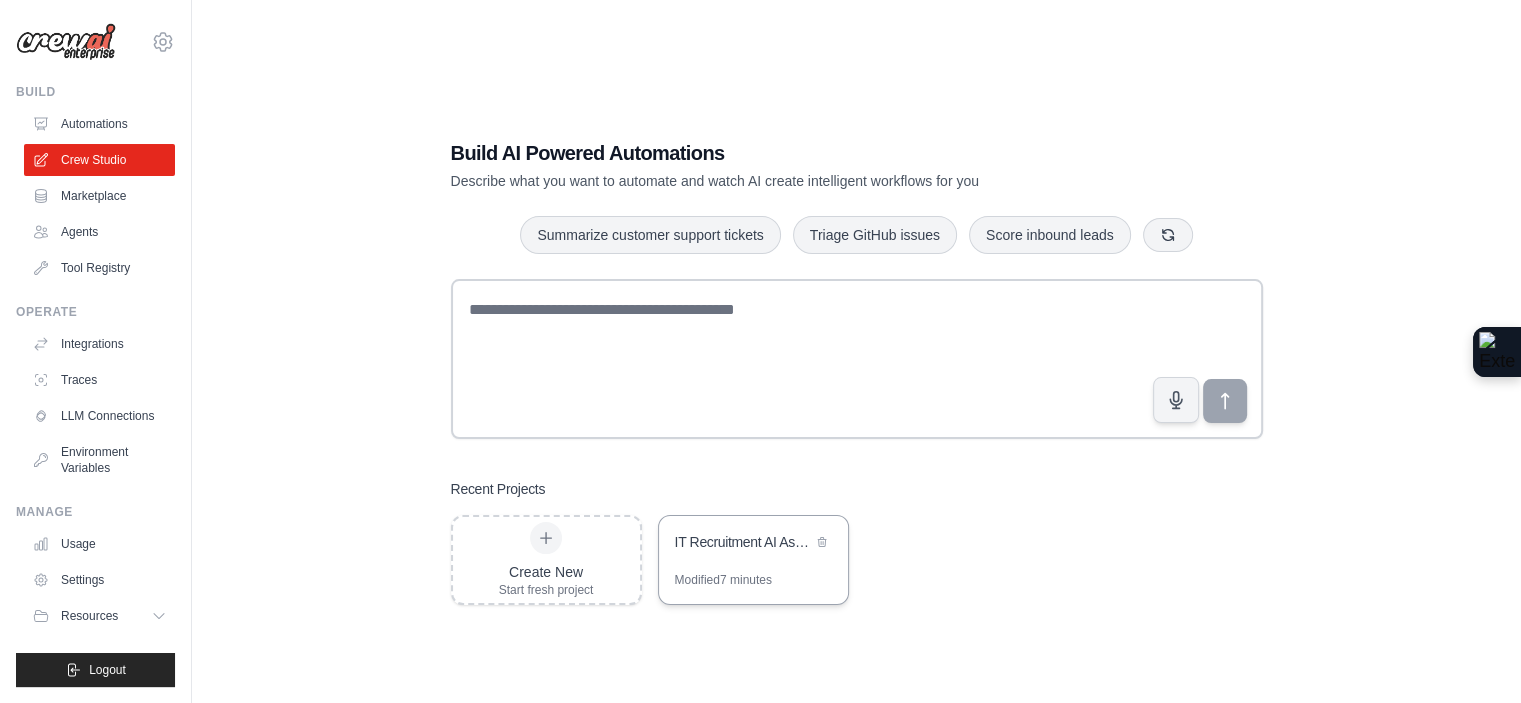 click on "IT Recruitment AI Assistant" at bounding box center (743, 542) 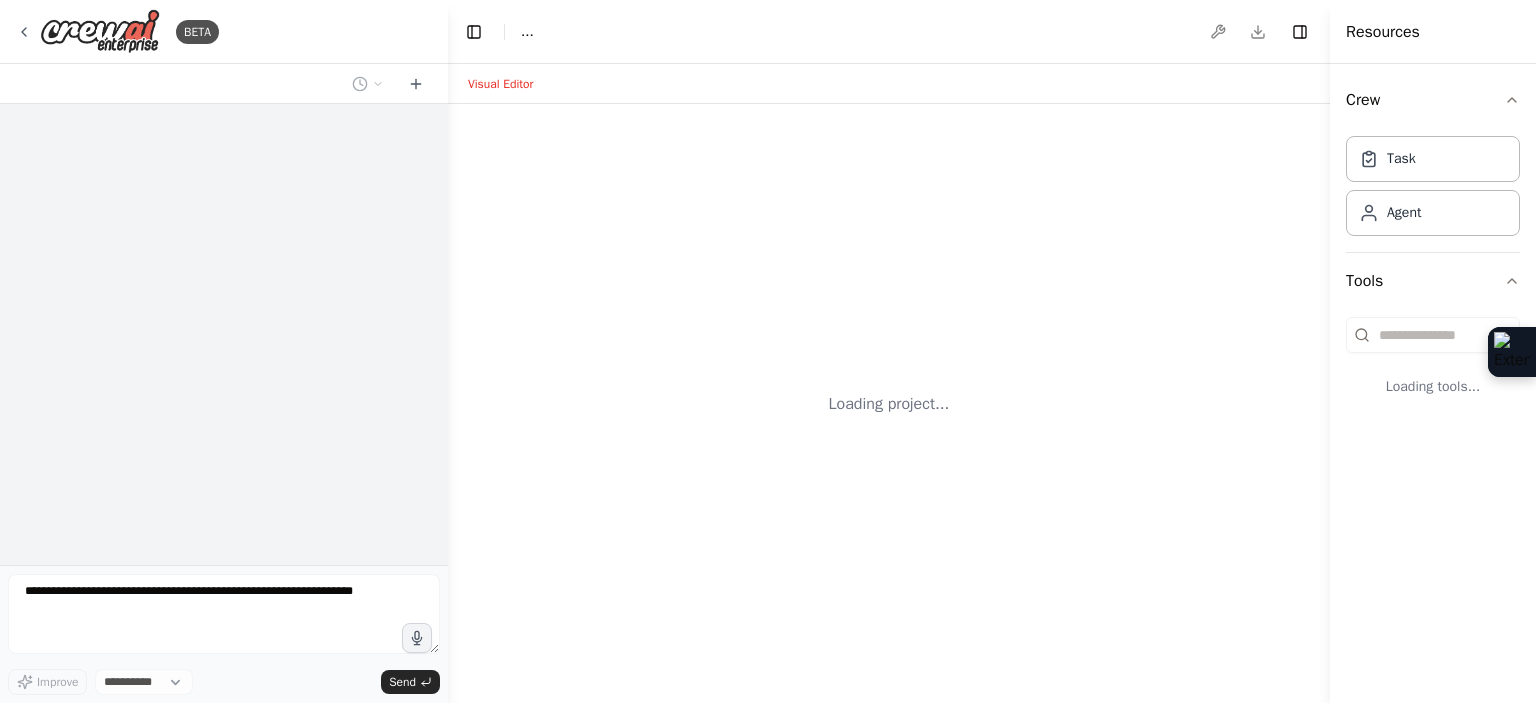 scroll, scrollTop: 0, scrollLeft: 0, axis: both 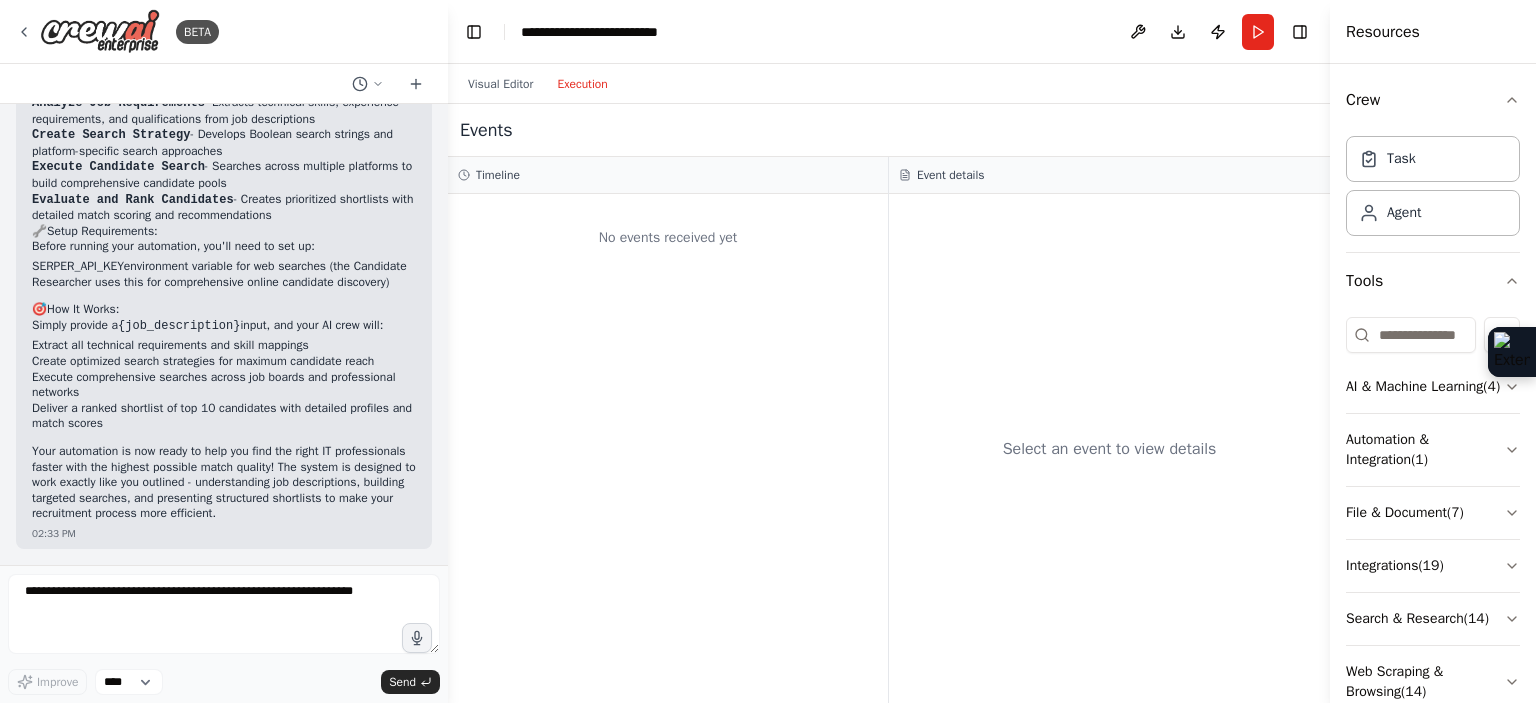 click on "Execution" at bounding box center [582, 84] 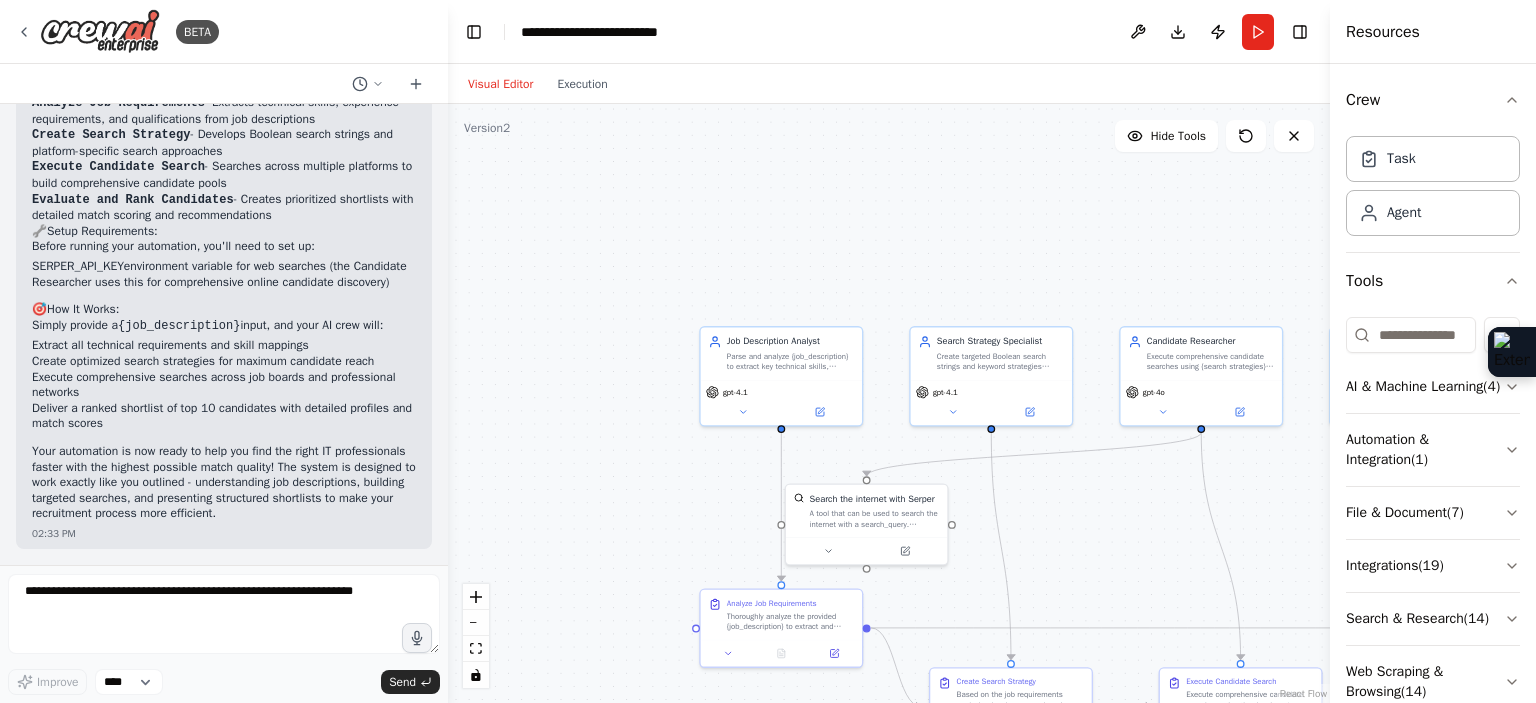 click on "Visual Editor" at bounding box center [500, 84] 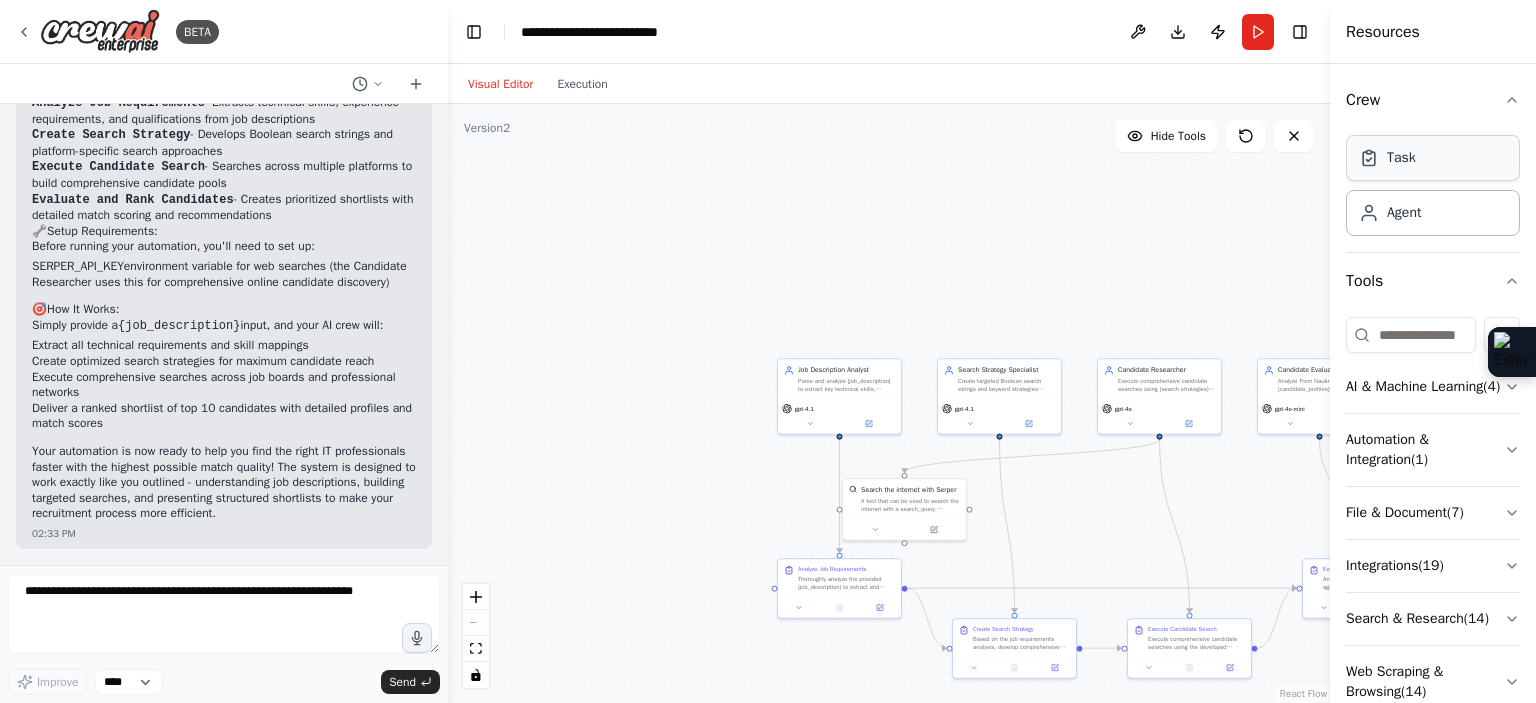 click on "Task" at bounding box center (1433, 158) 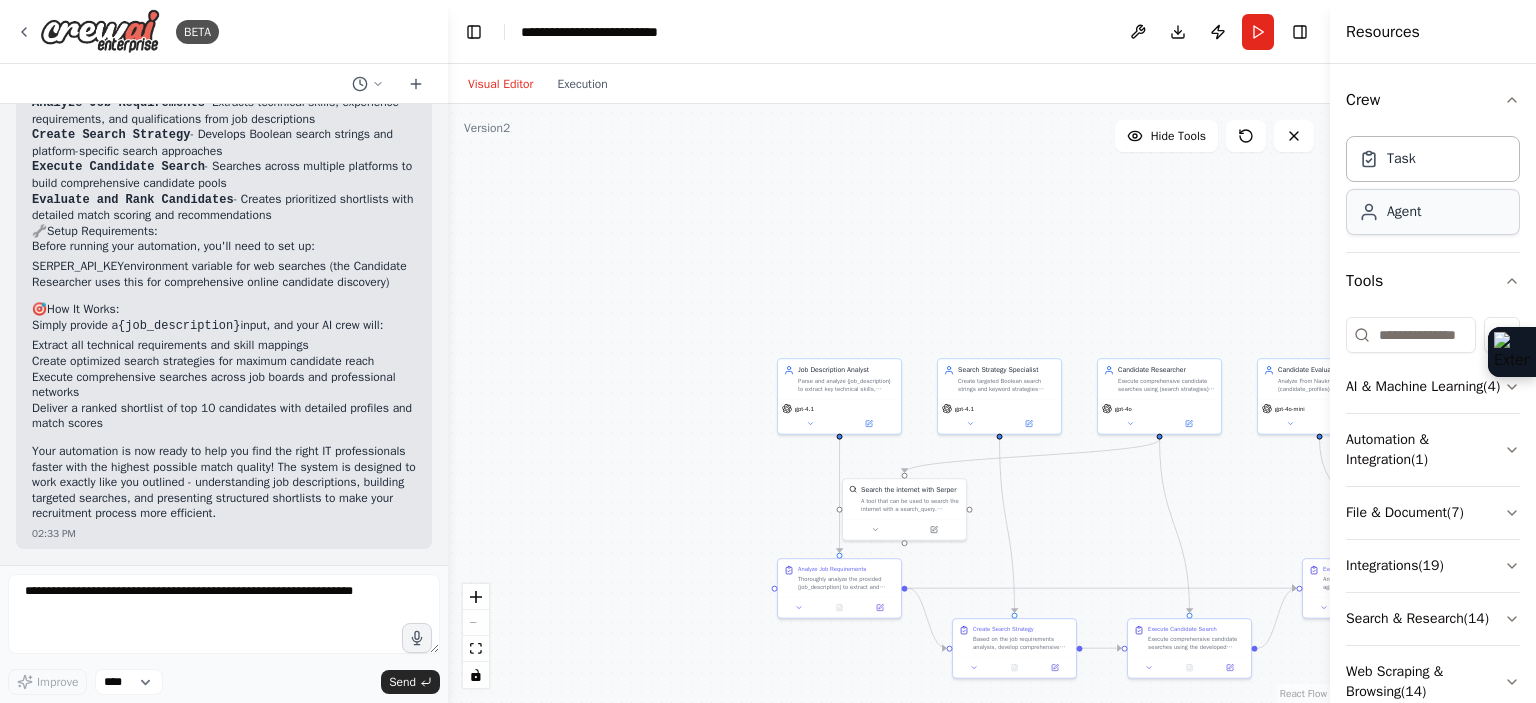 click on "Agent" at bounding box center (1433, 212) 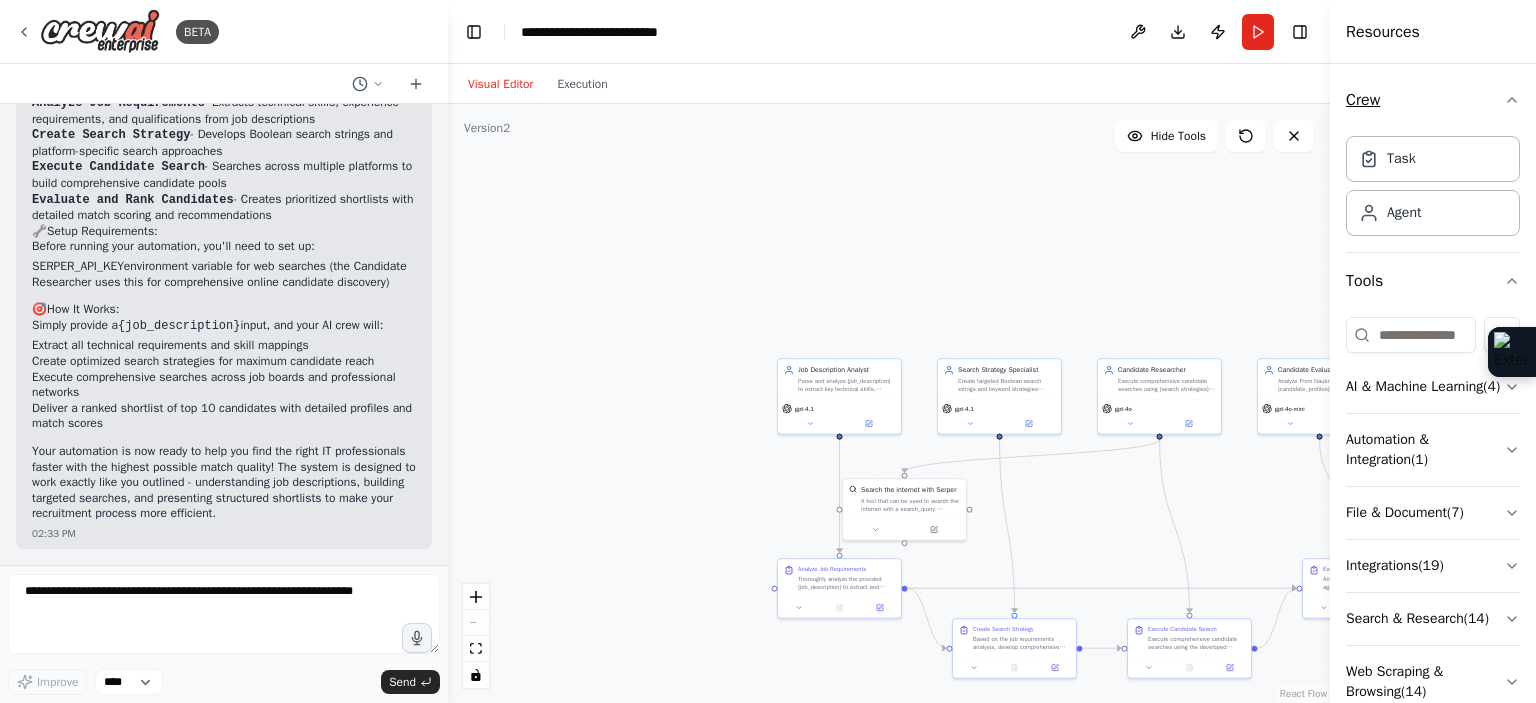 click 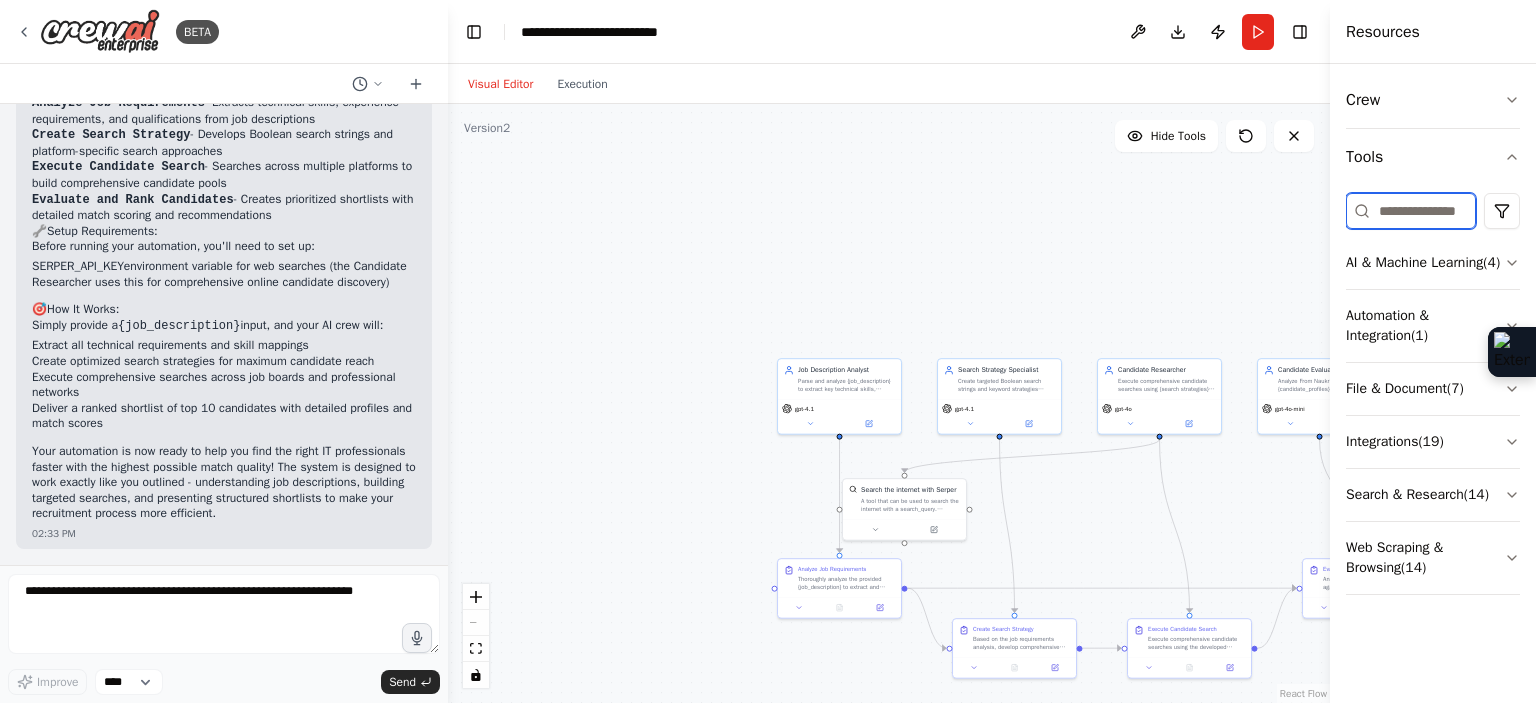 click at bounding box center [1411, 211] 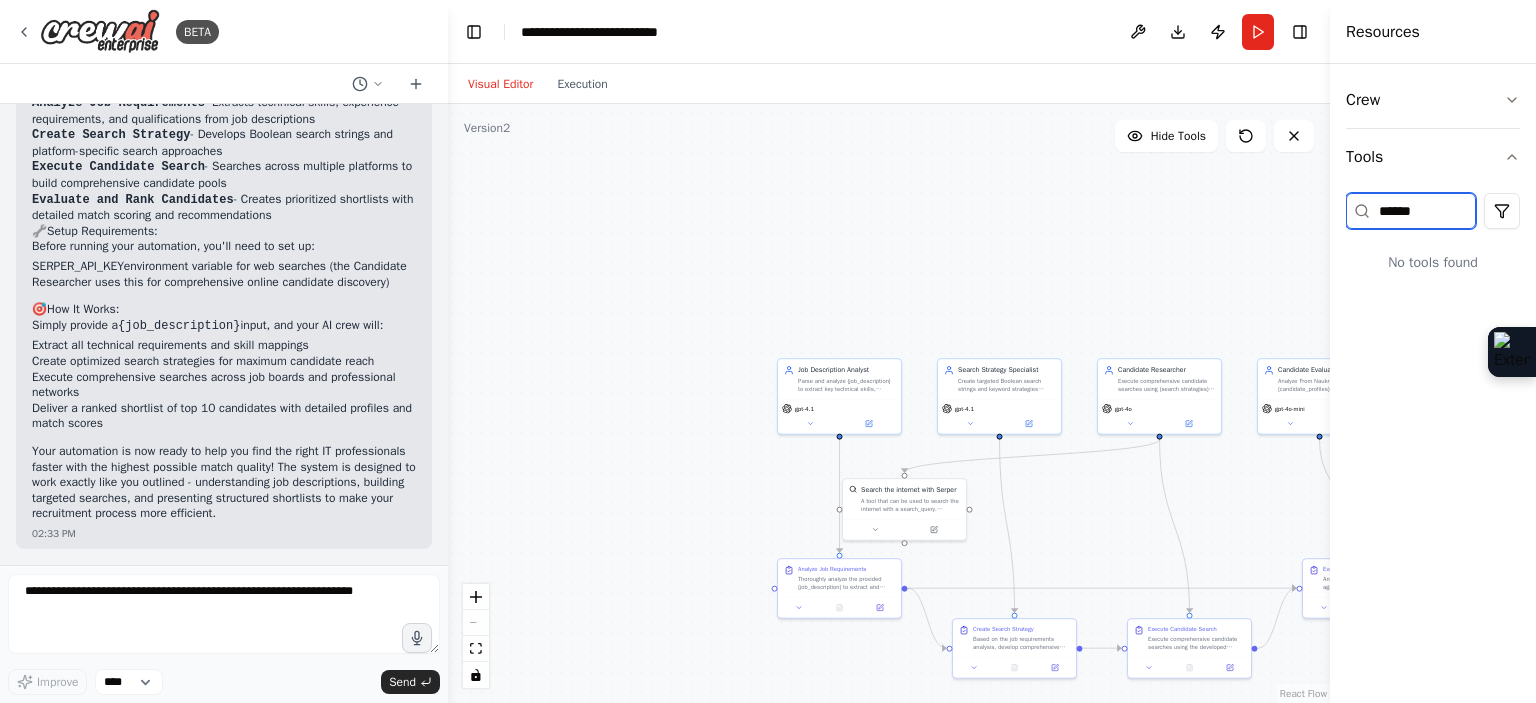 type on "******" 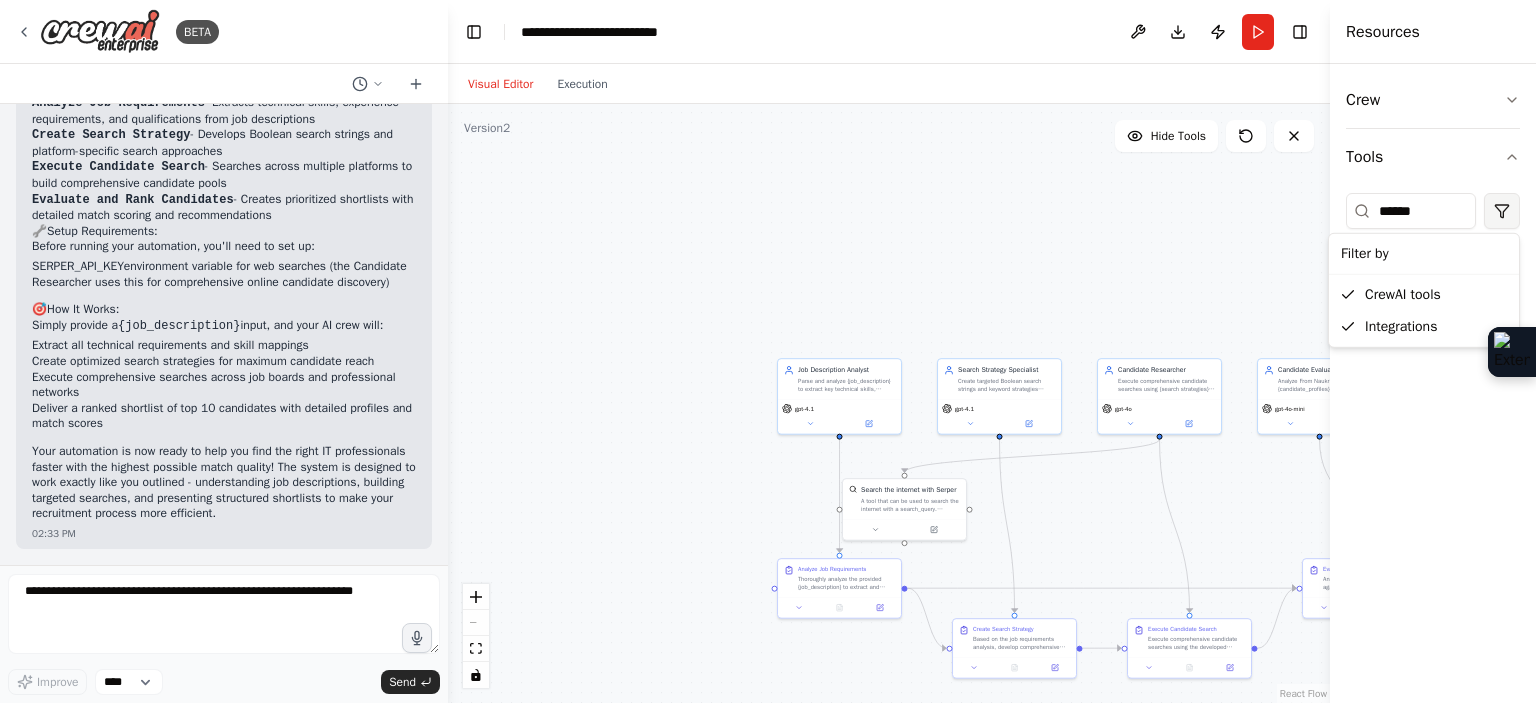 click on "BETA Hello! I'm the CrewAI assistant. What kind of automation do you want to build? [TIME] IT recruitment evolved as technology rapidly advanced and demand for skilled professionals outpaced supply. Recruiters must now compete for top talent in a highly competitive, global market. Success depends on building a strong candidate pipeline, using advanced sourcing techniques, networking within tech communities, and staying updated on emerging skills and trends.
As an AI recruitment assistant, your role is to:
Understand job descriptions in detail and map them to relevant skill sets.
Build targeted keyword and Boolean search strategies for maximum reach.
Search multiple platforms (job portals, LinkedIn, GitHub, internal DBs) efficiently.
Filter and rank candidates based on technical match, experience, and role fit.
Present recruiters with shortlists in a structured, easy-to-digest format.
[TIME] ▶ Thought process
[TIME] Getting the list of ready-to-use tools [TIME] [TIME]" at bounding box center (768, 351) 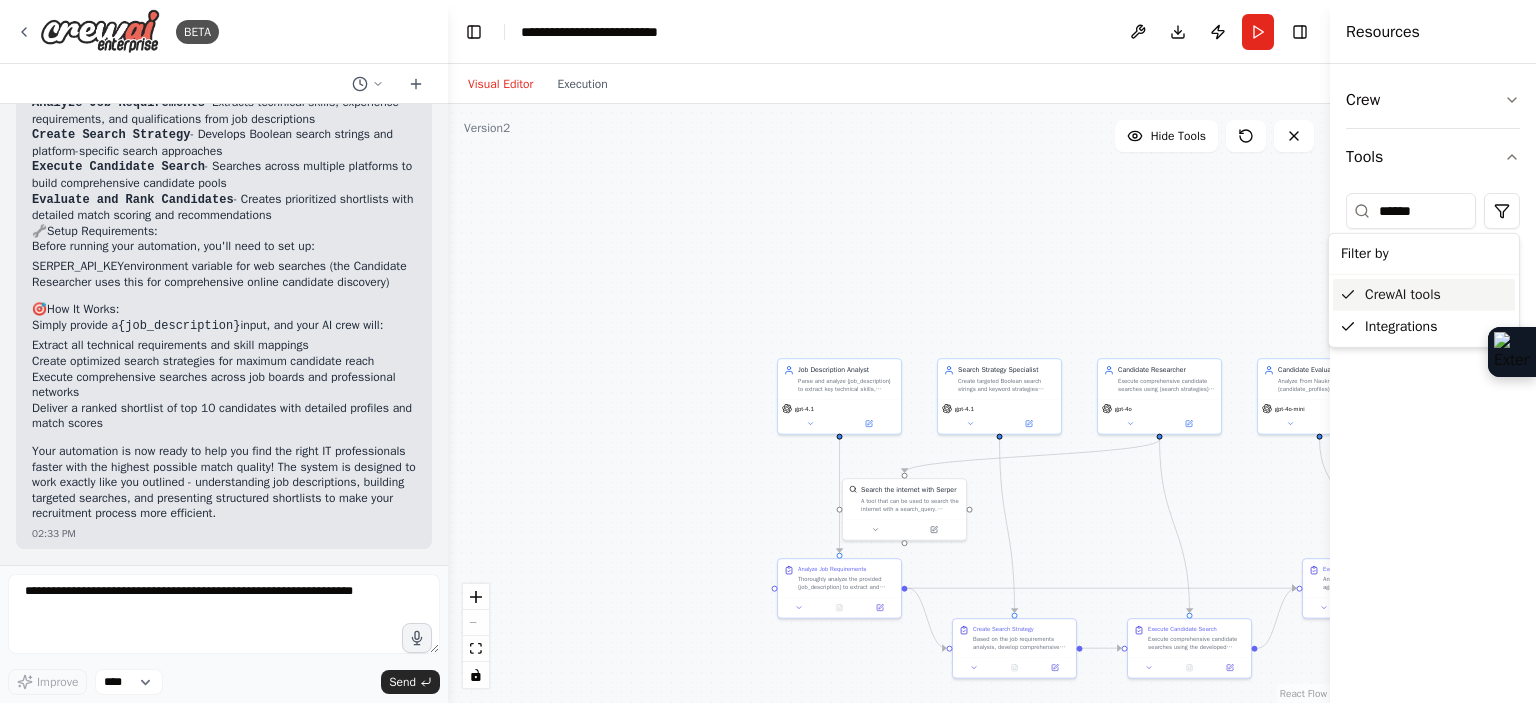 click on "CrewAI tools" at bounding box center [1424, 295] 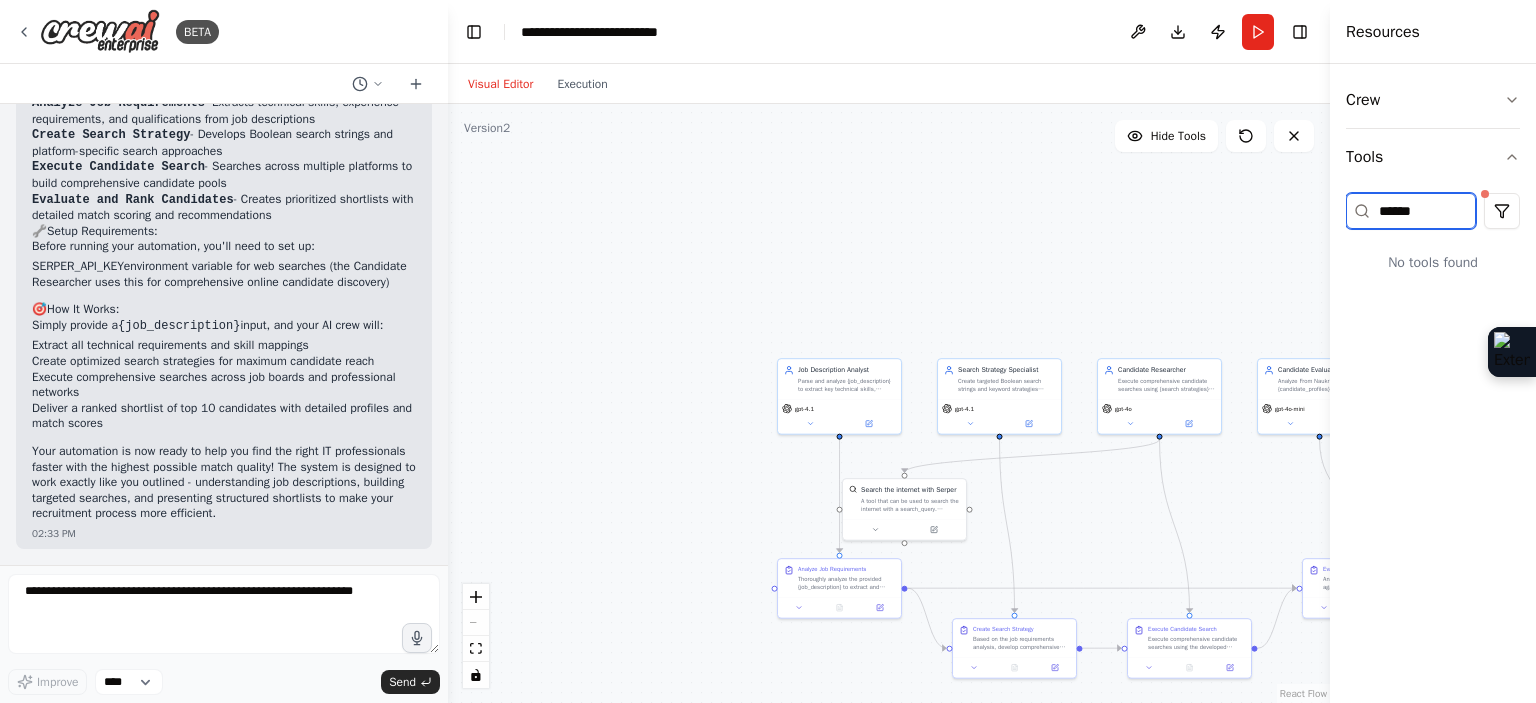 drag, startPoint x: 1446, startPoint y: 208, endPoint x: 1352, endPoint y: 210, distance: 94.02127 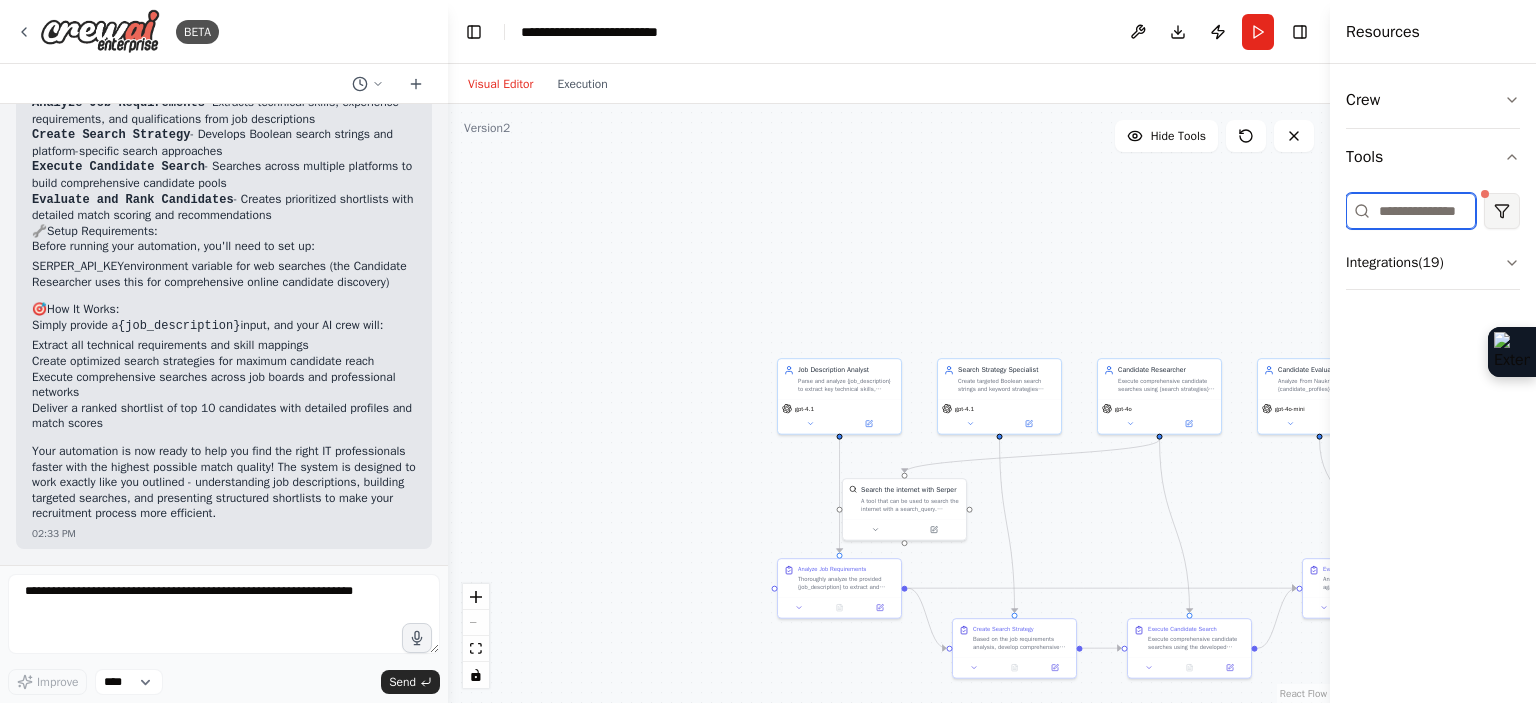 type 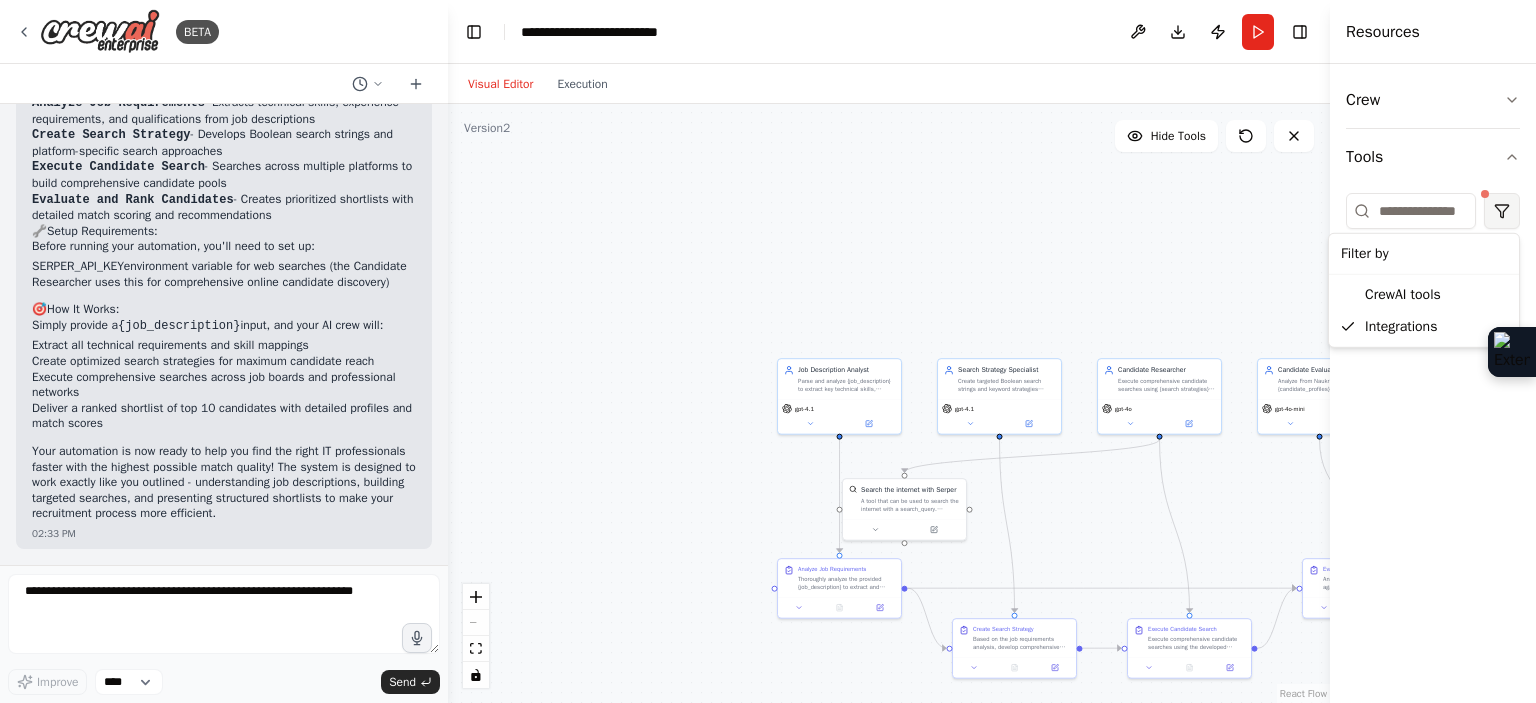 click on "BETA Hello! I'm the CrewAI assistant. What kind of automation do you want to build? [TIME] IT recruitment evolved as technology rapidly advanced and demand for skilled professionals outpaced supply. Recruiters must now compete for top talent in a highly competitive, global market. Success depends on building a strong candidate pipeline, using advanced sourcing techniques, networking within tech communities, and staying updated on emerging skills and trends.
As an AI recruitment assistant, your role is to:
Understand job descriptions in detail and map them to relevant skill sets.
Build targeted keyword and Boolean search strategies for maximum reach.
Search multiple platforms (job portals, LinkedIn, GitHub, internal DBs) efficiently.
Filter and rank candidates based on technical match, experience, and role fit.
Present recruiters with shortlists in a structured, easy-to-digest format.
[TIME] ▶ Thought process
[TIME] Getting the list of ready-to-use tools [TIME] [TIME]" at bounding box center [768, 351] 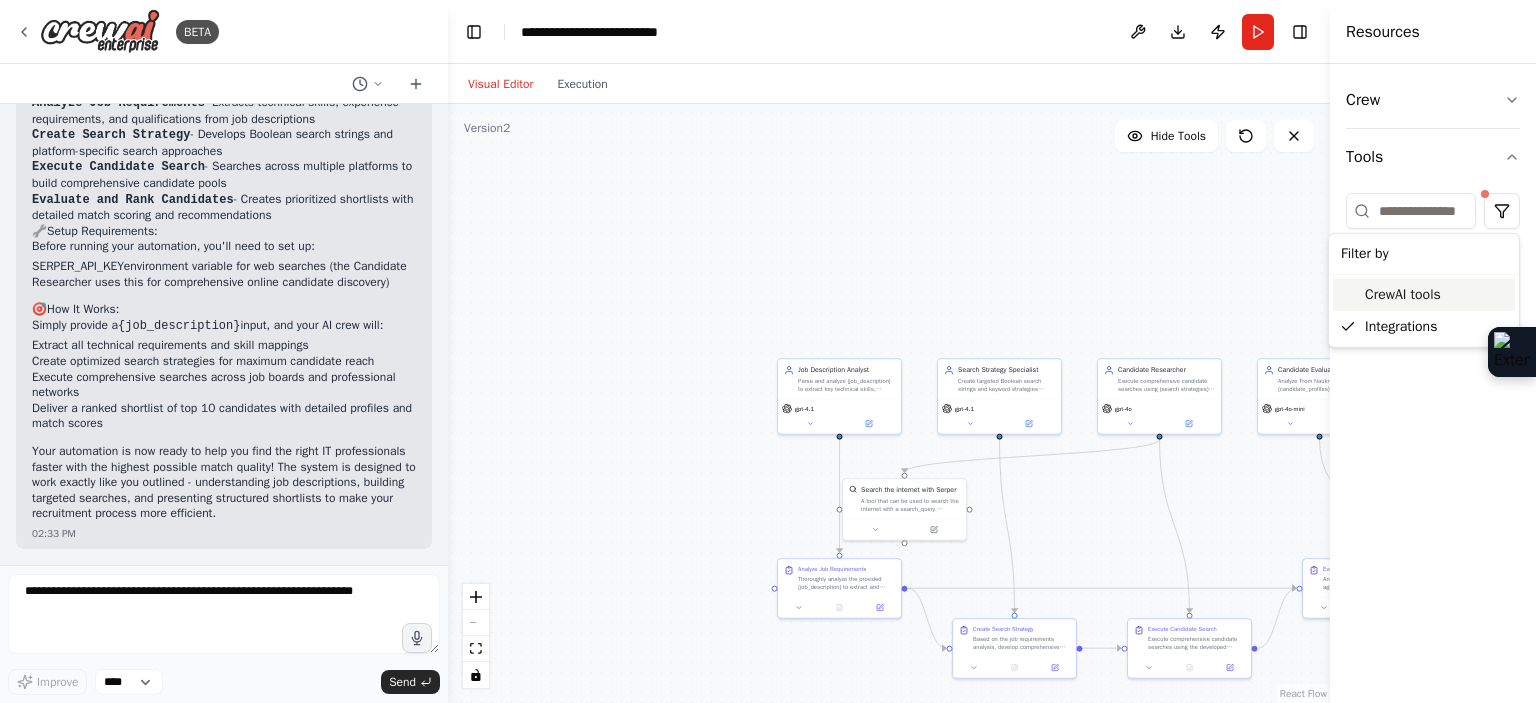click on "CrewAI tools" at bounding box center [1424, 295] 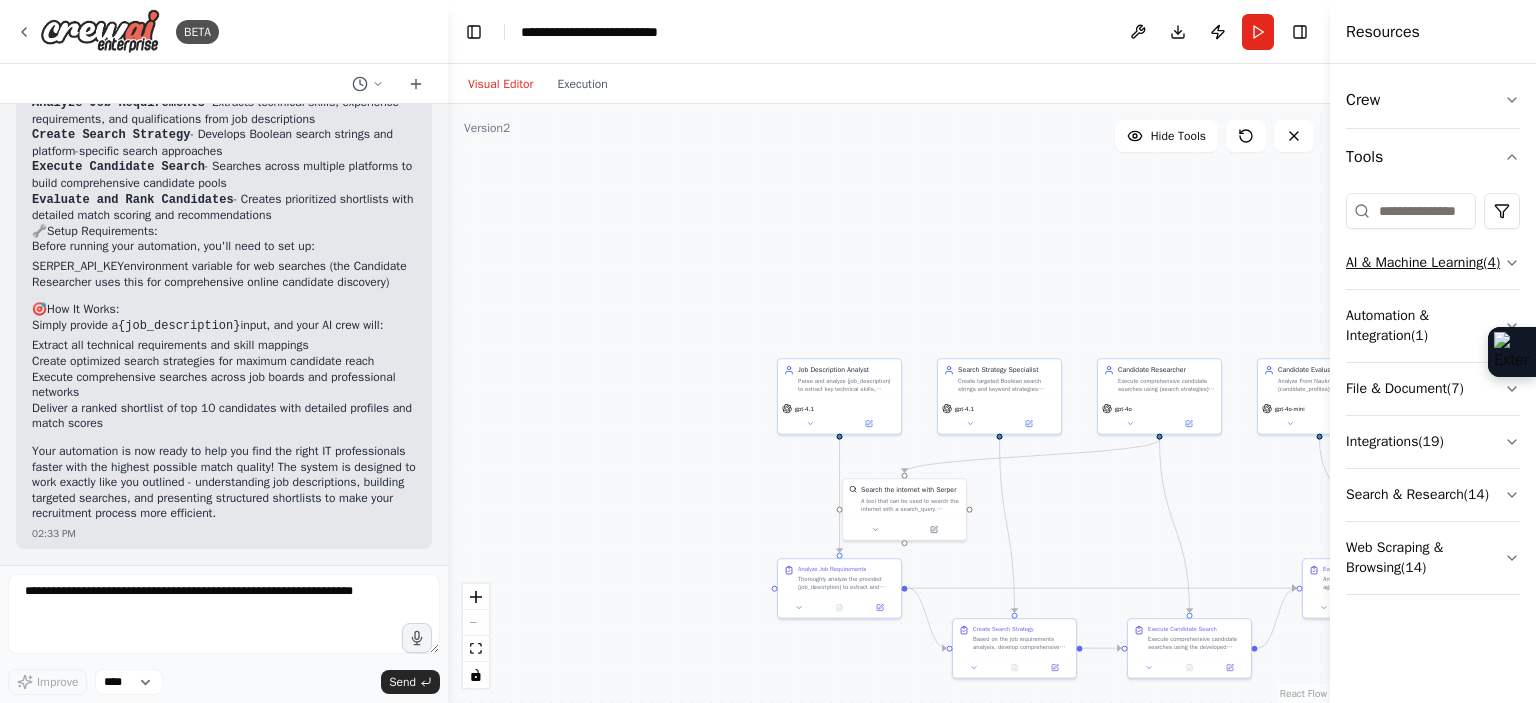 click on "AI & Machine Learning  ( 4 )" at bounding box center [1433, 263] 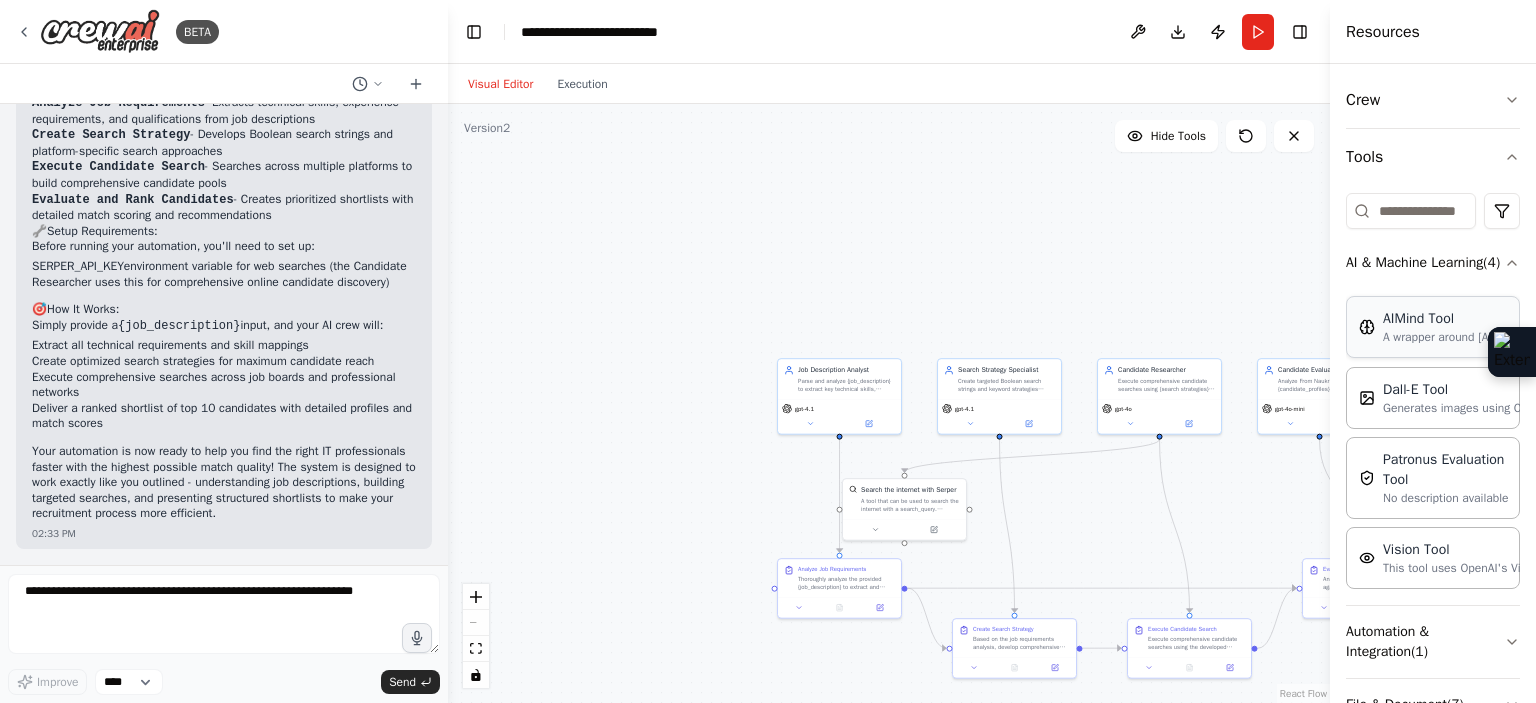 click on "A wrapper around [AI-Minds](https://mindsdb.com/minds). Useful for when you need answers to questions from your data, stored in data sources including PostgreSQL, MySQL, MariaDB, ClickHouse, Snowflake and Google BigQuery. Input should be a question in natural language." at bounding box center (1493, 337) 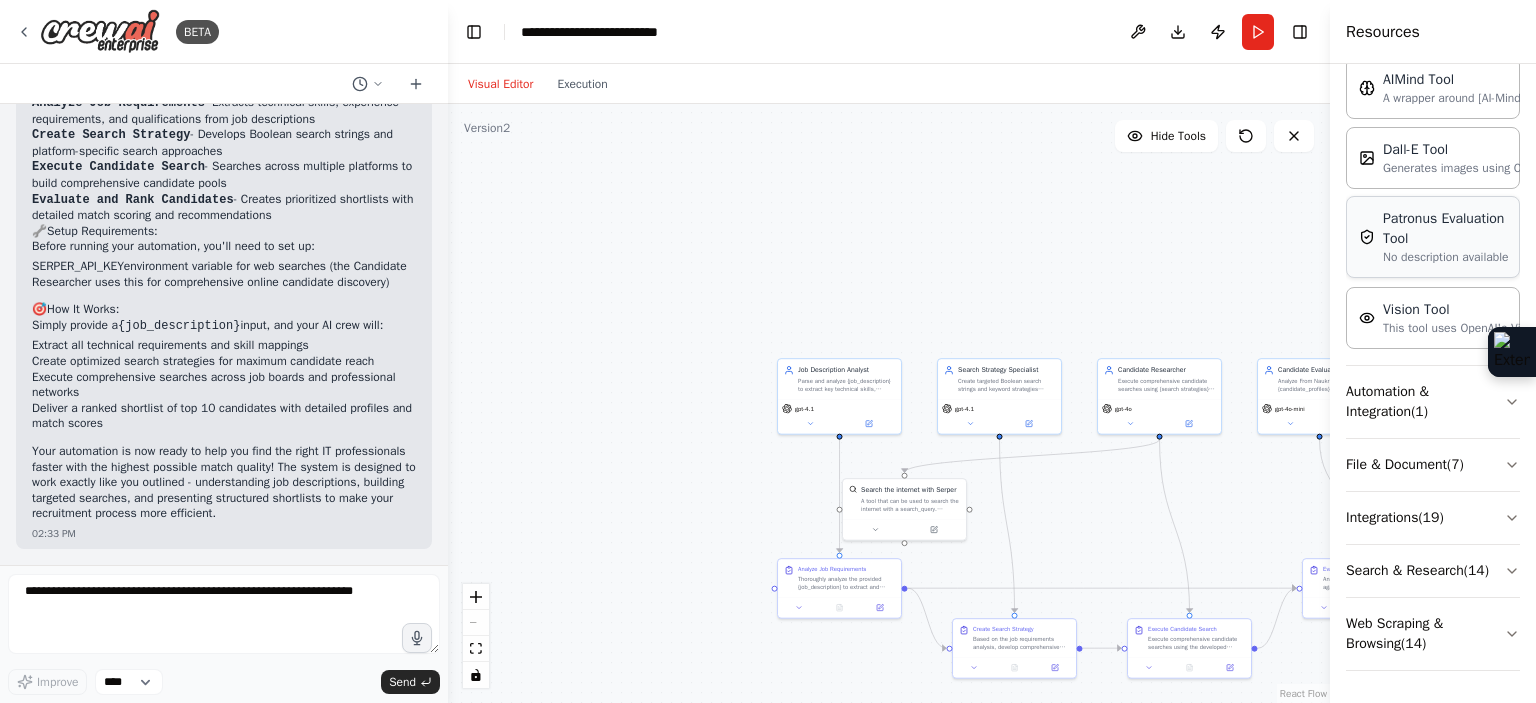 scroll, scrollTop: 262, scrollLeft: 0, axis: vertical 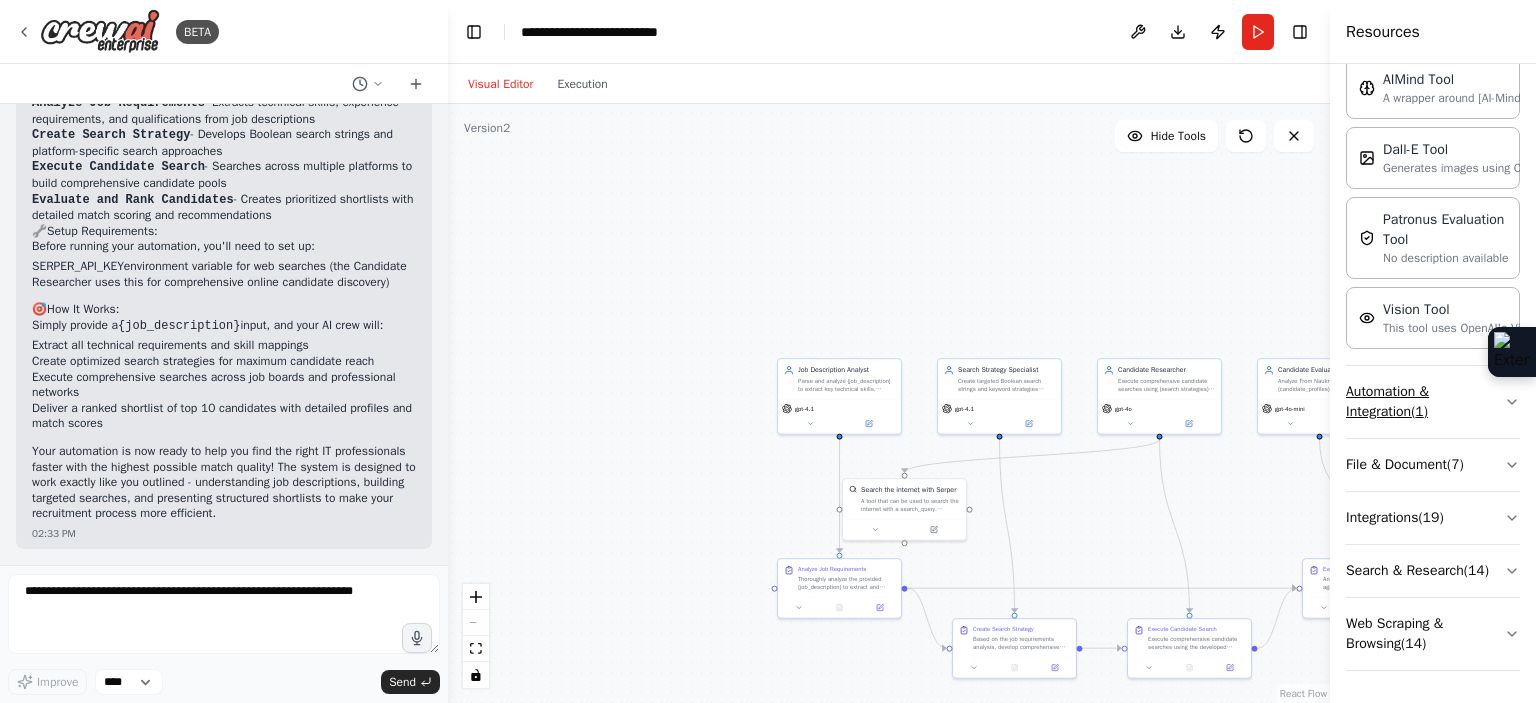 click on "Automation & Integration  ( 1 )" at bounding box center [1433, 402] 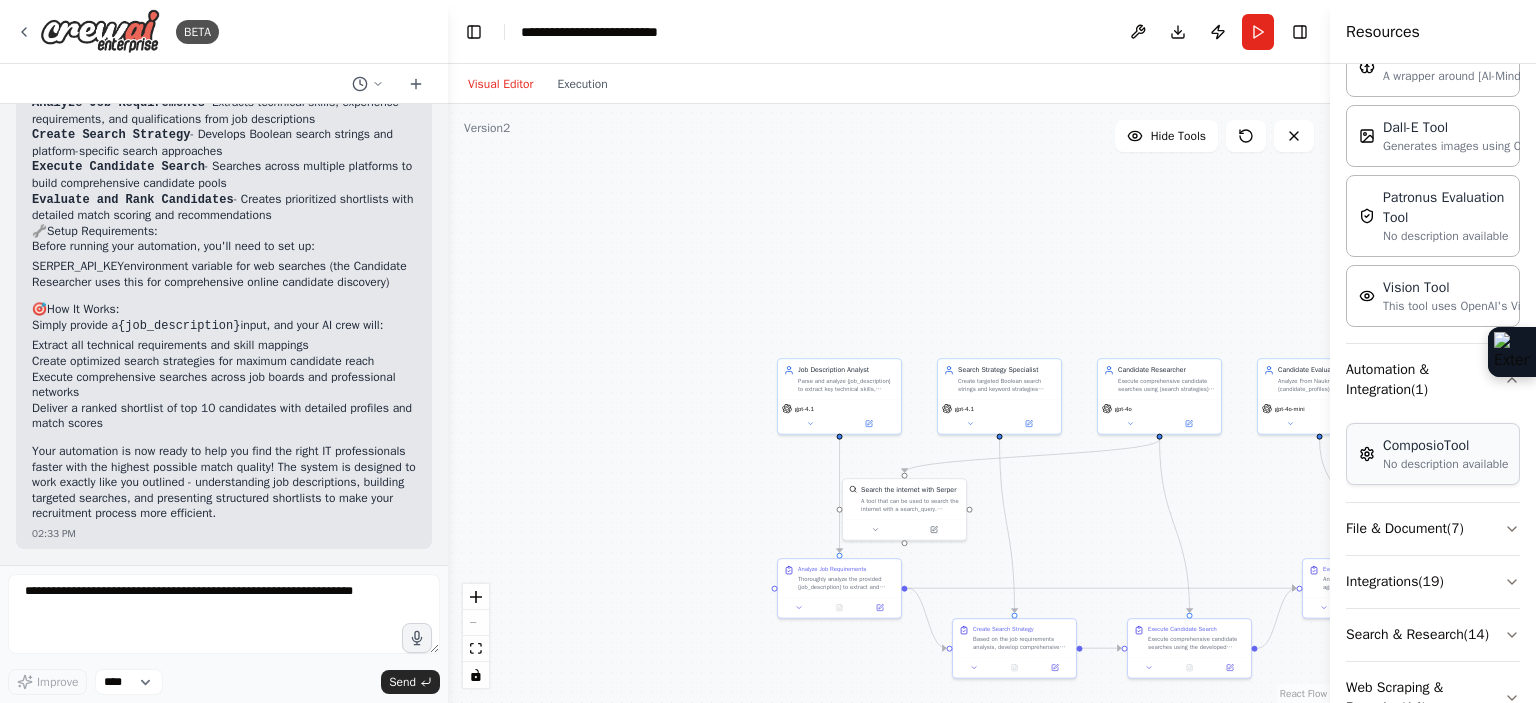 click on "ComposioTool" at bounding box center (1446, 446) 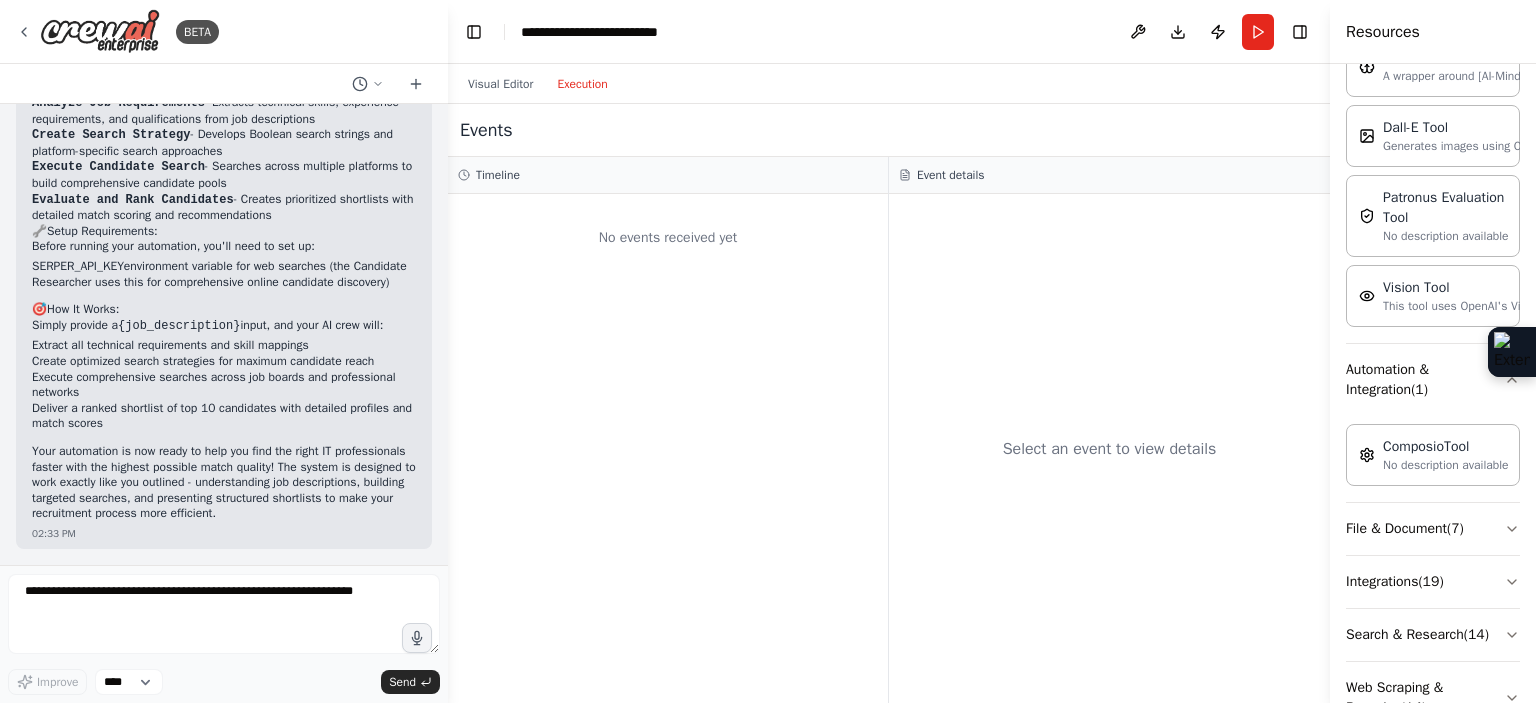 click on "Execution" at bounding box center [582, 84] 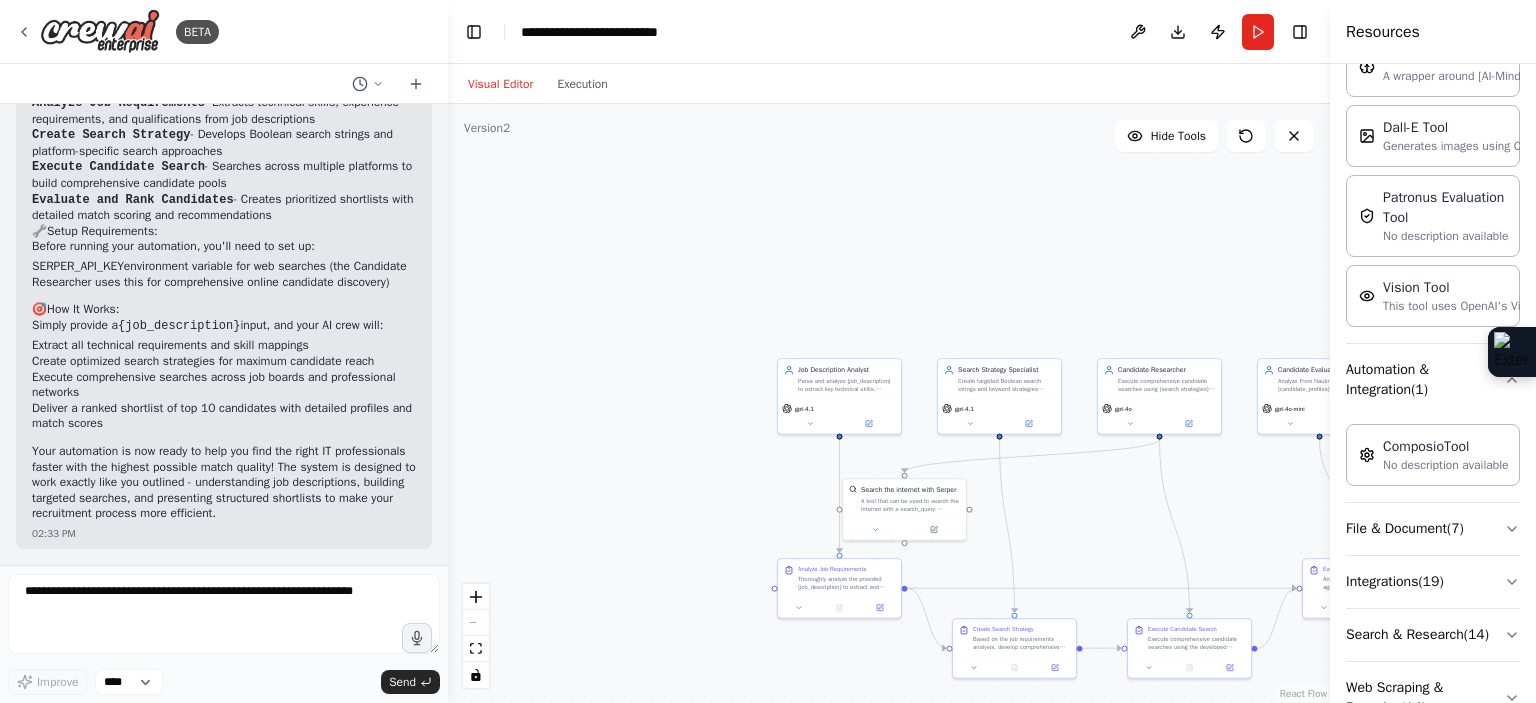 click on "Visual Editor" at bounding box center (500, 84) 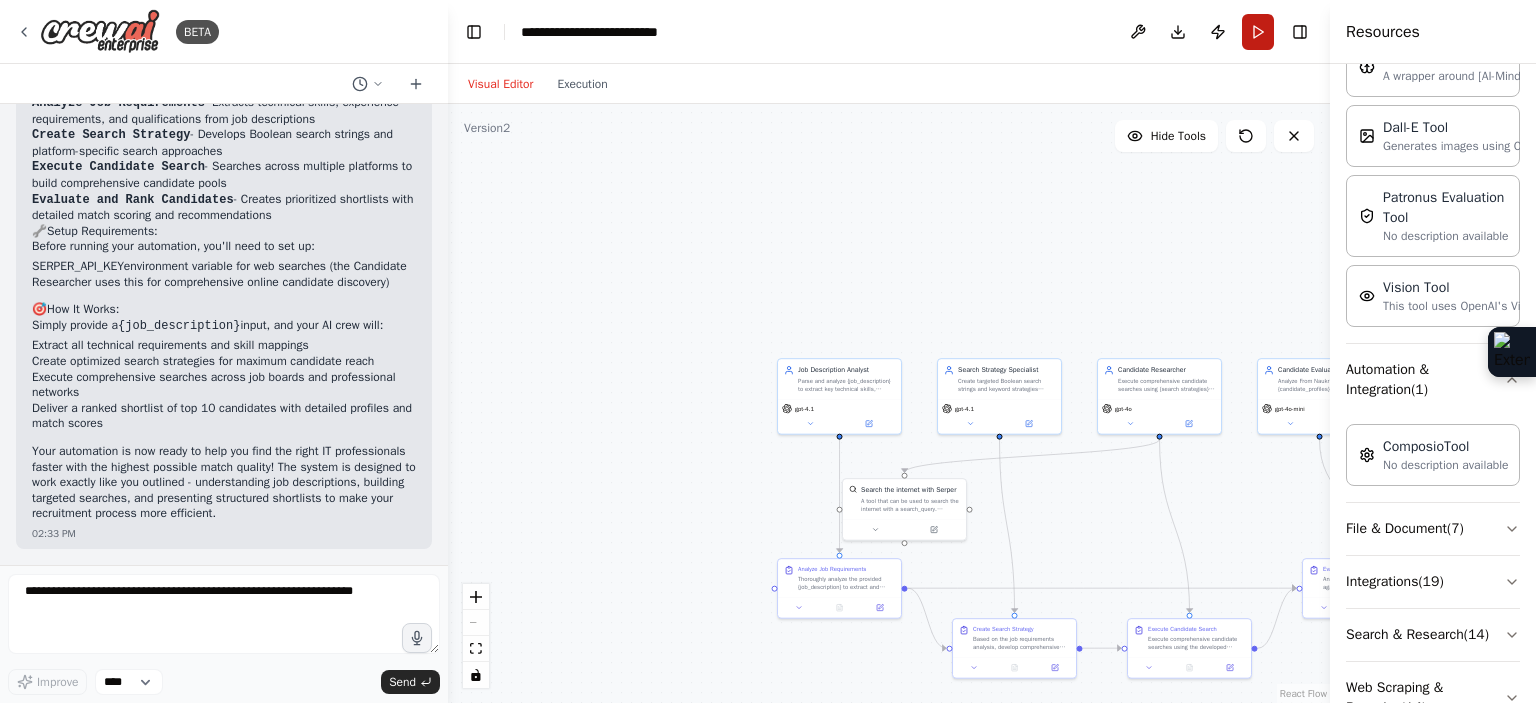 click on "Run" at bounding box center (1258, 32) 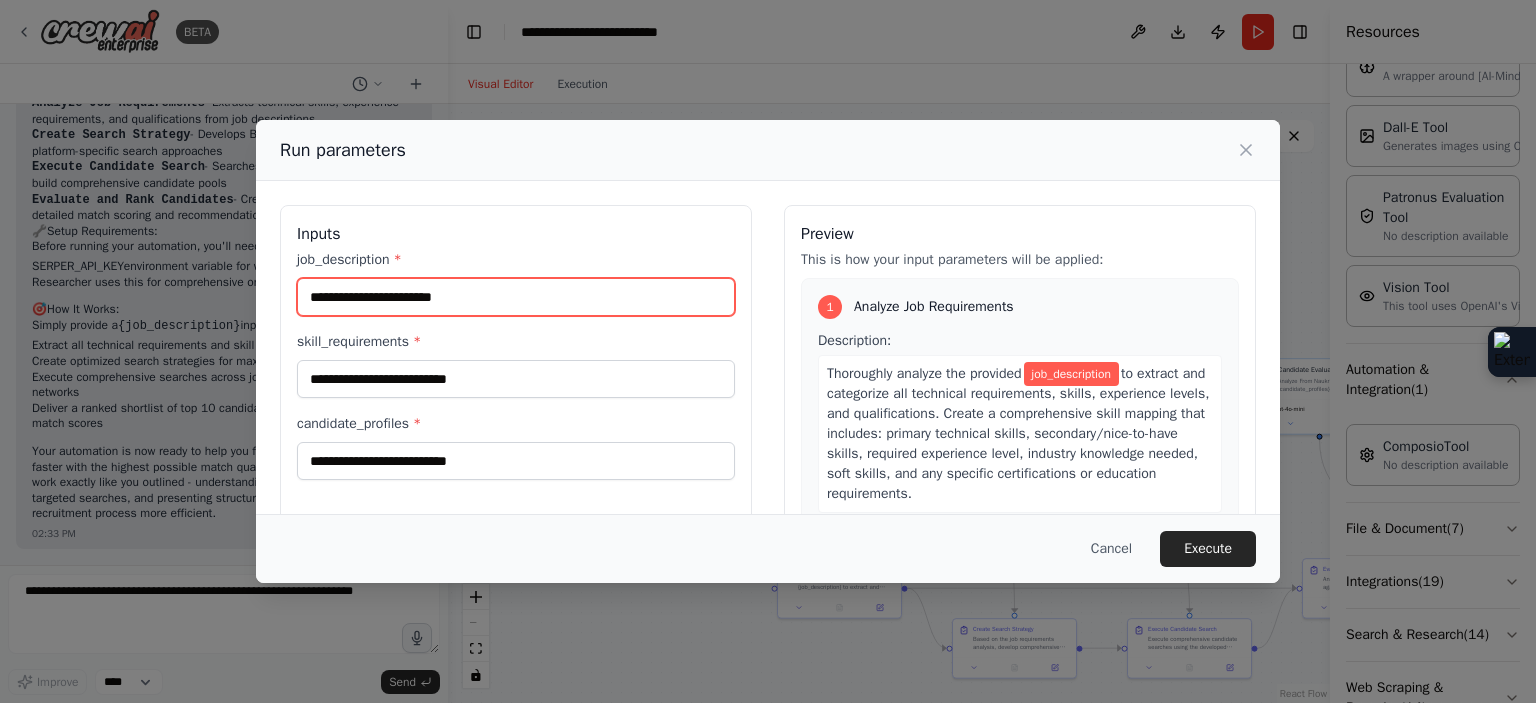 click on "job_description *" at bounding box center [516, 297] 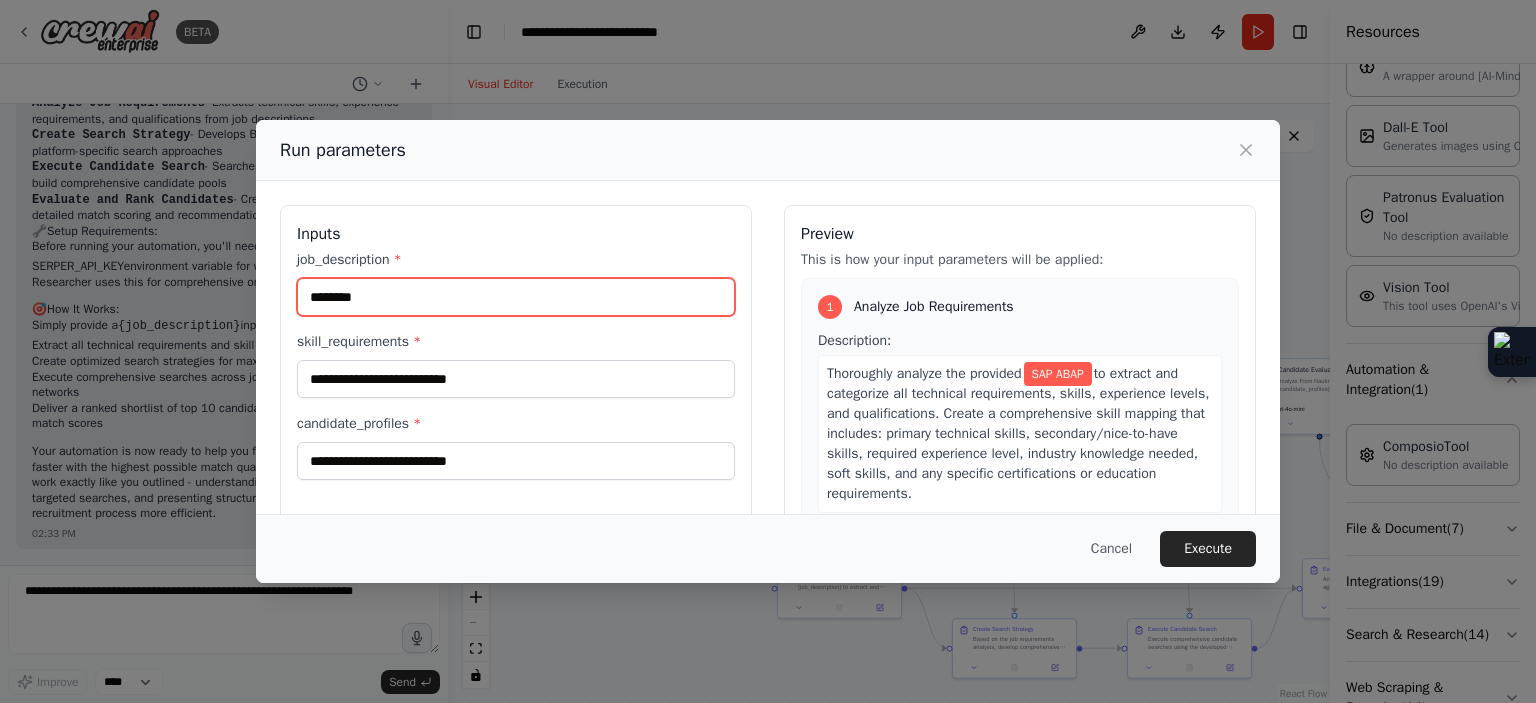 type on "********" 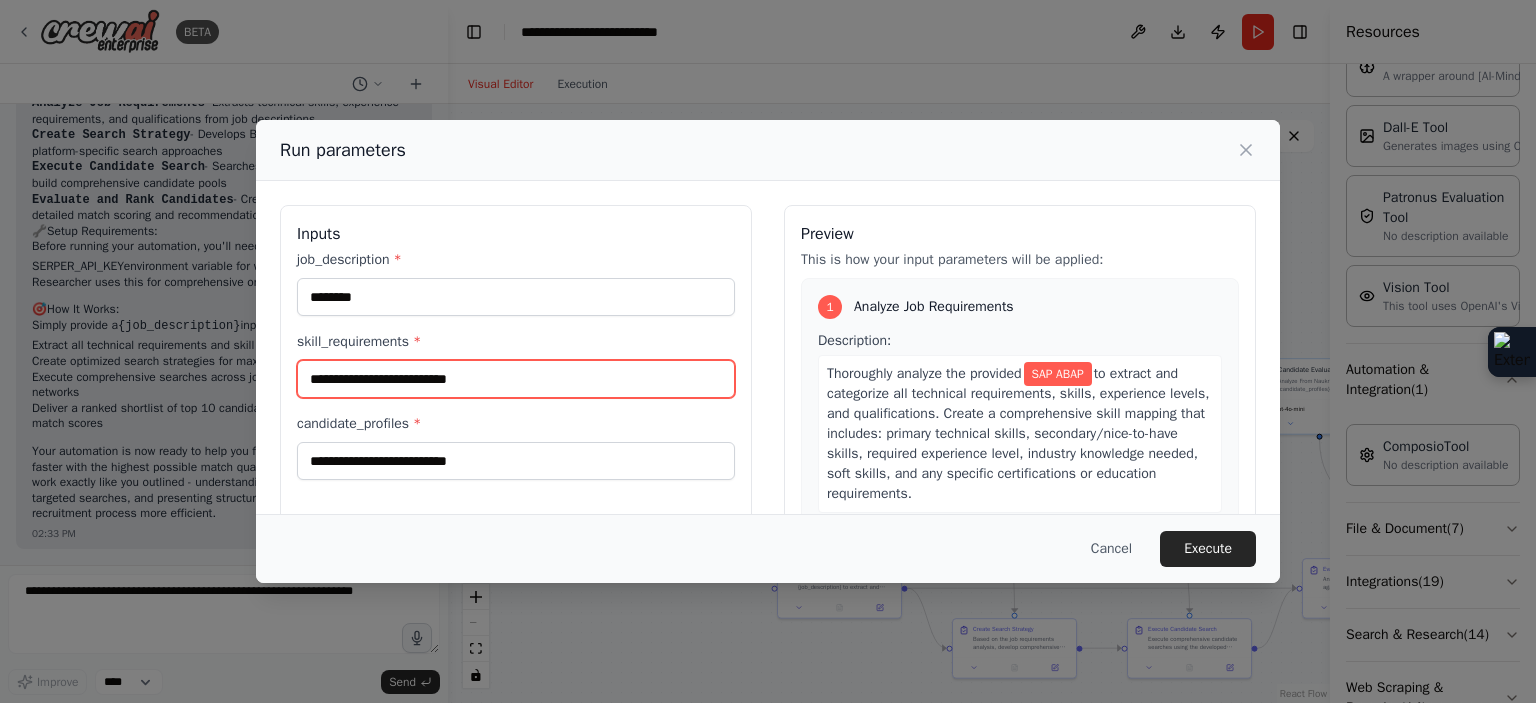 click on "skill_requirements *" at bounding box center [516, 379] 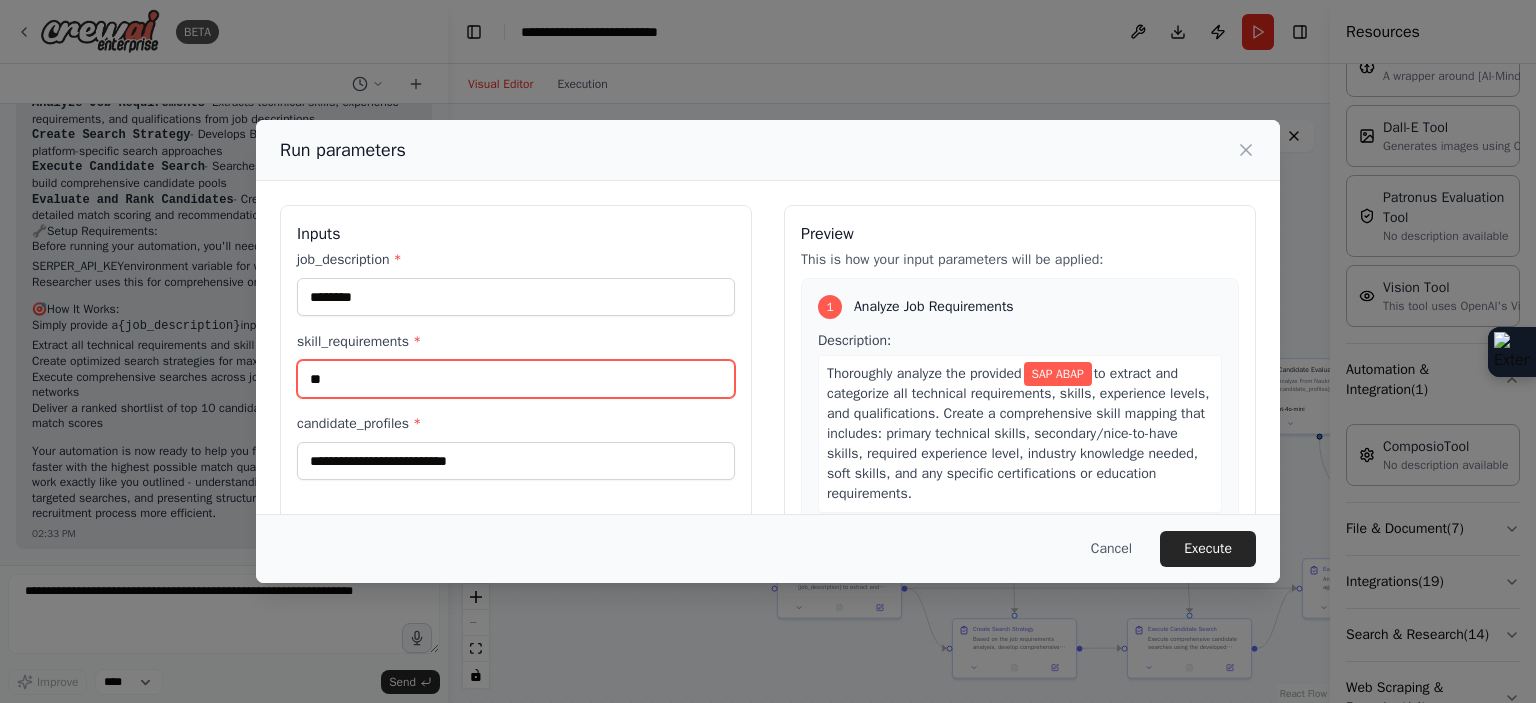 type on "*" 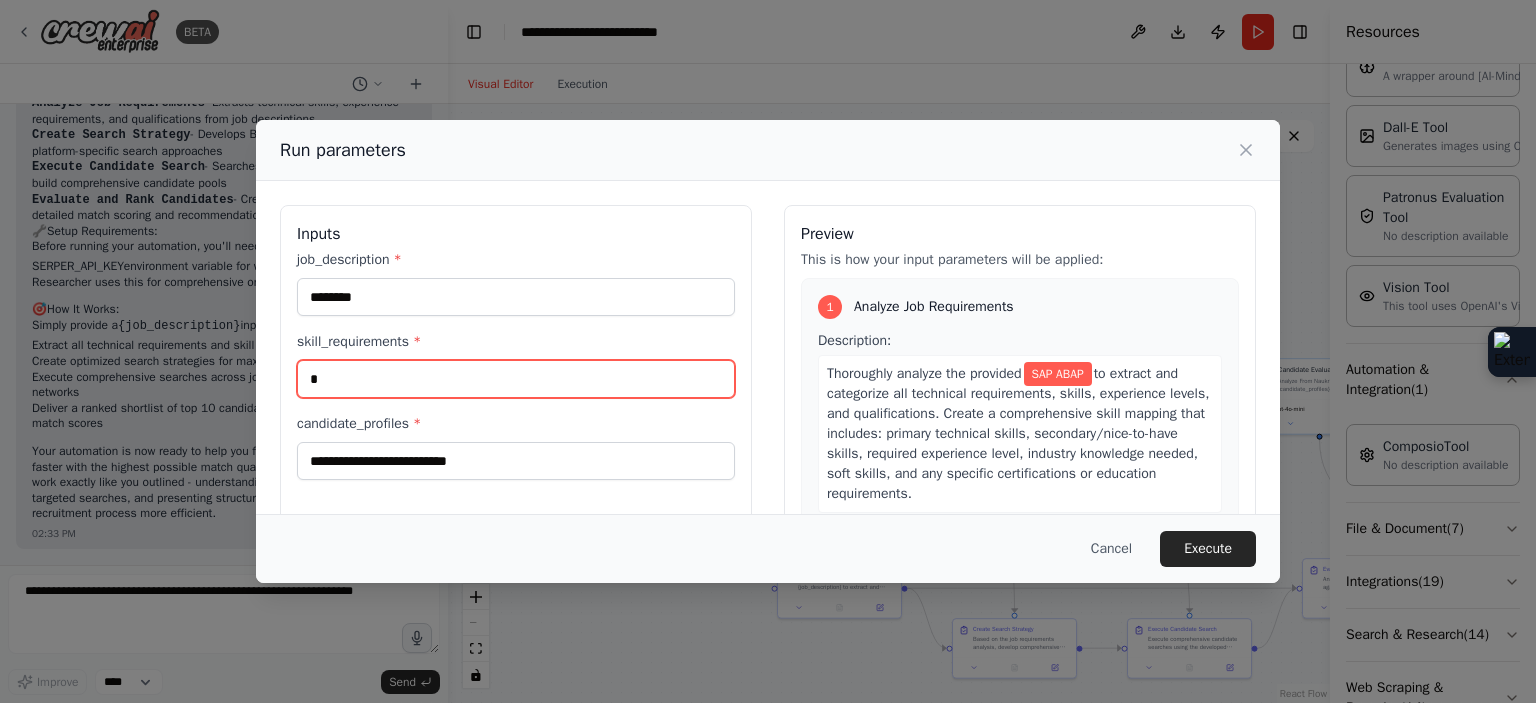 type 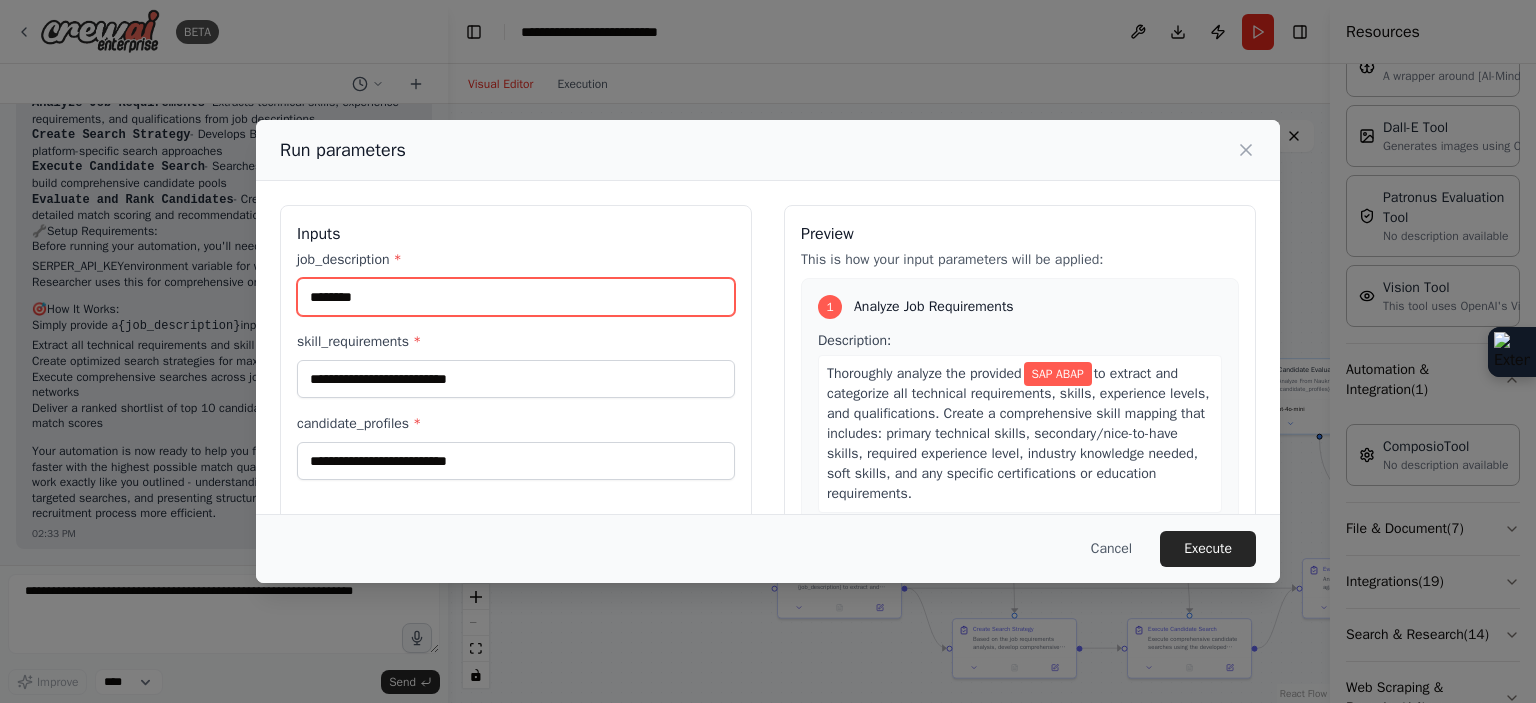 drag, startPoint x: 454, startPoint y: 283, endPoint x: 244, endPoint y: 295, distance: 210.34258 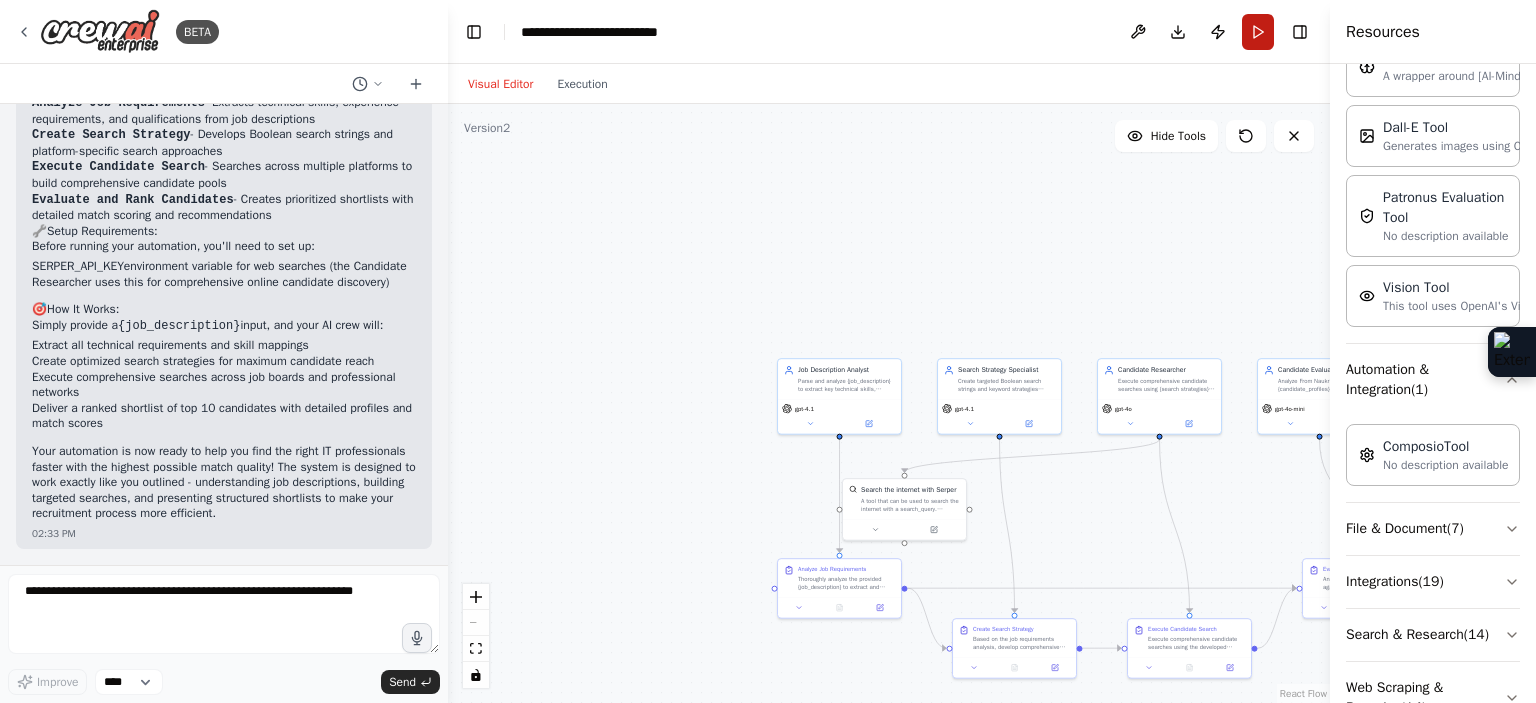 click on "Run" at bounding box center [1258, 32] 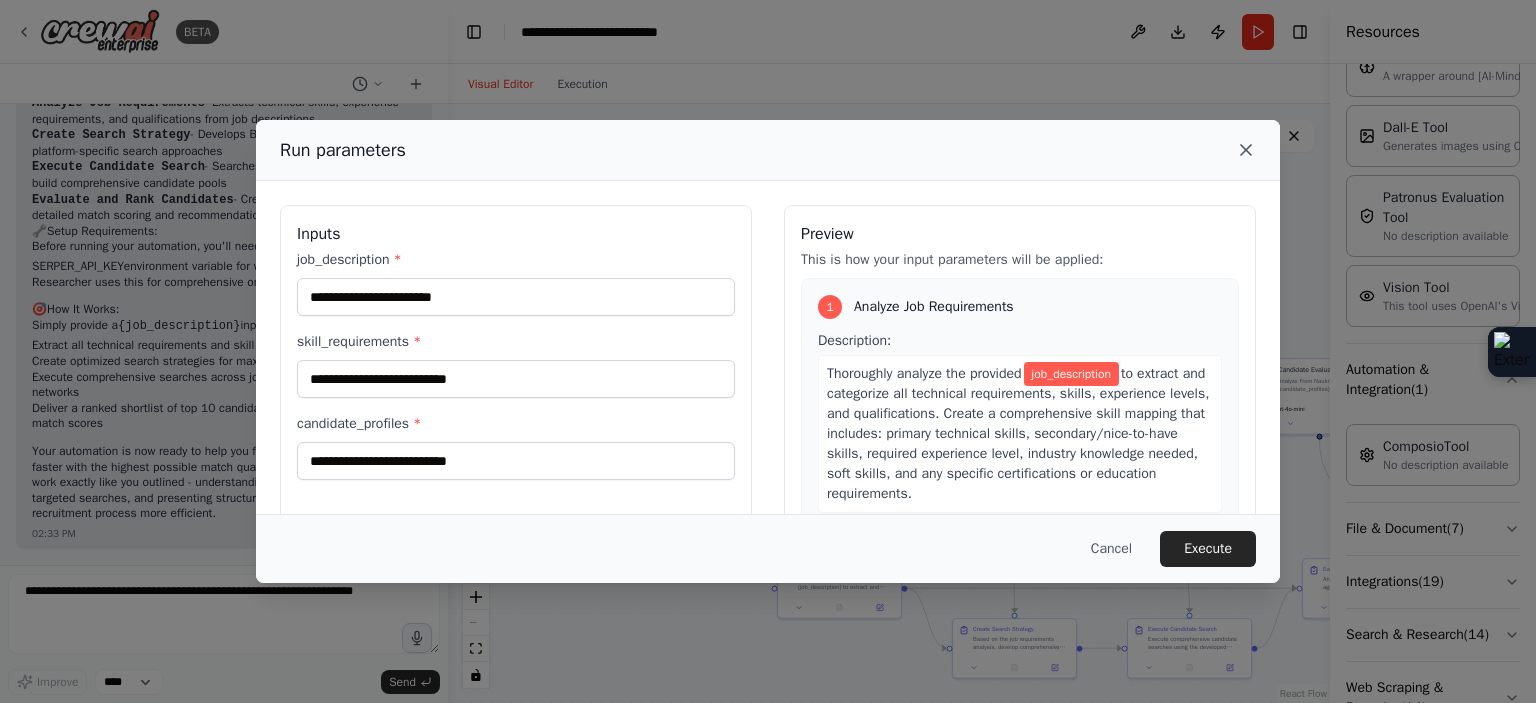click 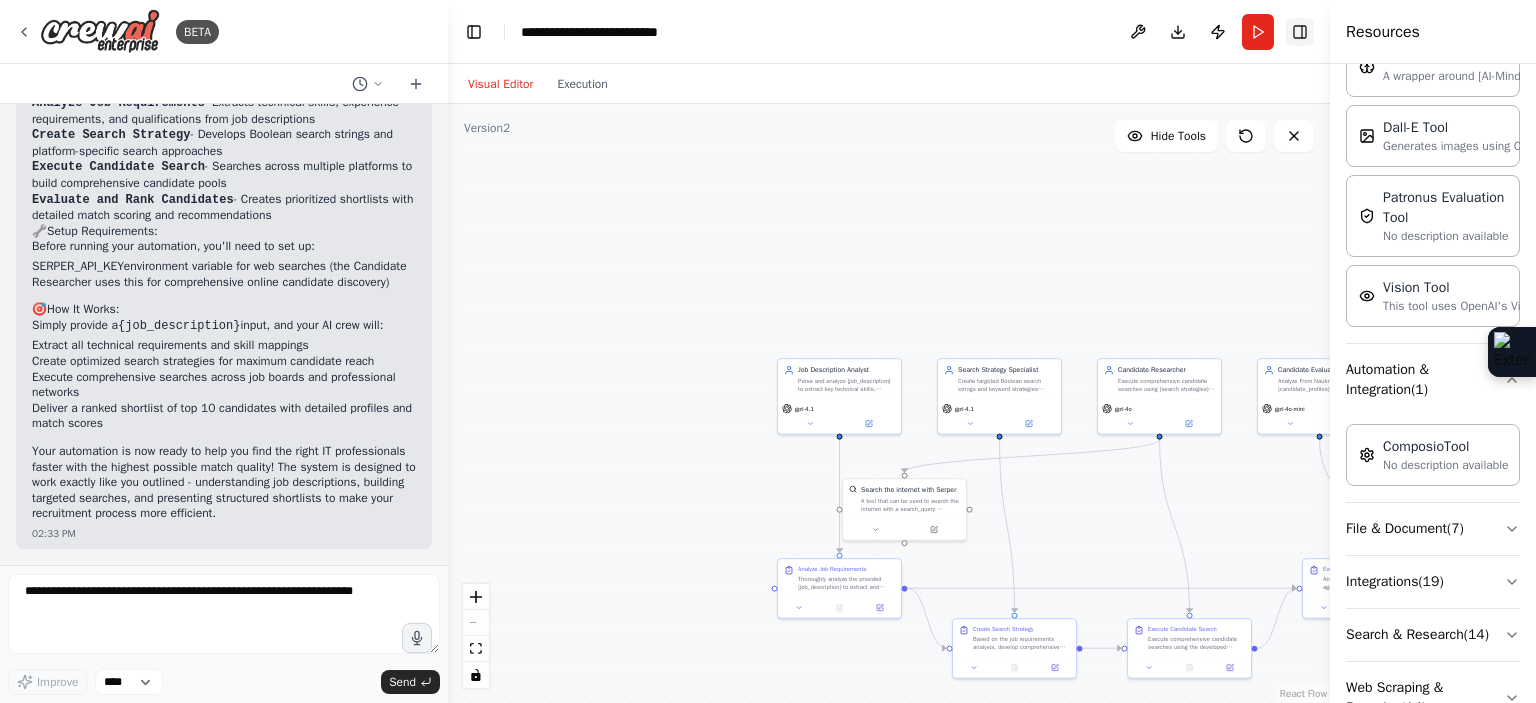 click on "Toggle Right Sidebar" at bounding box center (1300, 32) 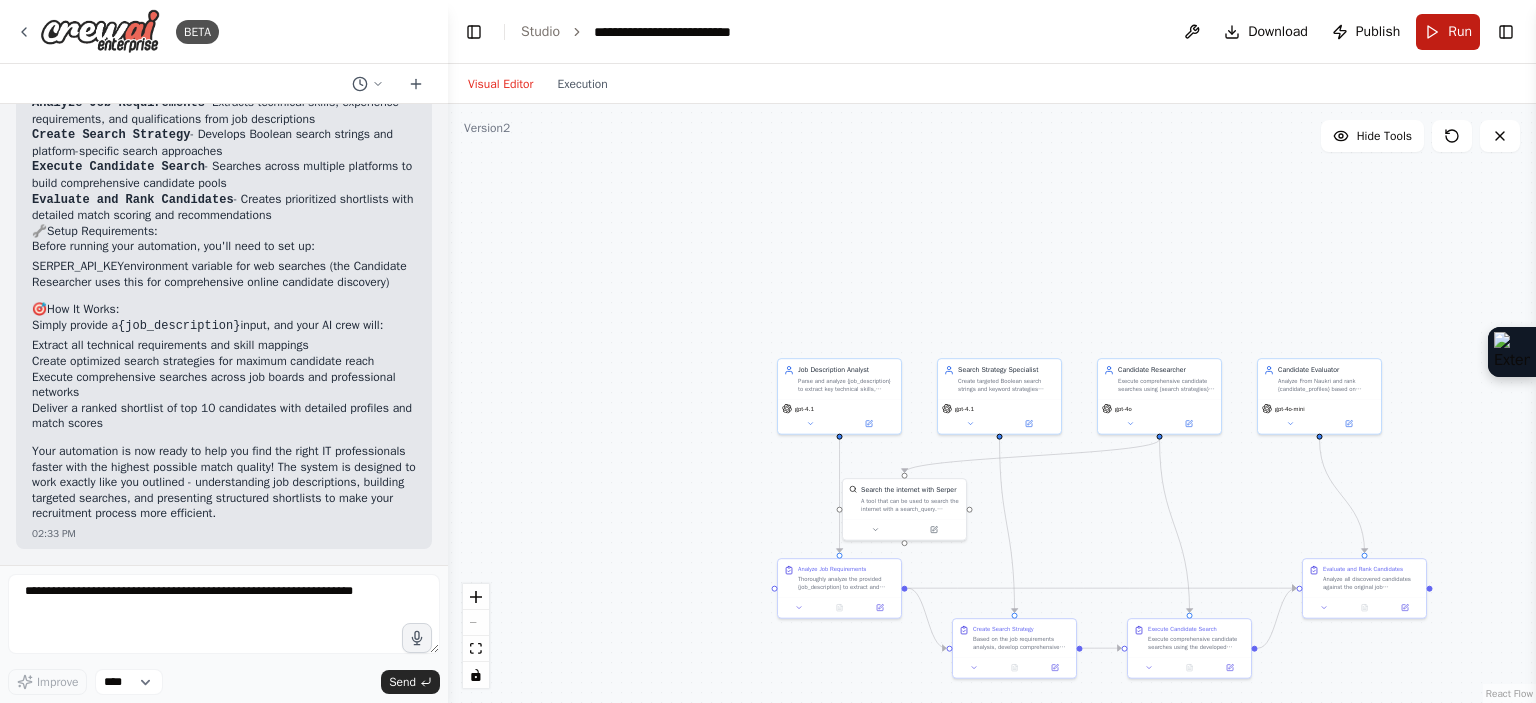 click on "Run" at bounding box center (1460, 32) 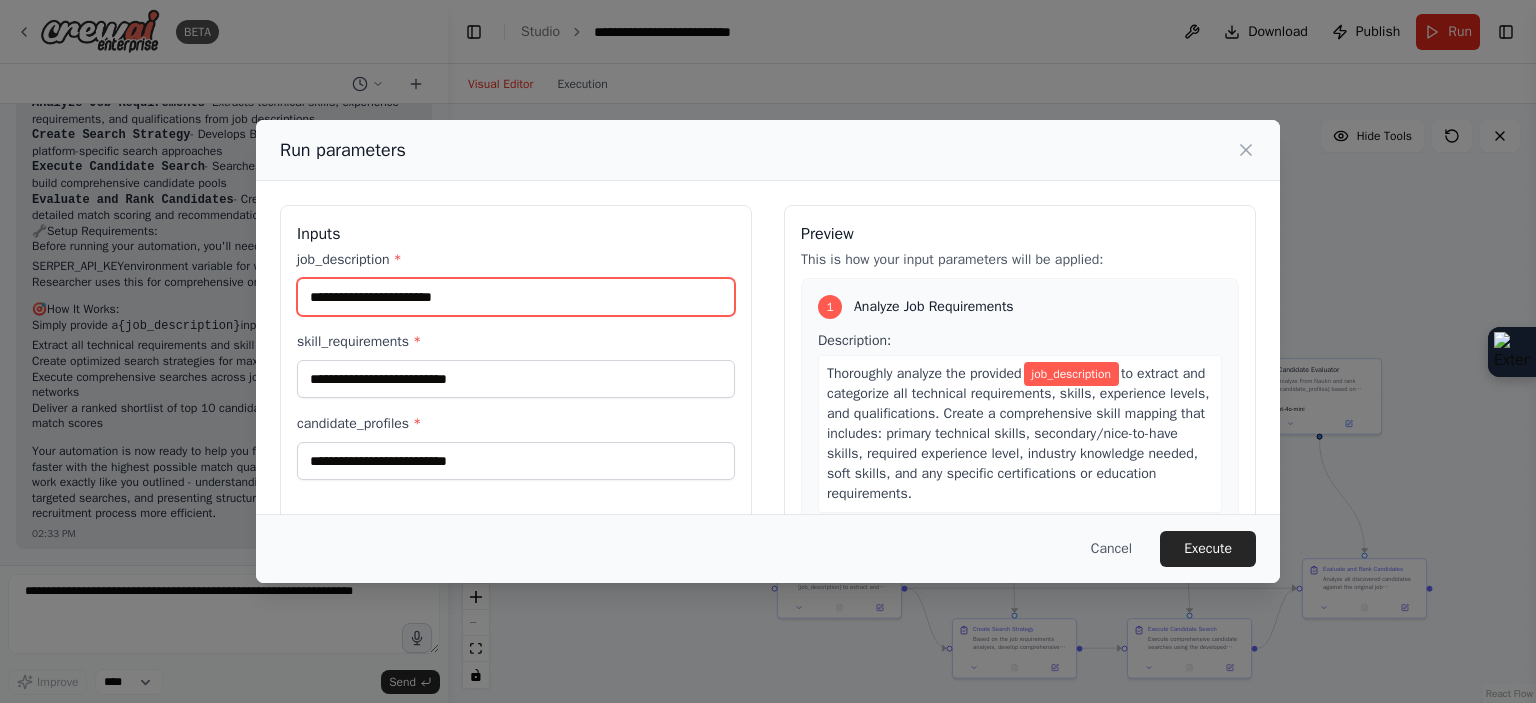click on "job_description *" at bounding box center [516, 297] 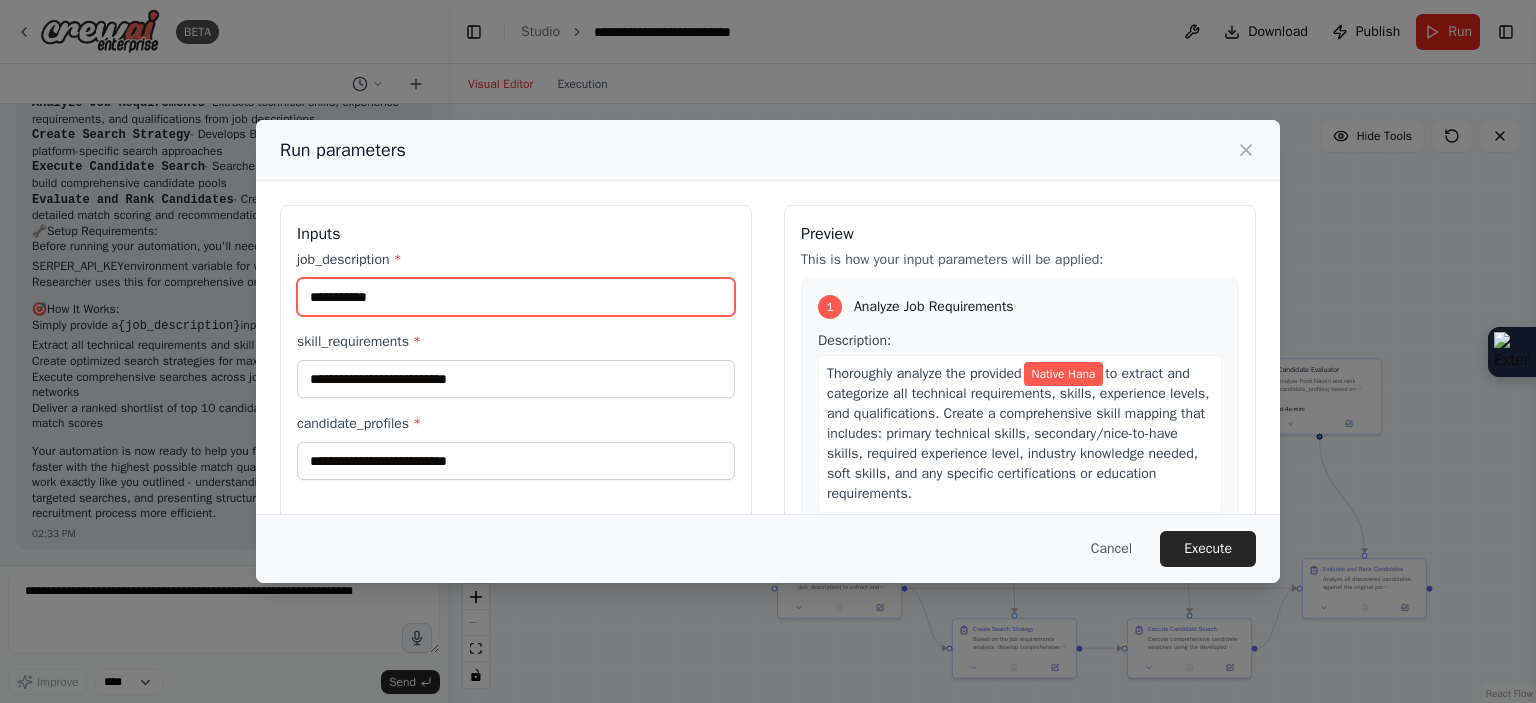 type on "**********" 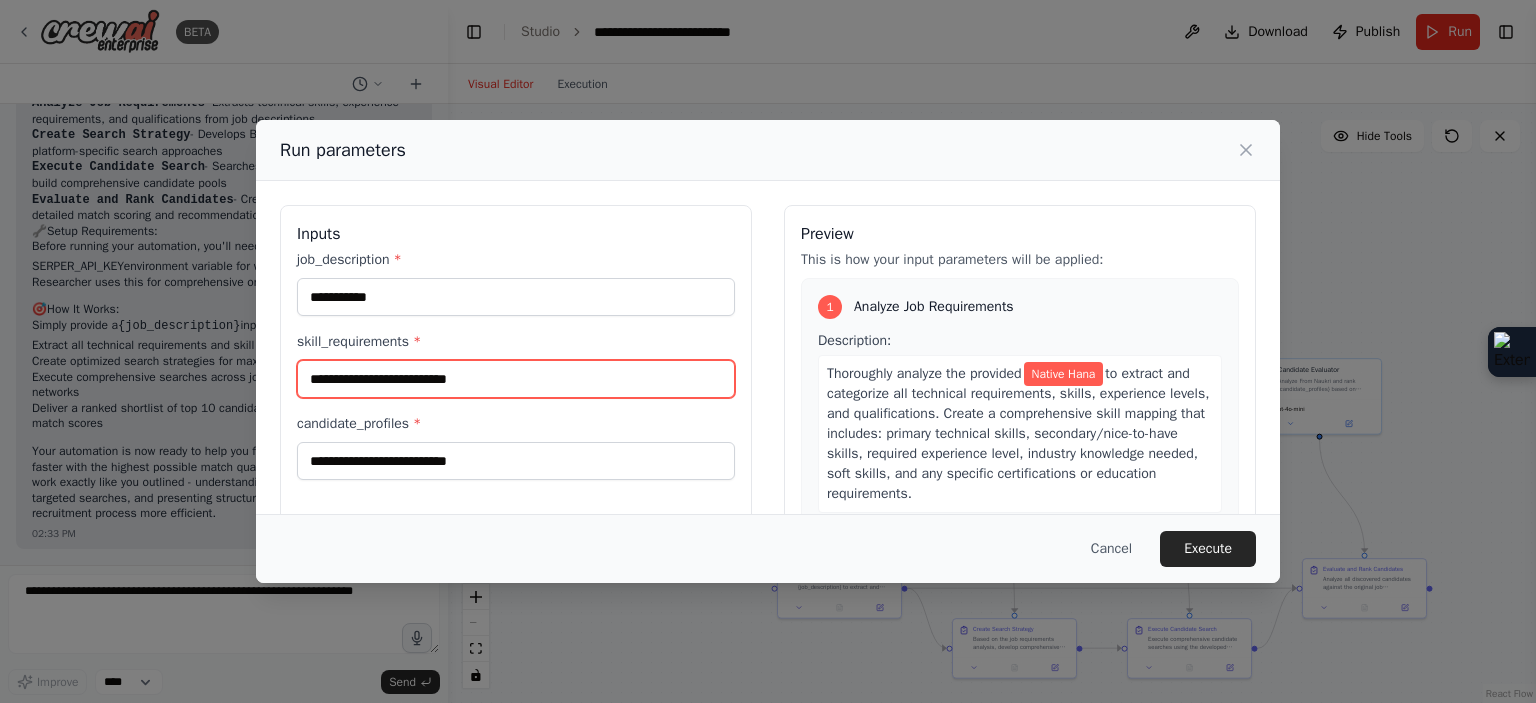 click on "skill_requirements *" at bounding box center [516, 379] 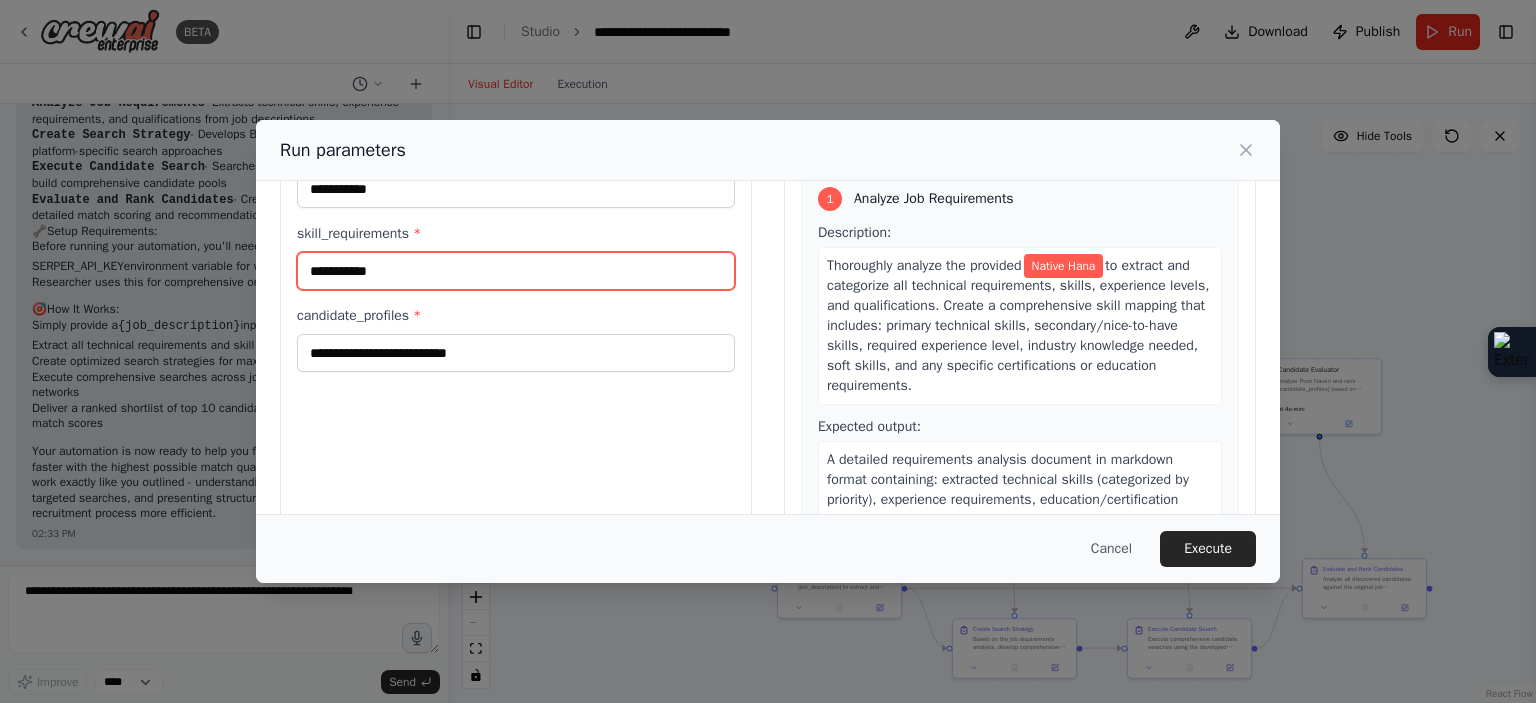 scroll, scrollTop: 110, scrollLeft: 0, axis: vertical 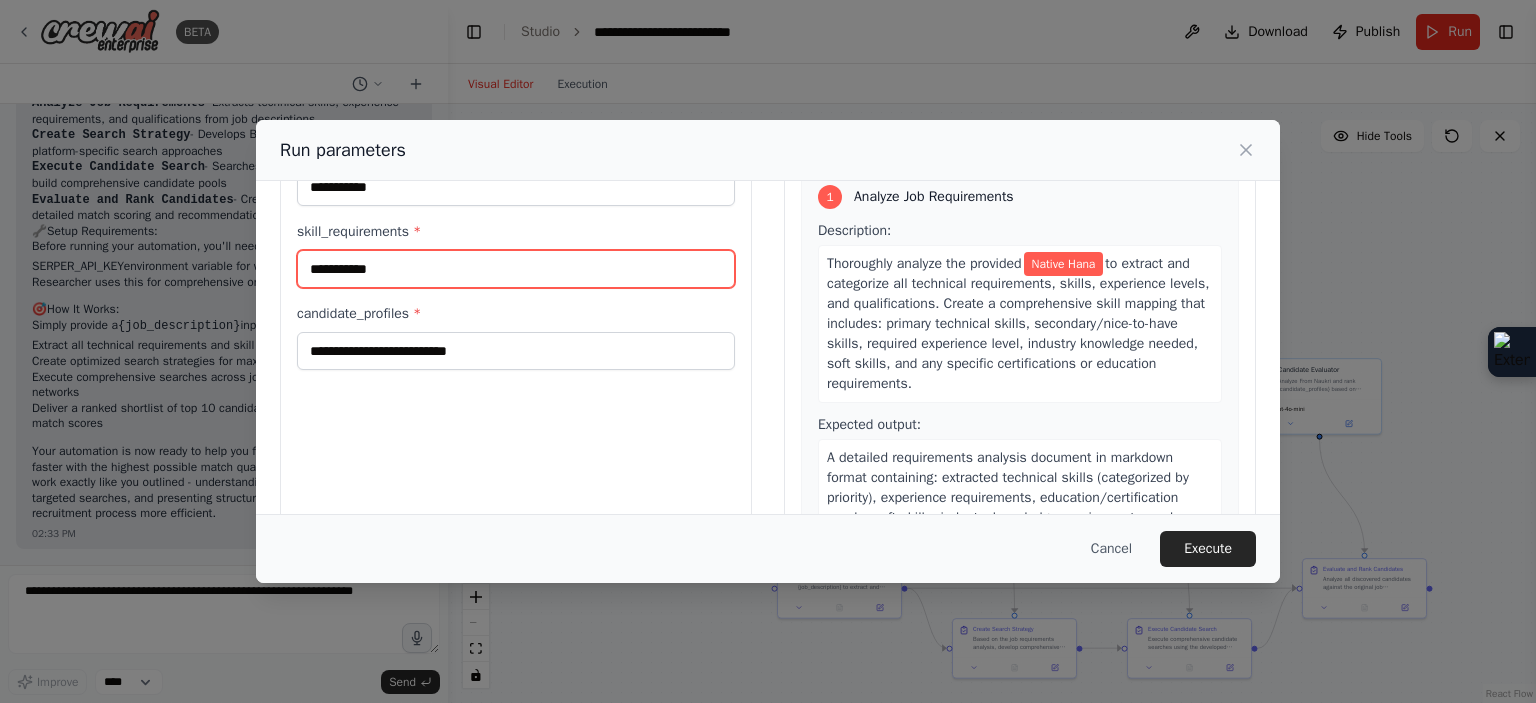 type on "**********" 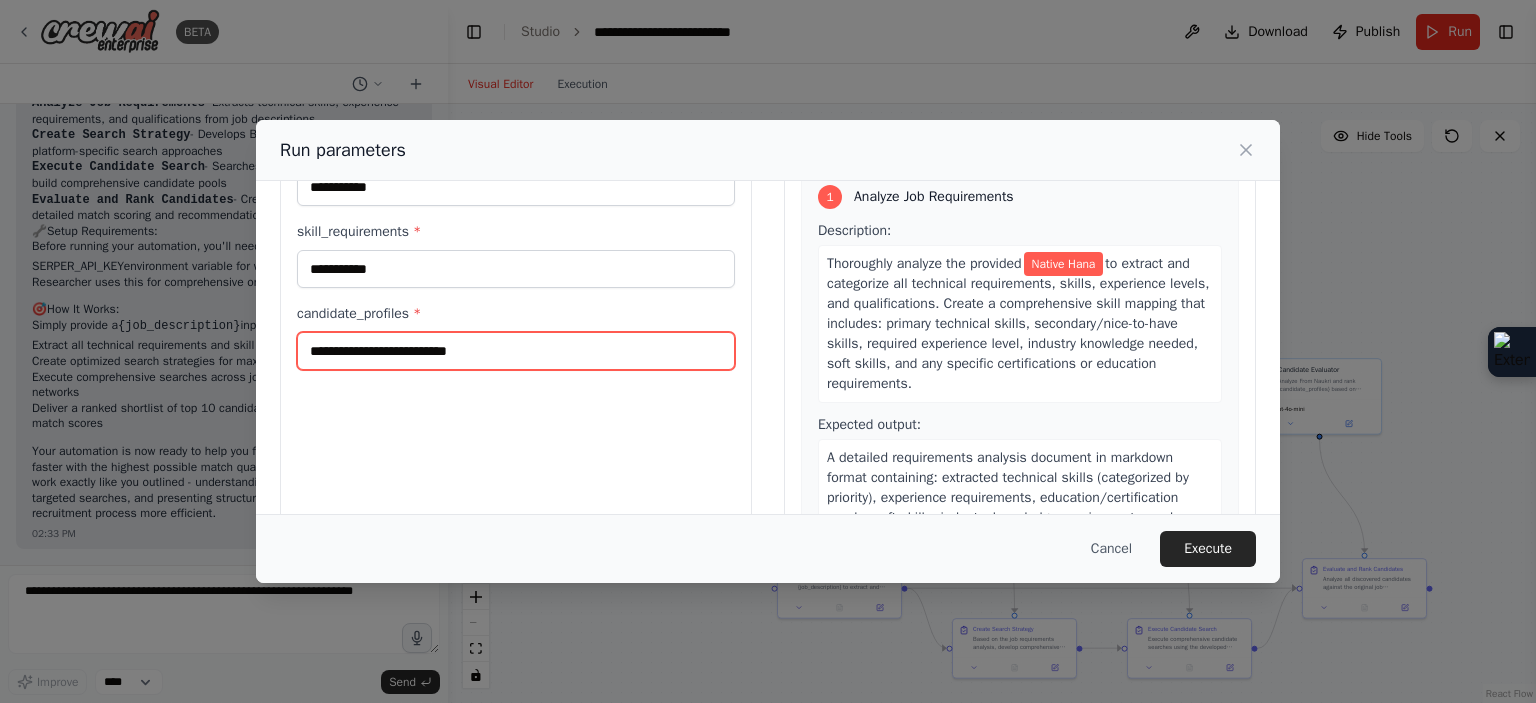 click on "candidate_profiles *" at bounding box center (516, 351) 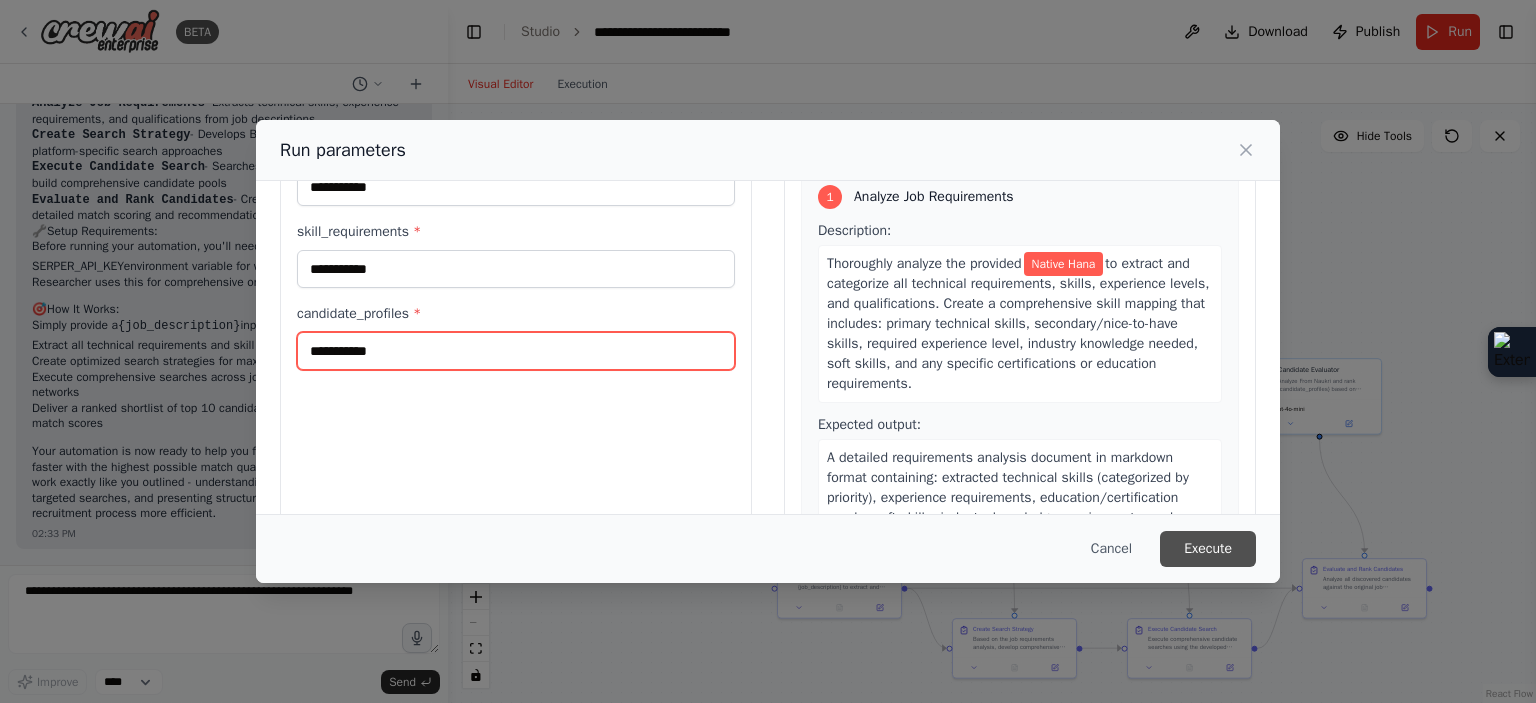 type on "**********" 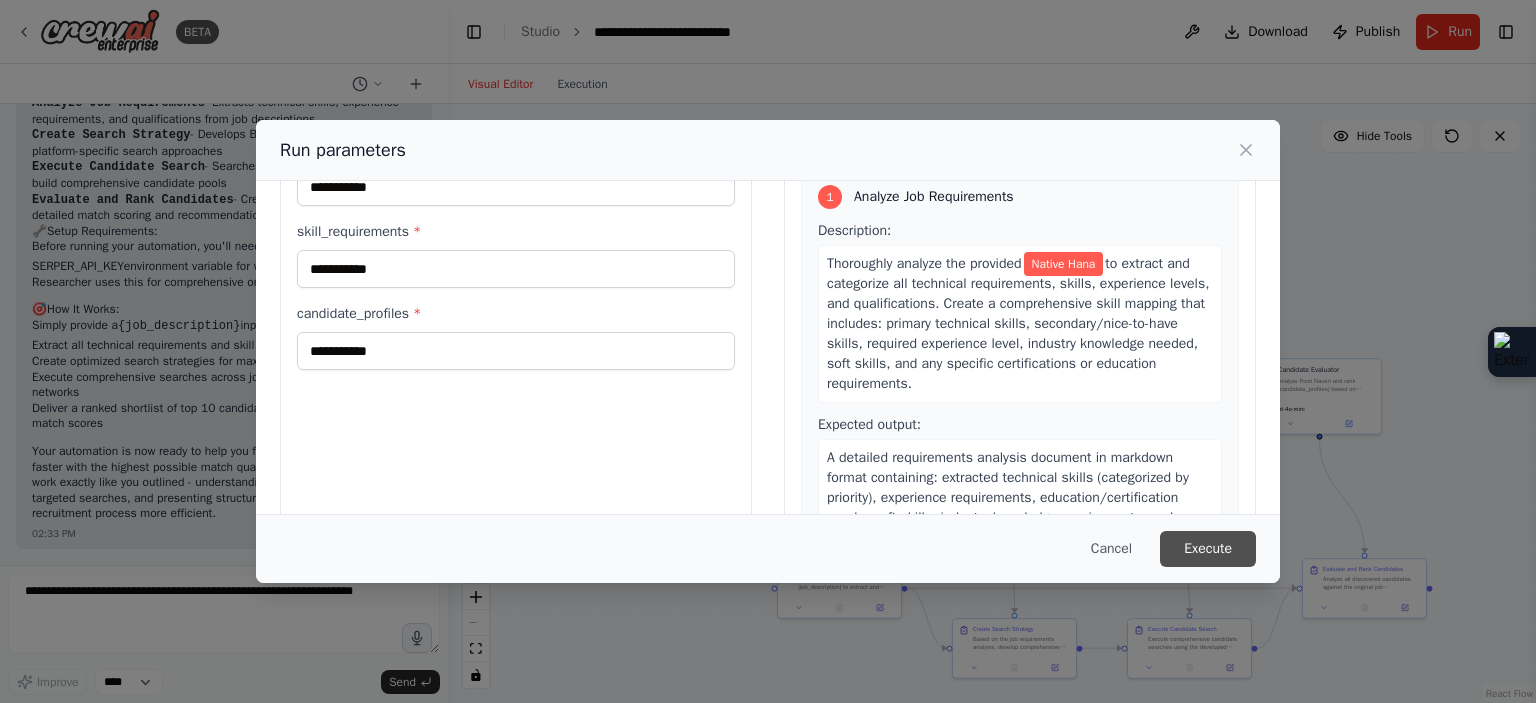 click on "Execute" at bounding box center [1208, 549] 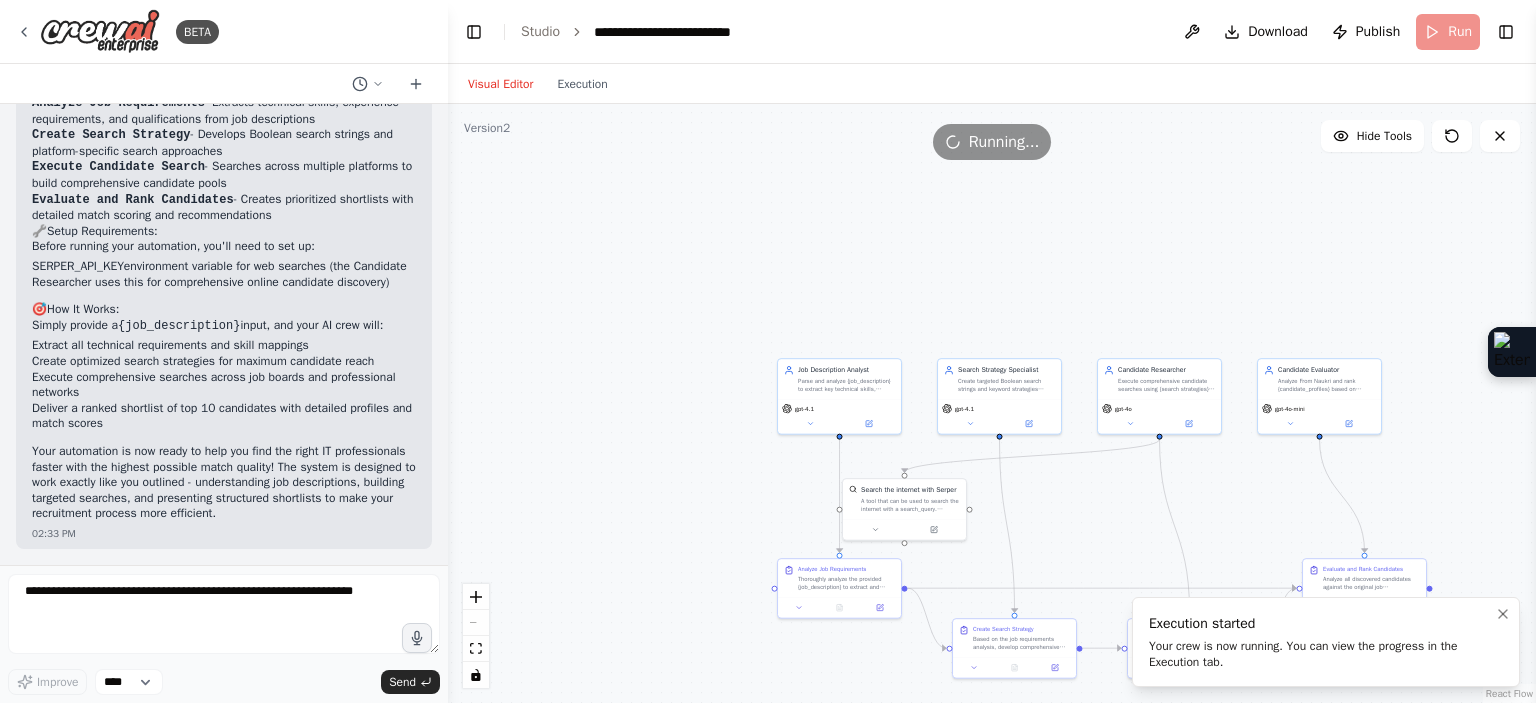 click on "Your crew is now running. You can view the progress in the Execution tab." at bounding box center (1322, 654) 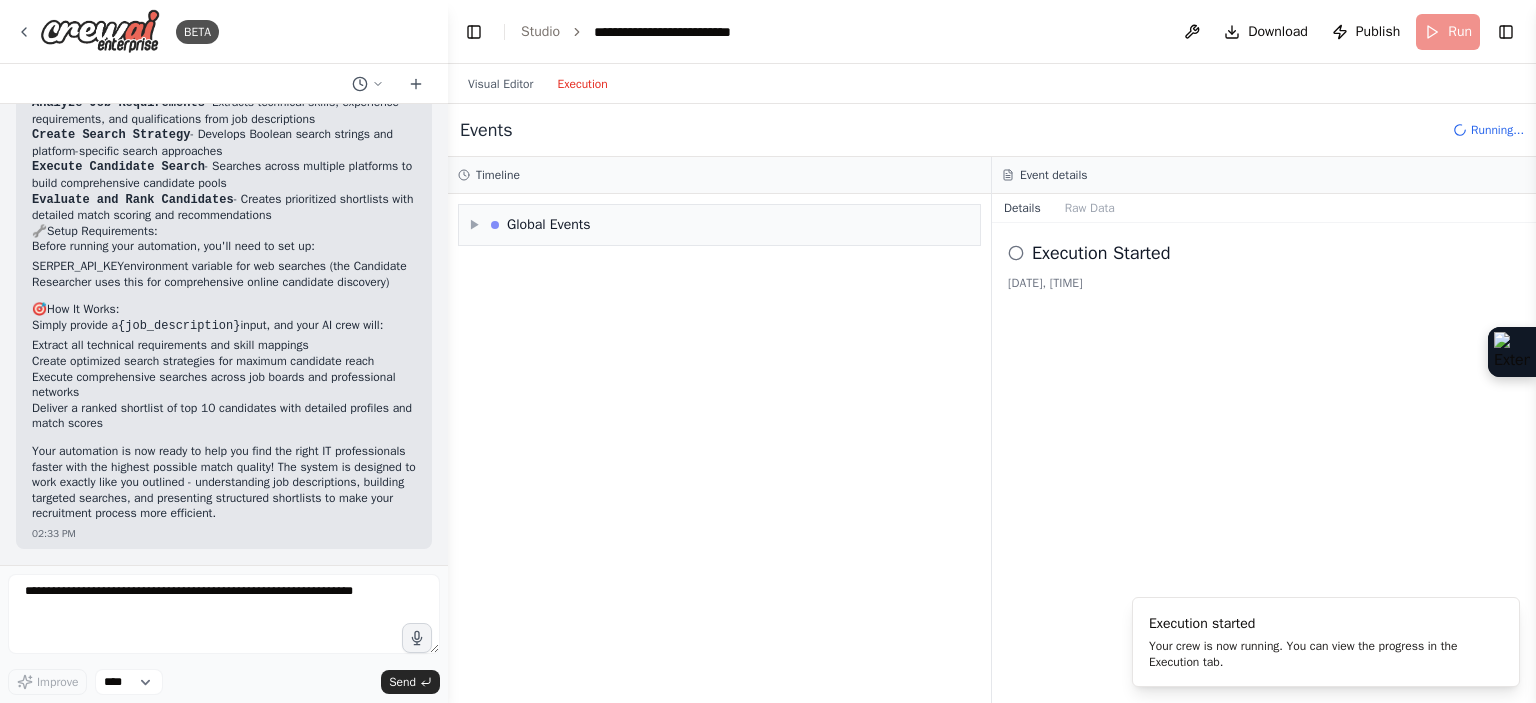 click on "Execution" at bounding box center [582, 84] 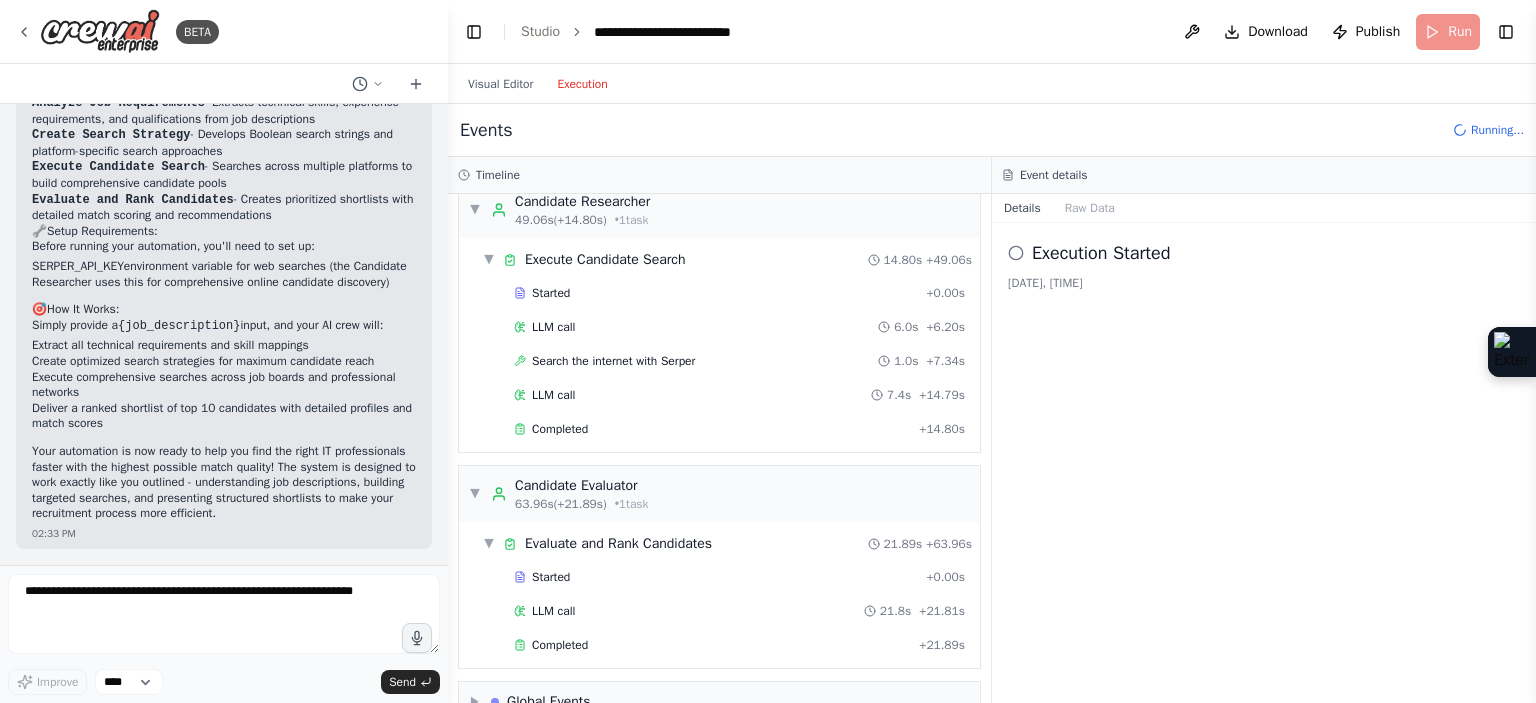 scroll, scrollTop: 488, scrollLeft: 0, axis: vertical 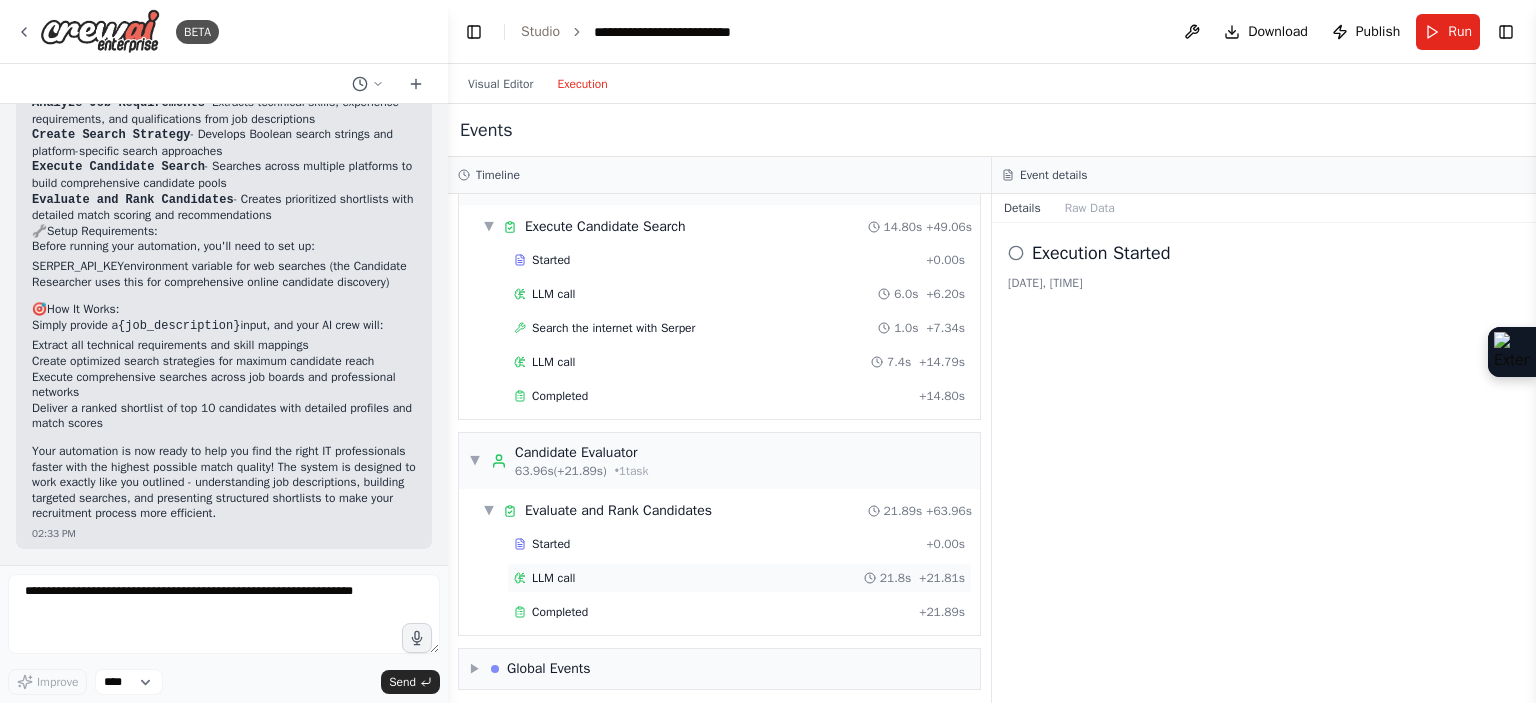 click on "LLM call" at bounding box center (553, 578) 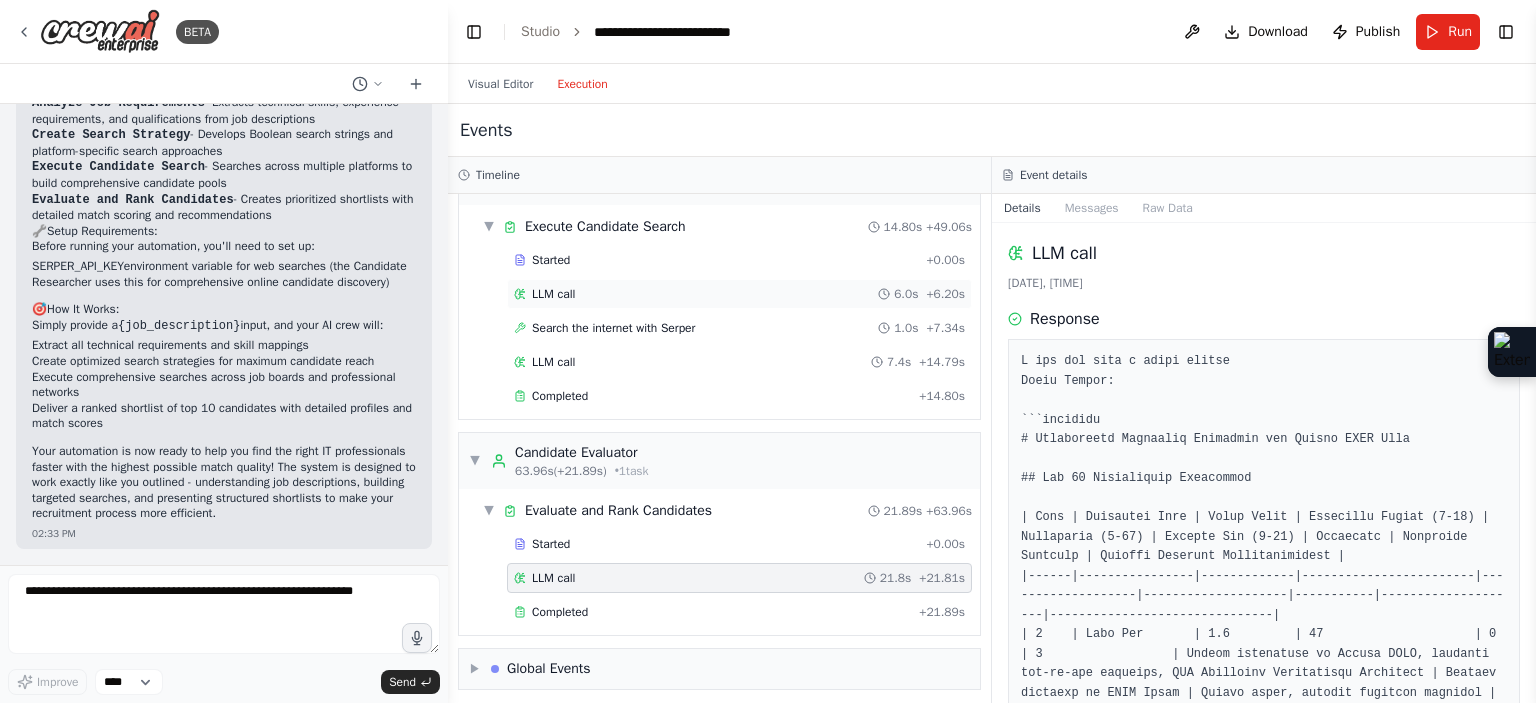 click on "LLM call" at bounding box center (553, 294) 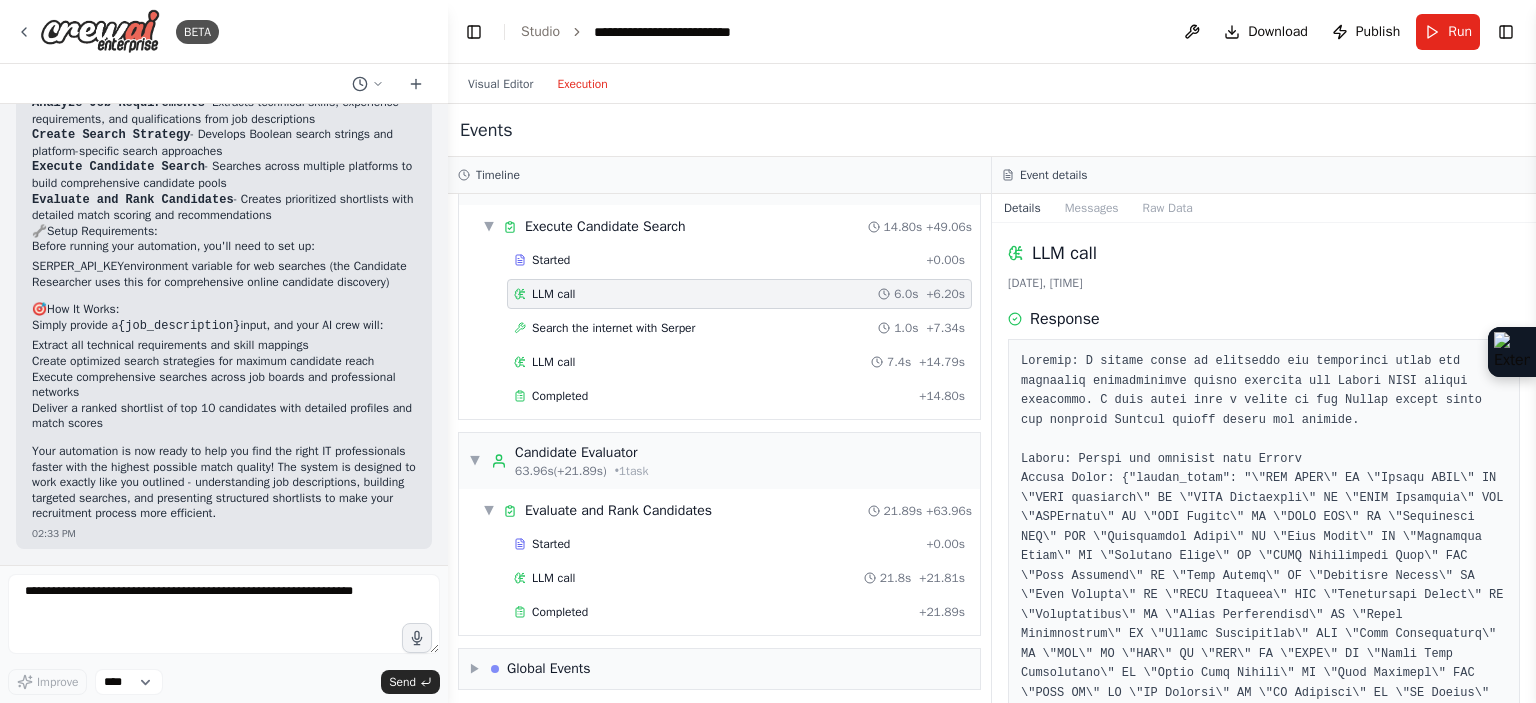 scroll, scrollTop: 302, scrollLeft: 0, axis: vertical 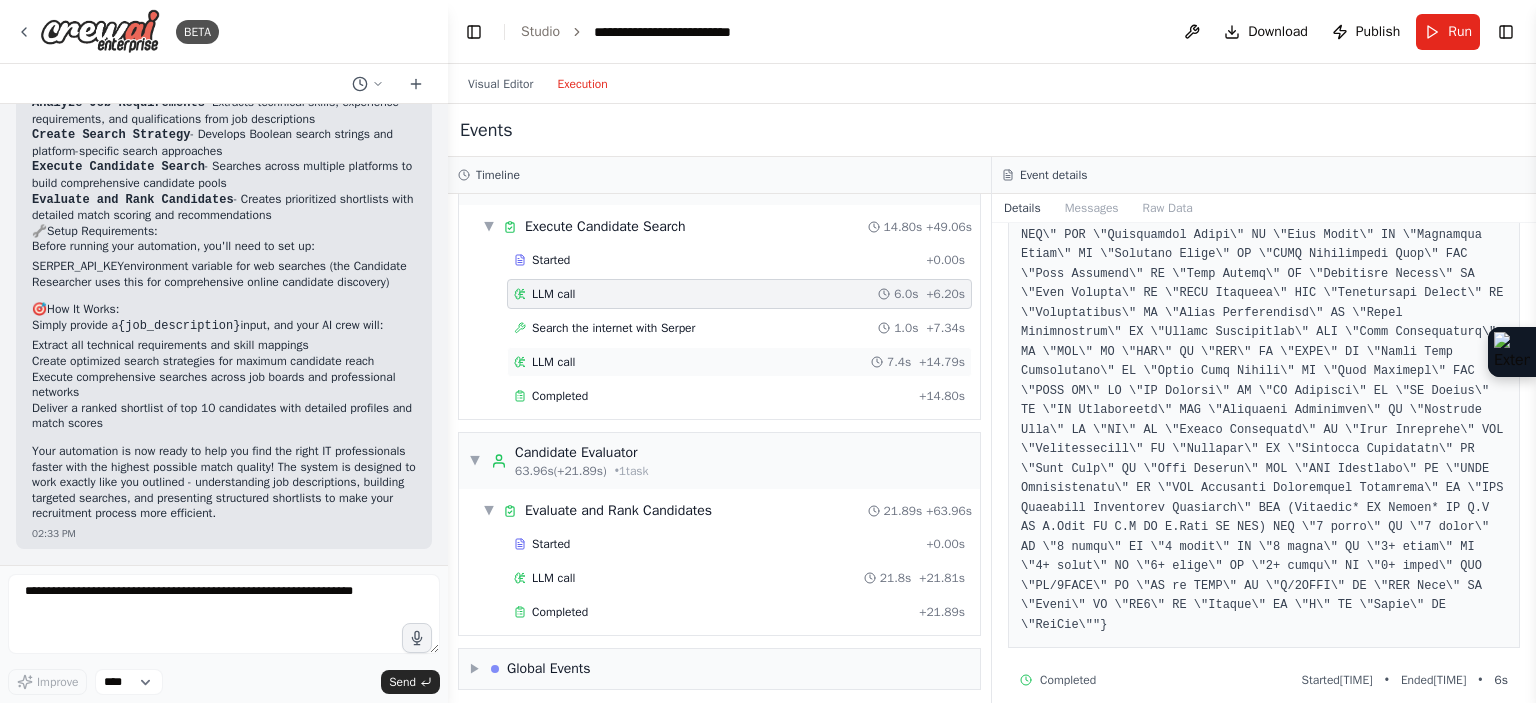click on "LLM call 7.4s + 14.79s" at bounding box center (739, 362) 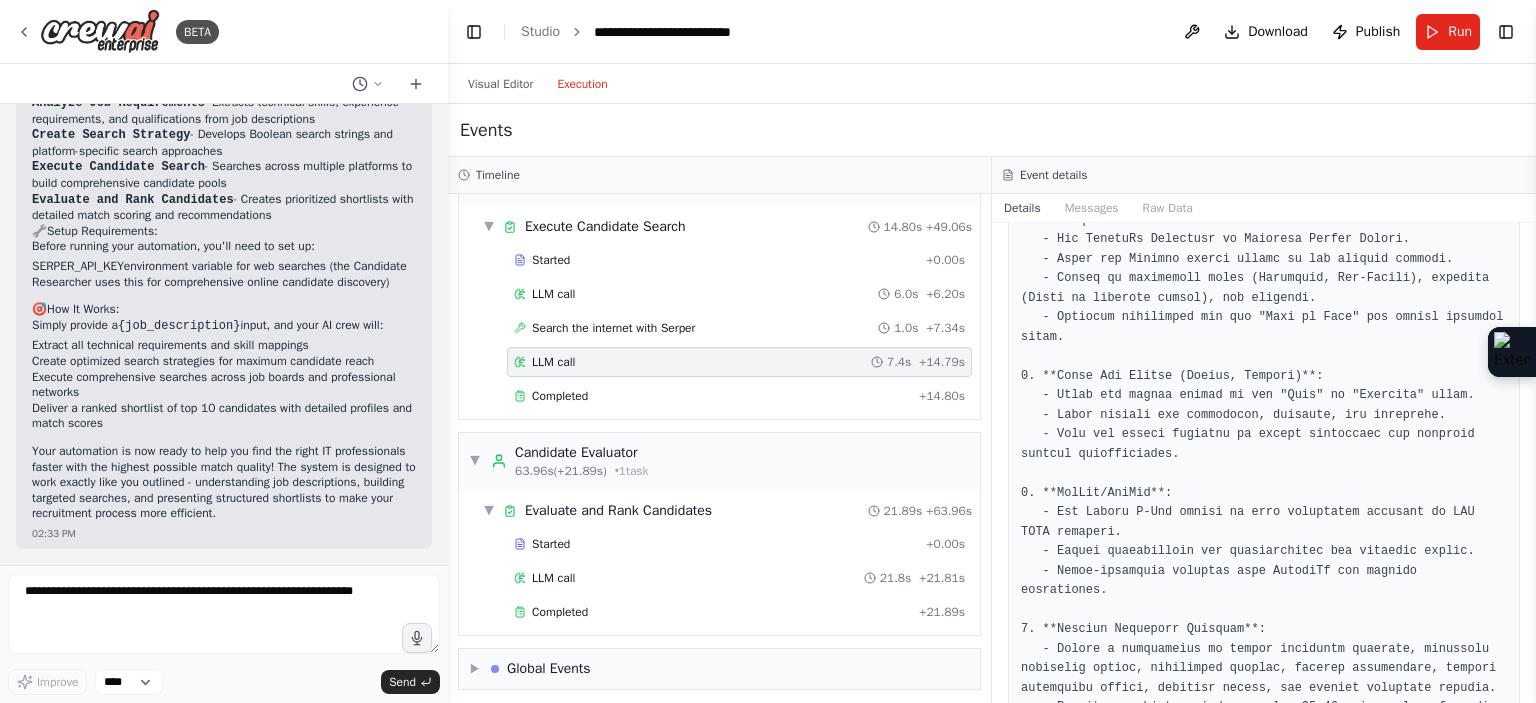 scroll, scrollTop: 469, scrollLeft: 0, axis: vertical 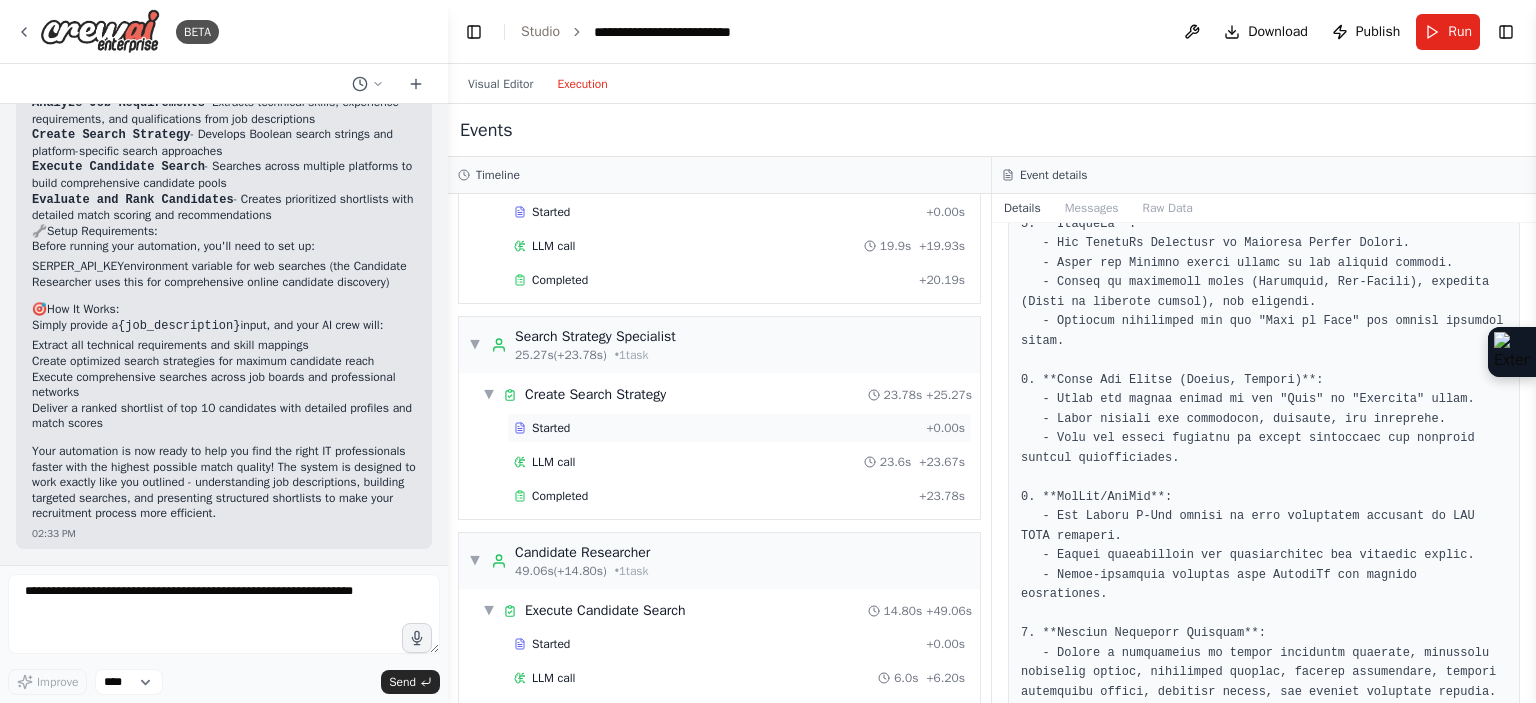 click on "Started" at bounding box center [716, 428] 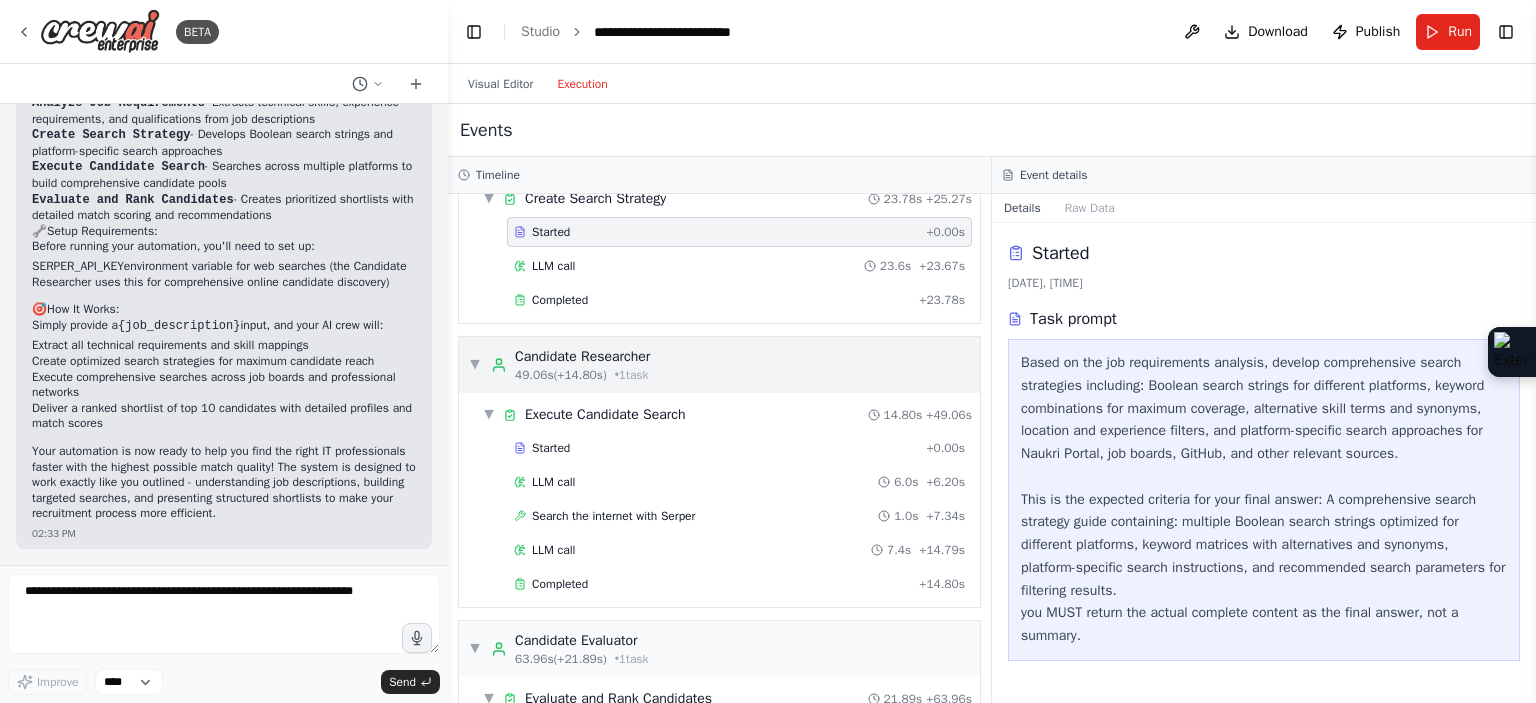 scroll, scrollTop: 300, scrollLeft: 0, axis: vertical 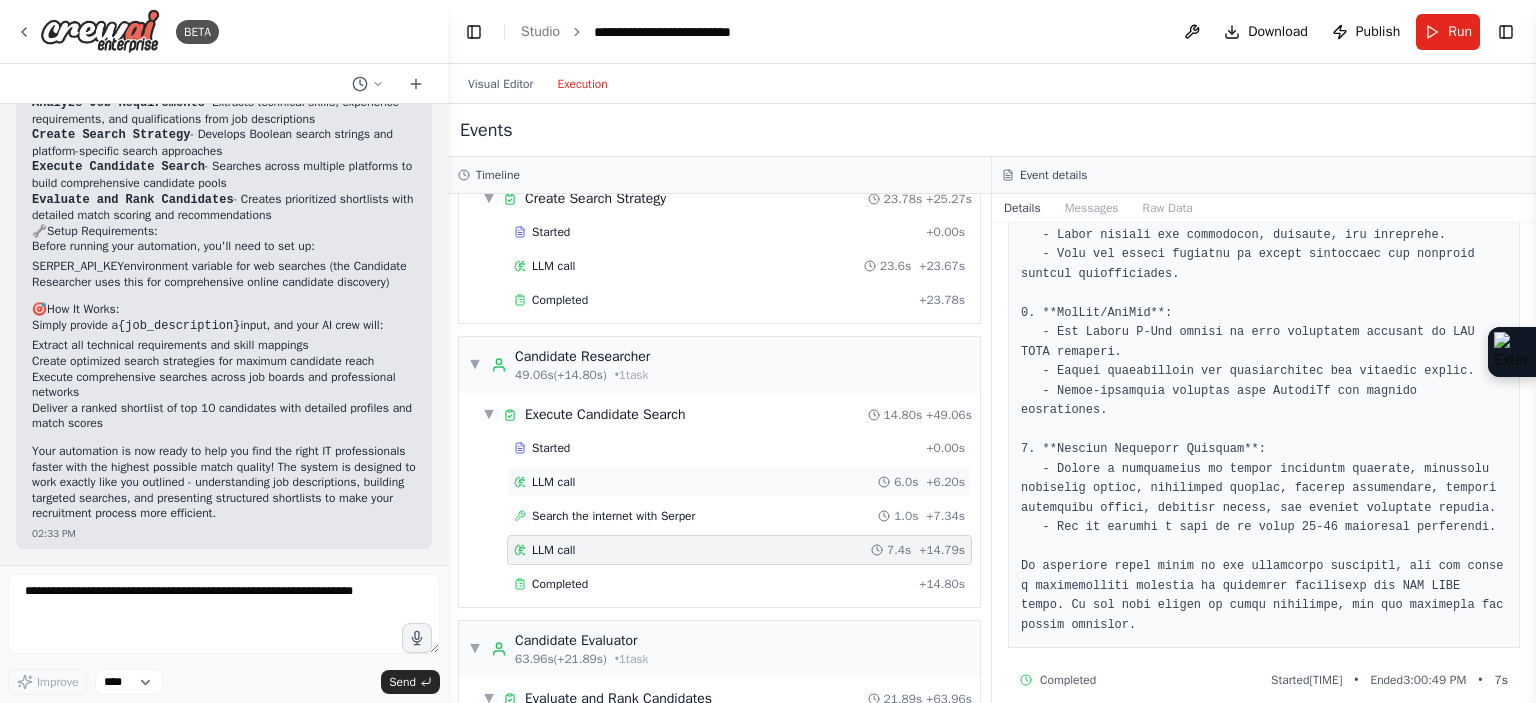 click on "LLM call 6.0s + 6.20s" at bounding box center (739, 482) 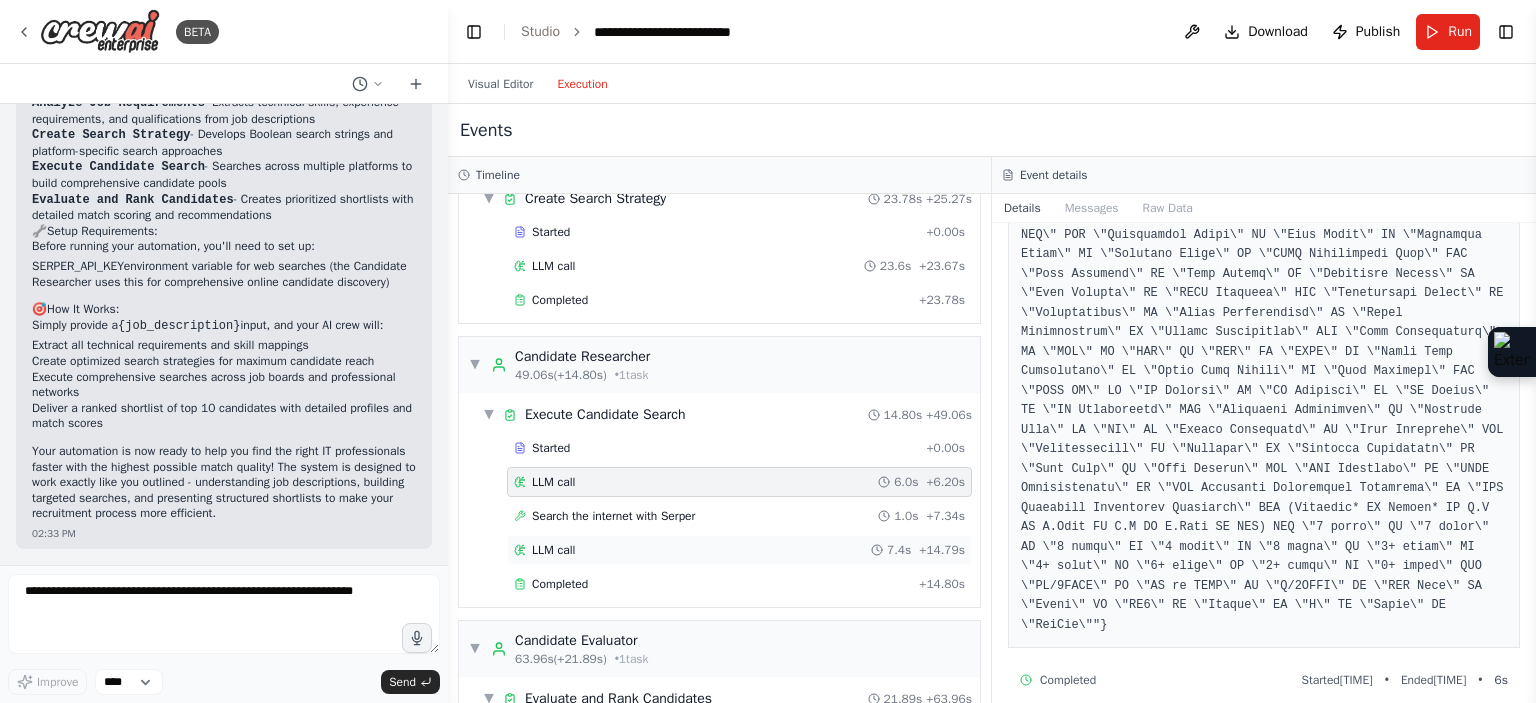 click on "LLM call 7.4s + 14.79s" at bounding box center [739, 550] 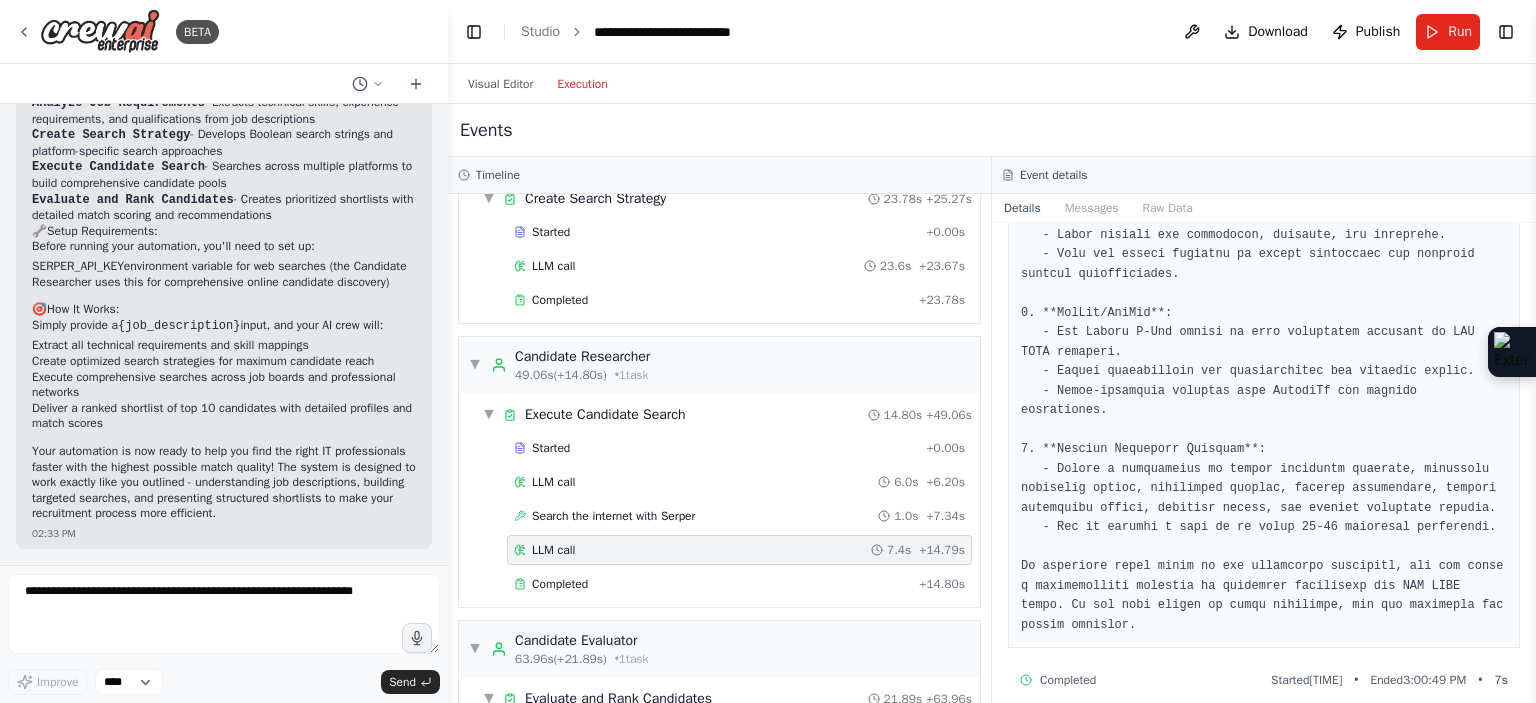 scroll, scrollTop: 488, scrollLeft: 0, axis: vertical 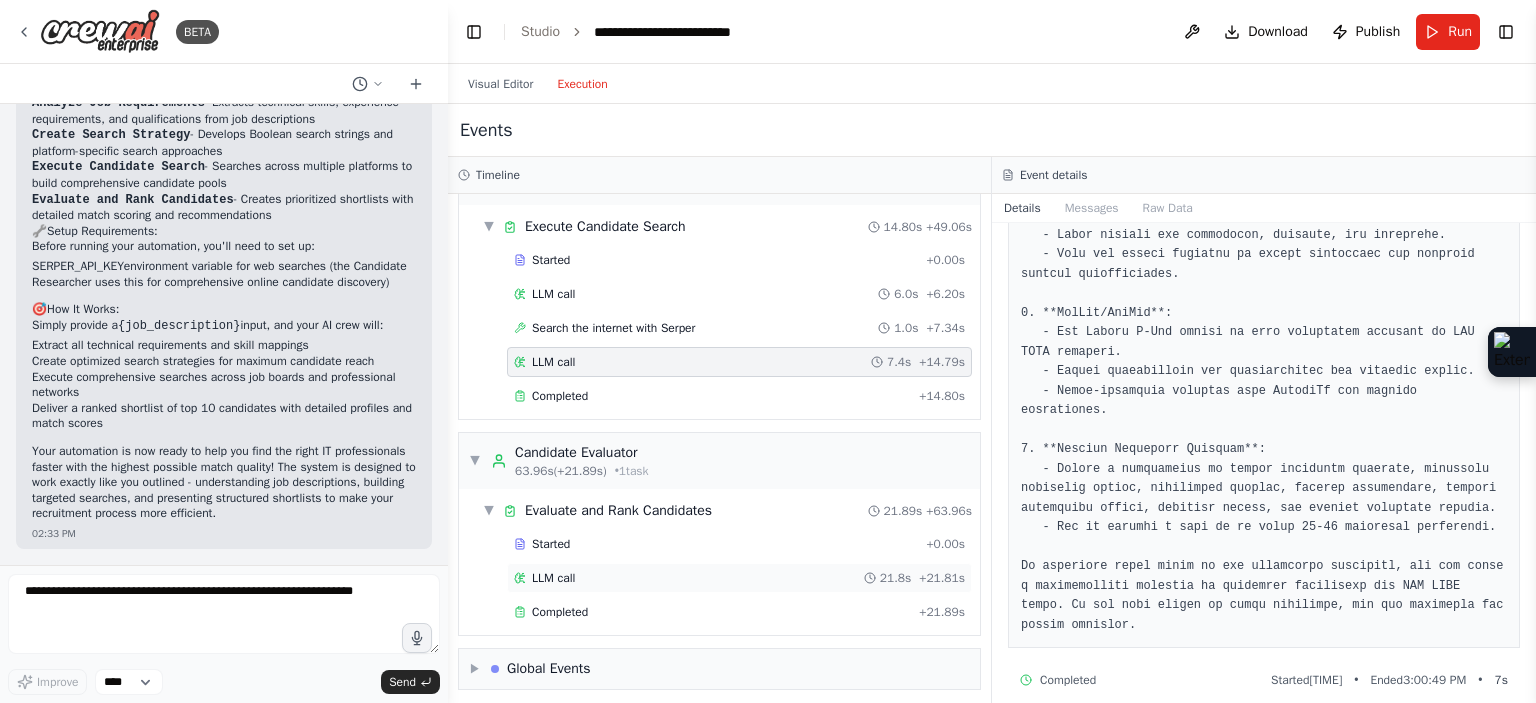 click on "LLM call 21.8s + 21.81s" at bounding box center (739, 578) 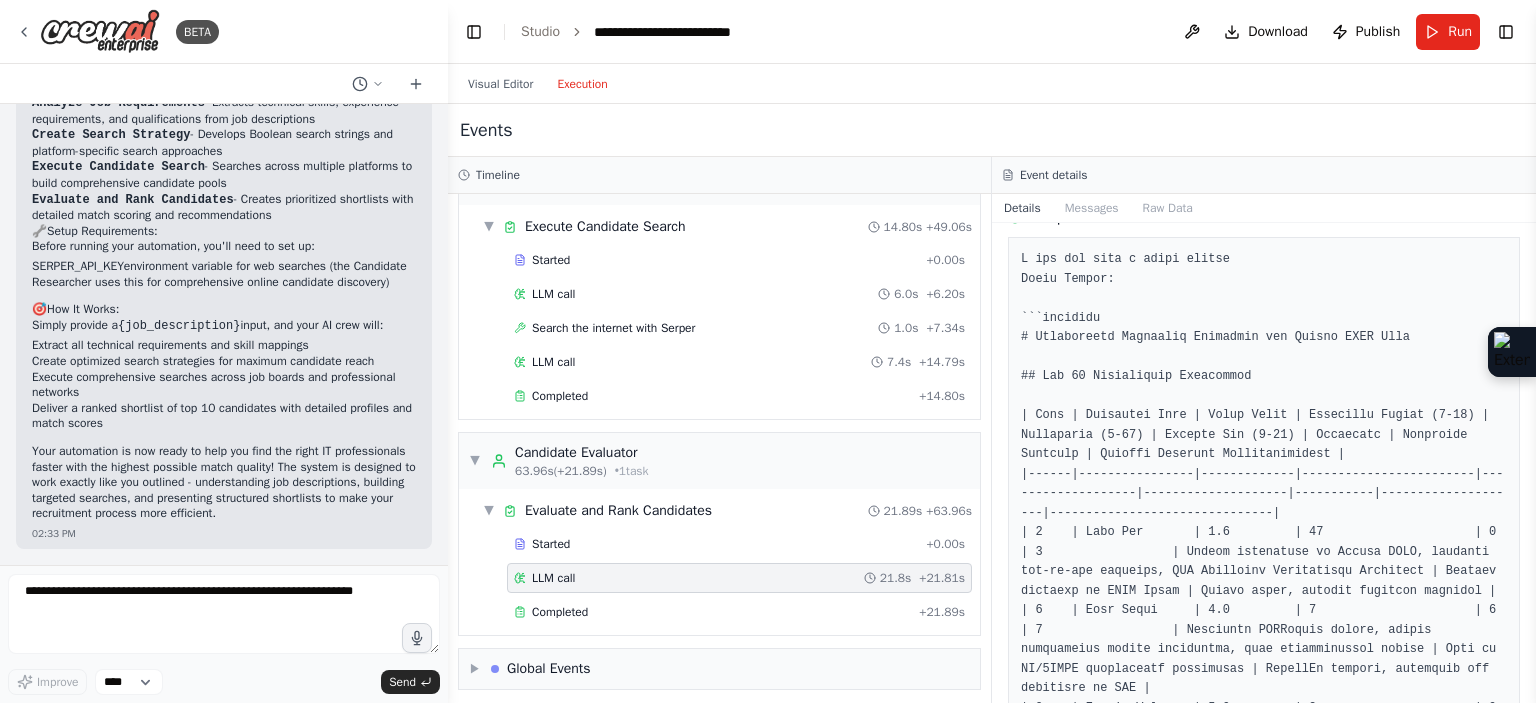 scroll, scrollTop: 0, scrollLeft: 0, axis: both 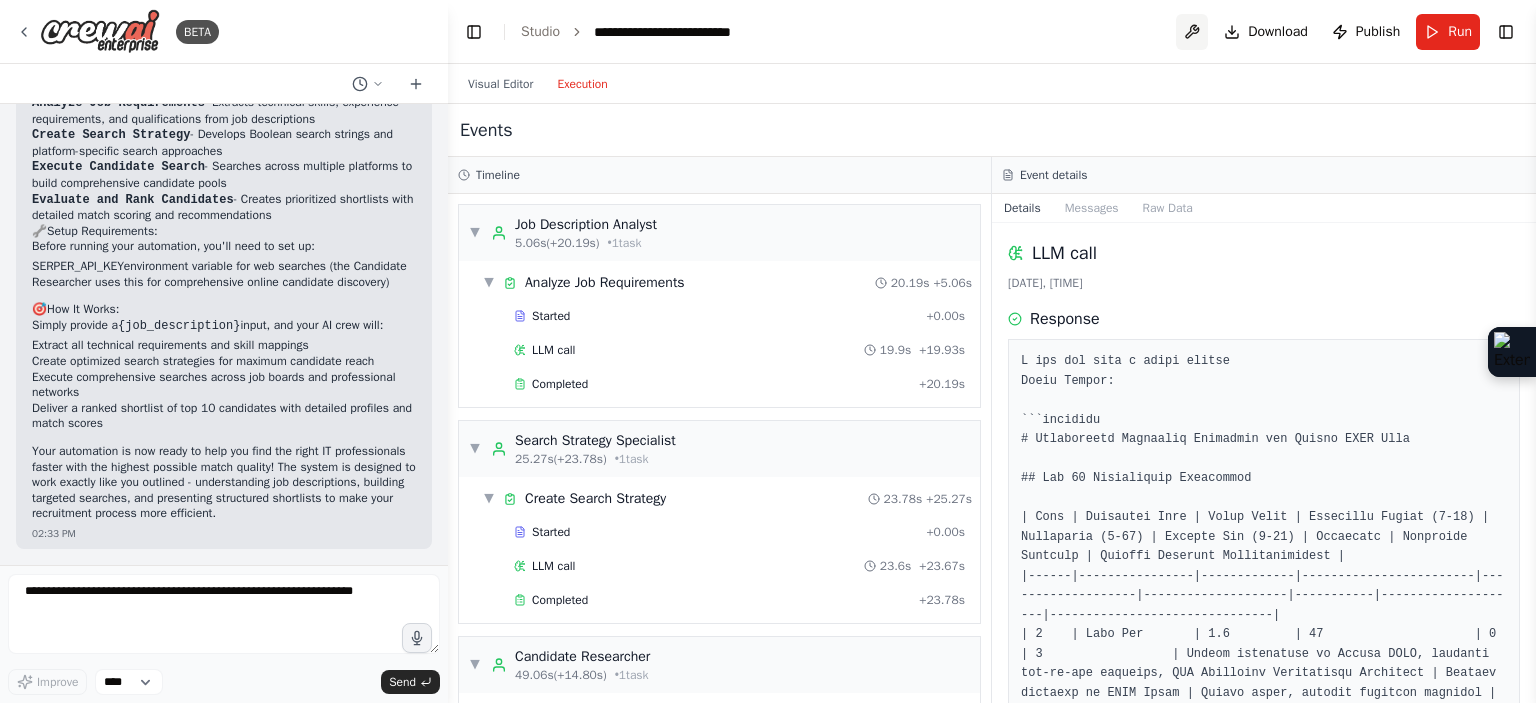 click at bounding box center (1192, 32) 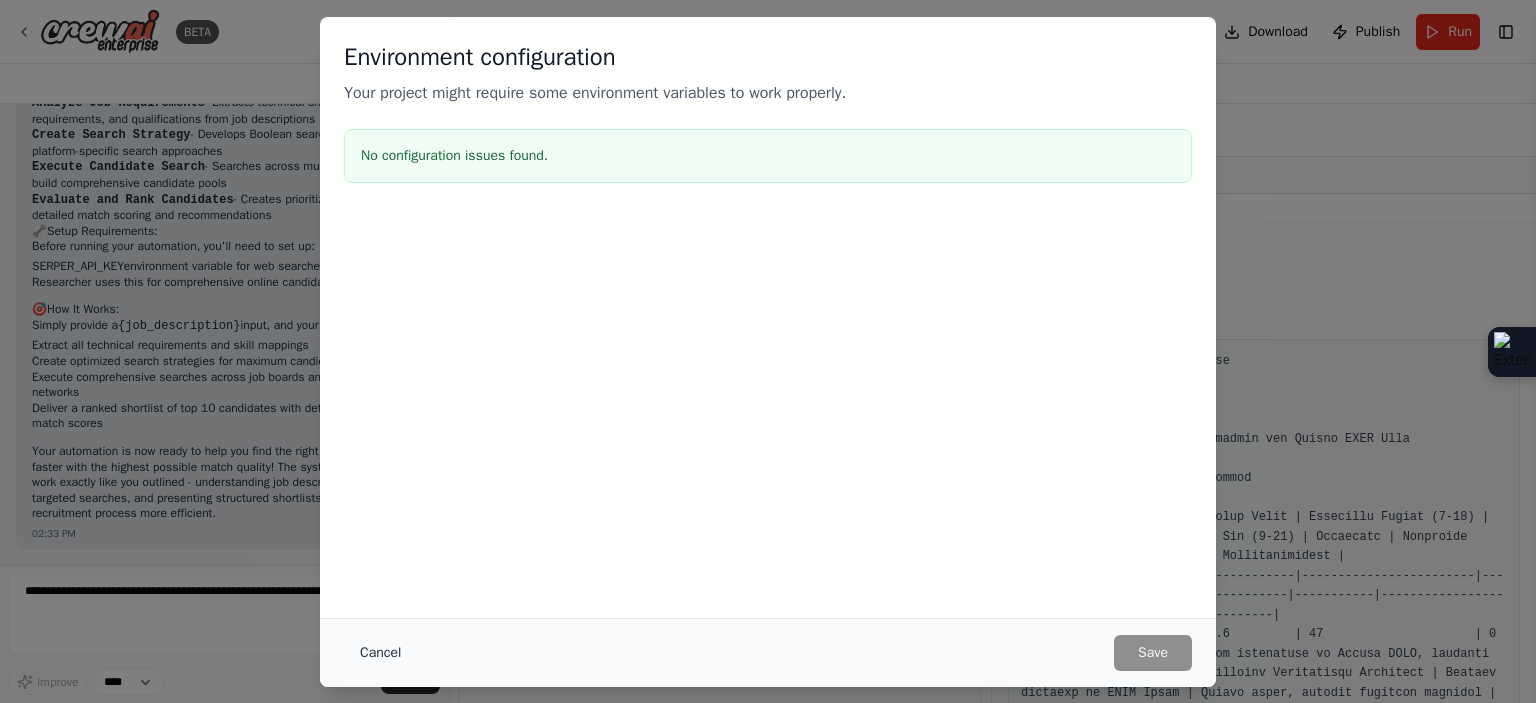 click on "Cancel" at bounding box center (380, 653) 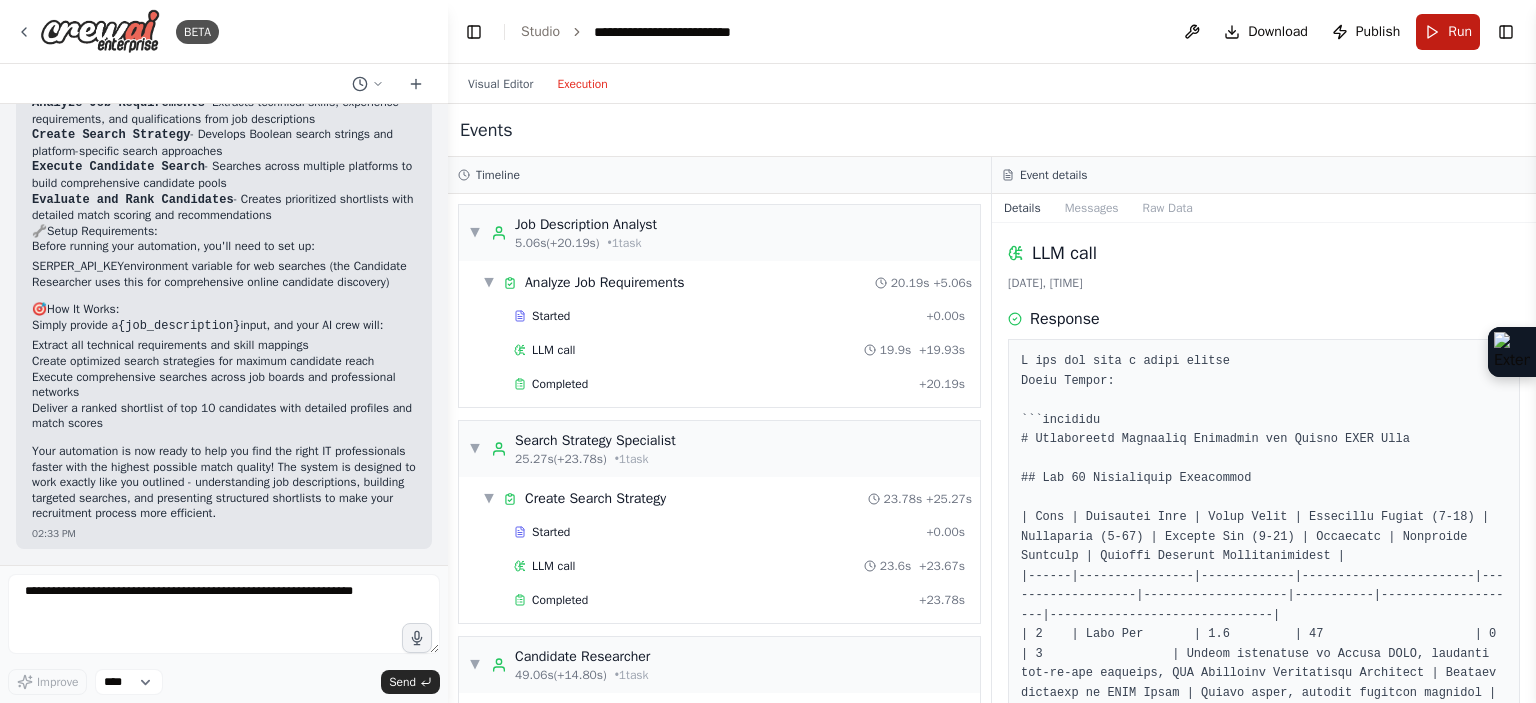 click on "Run" at bounding box center (1460, 32) 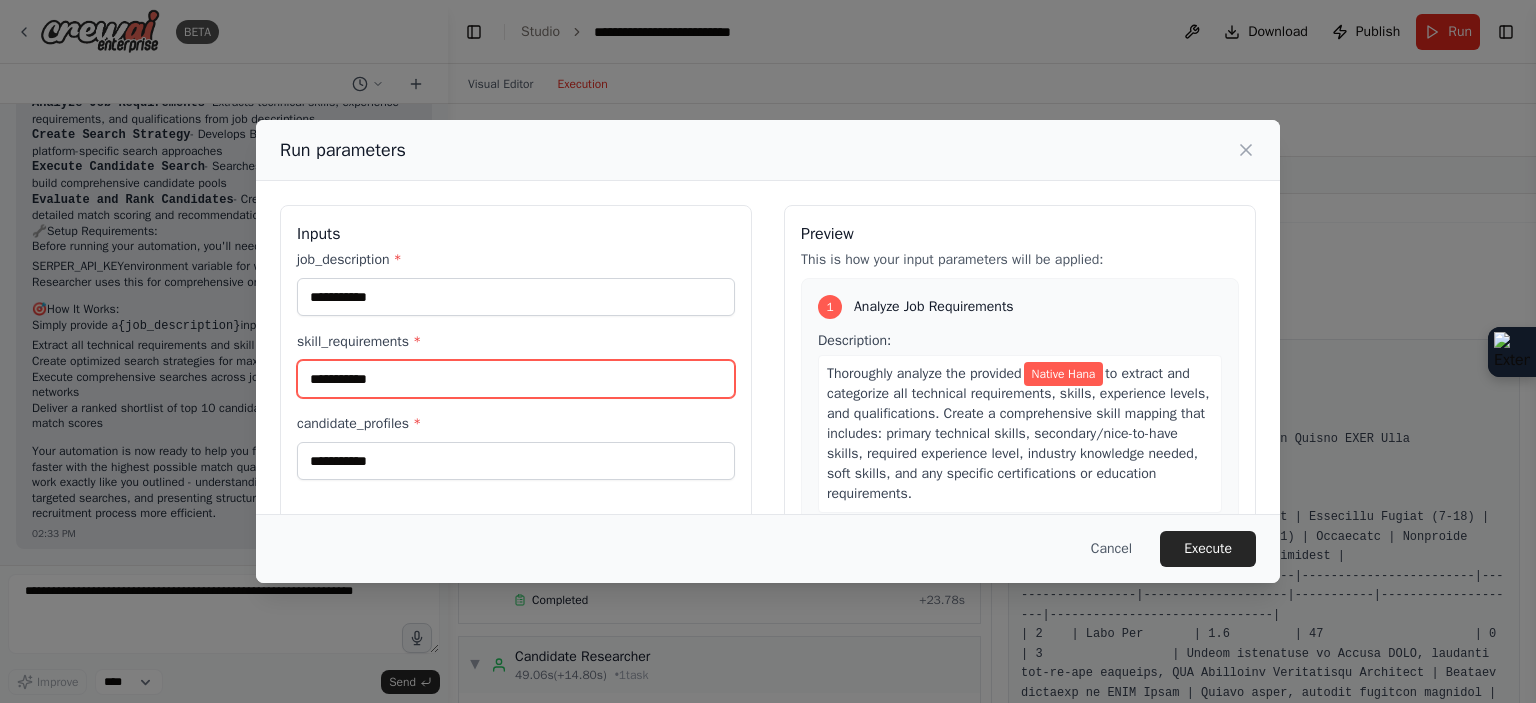 click on "**********" at bounding box center [516, 379] 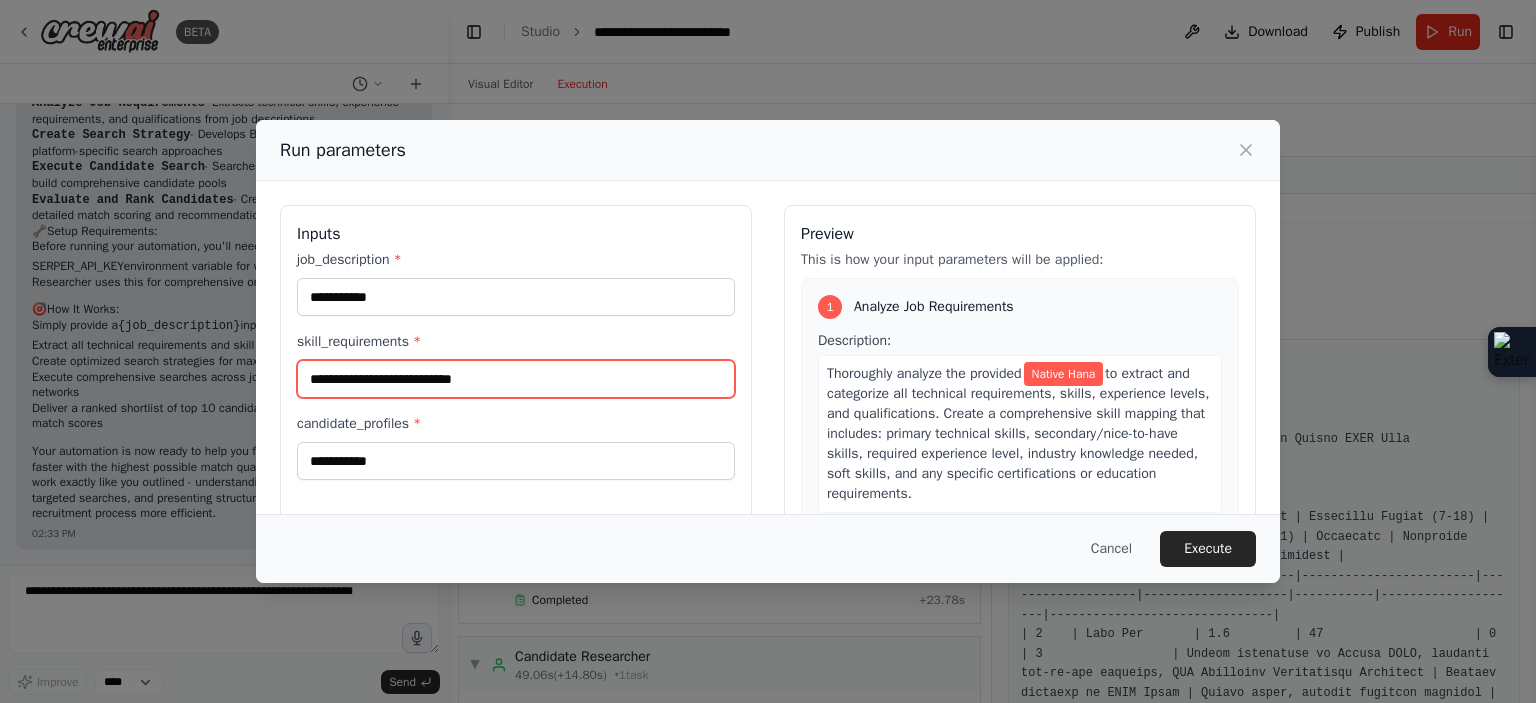 type on "**********" 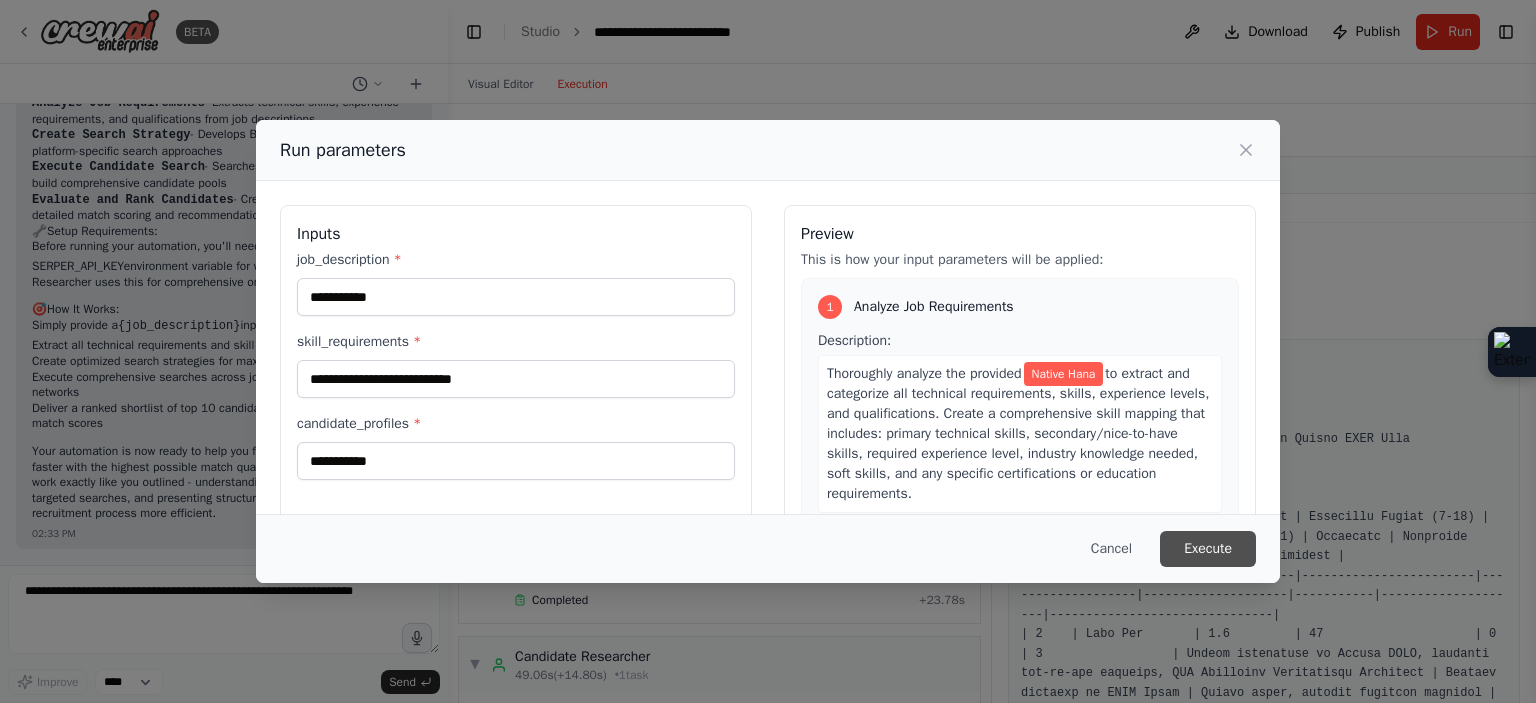 click on "Execute" at bounding box center [1208, 549] 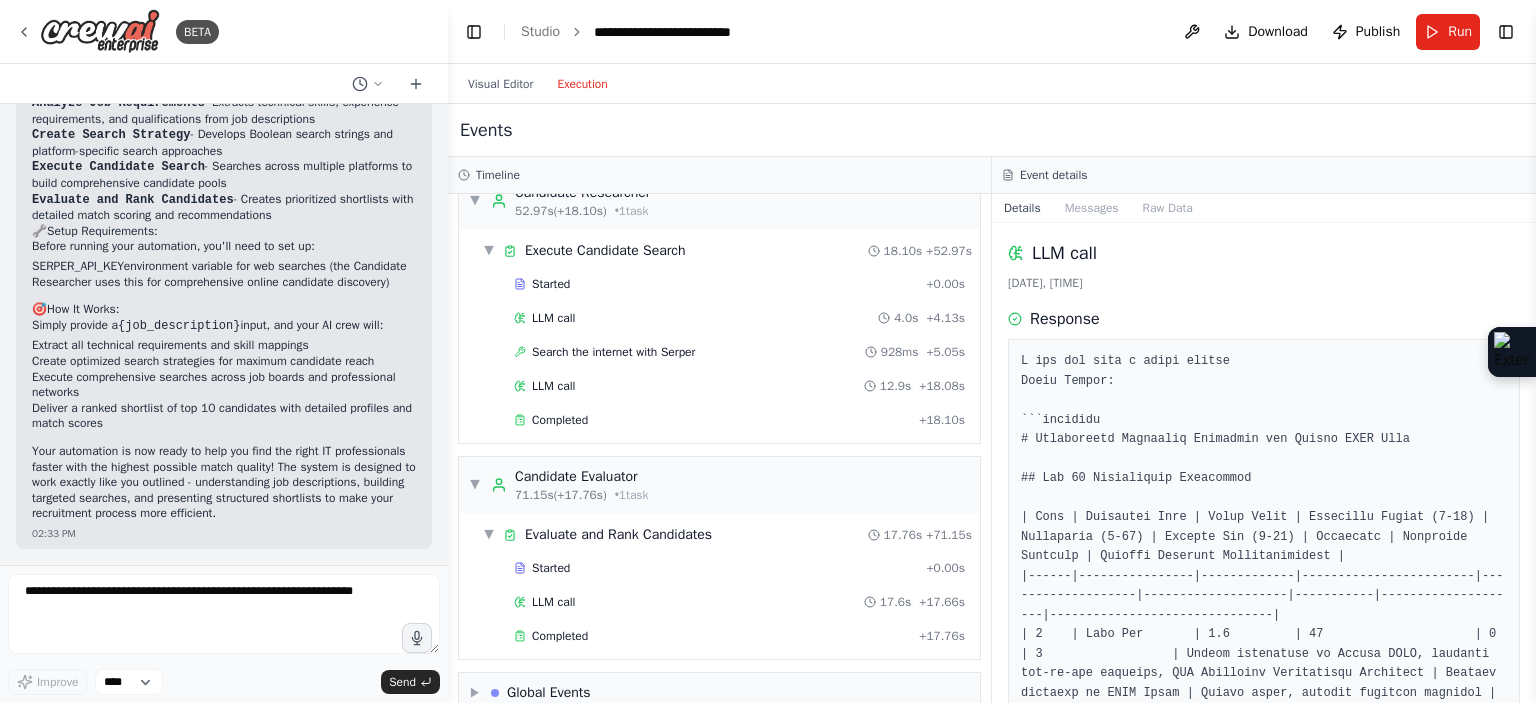 scroll, scrollTop: 488, scrollLeft: 0, axis: vertical 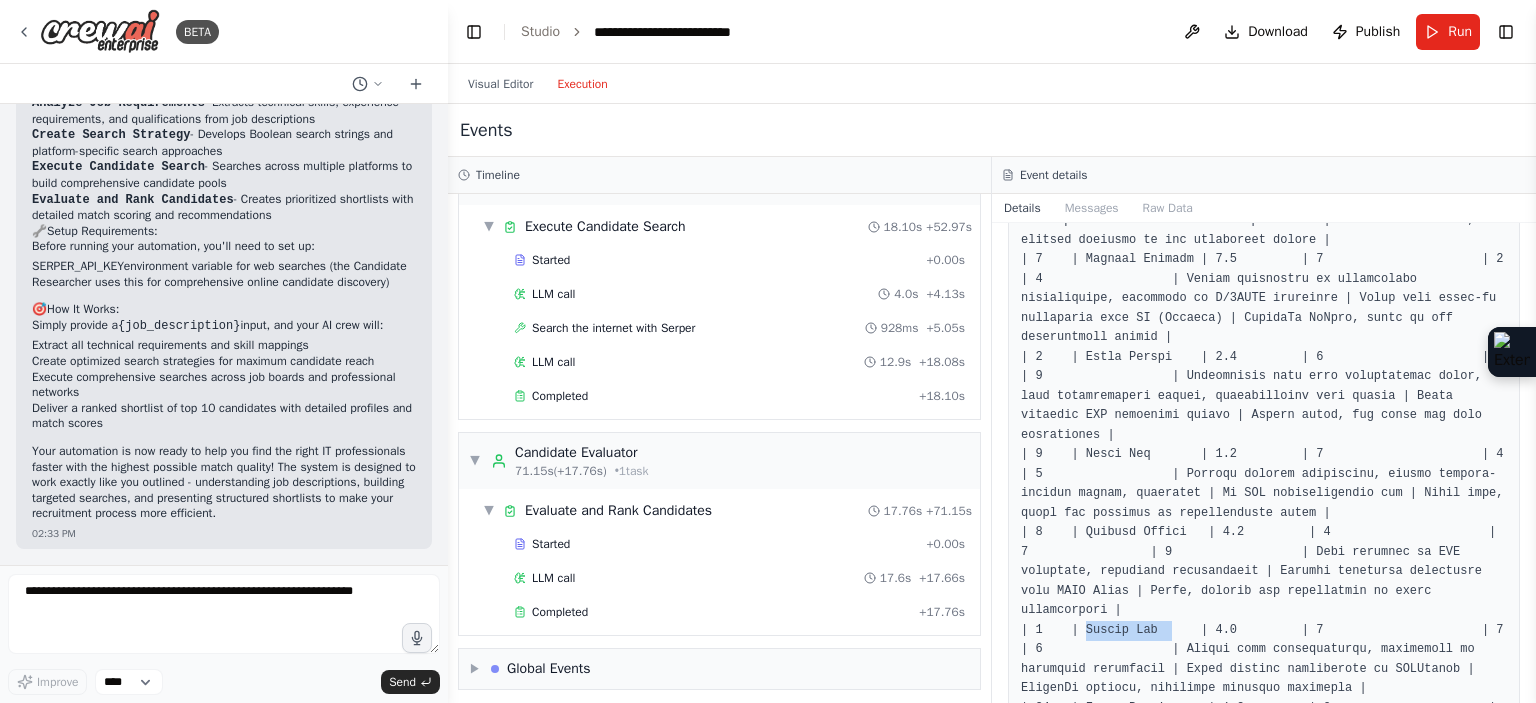drag, startPoint x: 1156, startPoint y: 572, endPoint x: 1077, endPoint y: 571, distance: 79.00633 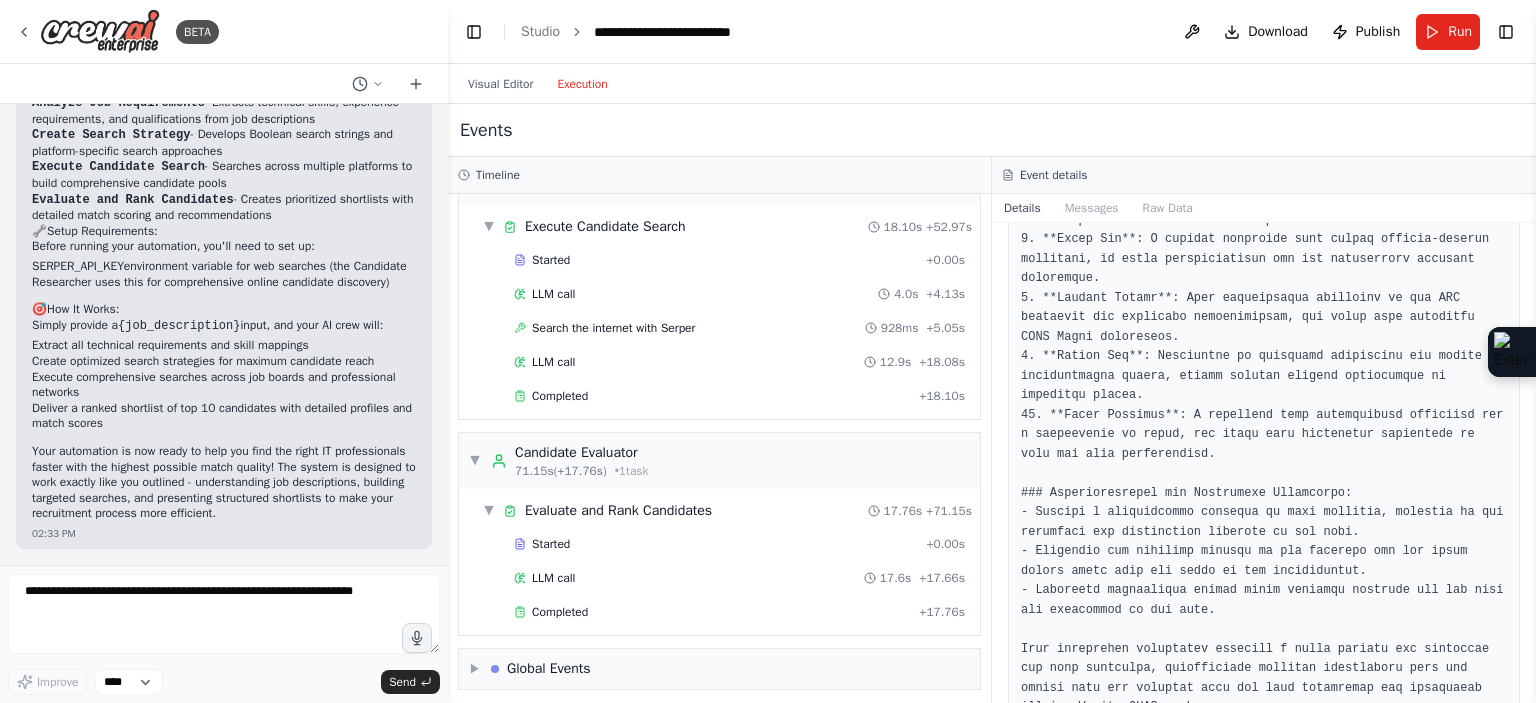 scroll, scrollTop: 1745, scrollLeft: 0, axis: vertical 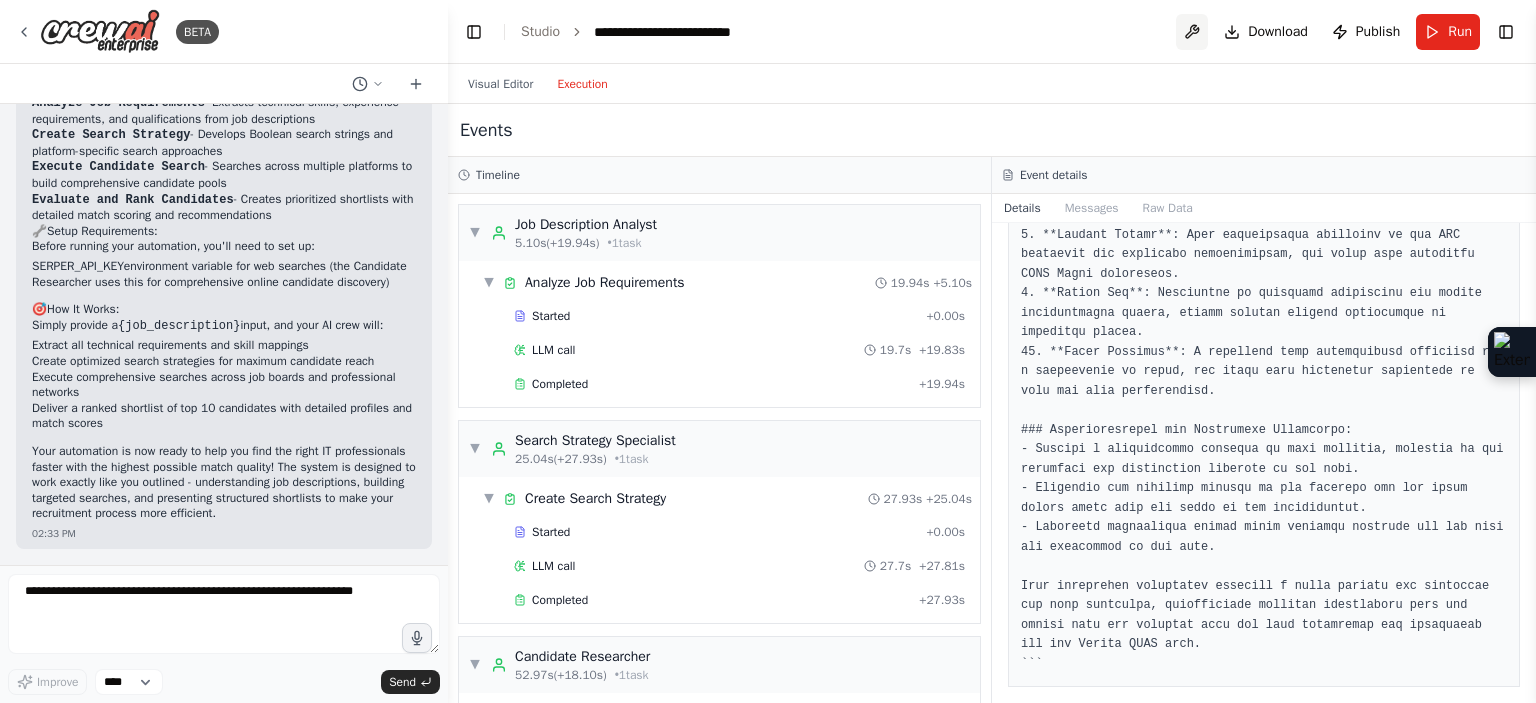 click at bounding box center (1192, 32) 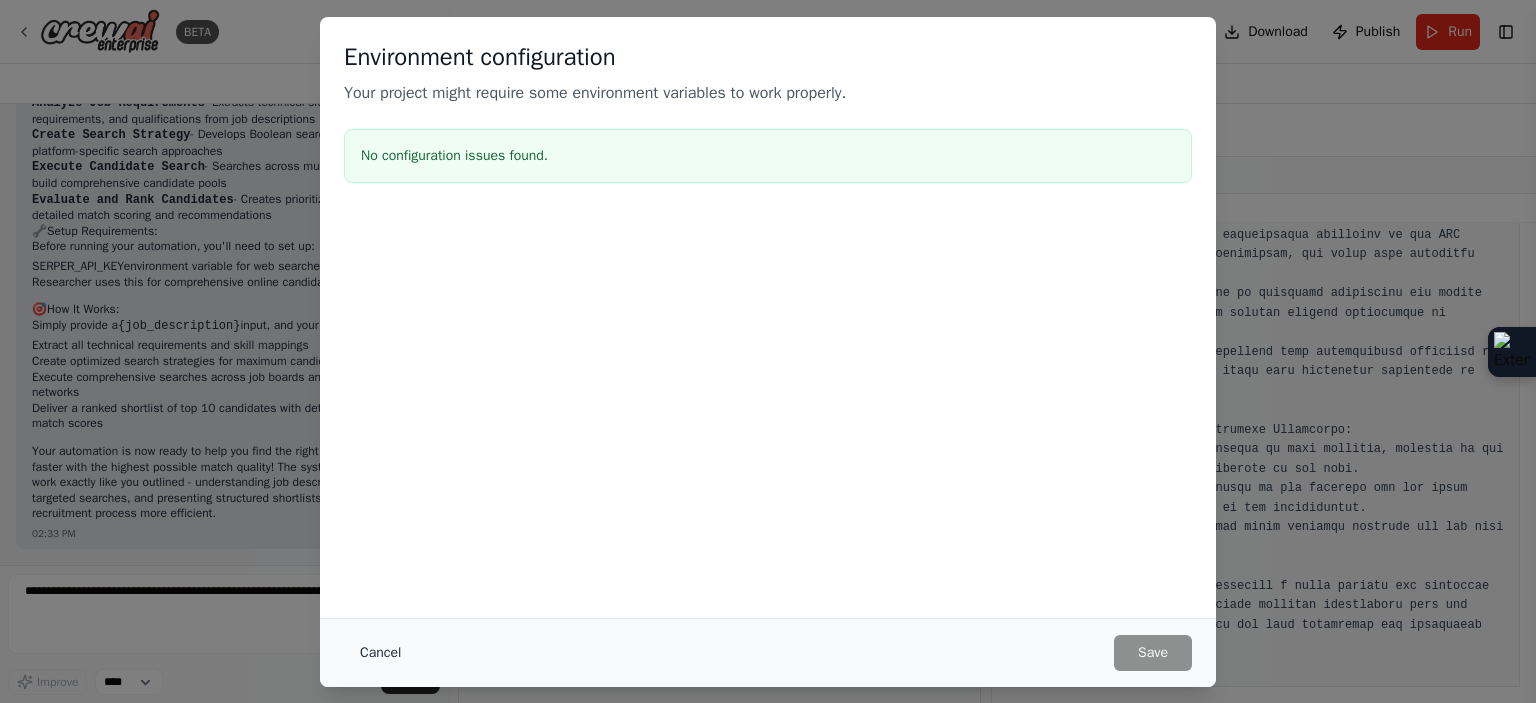 click on "Cancel" at bounding box center (380, 653) 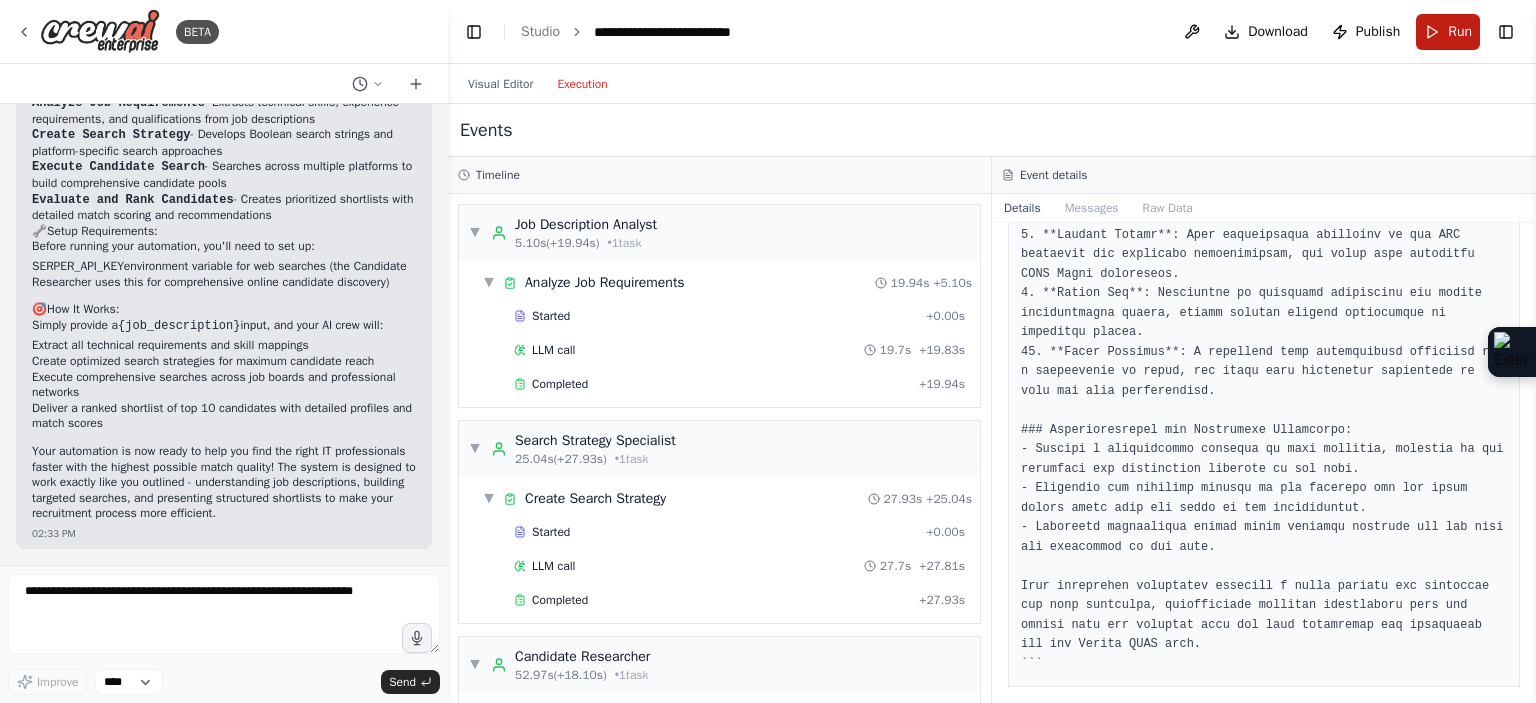 click on "Run" at bounding box center (1460, 32) 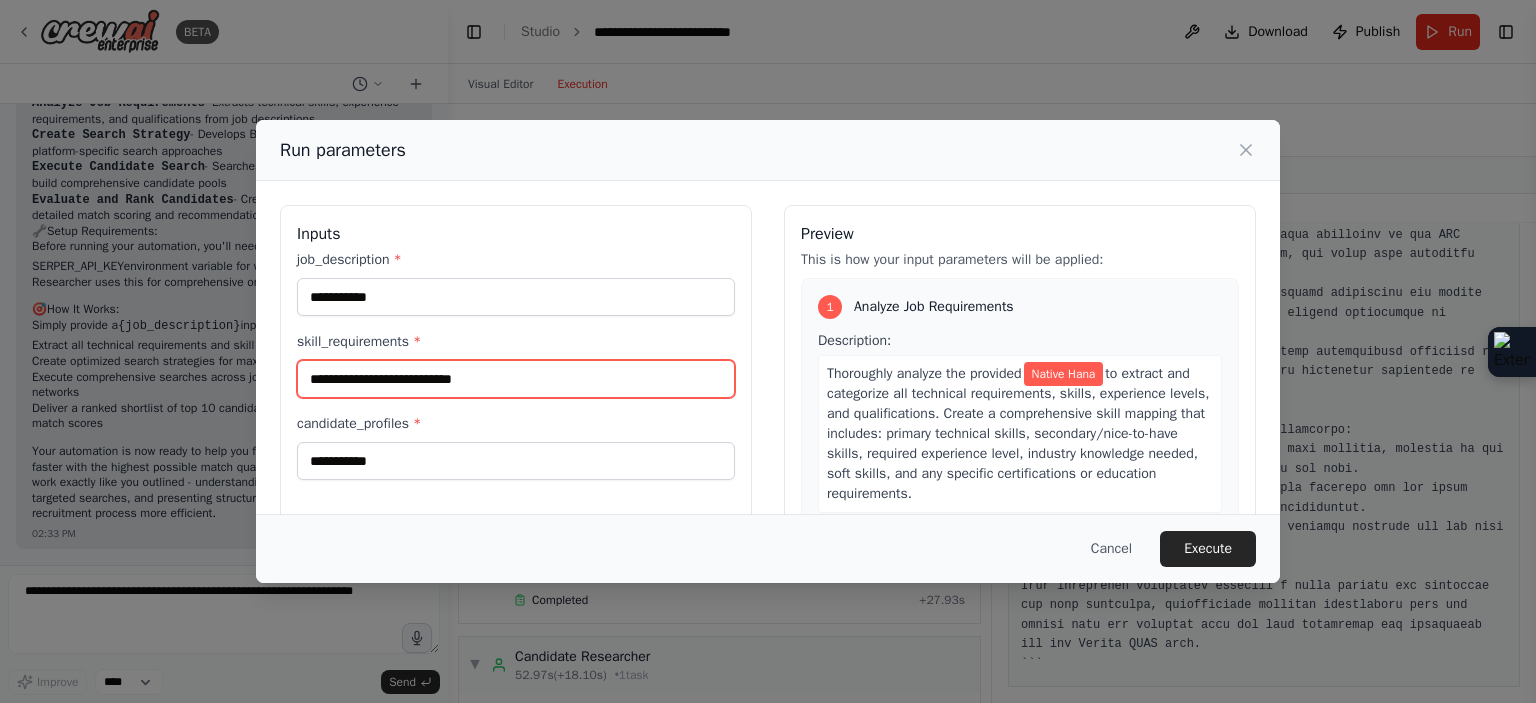 click on "**********" at bounding box center (516, 379) 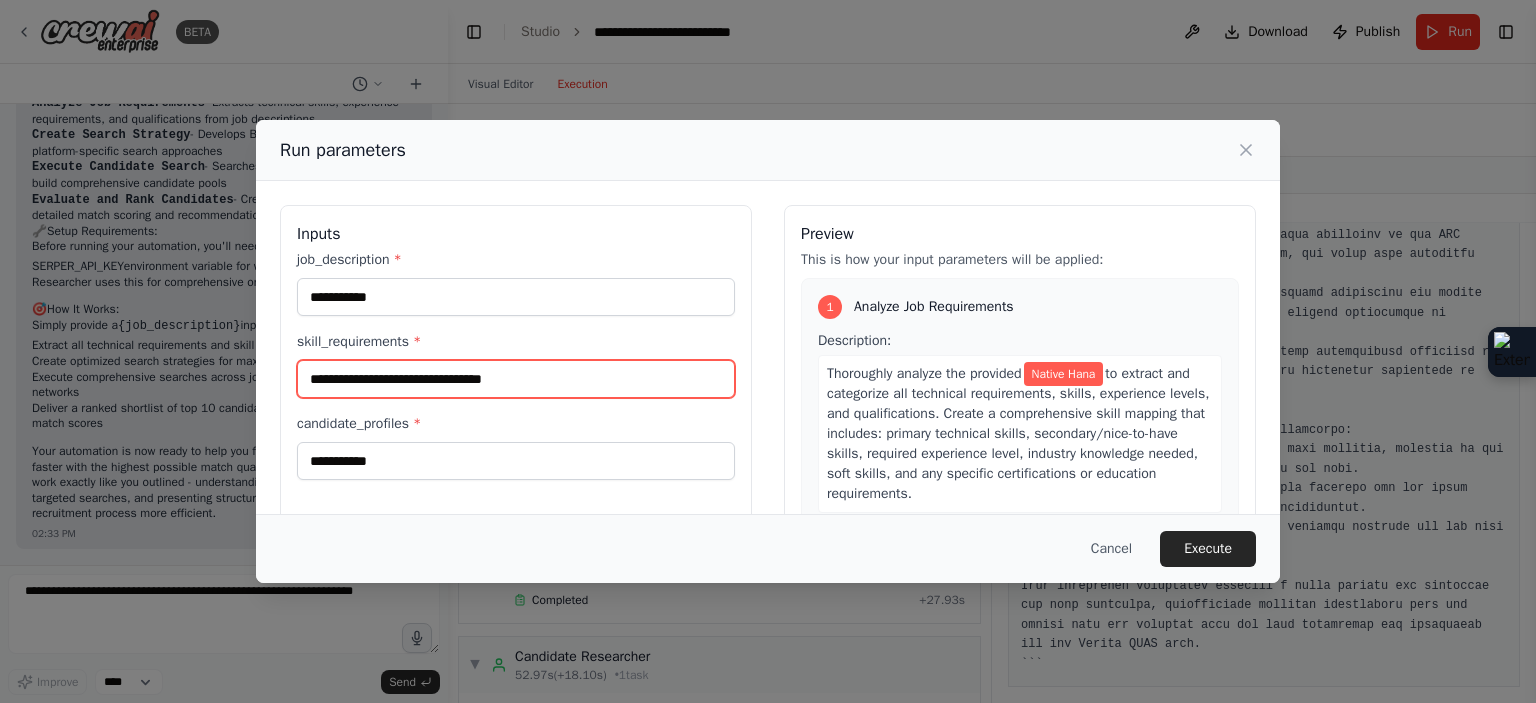 type on "**********" 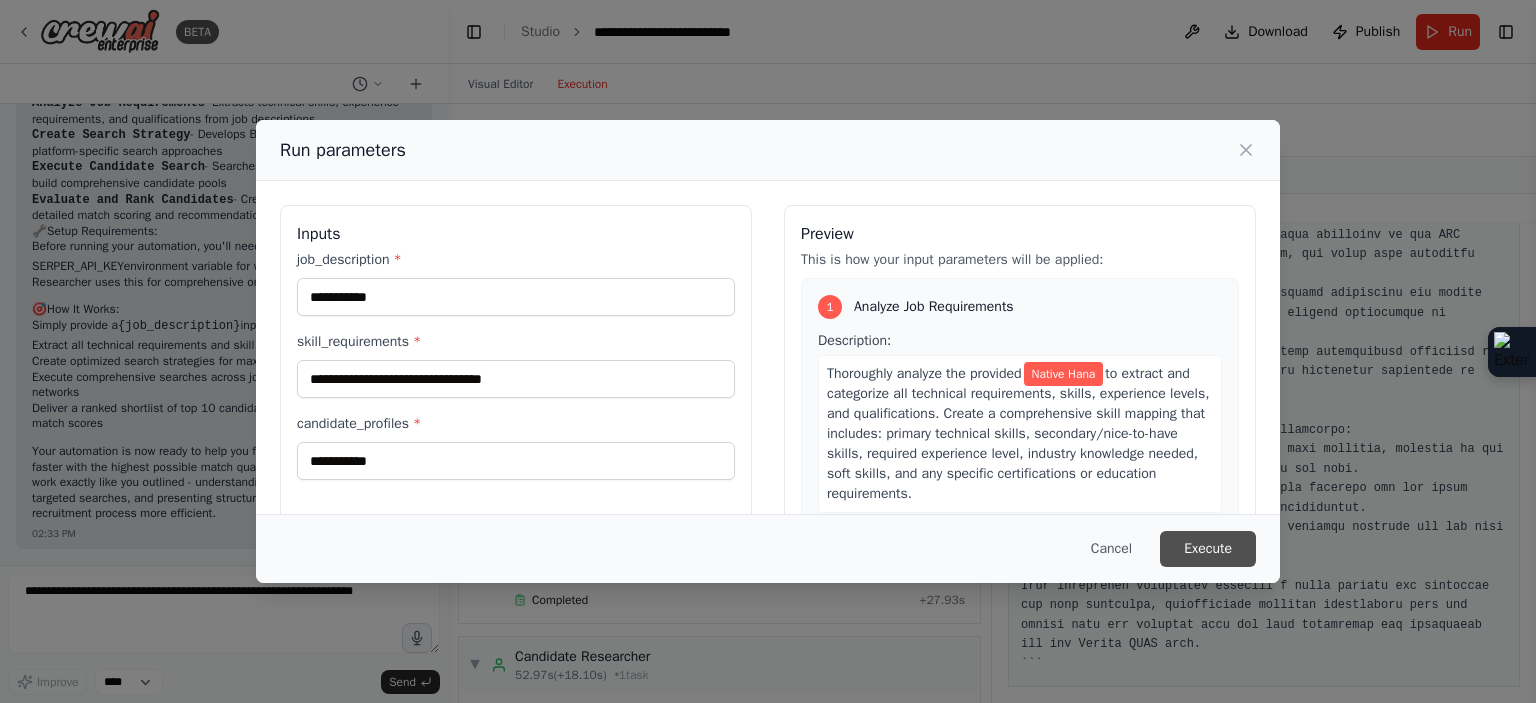 click on "Execute" at bounding box center (1208, 549) 